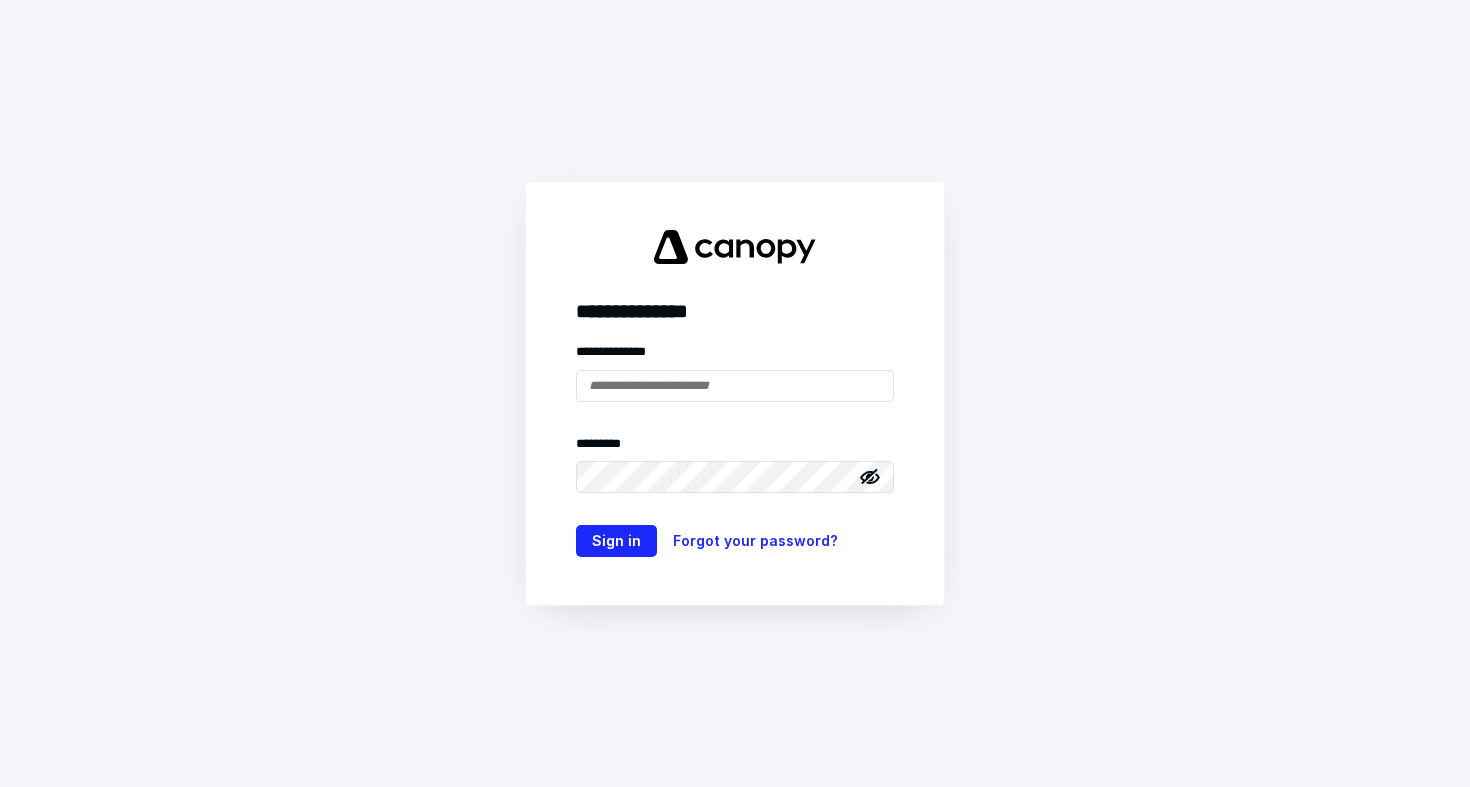 scroll, scrollTop: 0, scrollLeft: 0, axis: both 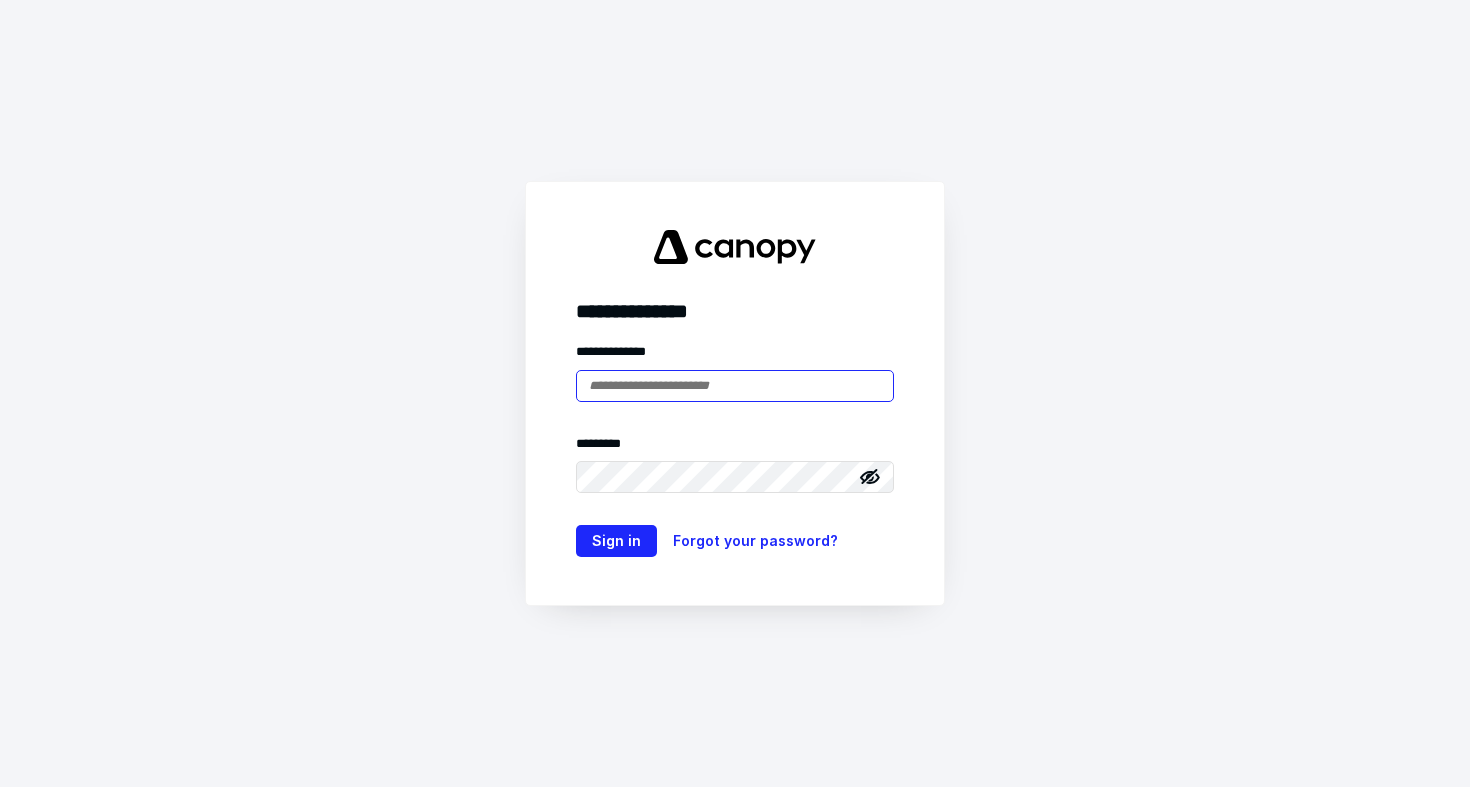 type on "**********" 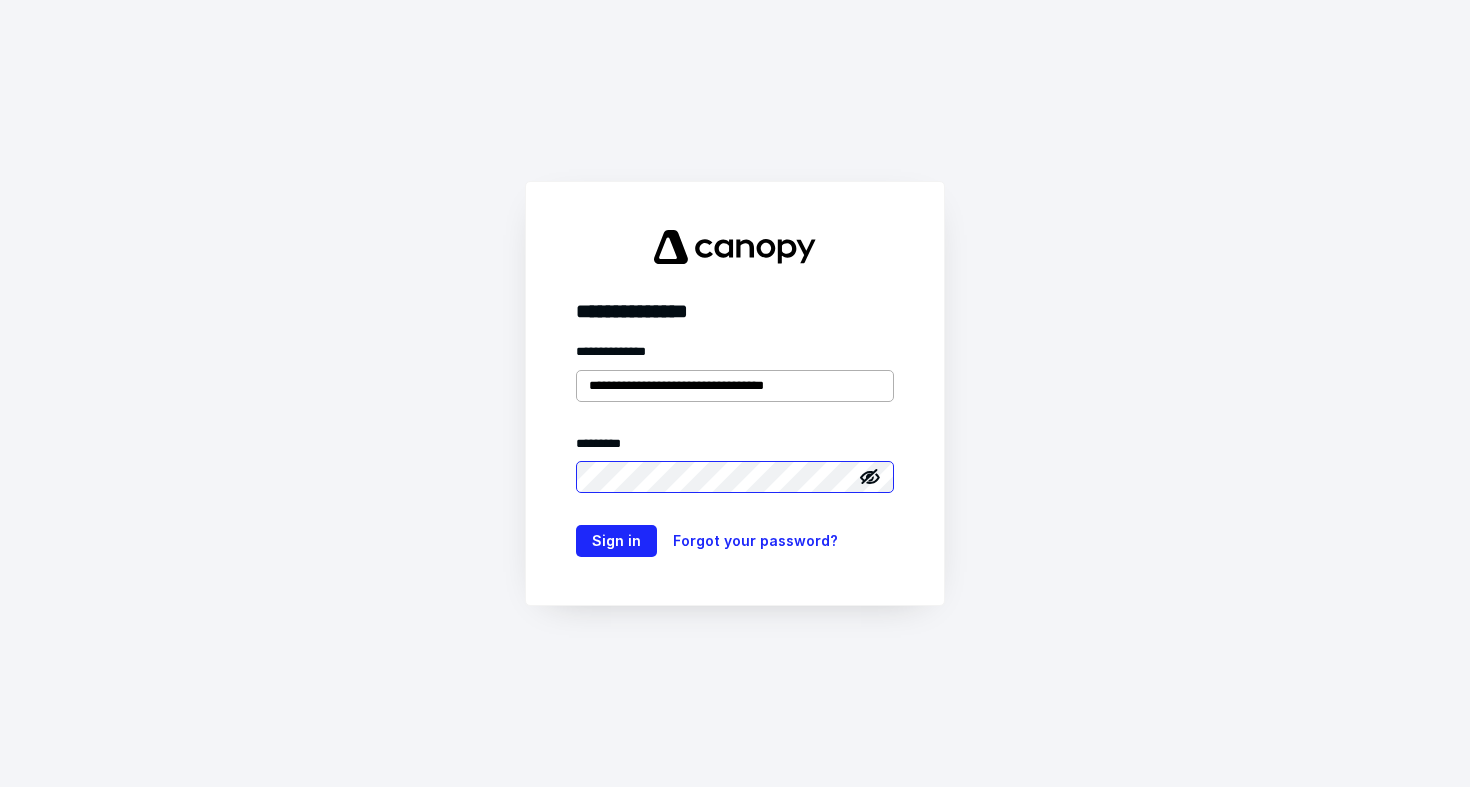 click on "Sign in" at bounding box center (616, 541) 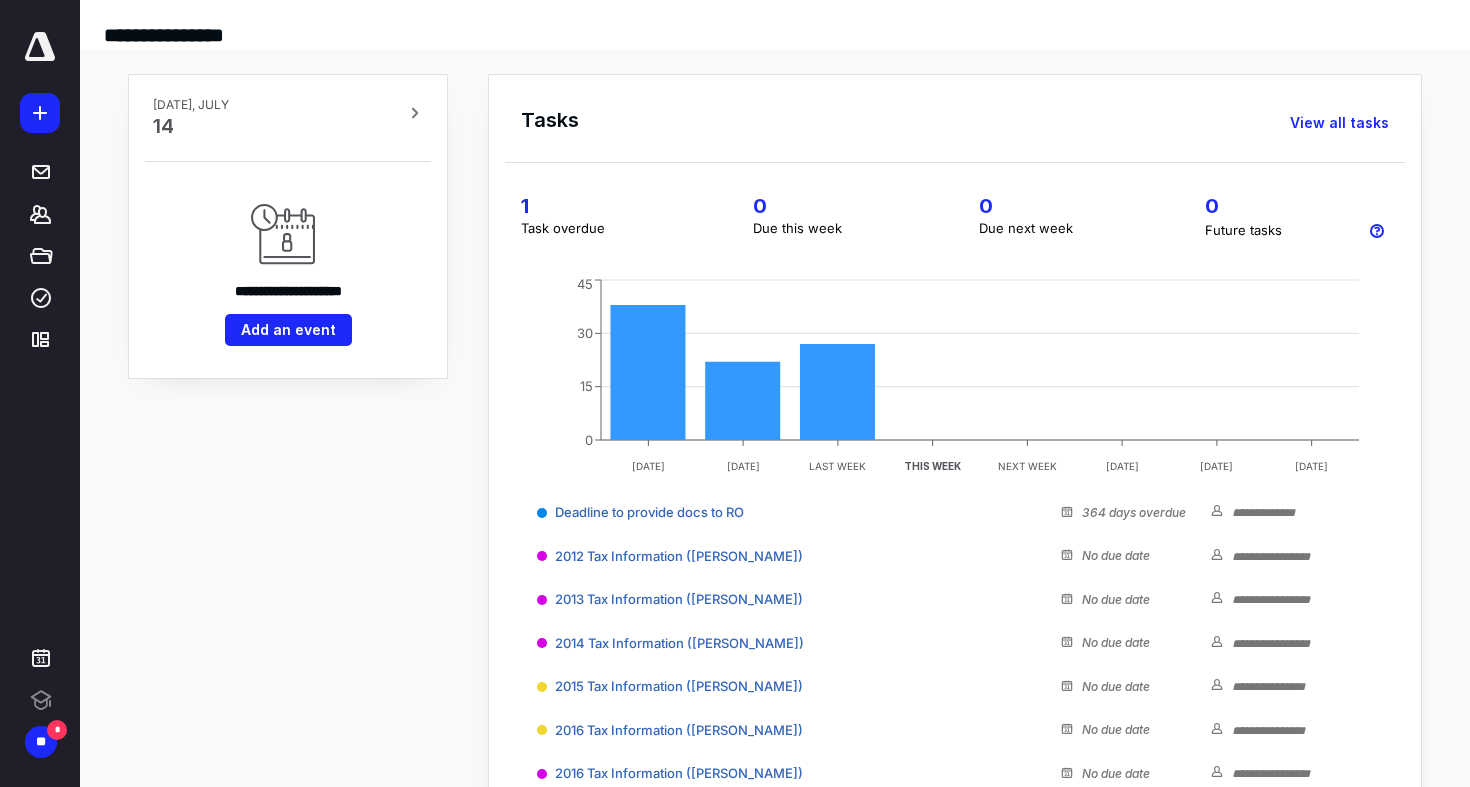 scroll, scrollTop: 0, scrollLeft: 0, axis: both 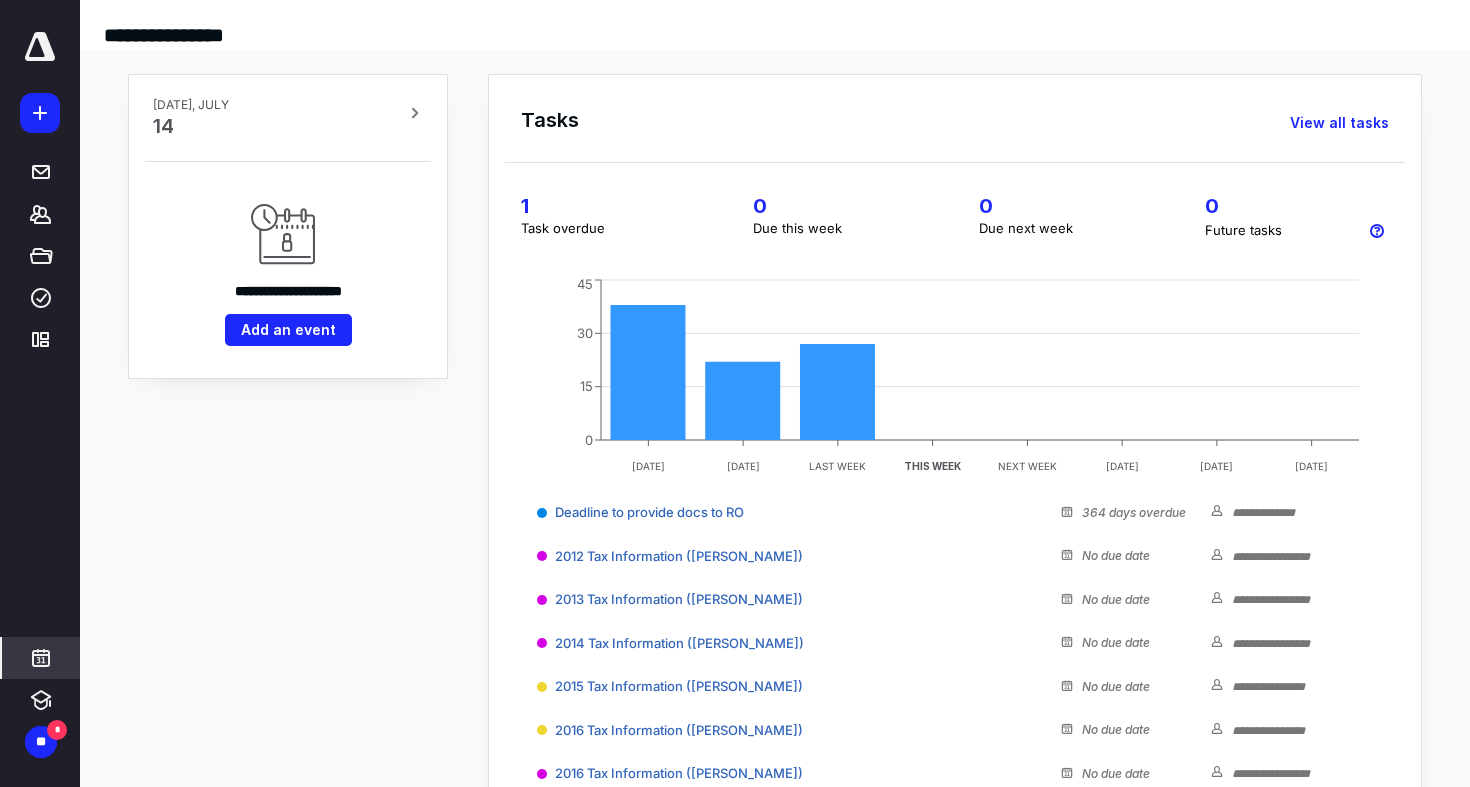 click 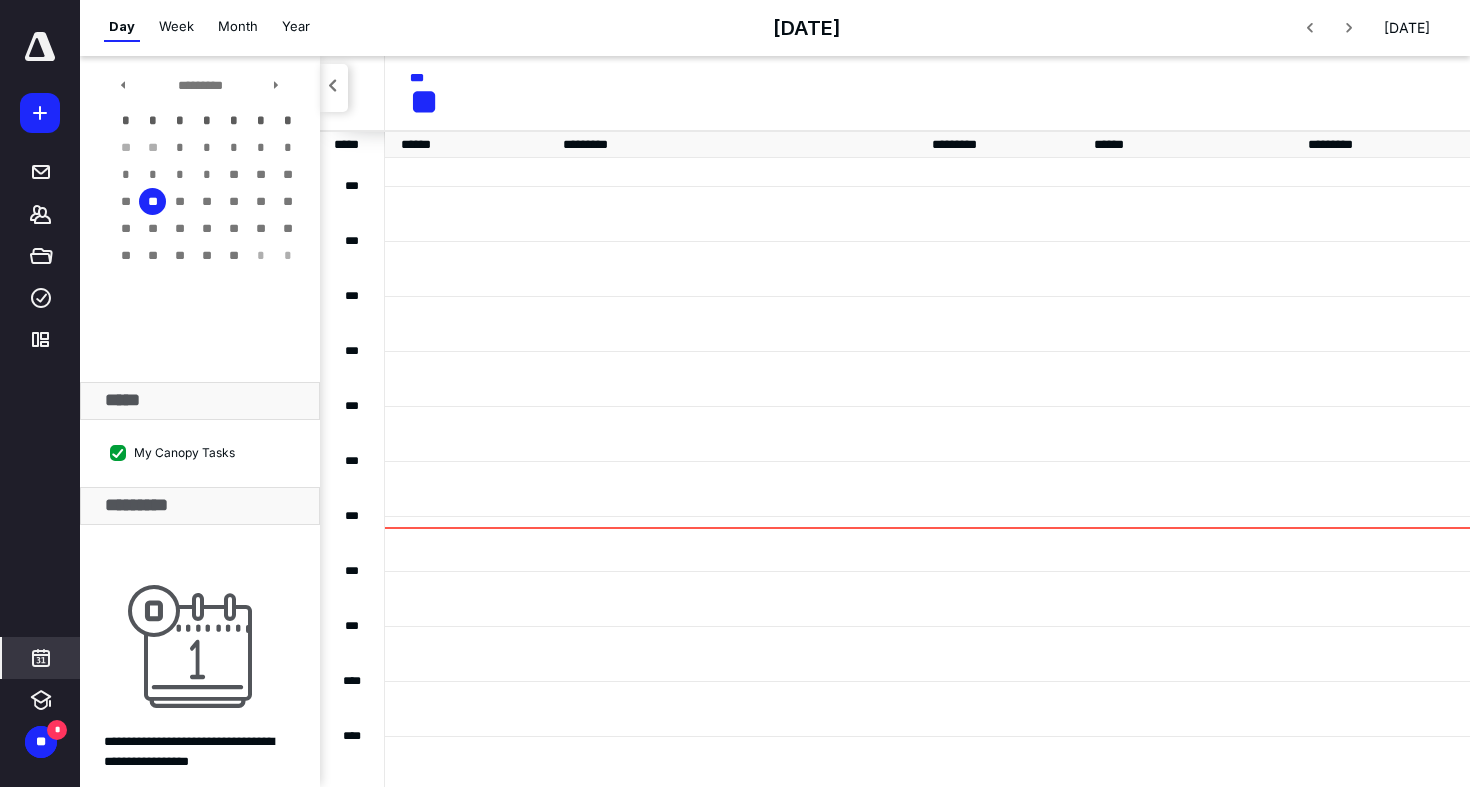 scroll, scrollTop: 385, scrollLeft: 0, axis: vertical 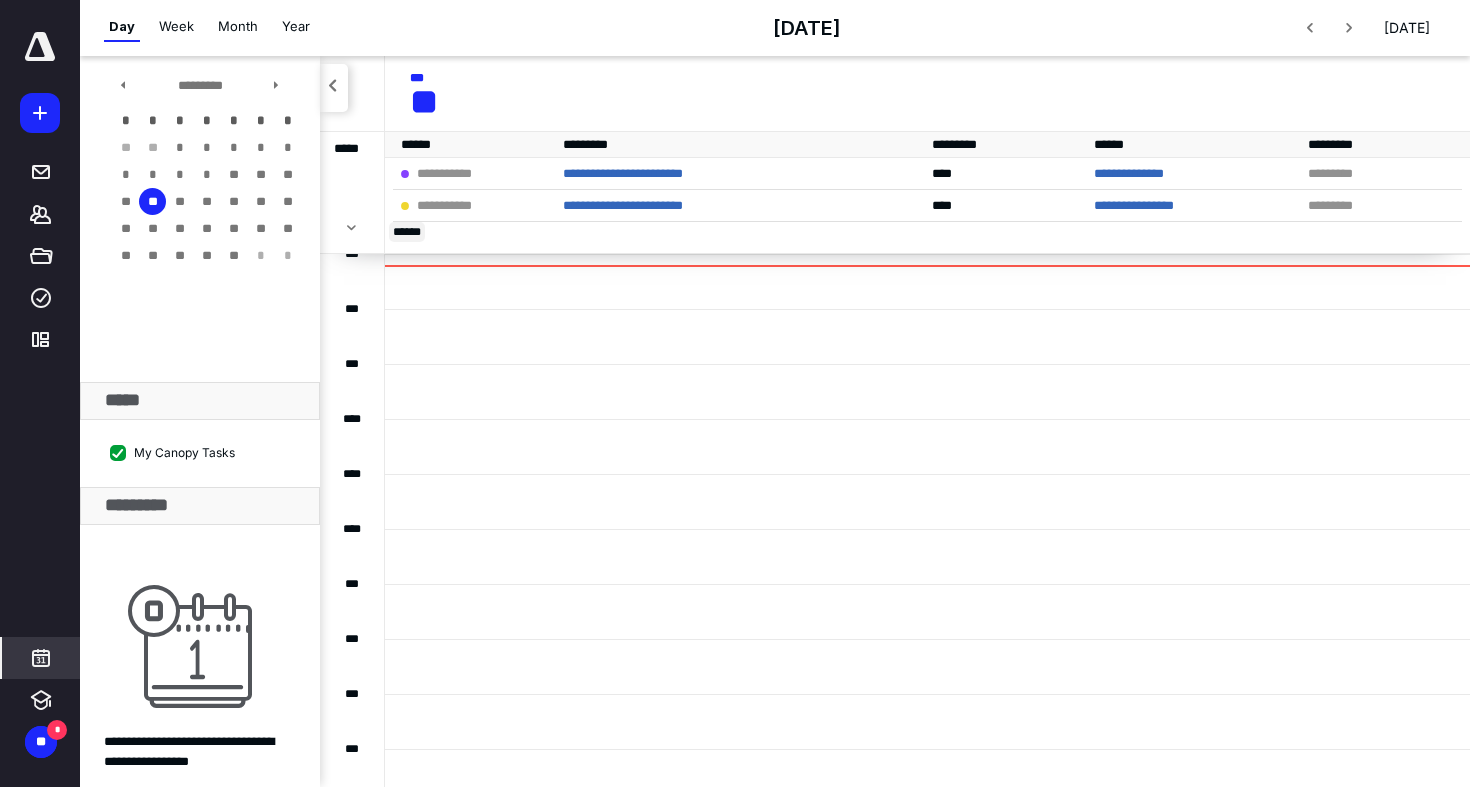 click on "* ****" at bounding box center [407, 232] 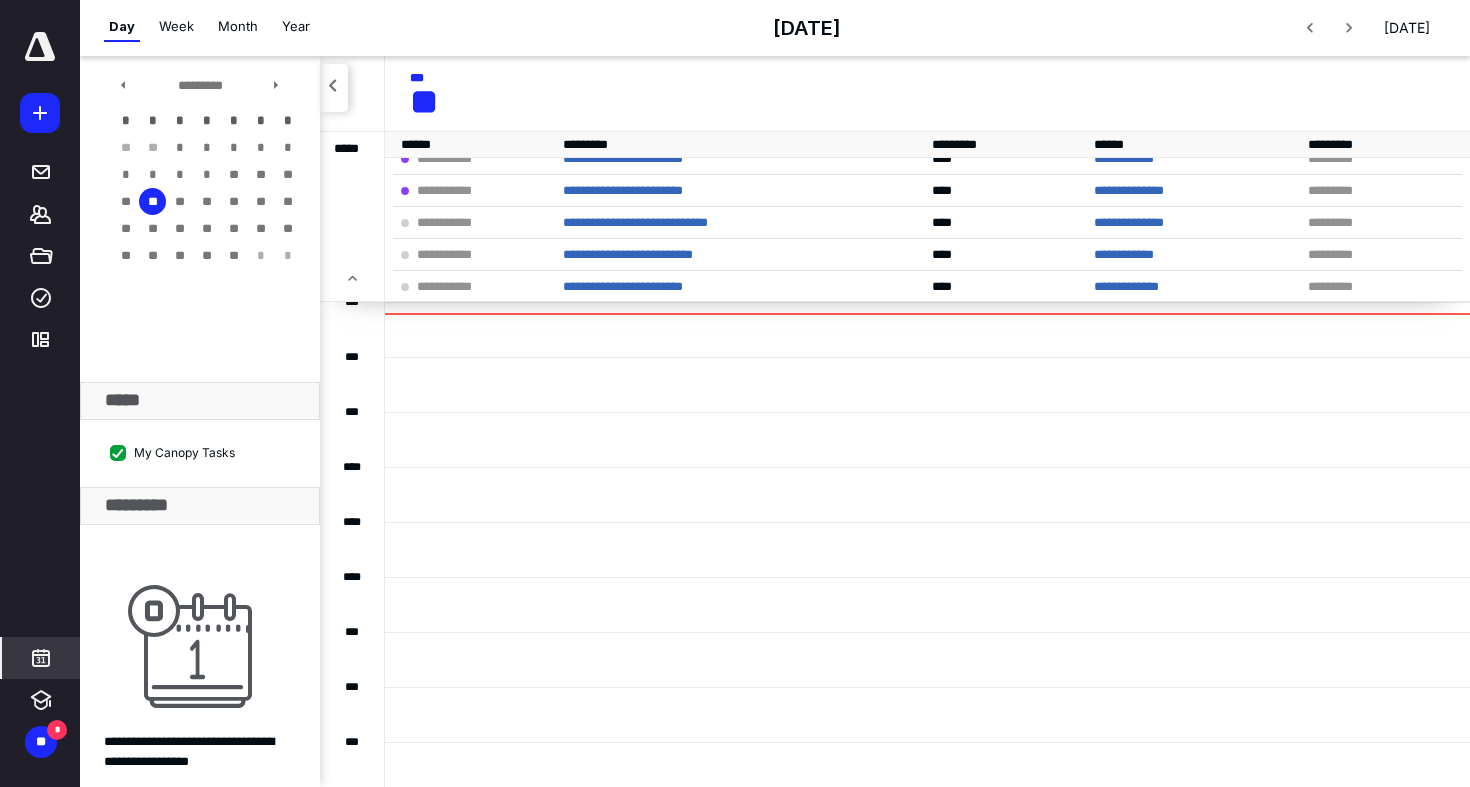 scroll, scrollTop: 207, scrollLeft: 0, axis: vertical 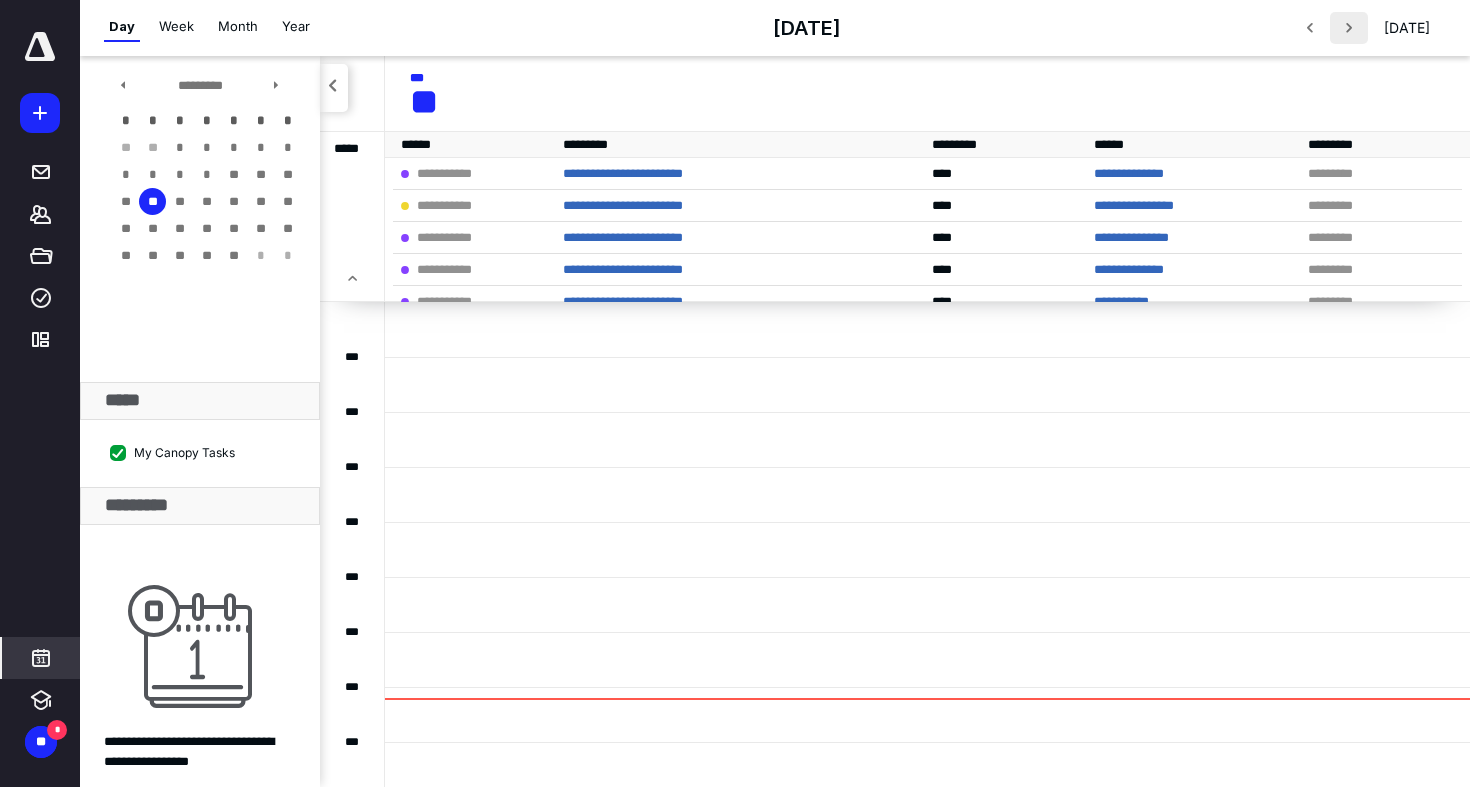 click at bounding box center (1349, 28) 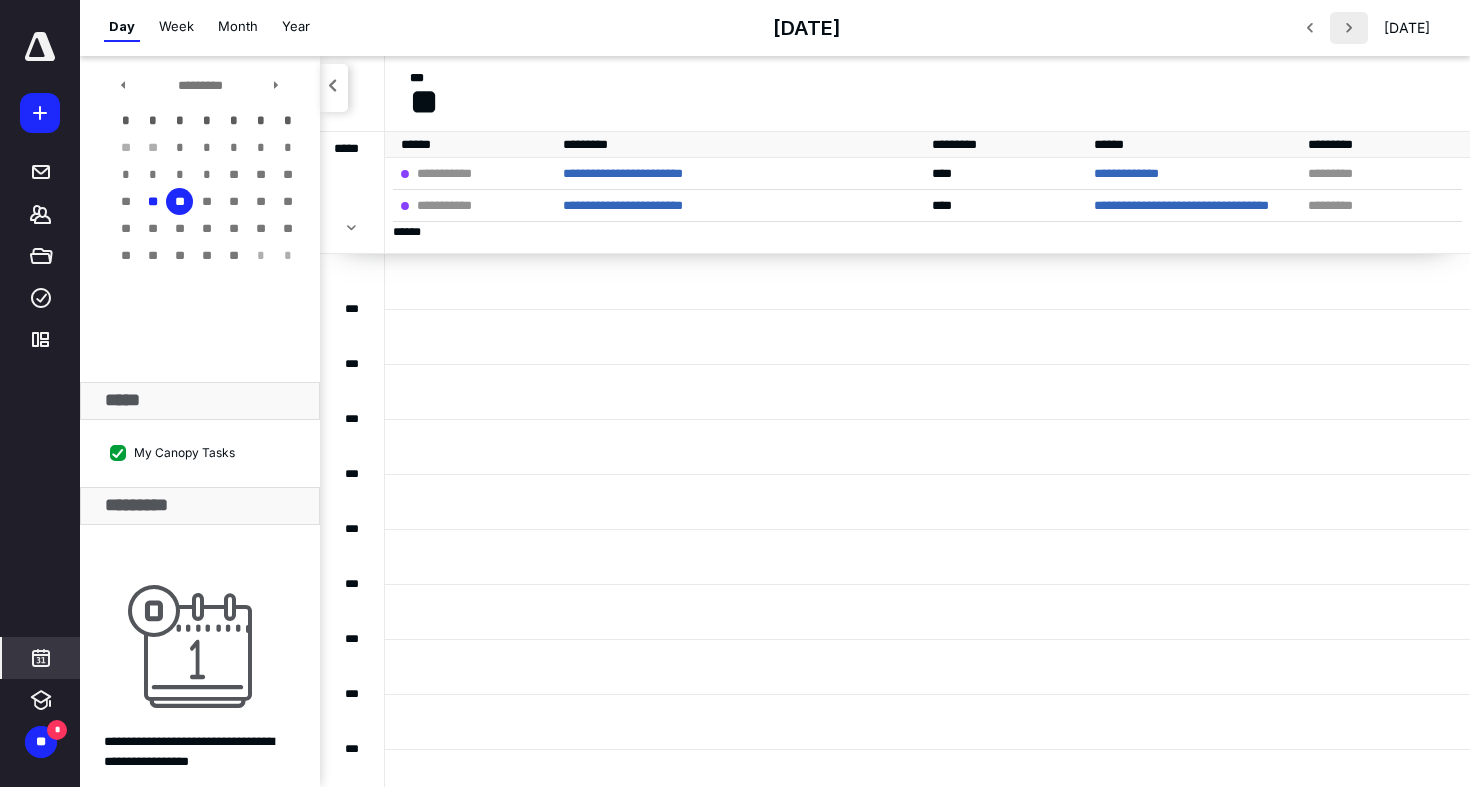 click at bounding box center [1349, 28] 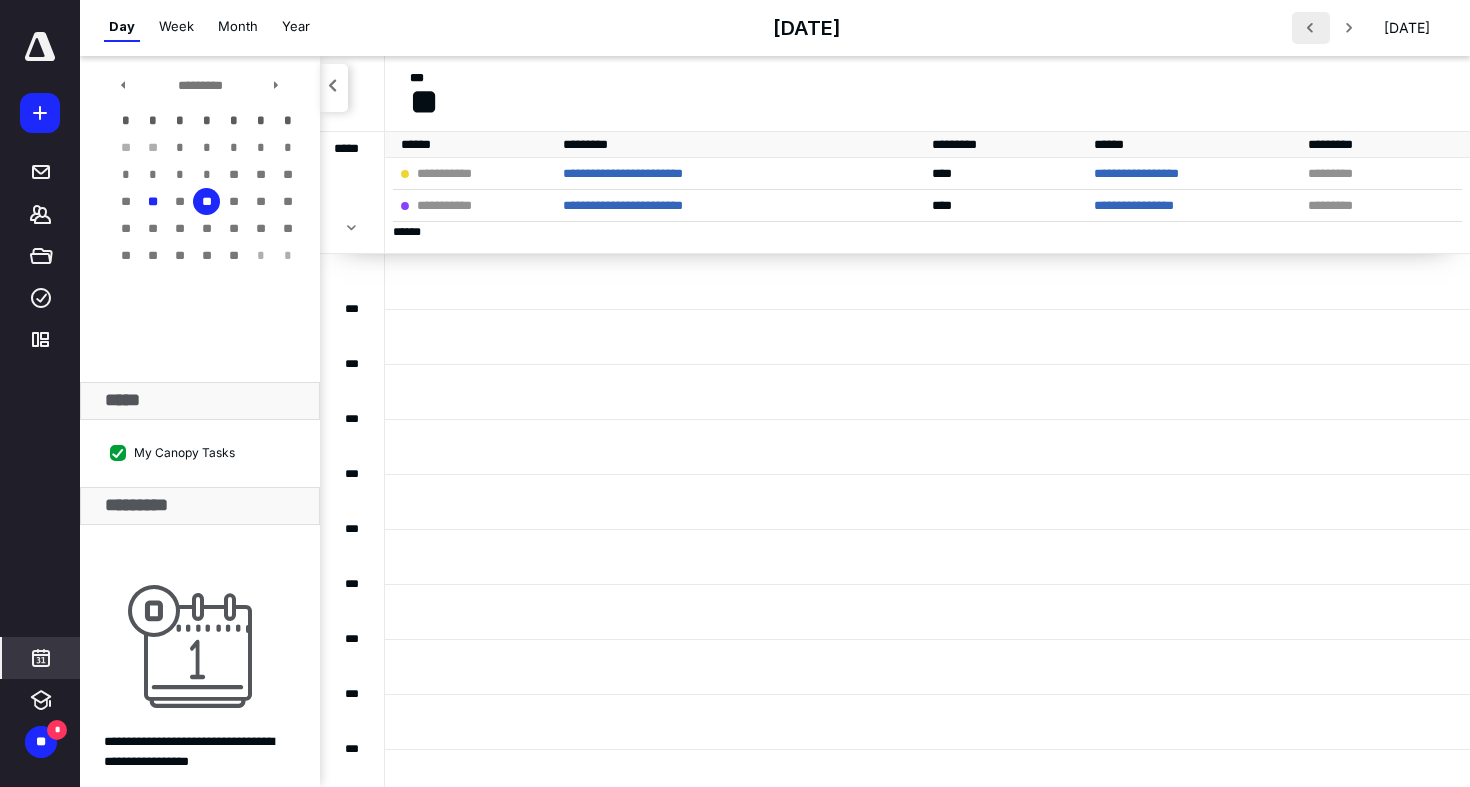 click at bounding box center [1311, 28] 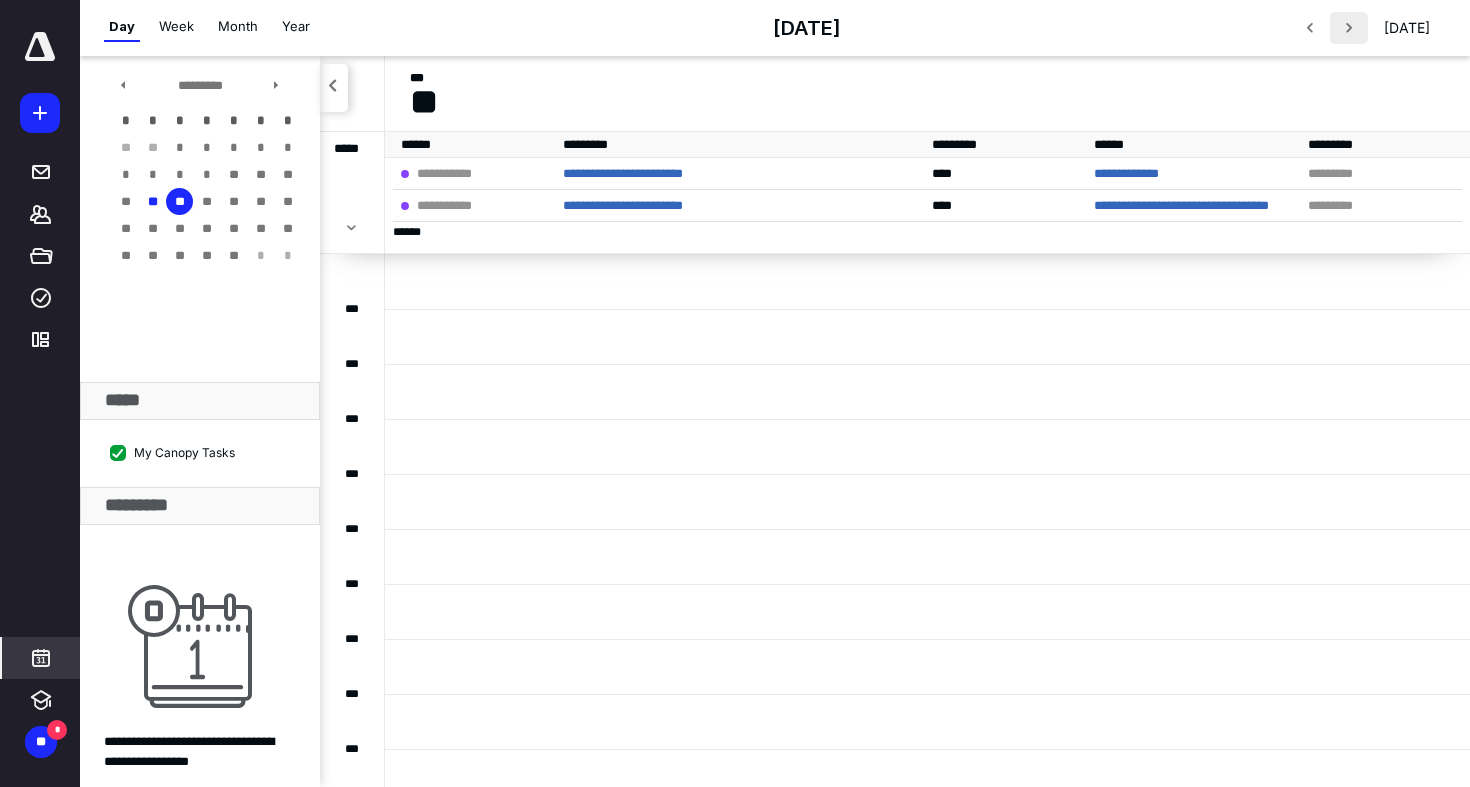 click at bounding box center (1349, 28) 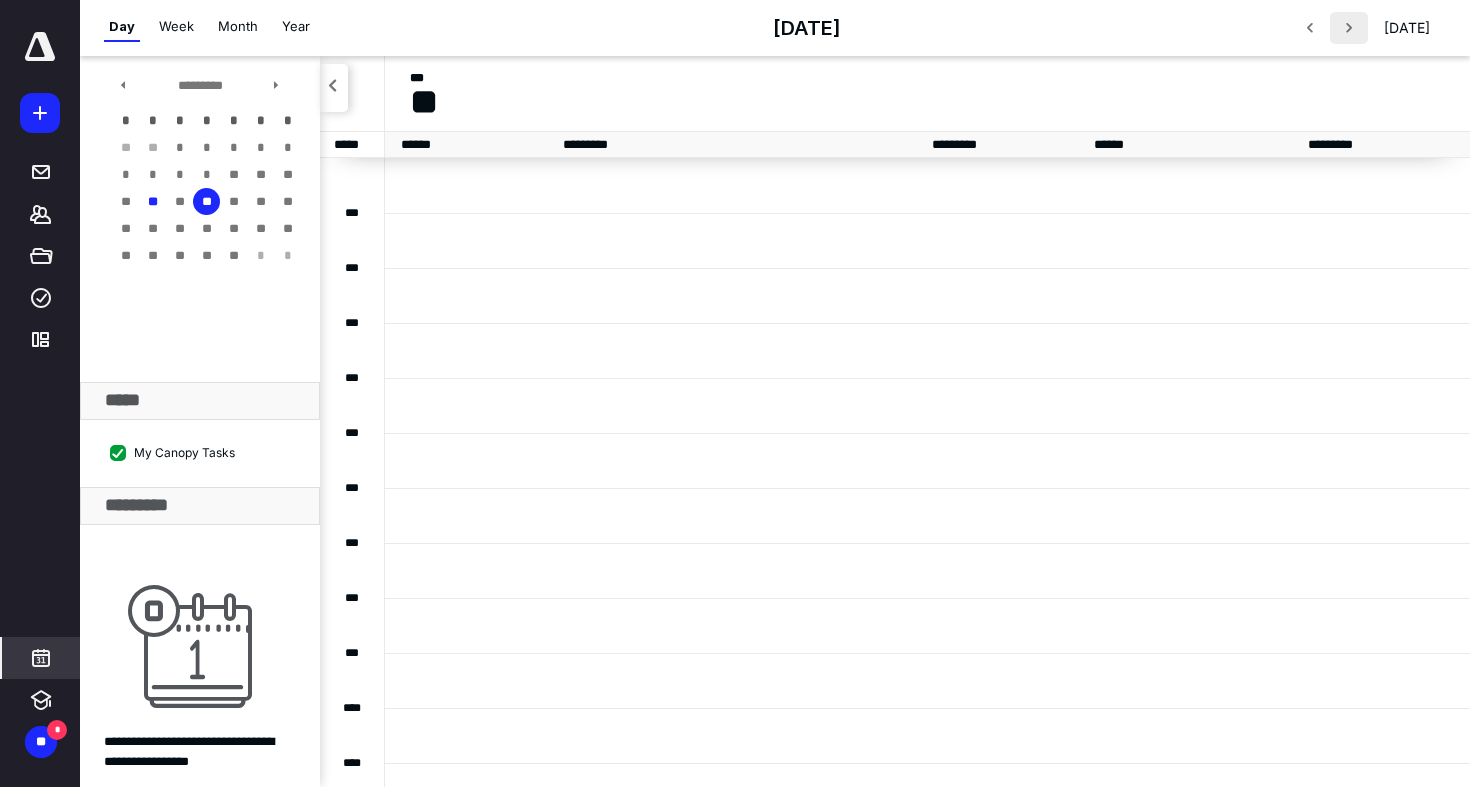 click at bounding box center (1349, 28) 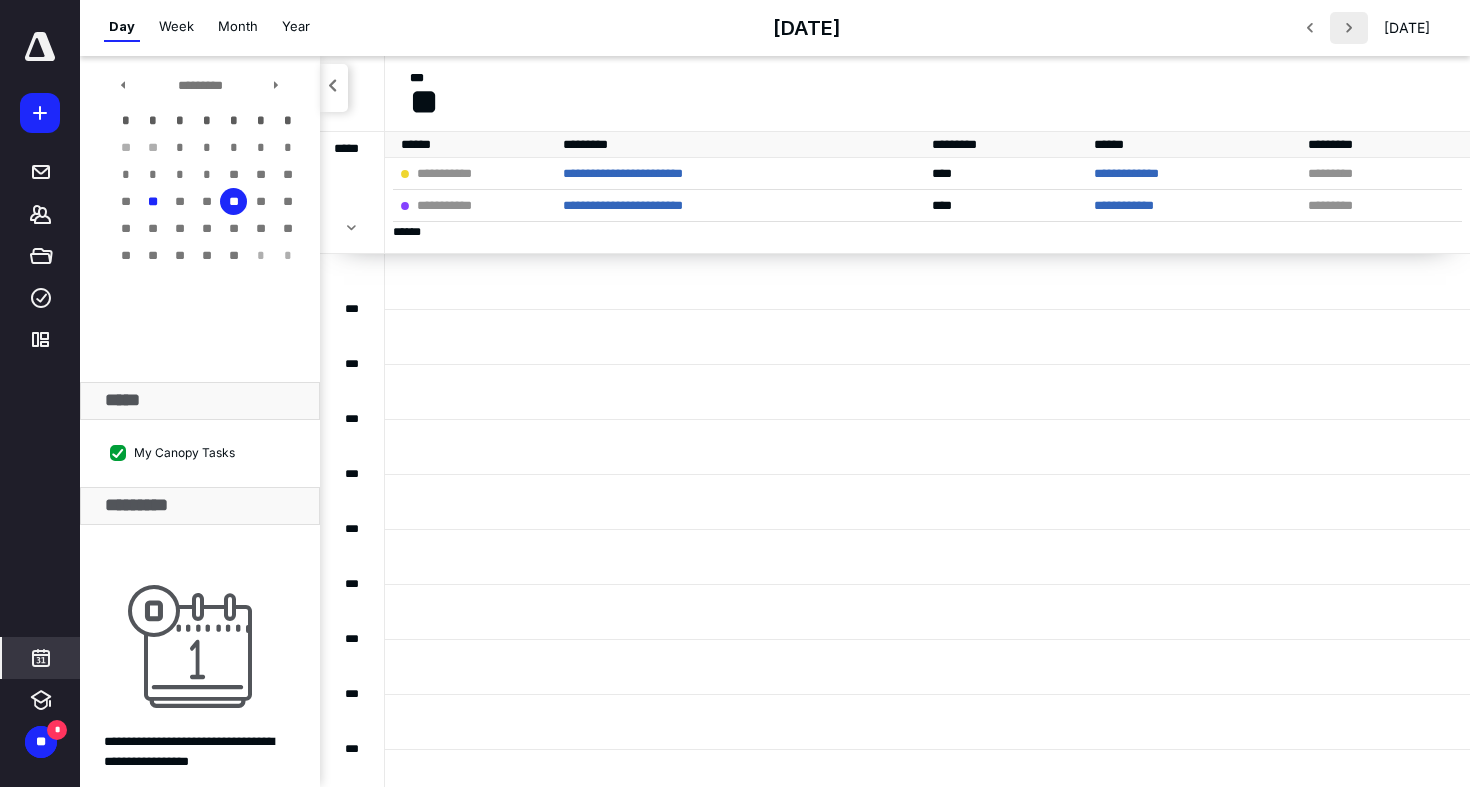 click at bounding box center (1349, 28) 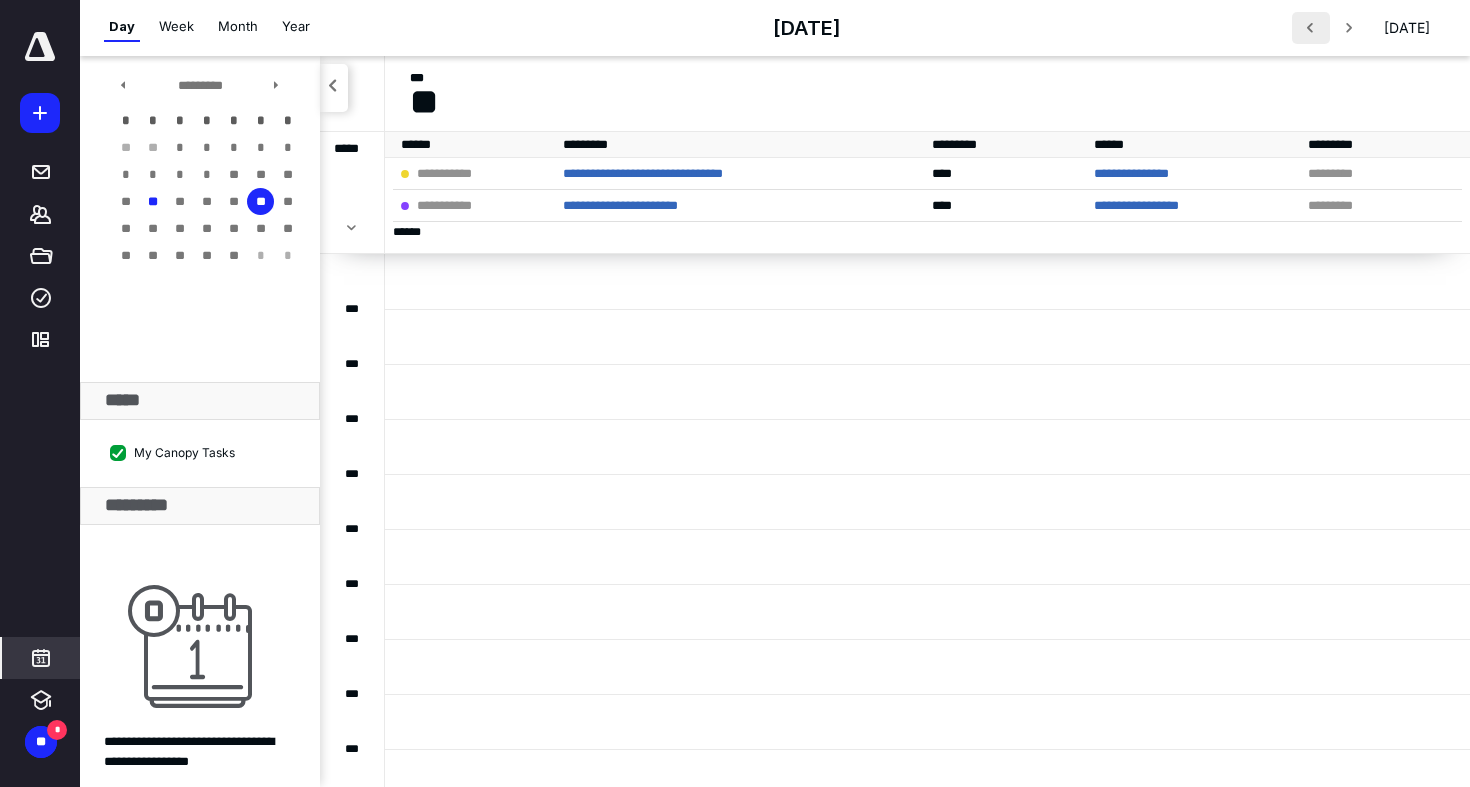 click at bounding box center [1311, 28] 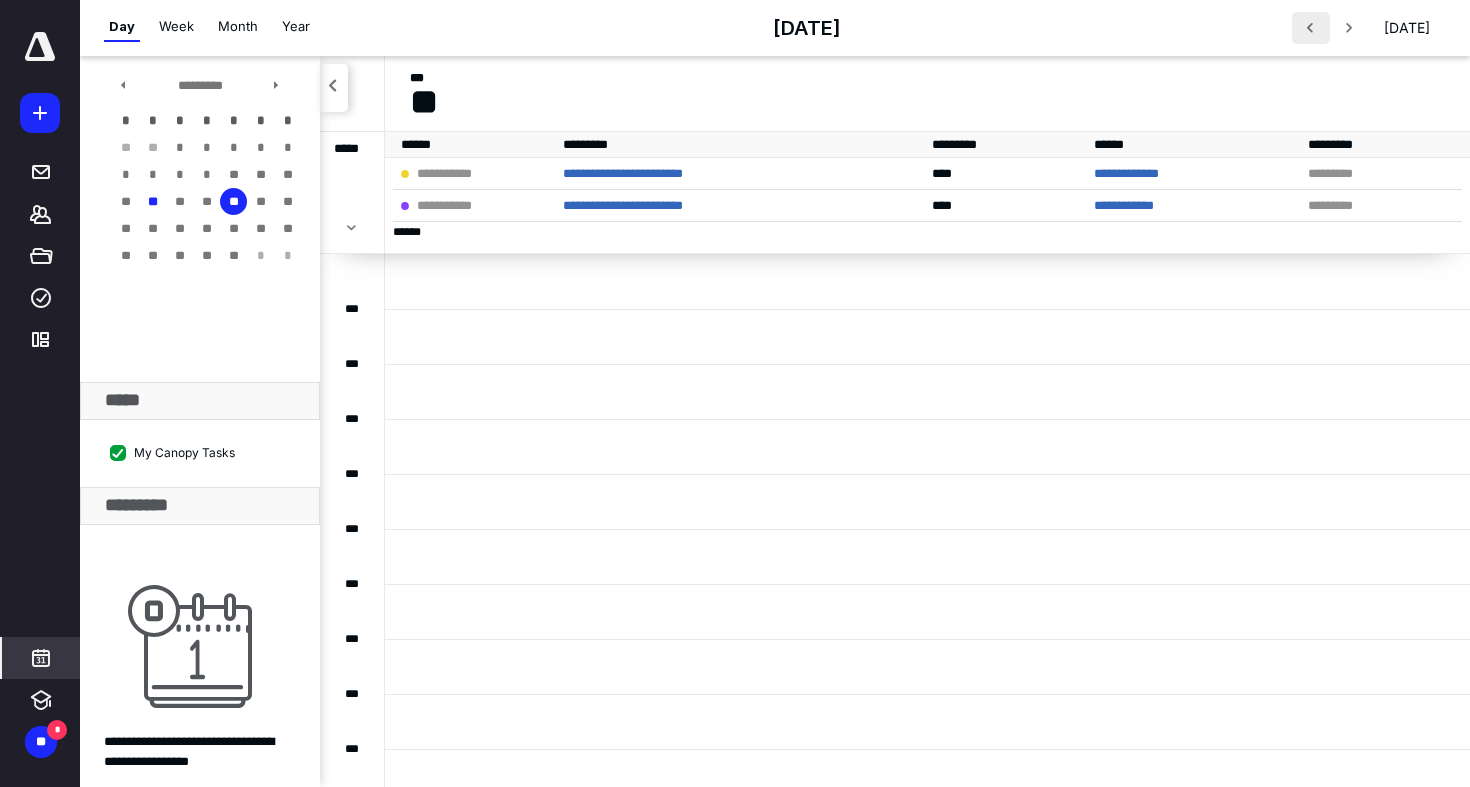 click at bounding box center (1311, 28) 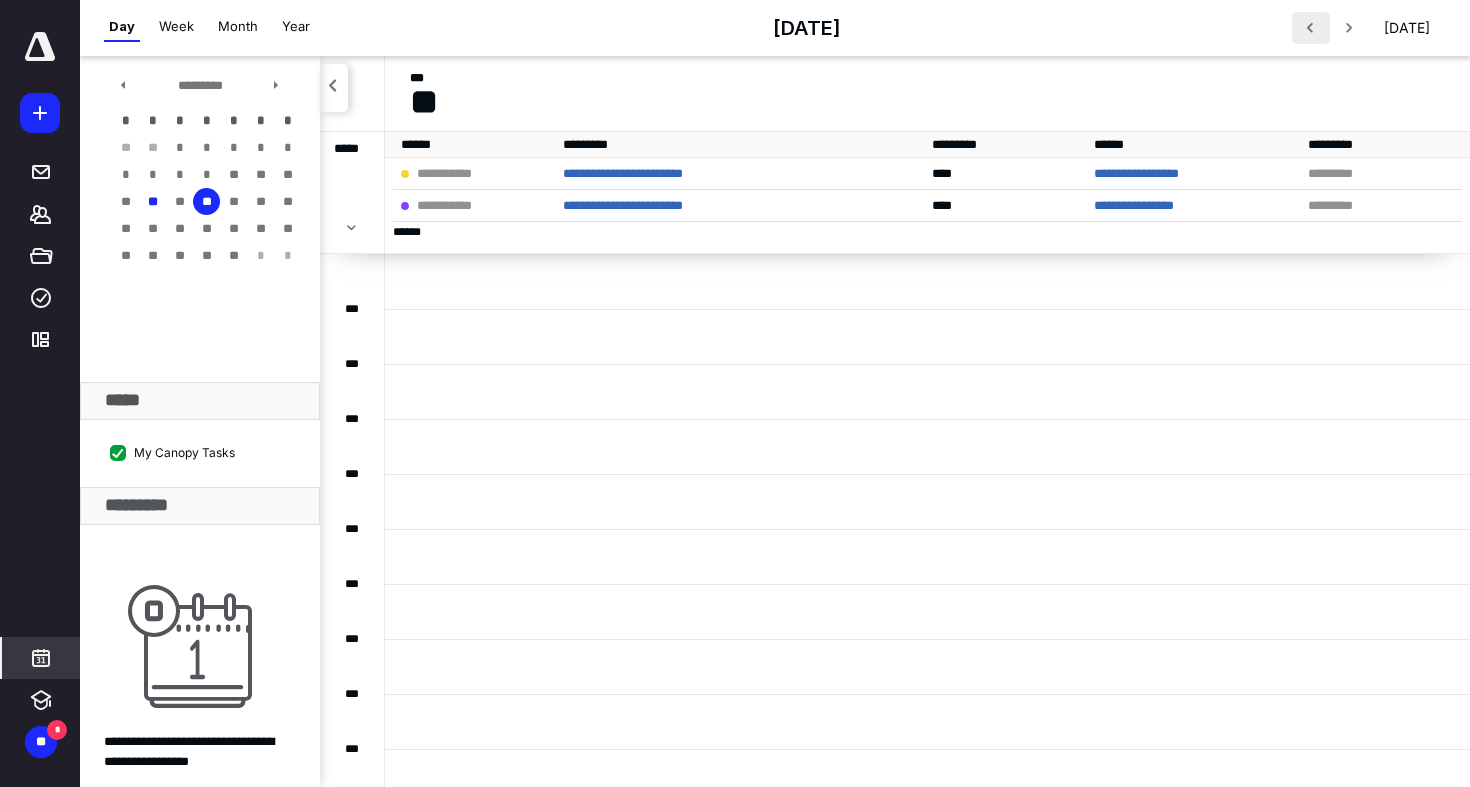 click at bounding box center (1311, 28) 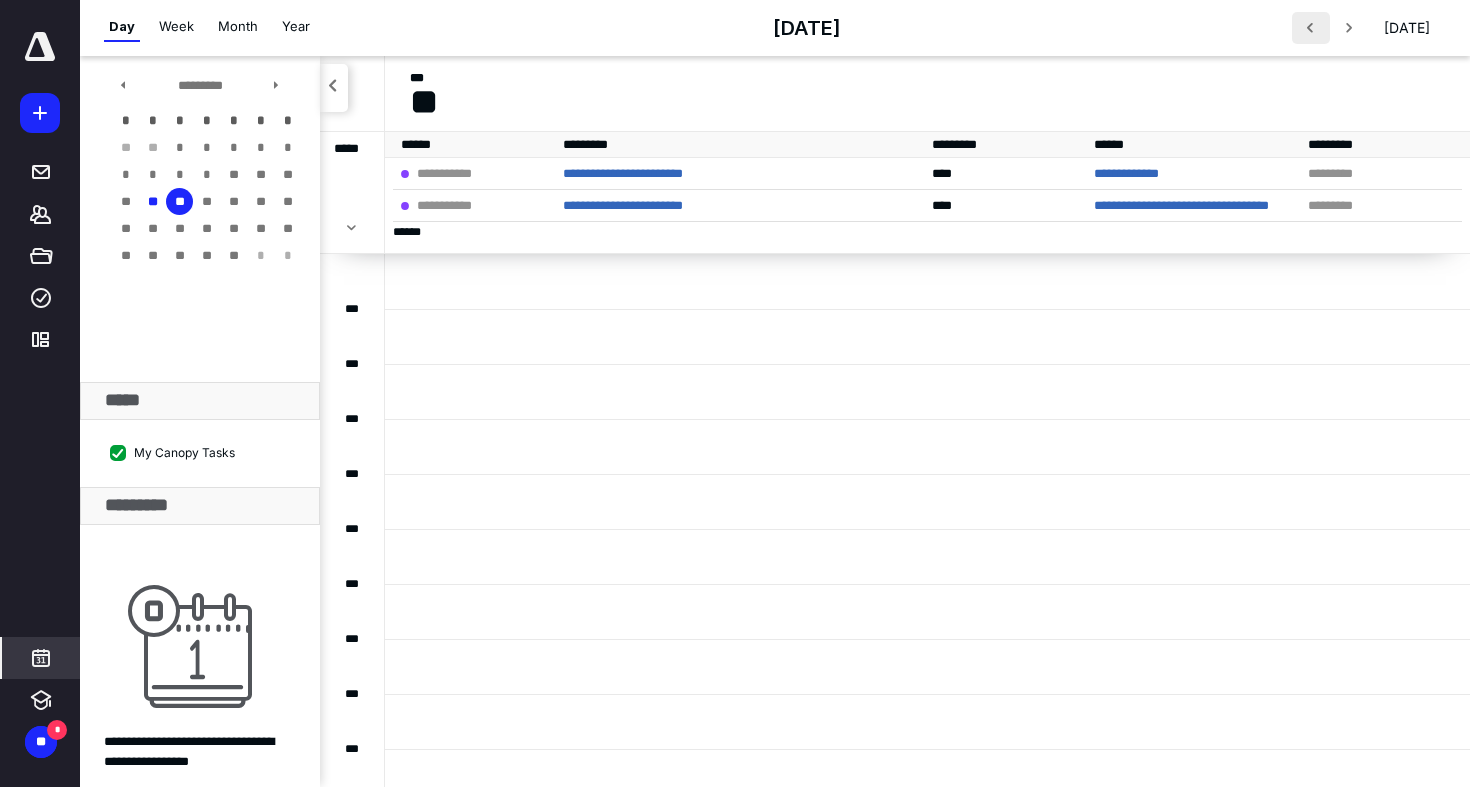 click at bounding box center (1311, 28) 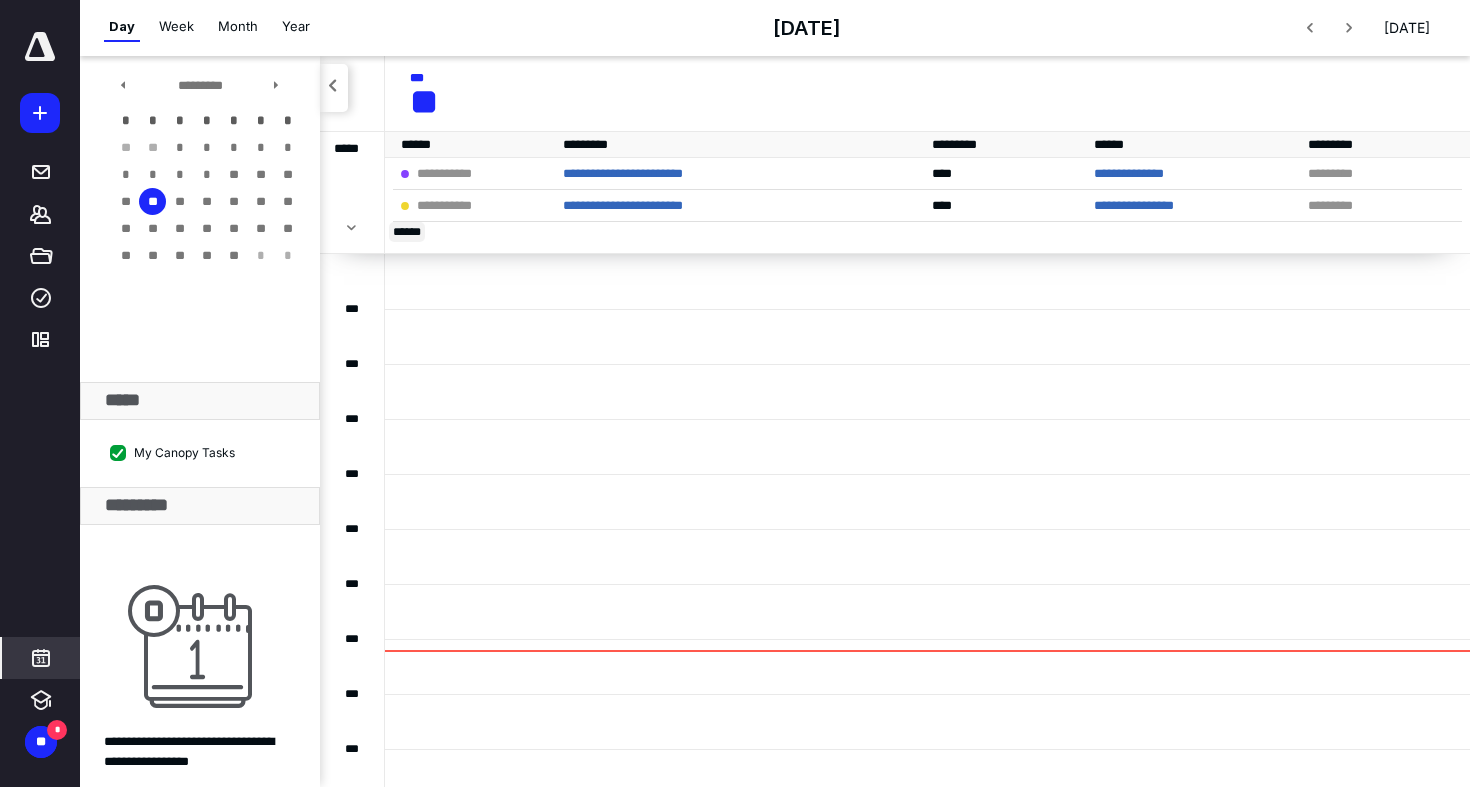 click on "* ****" at bounding box center (407, 232) 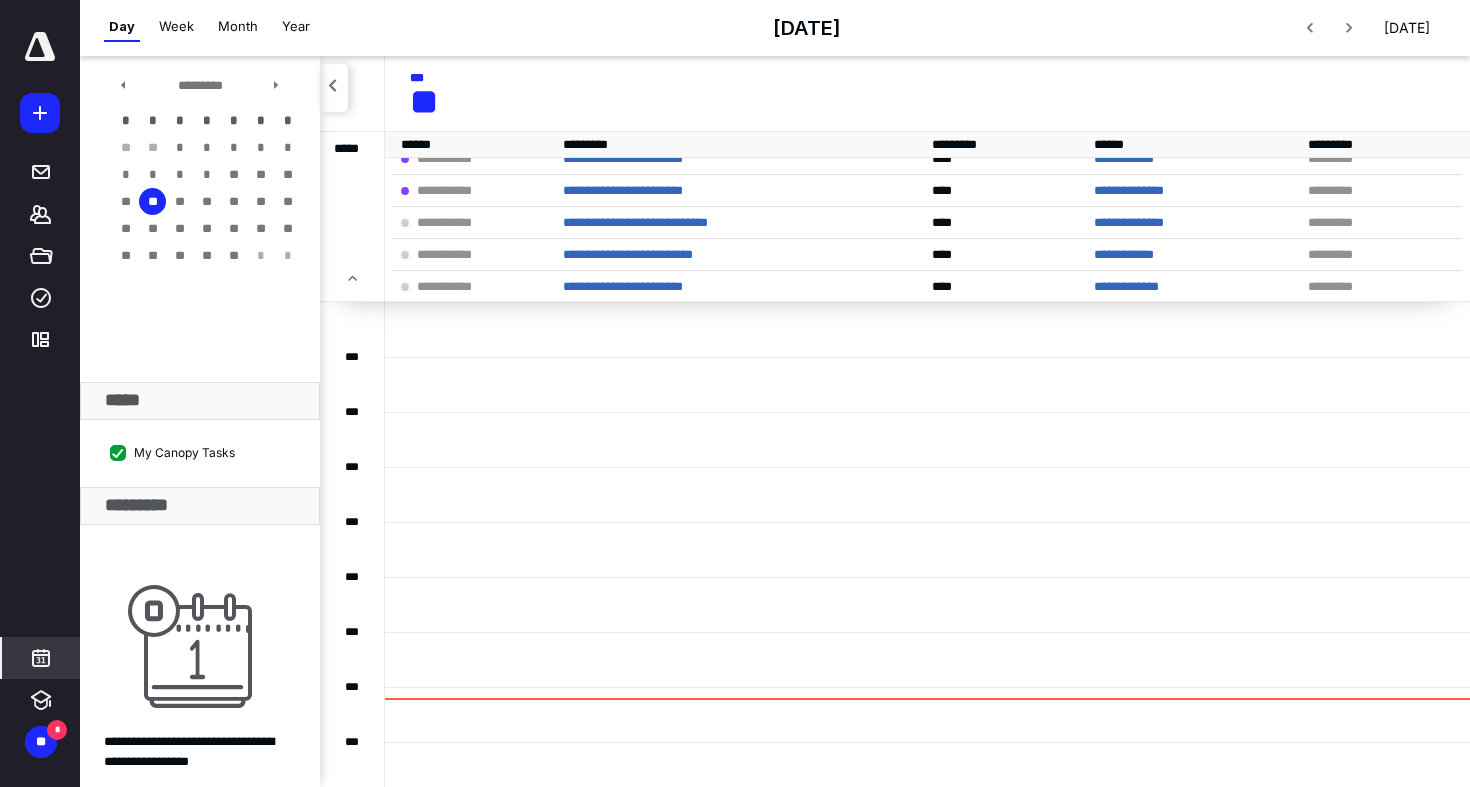 scroll, scrollTop: 207, scrollLeft: 0, axis: vertical 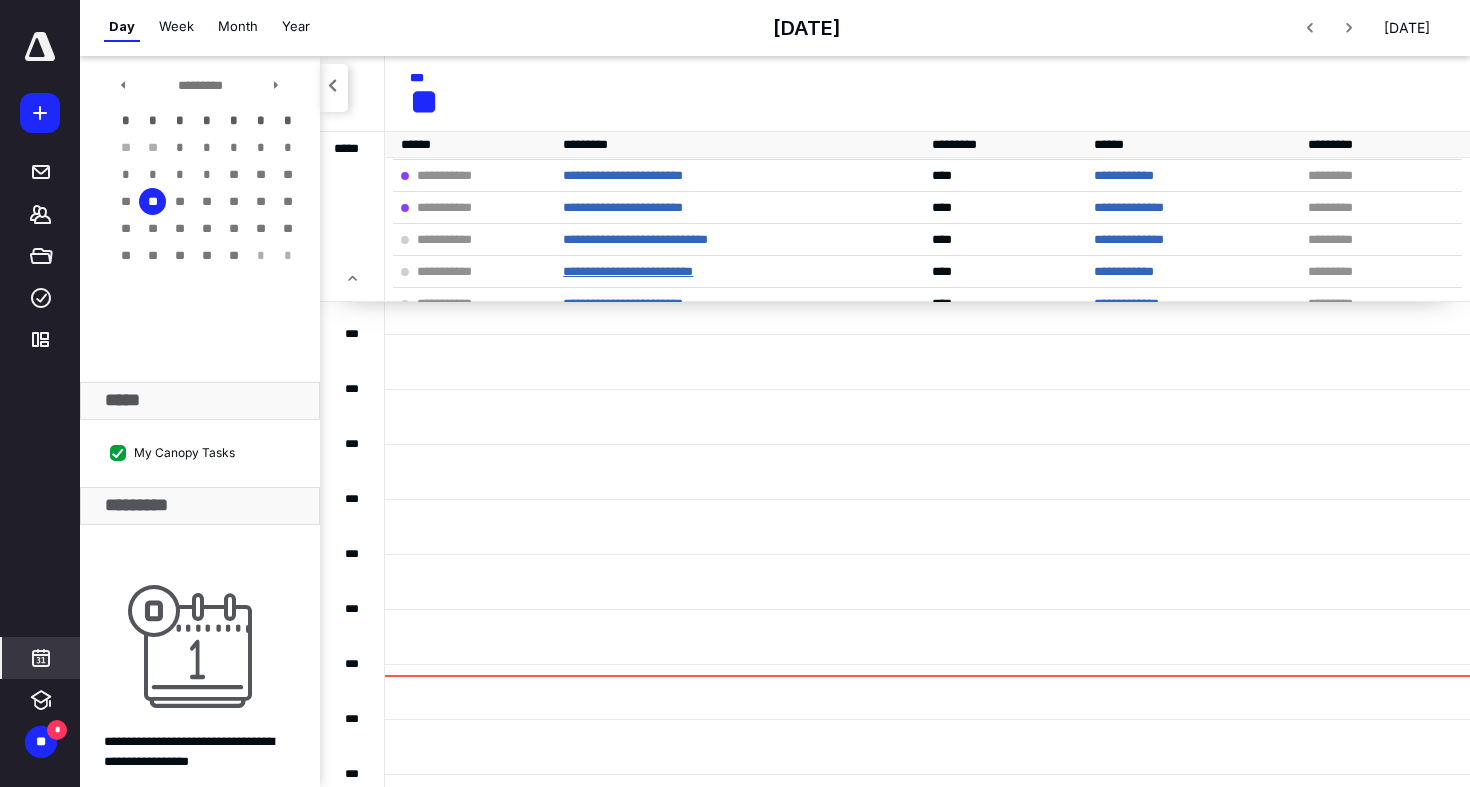 click on "**********" at bounding box center (628, 271) 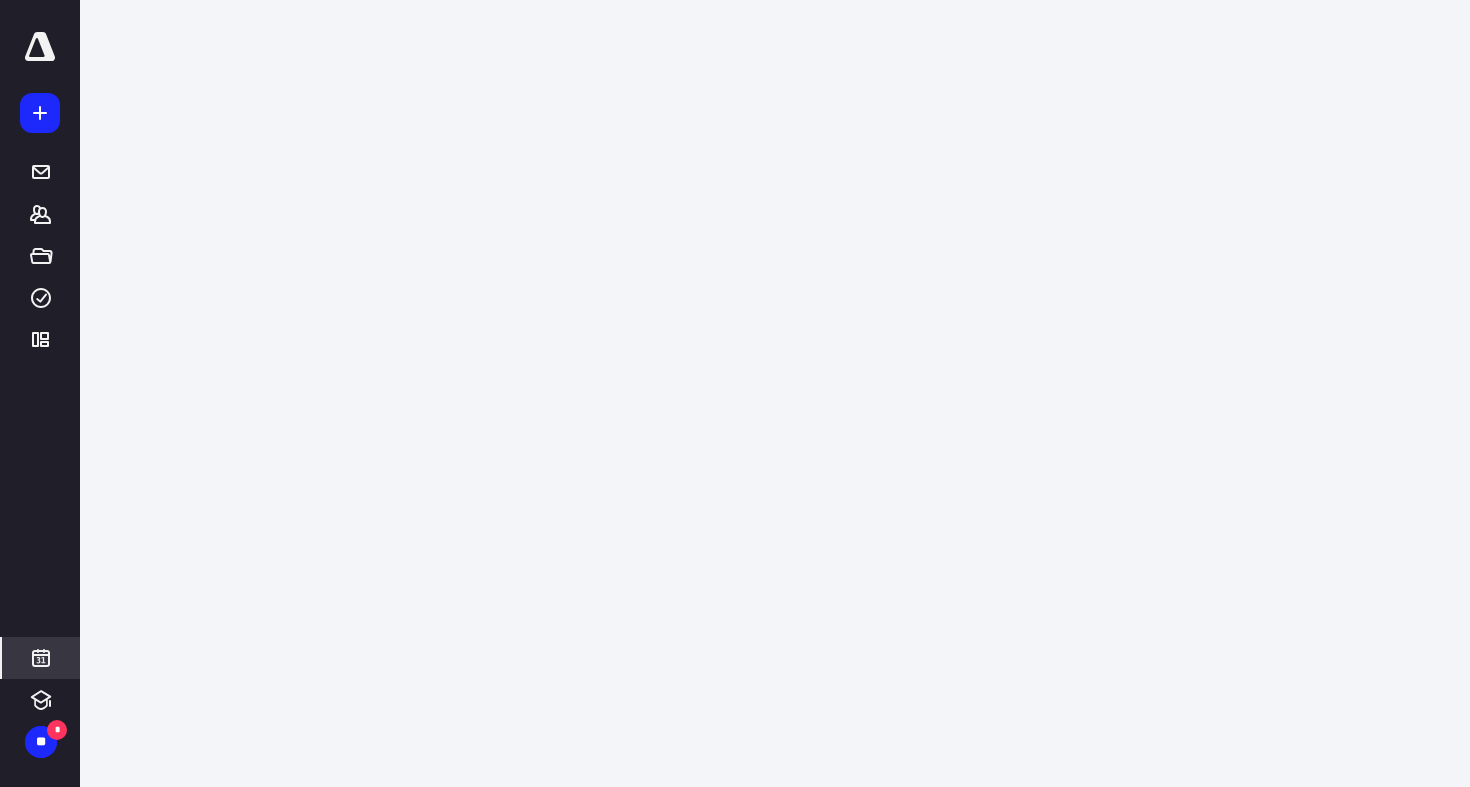scroll, scrollTop: 0, scrollLeft: 0, axis: both 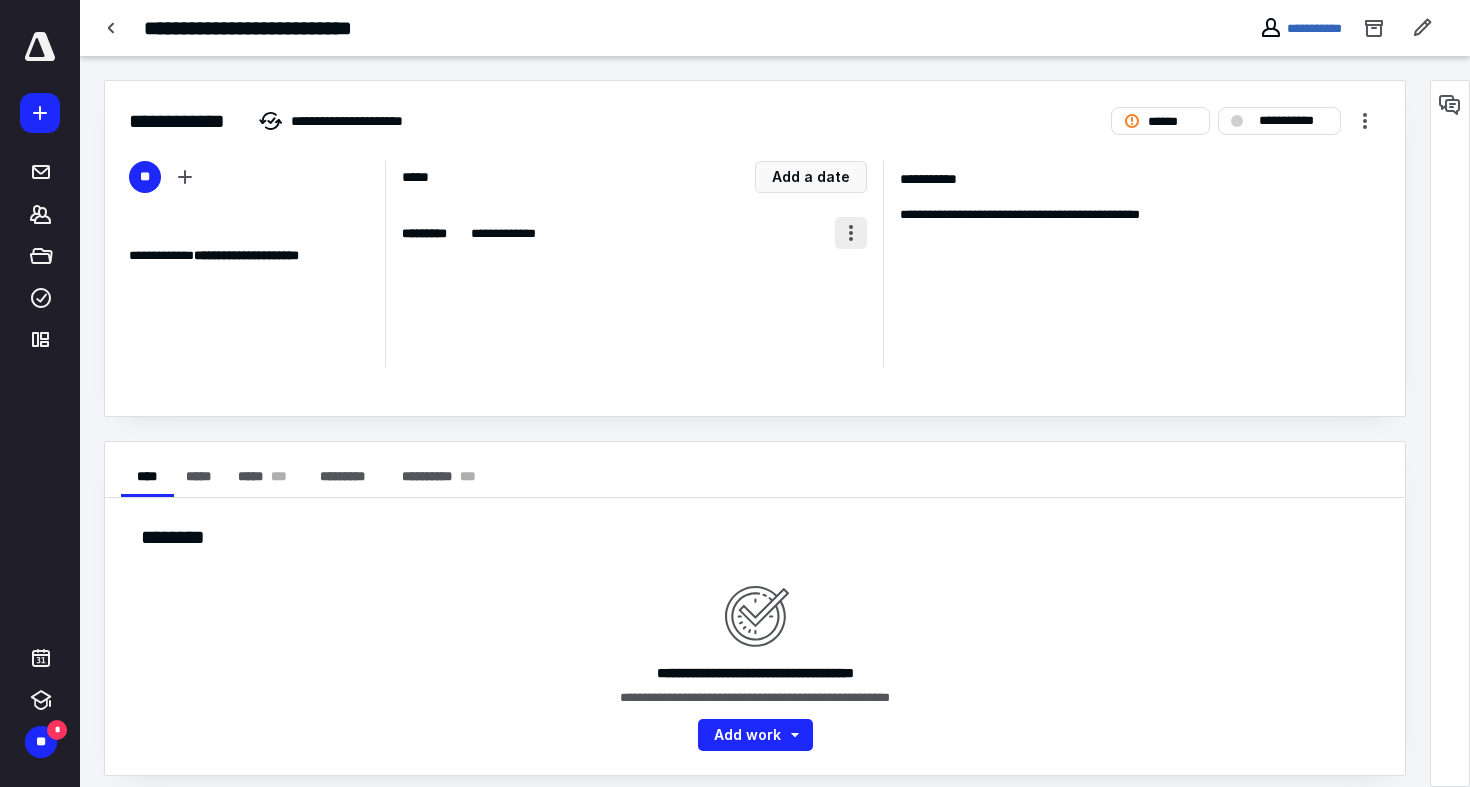 click at bounding box center (851, 233) 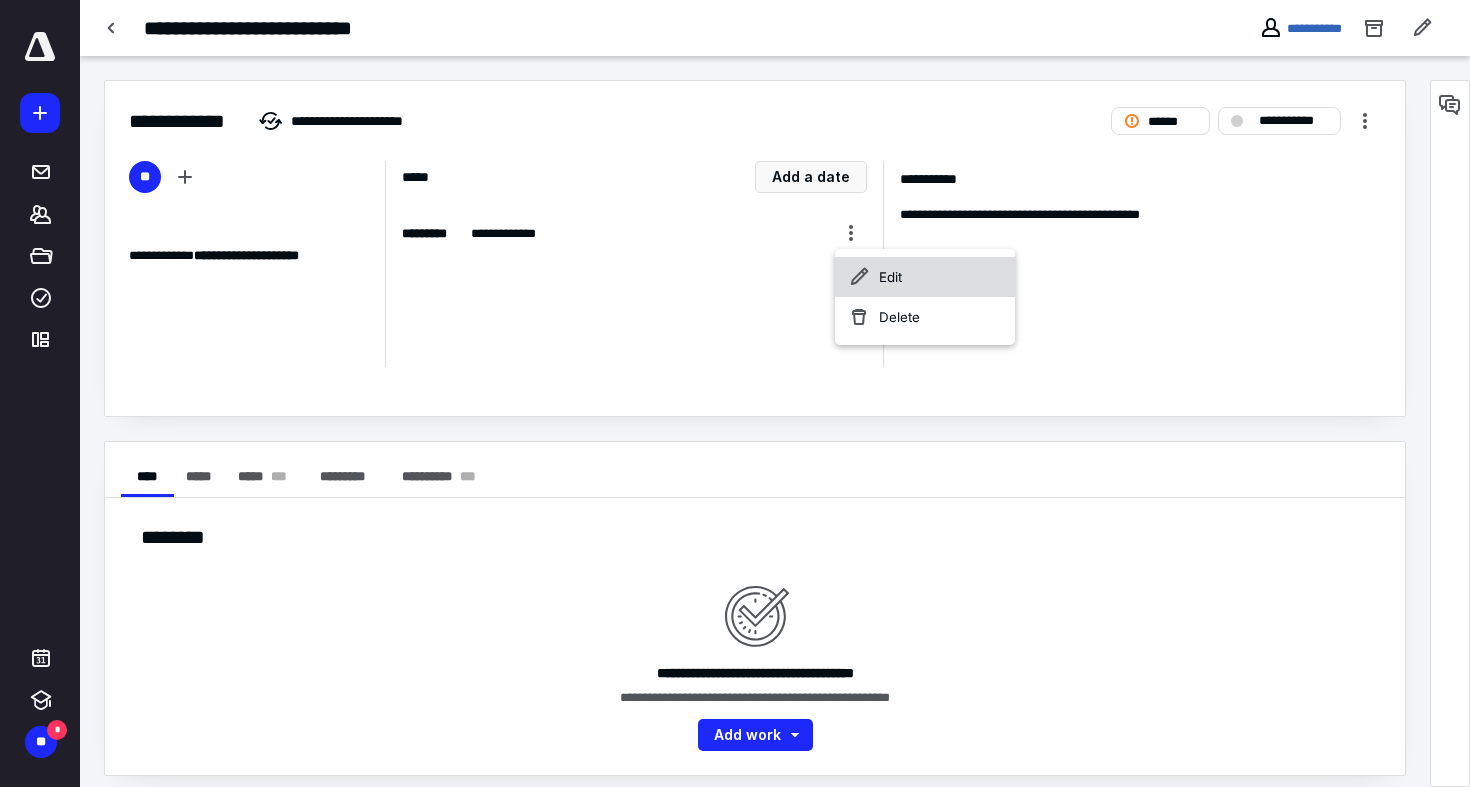 click on "Edit" at bounding box center [925, 277] 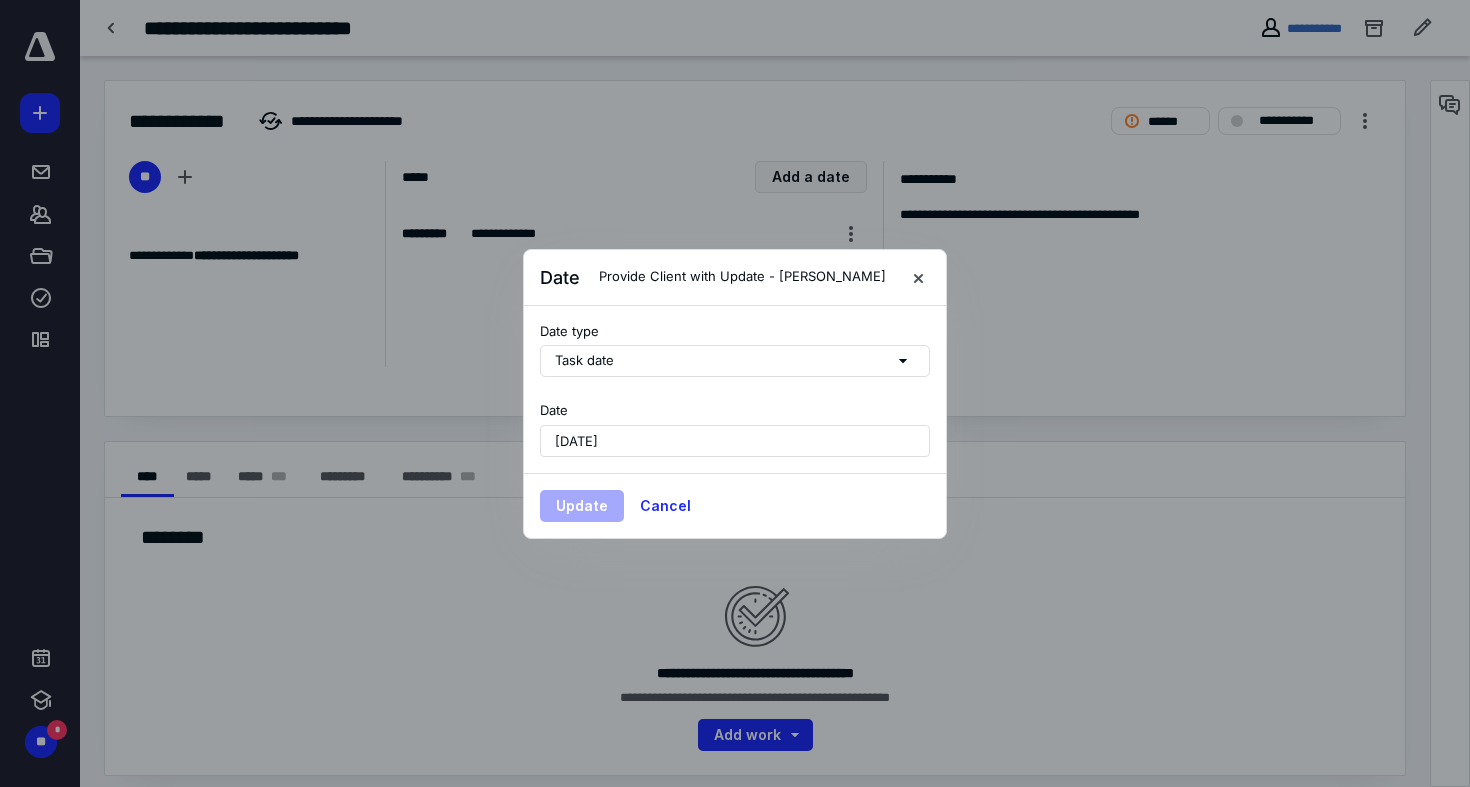 click on "July 14, 2025" at bounding box center (735, 441) 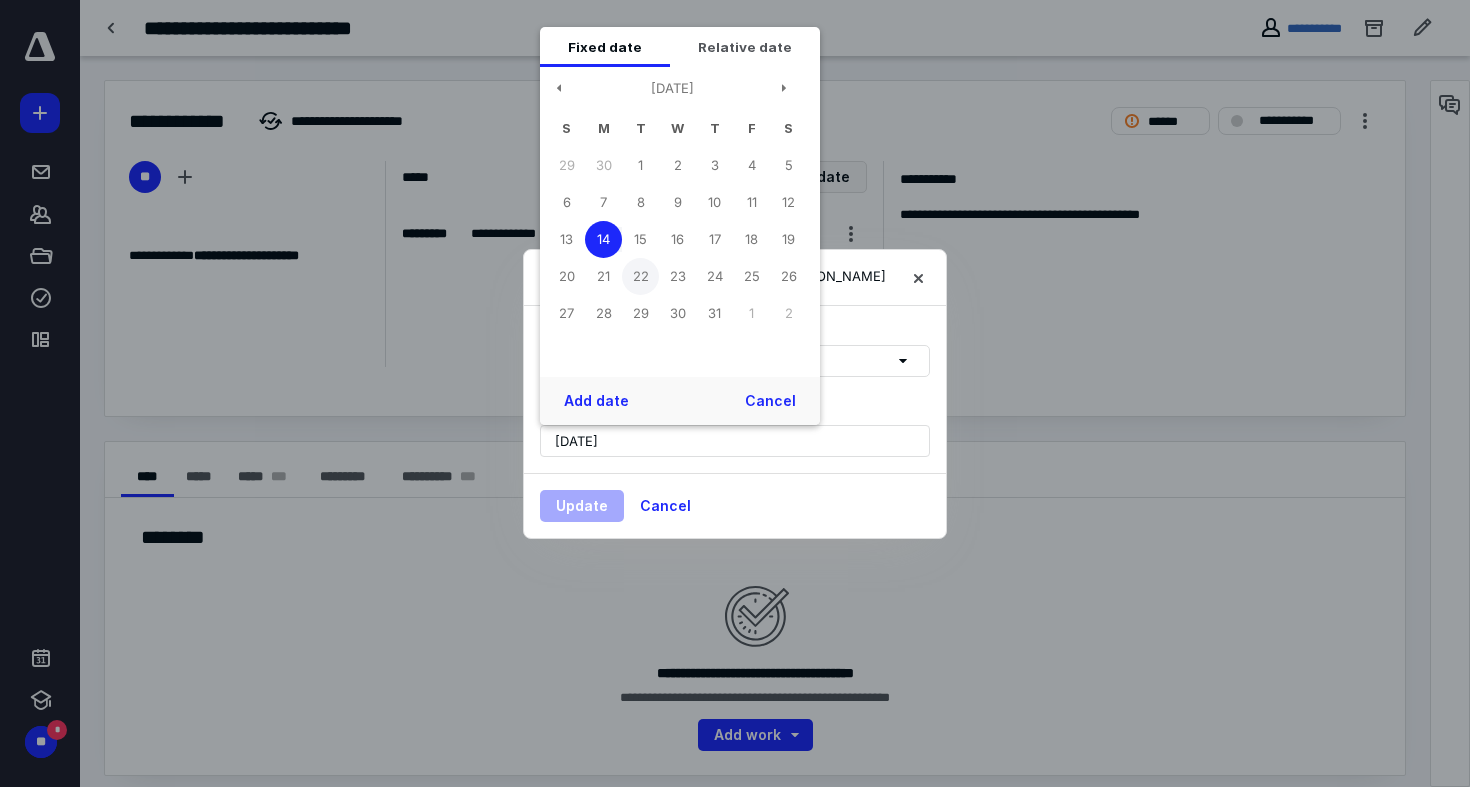drag, startPoint x: 628, startPoint y: 233, endPoint x: 628, endPoint y: 266, distance: 33 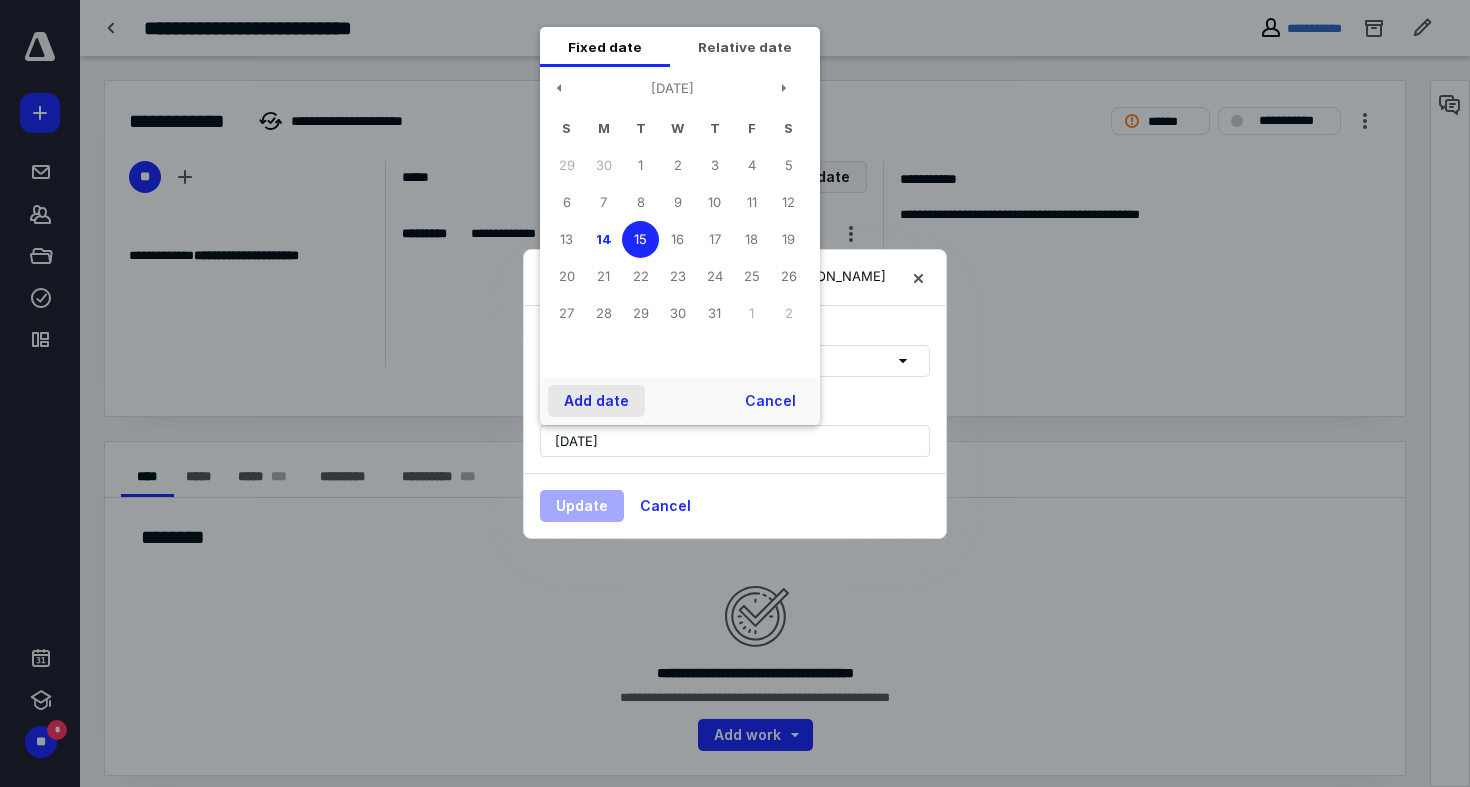 click on "Add date" at bounding box center [596, 401] 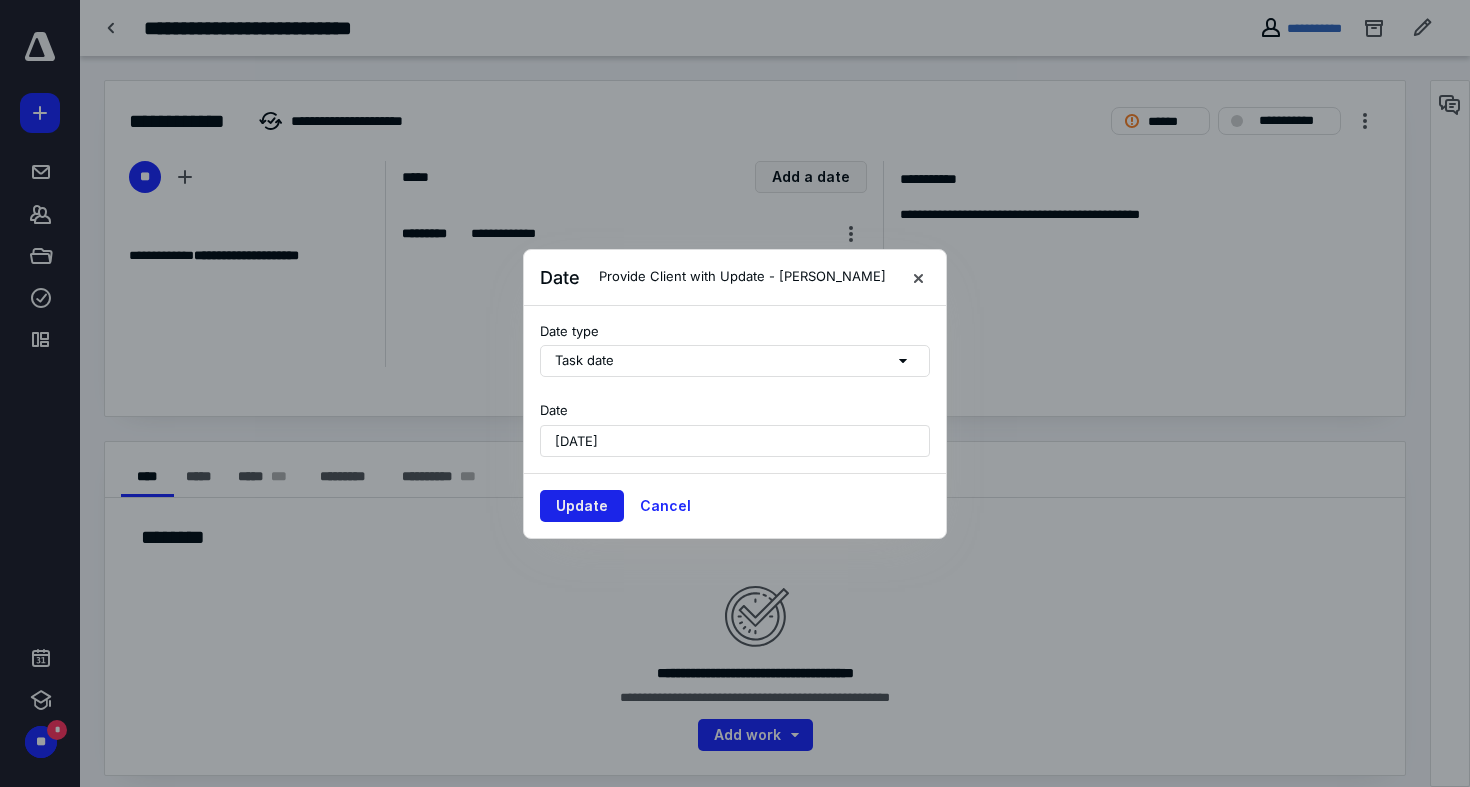 click on "Update" at bounding box center [582, 506] 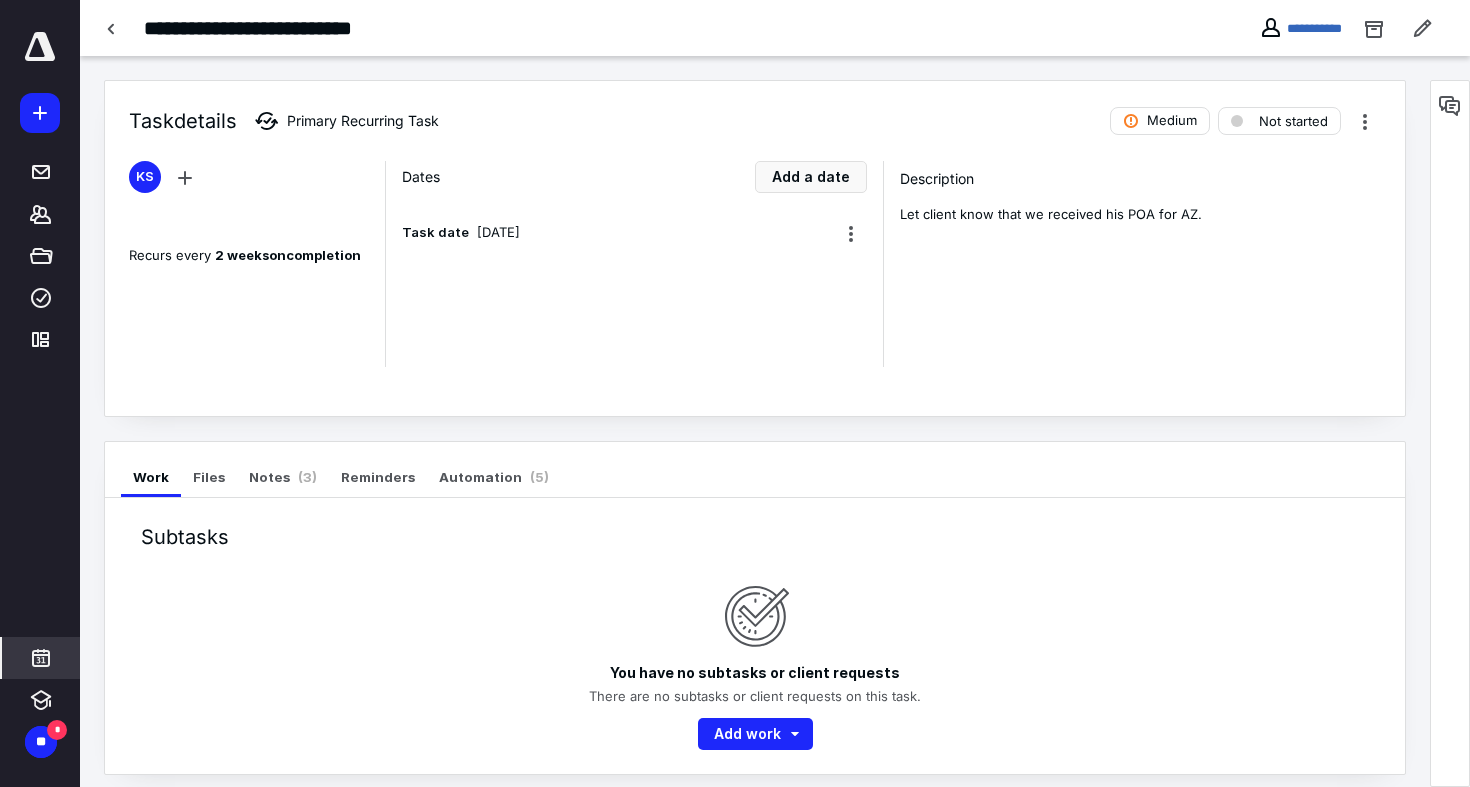 click 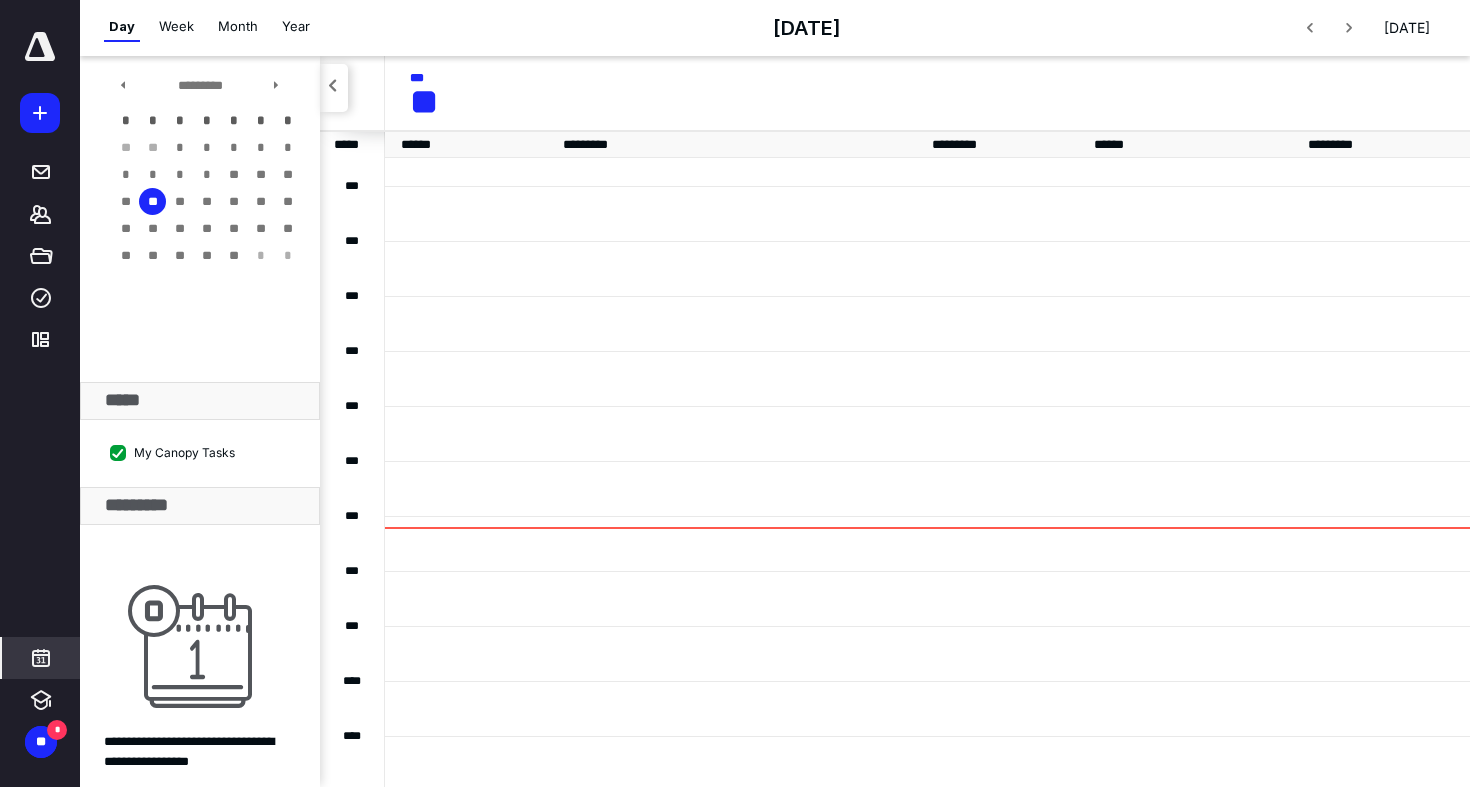scroll, scrollTop: 482, scrollLeft: 0, axis: vertical 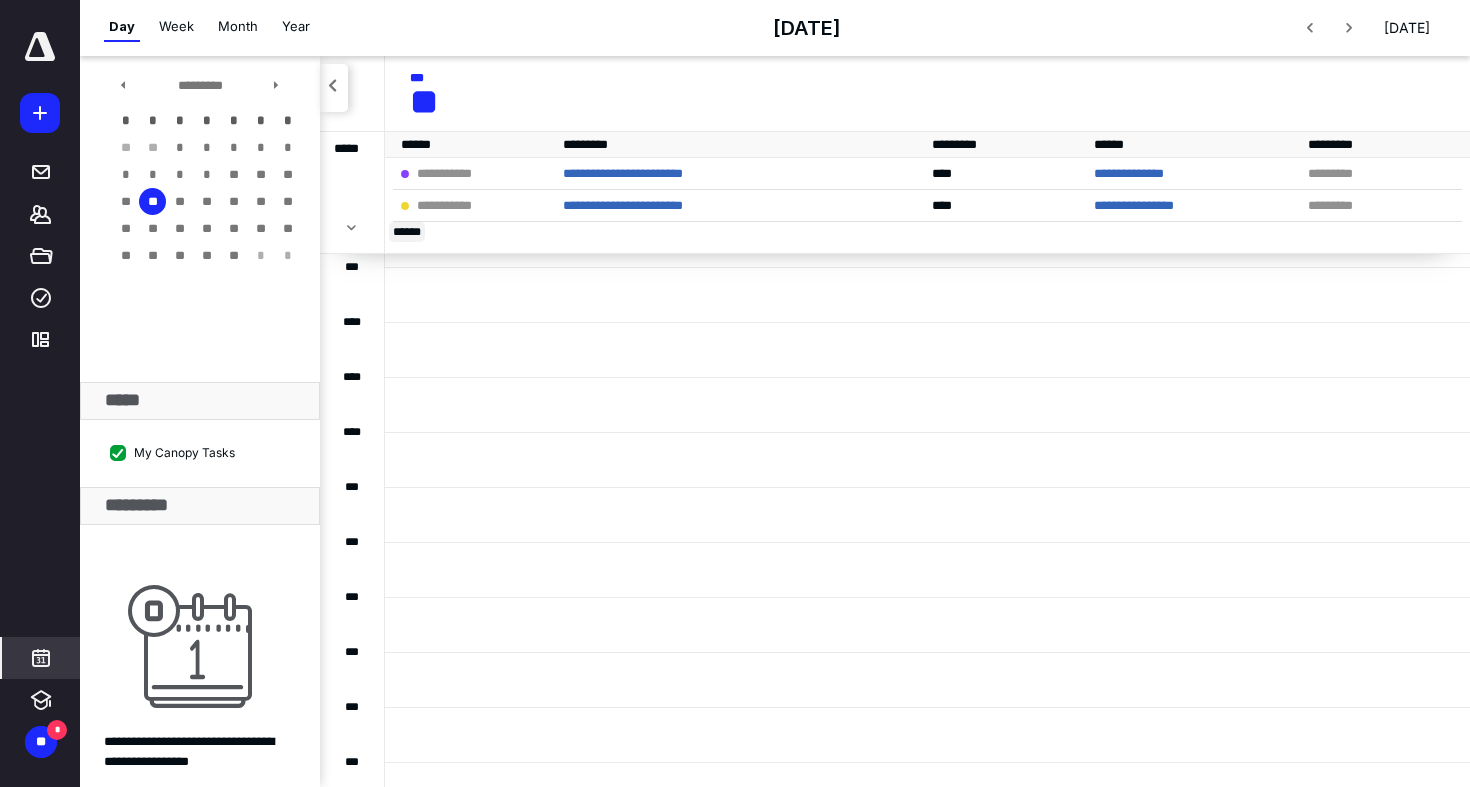 click on "* ****" at bounding box center [407, 232] 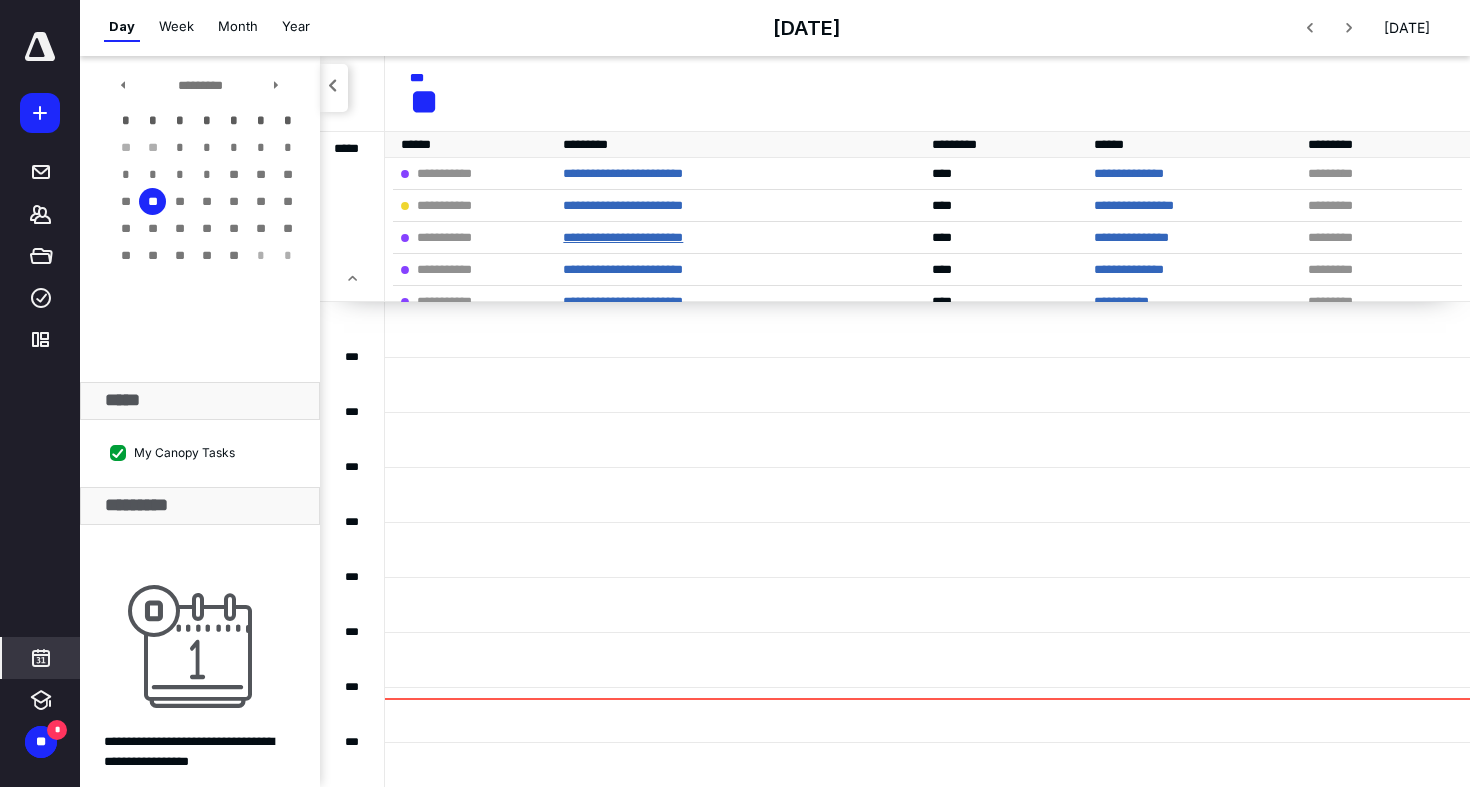 scroll, scrollTop: 0, scrollLeft: 0, axis: both 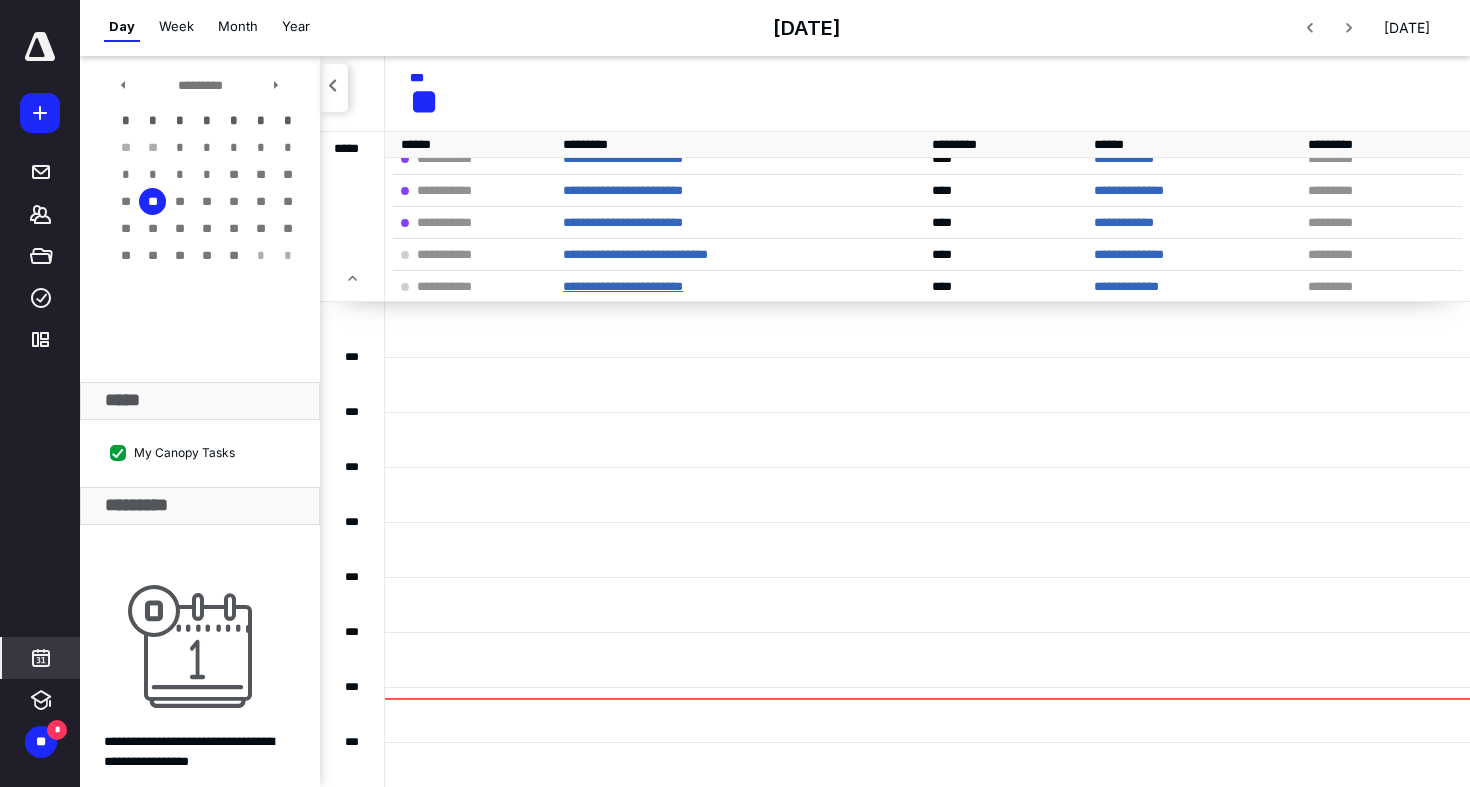click on "**********" at bounding box center [623, 286] 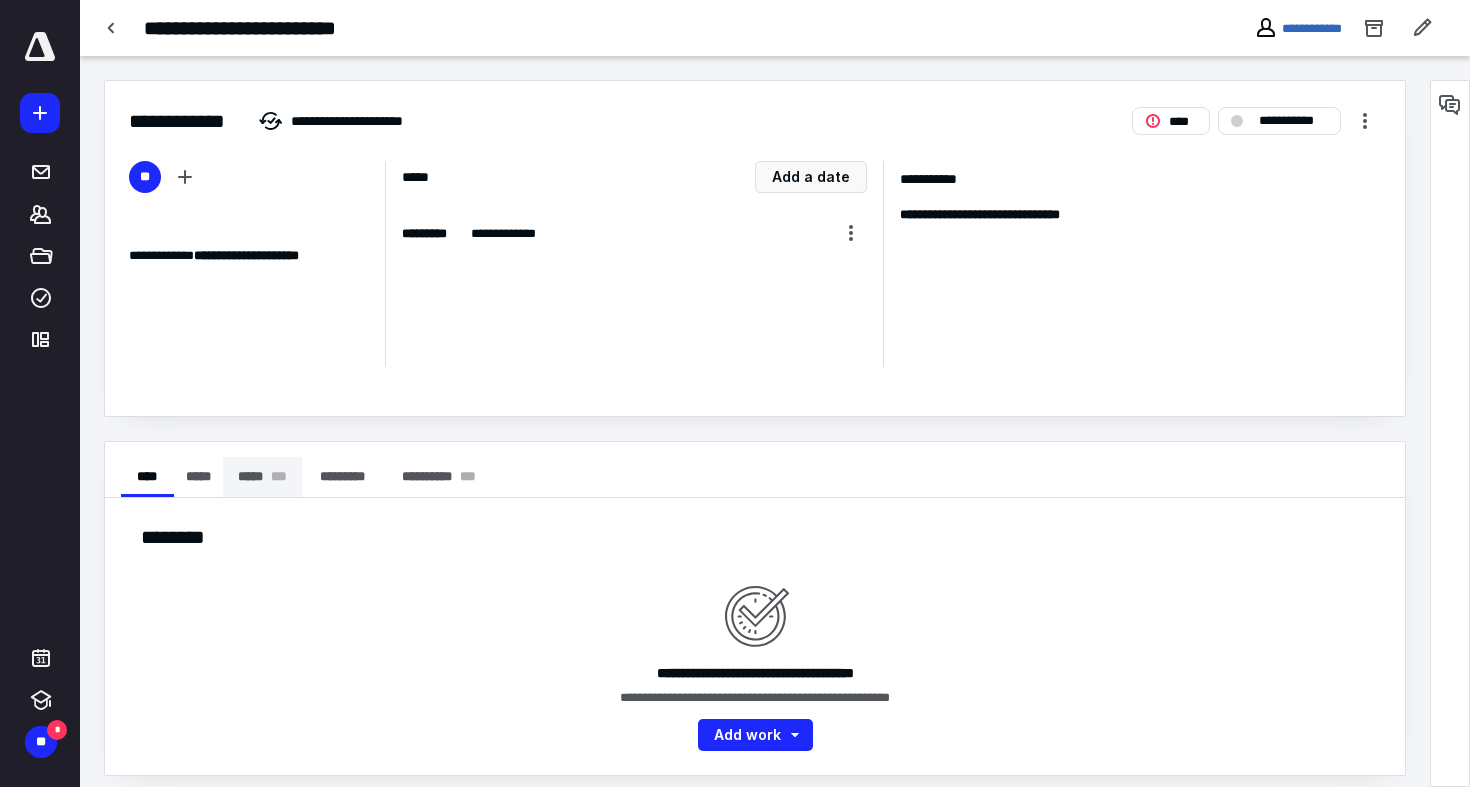 click on "***** * * *" at bounding box center [262, 477] 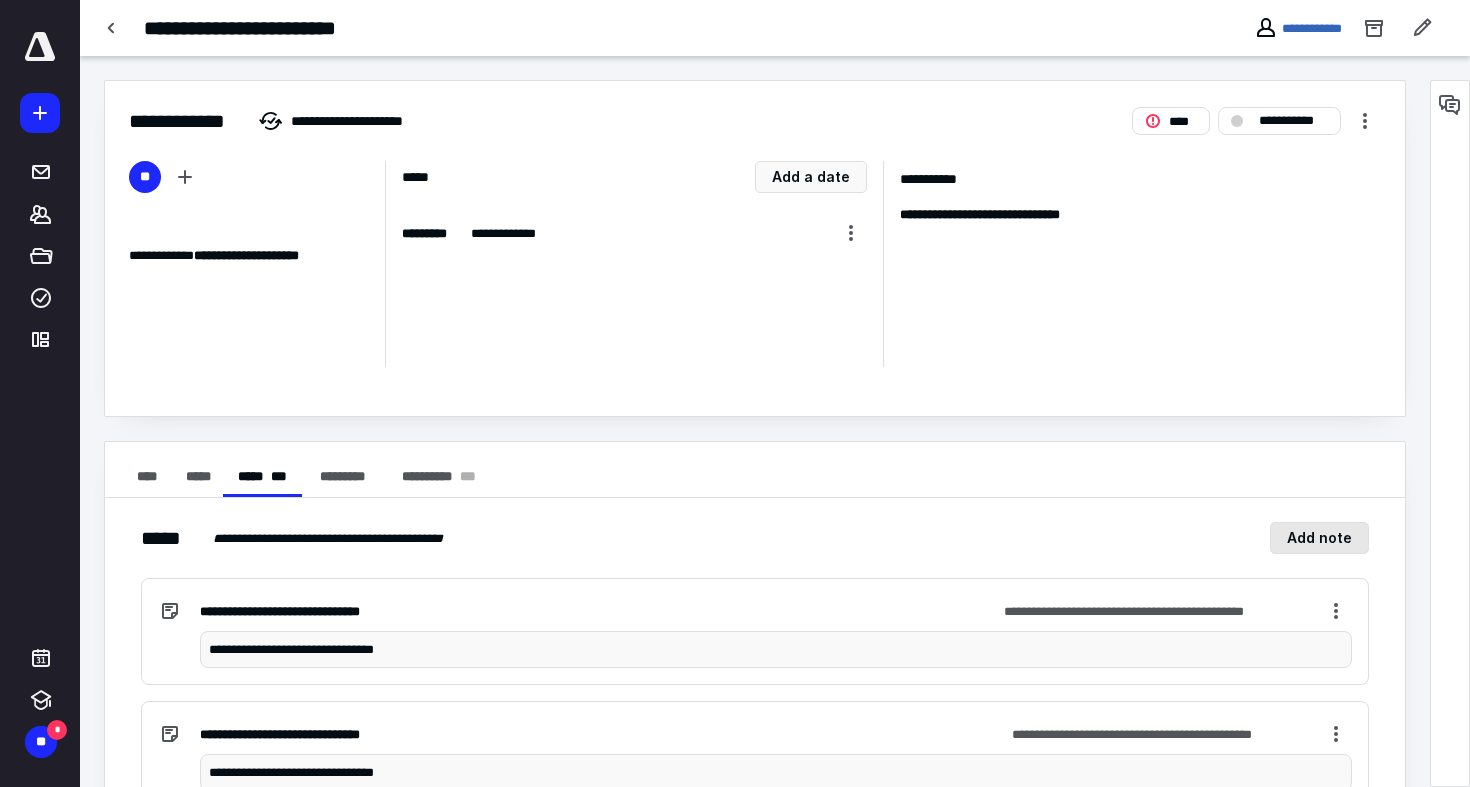 click on "Add note" at bounding box center (1319, 538) 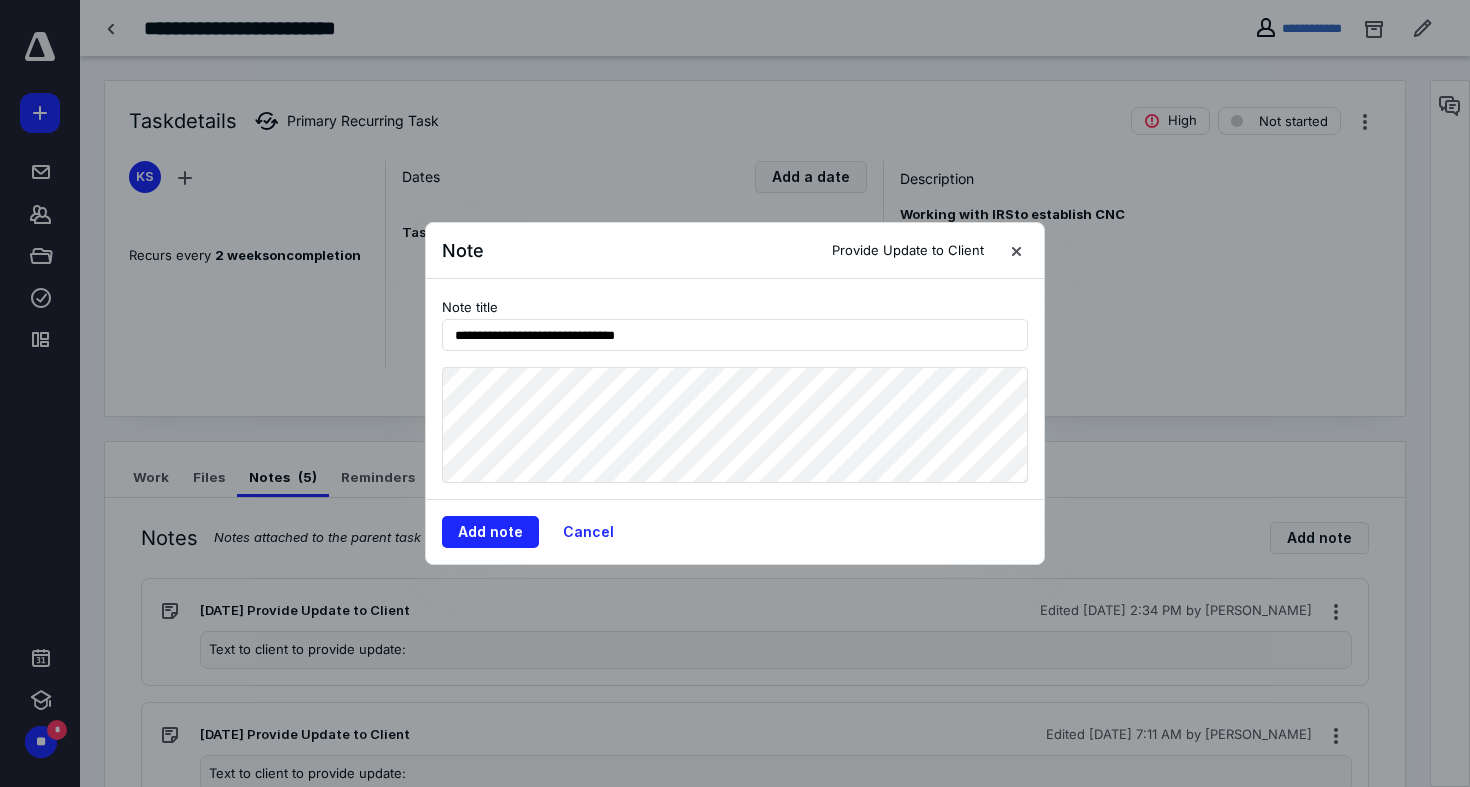 type on "**********" 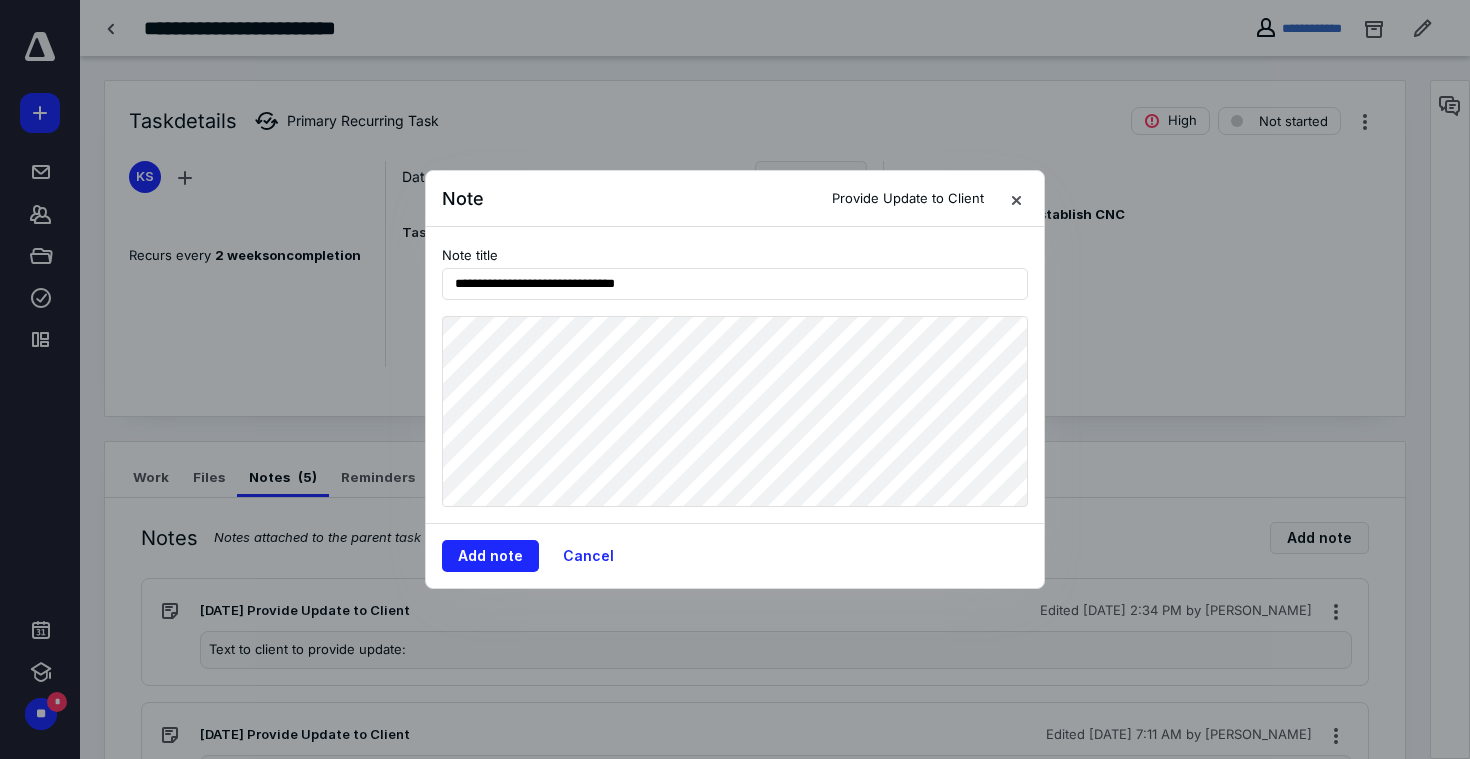 click on "**********" at bounding box center (735, 379) 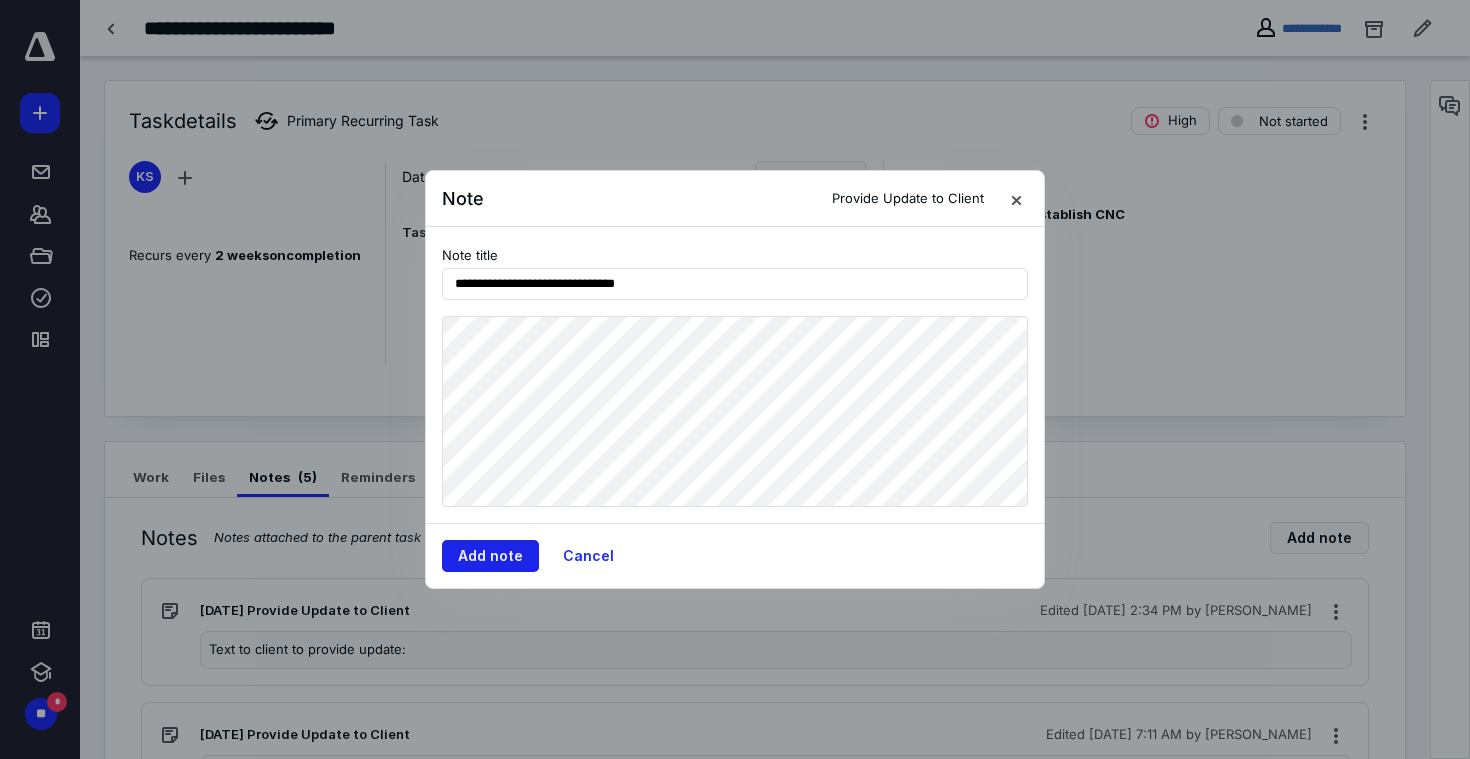click on "Add note" at bounding box center (490, 556) 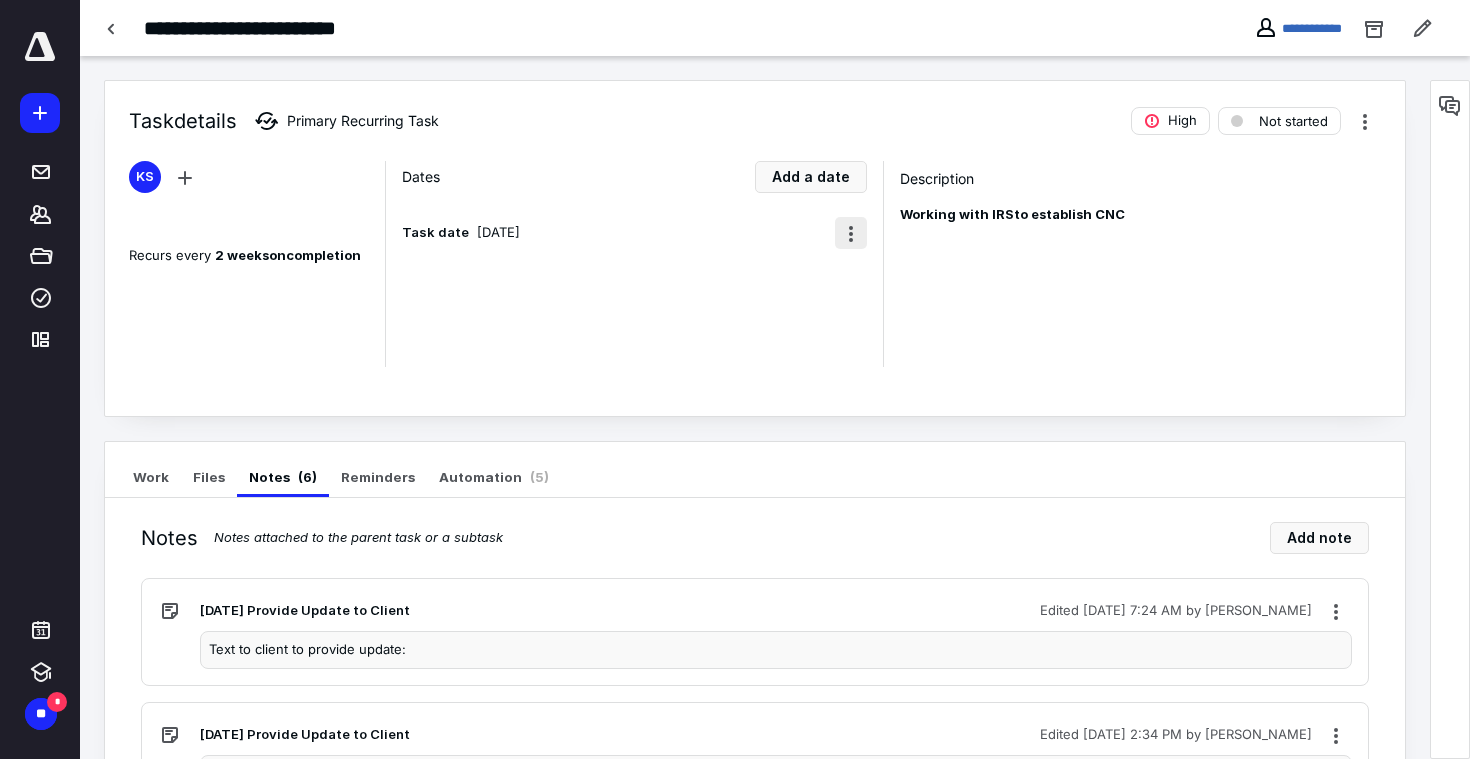 click at bounding box center (851, 233) 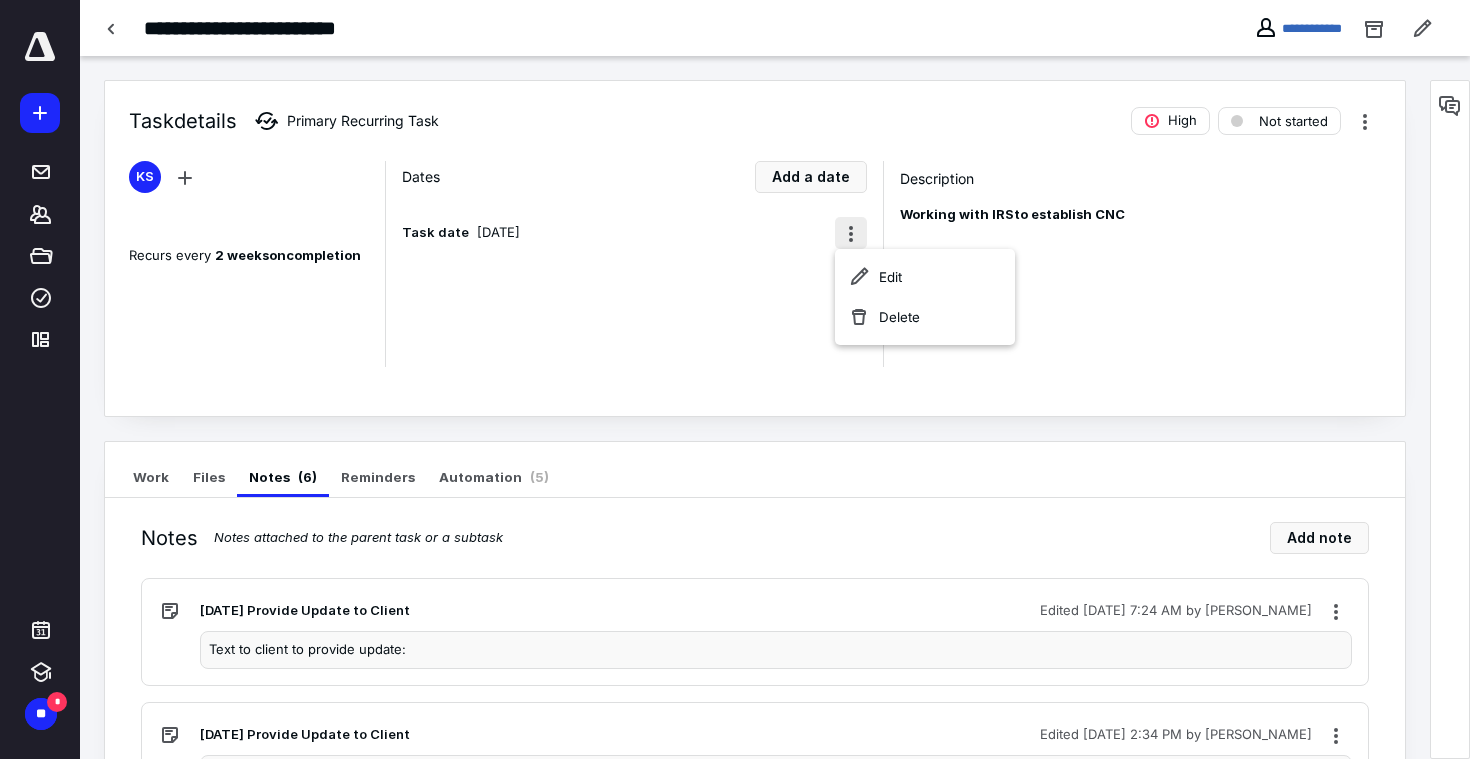 click 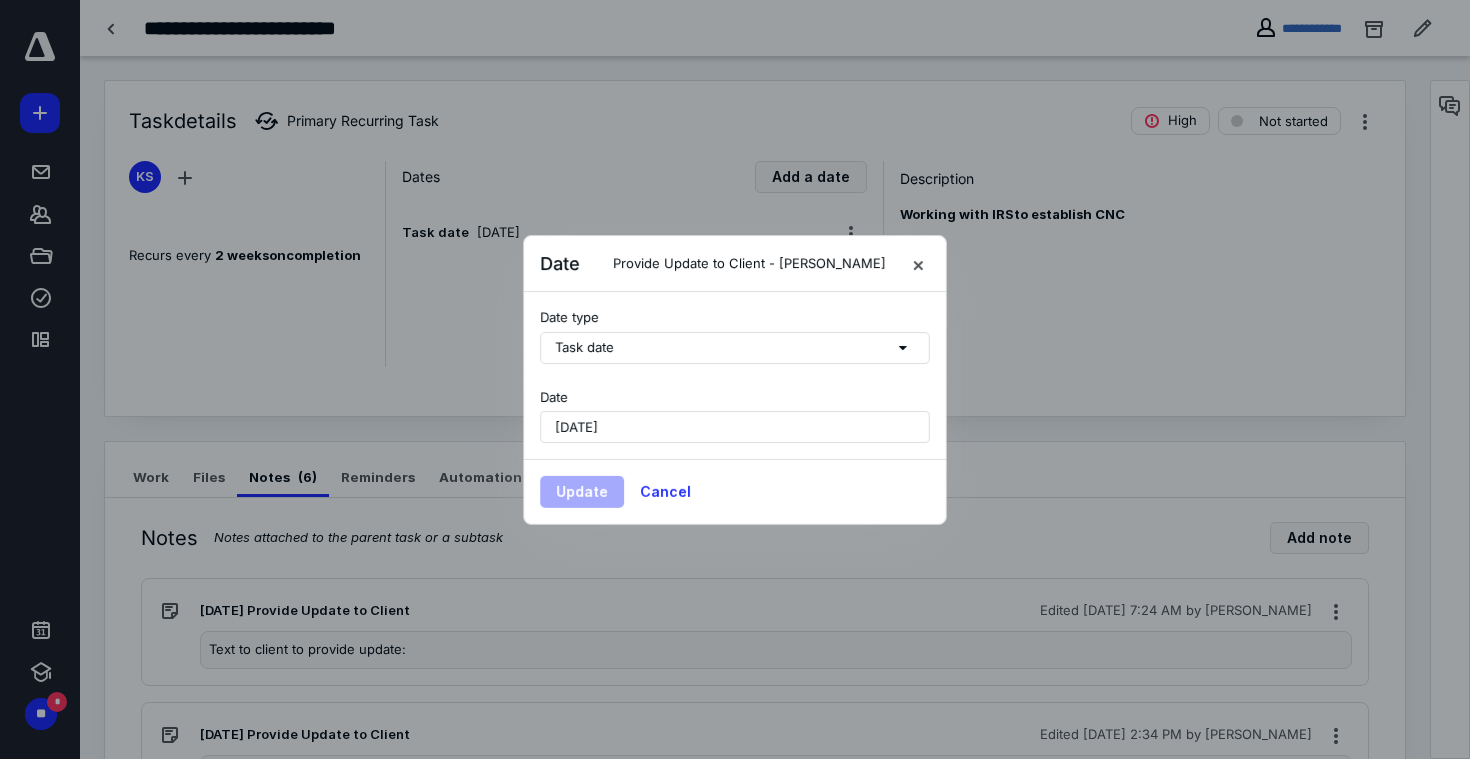 click on "July 14, 2025" at bounding box center [576, 426] 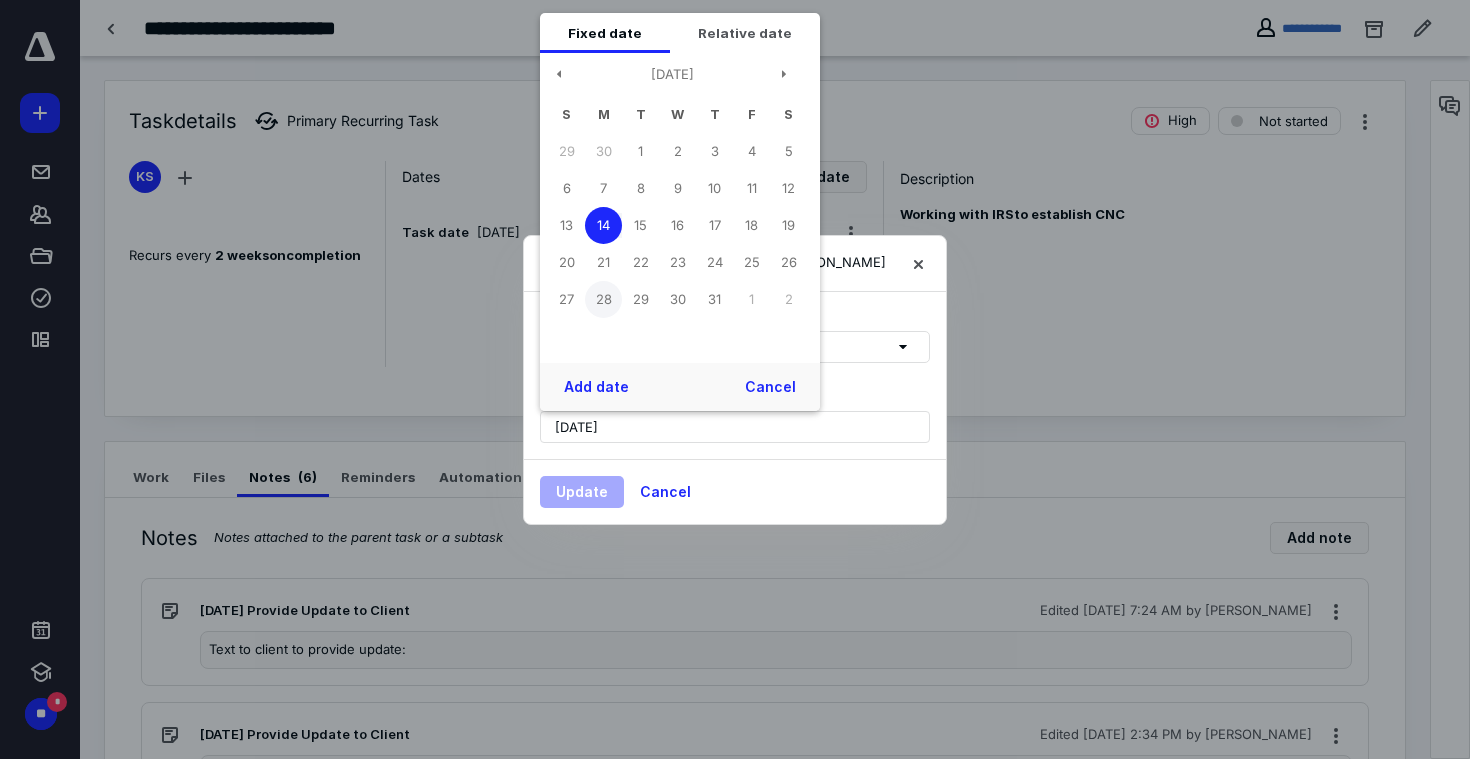 click on "28" at bounding box center (603, 299) 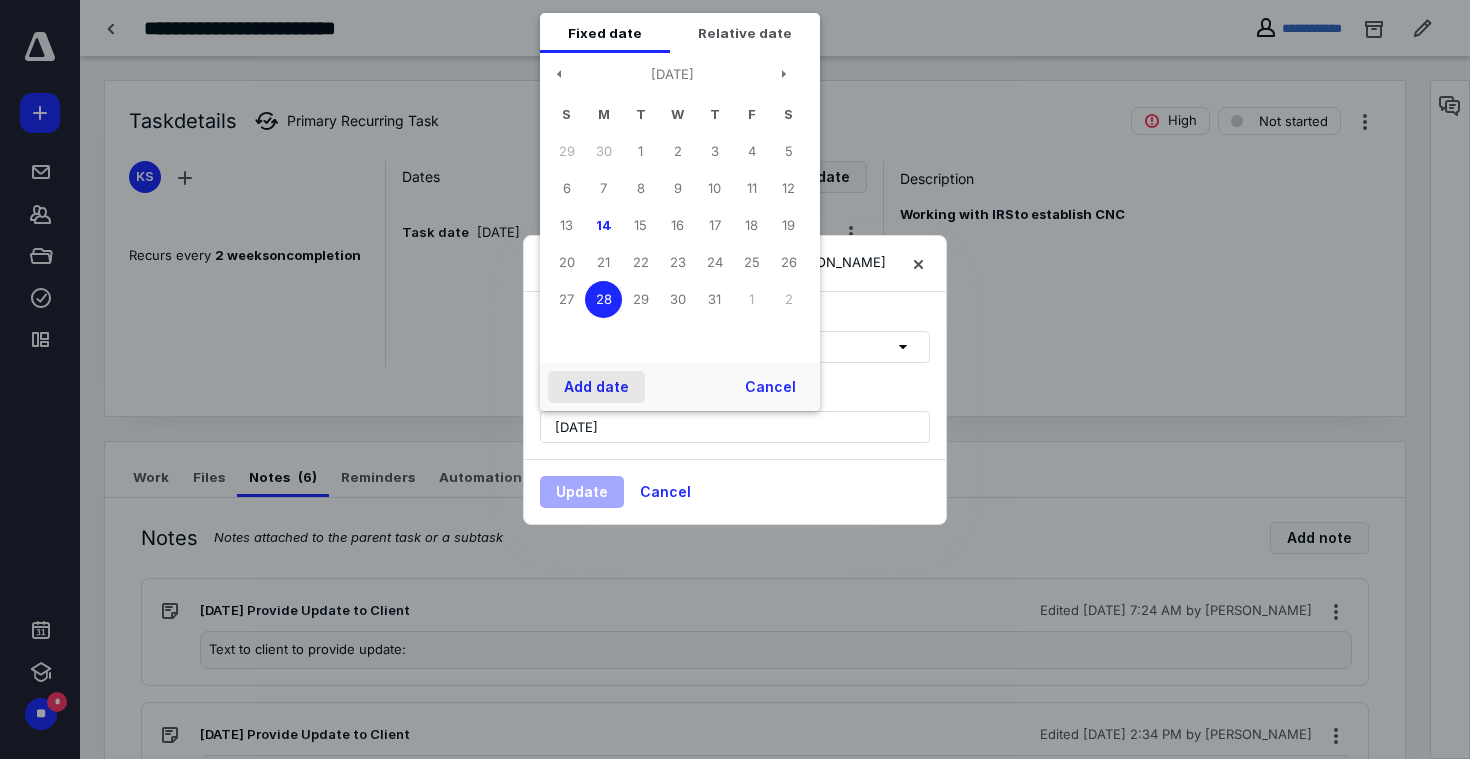 click on "Add date" at bounding box center [596, 387] 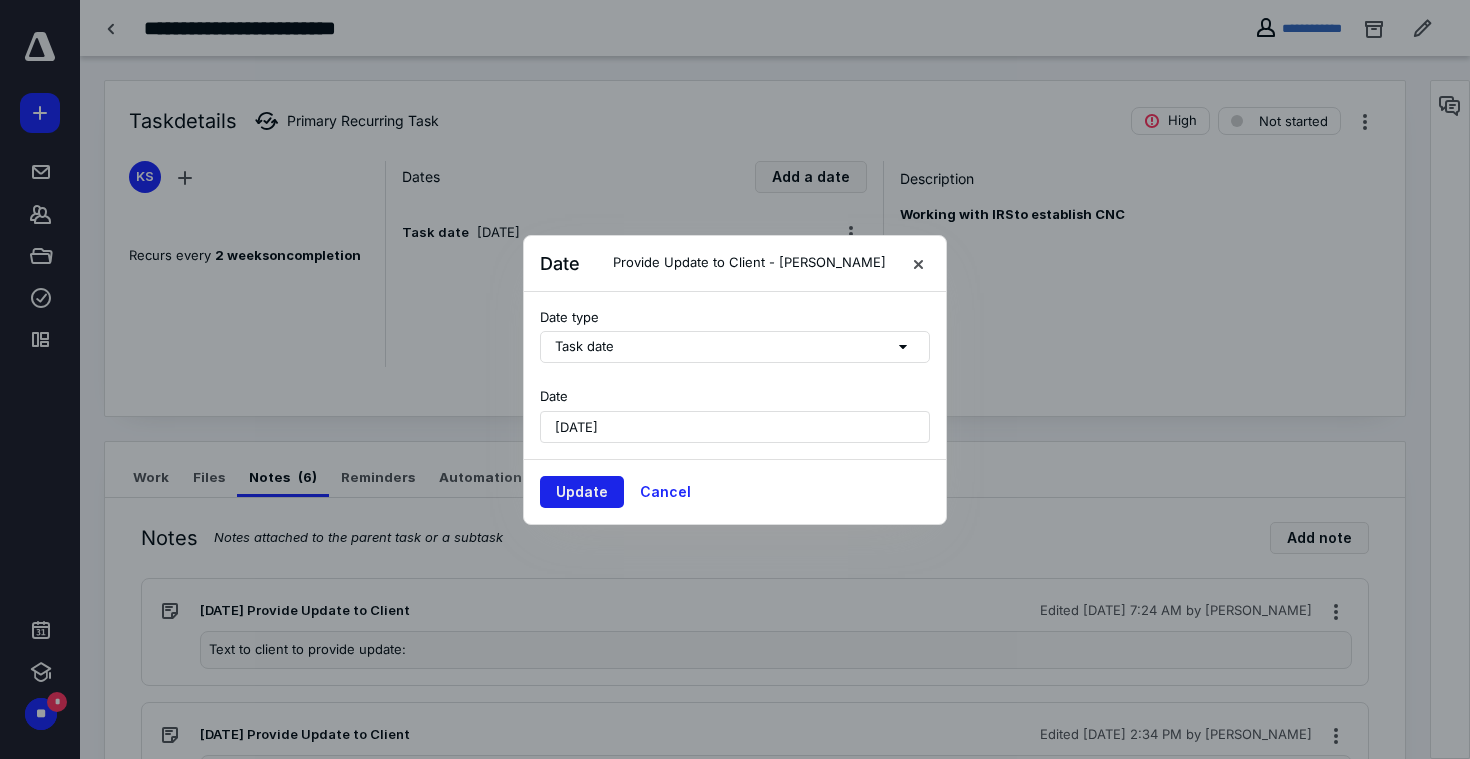 click on "Update" at bounding box center (582, 492) 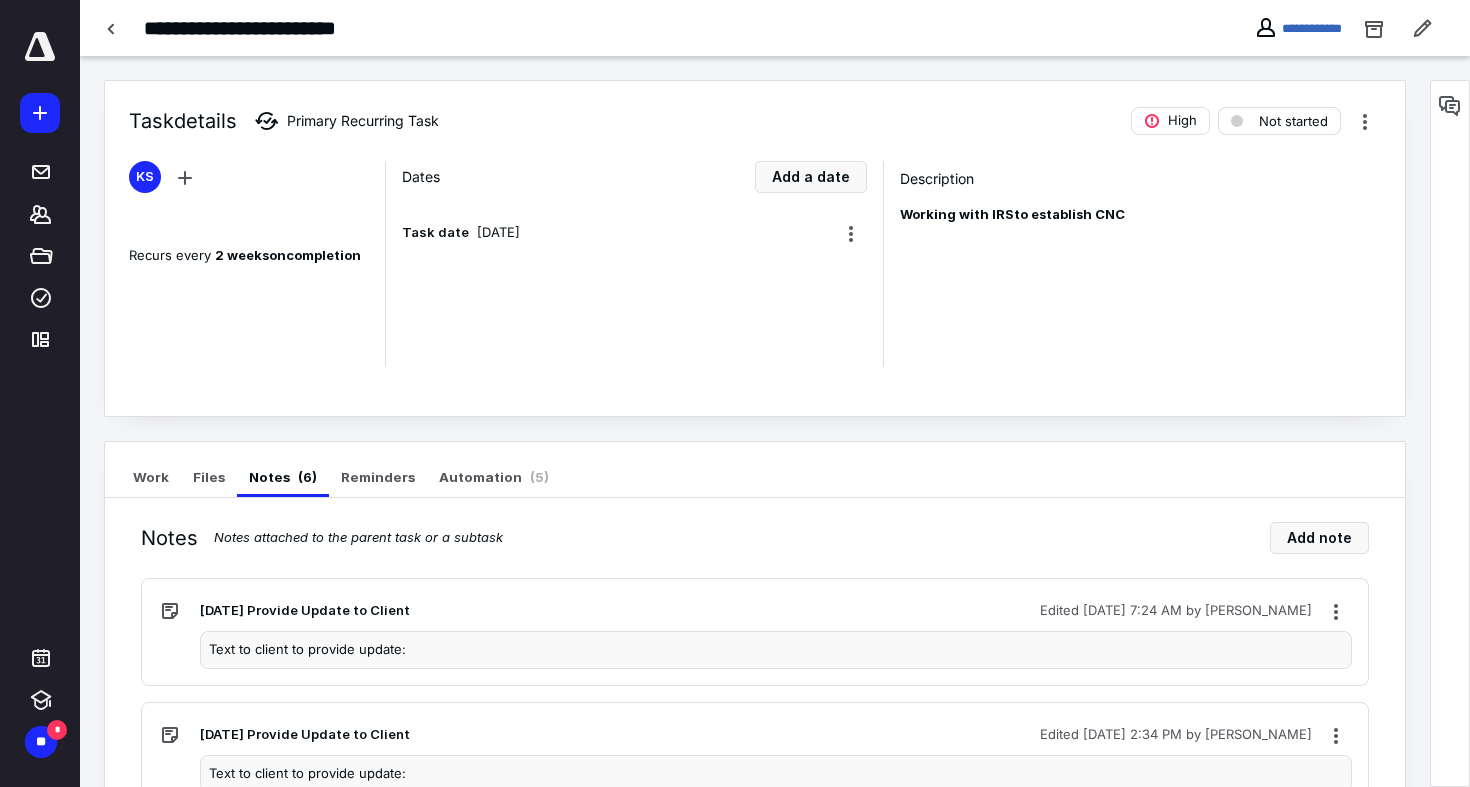 click on "Not started" at bounding box center (1293, 121) 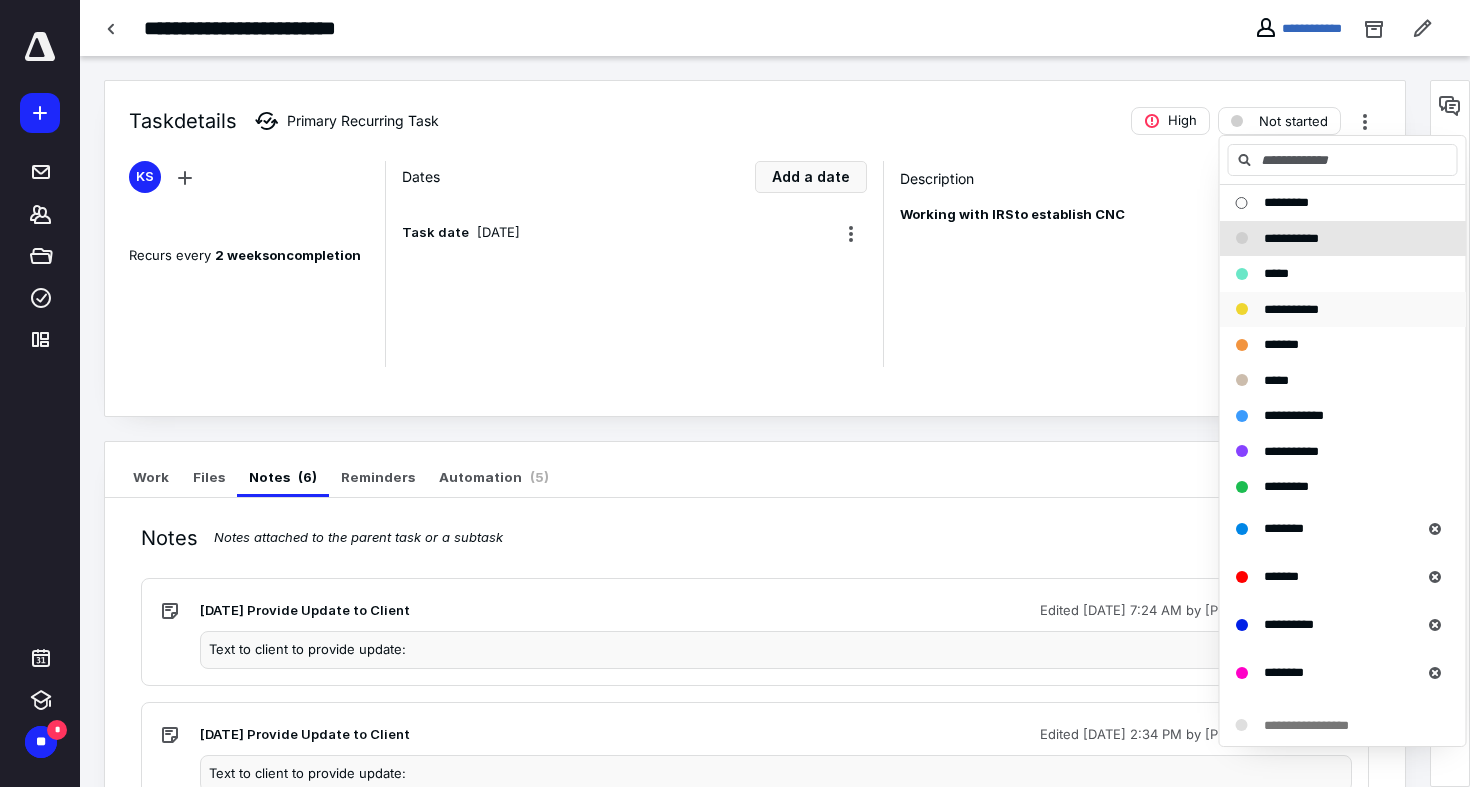 click on "**********" at bounding box center (1291, 309) 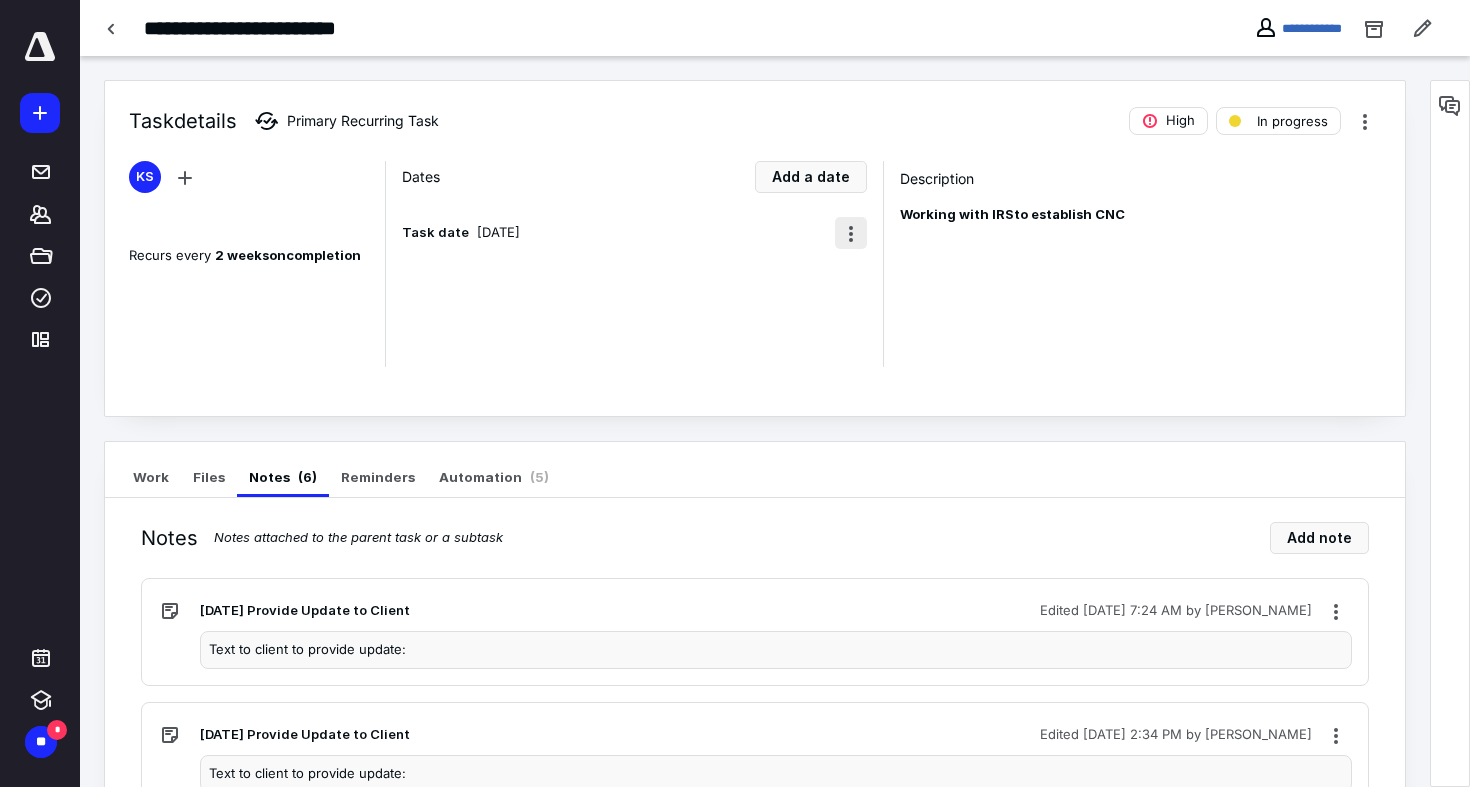 click at bounding box center (851, 233) 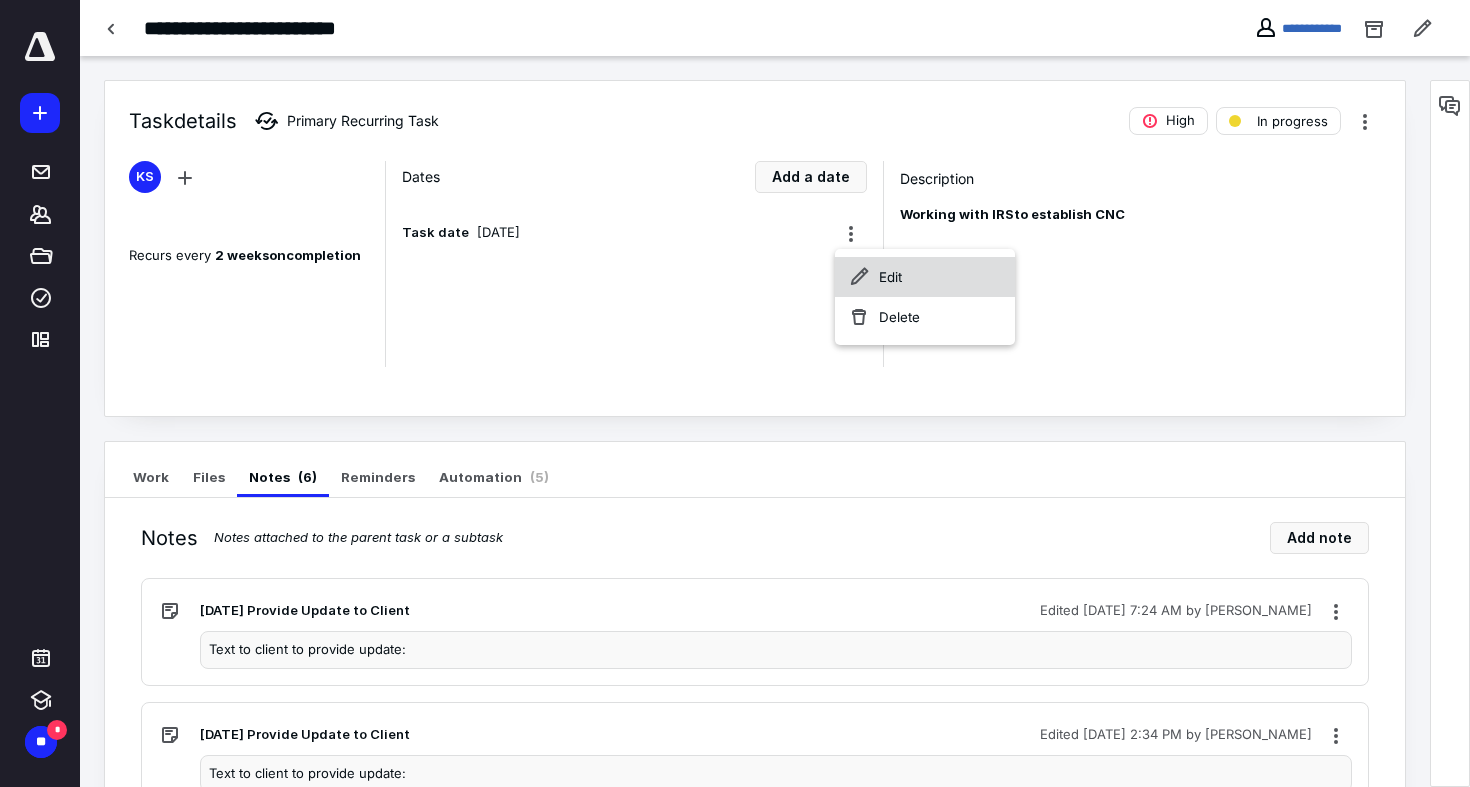 click on "Edit" at bounding box center [925, 277] 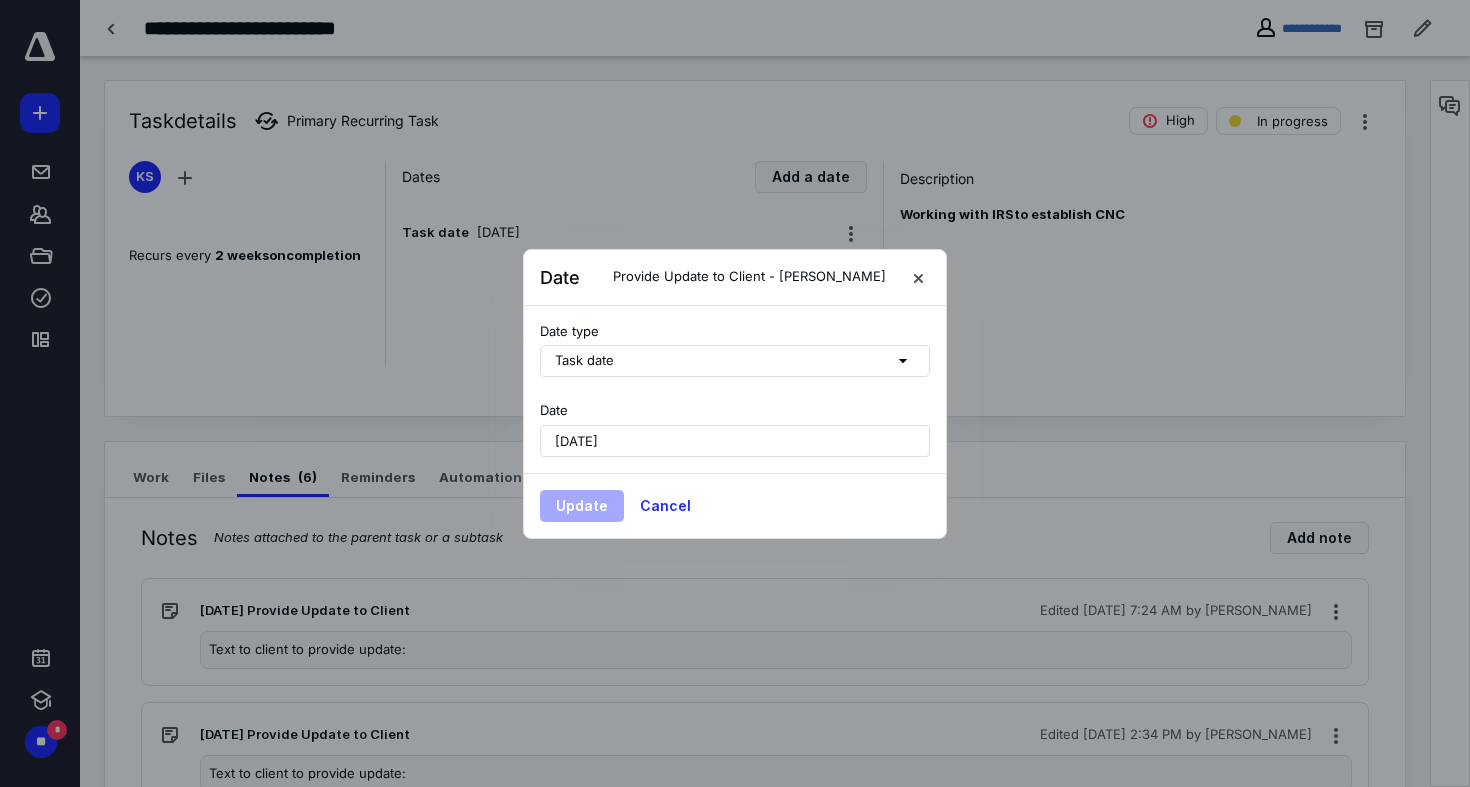 click on "July 28, 2025" at bounding box center [576, 441] 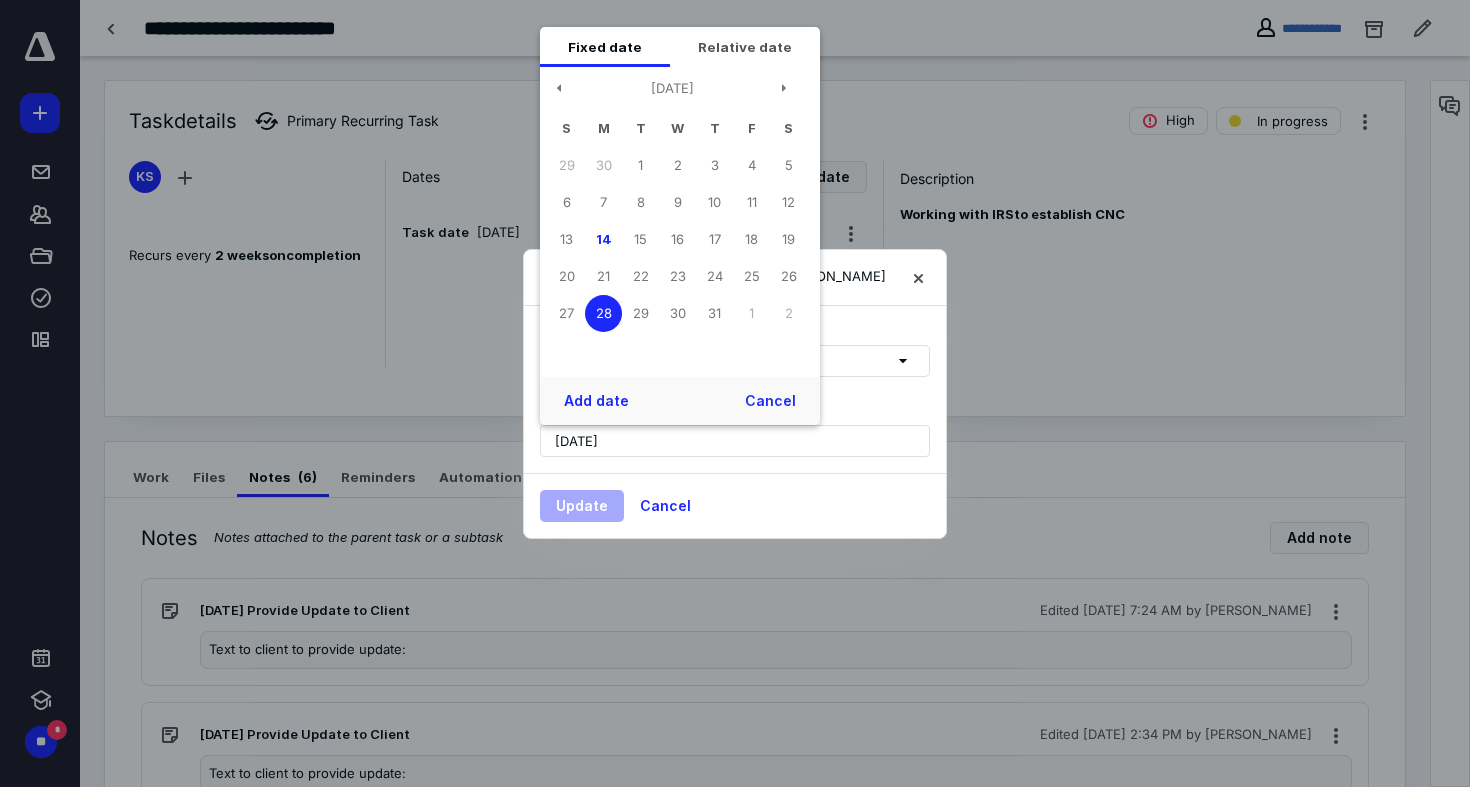 click on "28" at bounding box center (603, 313) 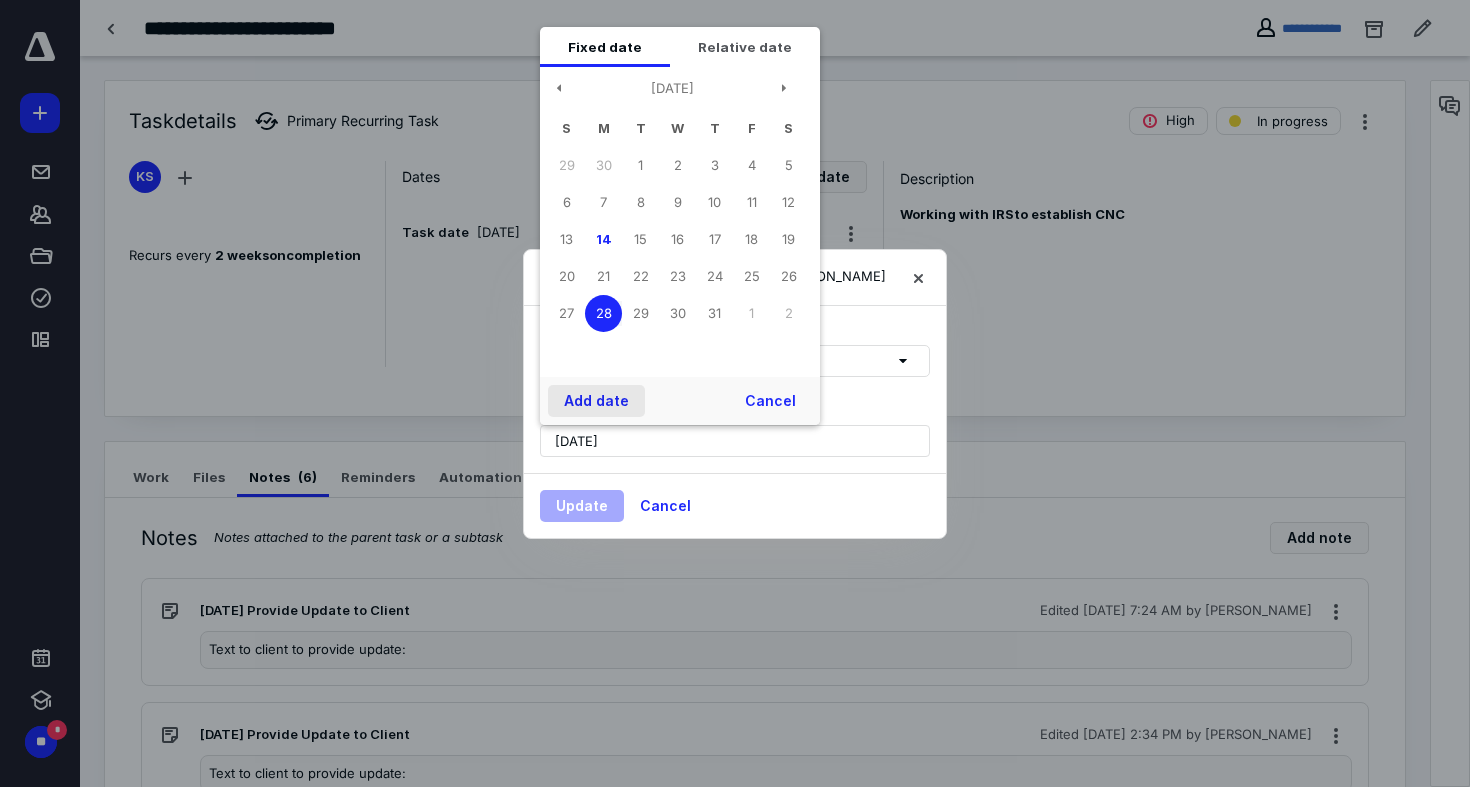 click on "Add date" at bounding box center (596, 401) 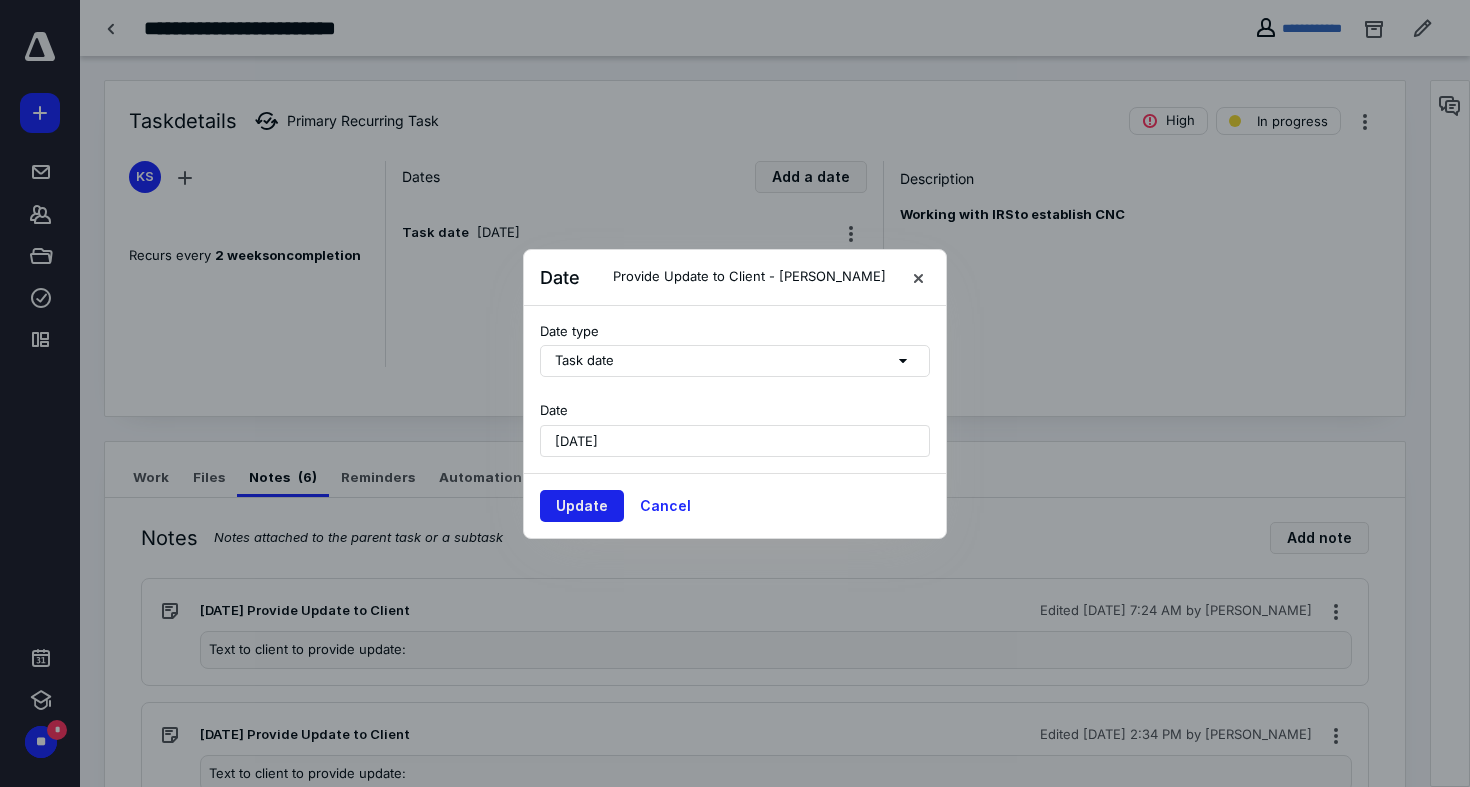 click on "Update" at bounding box center [582, 506] 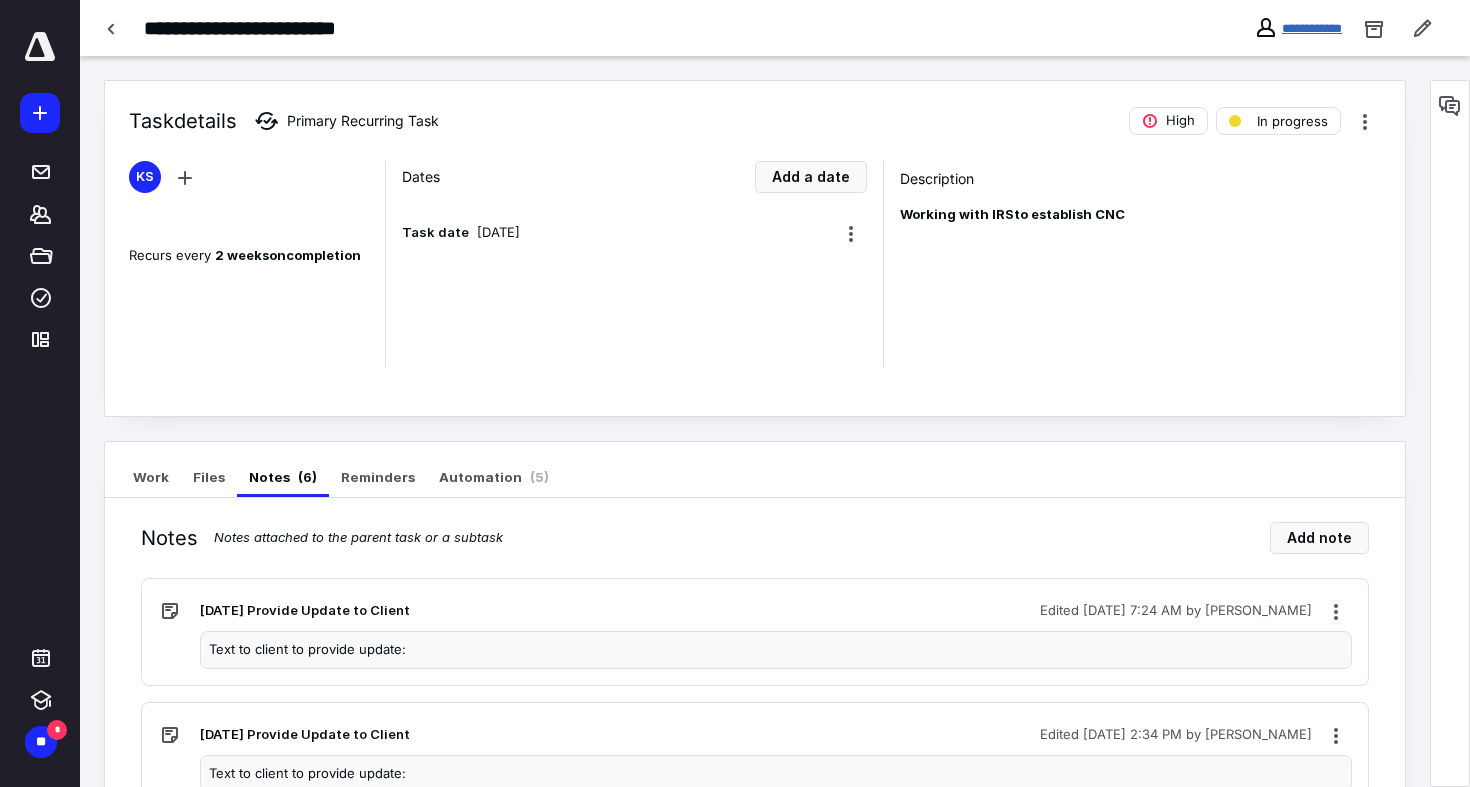 click on "**********" at bounding box center [1312, 28] 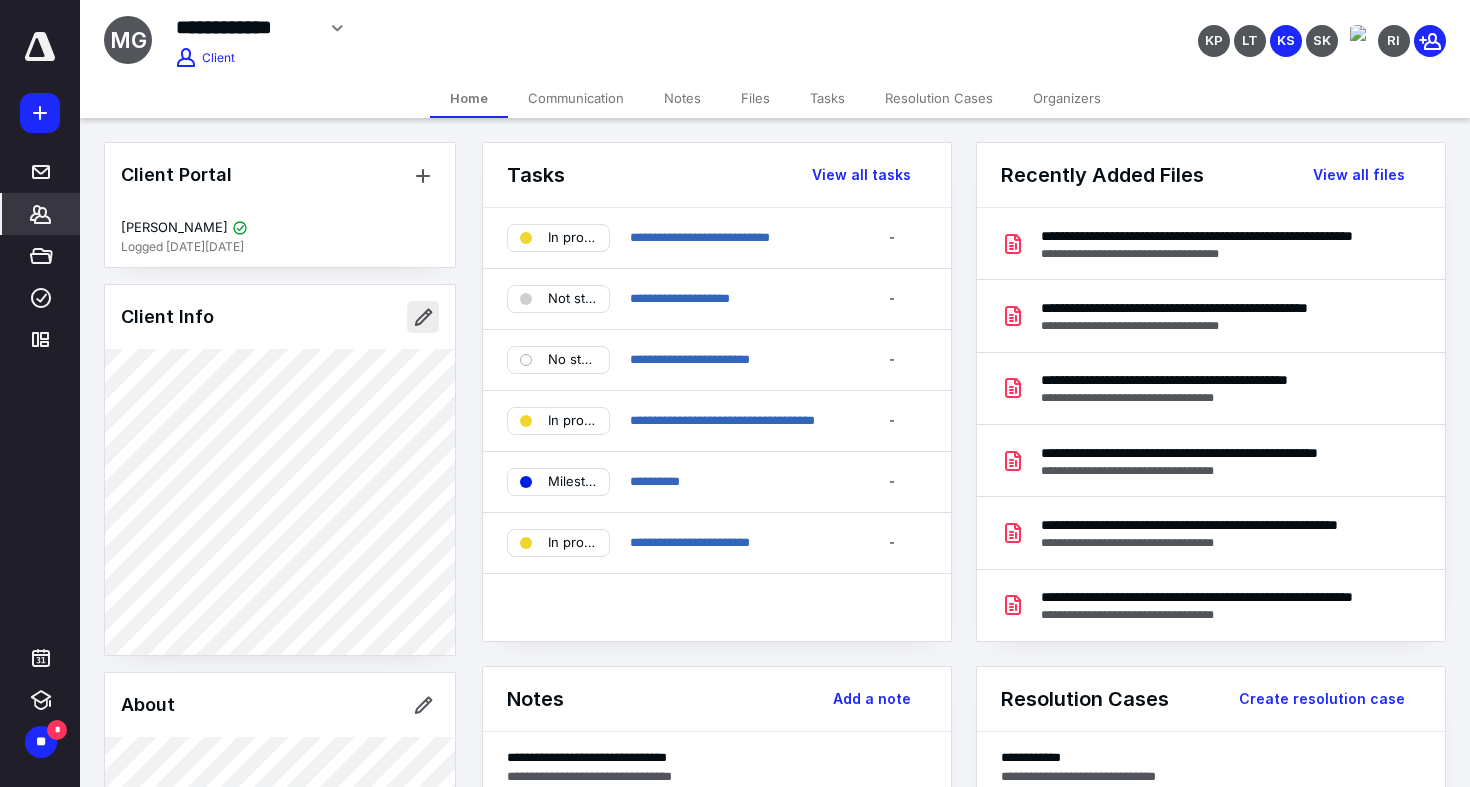 click at bounding box center (423, 317) 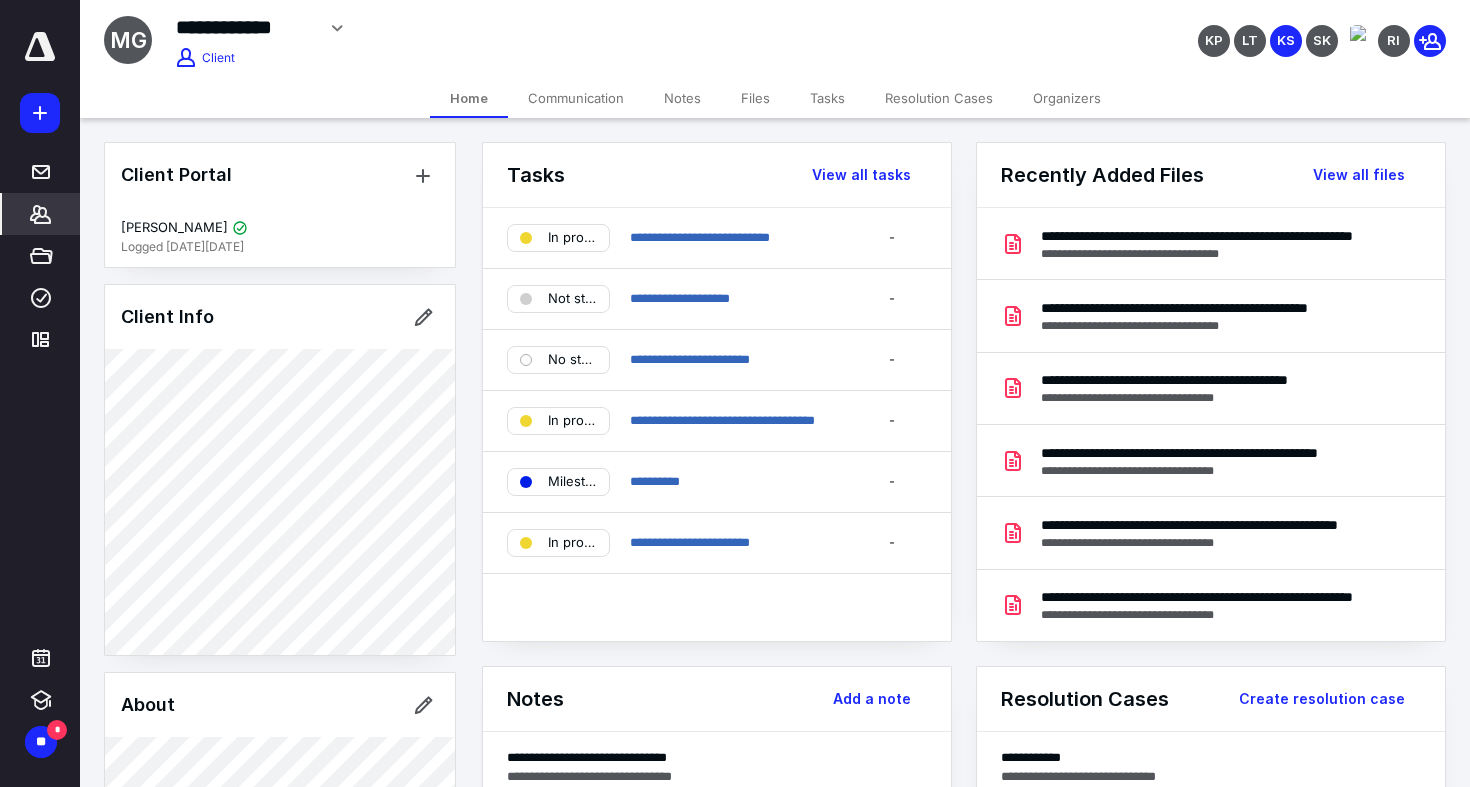 type on "**********" 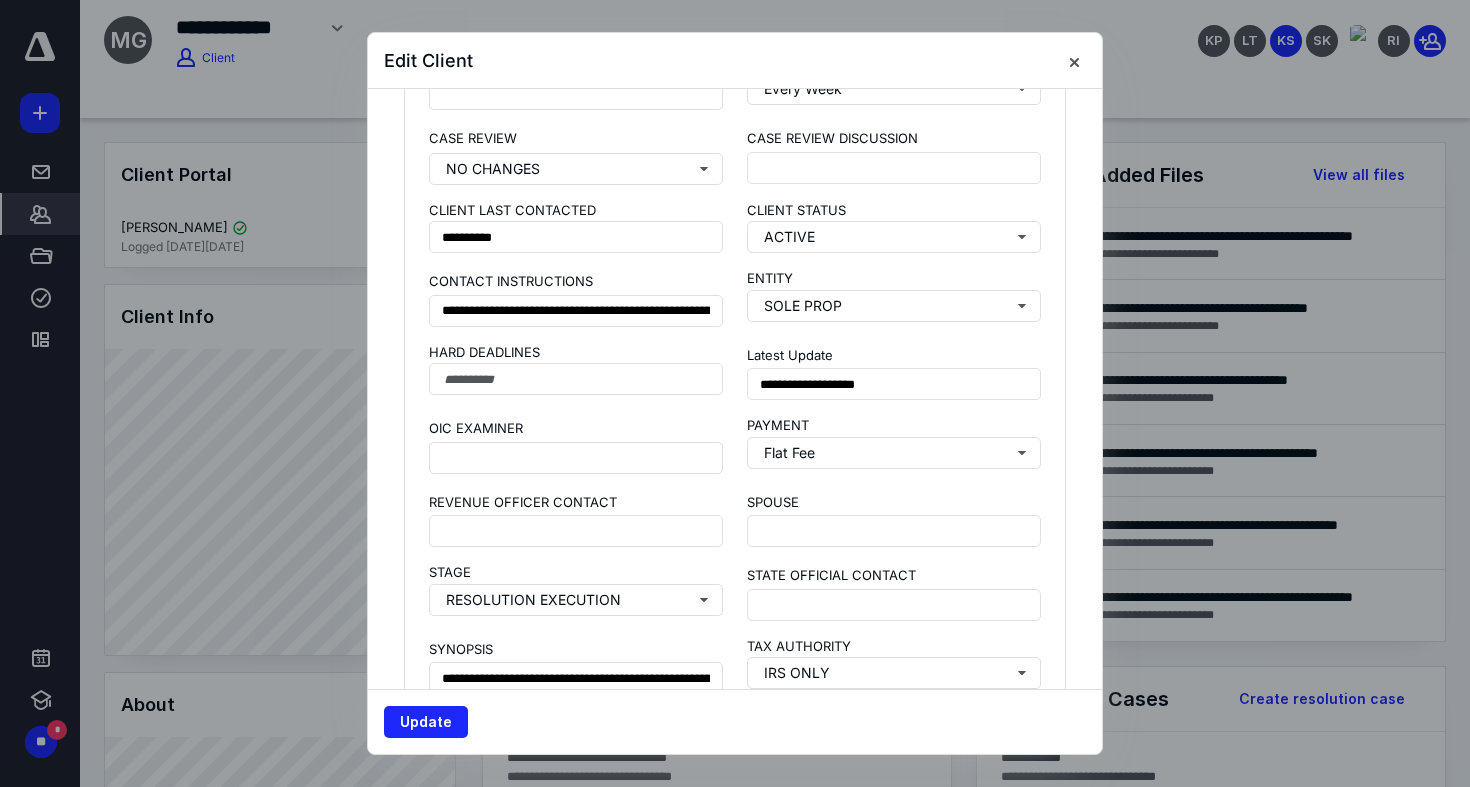 scroll, scrollTop: 1649, scrollLeft: 0, axis: vertical 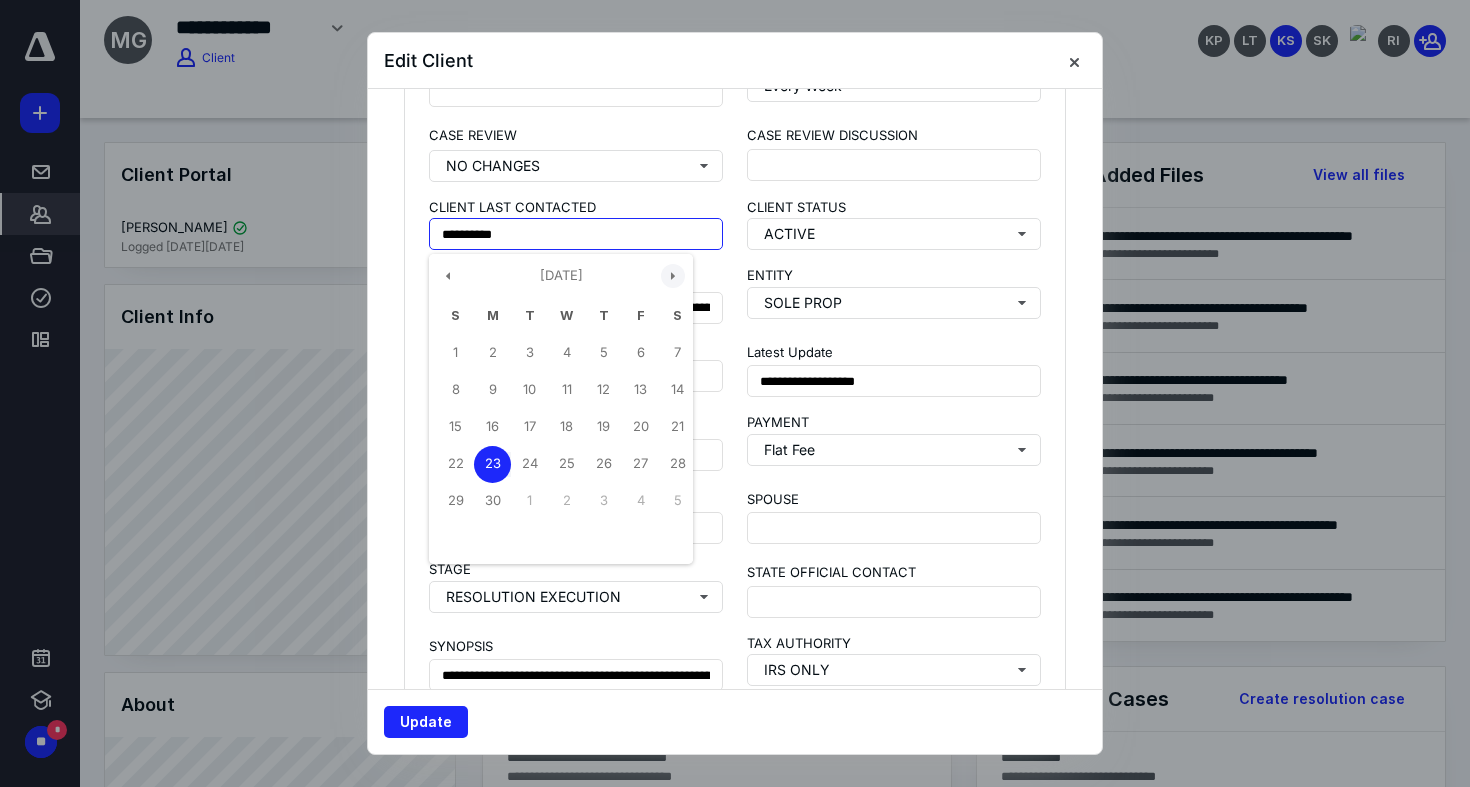 click at bounding box center (673, 276) 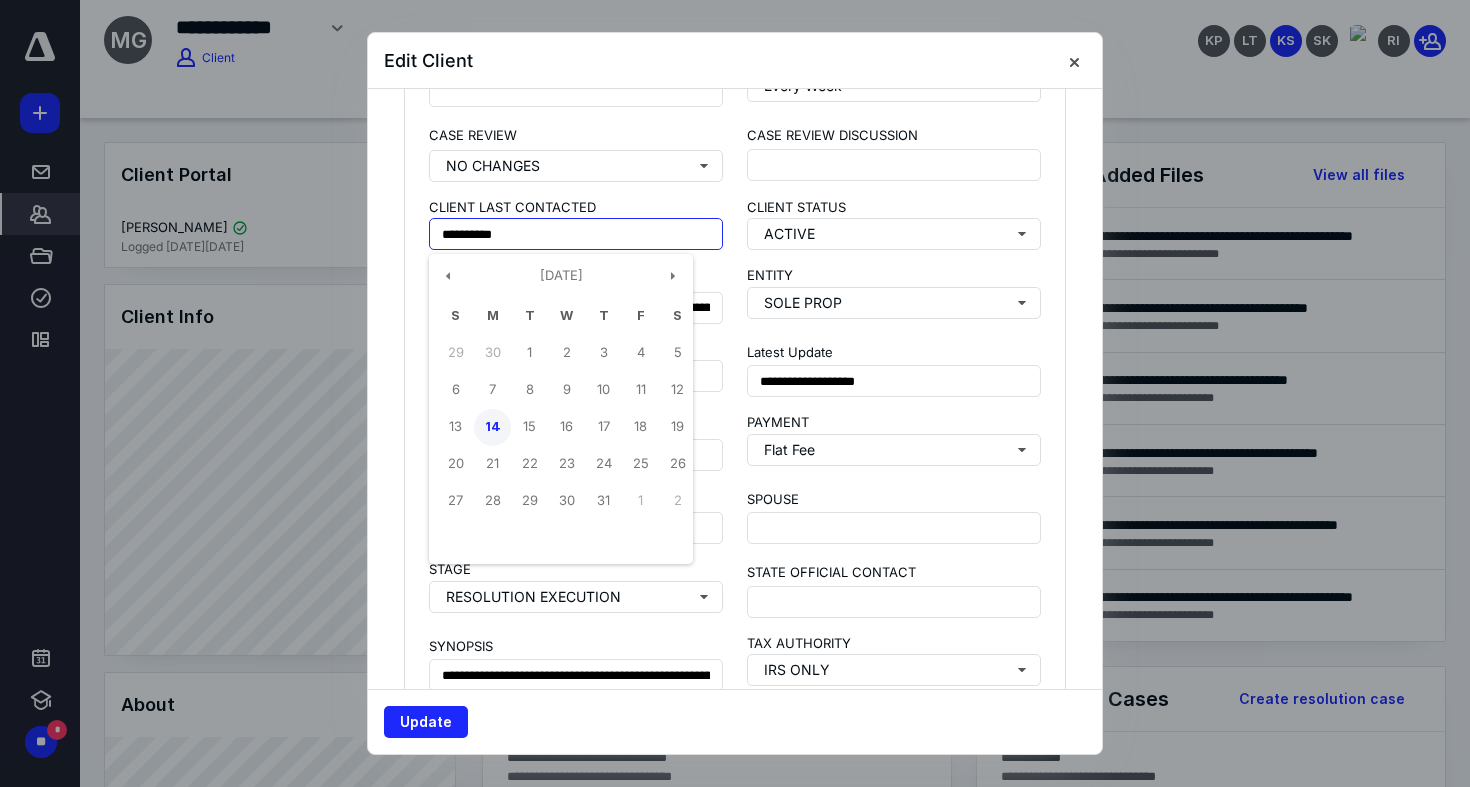 click on "14" at bounding box center [492, 427] 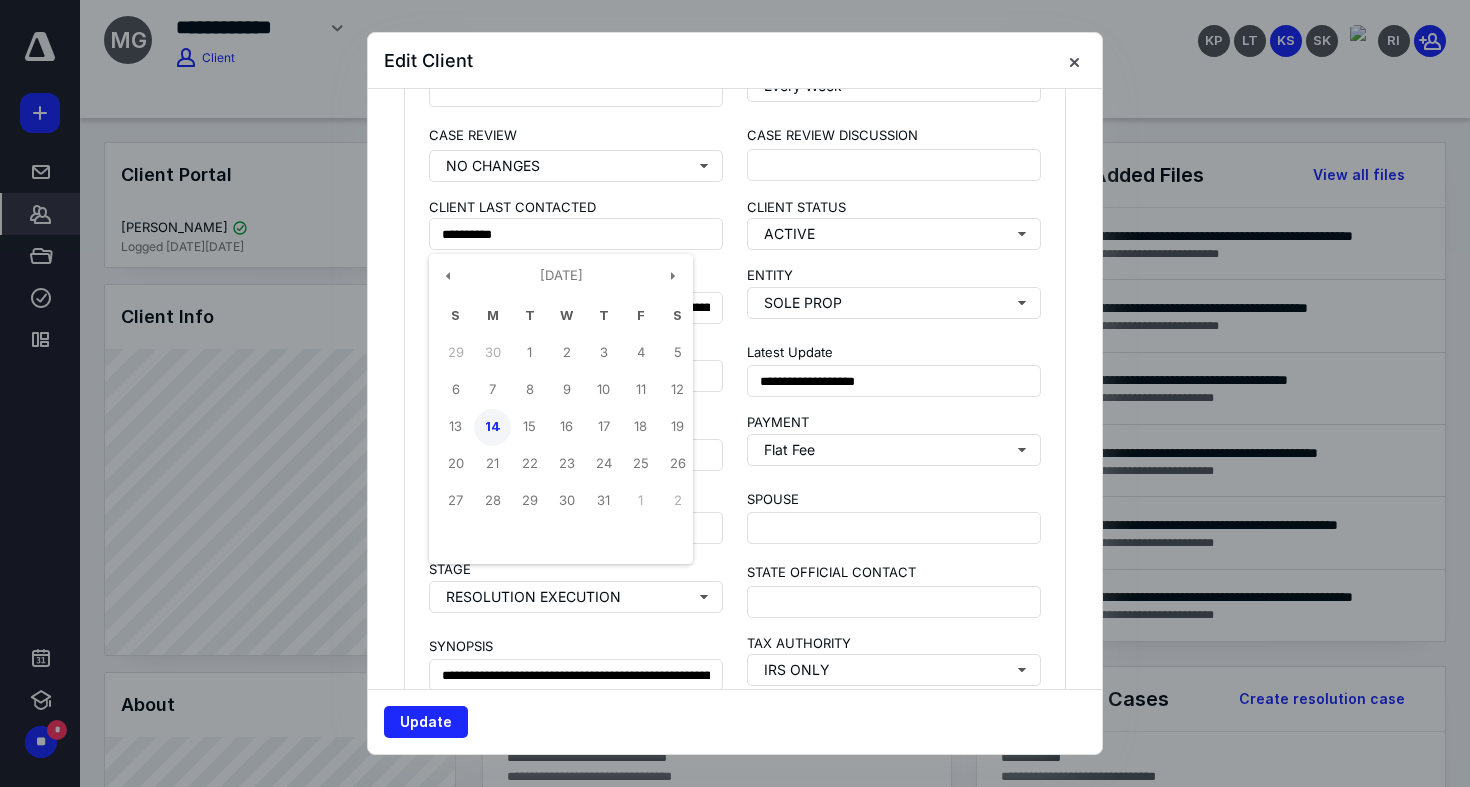 type on "**********" 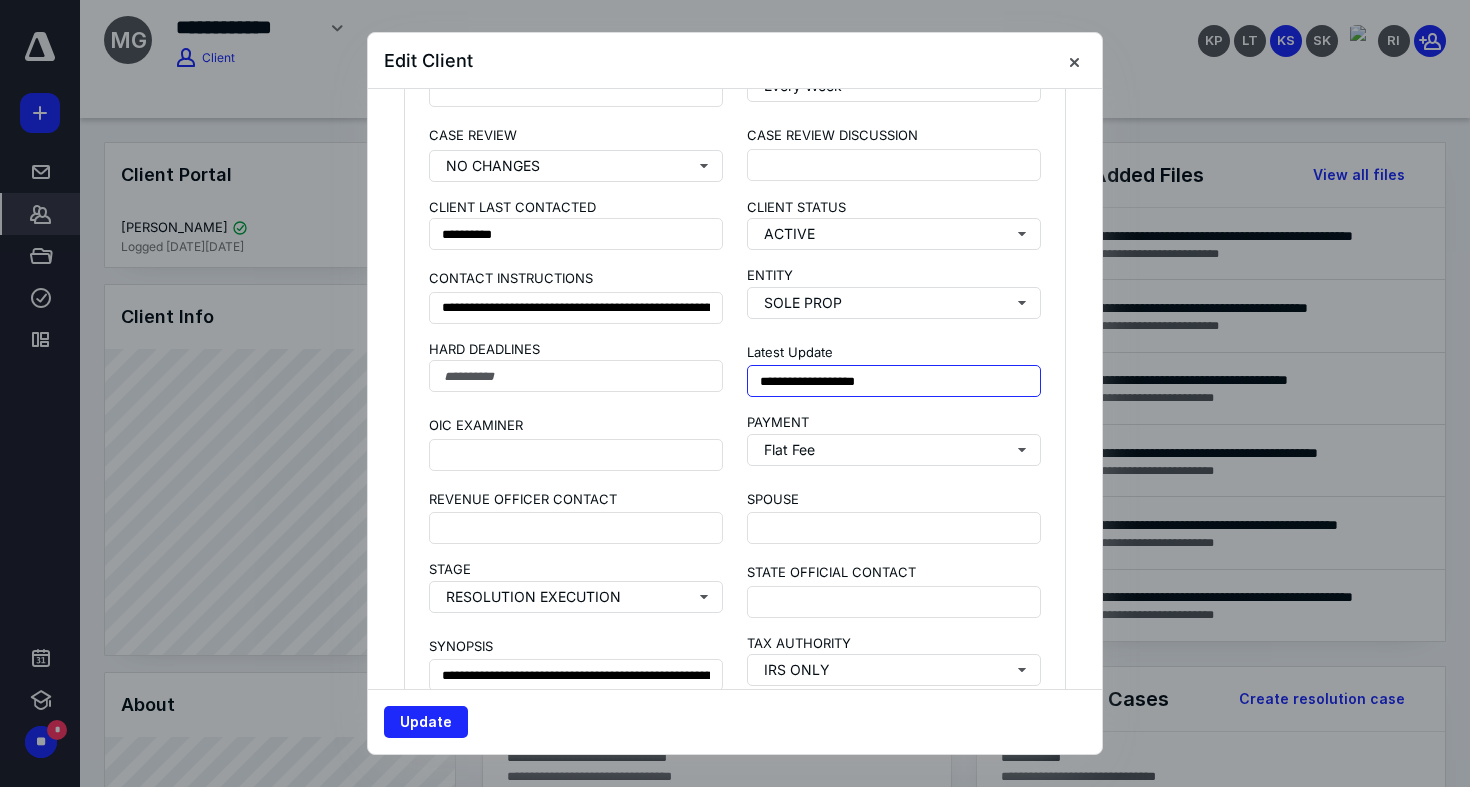 click on "**********" at bounding box center (894, 381) 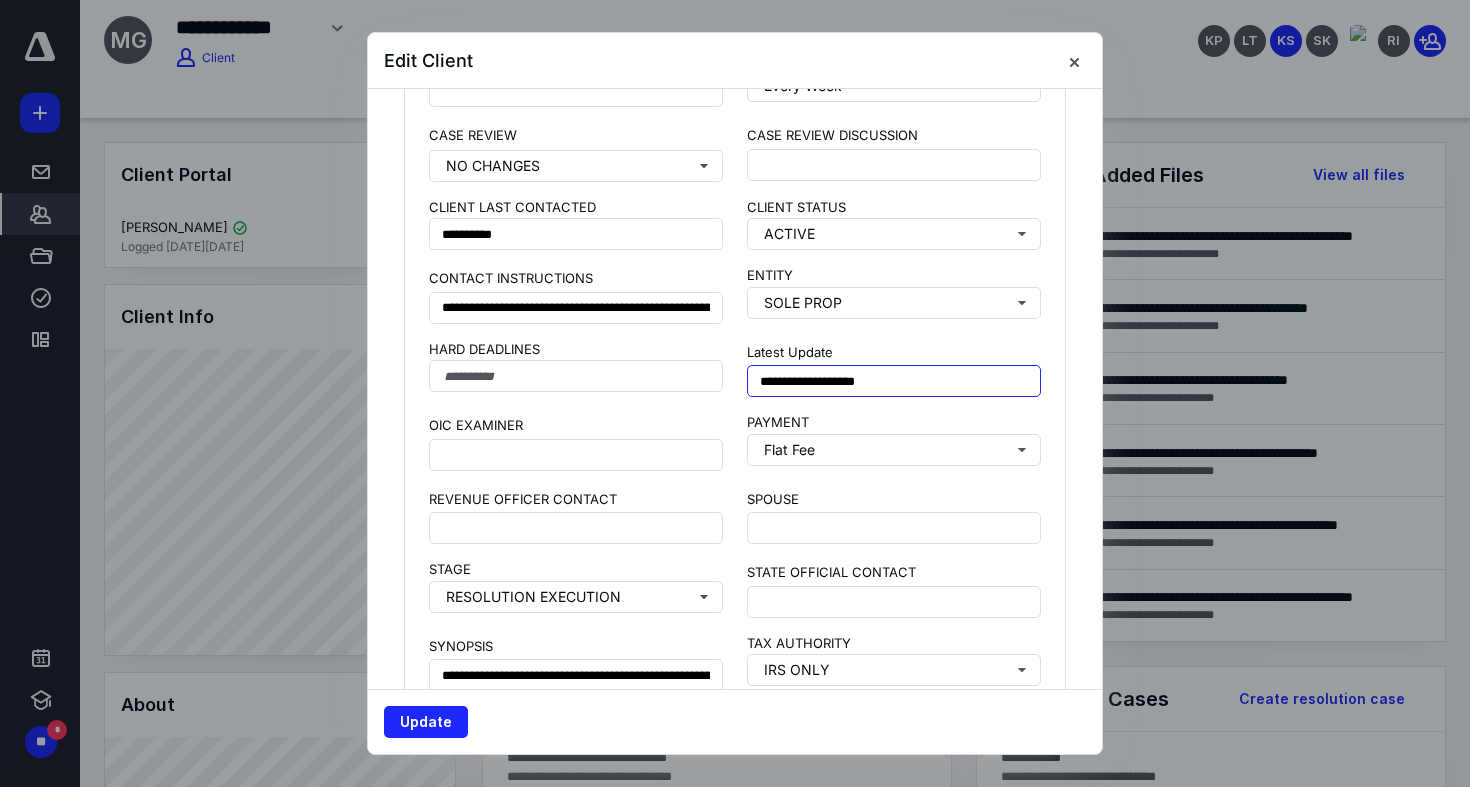 drag, startPoint x: 807, startPoint y: 373, endPoint x: 909, endPoint y: 362, distance: 102.59142 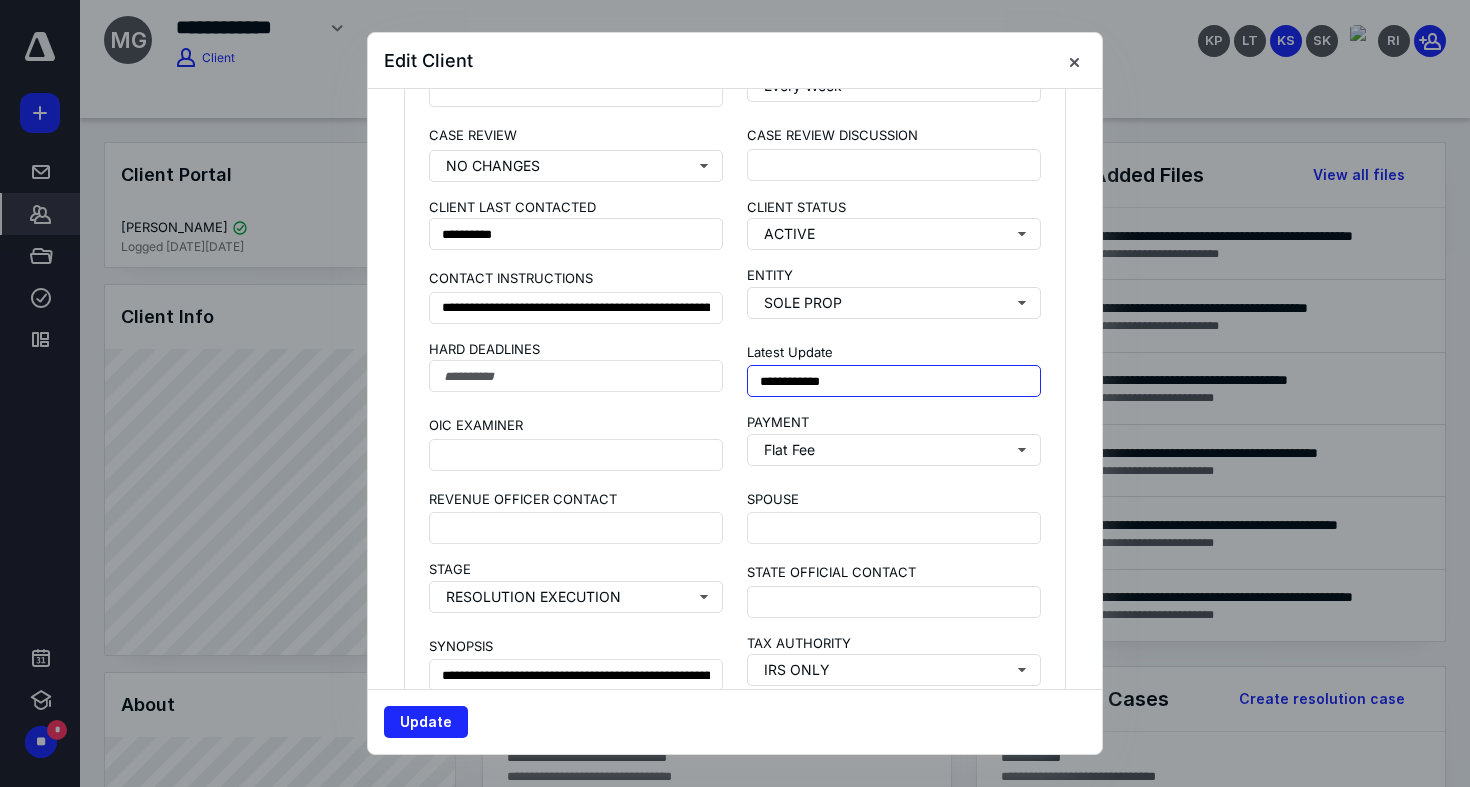 click on "**********" at bounding box center (894, 381) 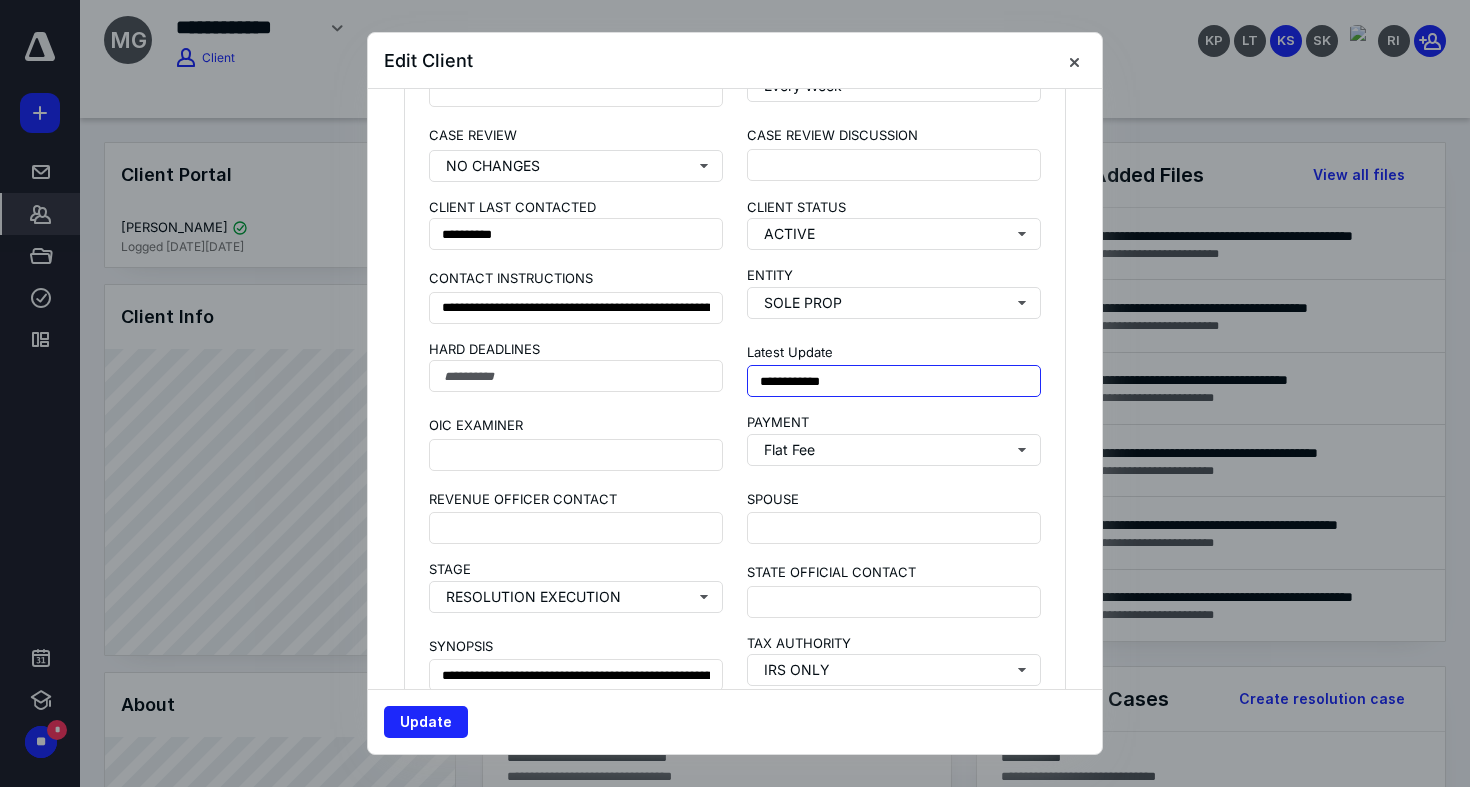 click on "**********" at bounding box center (894, 381) 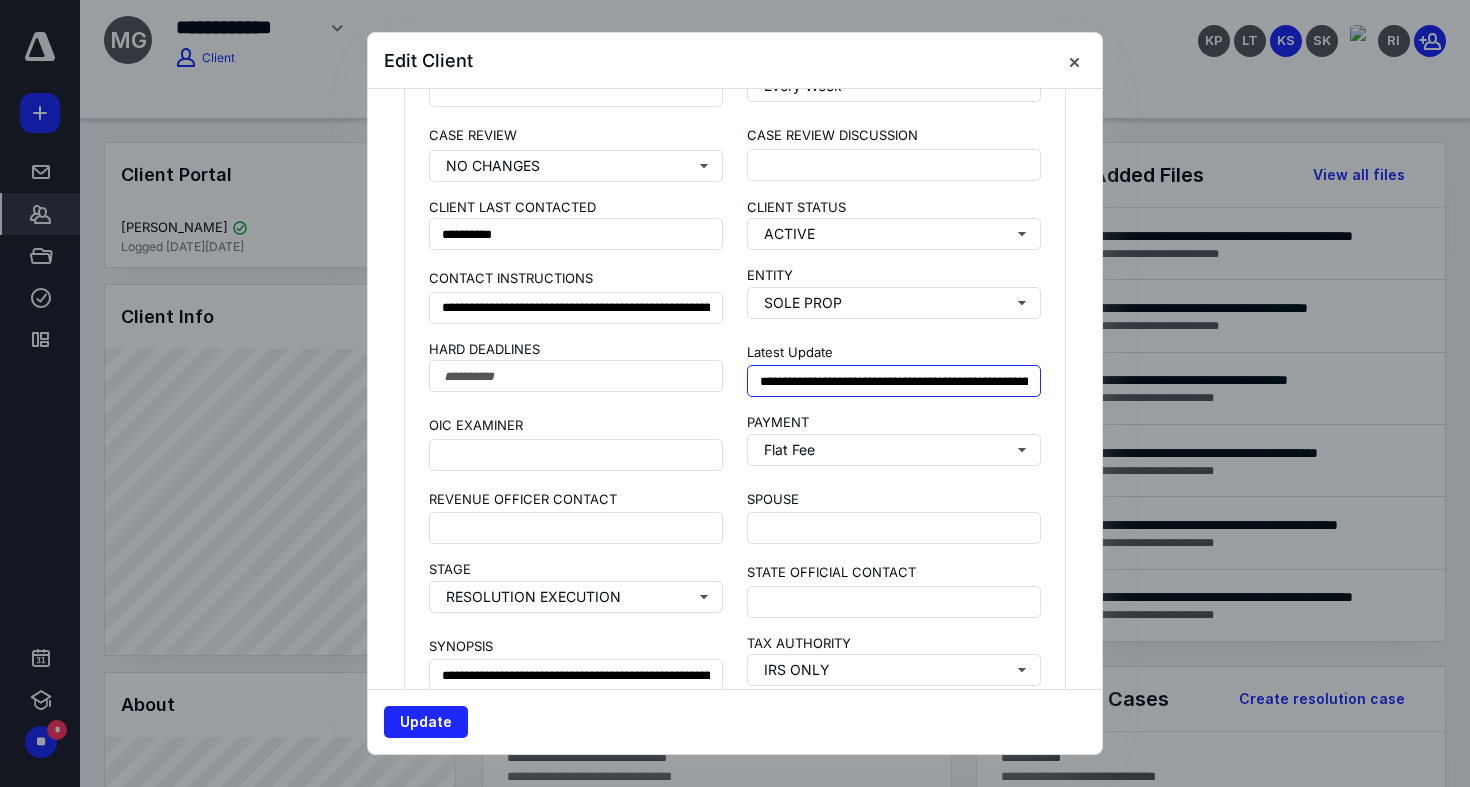 type on "**********" 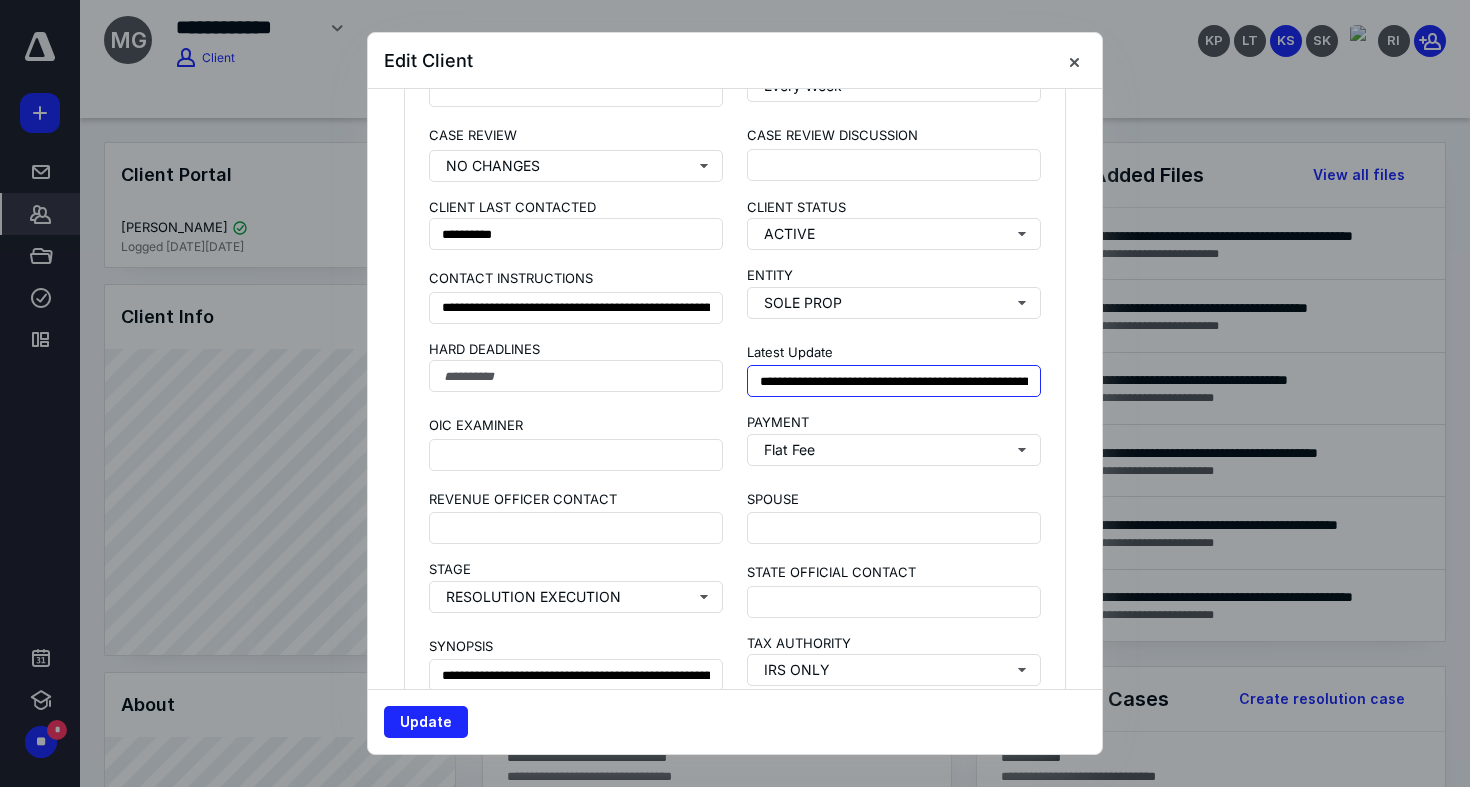click on "Update" at bounding box center (426, 722) 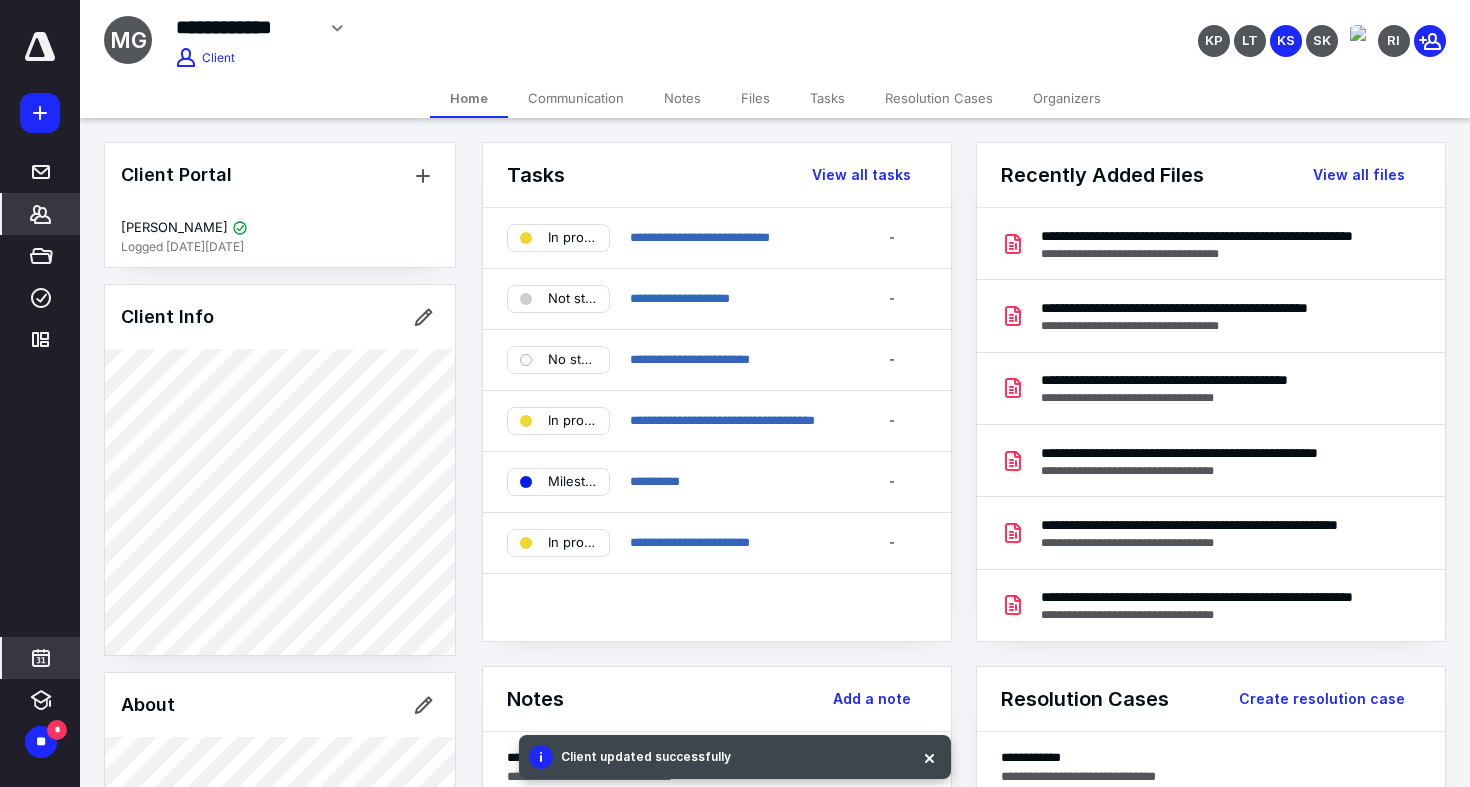 click 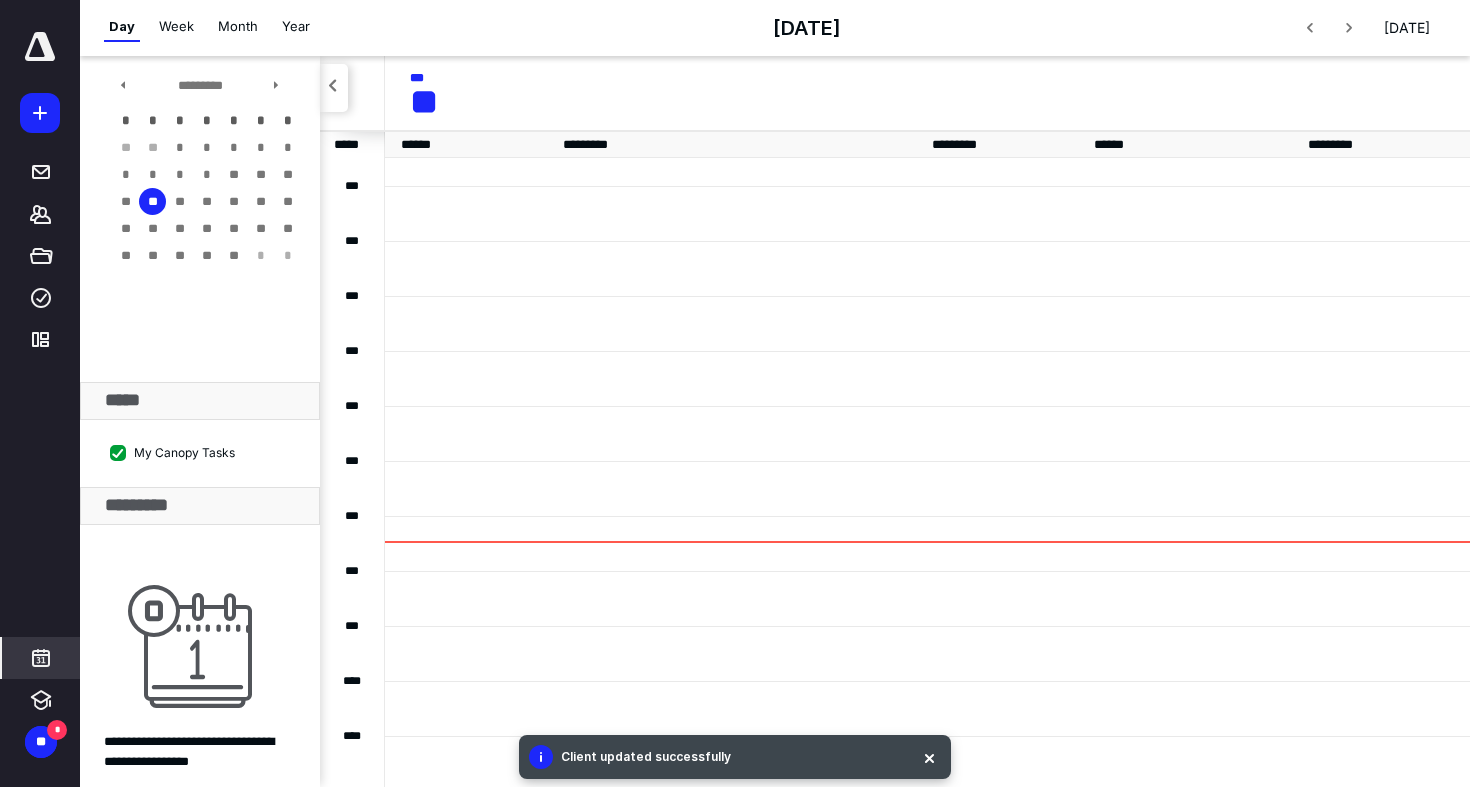 scroll, scrollTop: 385, scrollLeft: 0, axis: vertical 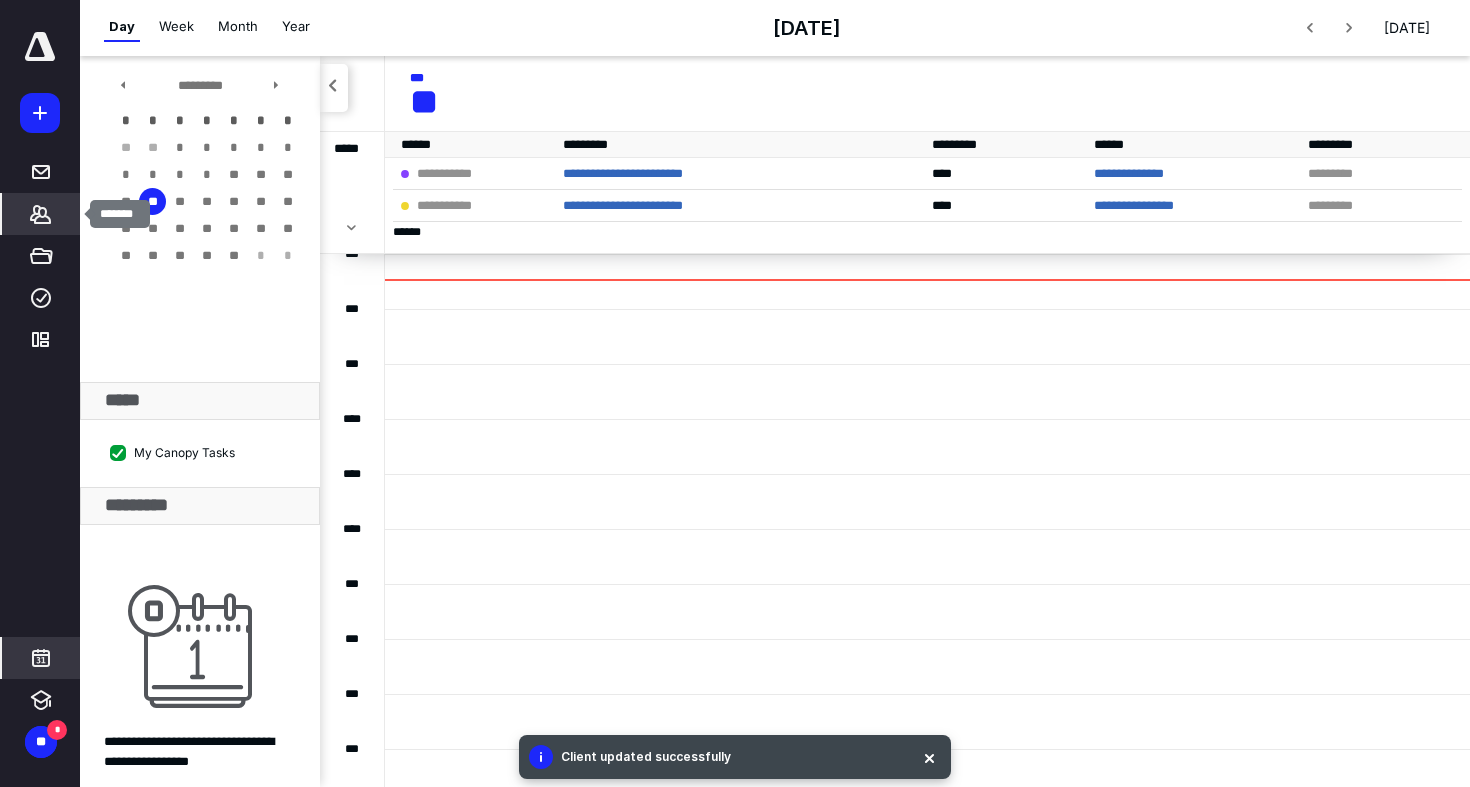 click 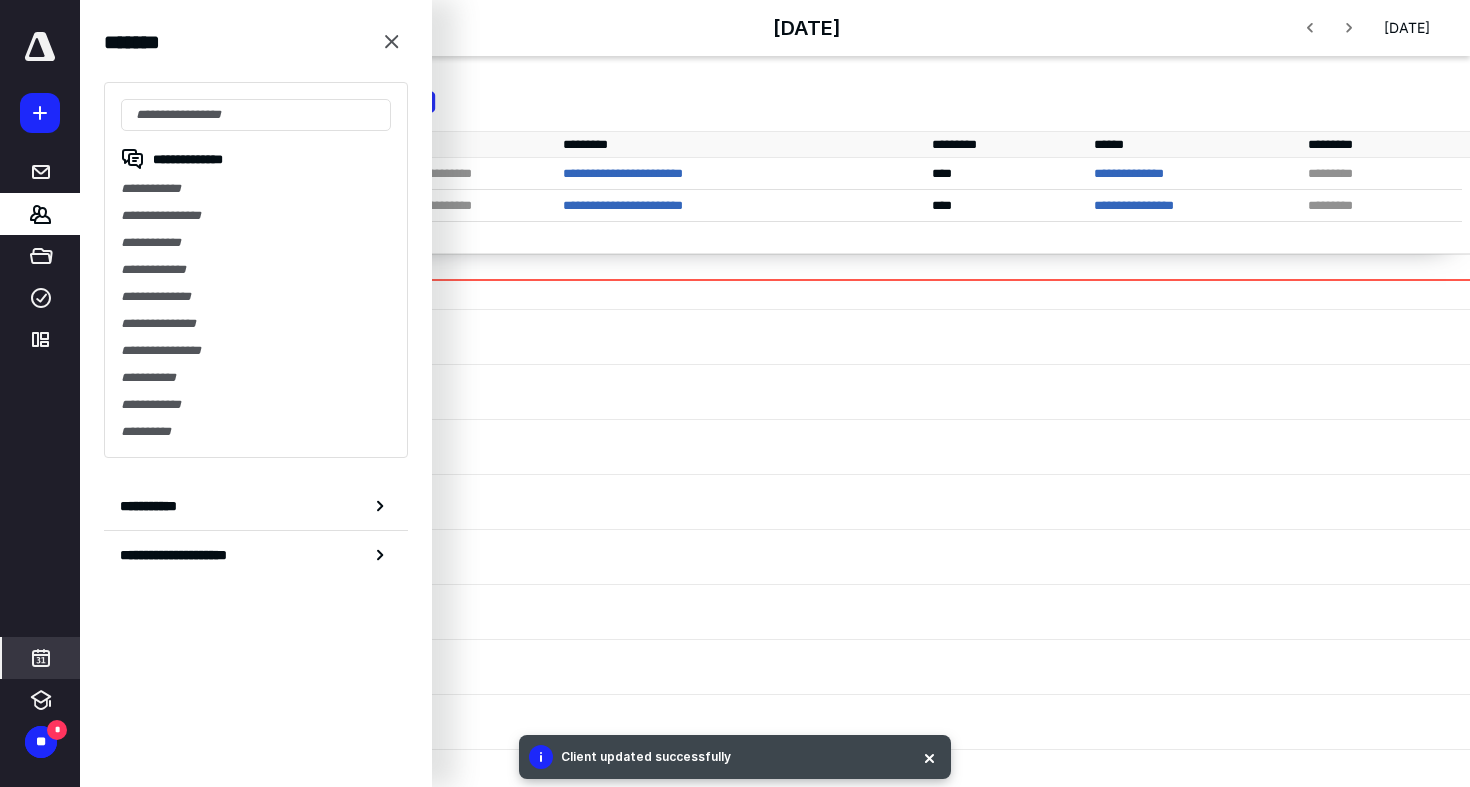 click on "**********" at bounding box center (927, 206) 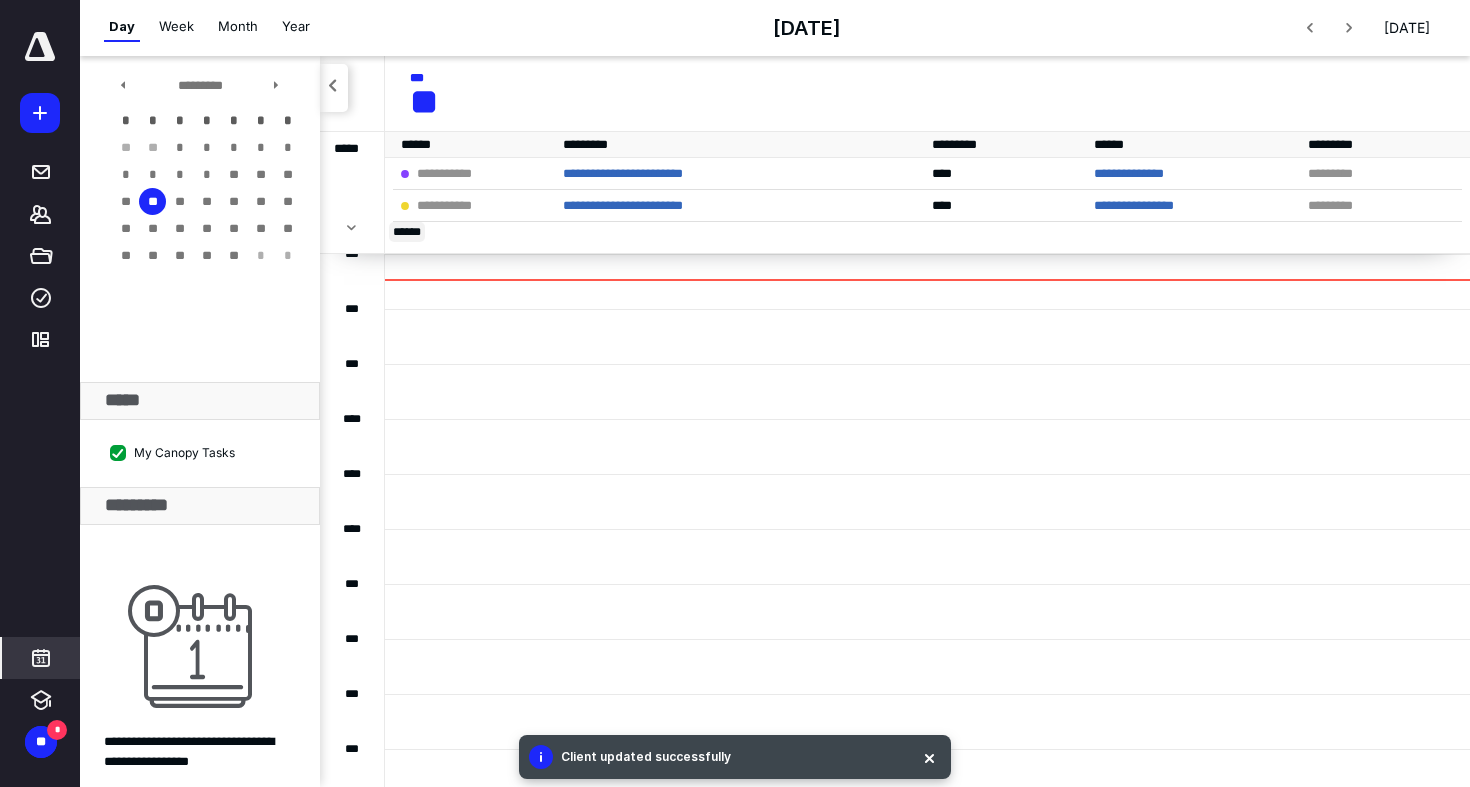 click on "* ****" at bounding box center (407, 232) 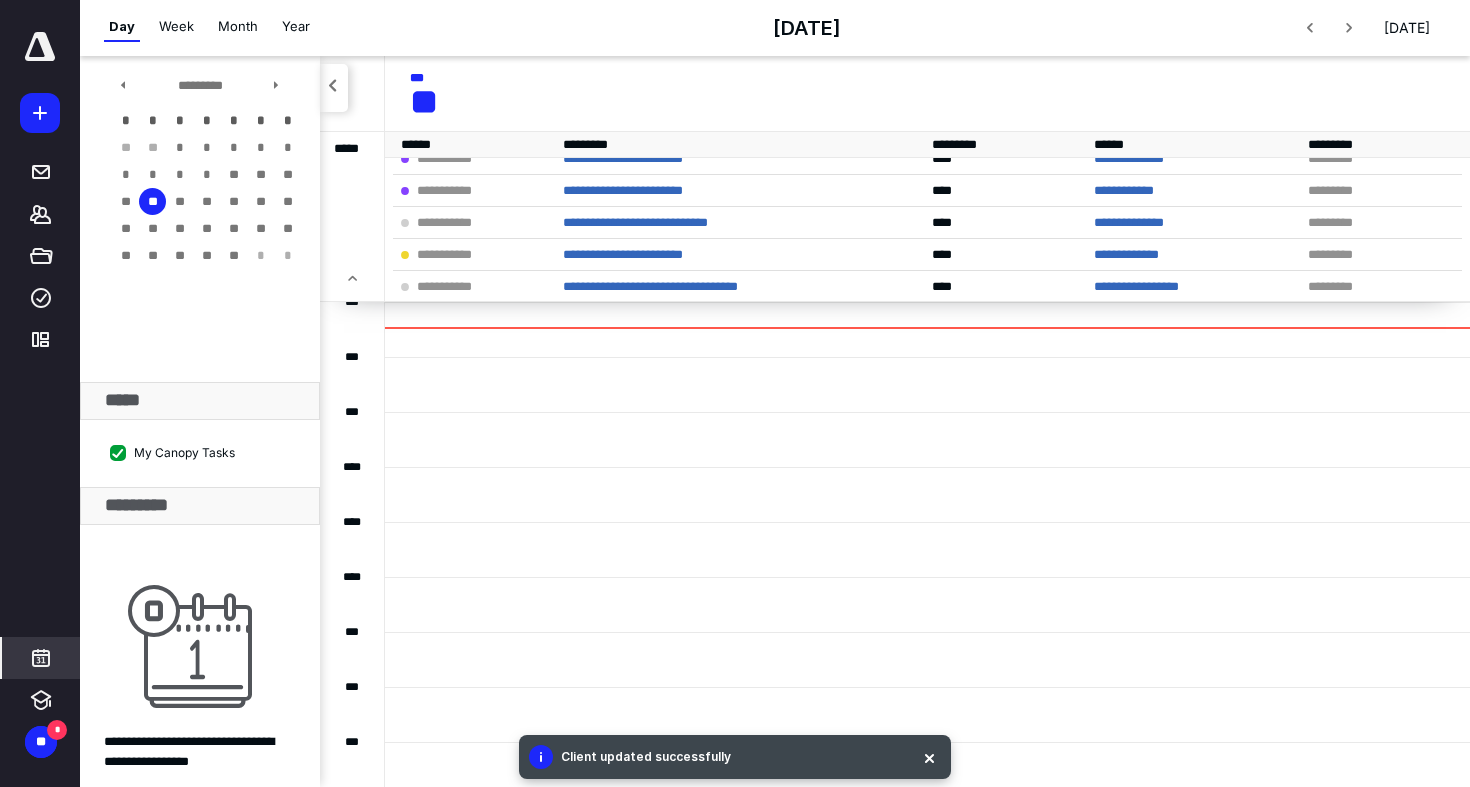 scroll, scrollTop: 207, scrollLeft: 0, axis: vertical 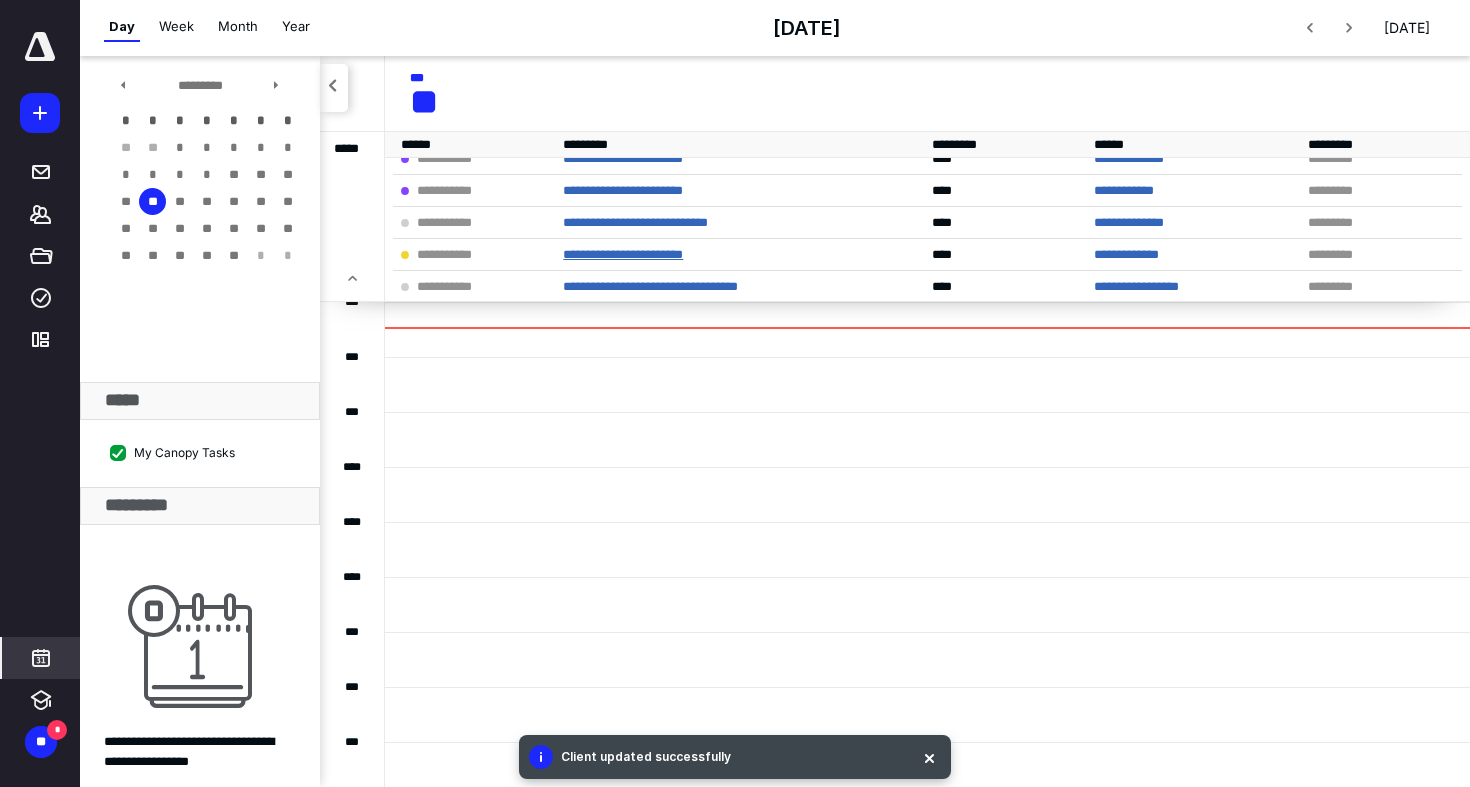 click on "**********" at bounding box center (623, 254) 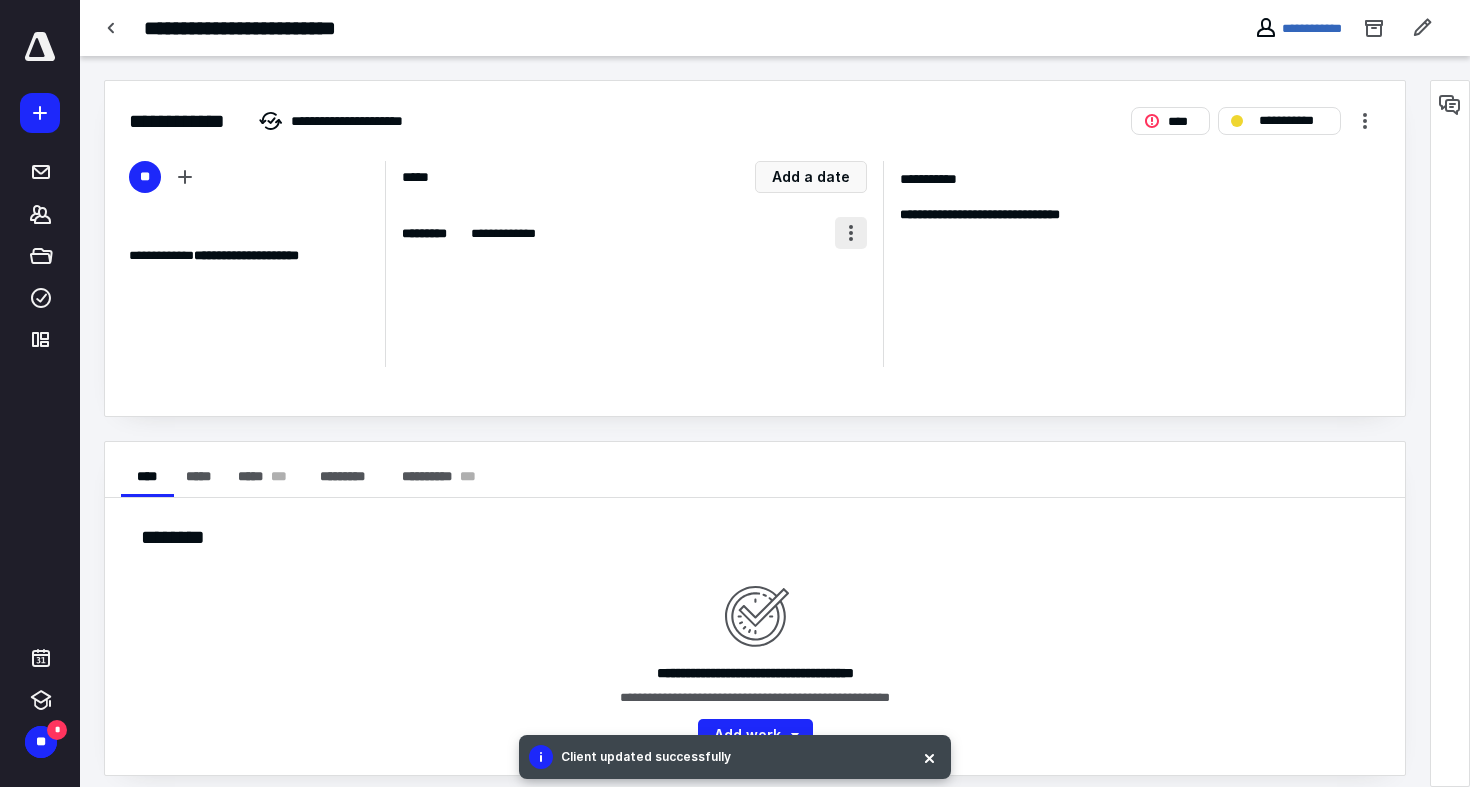 click at bounding box center (851, 233) 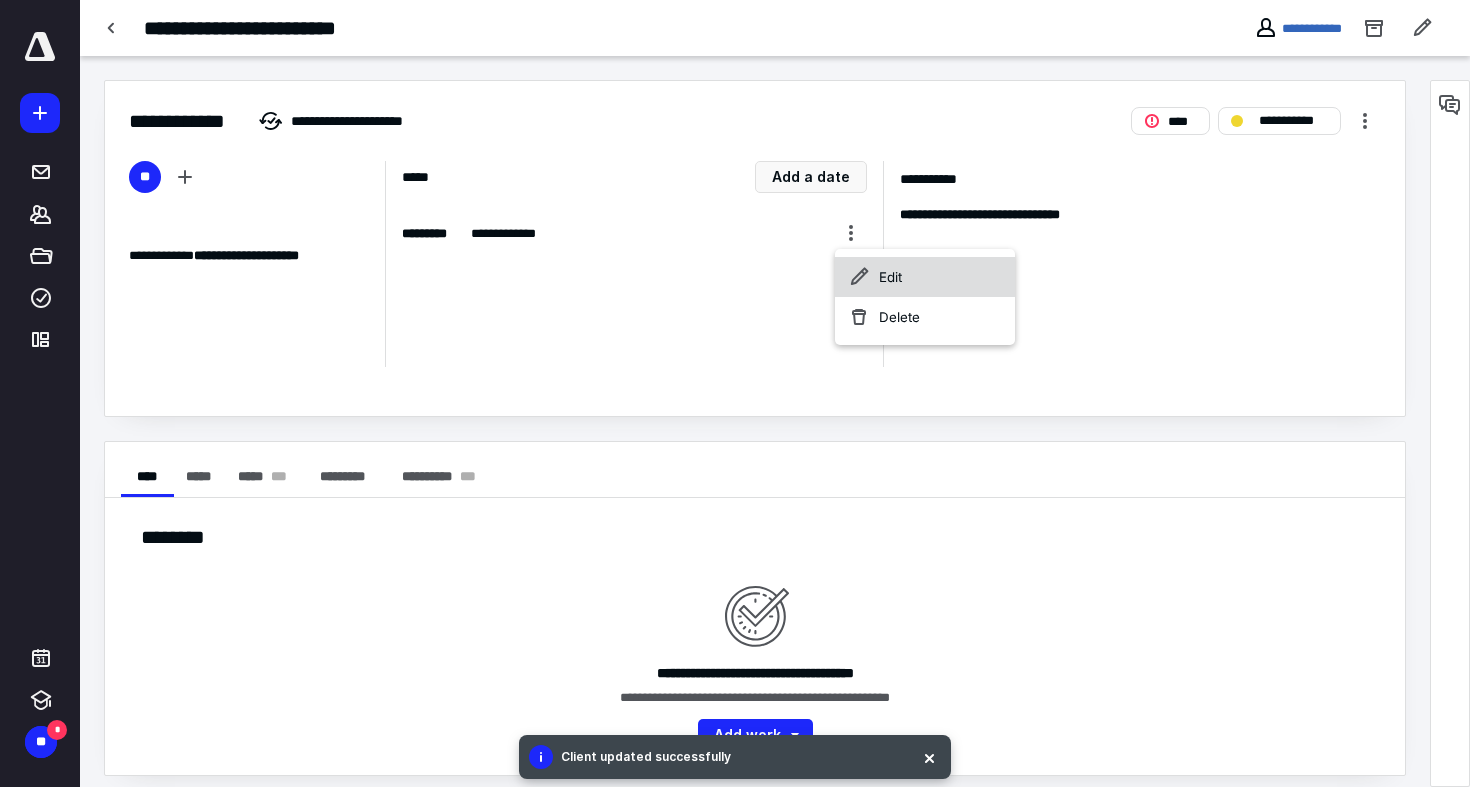 click on "Edit" at bounding box center [925, 277] 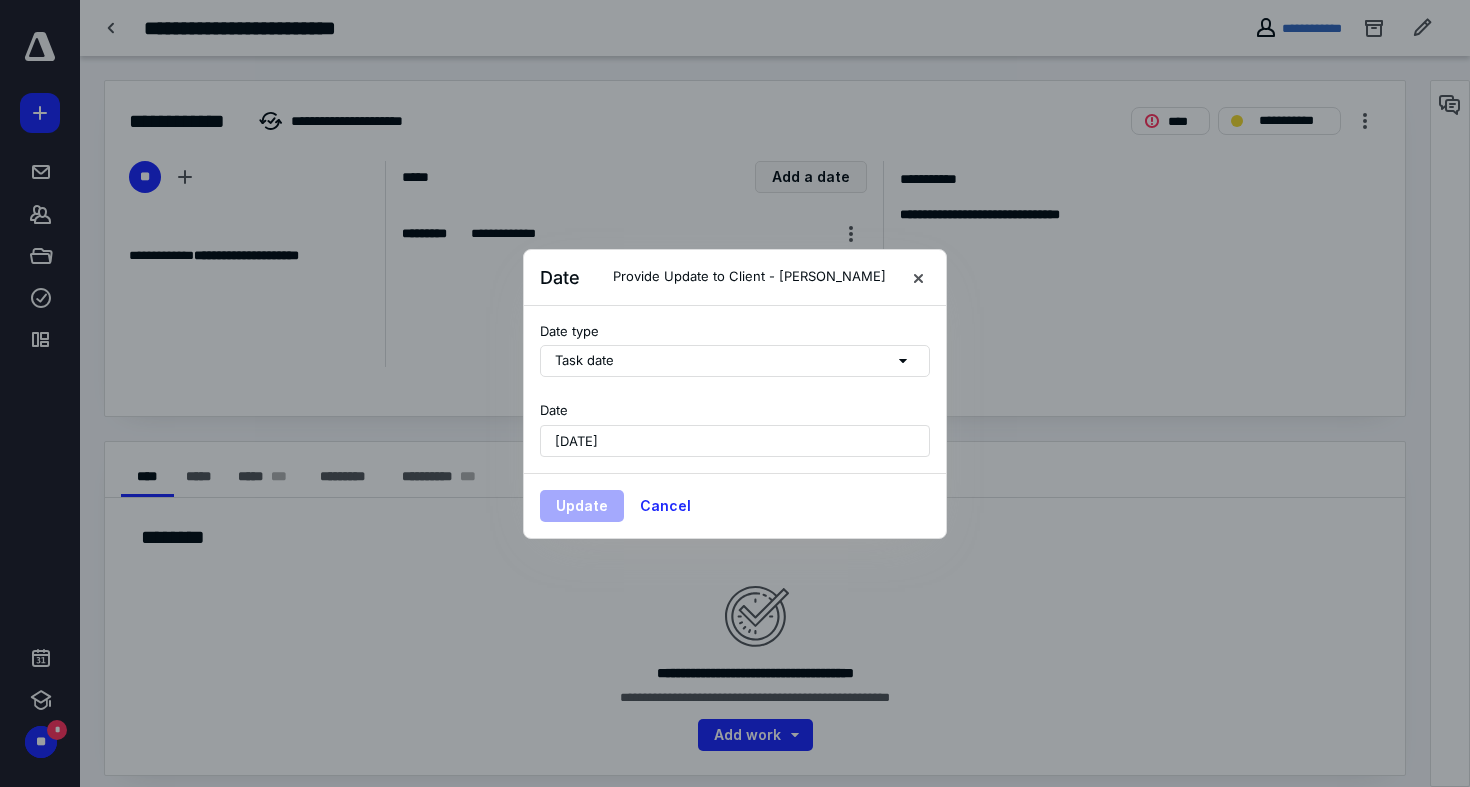 click on "July 14, 2025" at bounding box center [576, 441] 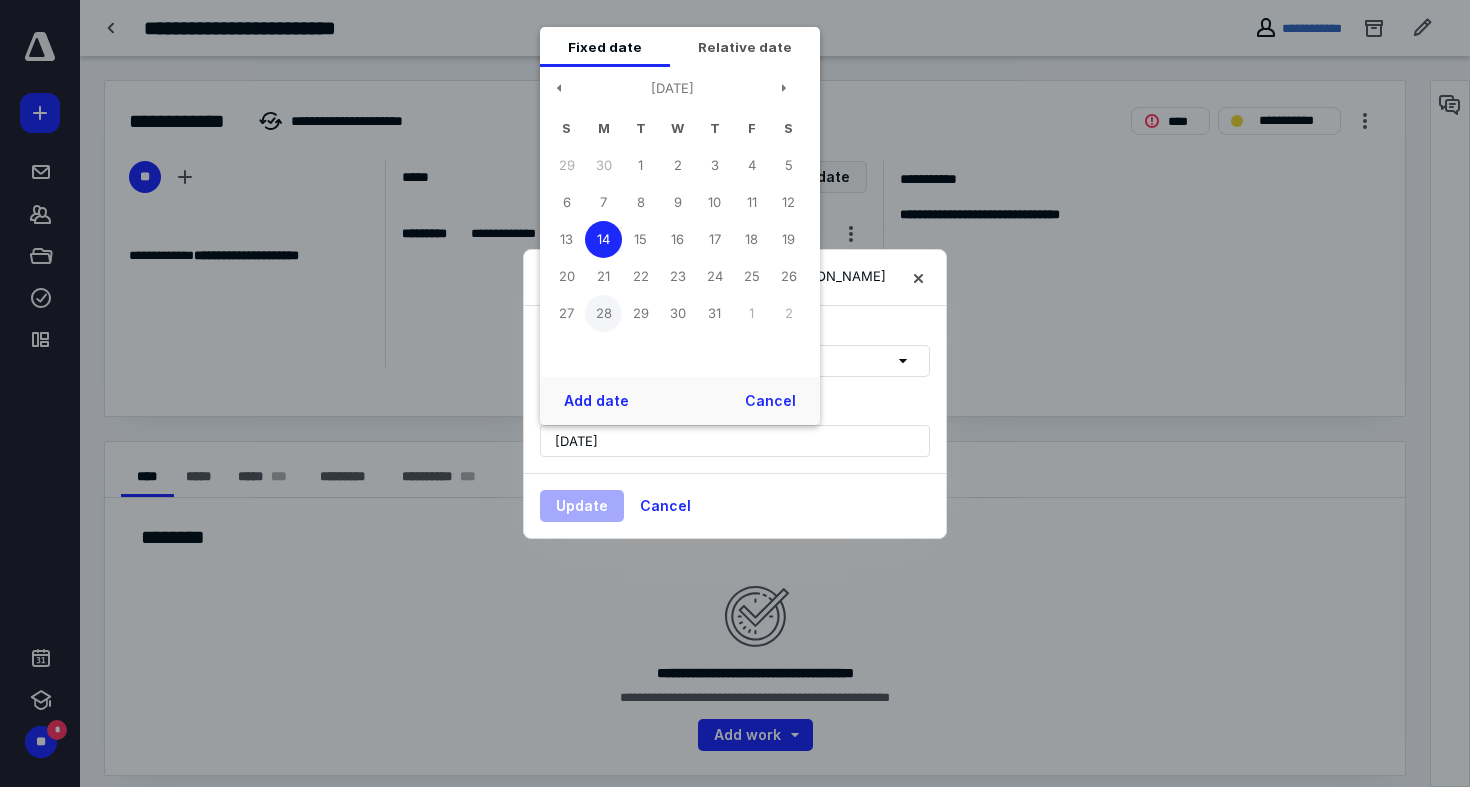 click on "28" at bounding box center (603, 313) 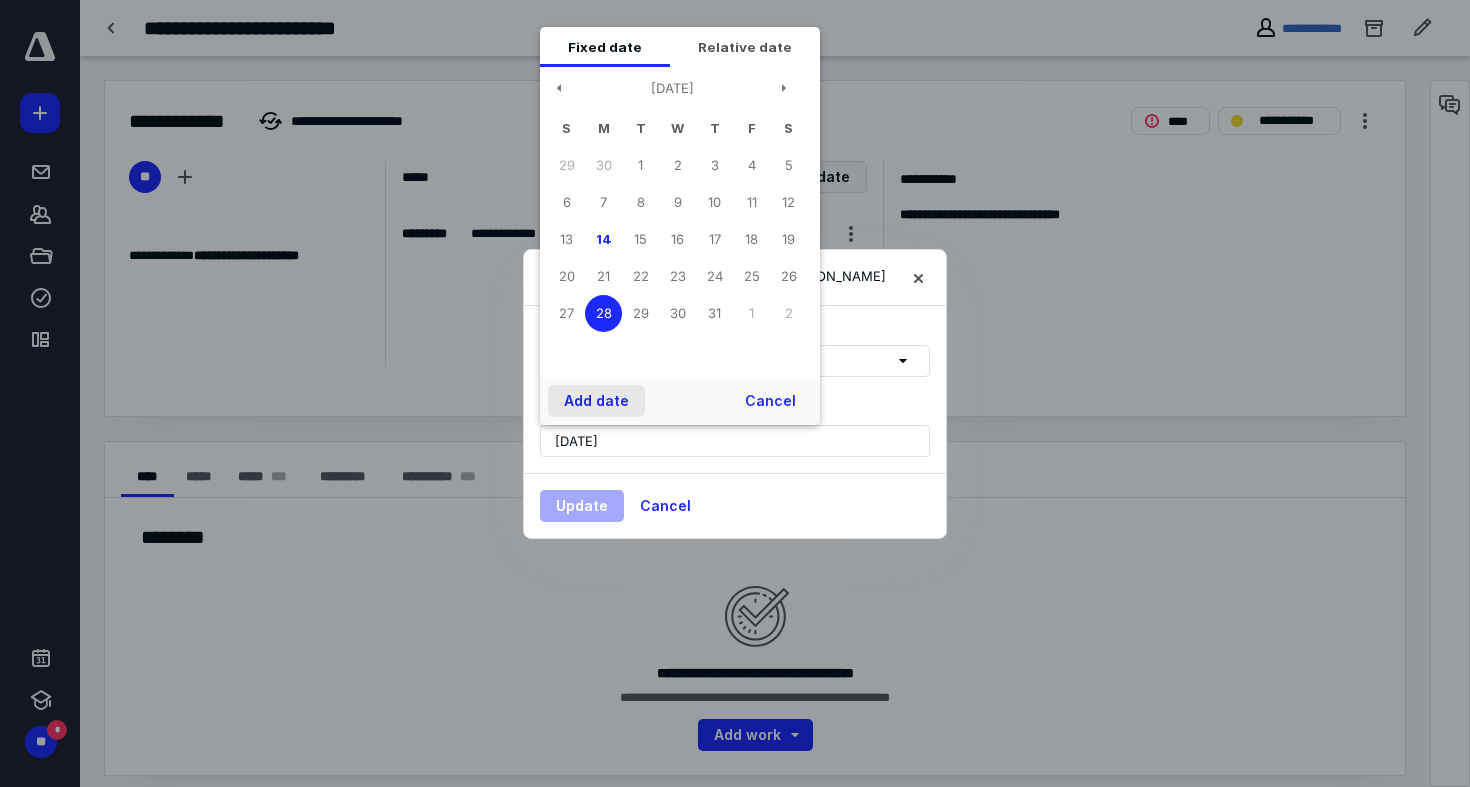 click on "Add date" at bounding box center [596, 401] 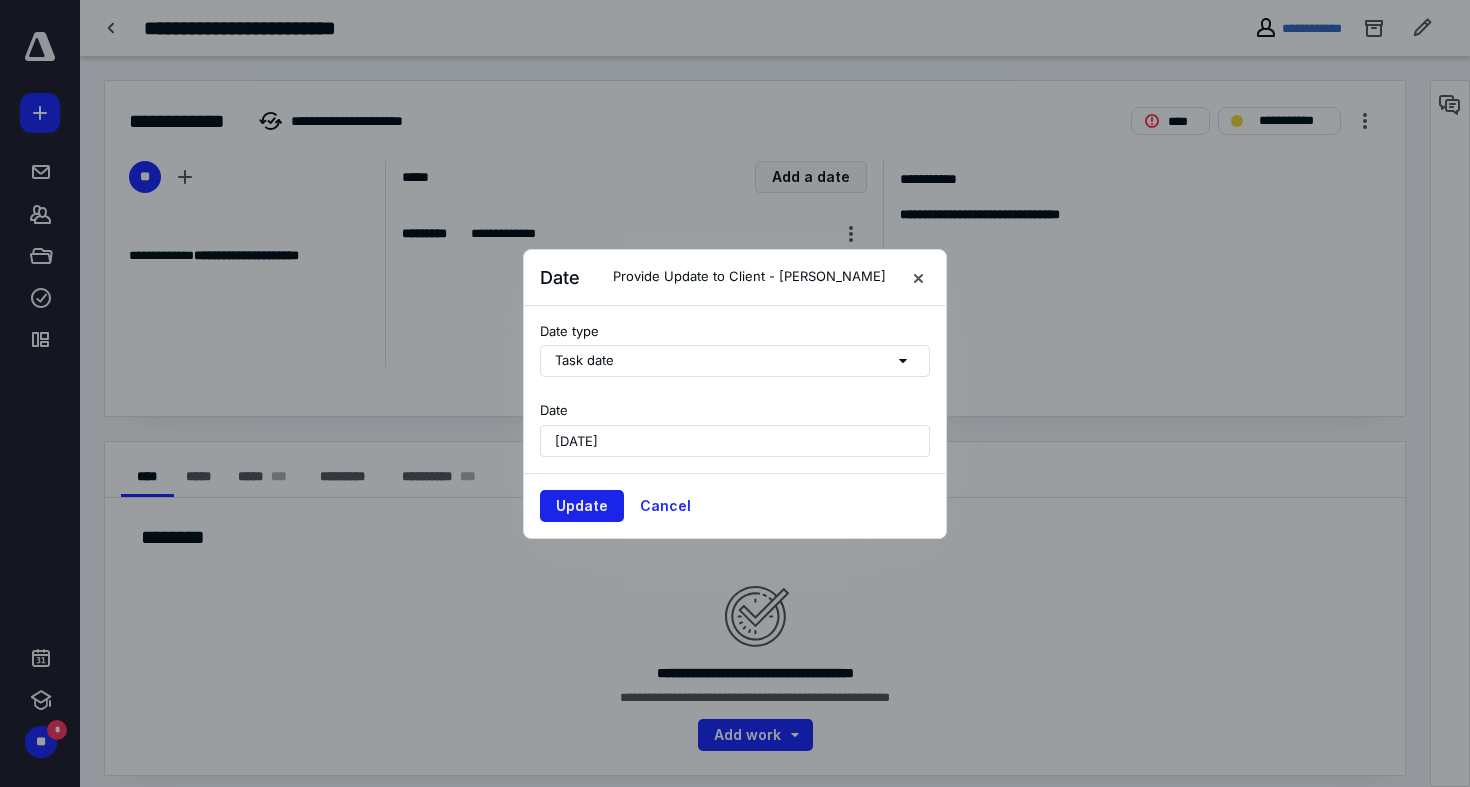 click on "Update" at bounding box center (582, 506) 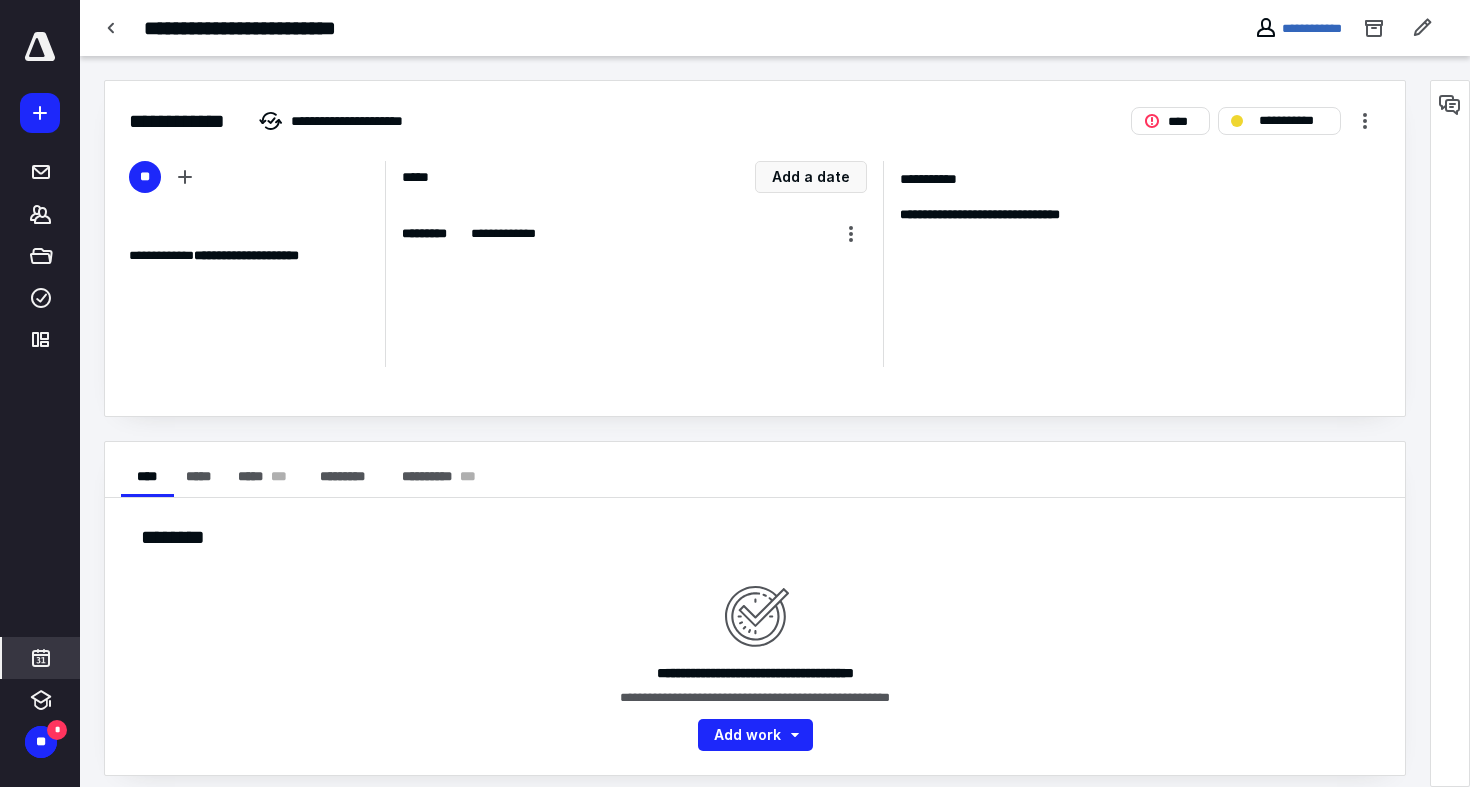 click 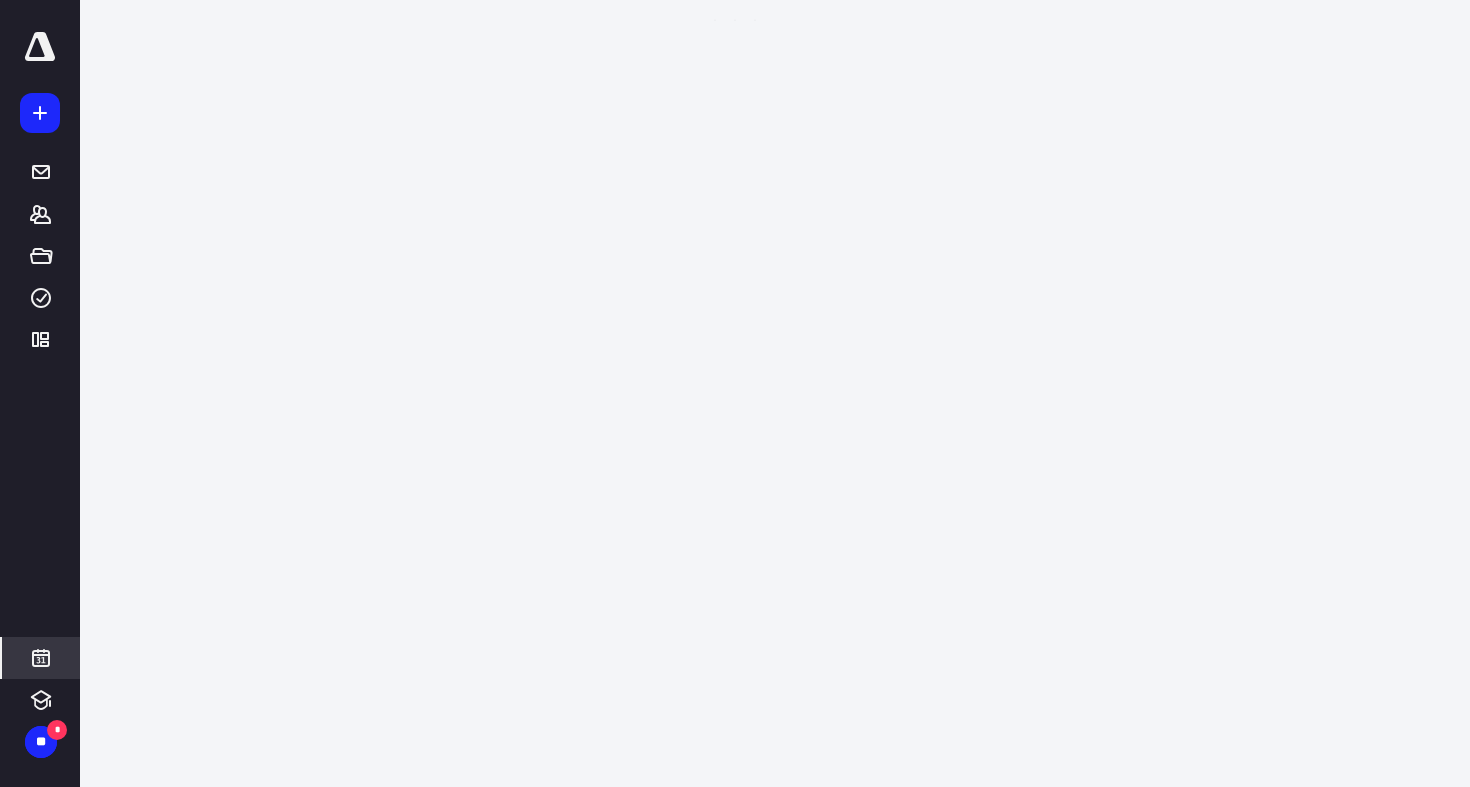 scroll, scrollTop: 482, scrollLeft: 0, axis: vertical 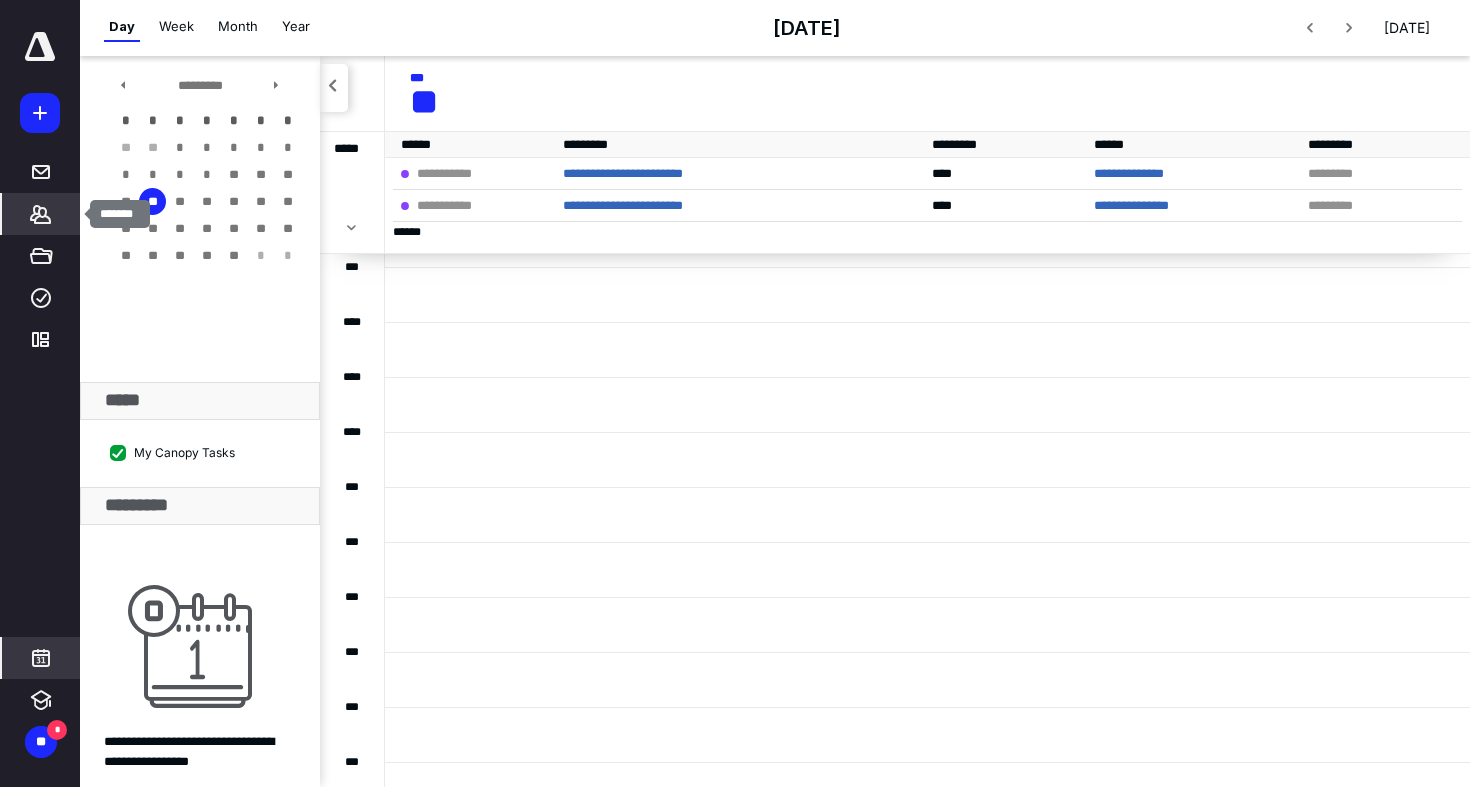 click 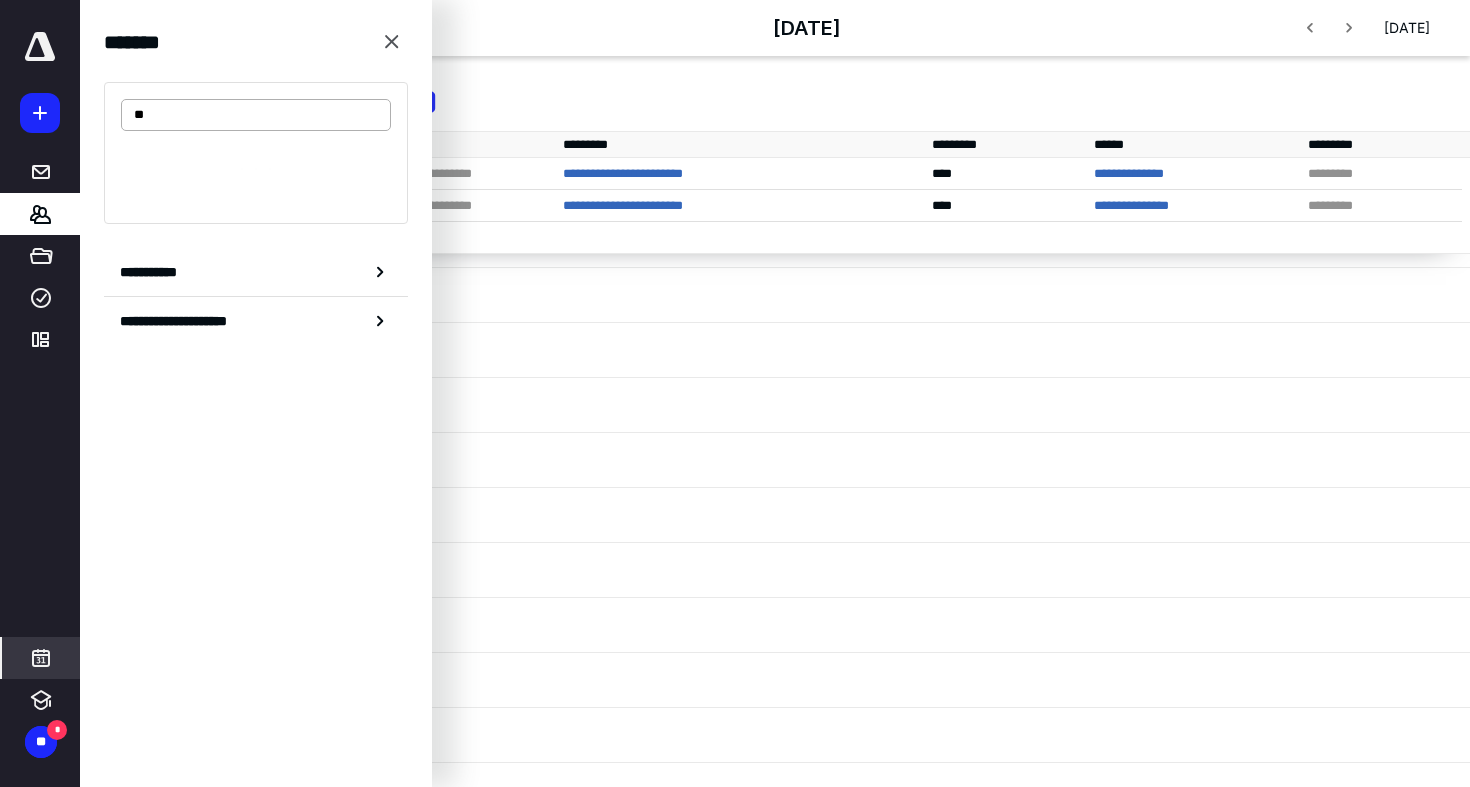 type on "*" 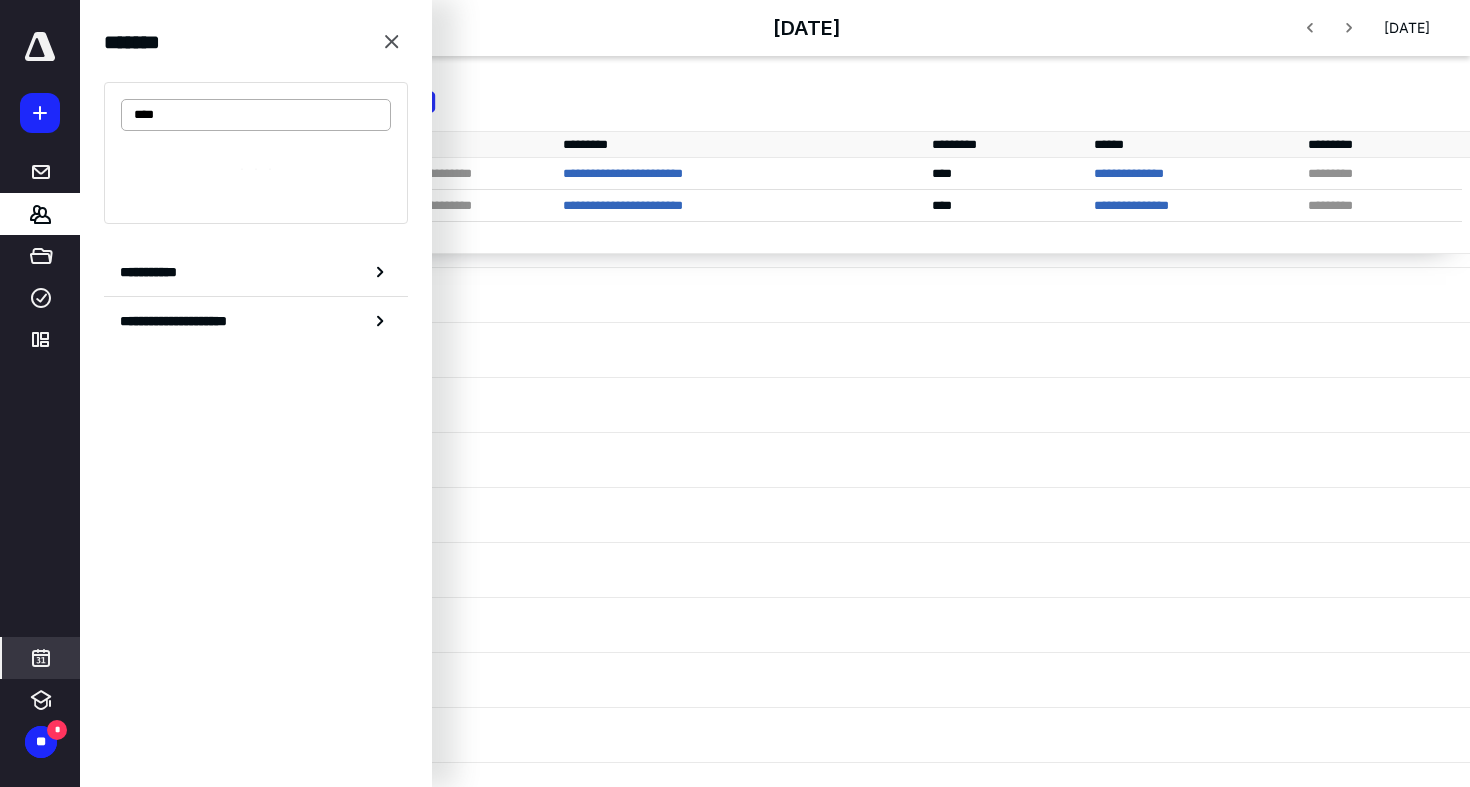 type on "*****" 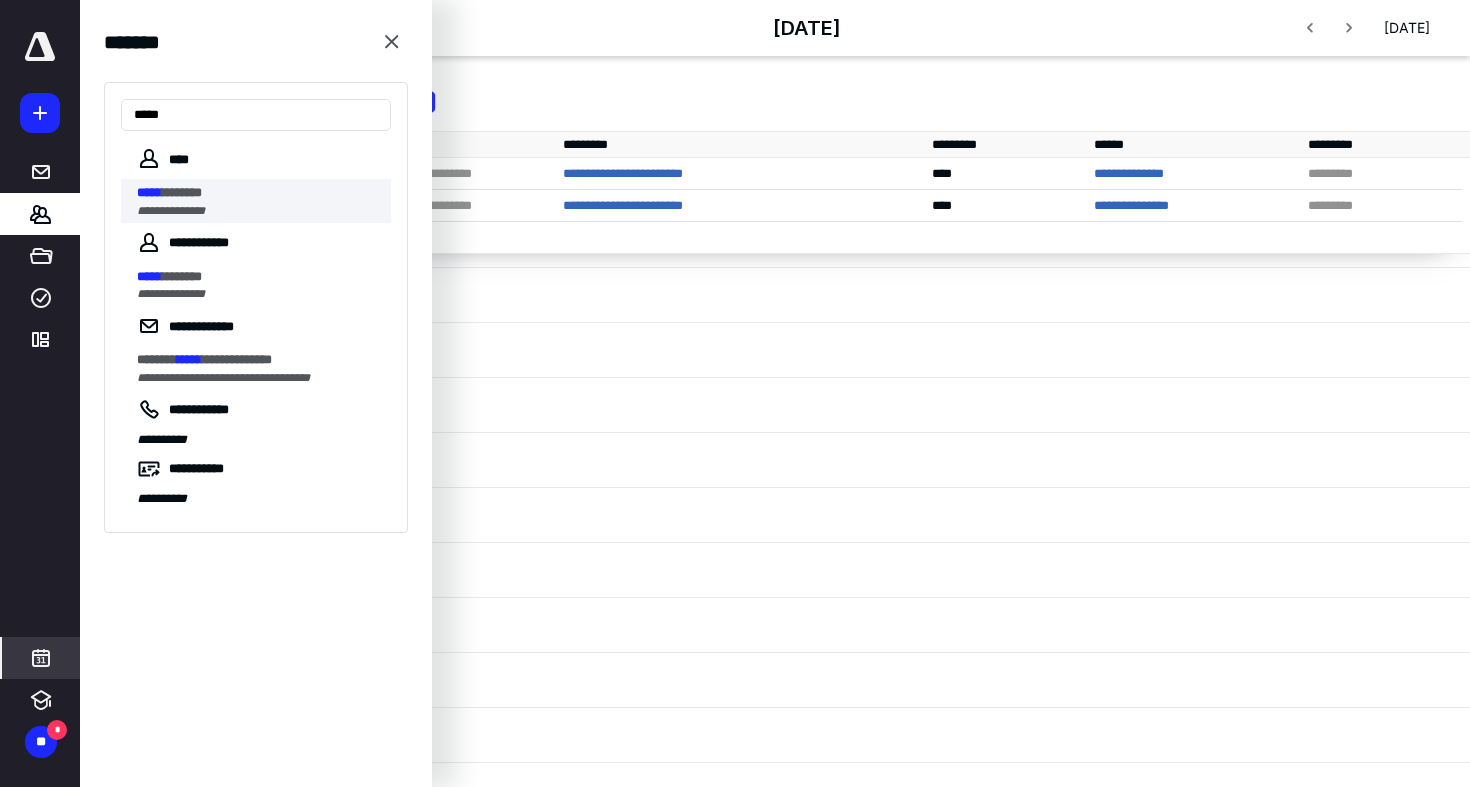 click on "**********" at bounding box center [171, 211] 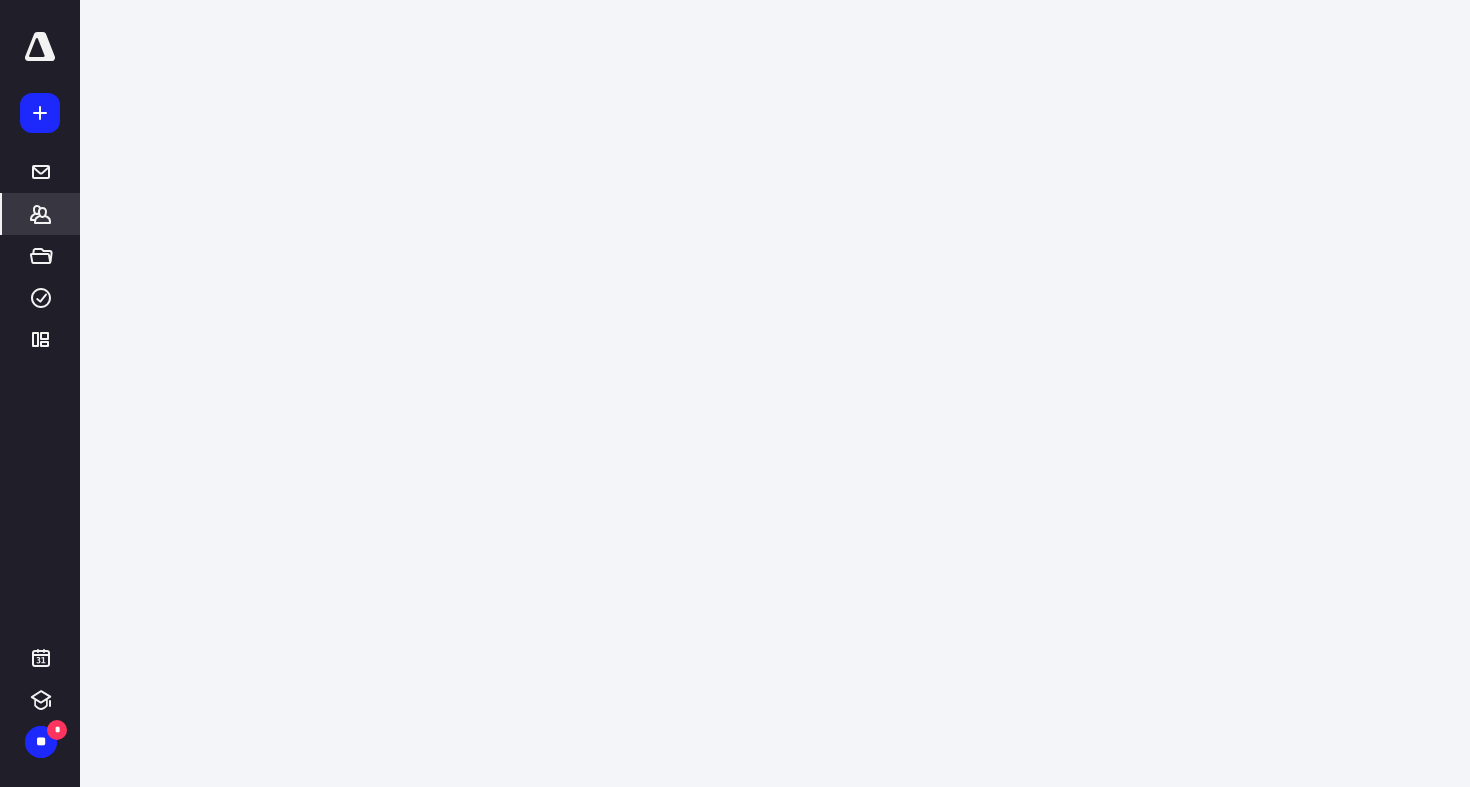 scroll, scrollTop: 0, scrollLeft: 0, axis: both 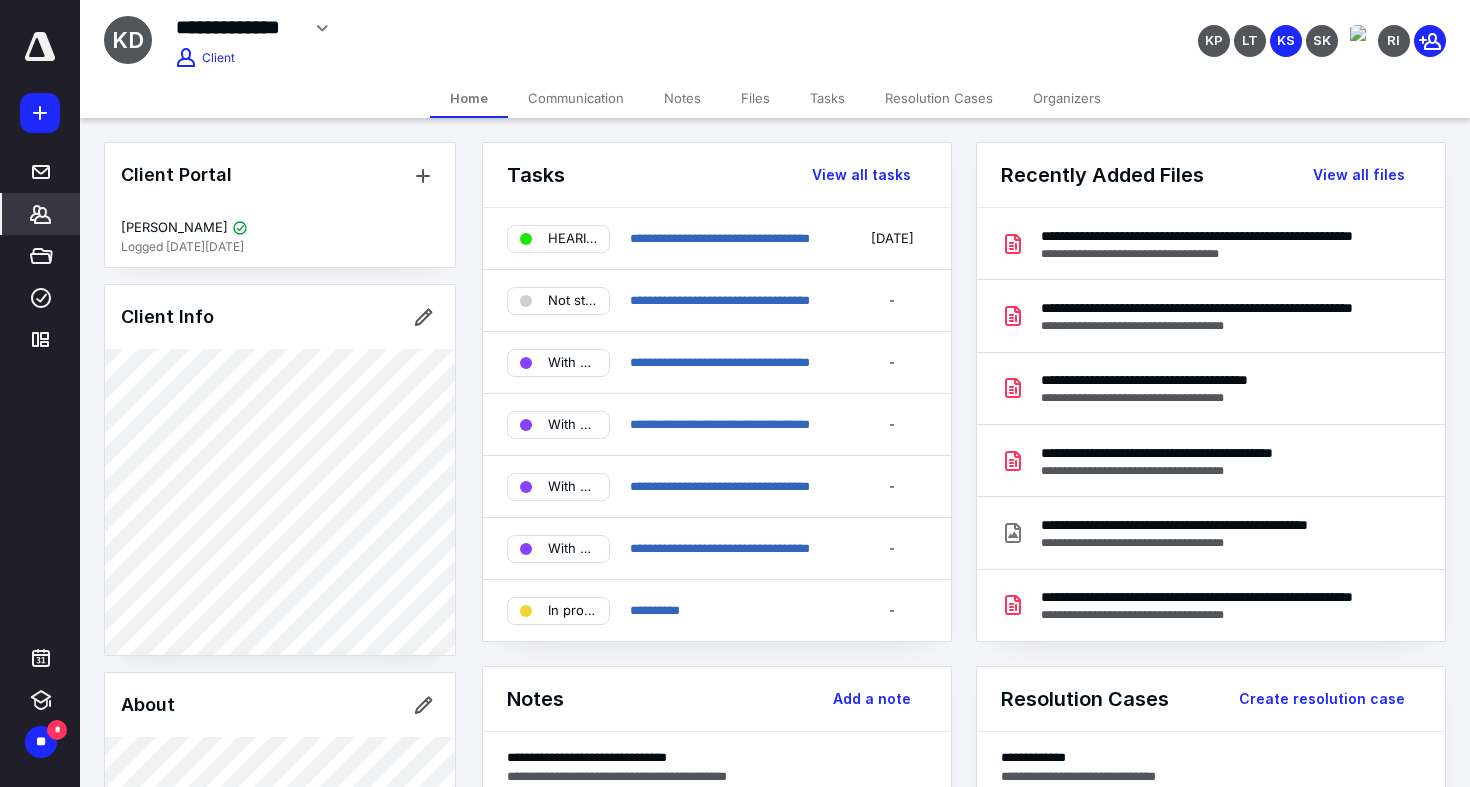 click on "Notes" at bounding box center (682, 98) 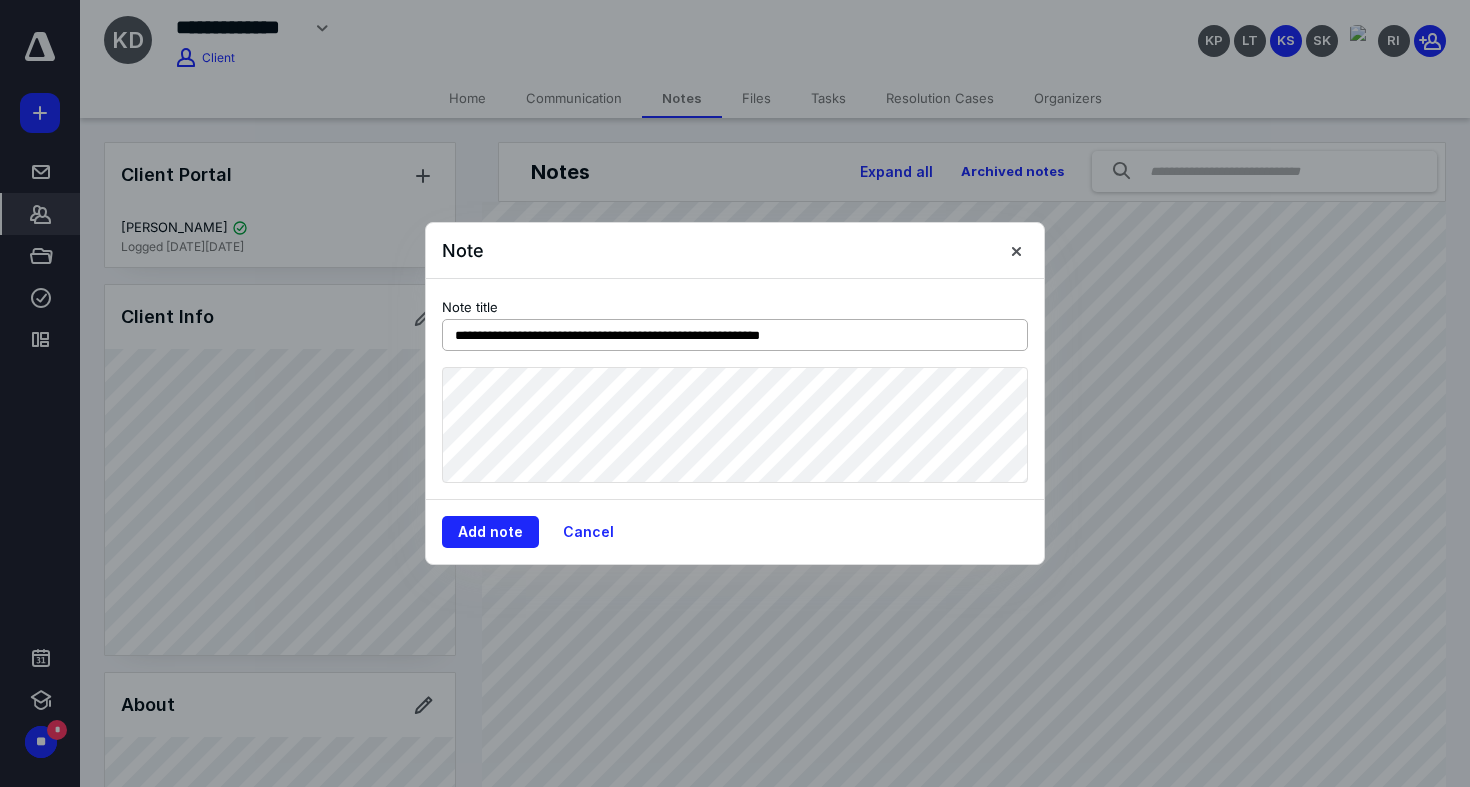 click on "**********" at bounding box center [735, 335] 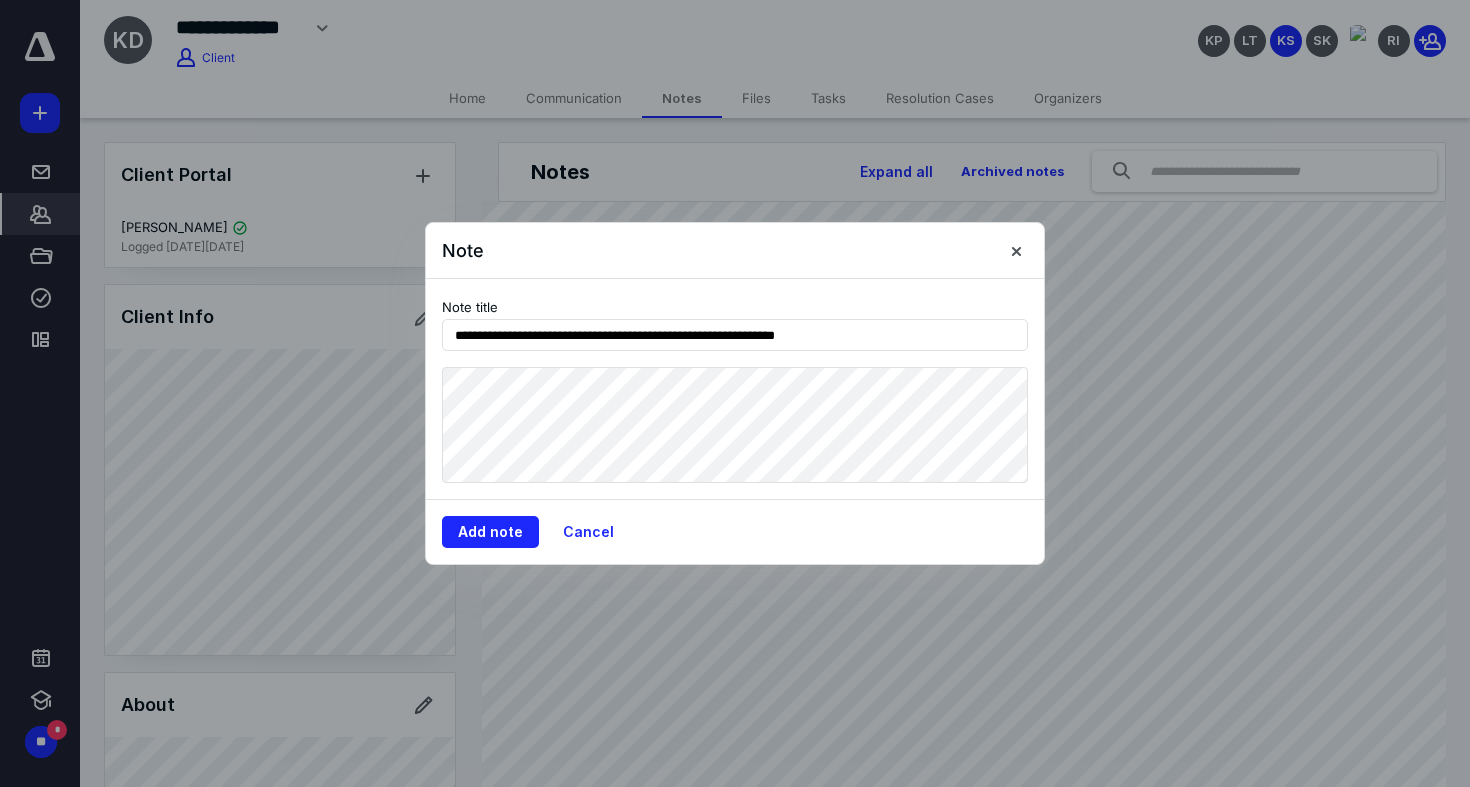 type on "**********" 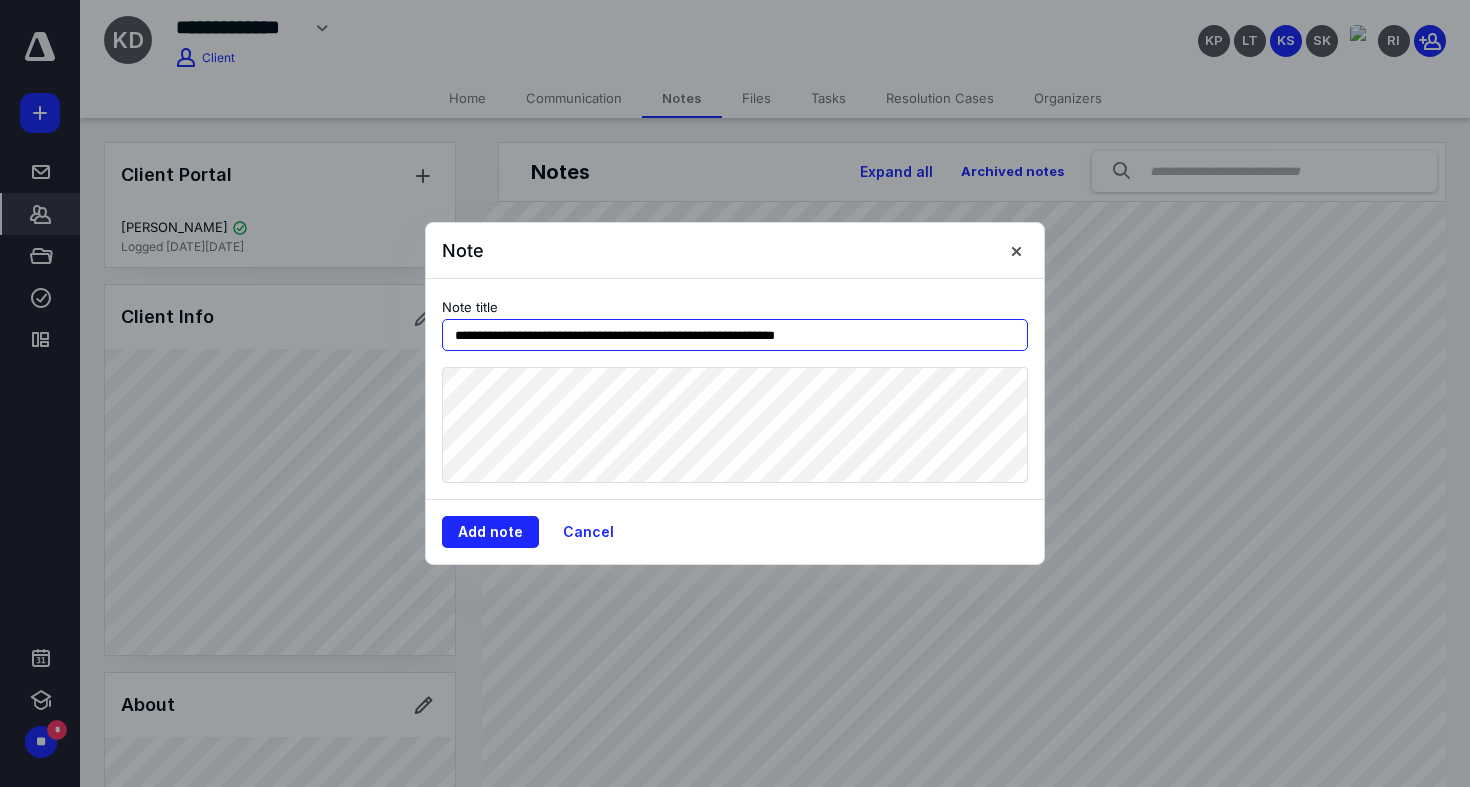 drag, startPoint x: 503, startPoint y: 333, endPoint x: 707, endPoint y: 334, distance: 204.00246 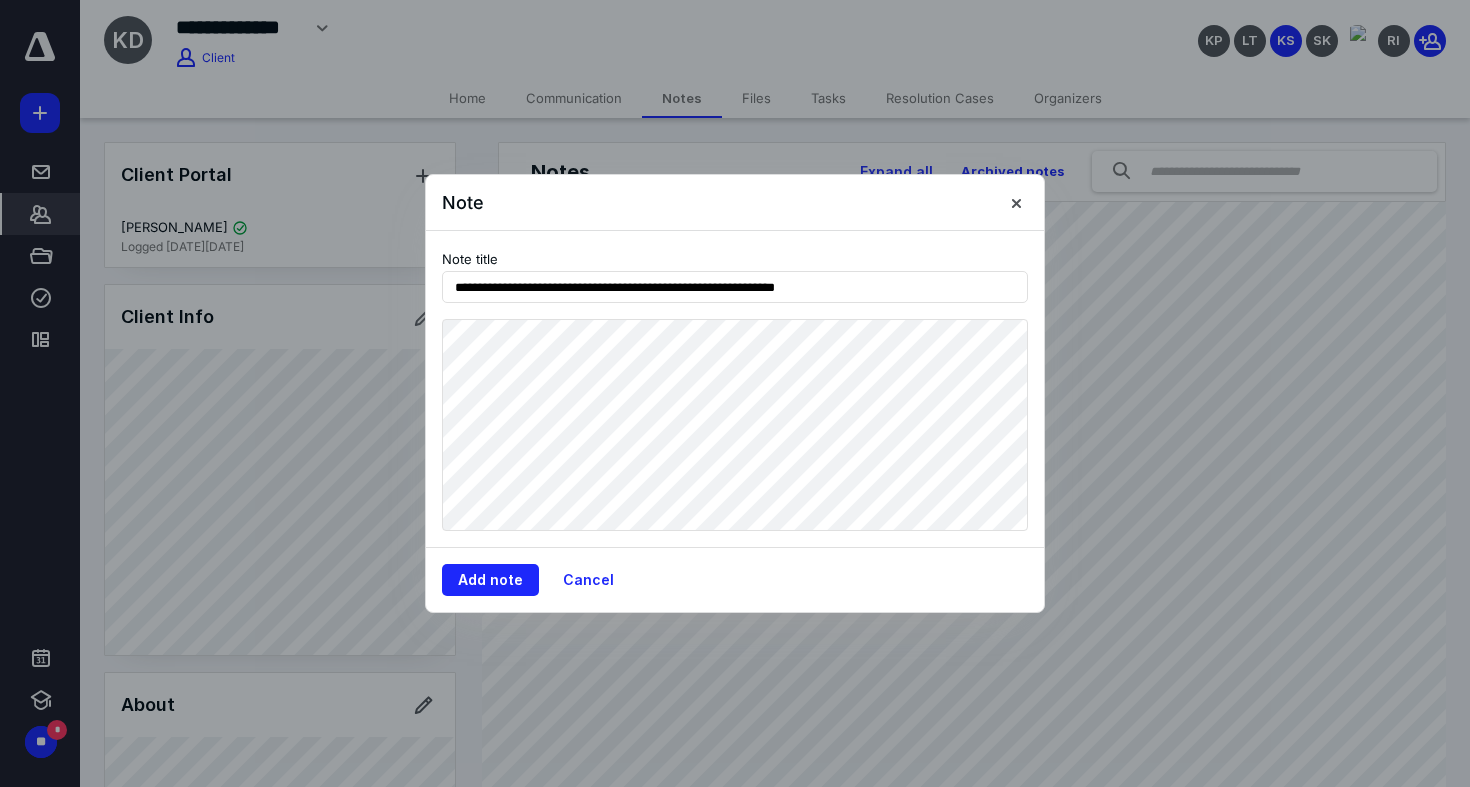 click on "Add note Cancel" at bounding box center [735, 579] 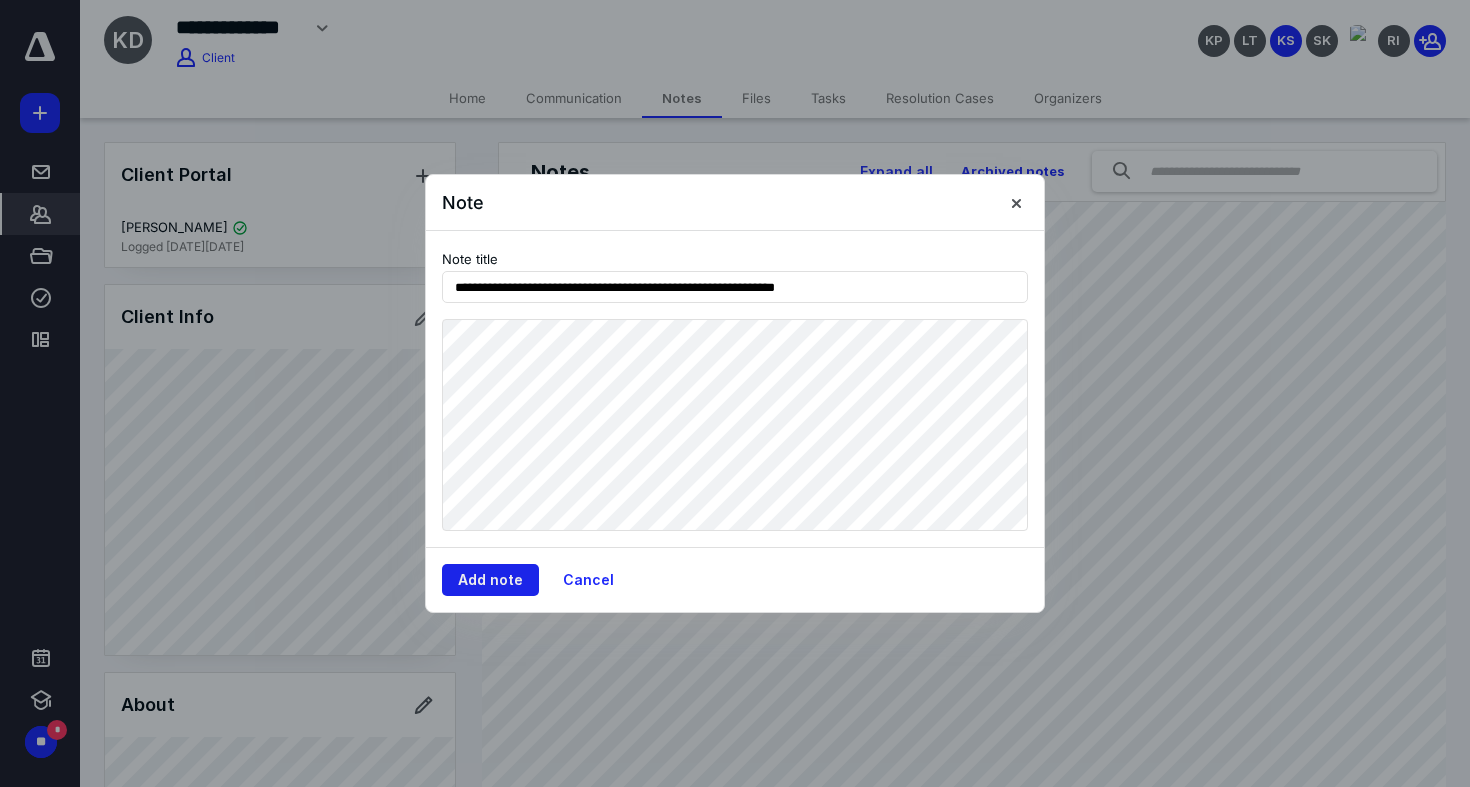 click on "Add note" at bounding box center [490, 580] 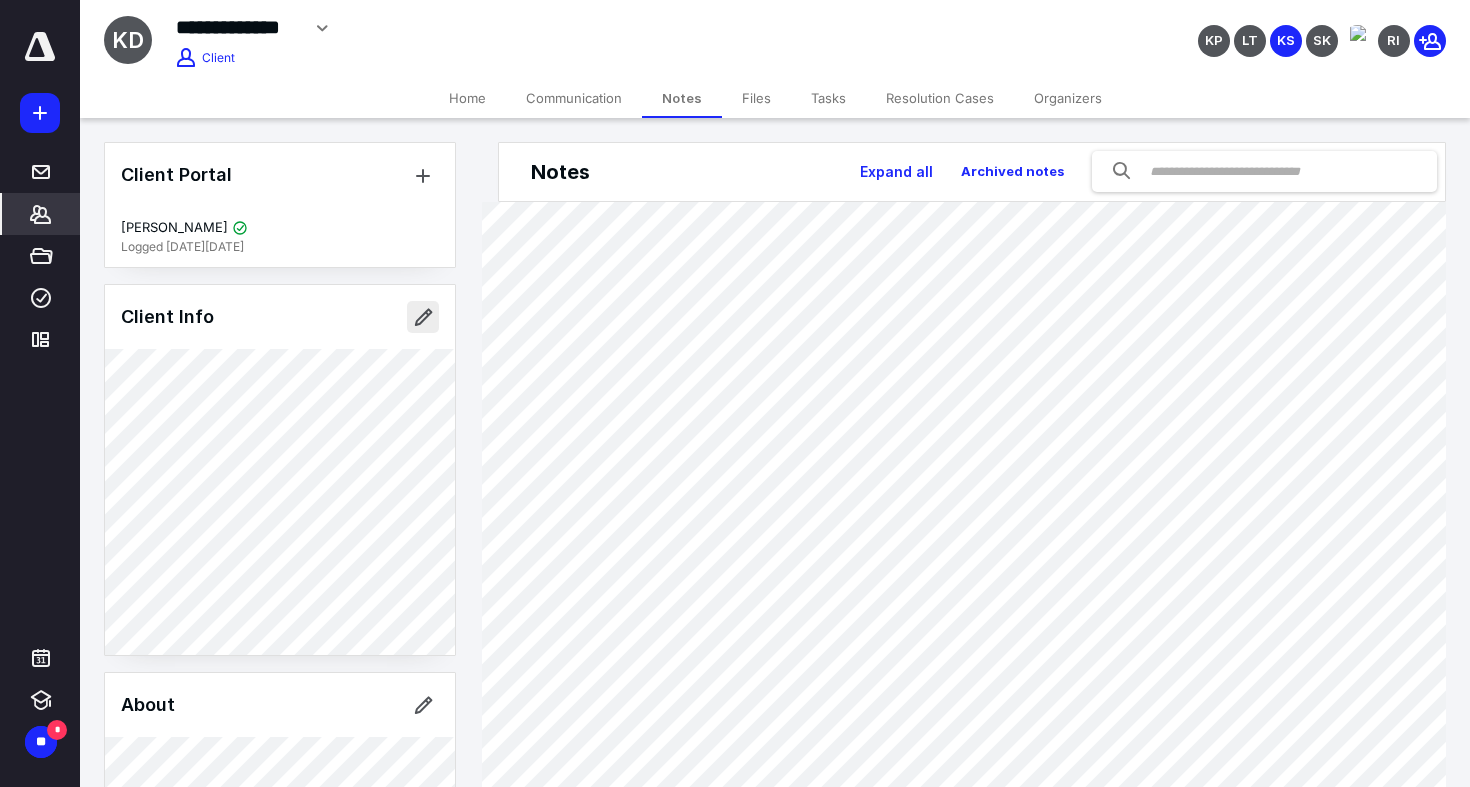 click at bounding box center [423, 317] 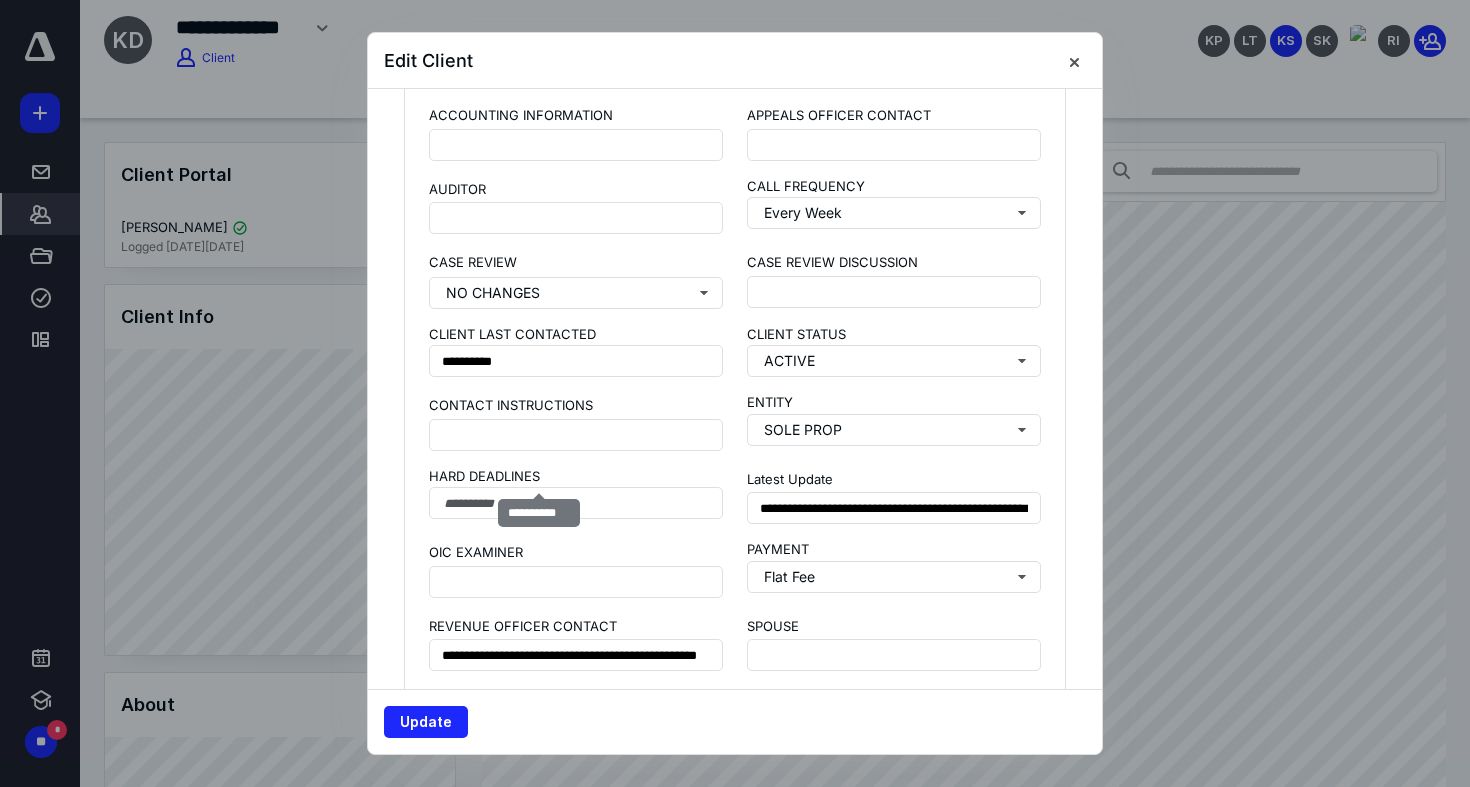 scroll, scrollTop: 1497, scrollLeft: 0, axis: vertical 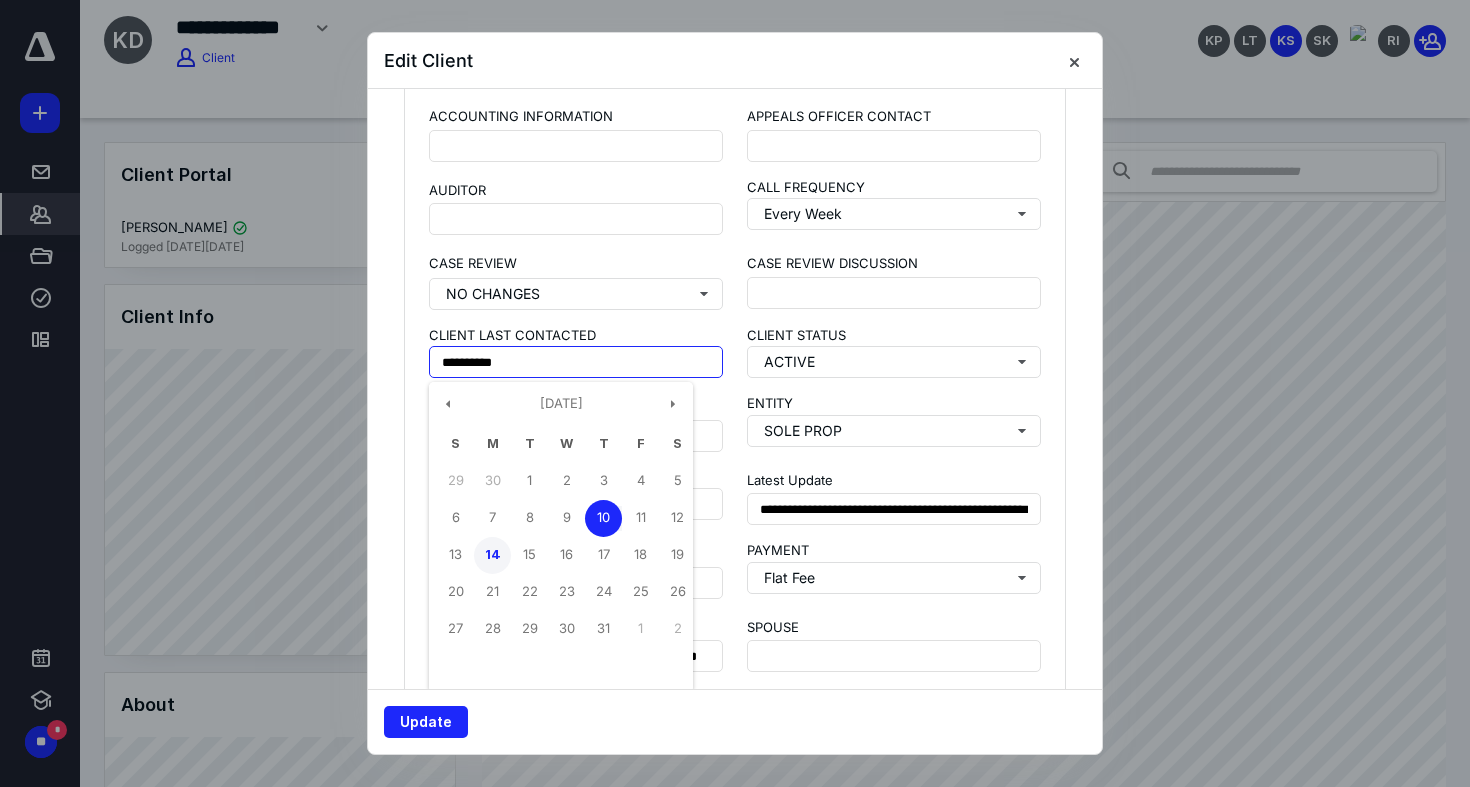 click on "14" at bounding box center [492, 555] 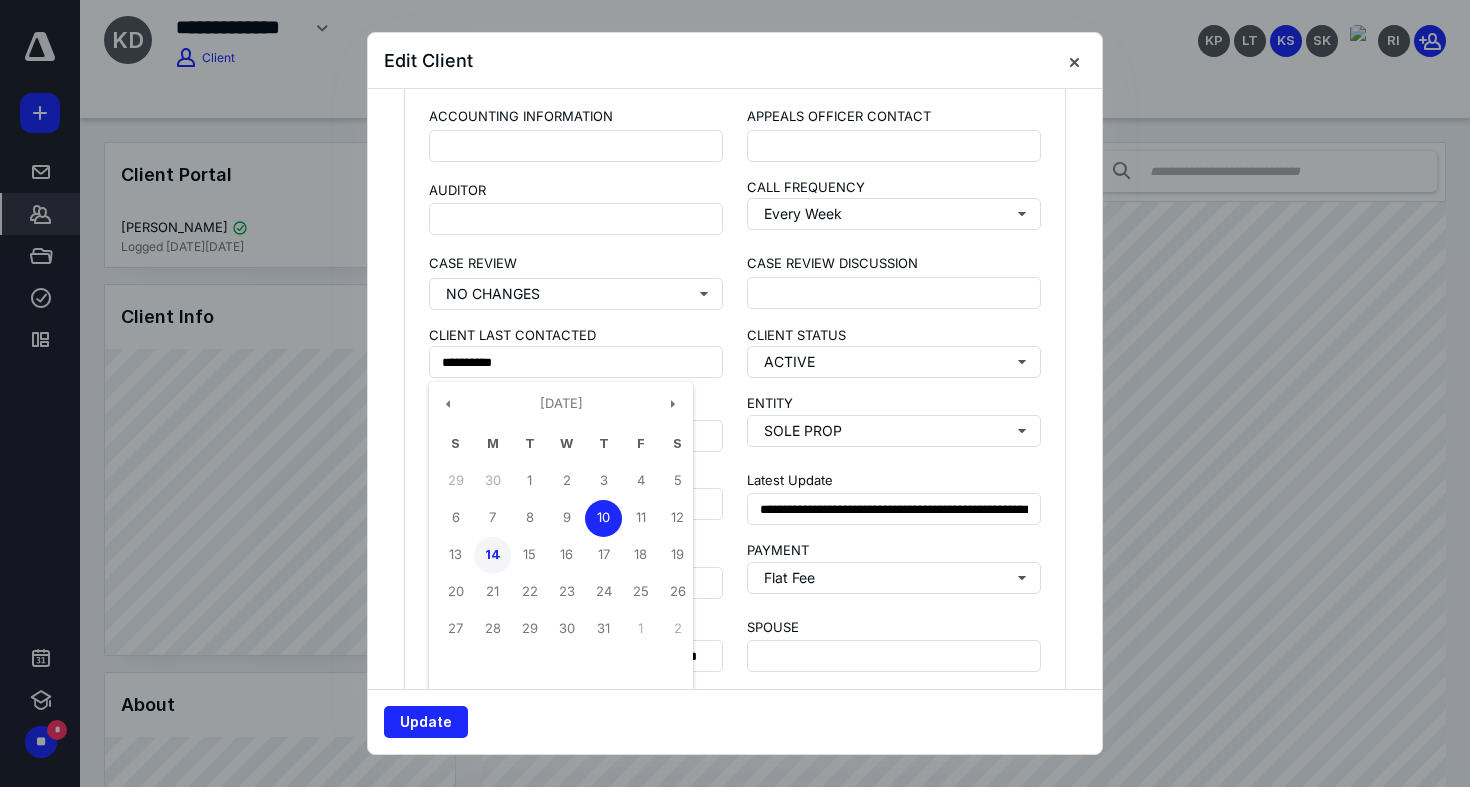type on "**********" 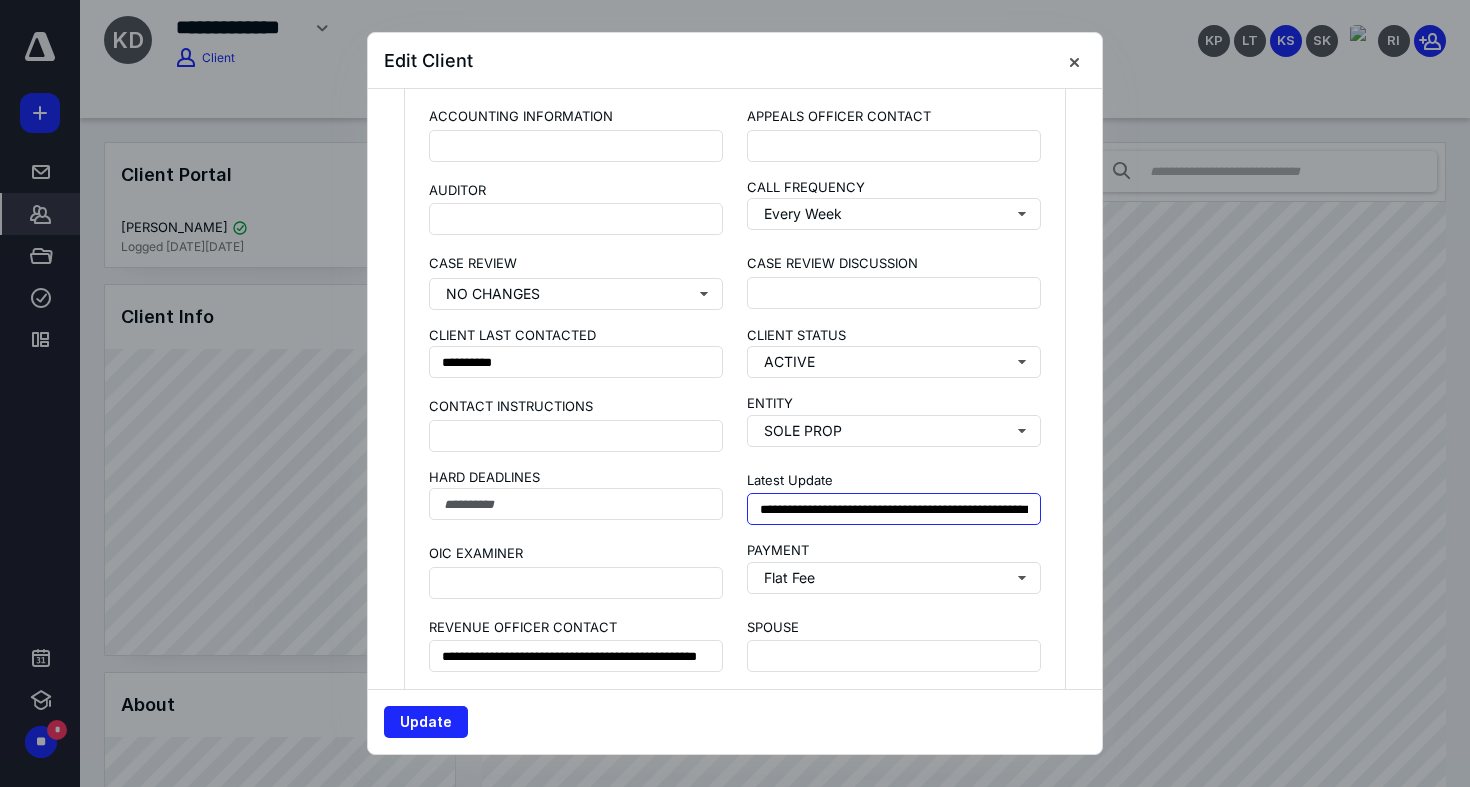 click on "**********" at bounding box center (894, 509) 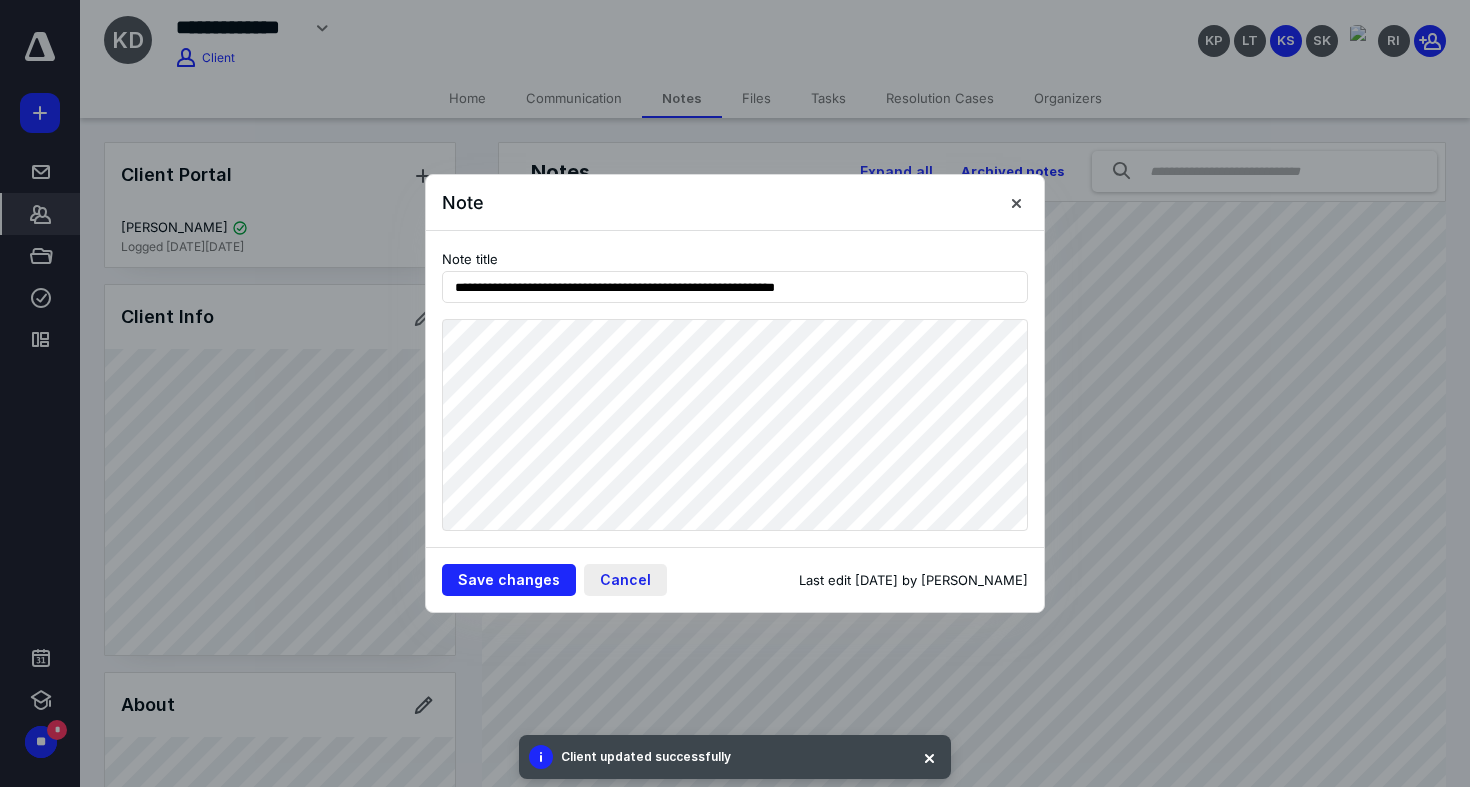 click on "Cancel" at bounding box center [625, 580] 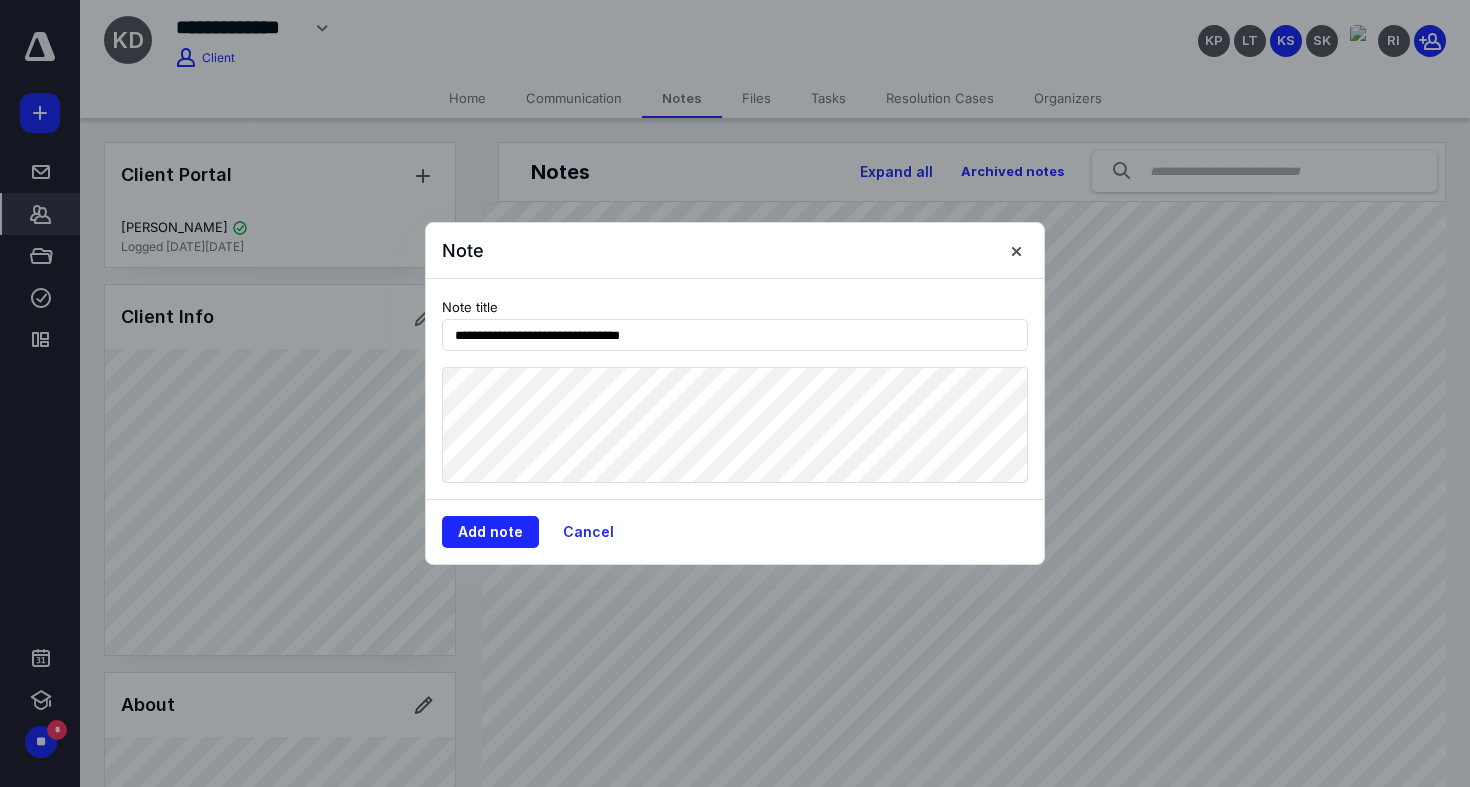 type on "**********" 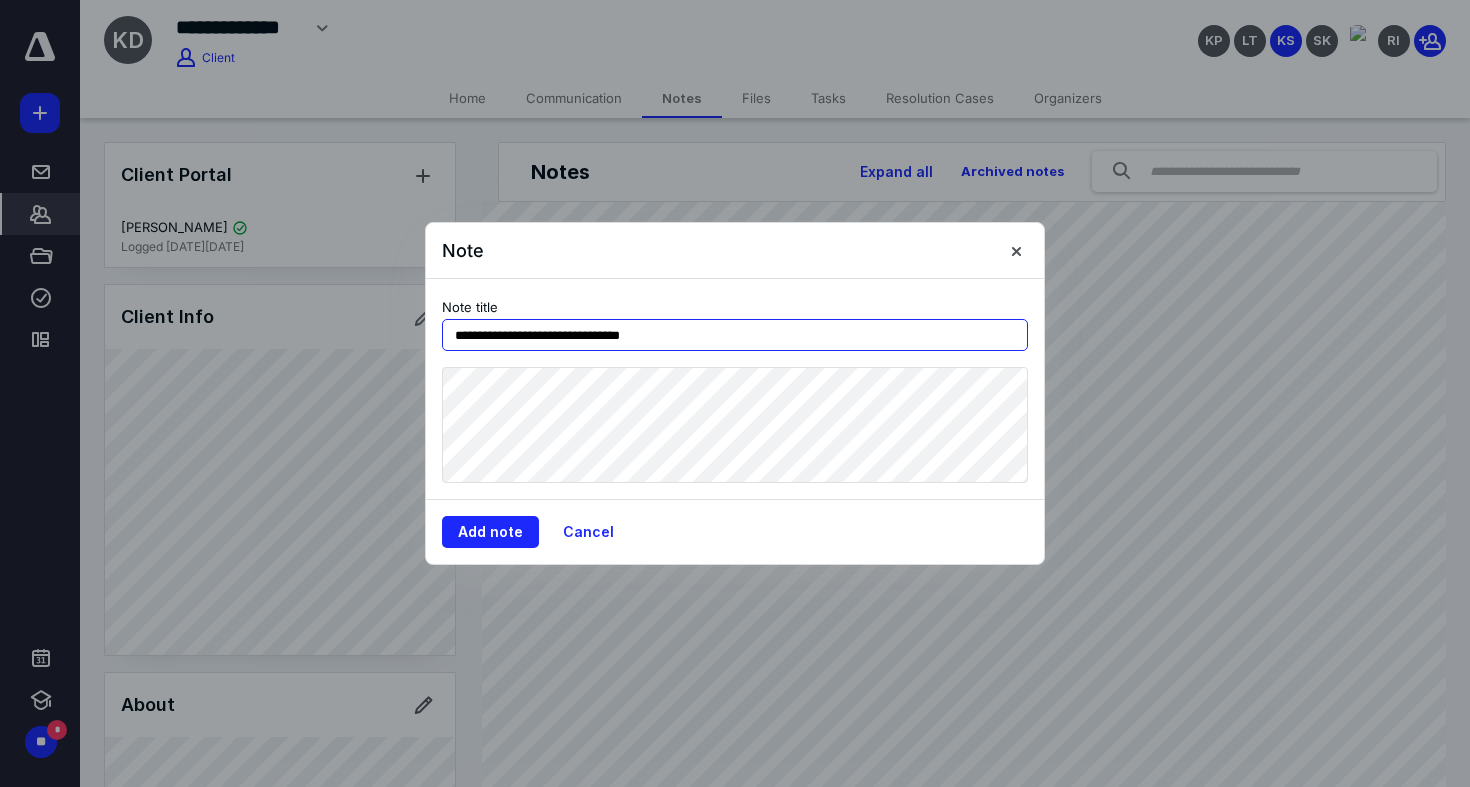 drag, startPoint x: 499, startPoint y: 332, endPoint x: 690, endPoint y: 326, distance: 191.09422 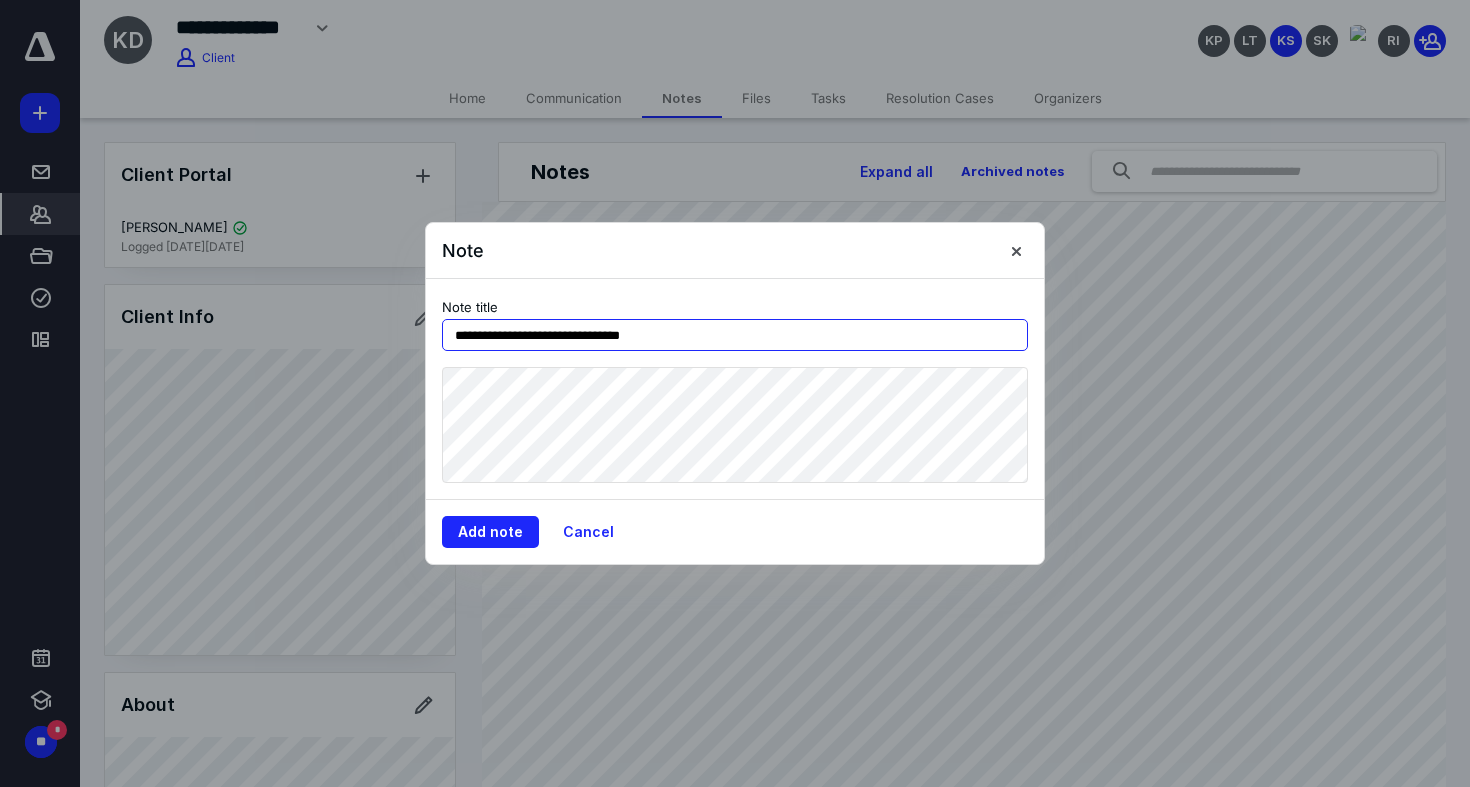 drag, startPoint x: 500, startPoint y: 333, endPoint x: 680, endPoint y: 334, distance: 180.00278 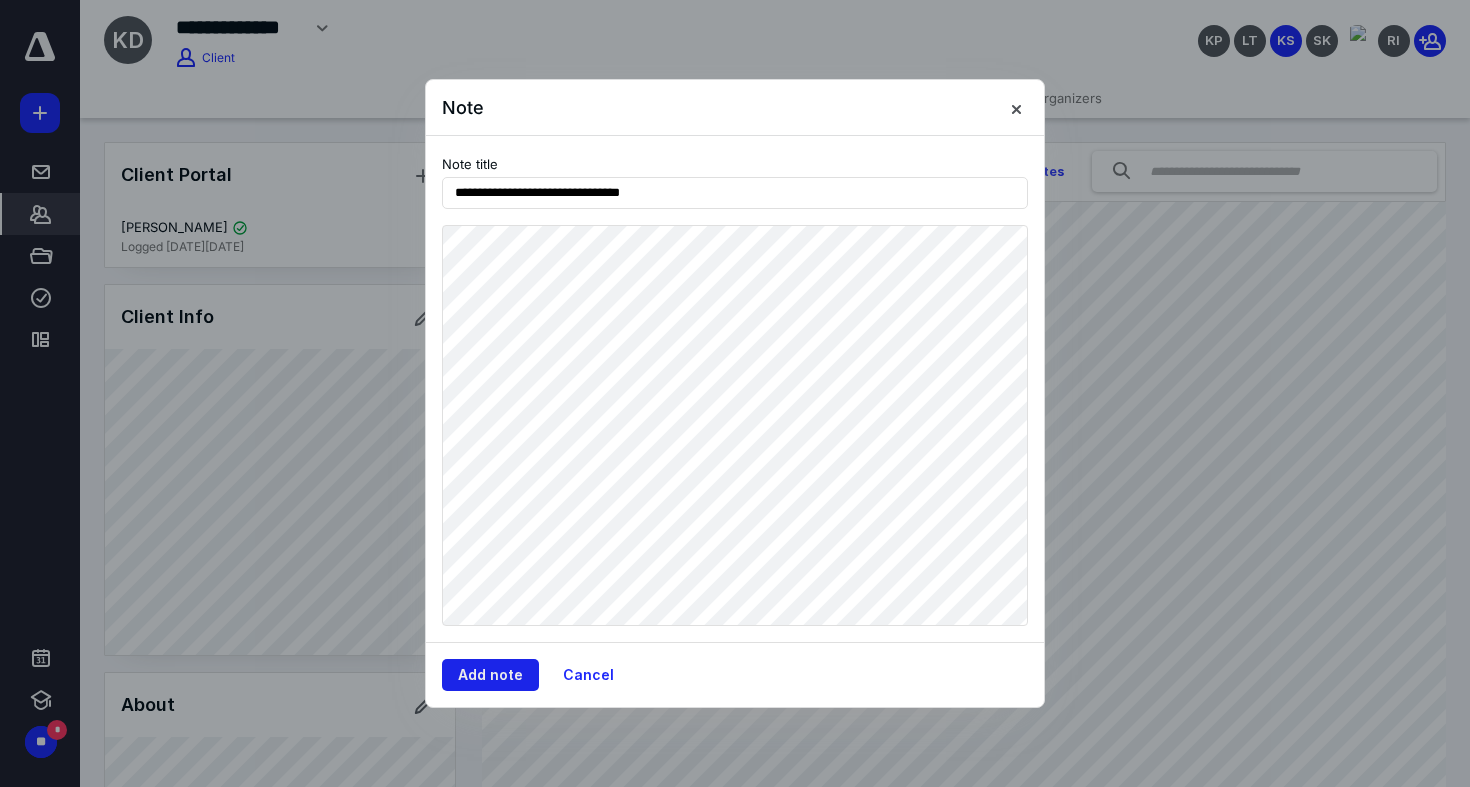click on "Add note" at bounding box center [490, 675] 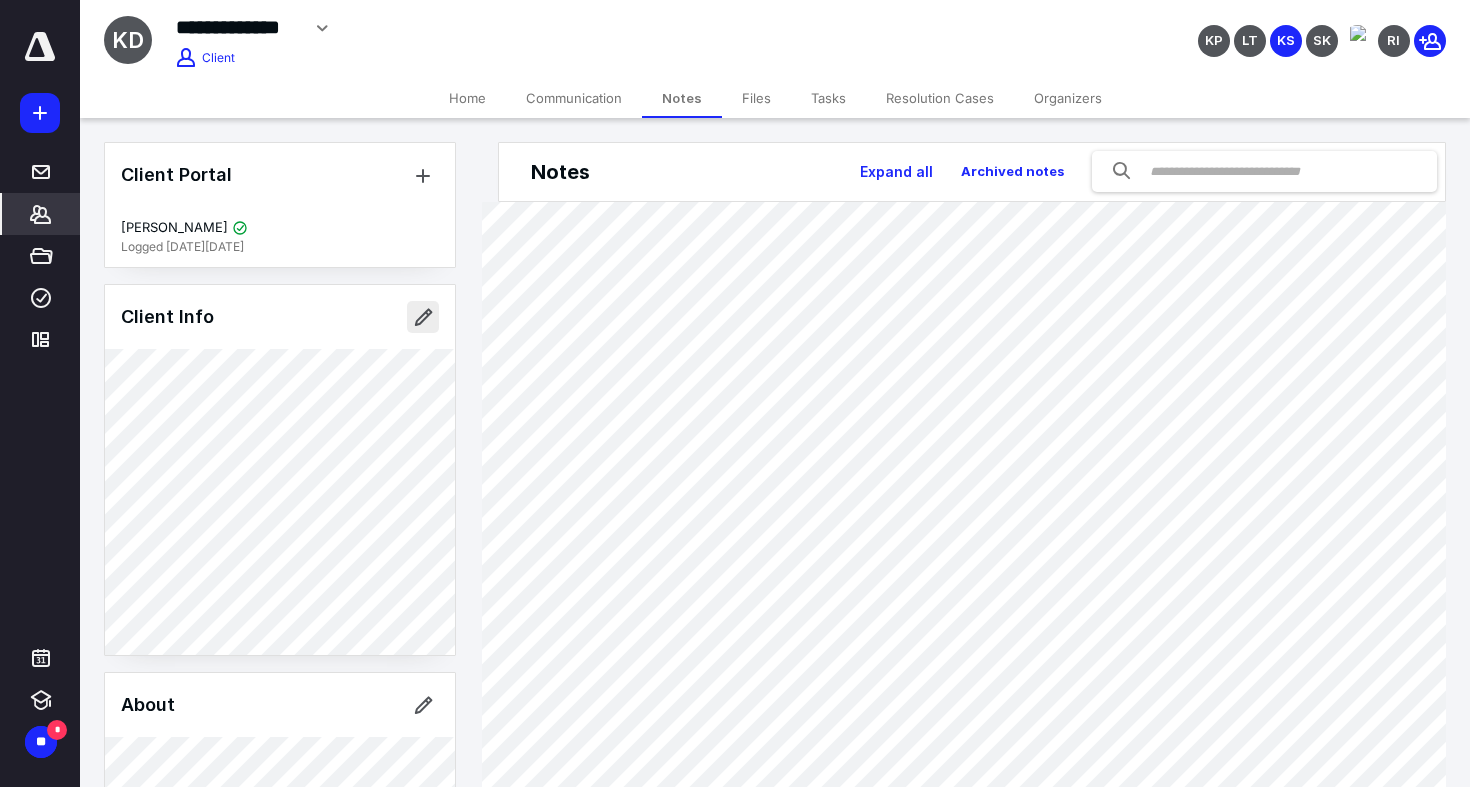 click at bounding box center [423, 317] 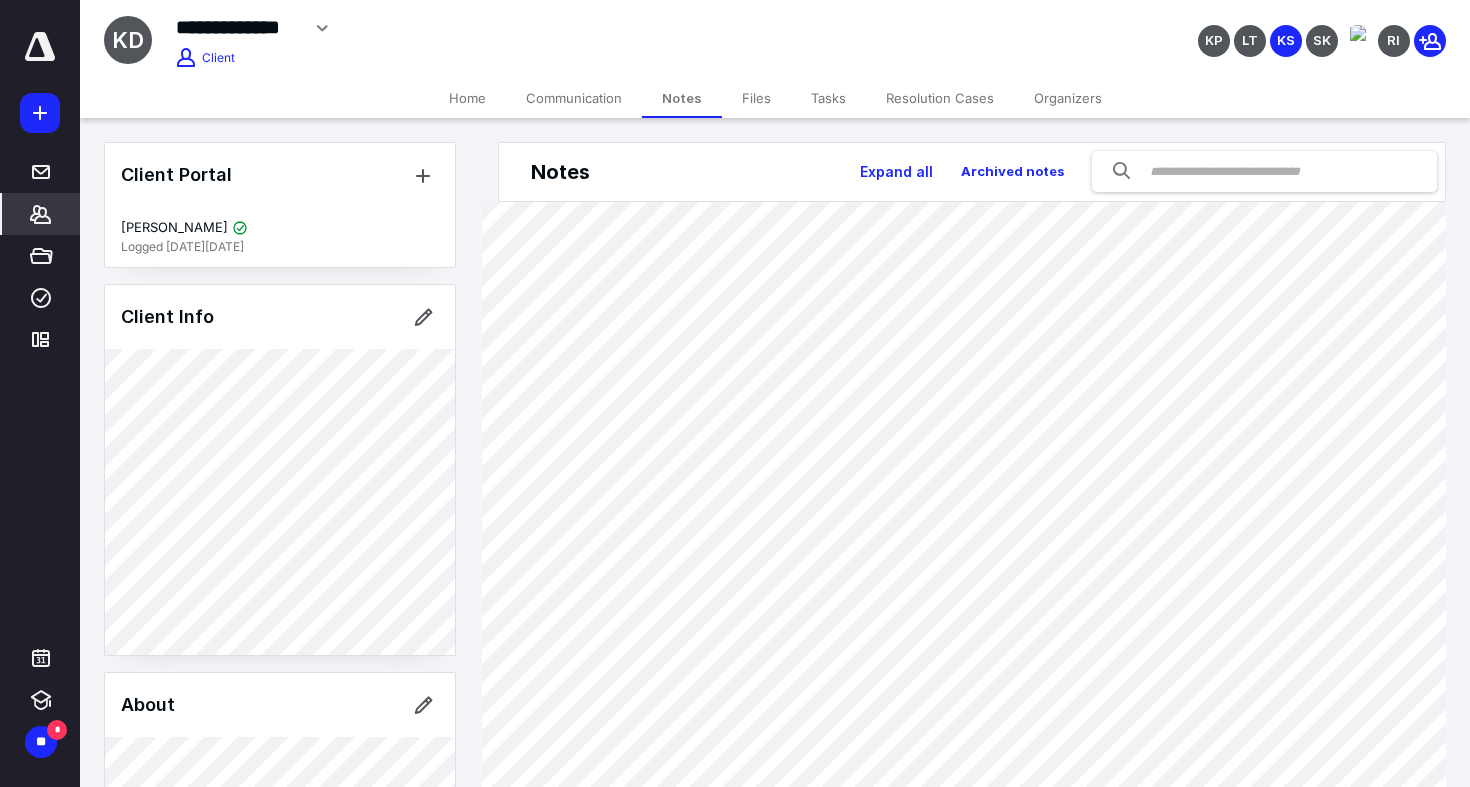 type on "**********" 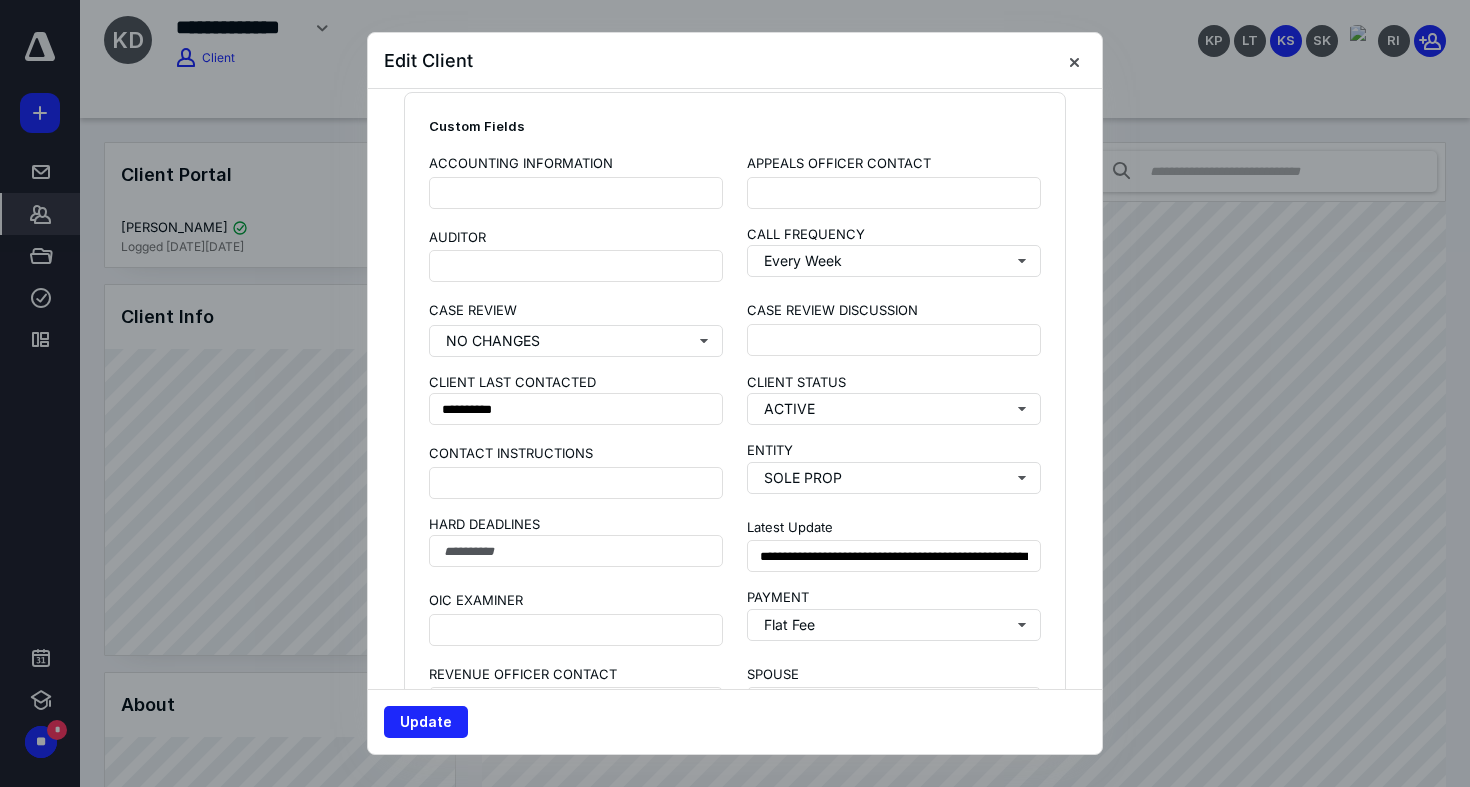 scroll, scrollTop: 1457, scrollLeft: 0, axis: vertical 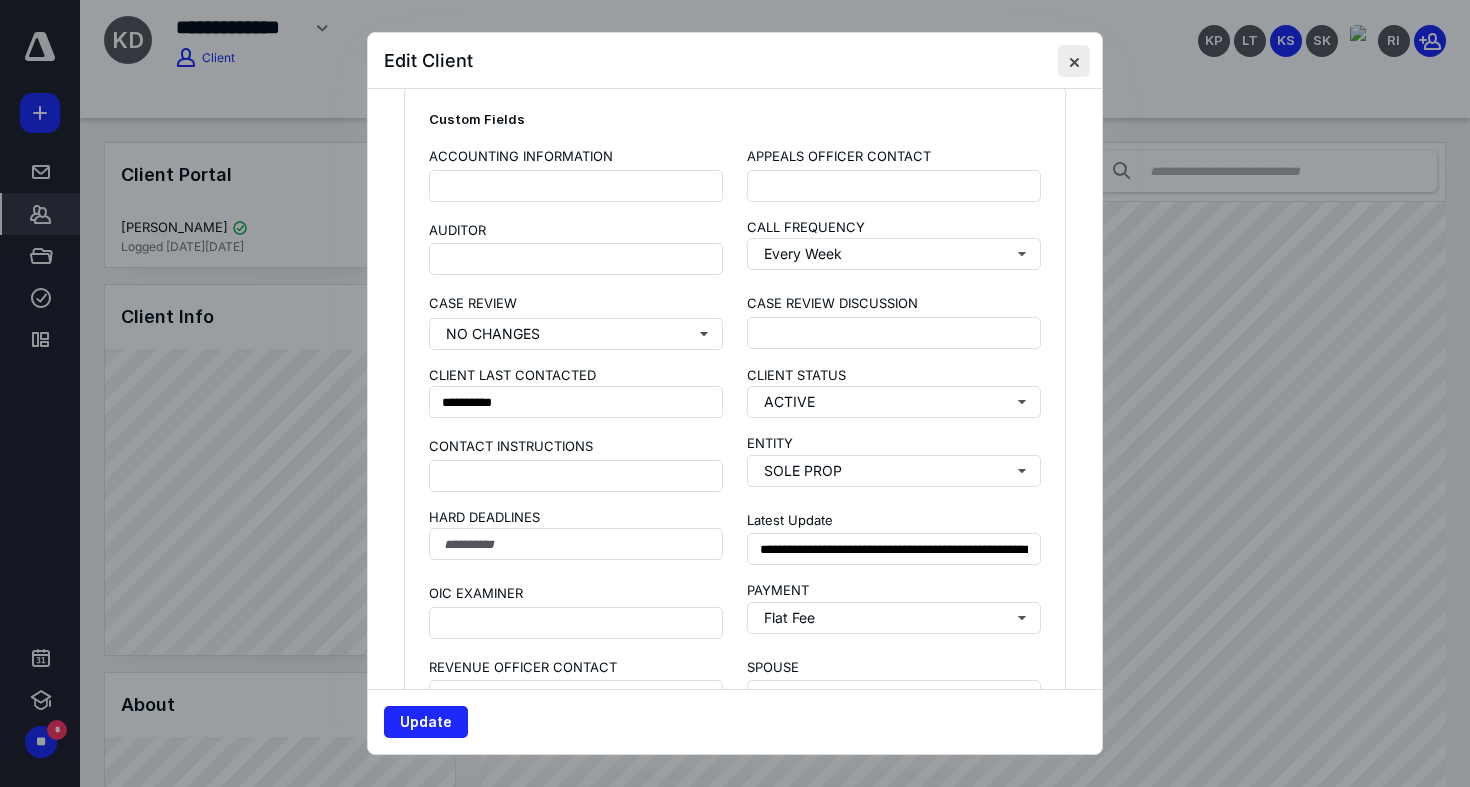 click at bounding box center (1074, 61) 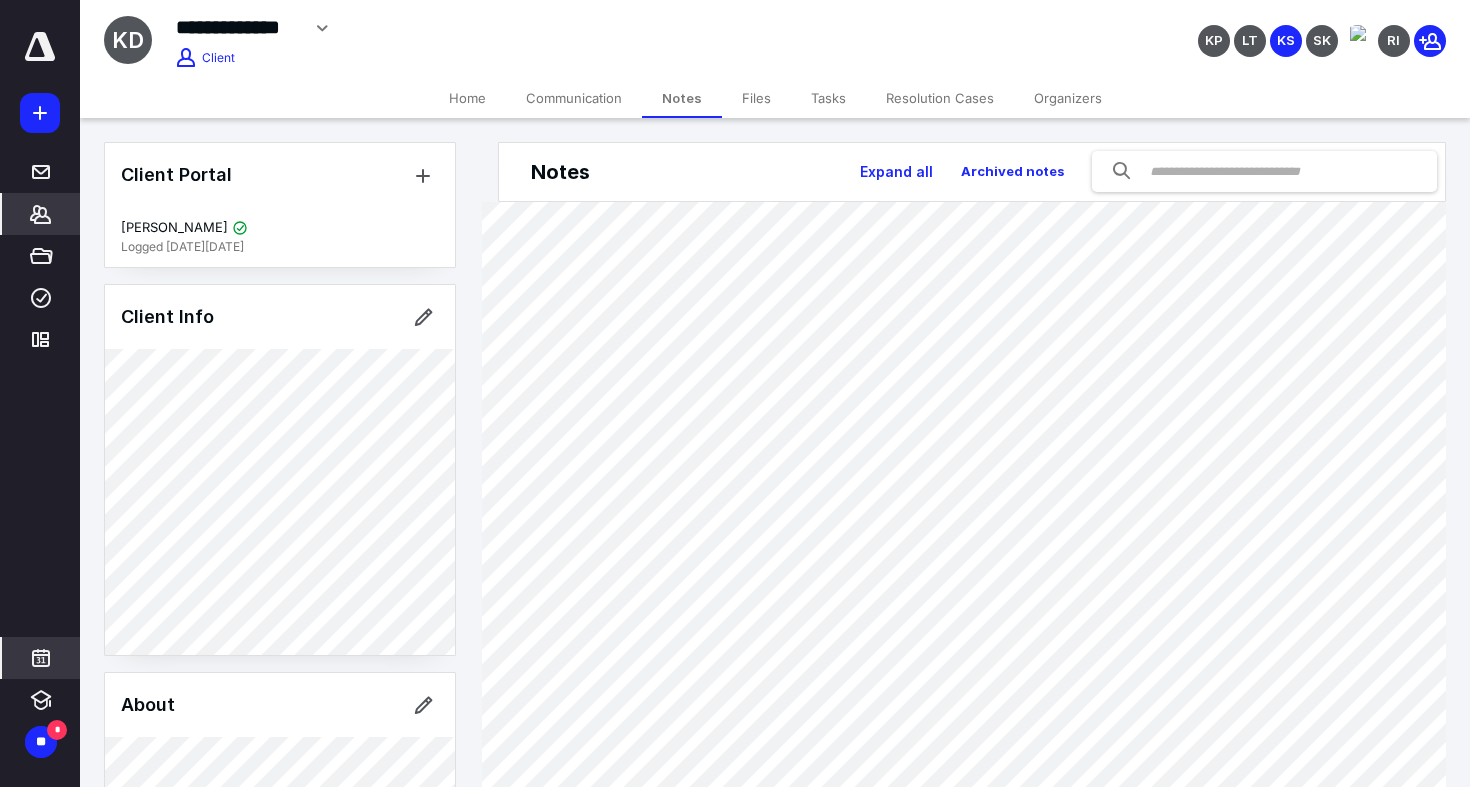 click 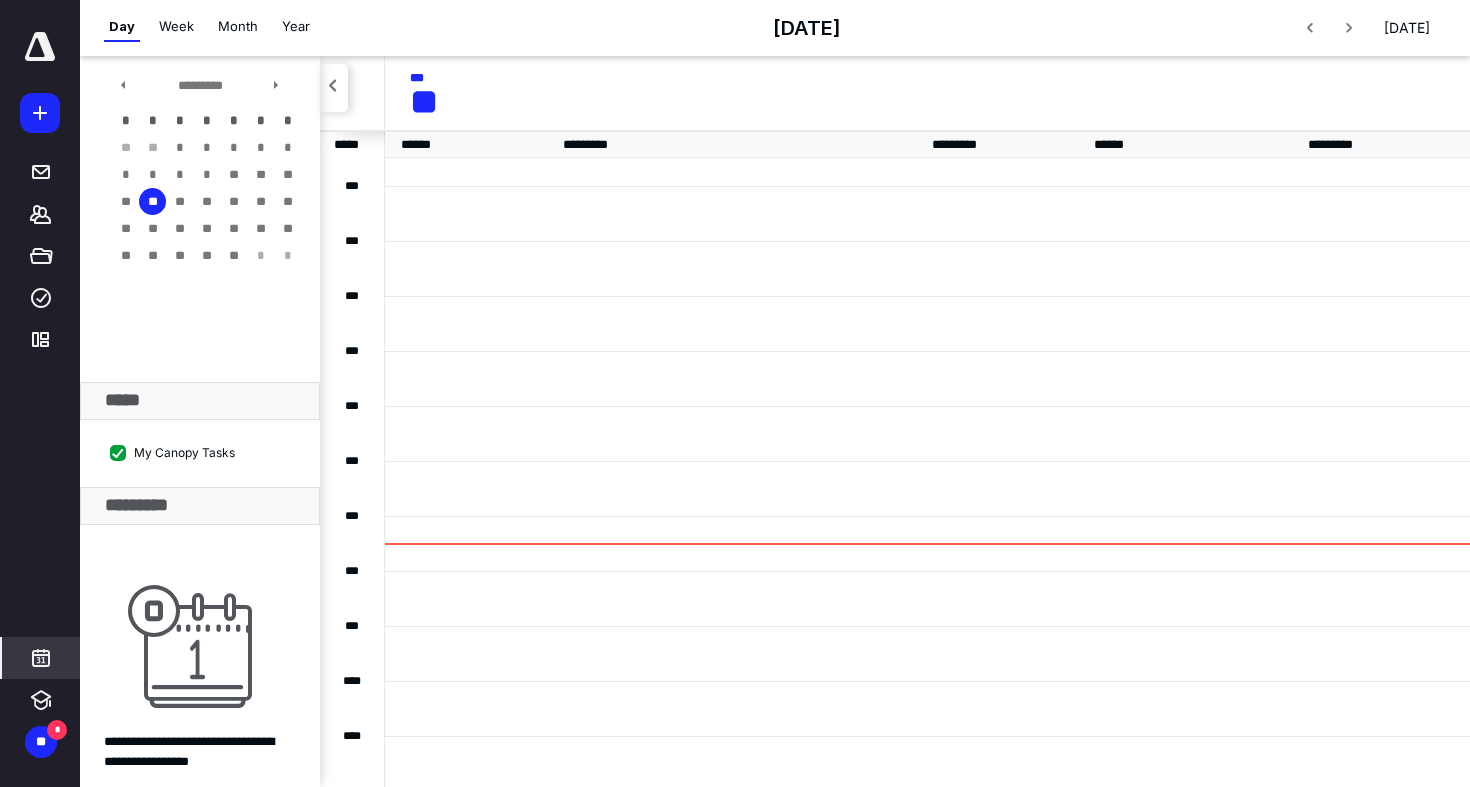 scroll, scrollTop: 385, scrollLeft: 0, axis: vertical 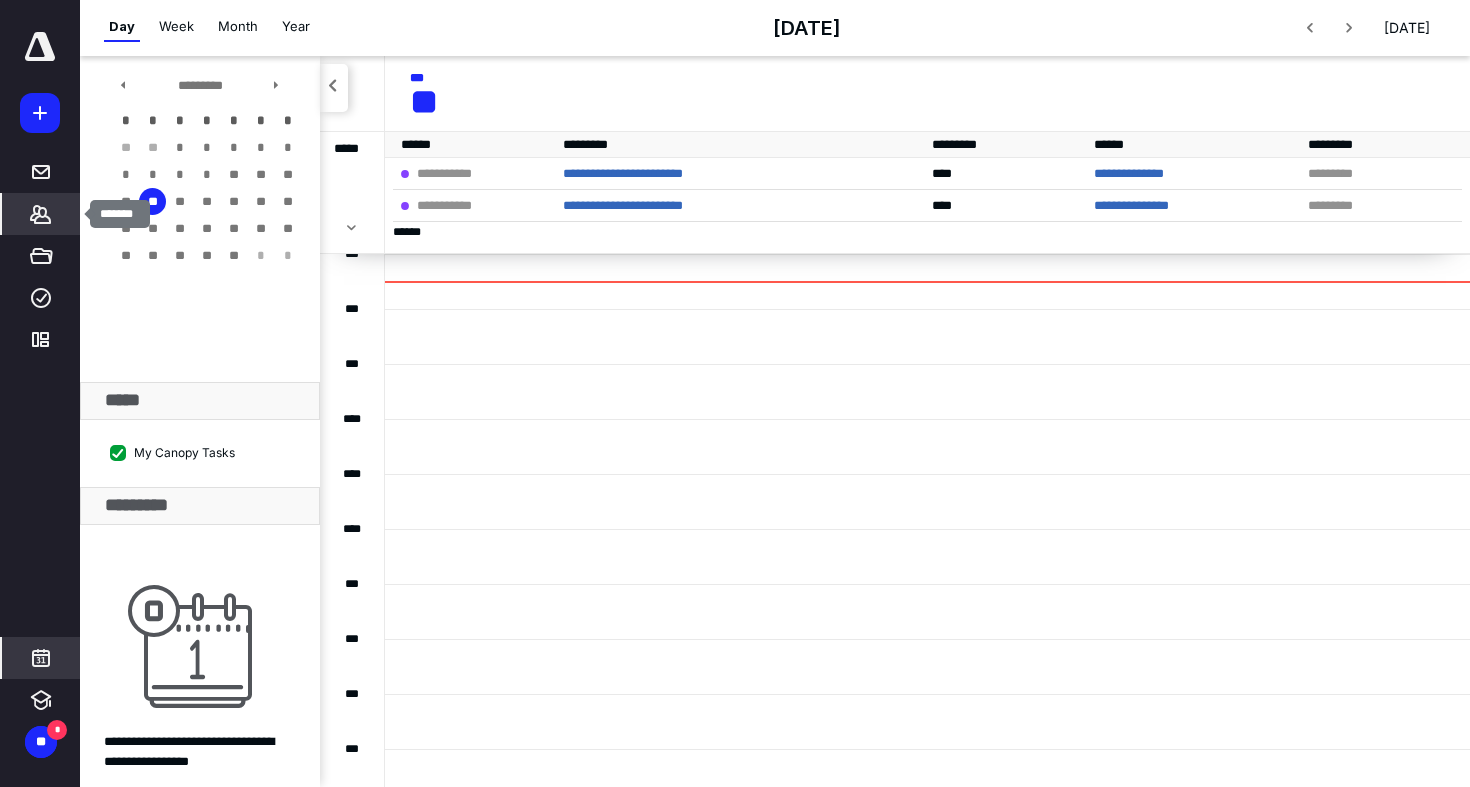 click 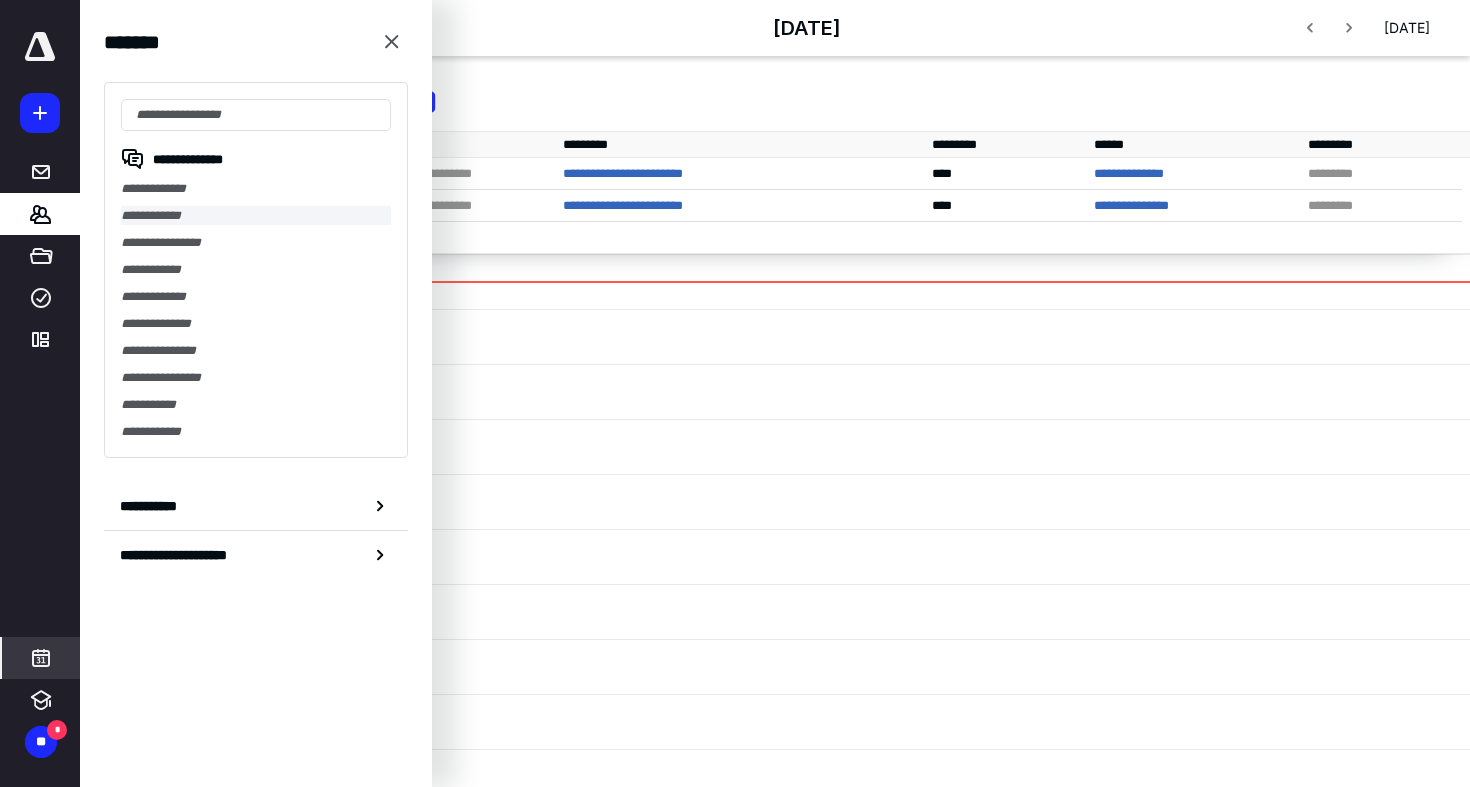 click on "**********" at bounding box center (256, 215) 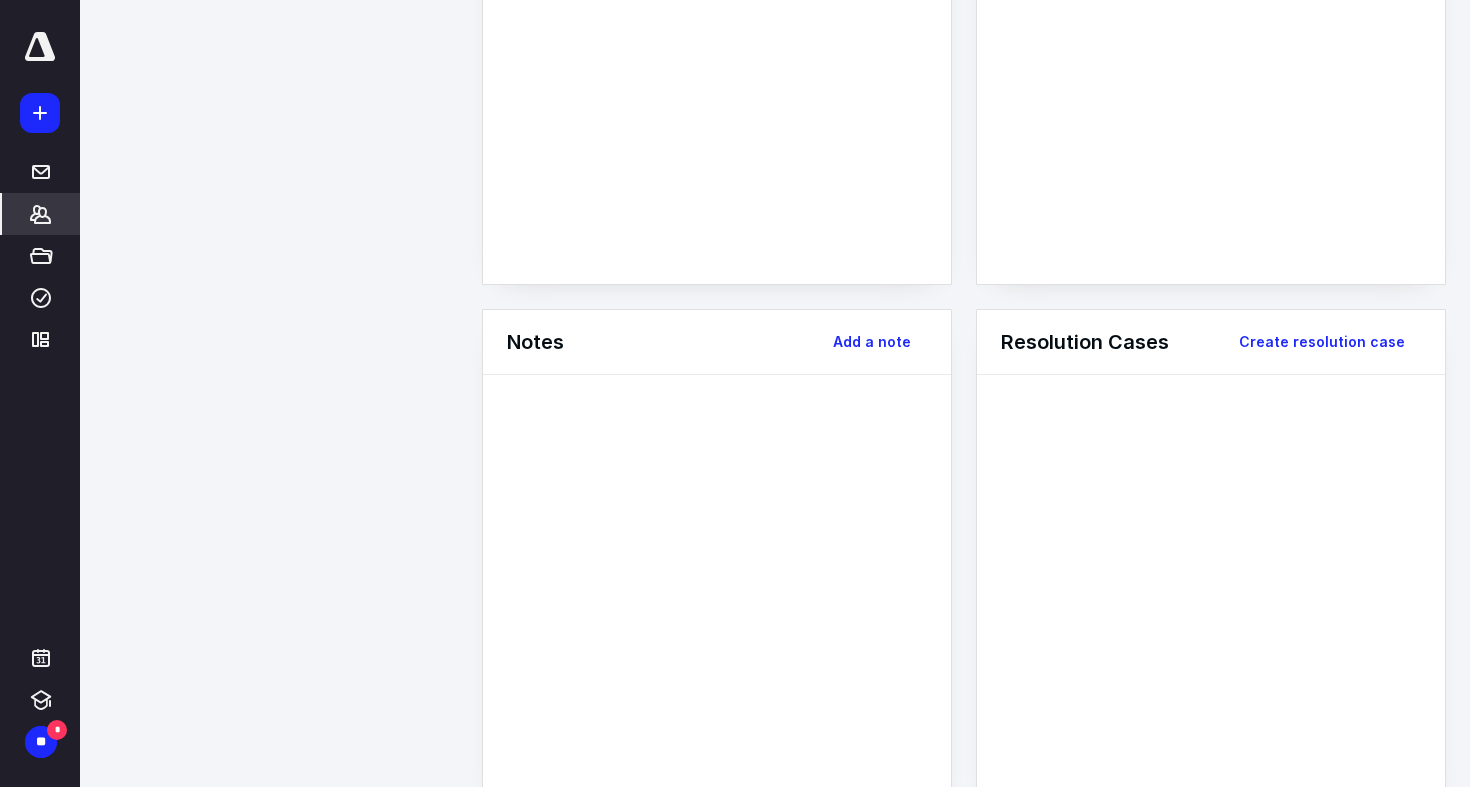 scroll, scrollTop: 0, scrollLeft: 0, axis: both 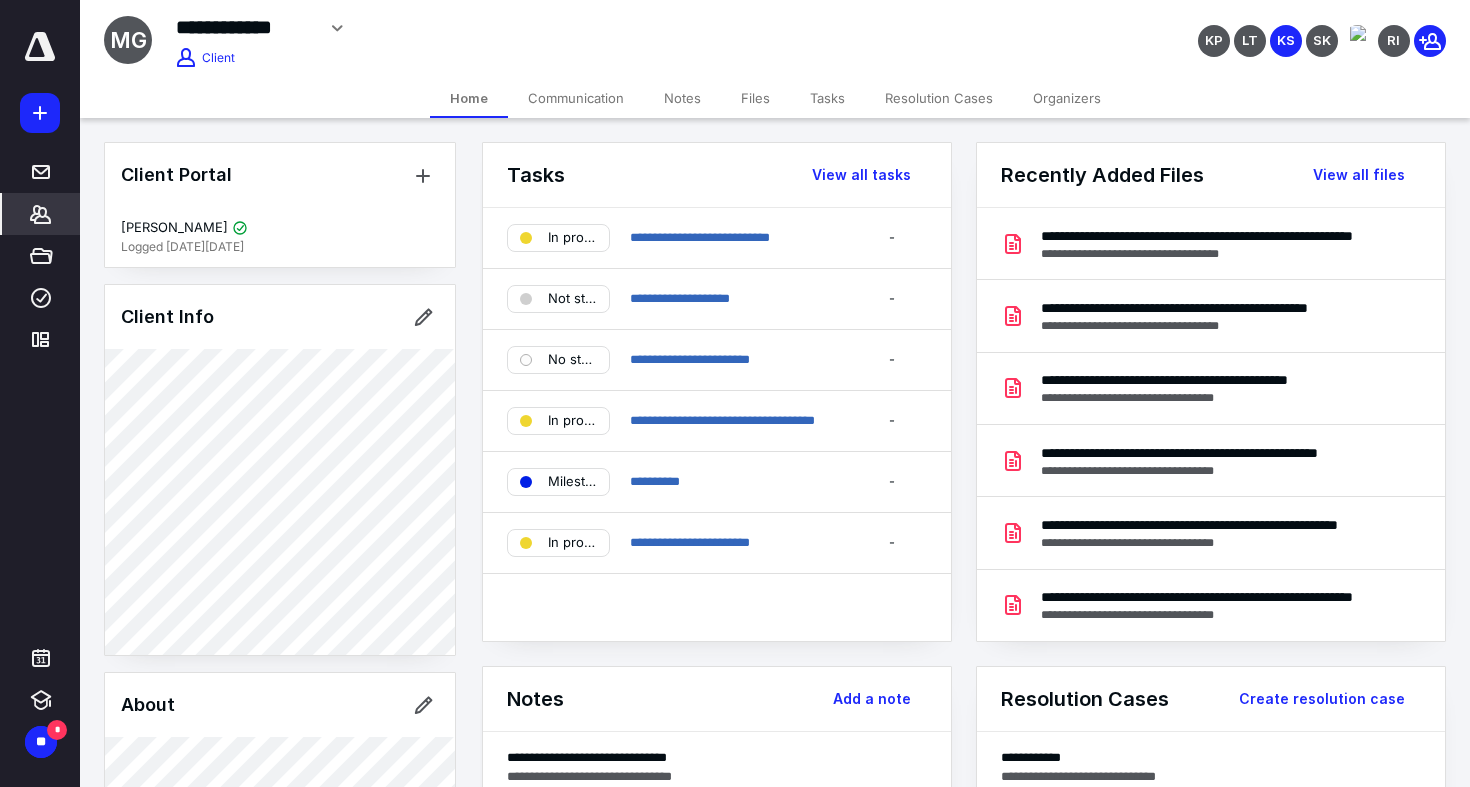 click on "Notes" at bounding box center (682, 98) 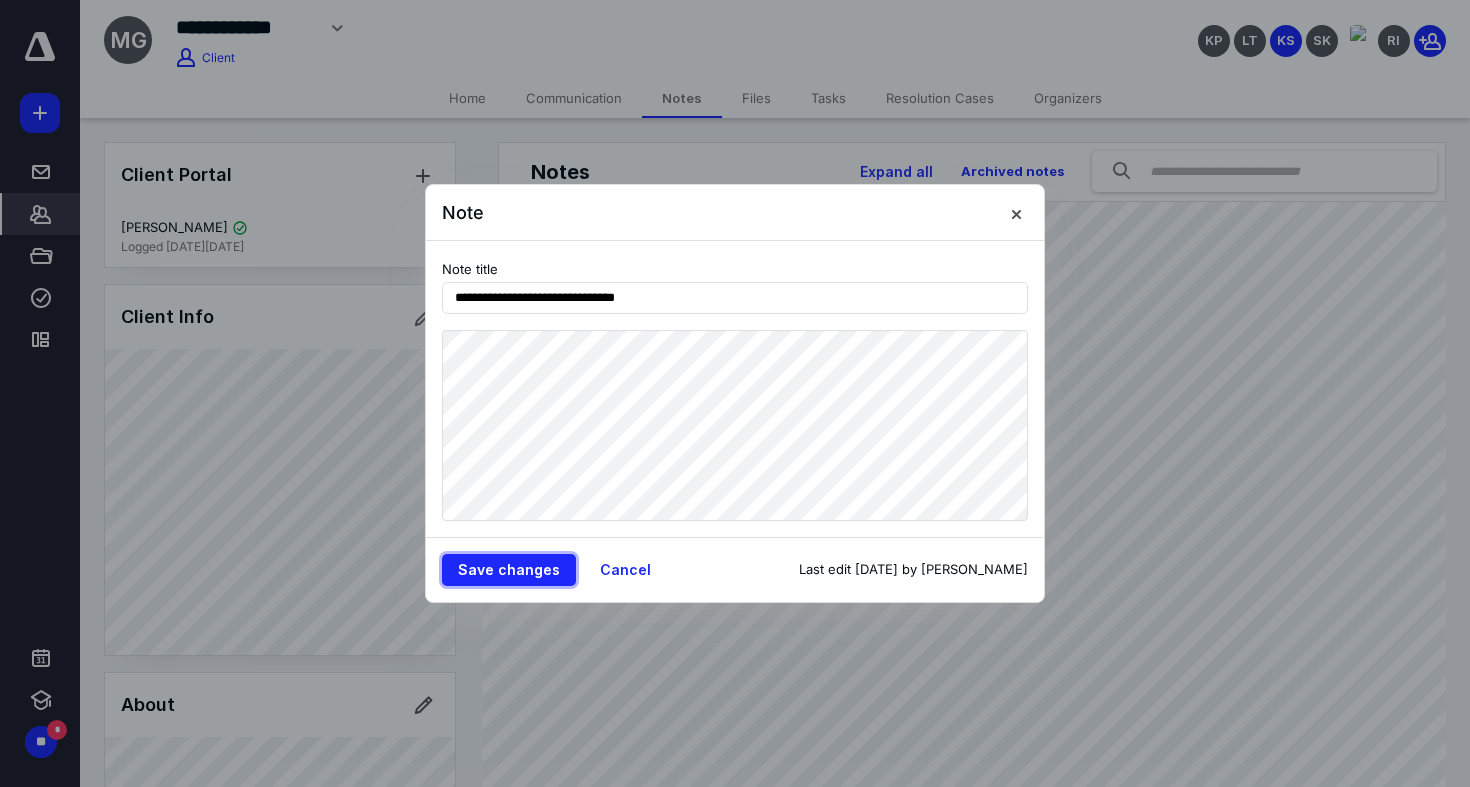 type 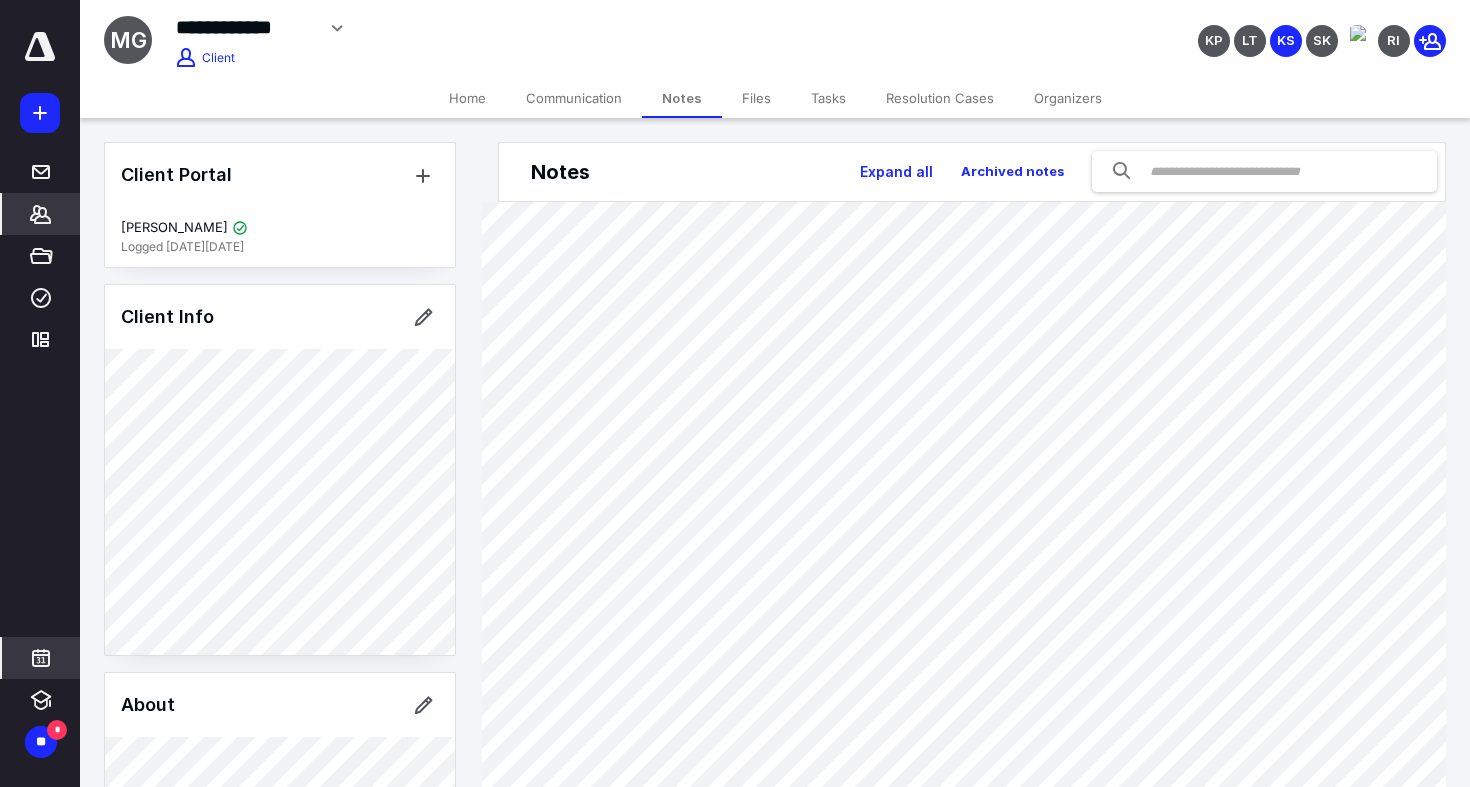 click 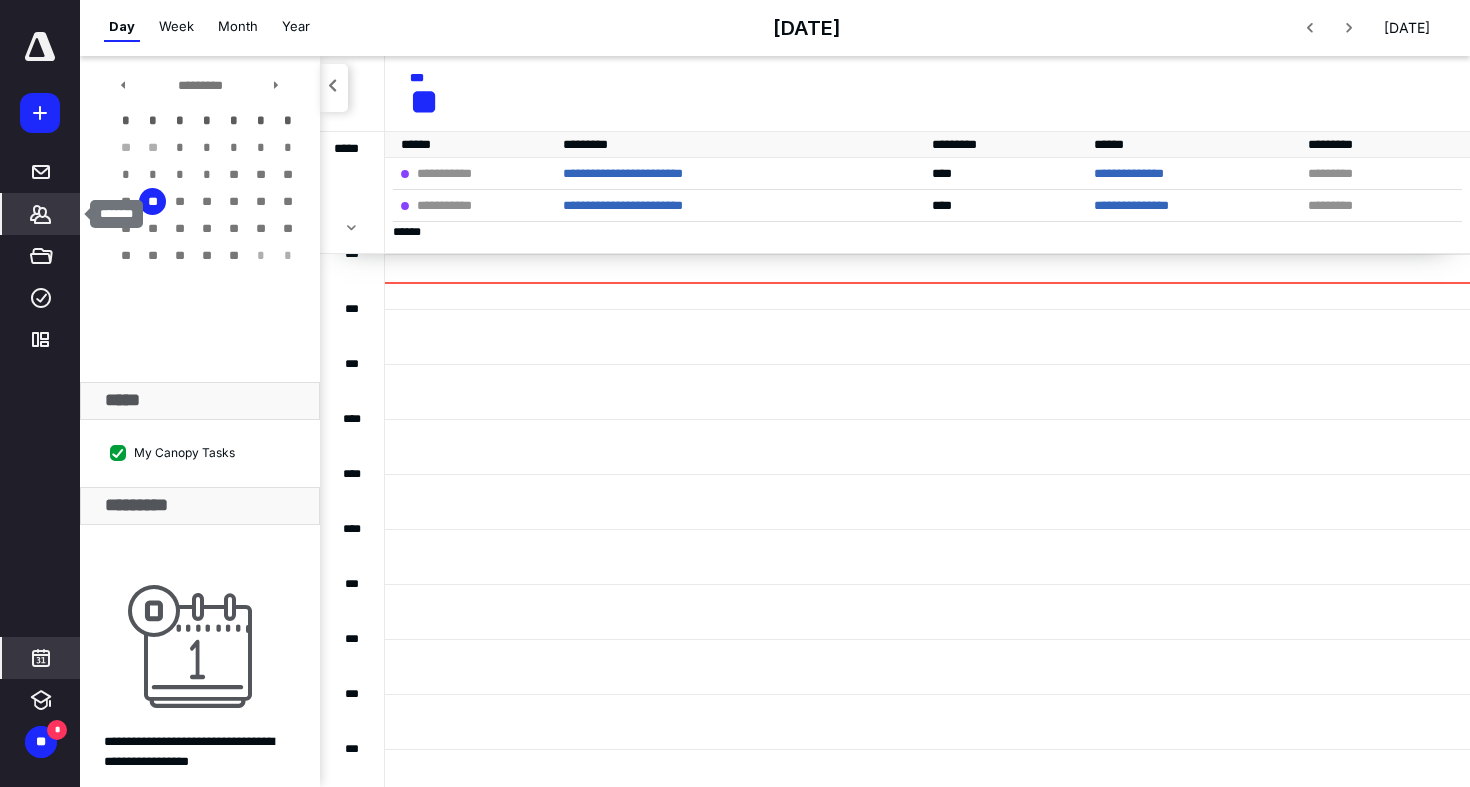 click on "*******" at bounding box center (41, 214) 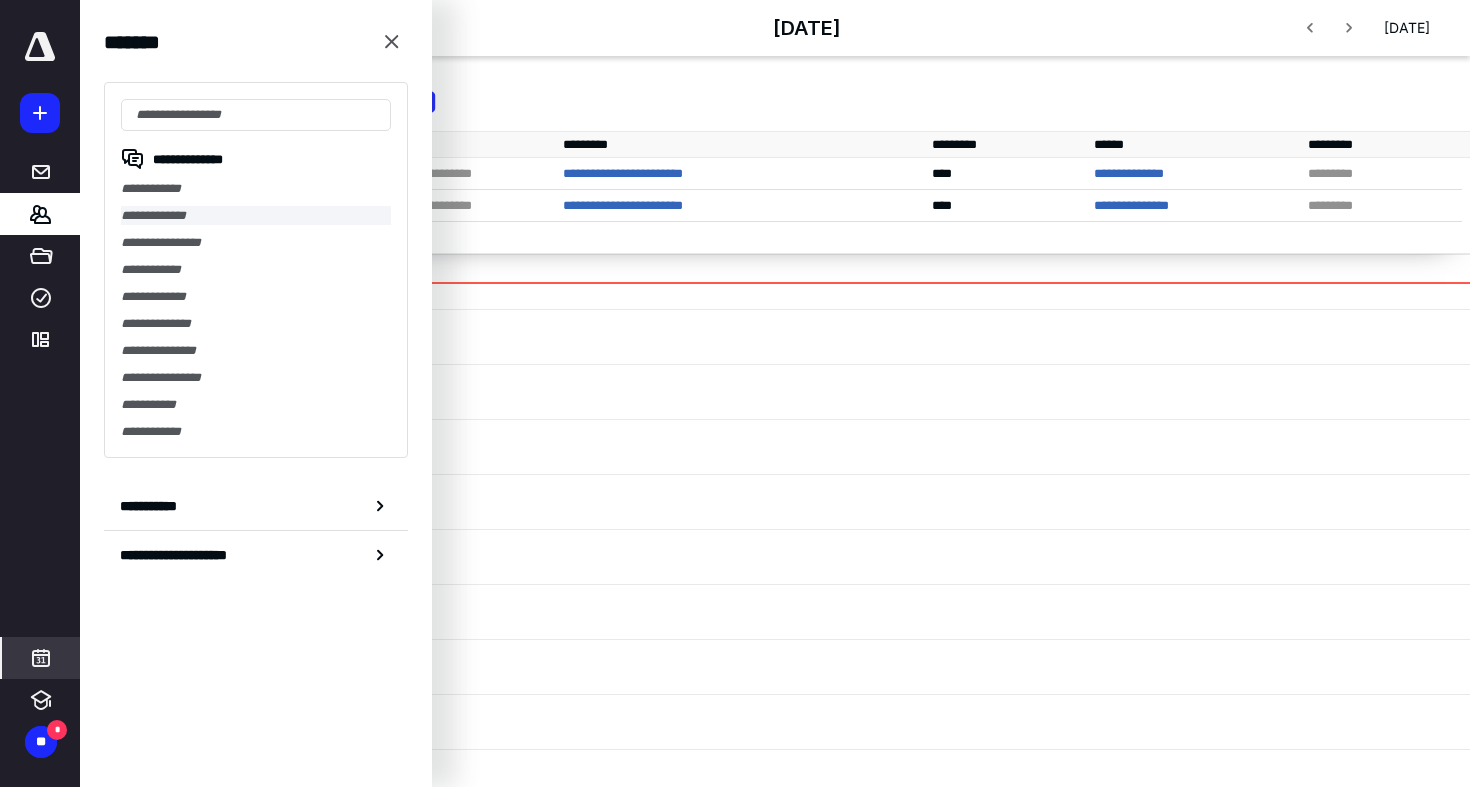 click on "**********" at bounding box center (256, 215) 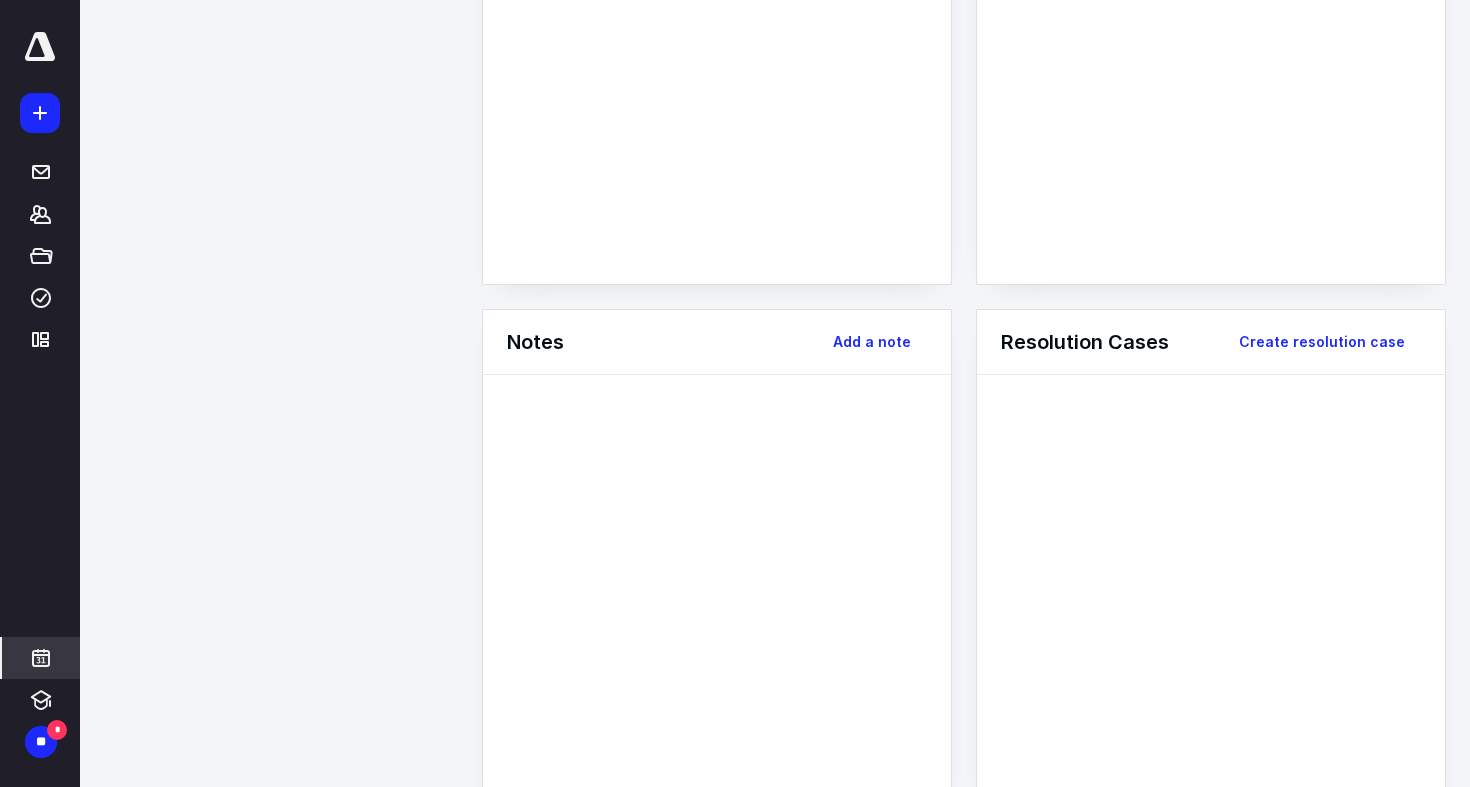 scroll, scrollTop: 0, scrollLeft: 0, axis: both 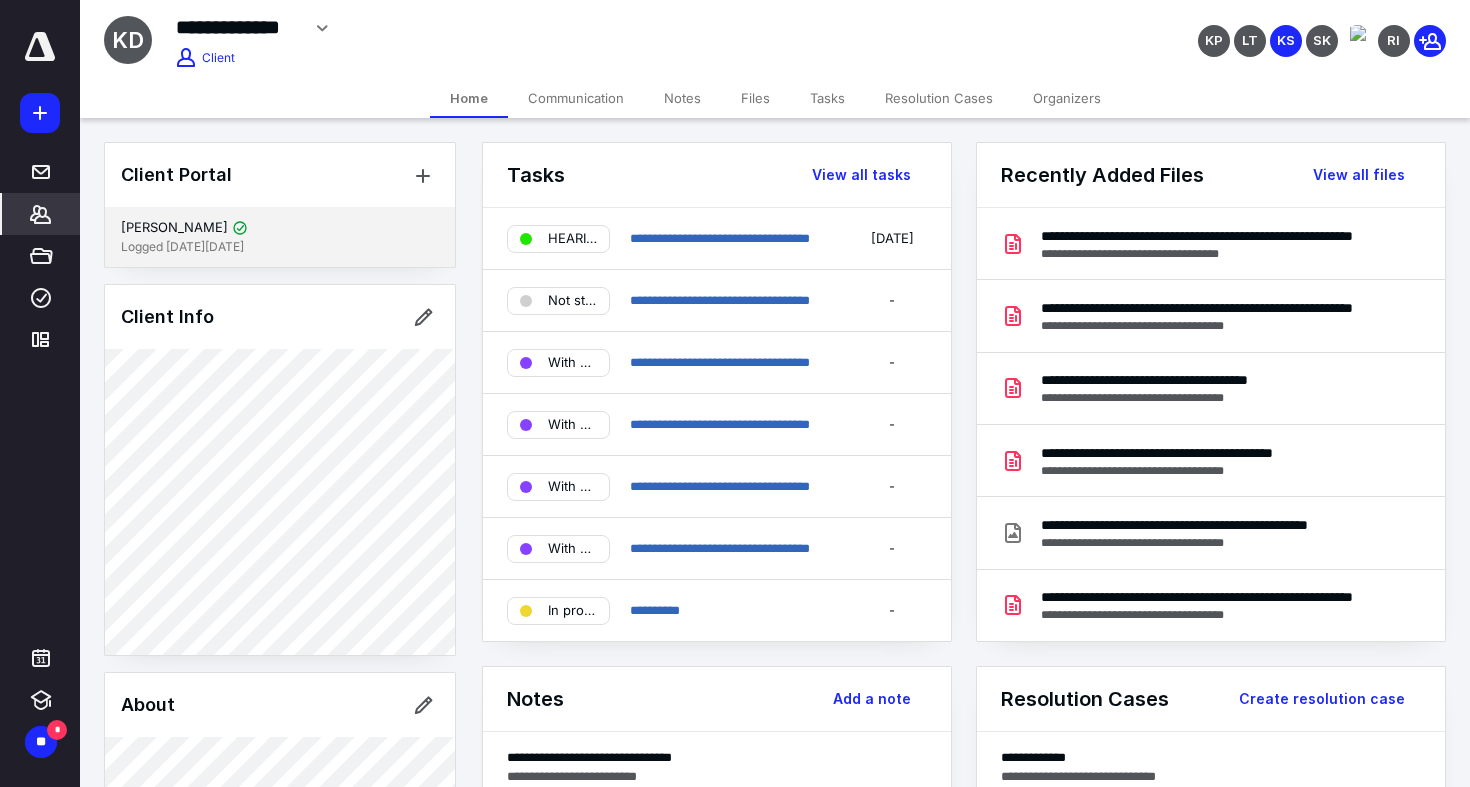 click on "Logged in 2 months ago" at bounding box center (280, 247) 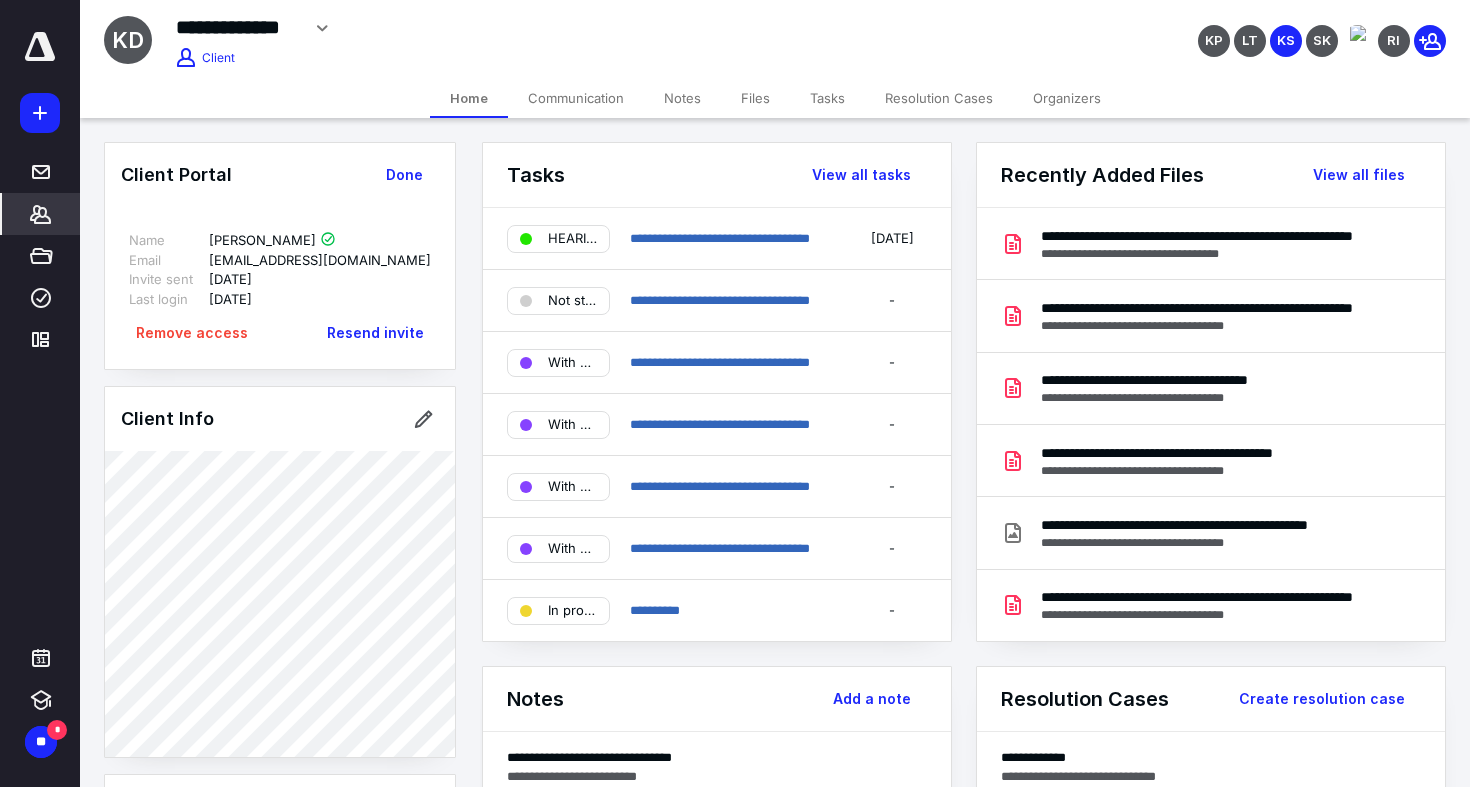 click on "*******" at bounding box center (41, 214) 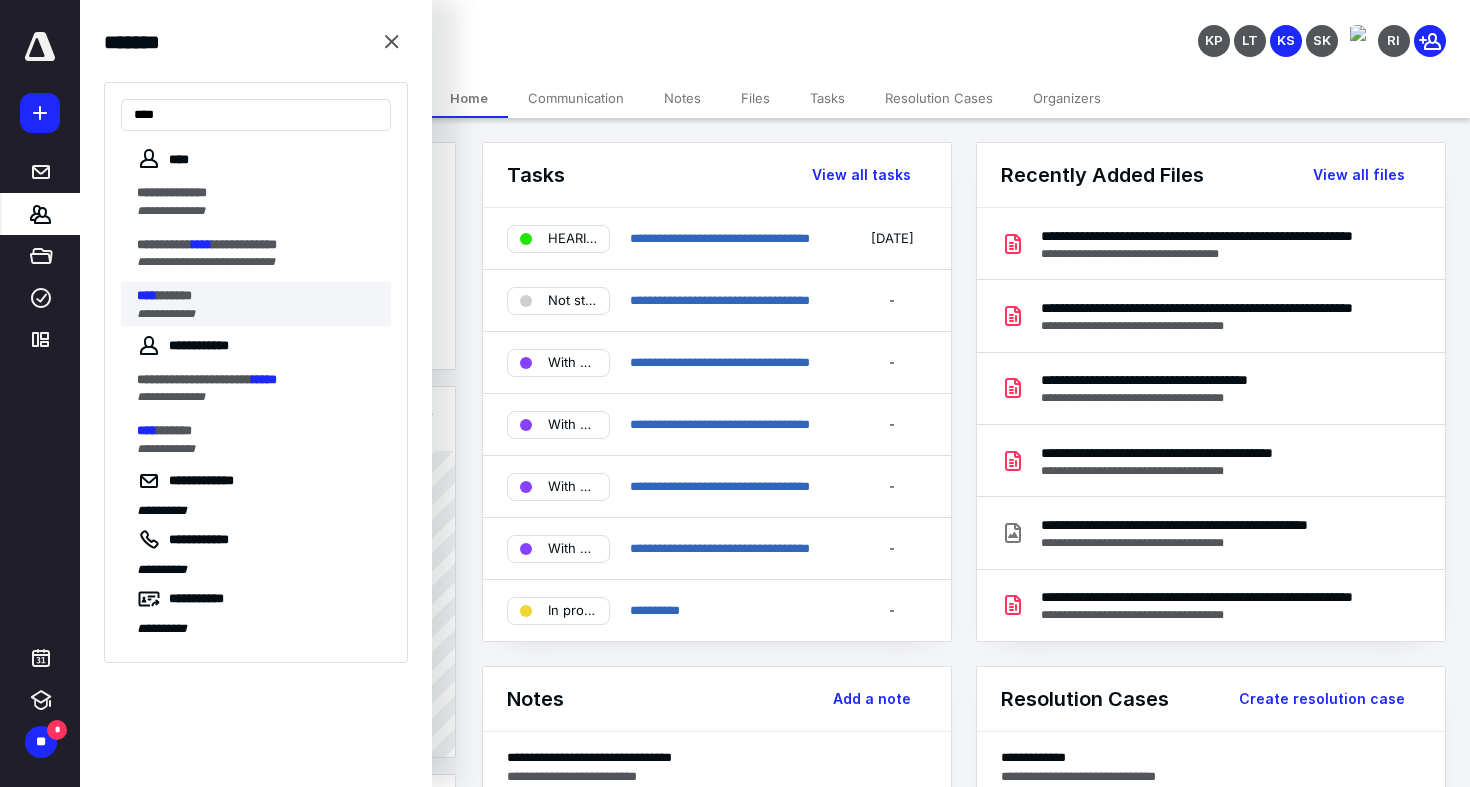 type on "****" 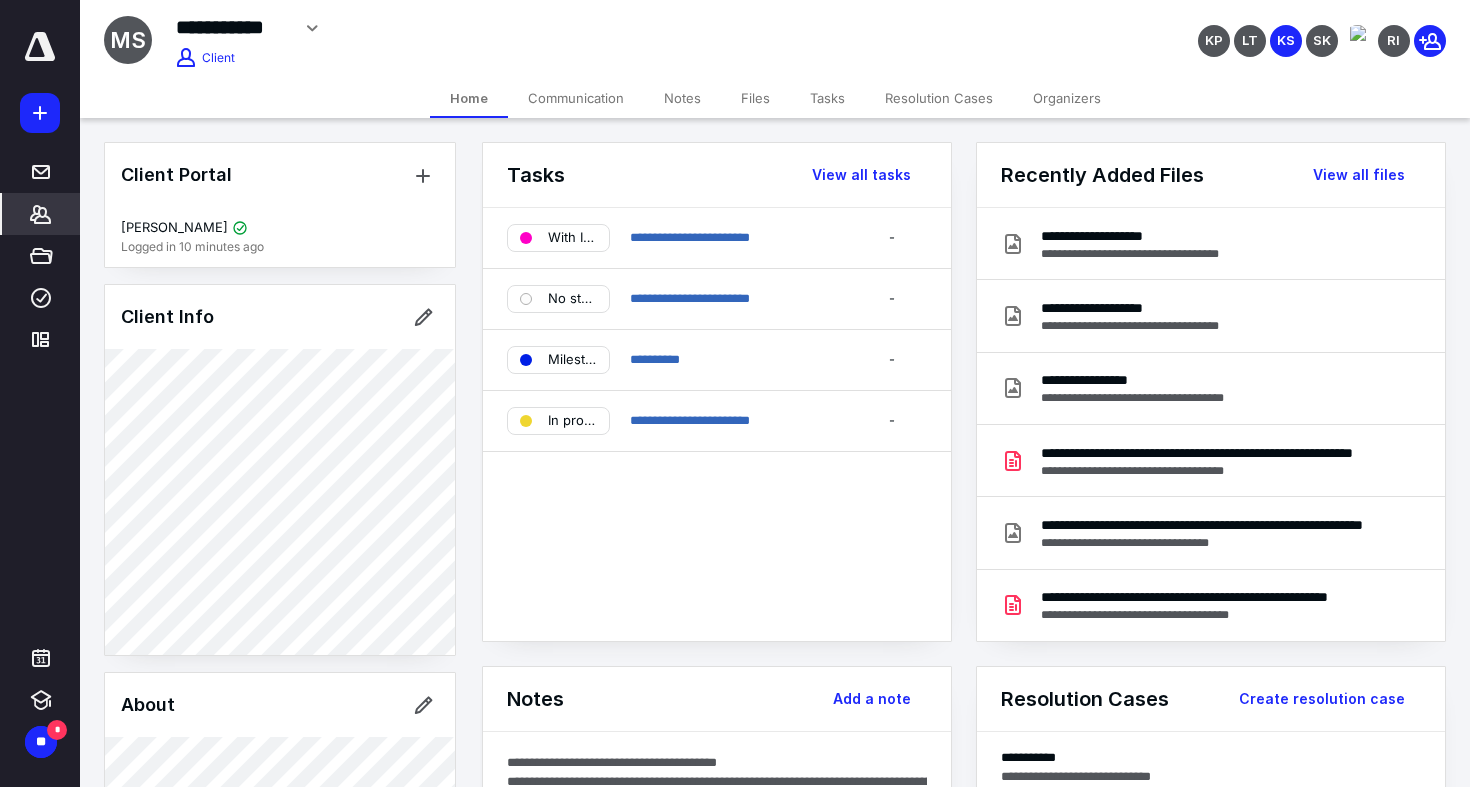 click on "Files" at bounding box center [755, 98] 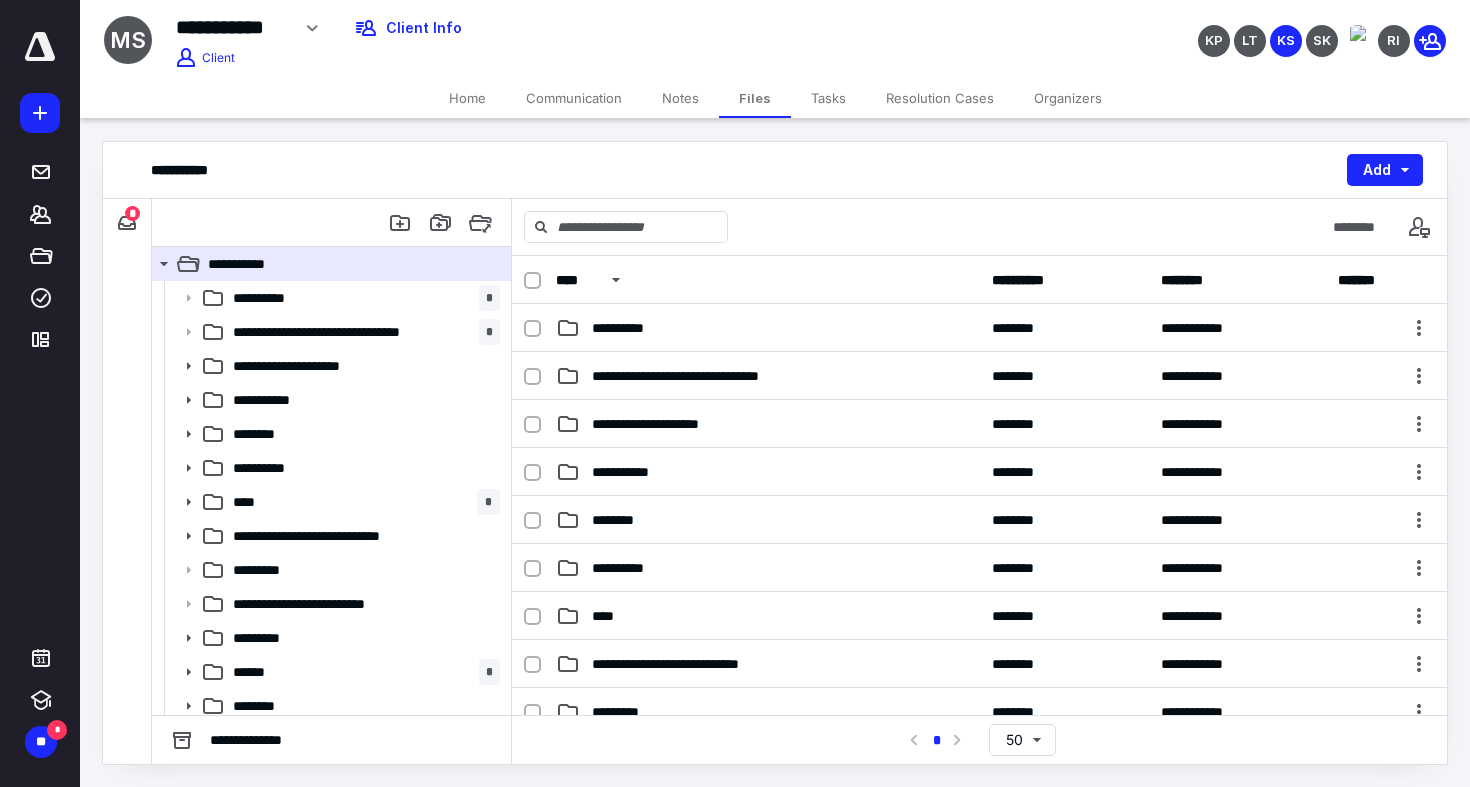 click on "*" at bounding box center [132, 213] 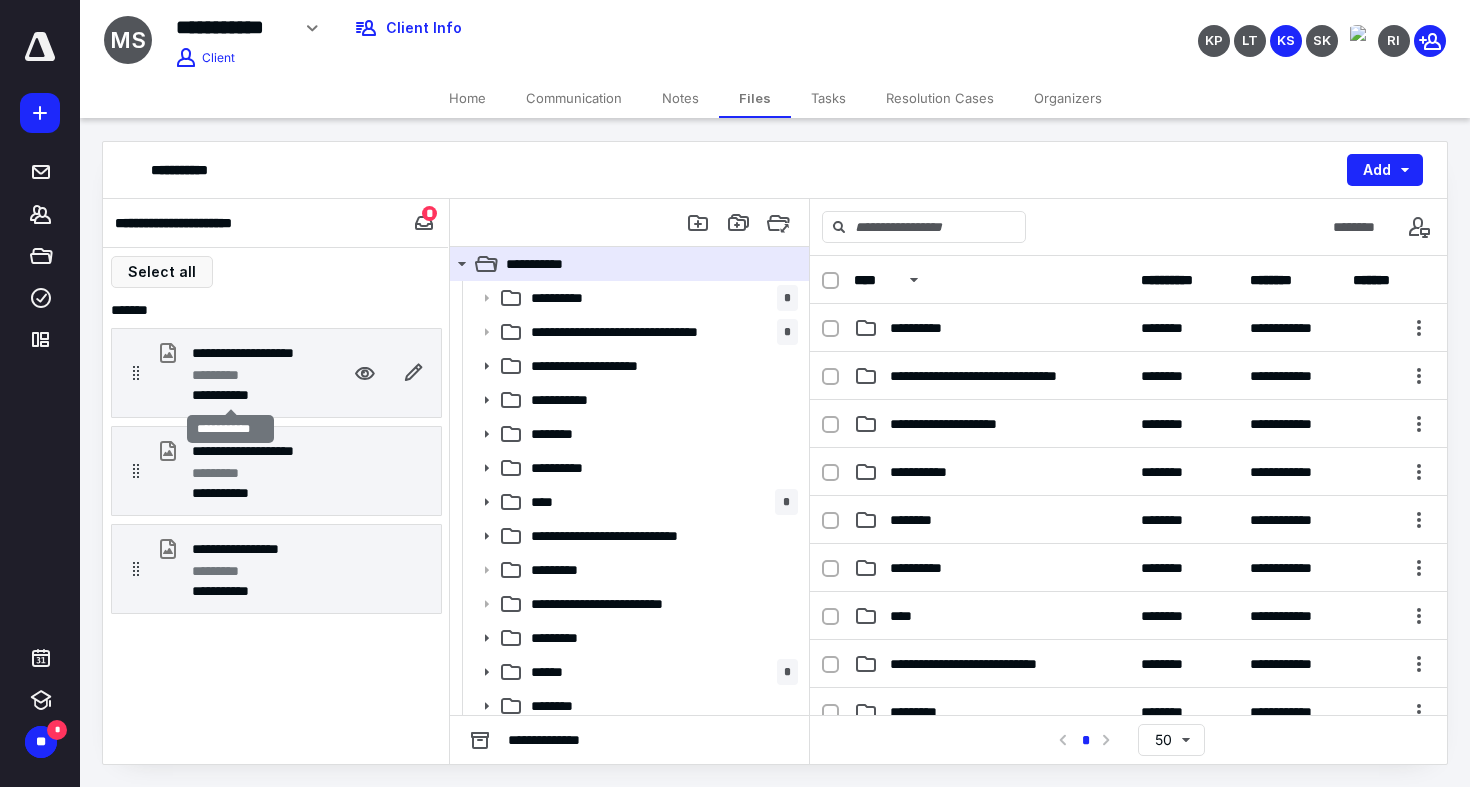 click on "**********" at bounding box center (230, 395) 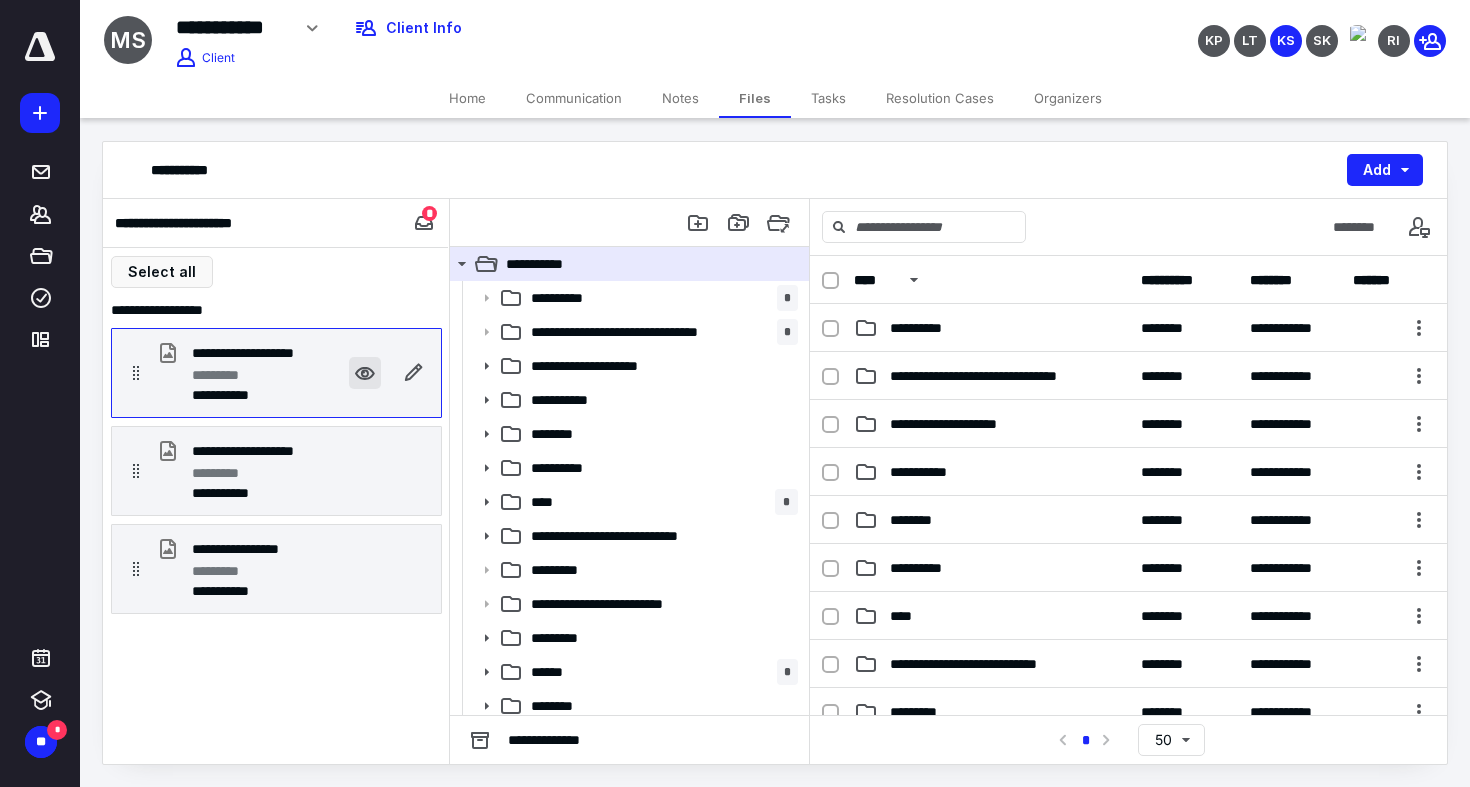 click at bounding box center (365, 373) 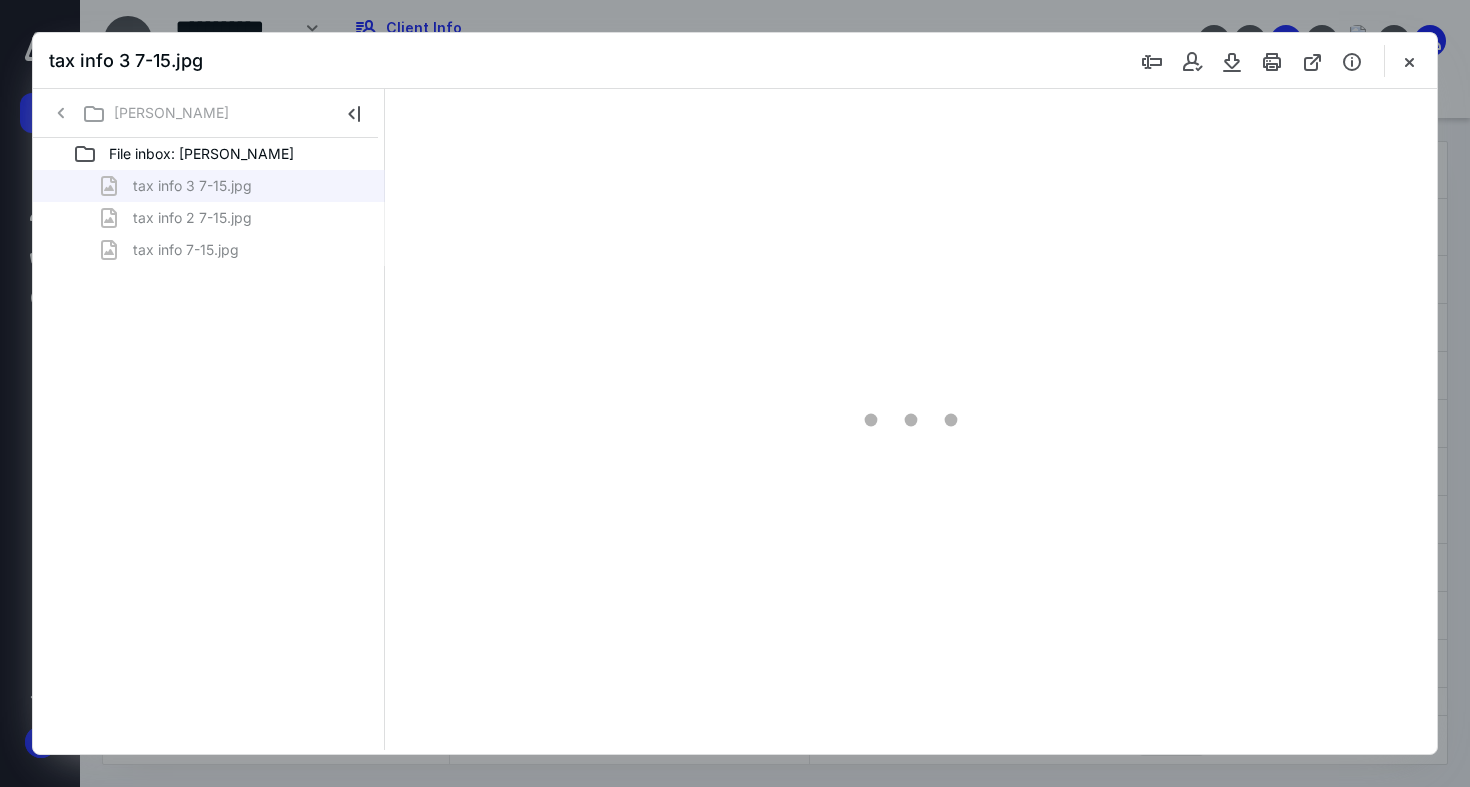 scroll, scrollTop: 0, scrollLeft: 0, axis: both 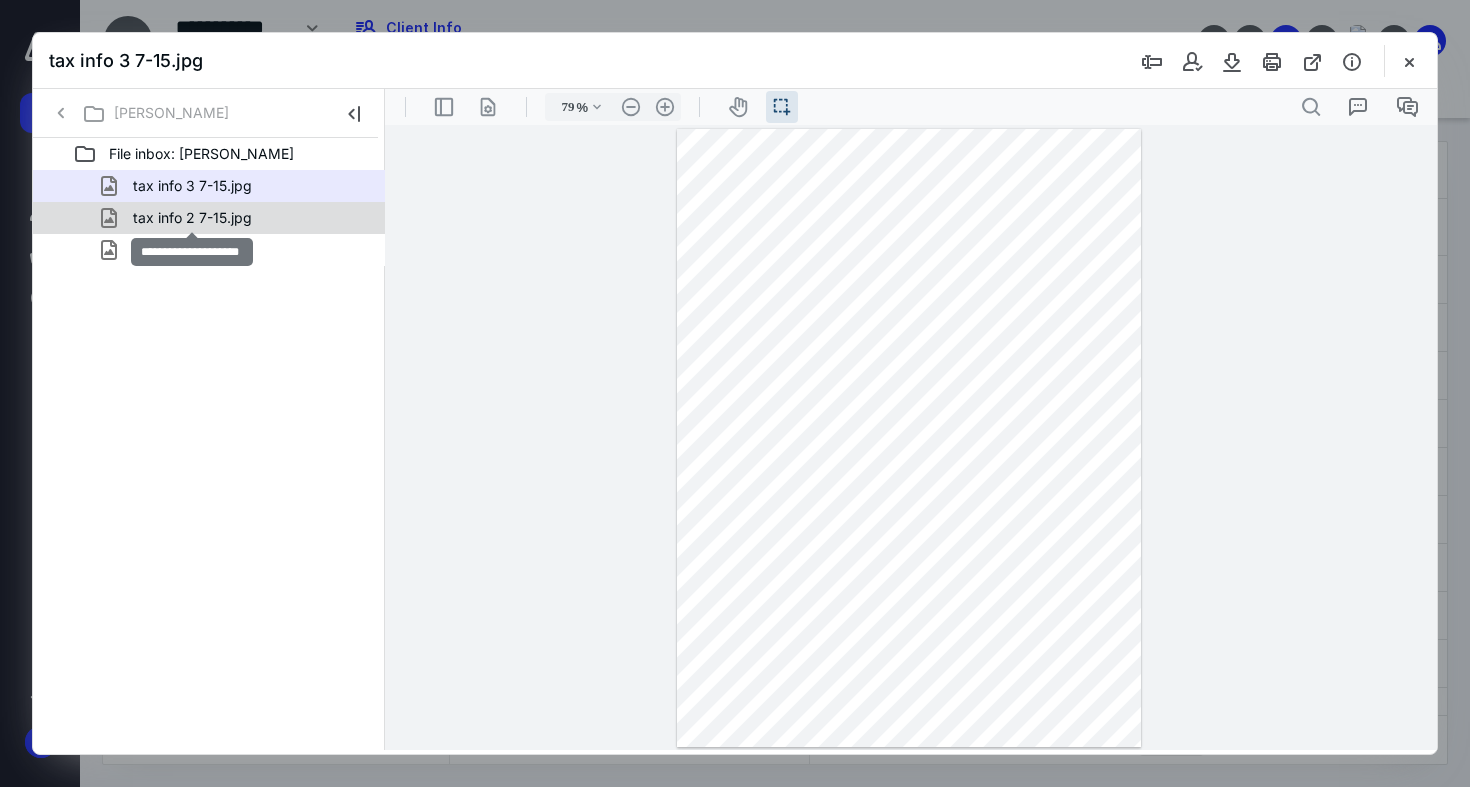 click on "tax info 2  7-15.jpg" at bounding box center [192, 218] 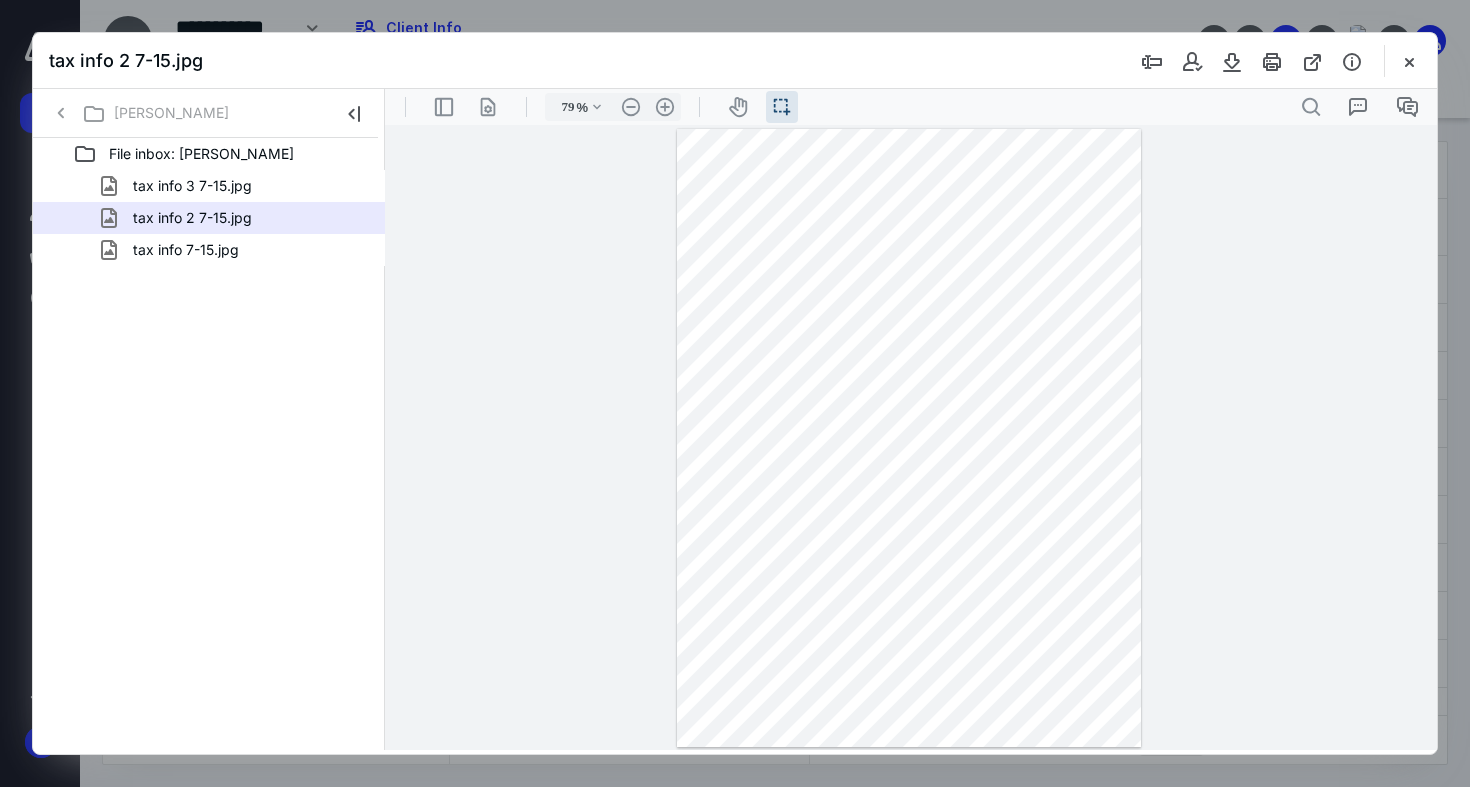 click on "tax info 7-15.jpg" at bounding box center [186, 250] 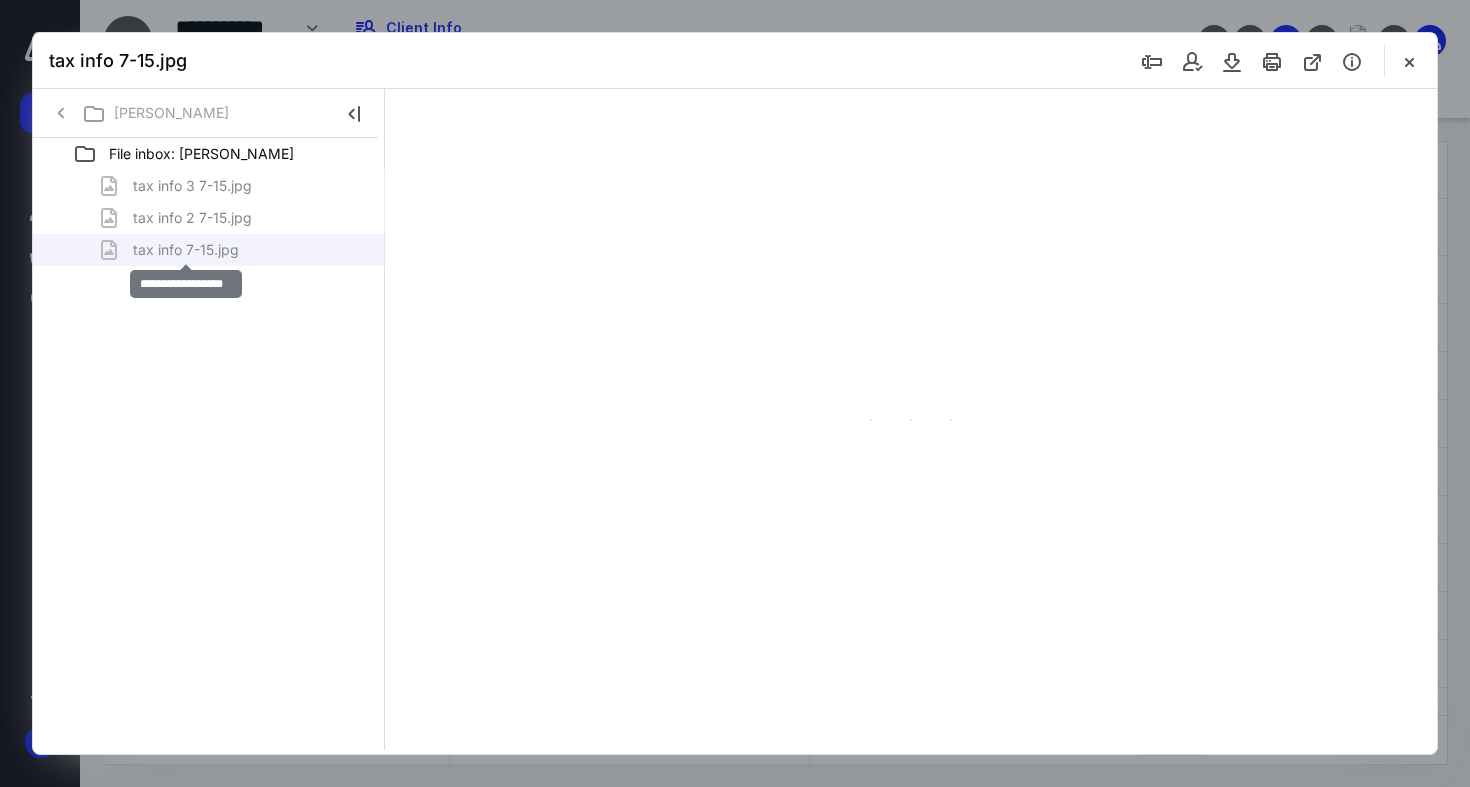 type on "79" 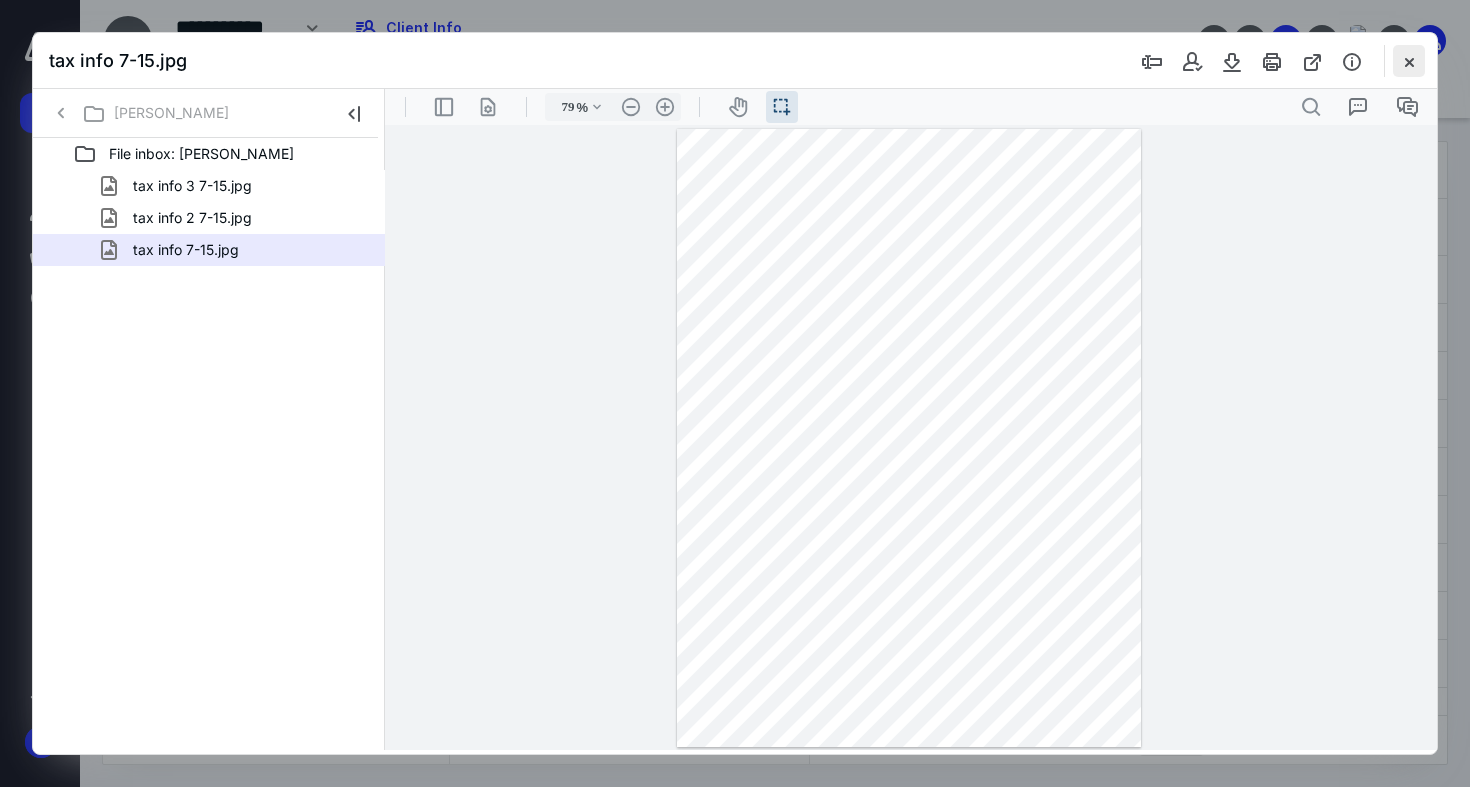 click at bounding box center (1409, 61) 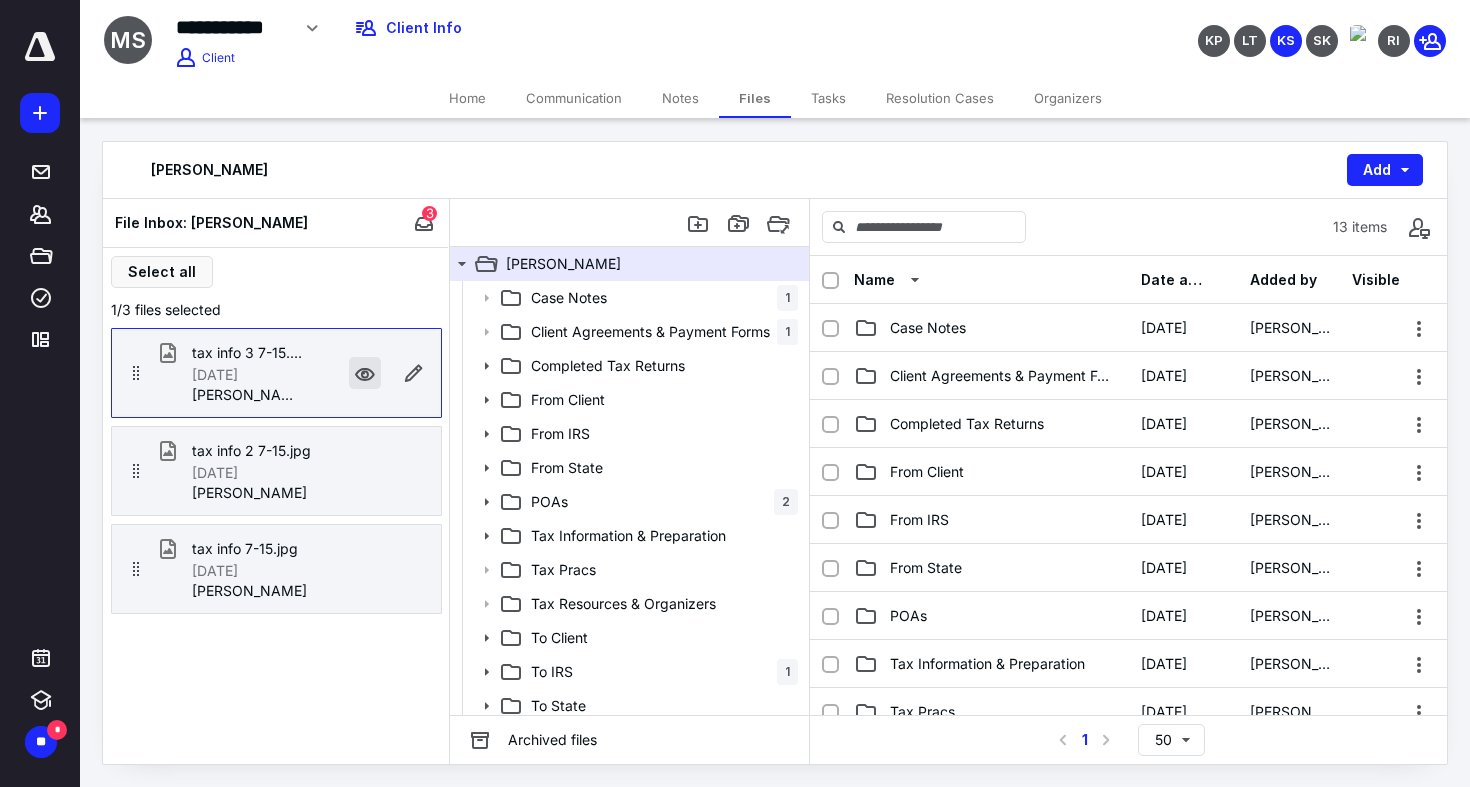 click at bounding box center [365, 373] 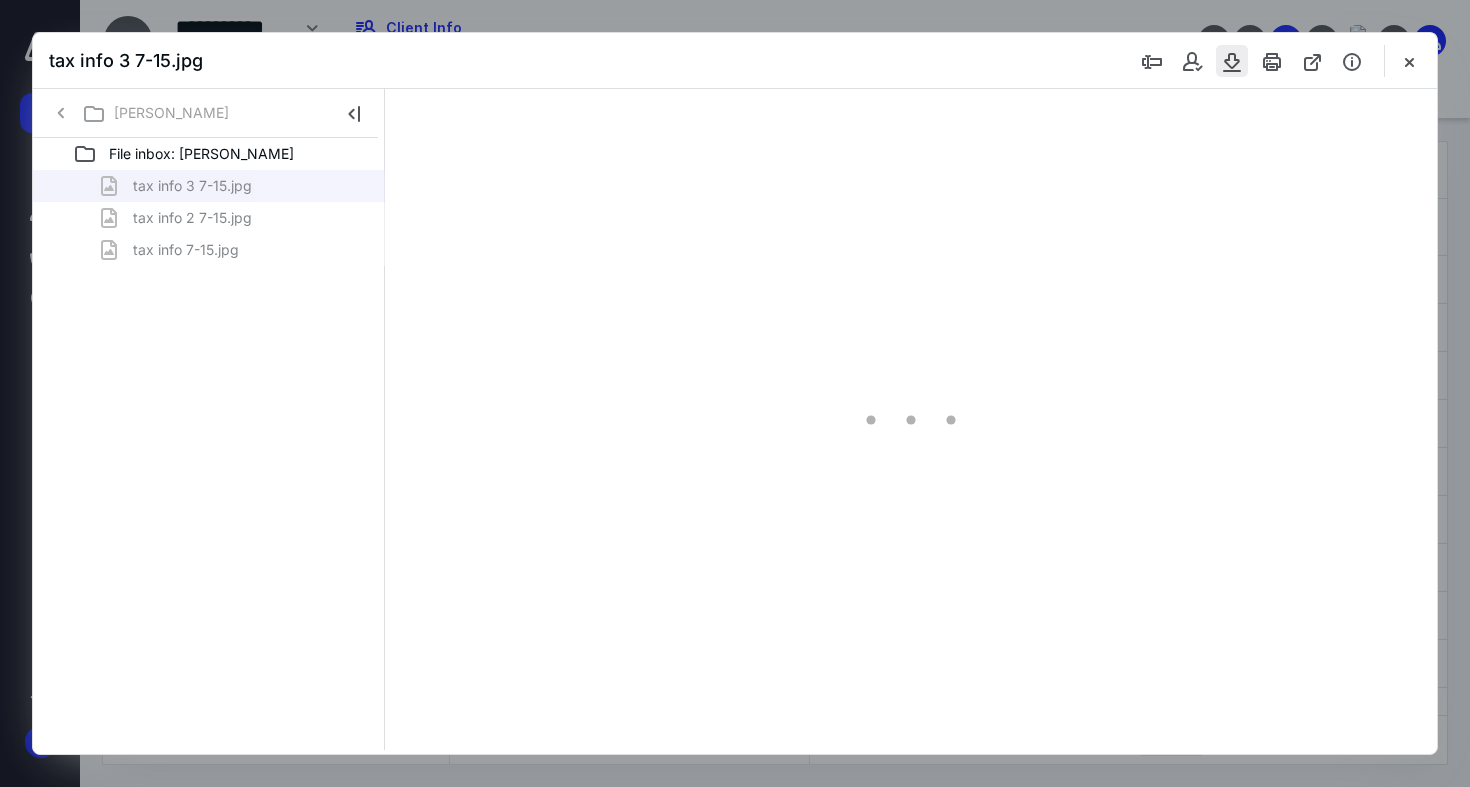 scroll, scrollTop: 0, scrollLeft: 0, axis: both 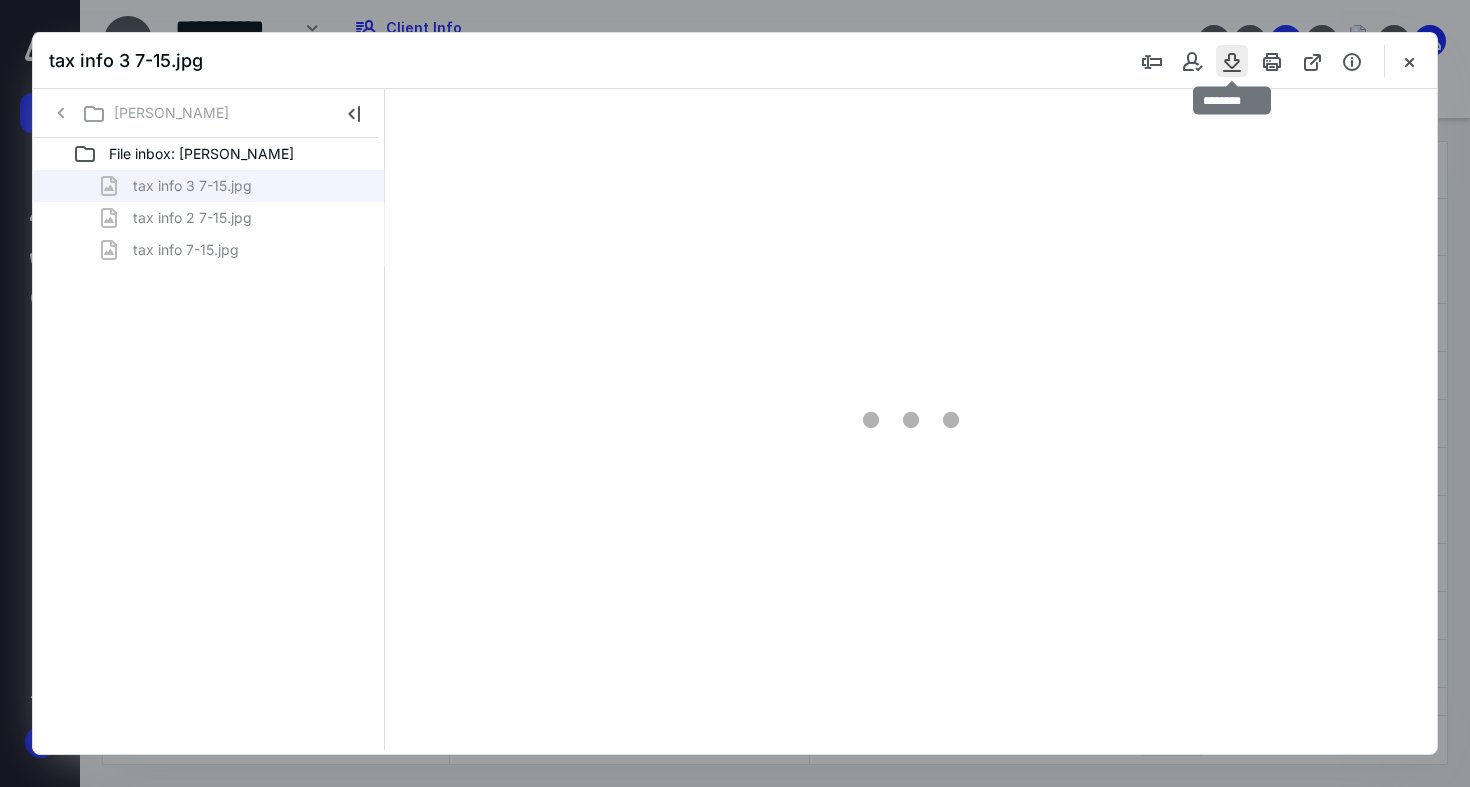 click at bounding box center [1232, 61] 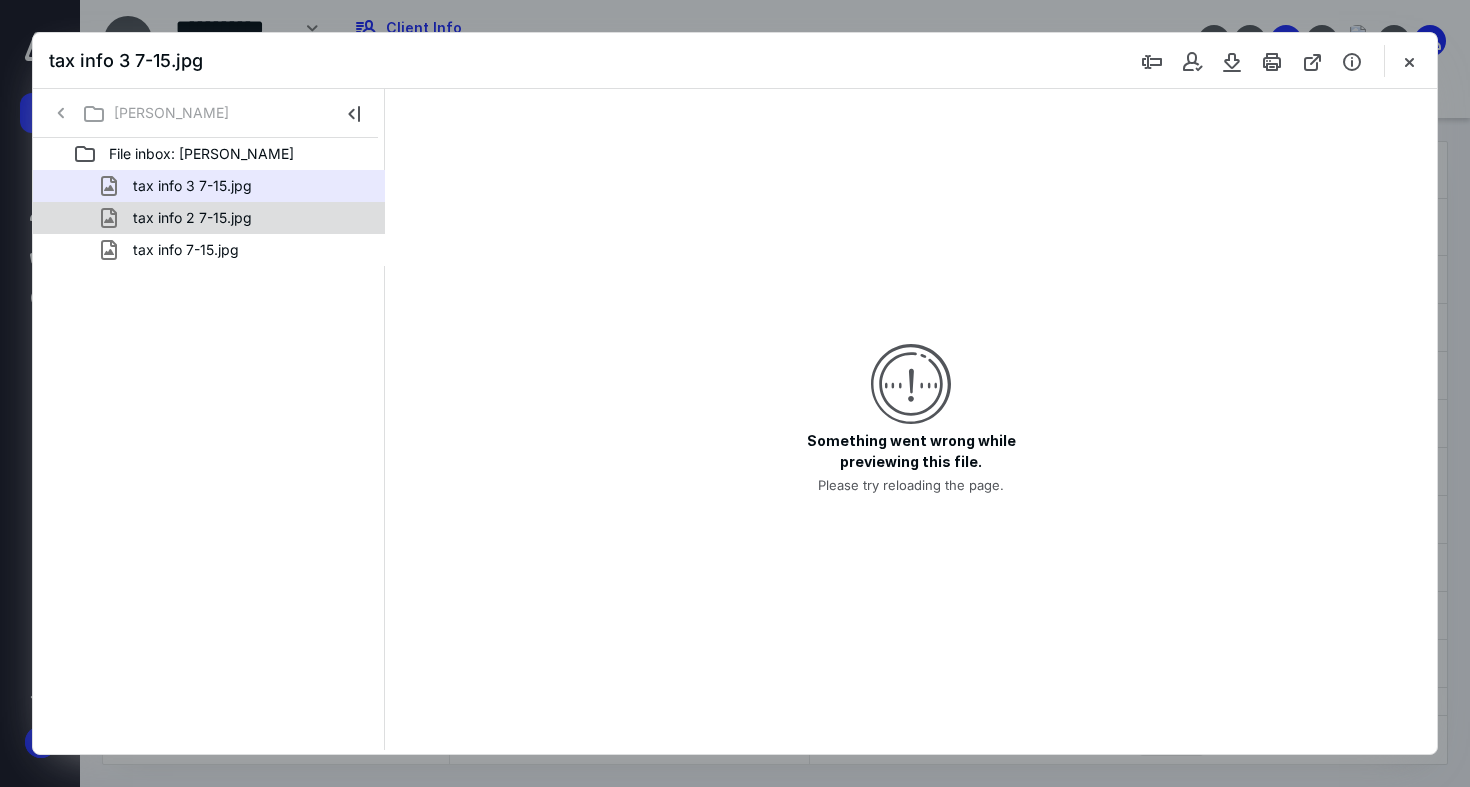 click on "tax info 2  7-15.jpg" at bounding box center (237, 218) 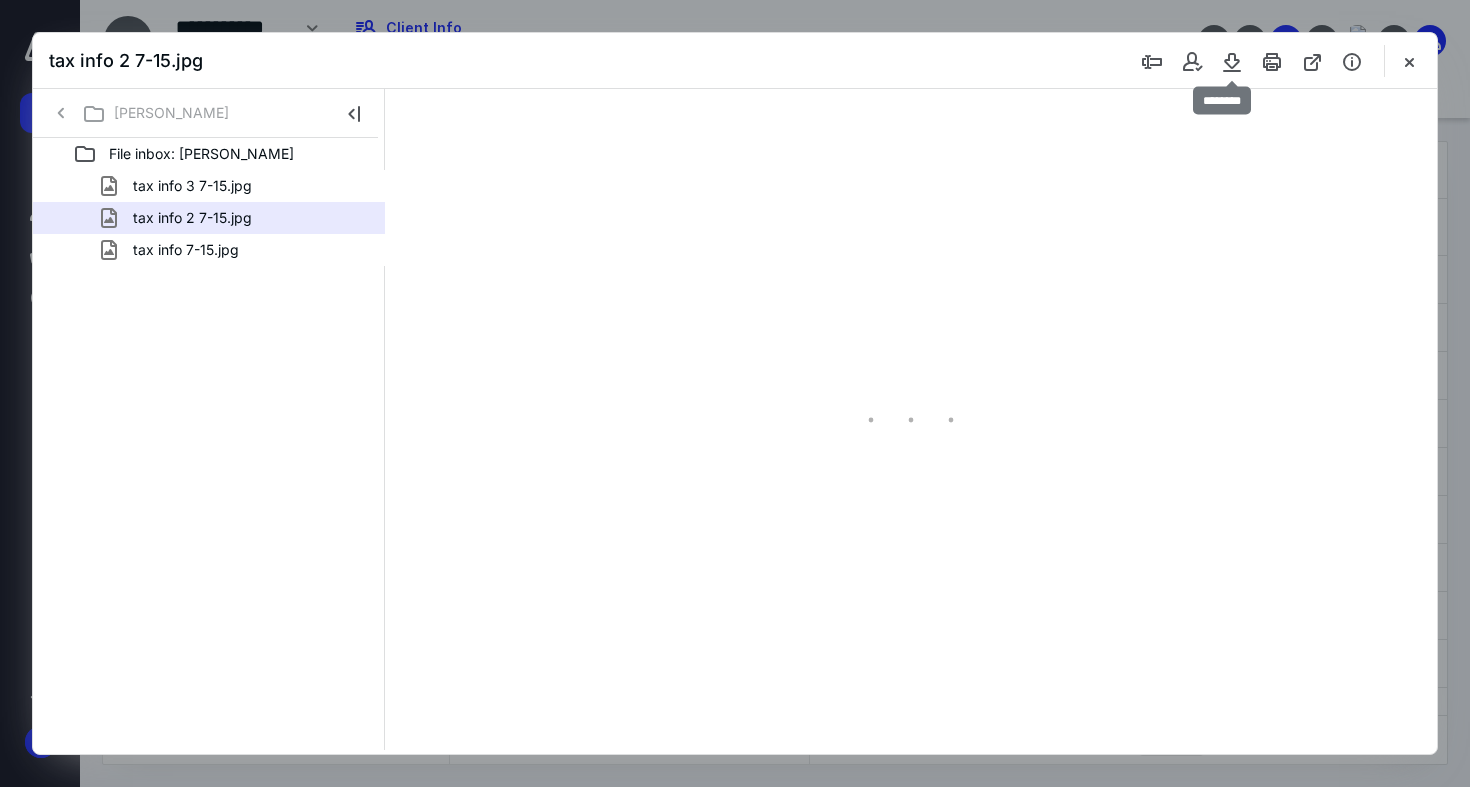 click at bounding box center (1232, 61) 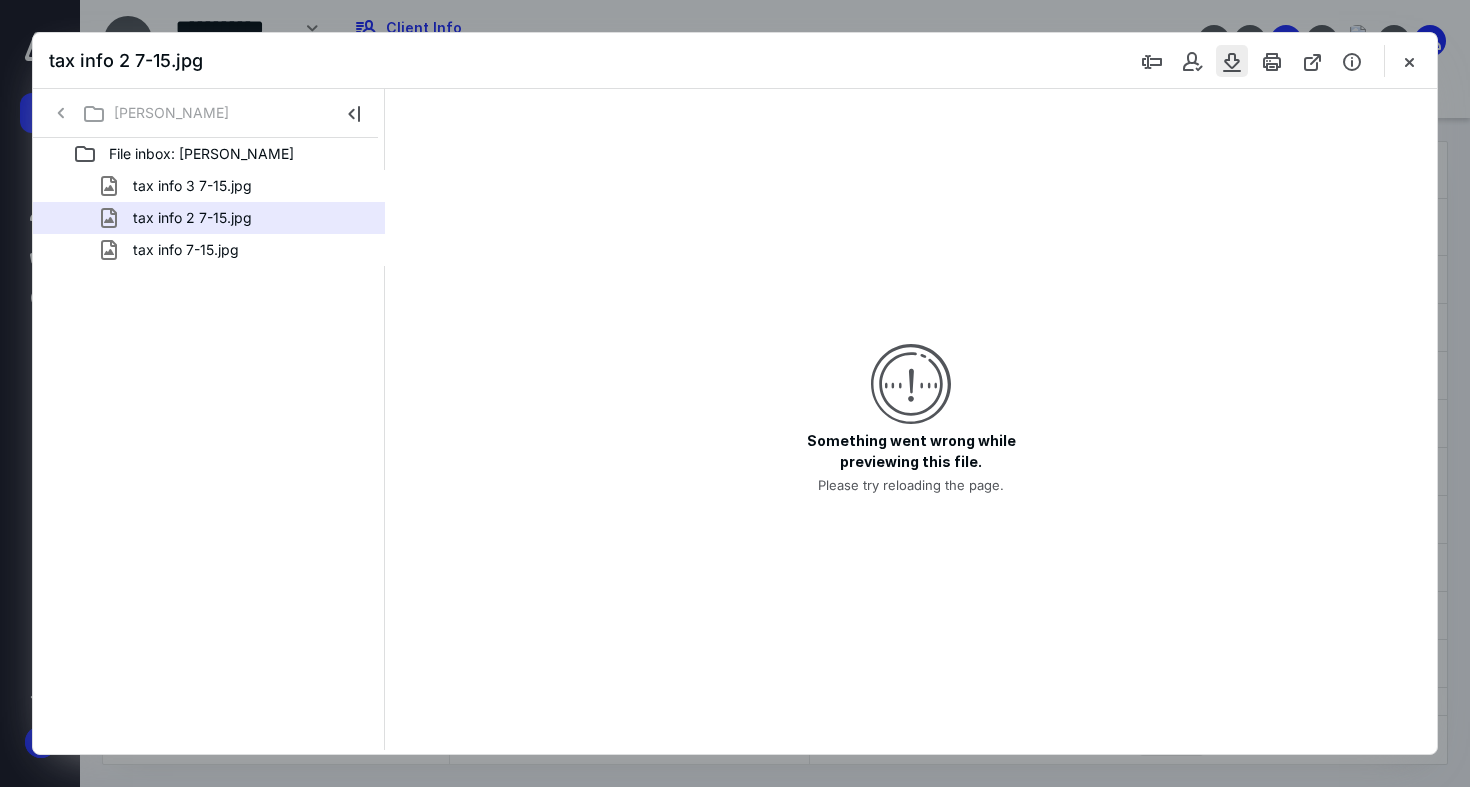click at bounding box center [1232, 61] 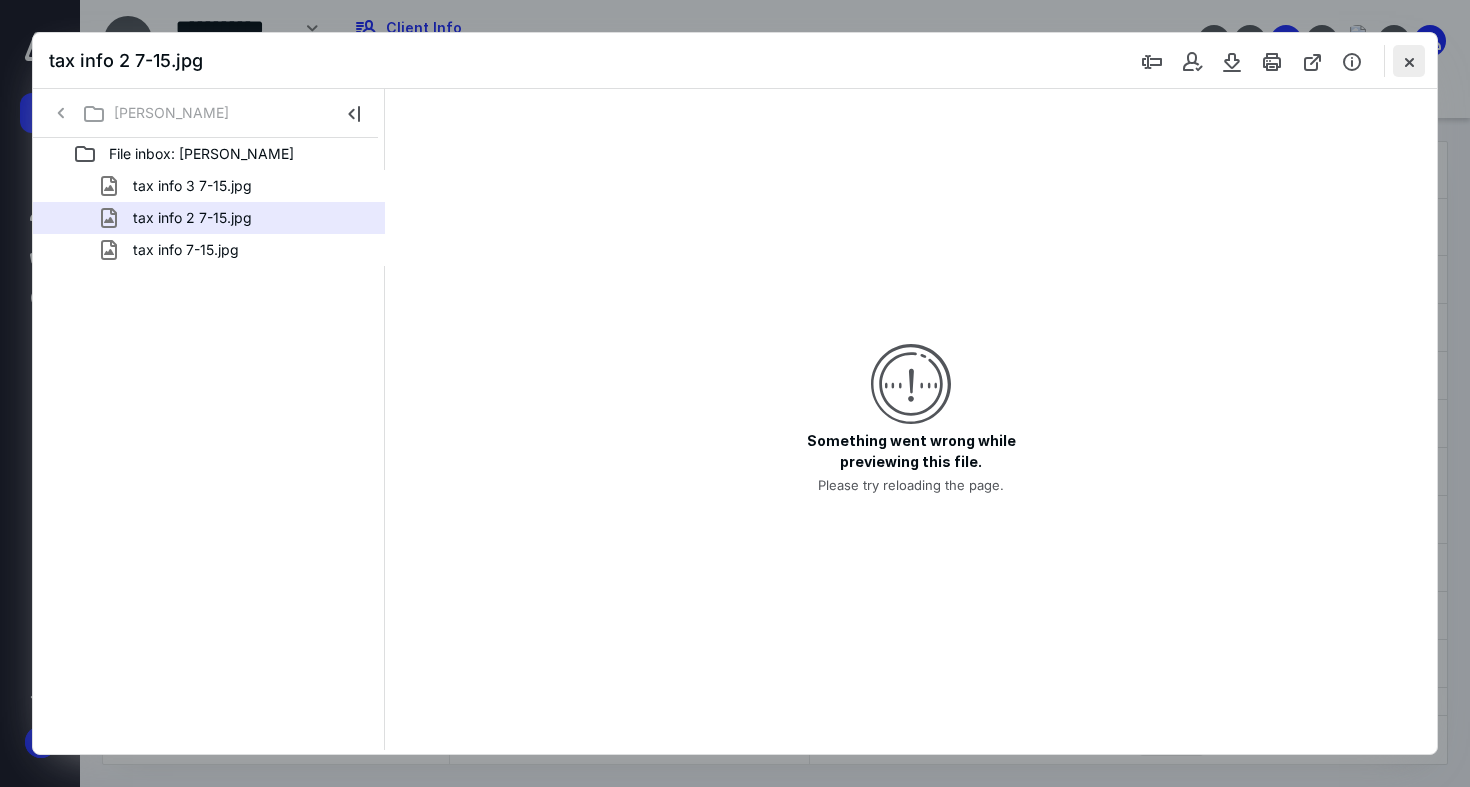 click at bounding box center [1409, 61] 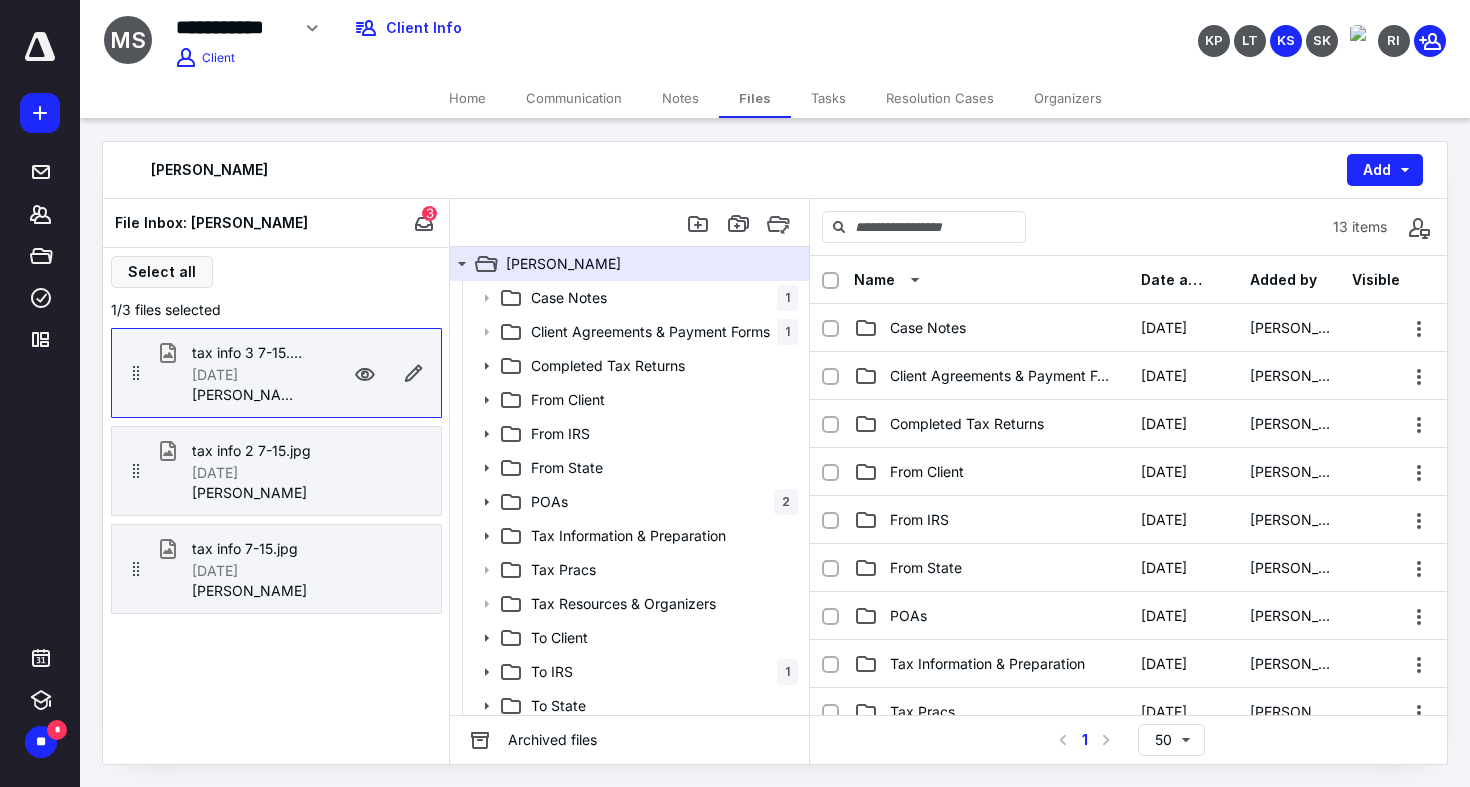 click on "Select all 1/3 files selected tax info 3  7-15.jpg 7/14/2025 Mike Stalba tax info 2  7-15.jpg 7/14/2025 Mike Stalba tax info 7-15.jpg 7/14/2025 Mike Stalba" at bounding box center (276, 506) 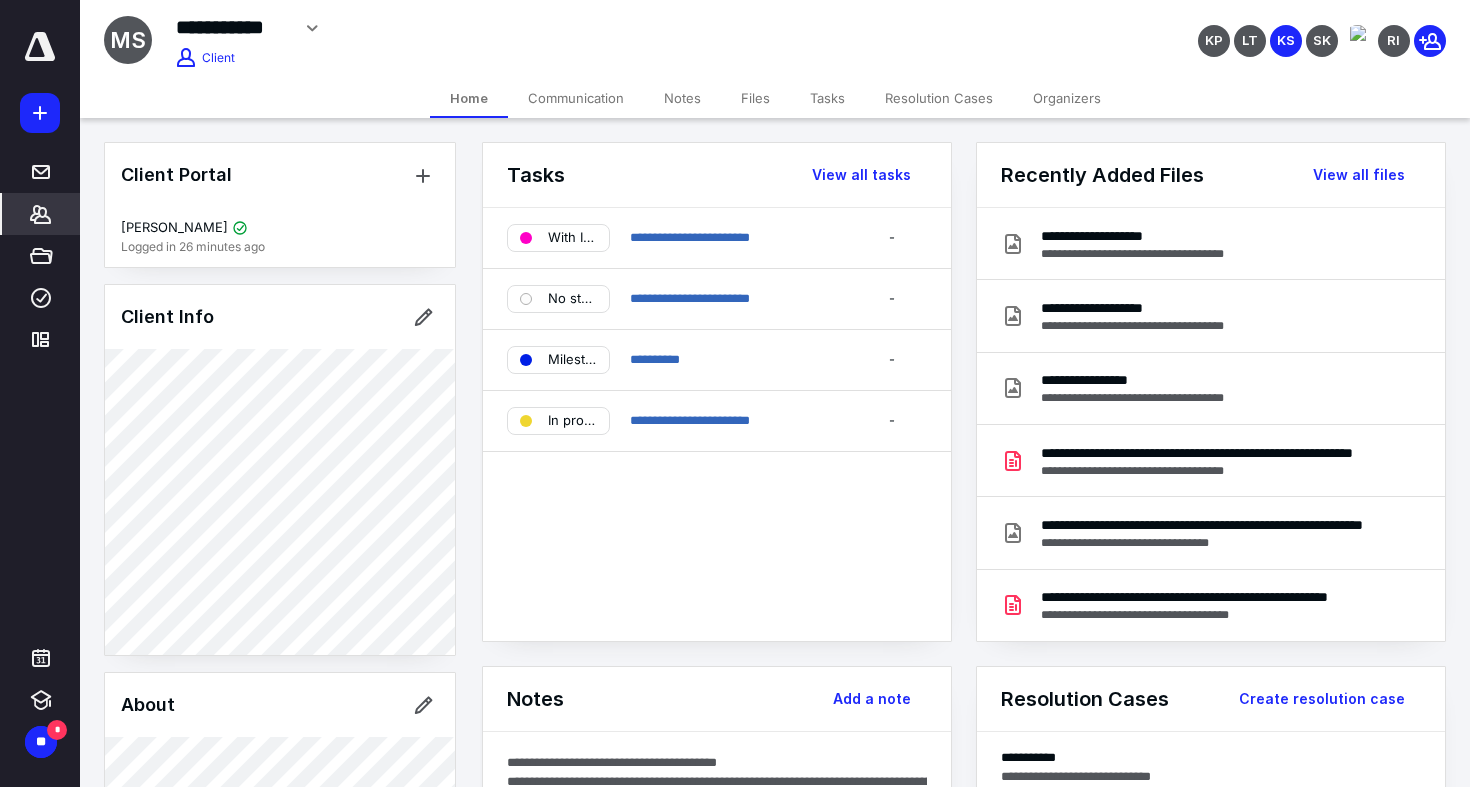 click 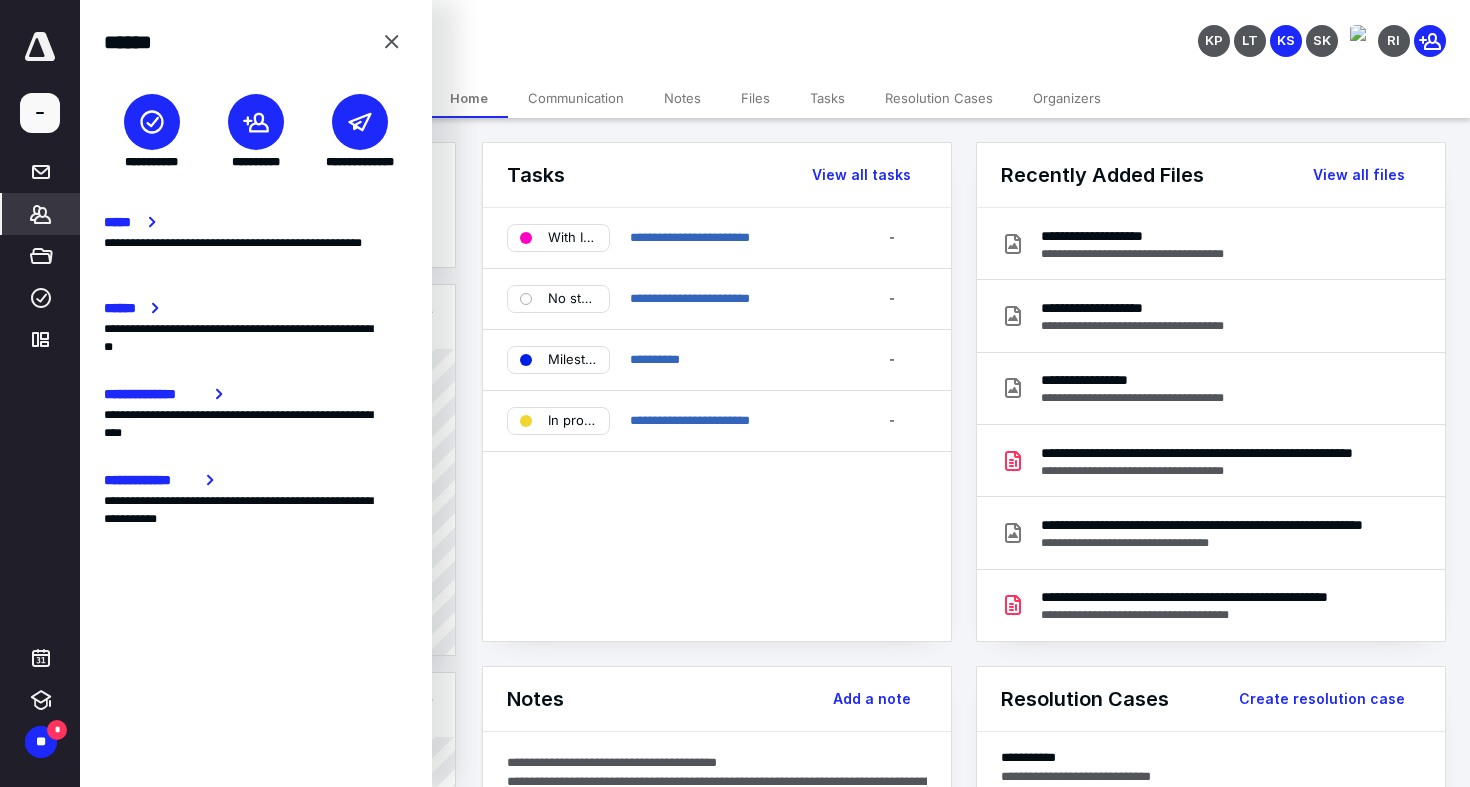 click at bounding box center (152, 122) 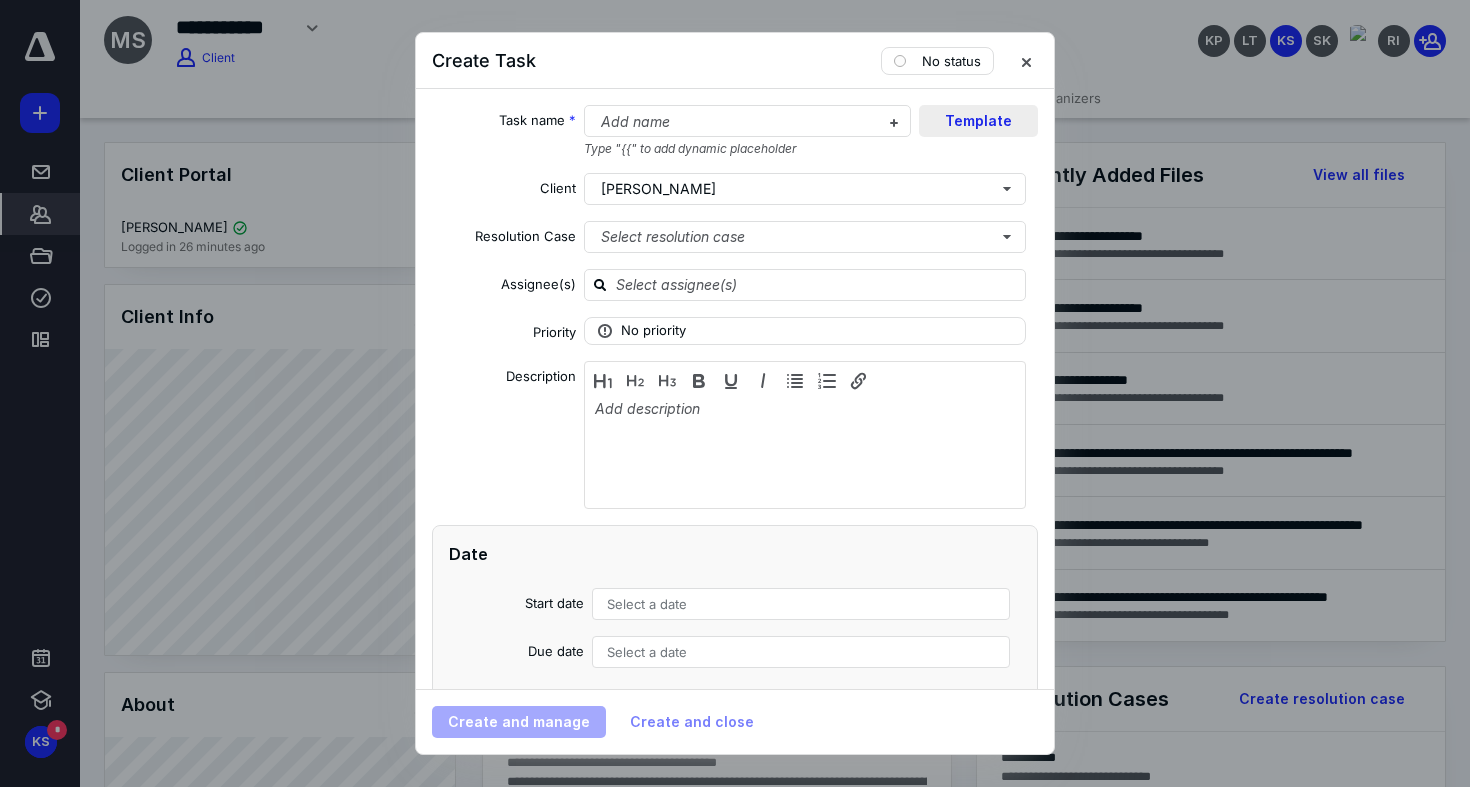 click on "Template" at bounding box center [978, 121] 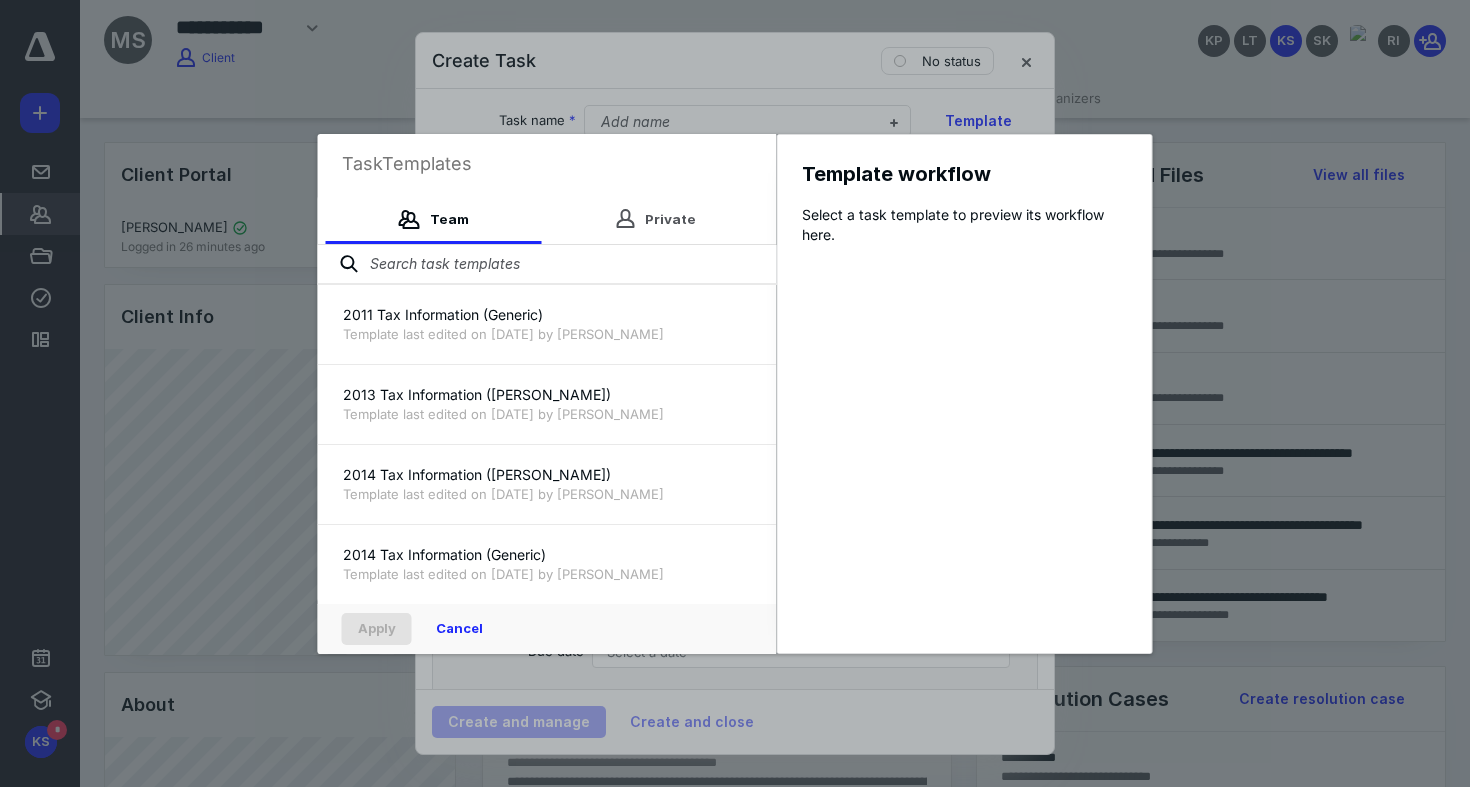 click at bounding box center [547, 265] 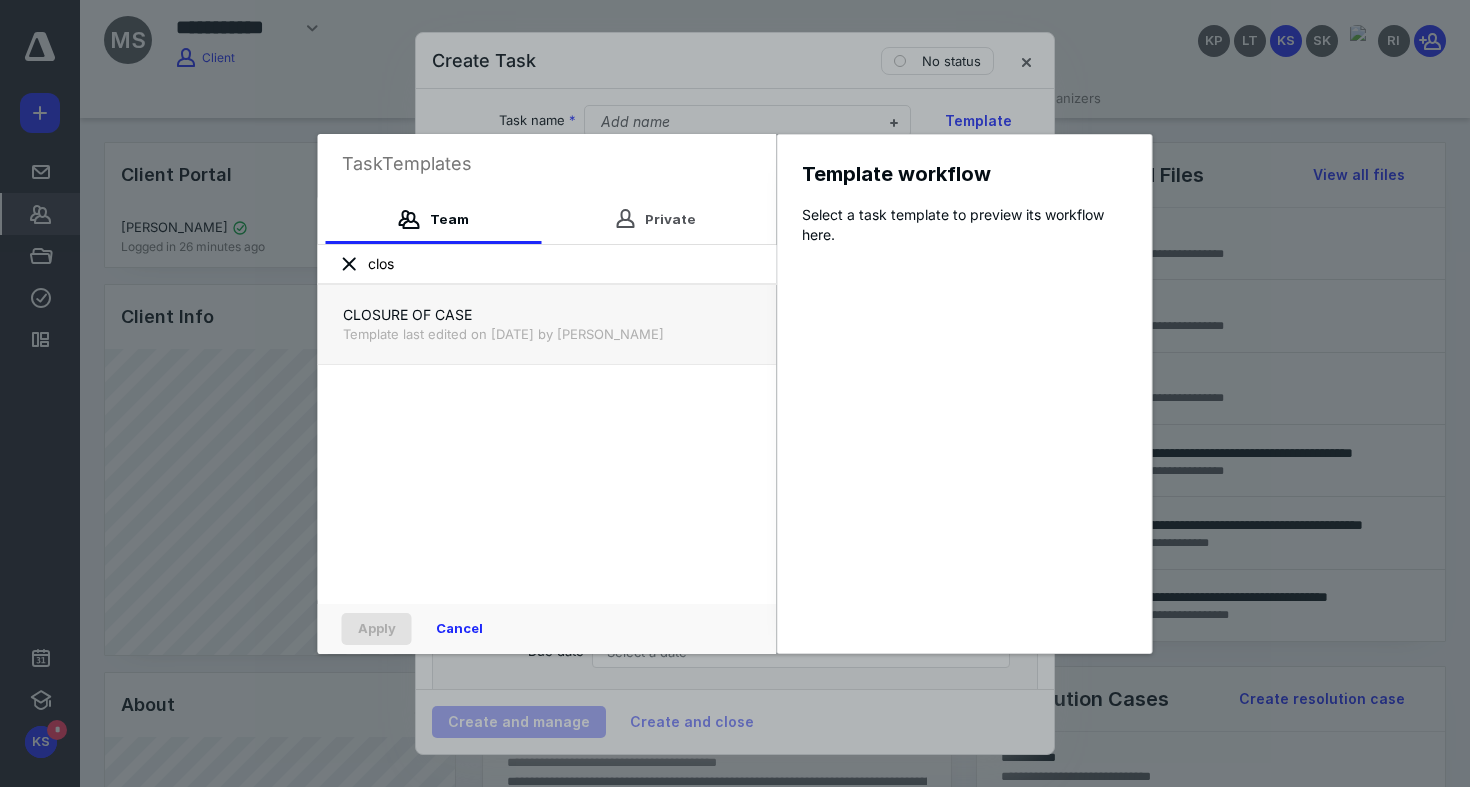 type on "clos" 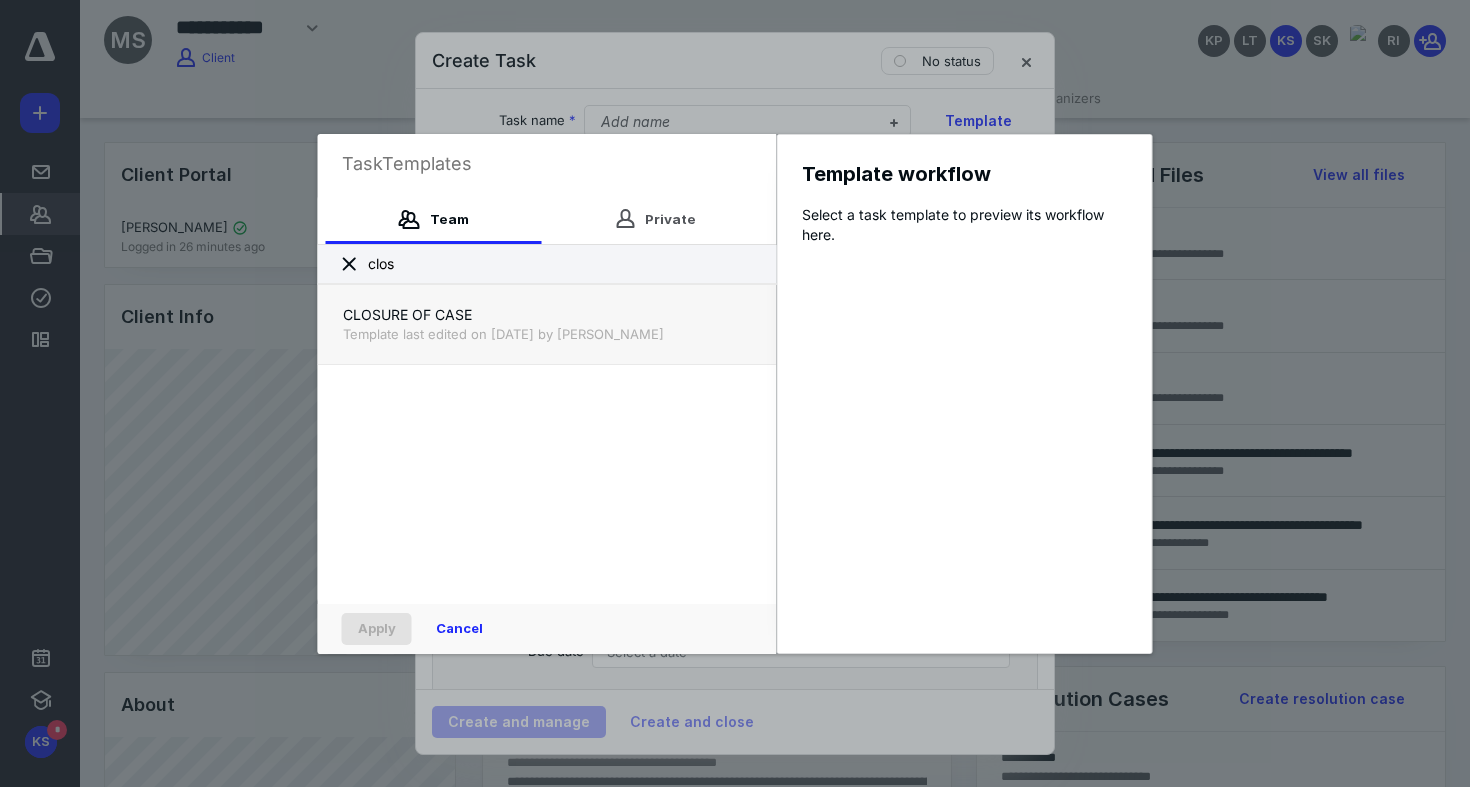click on "Template last edited on 2/18/2025 by Todd Miramon" at bounding box center (547, 334) 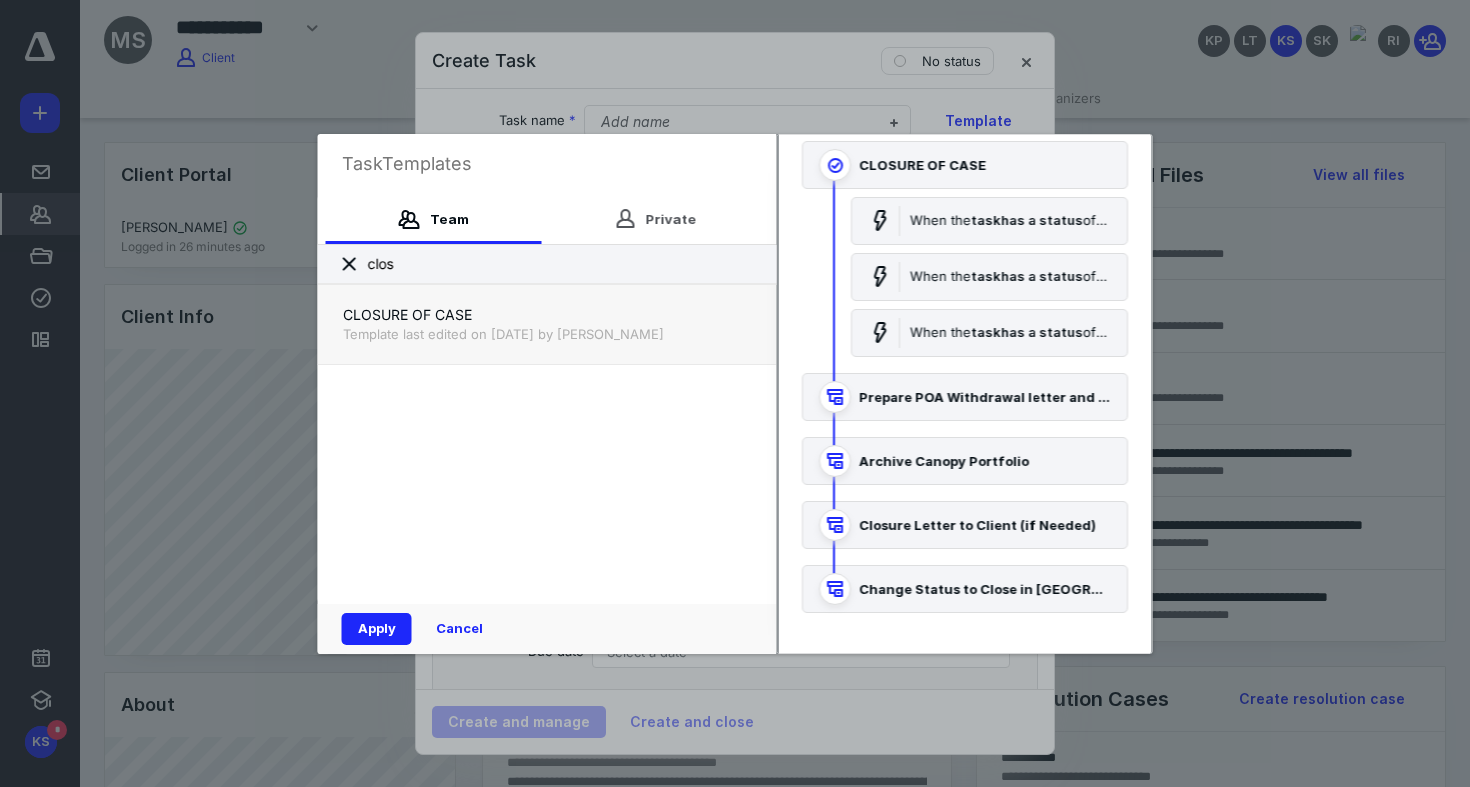scroll, scrollTop: 64, scrollLeft: 0, axis: vertical 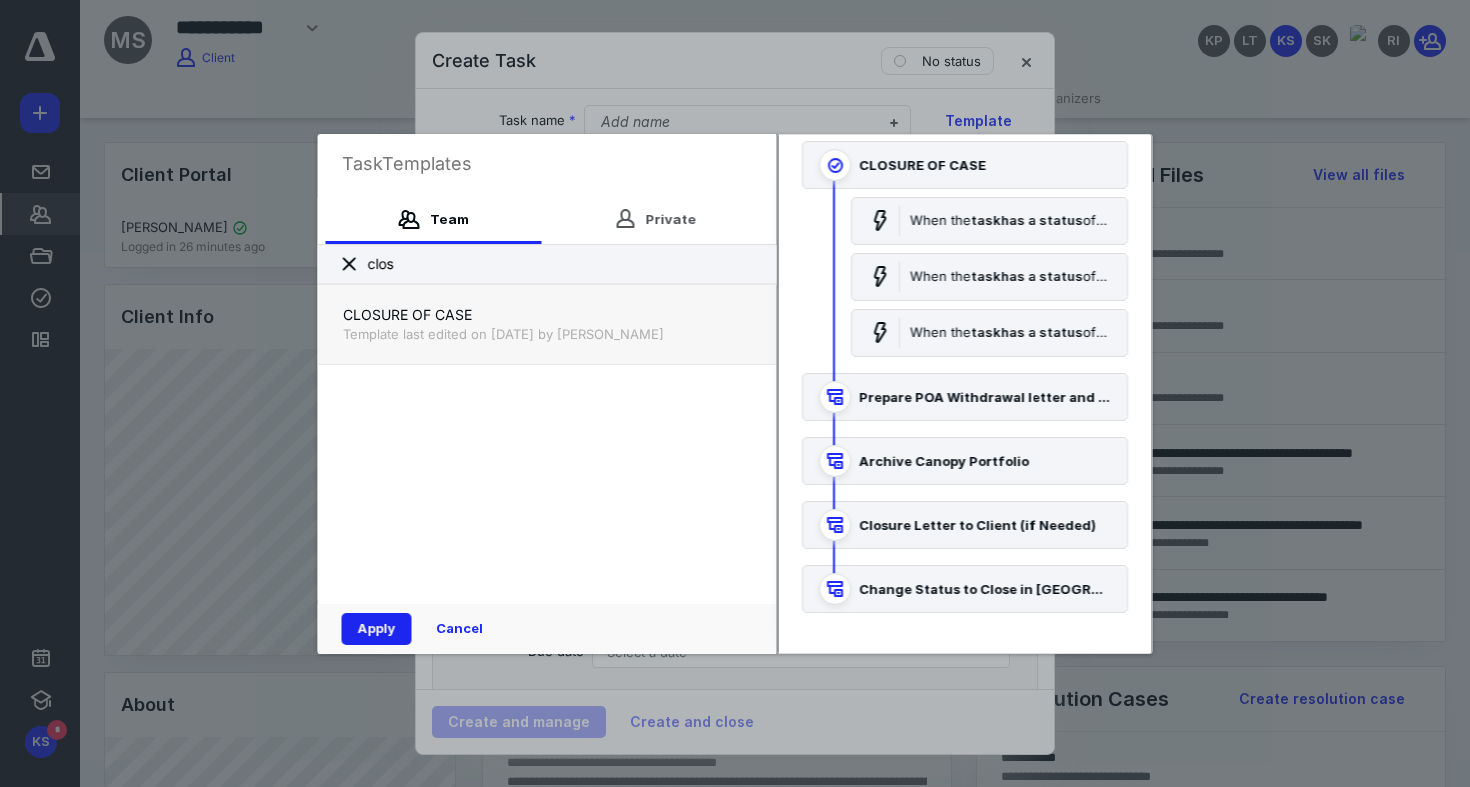 click on "Apply" at bounding box center (377, 629) 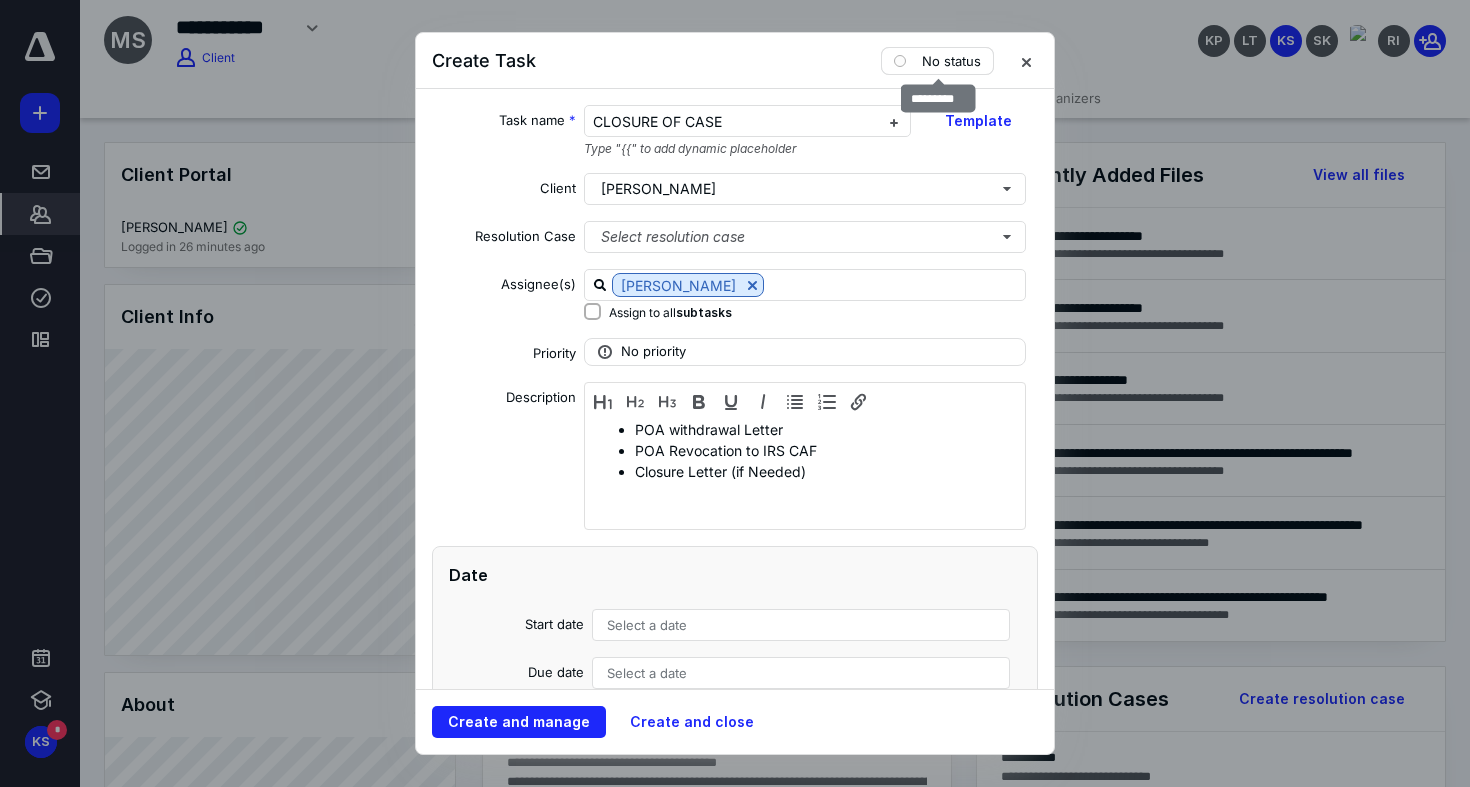 click on "No status" at bounding box center (951, 61) 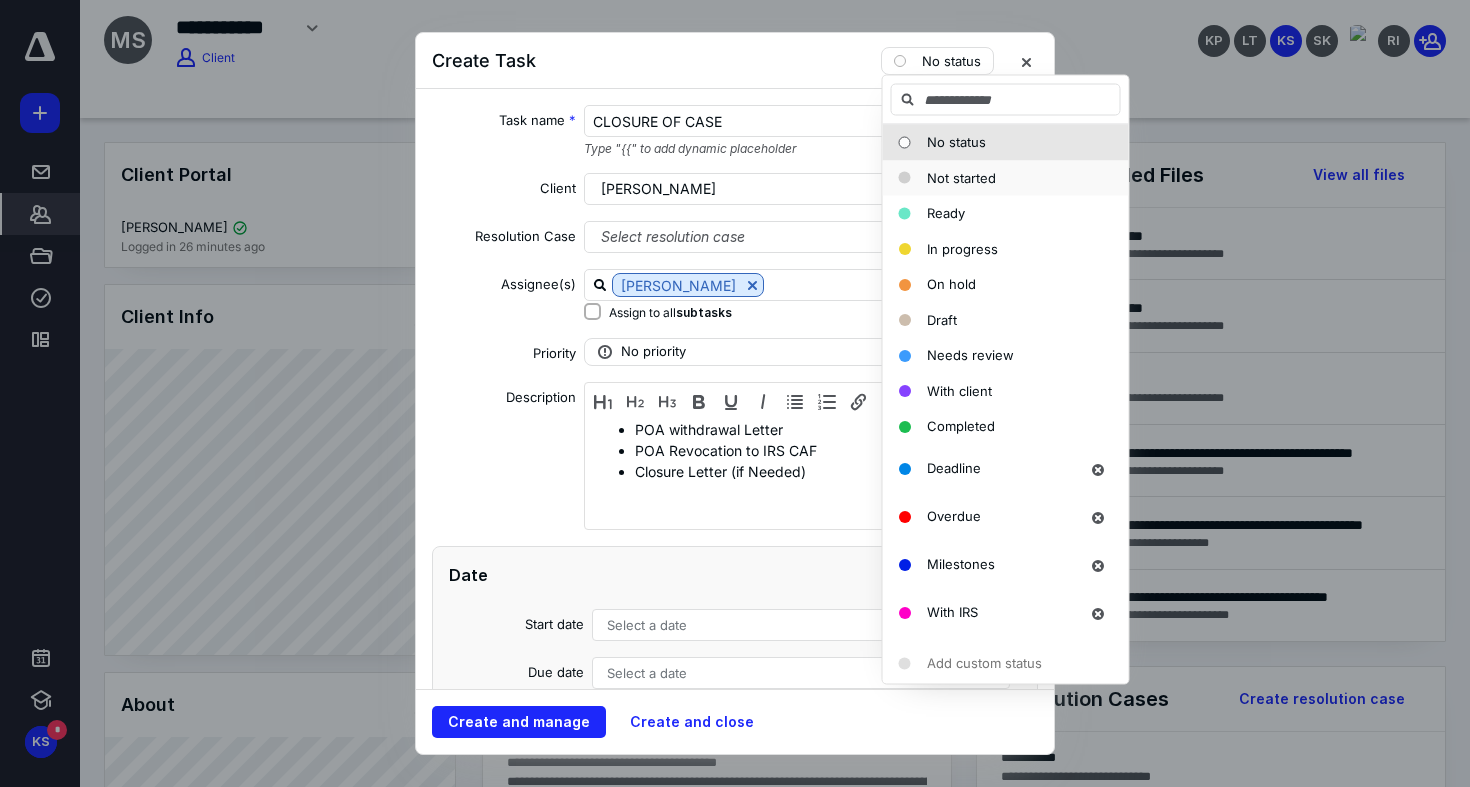 click on "Not started" at bounding box center [961, 177] 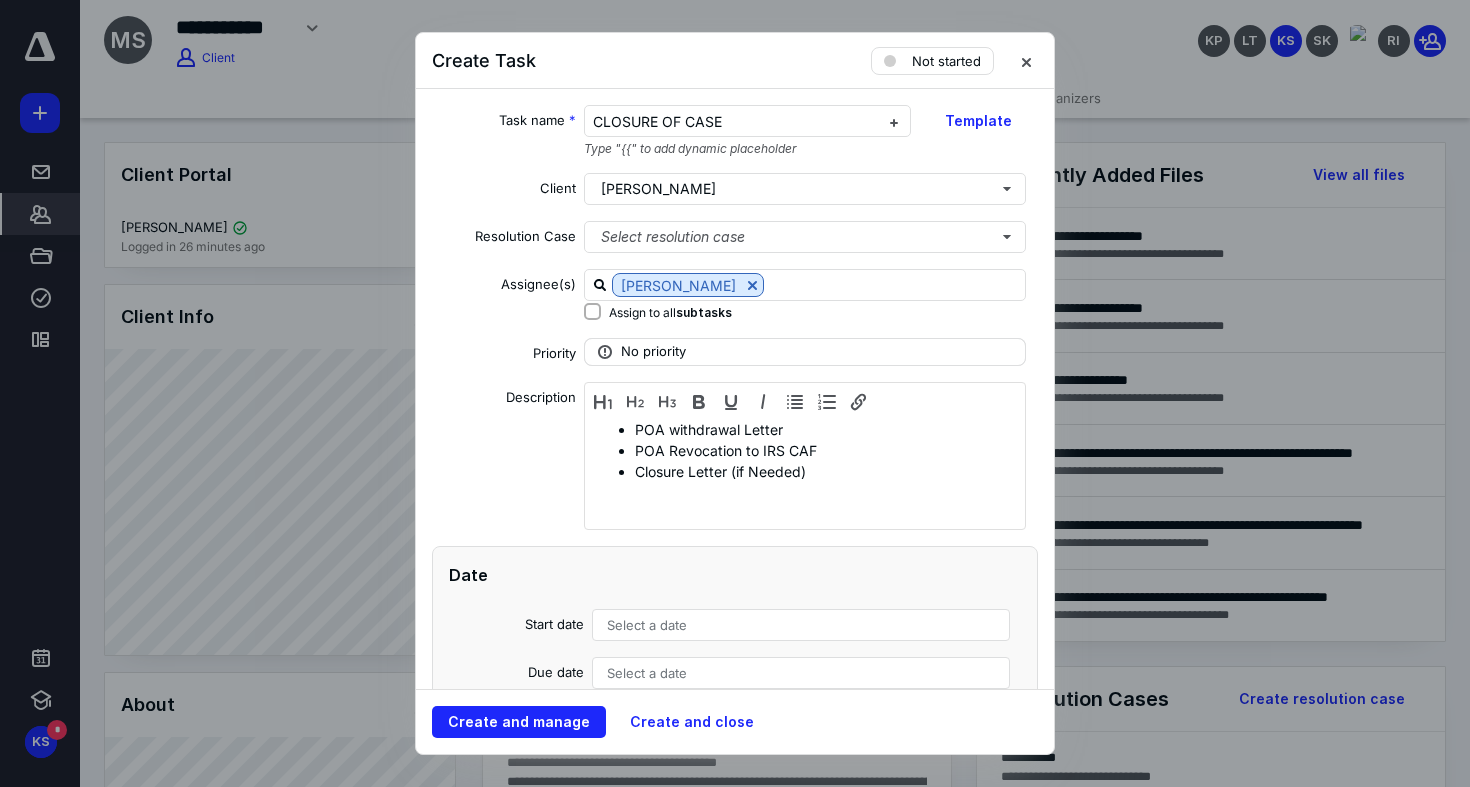 click on "No priority" at bounding box center [653, 352] 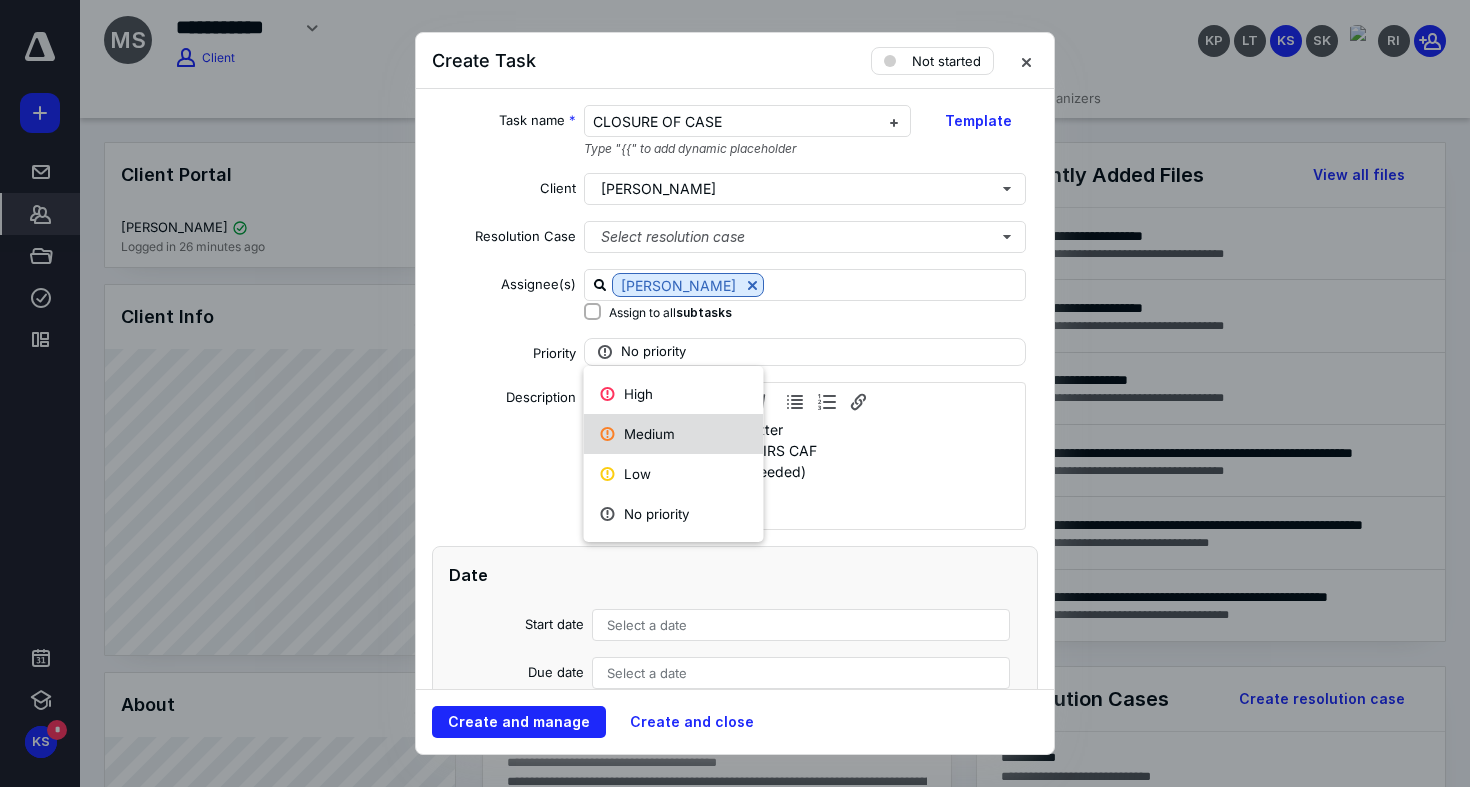 click on "Medium" at bounding box center (674, 434) 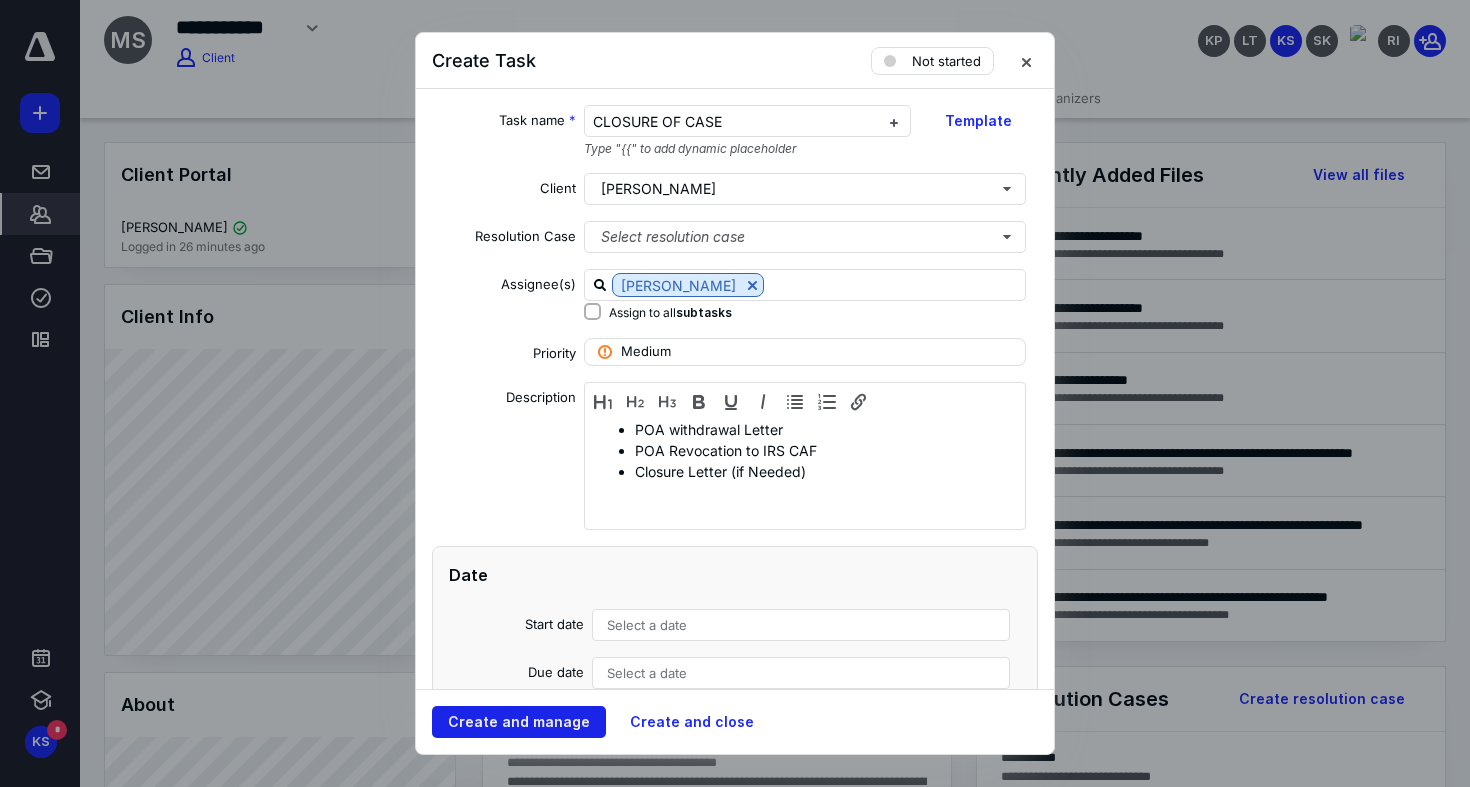 click on "Create and manage" at bounding box center (519, 722) 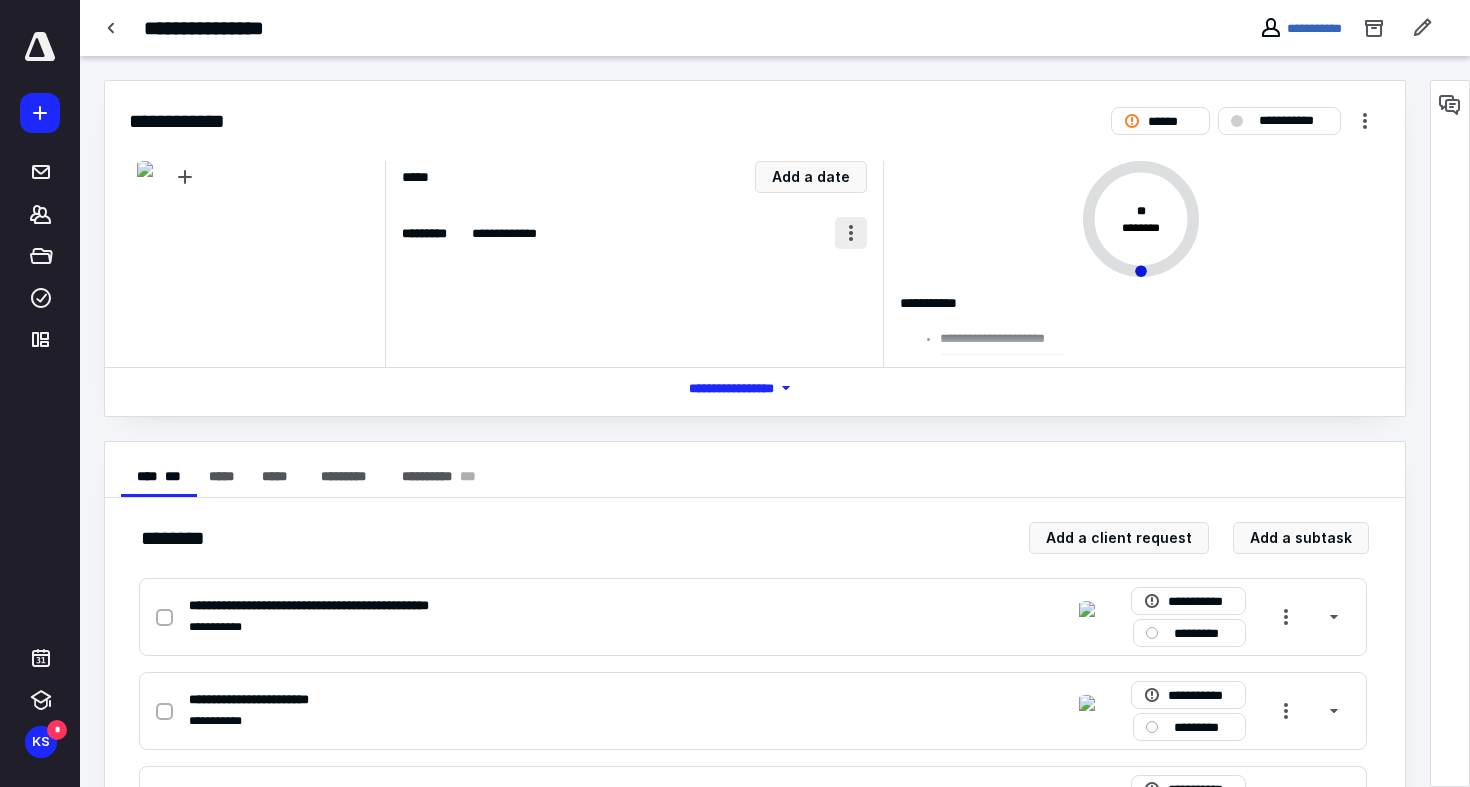 click at bounding box center (851, 233) 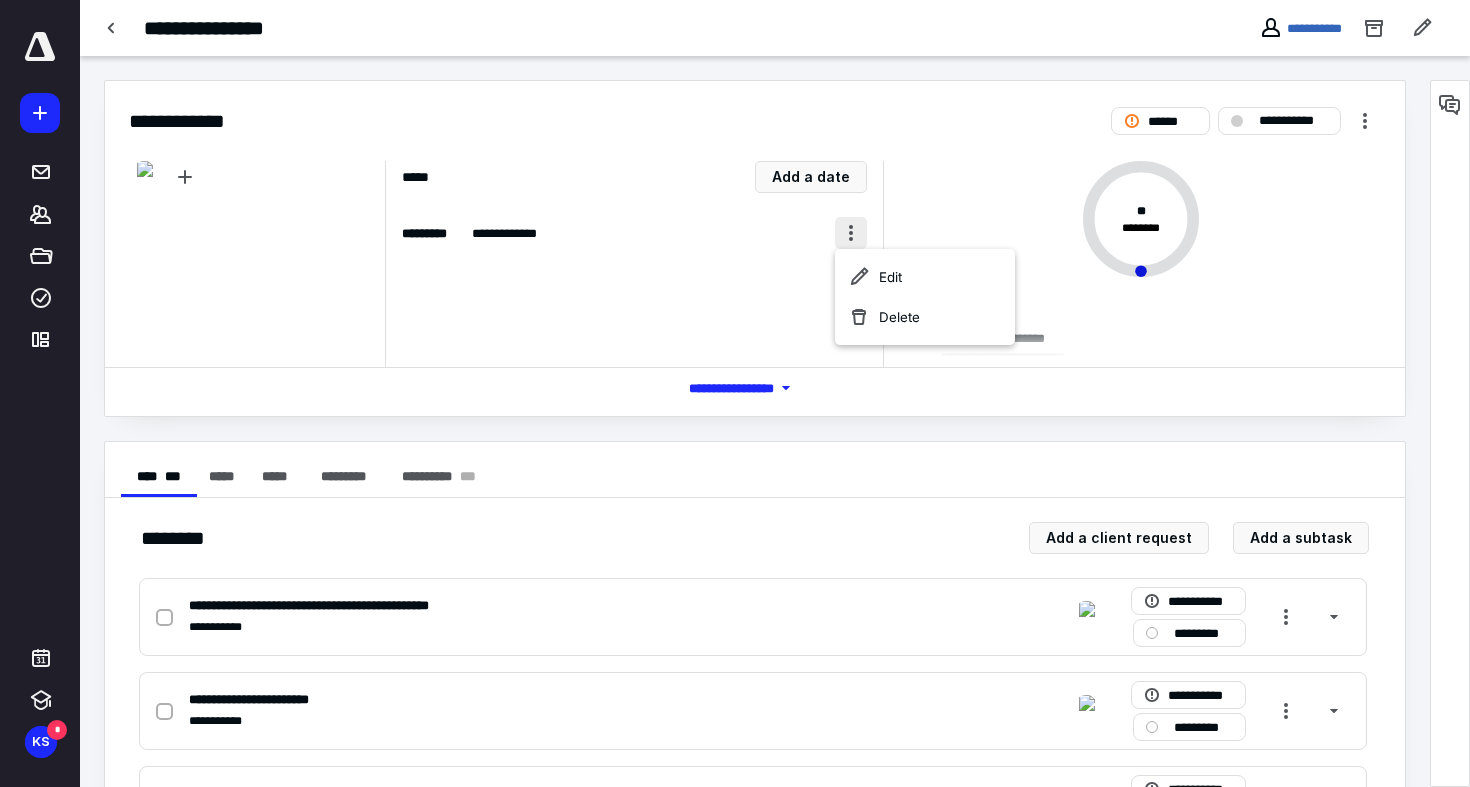 click 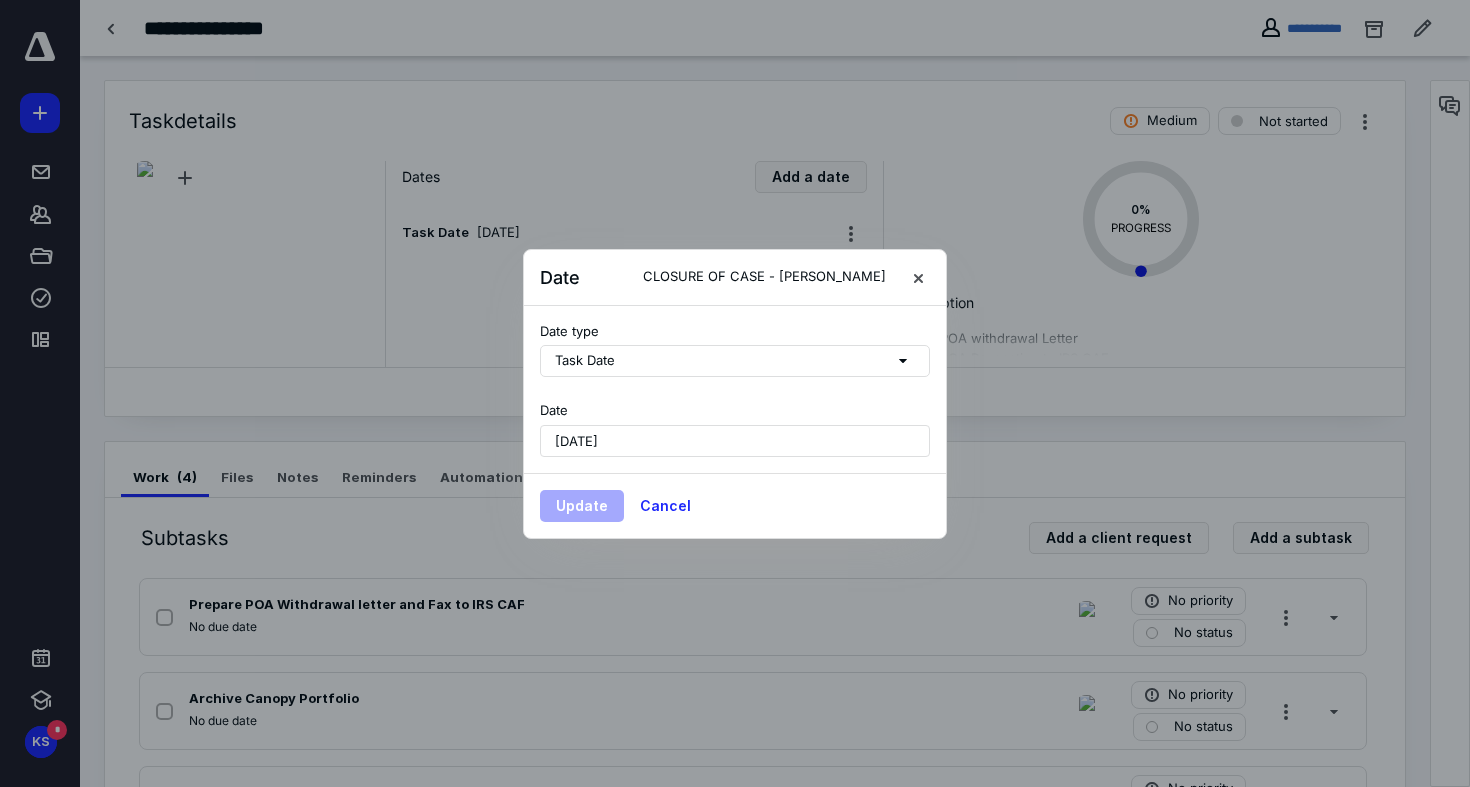 click on "July 14, 2025" at bounding box center (735, 441) 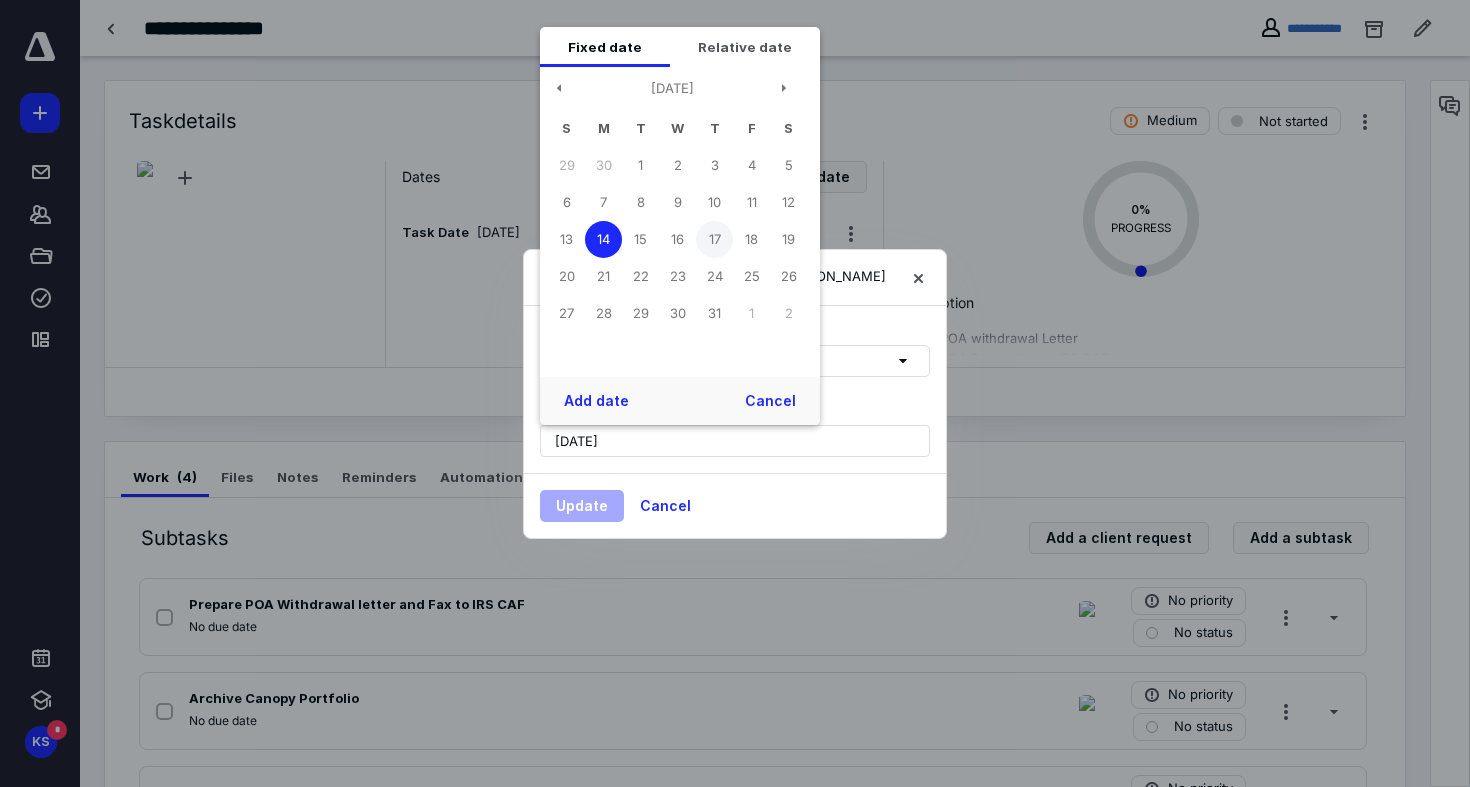click on "17" at bounding box center (714, 239) 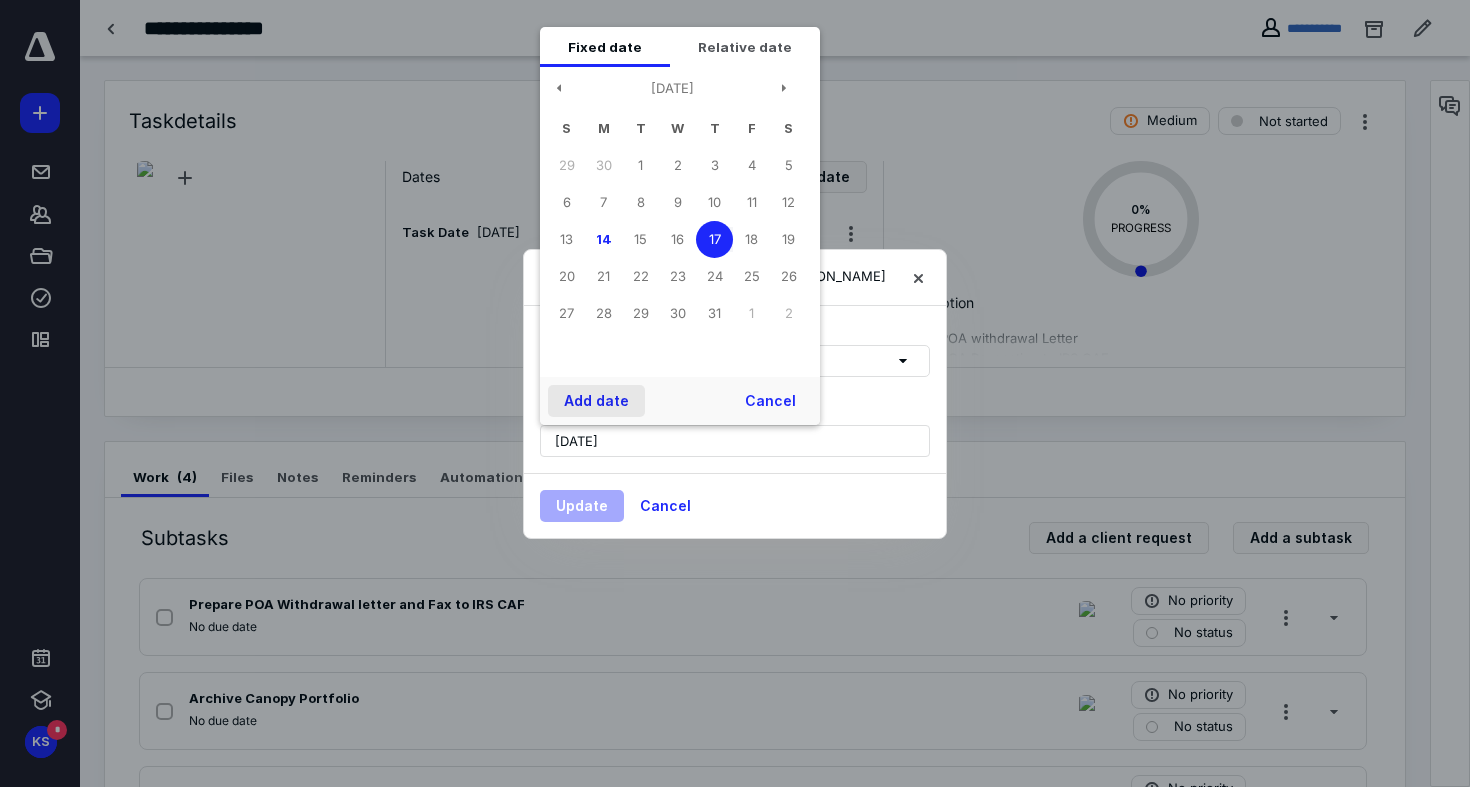 click on "Add date" at bounding box center [596, 401] 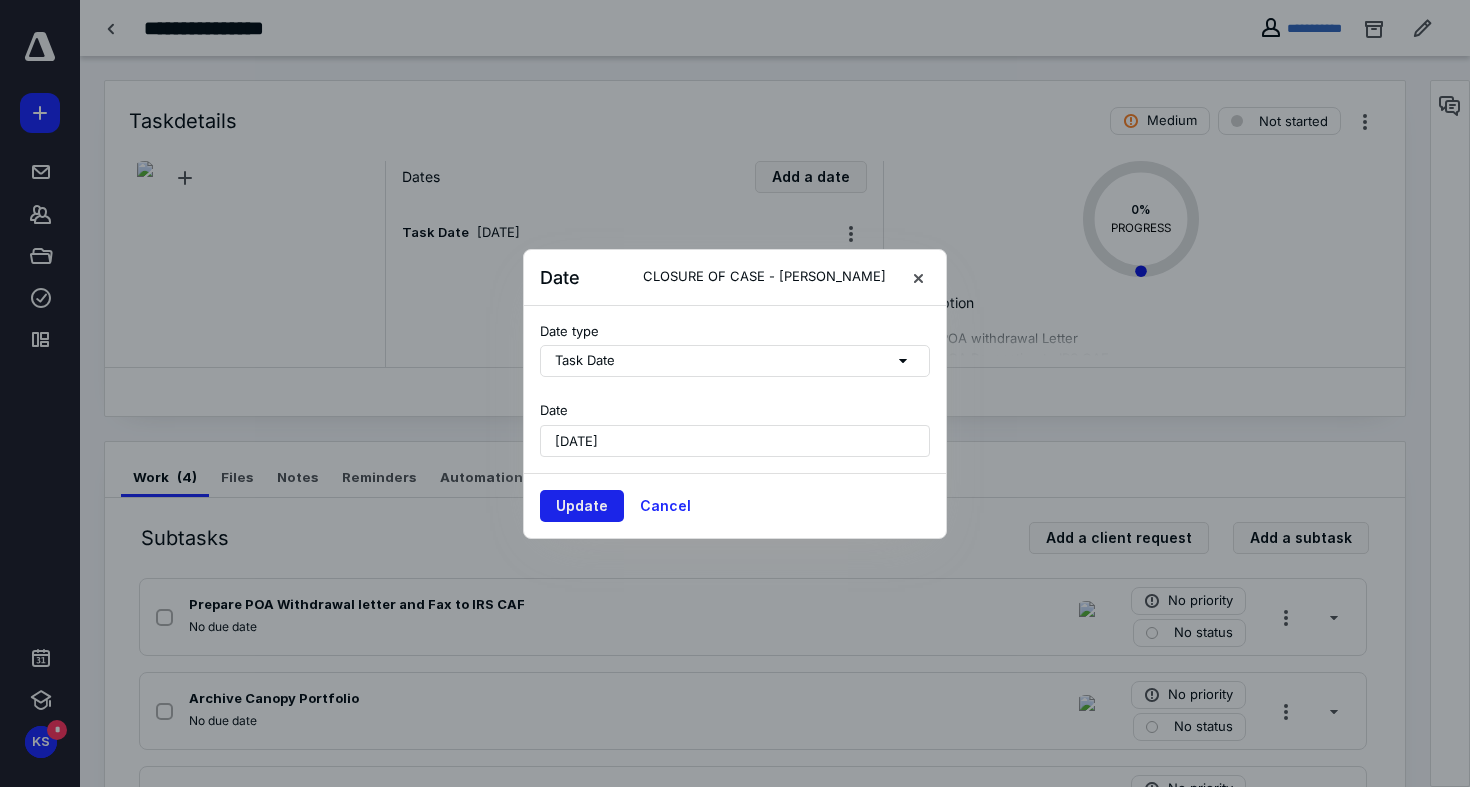 click on "Update" at bounding box center [582, 506] 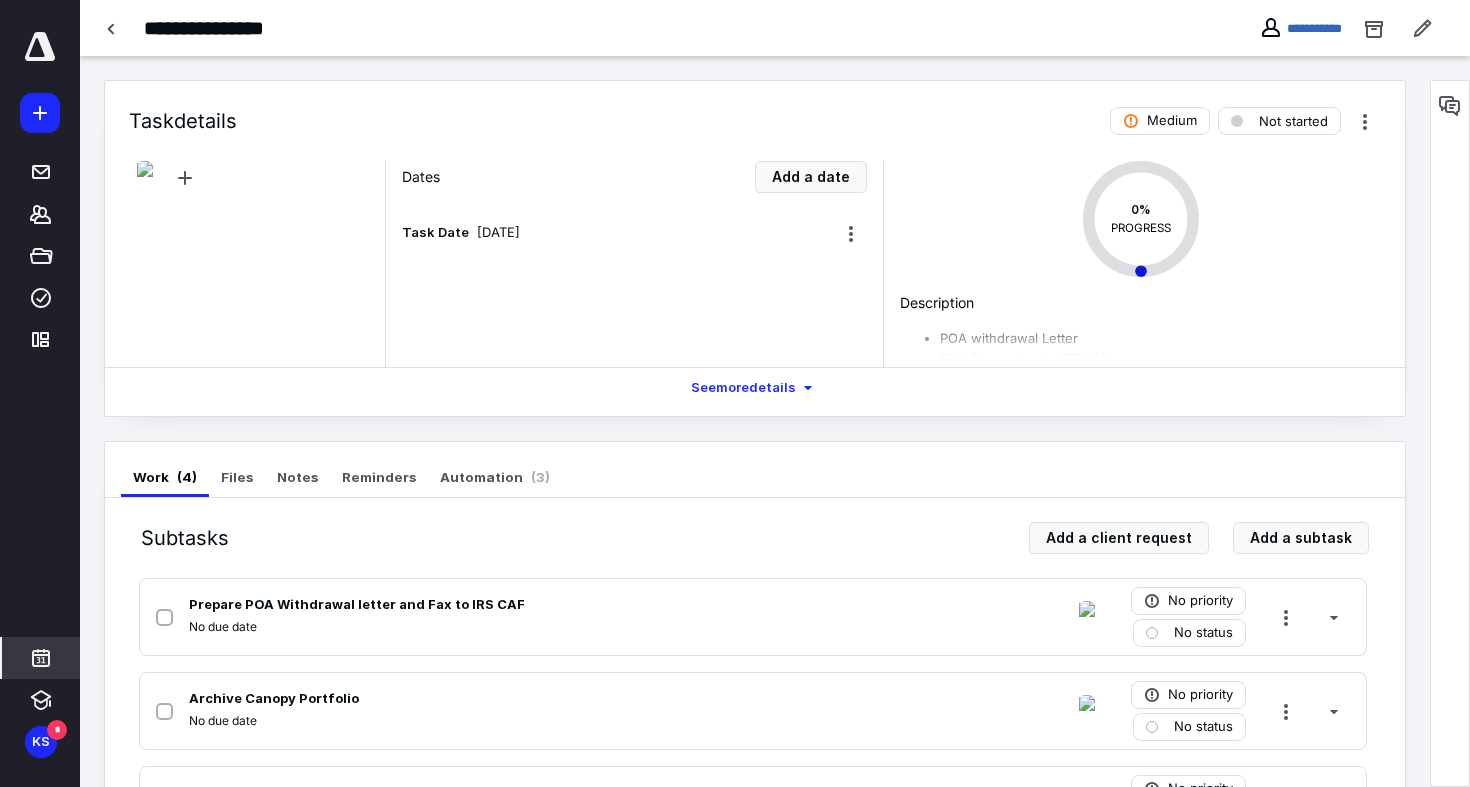 click at bounding box center (41, 658) 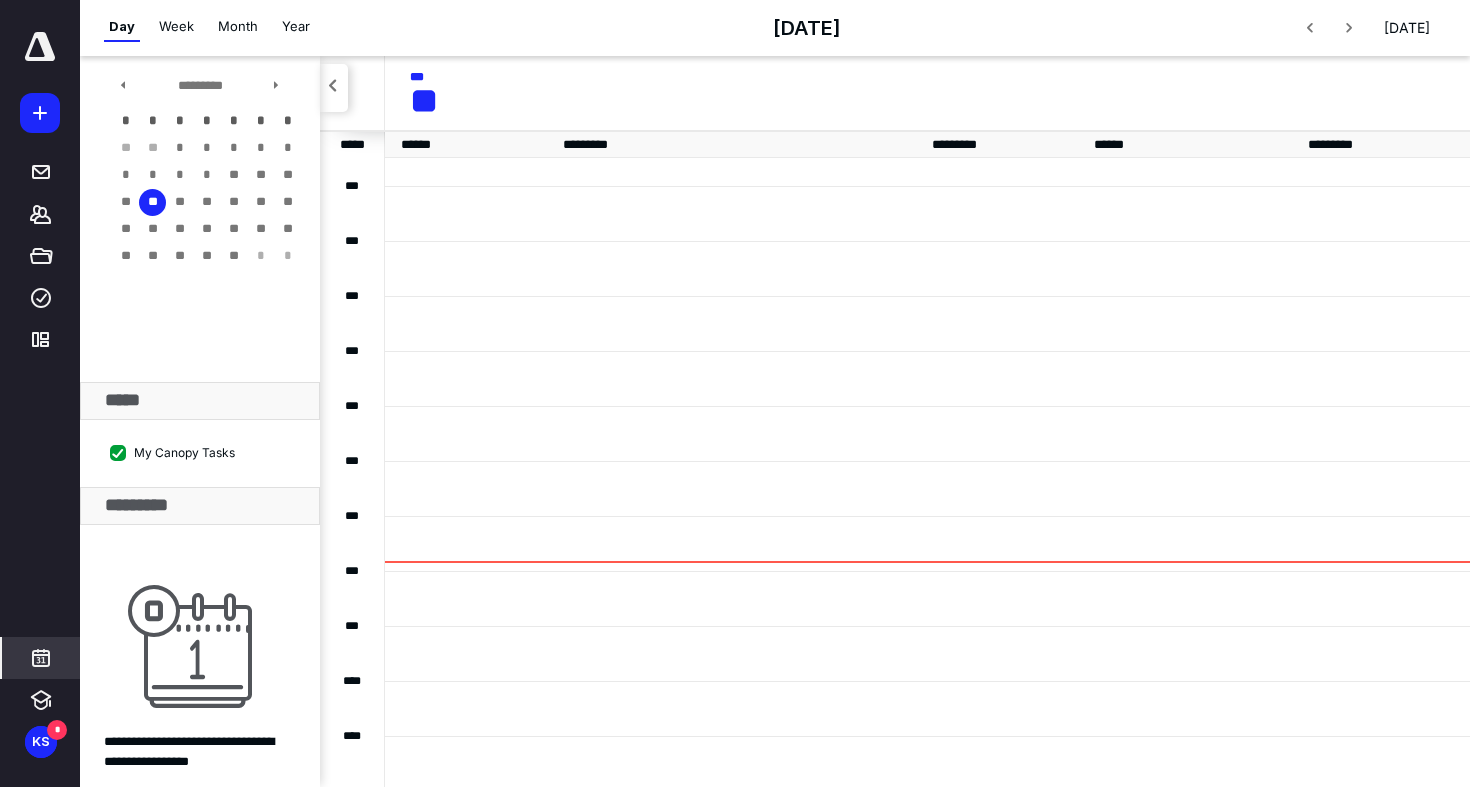 scroll, scrollTop: 482, scrollLeft: 0, axis: vertical 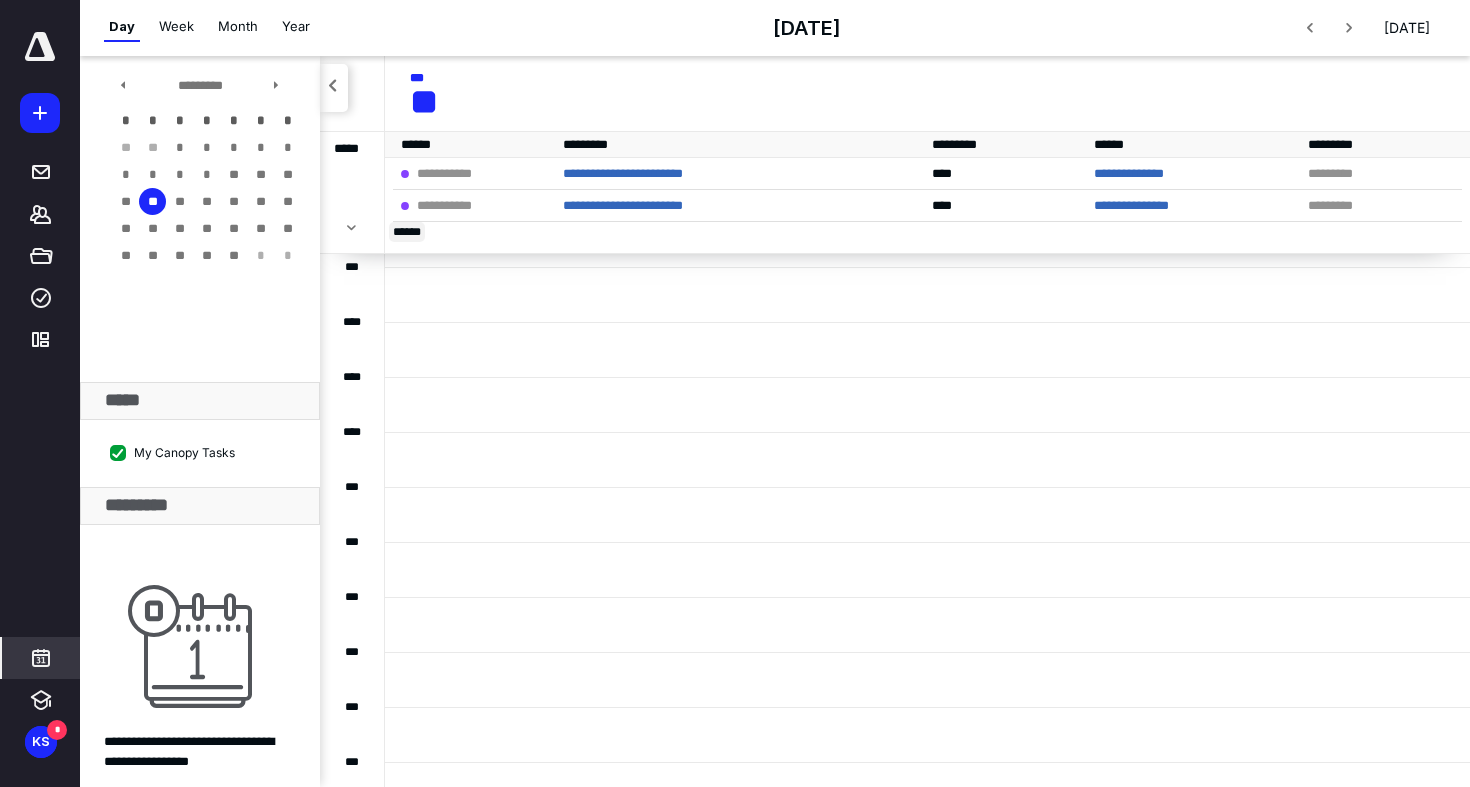 click on "* ****" at bounding box center [407, 232] 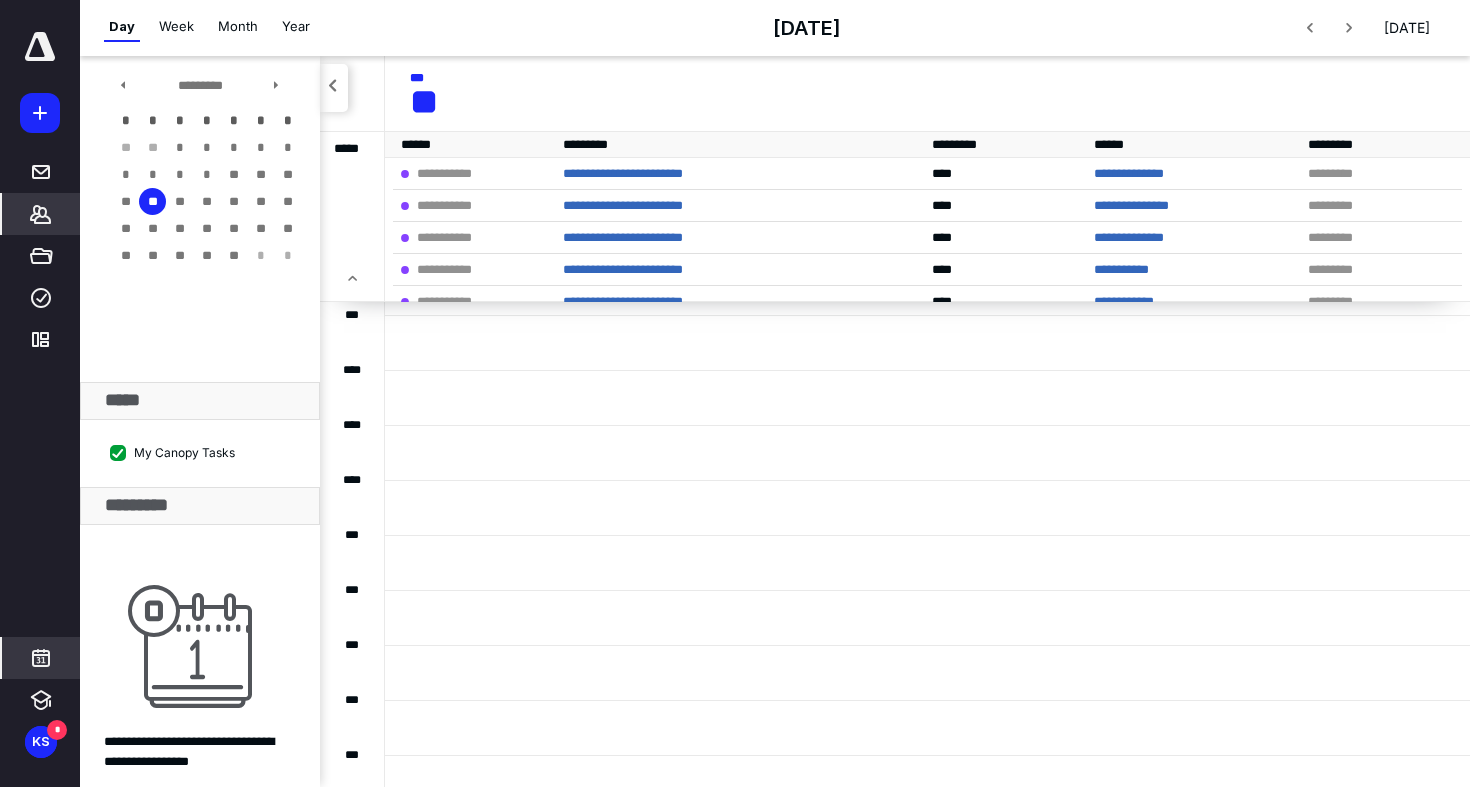 click 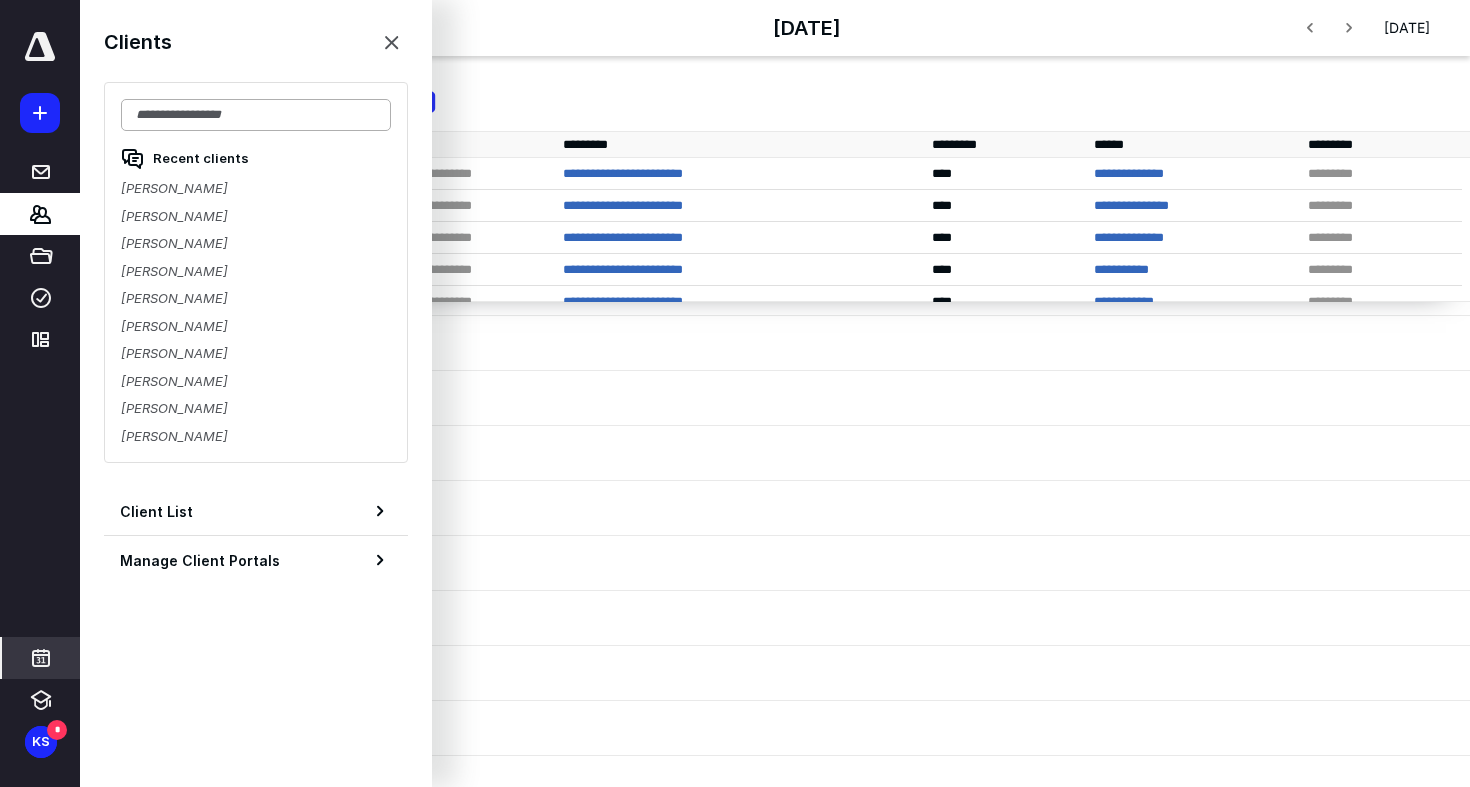 click at bounding box center (256, 115) 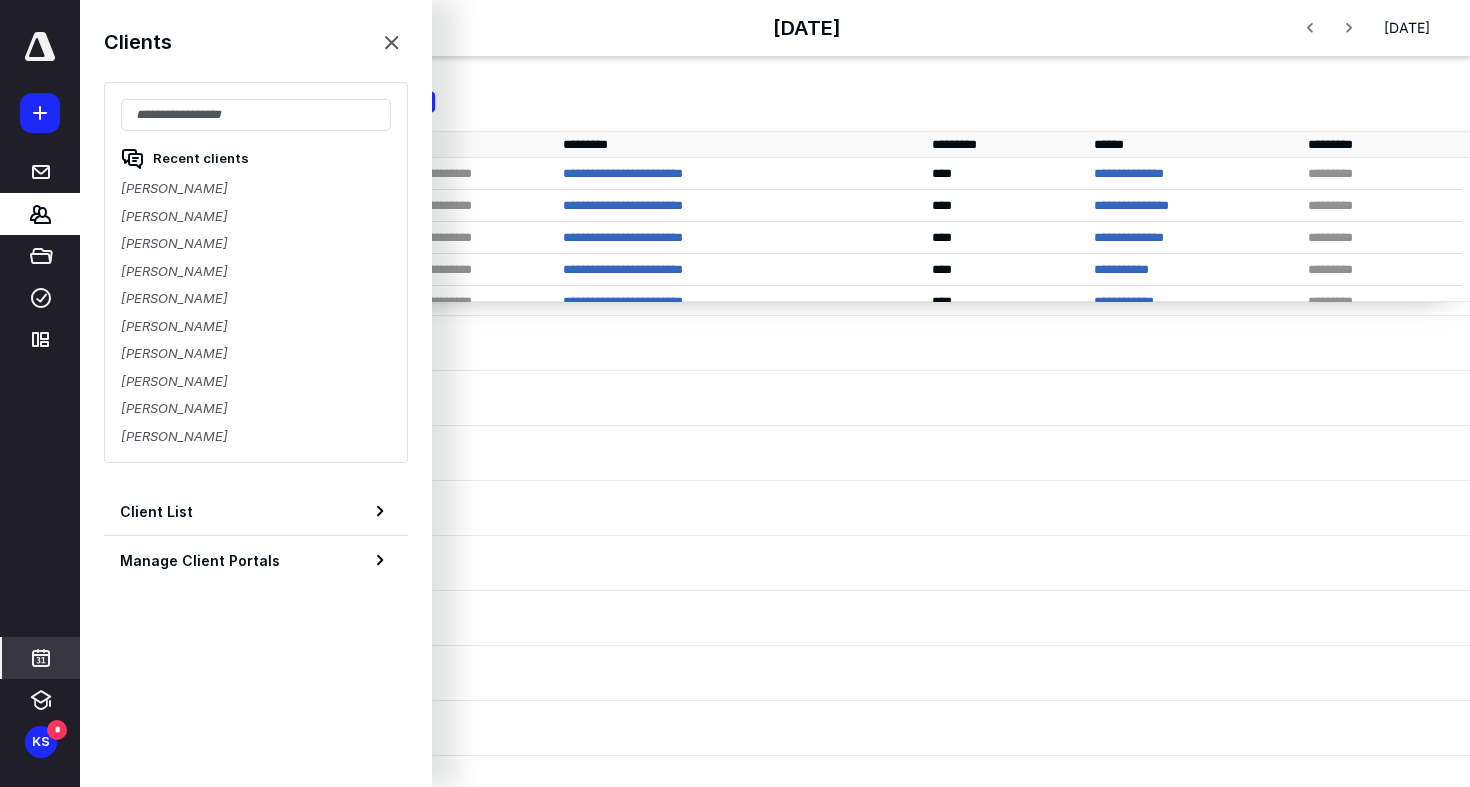 click on "Recent clients Mike Stalba Kelly Dzielak Marcia Gamez Jeremy Flubacher David Taylor Charles Myers John Czarnecki Shemika Jackson Ronnie Edmondson Adam Snyder" at bounding box center (256, 272) 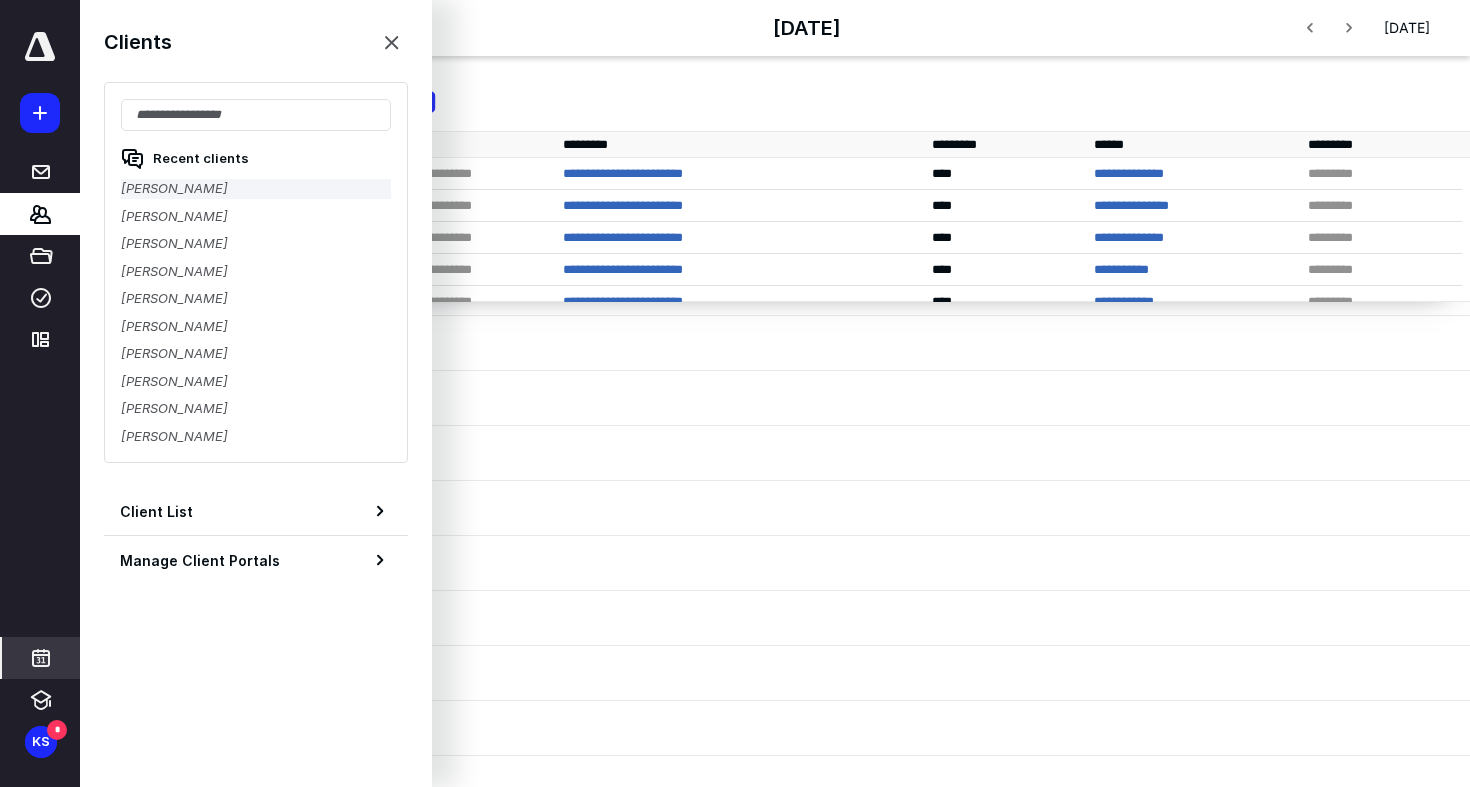 click on "Mike Stalba" at bounding box center (256, 189) 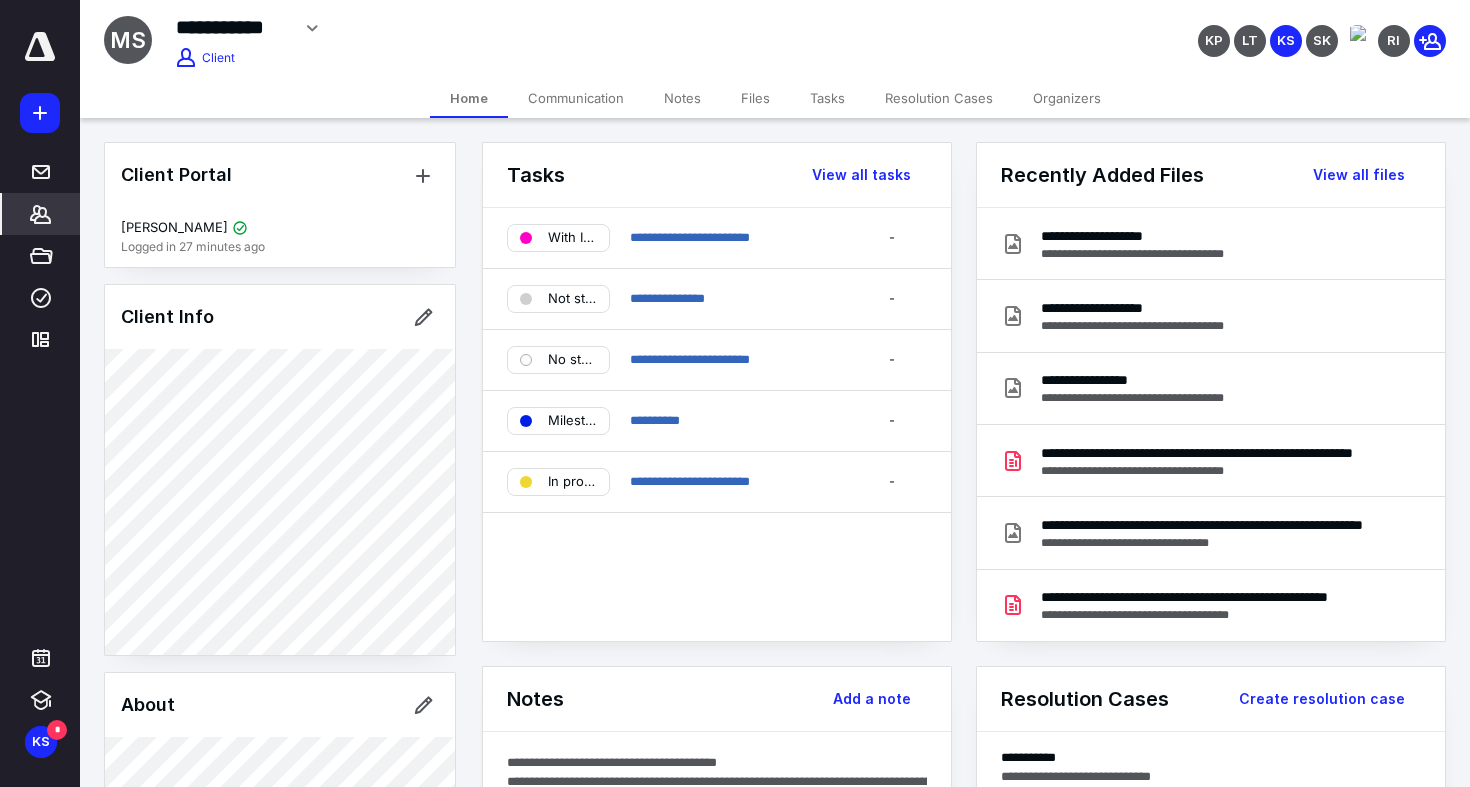 click on "Notes" at bounding box center [682, 98] 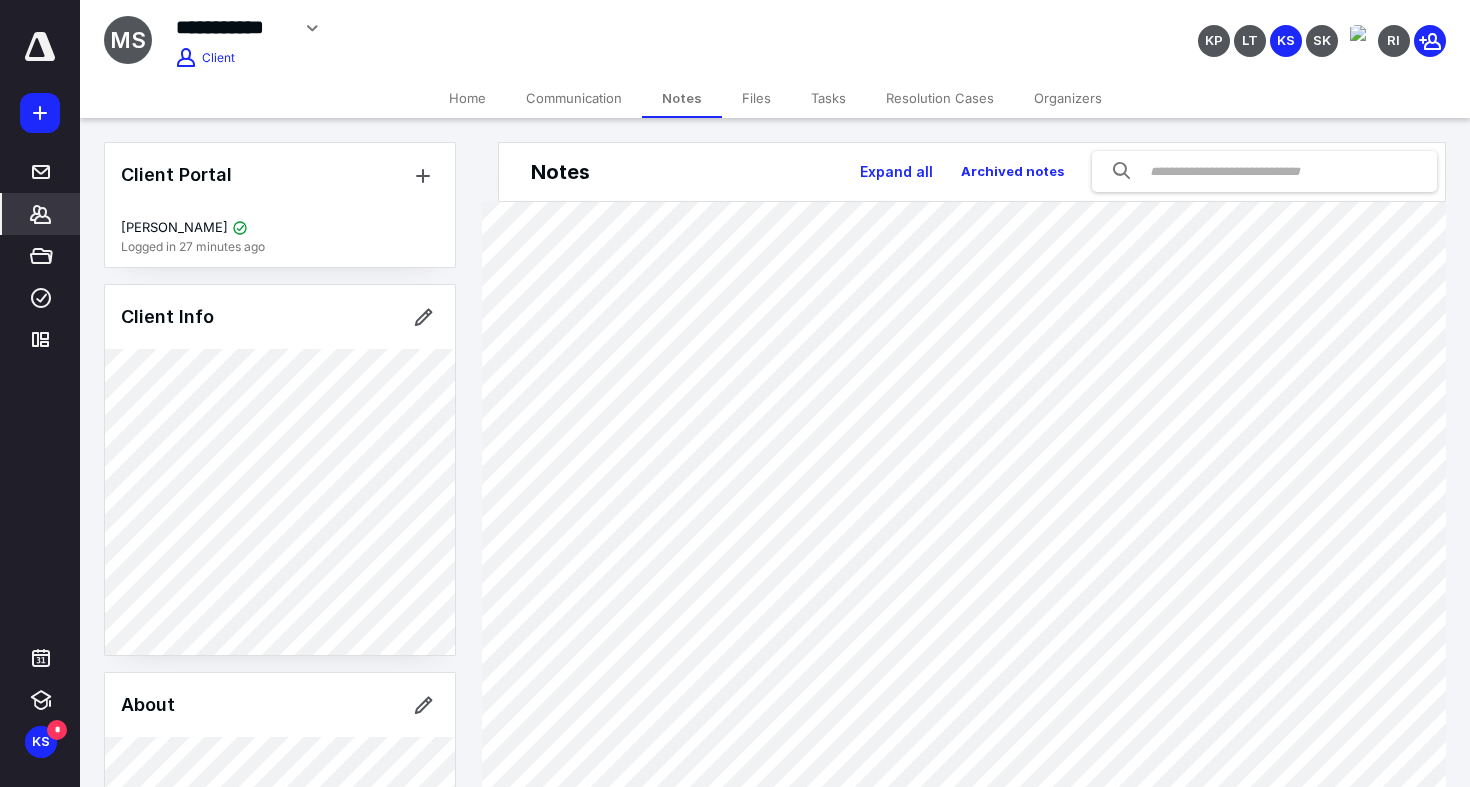 scroll, scrollTop: 0, scrollLeft: 0, axis: both 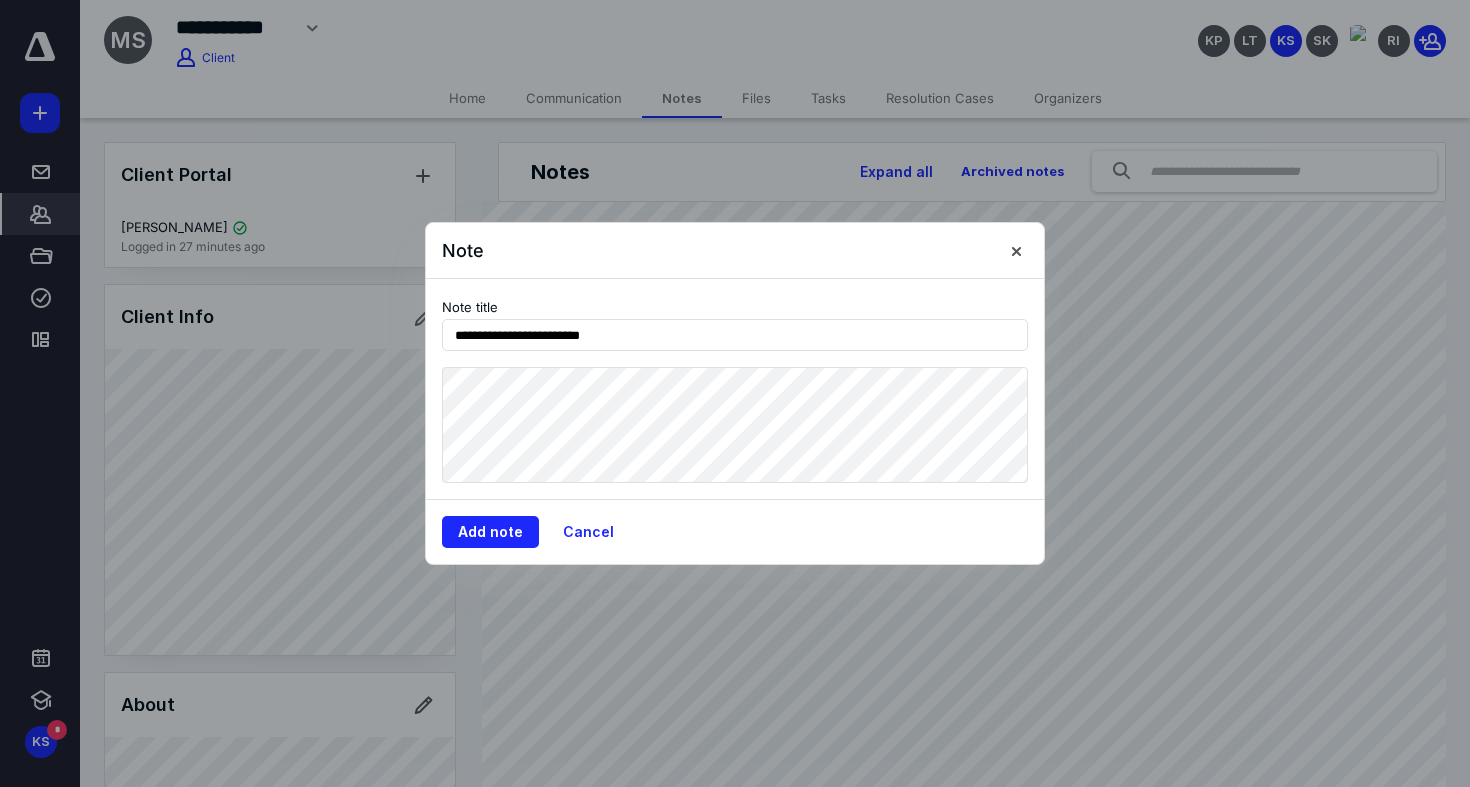 type on "**********" 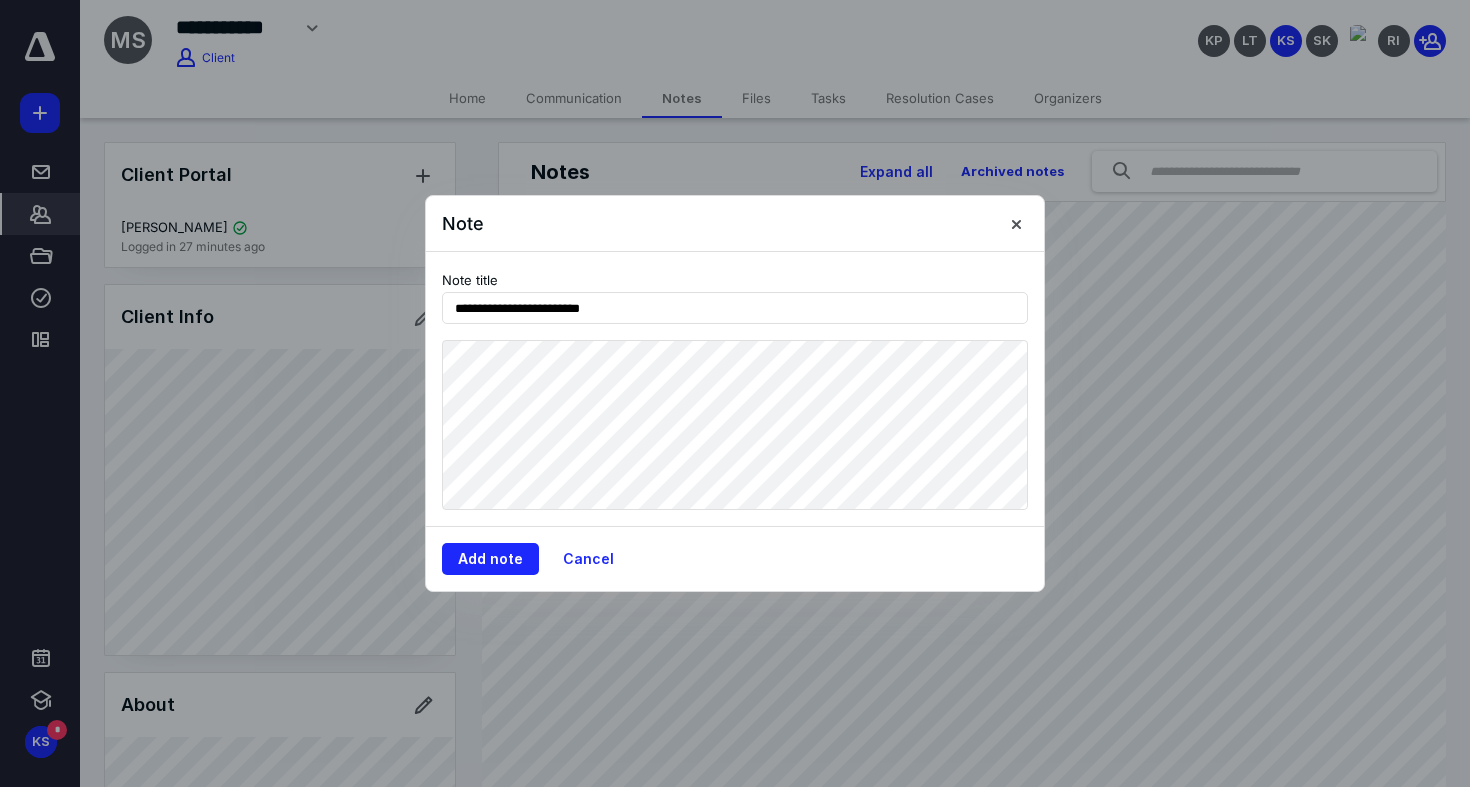 click on "**********" at bounding box center [735, 393] 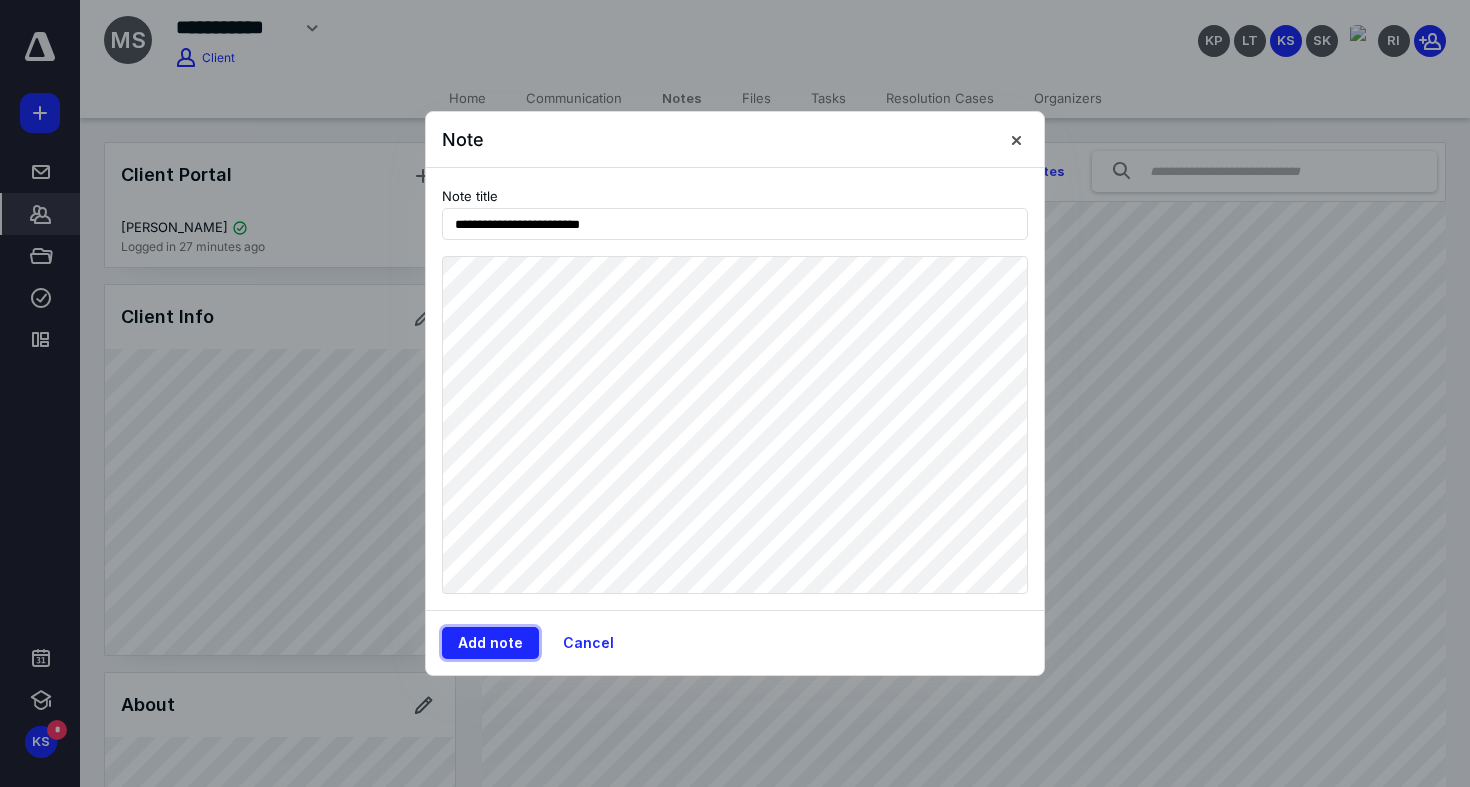 type 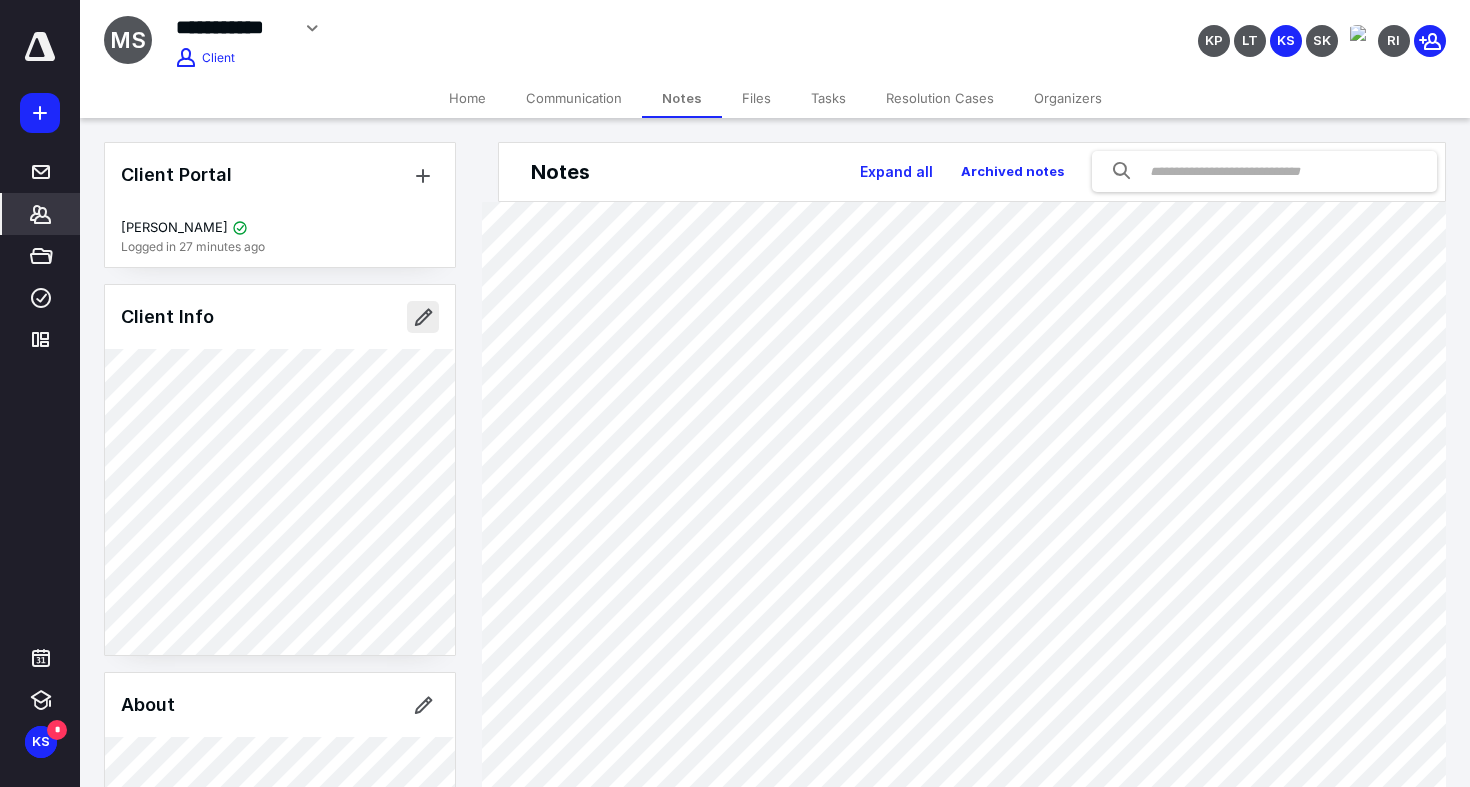 click at bounding box center [423, 317] 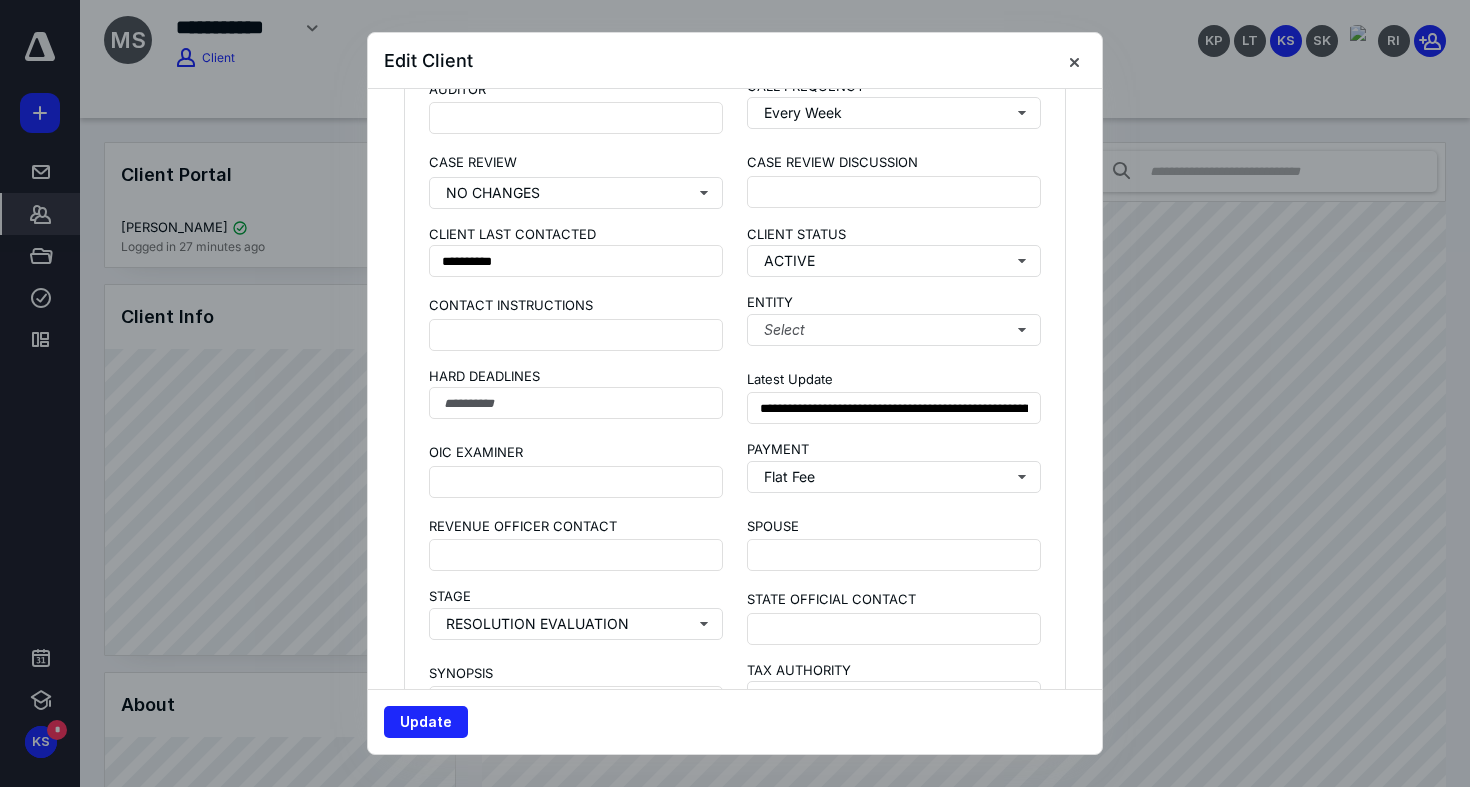 scroll, scrollTop: 1608, scrollLeft: 0, axis: vertical 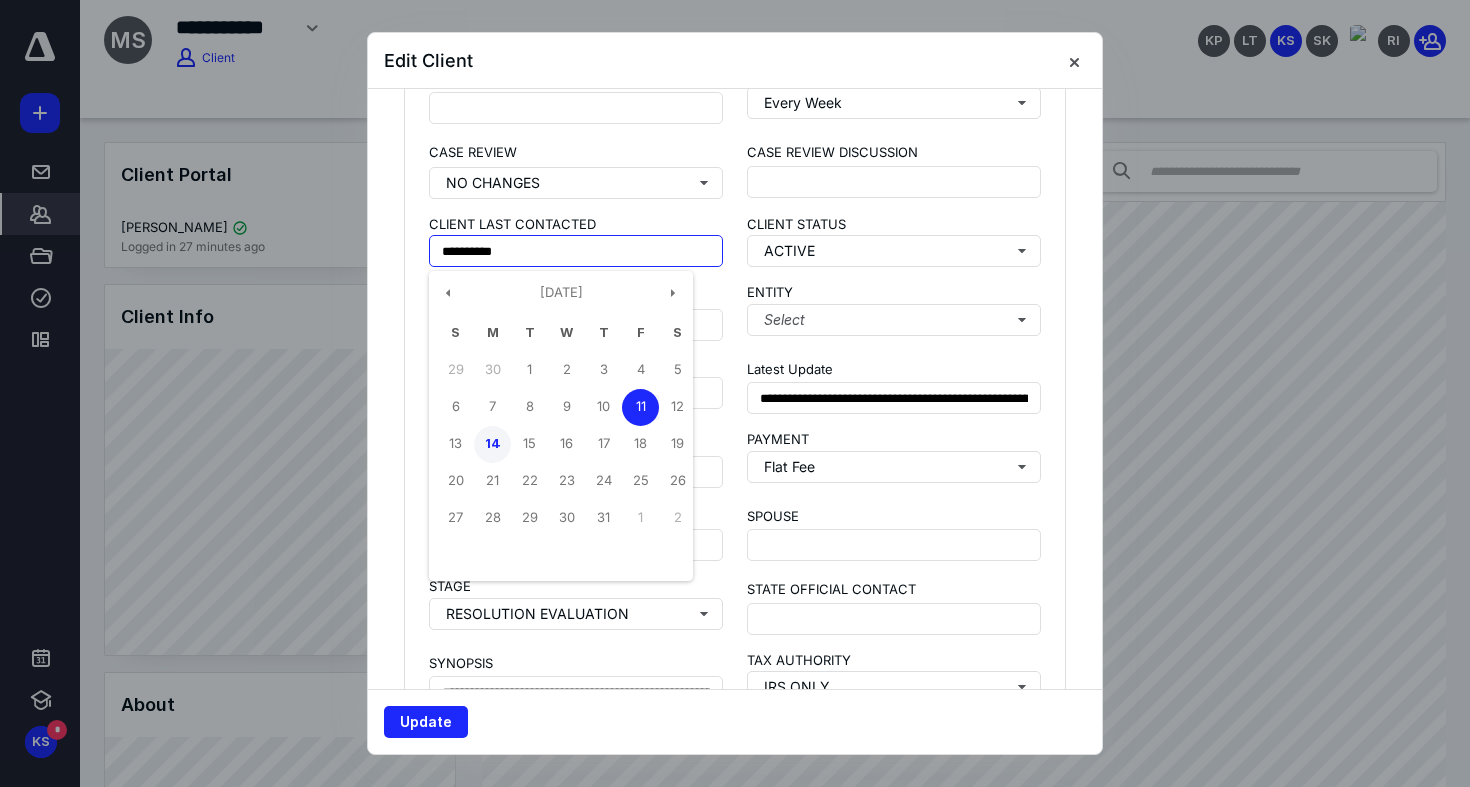 click on "14" at bounding box center (492, 444) 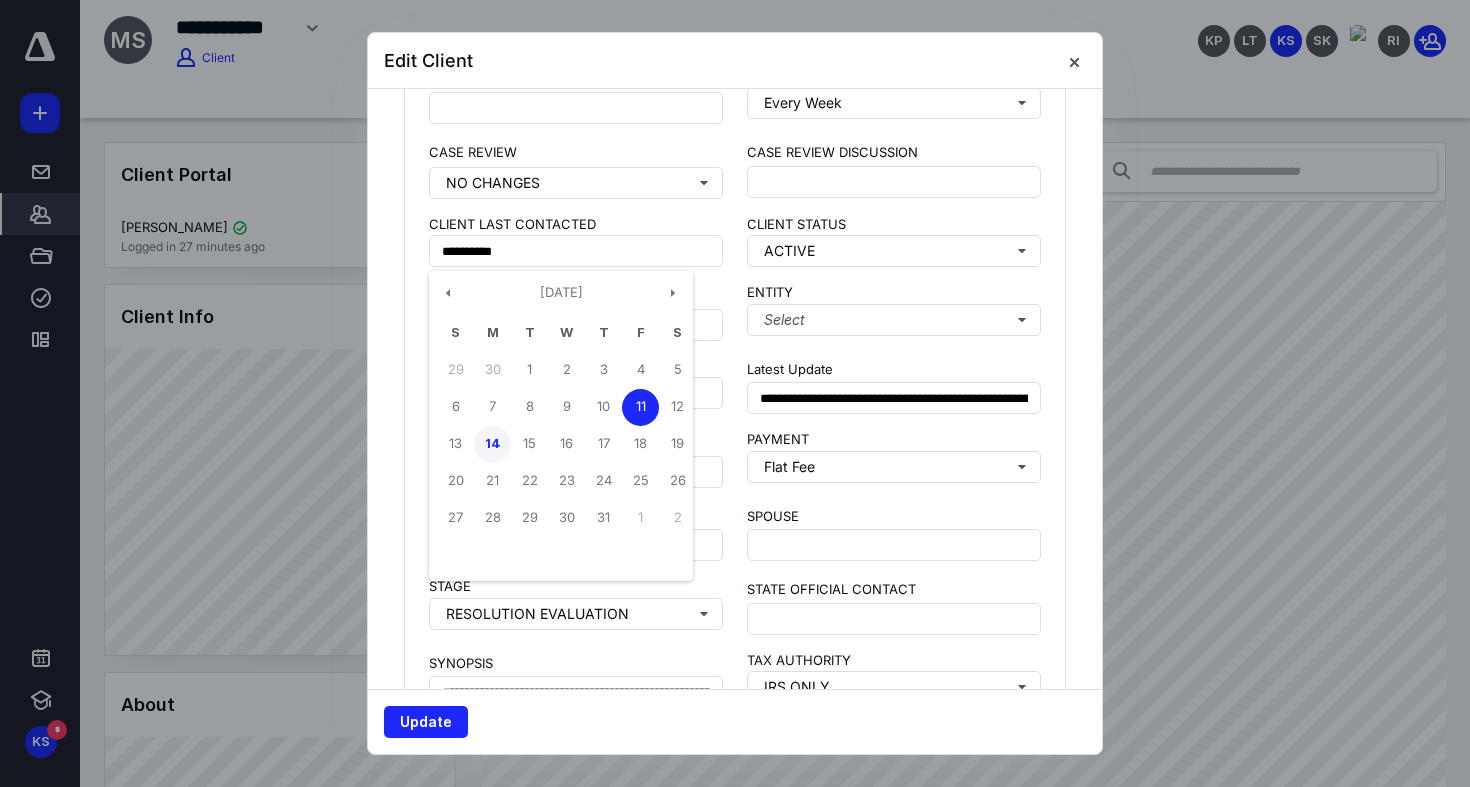 type on "**********" 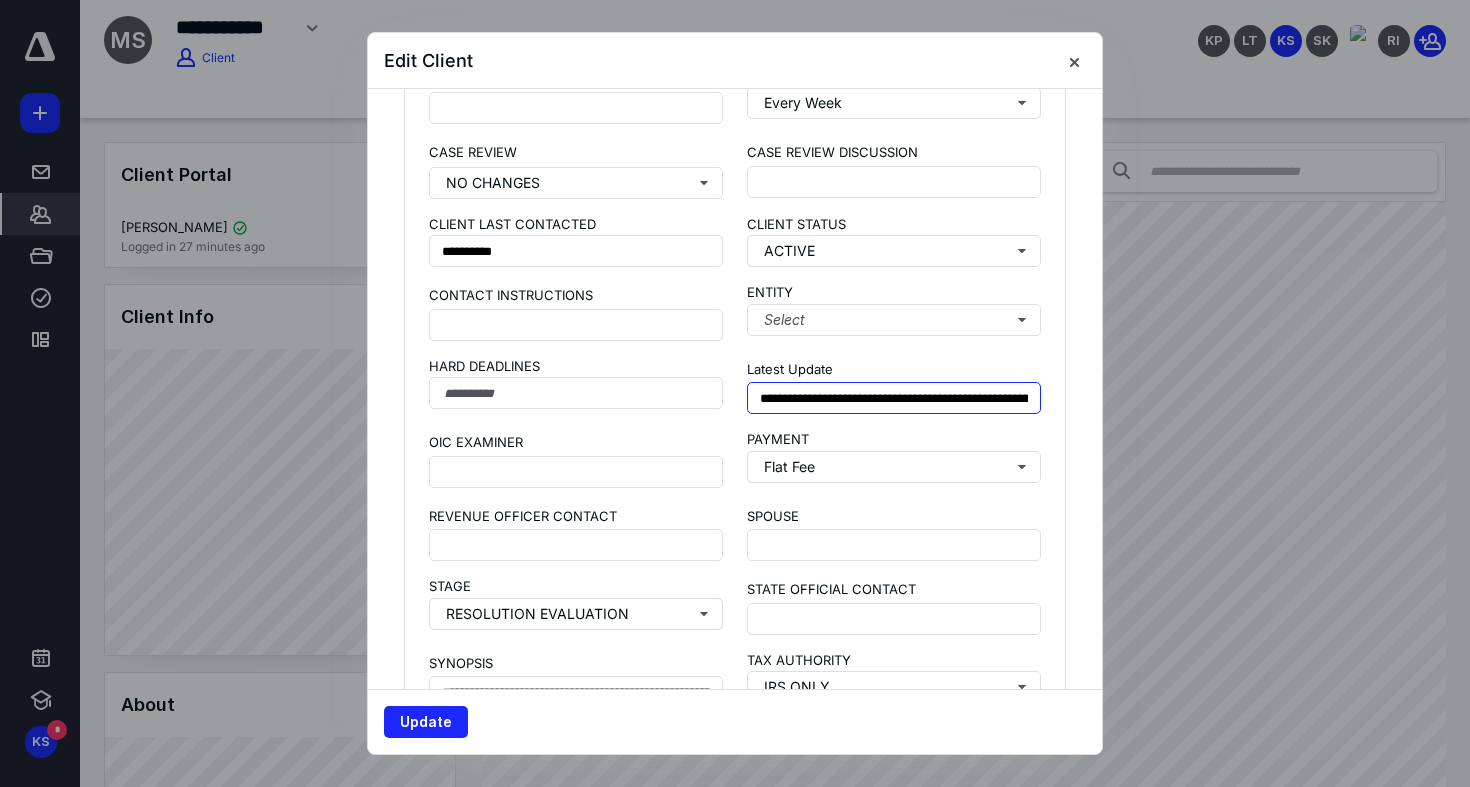 click on "**********" at bounding box center (894, 398) 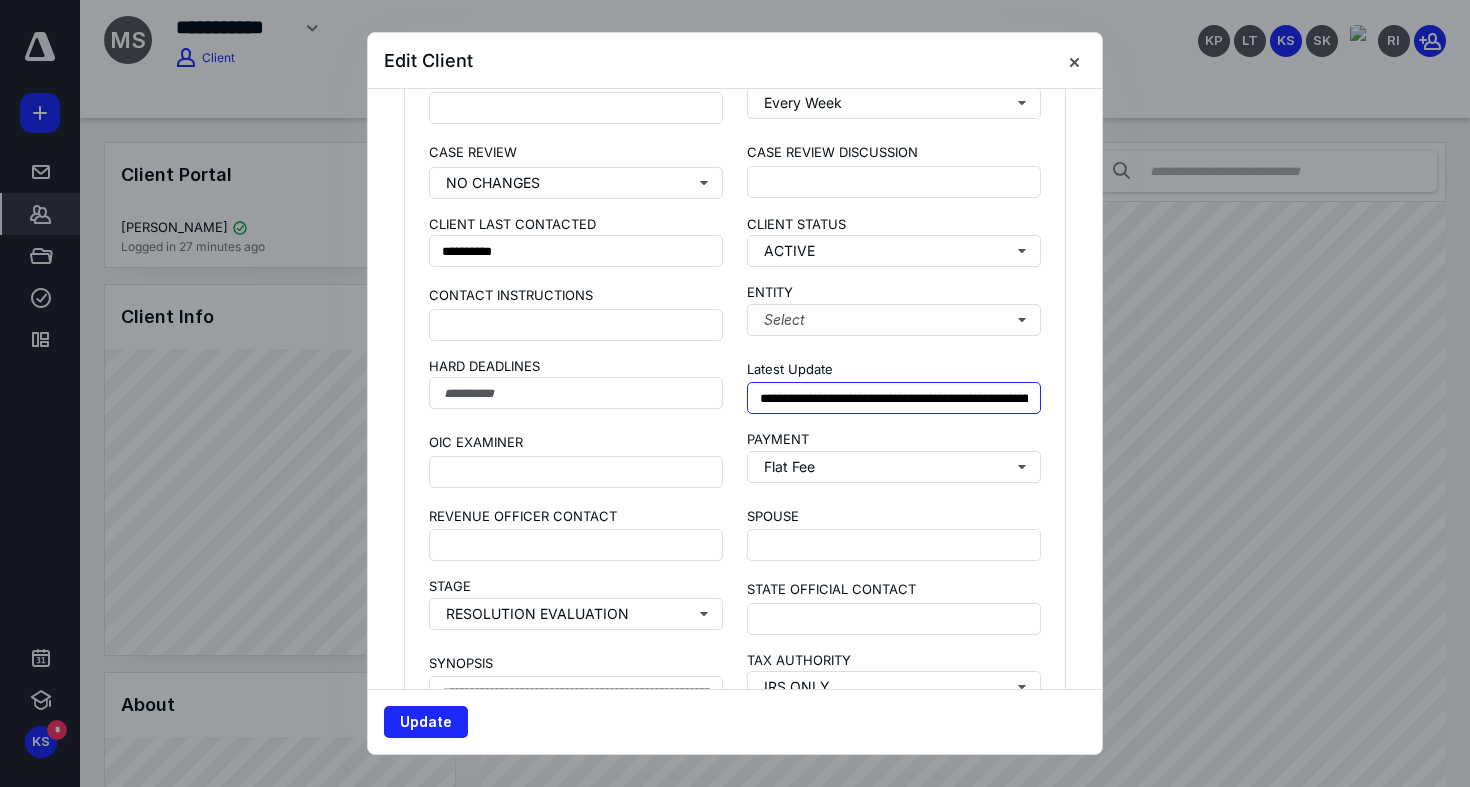 drag, startPoint x: 946, startPoint y: 392, endPoint x: 1028, endPoint y: 392, distance: 82 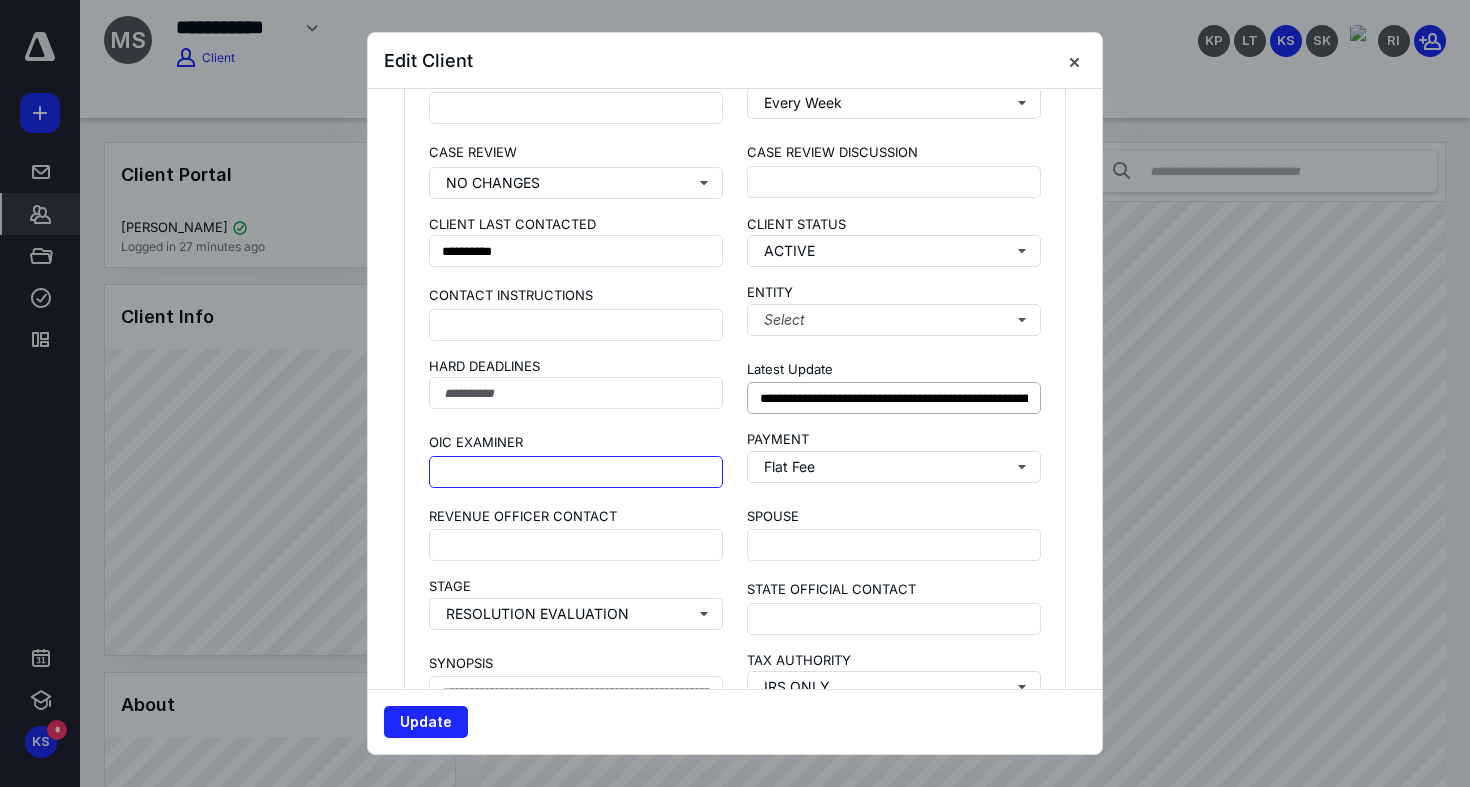 click on "Update" at bounding box center (426, 722) 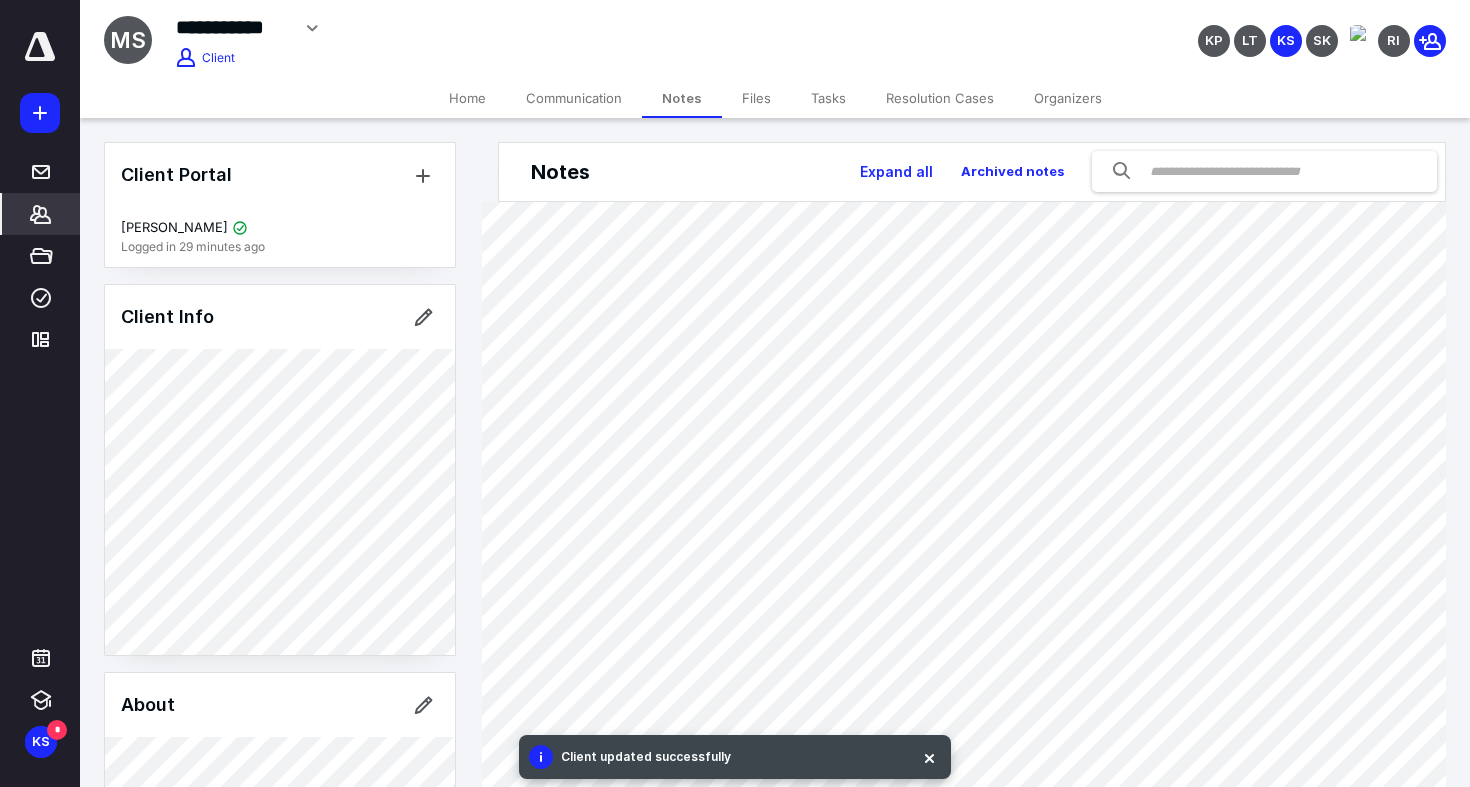 scroll, scrollTop: 10424, scrollLeft: 0, axis: vertical 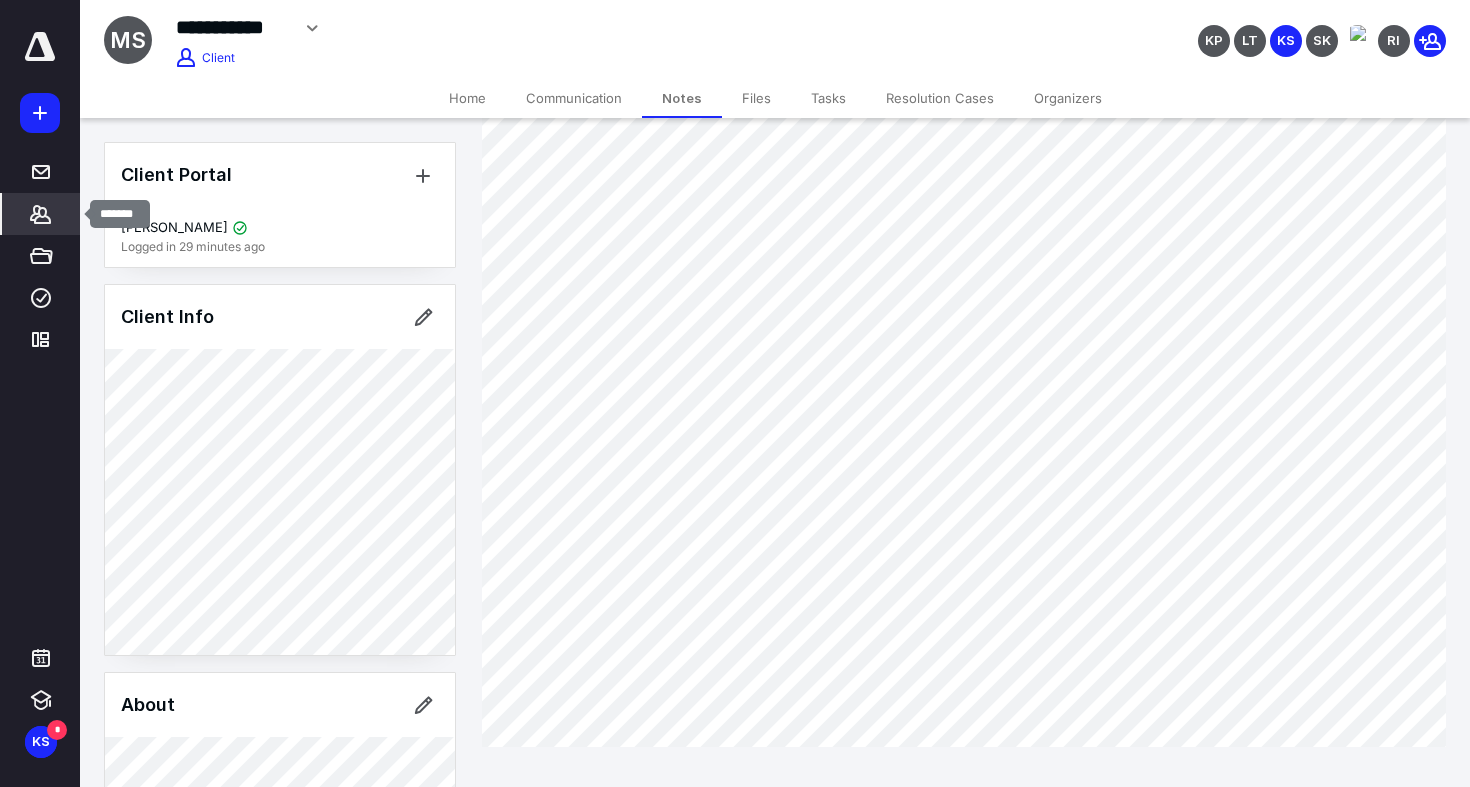 click 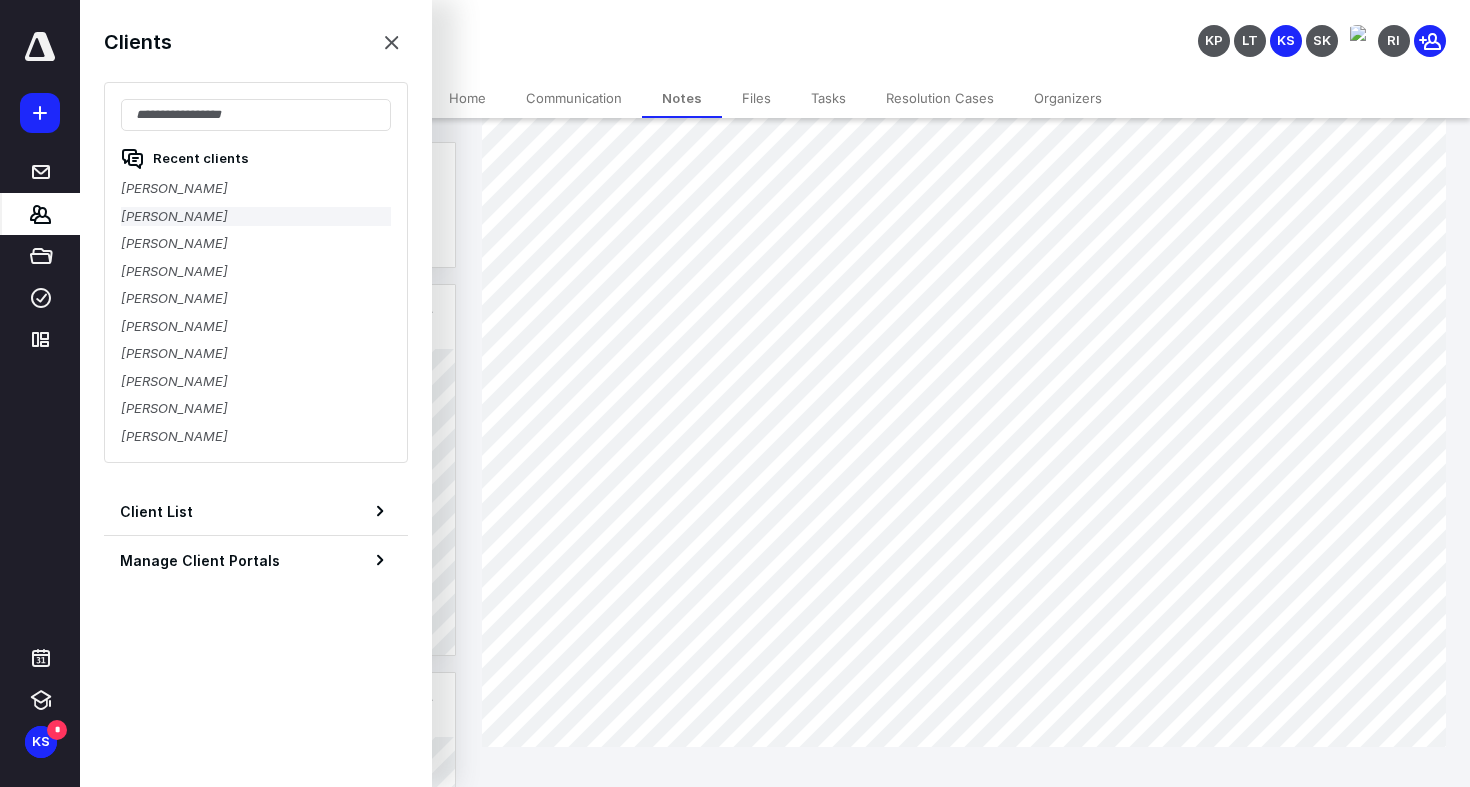 click on "Kelly Dzielak" at bounding box center (256, 217) 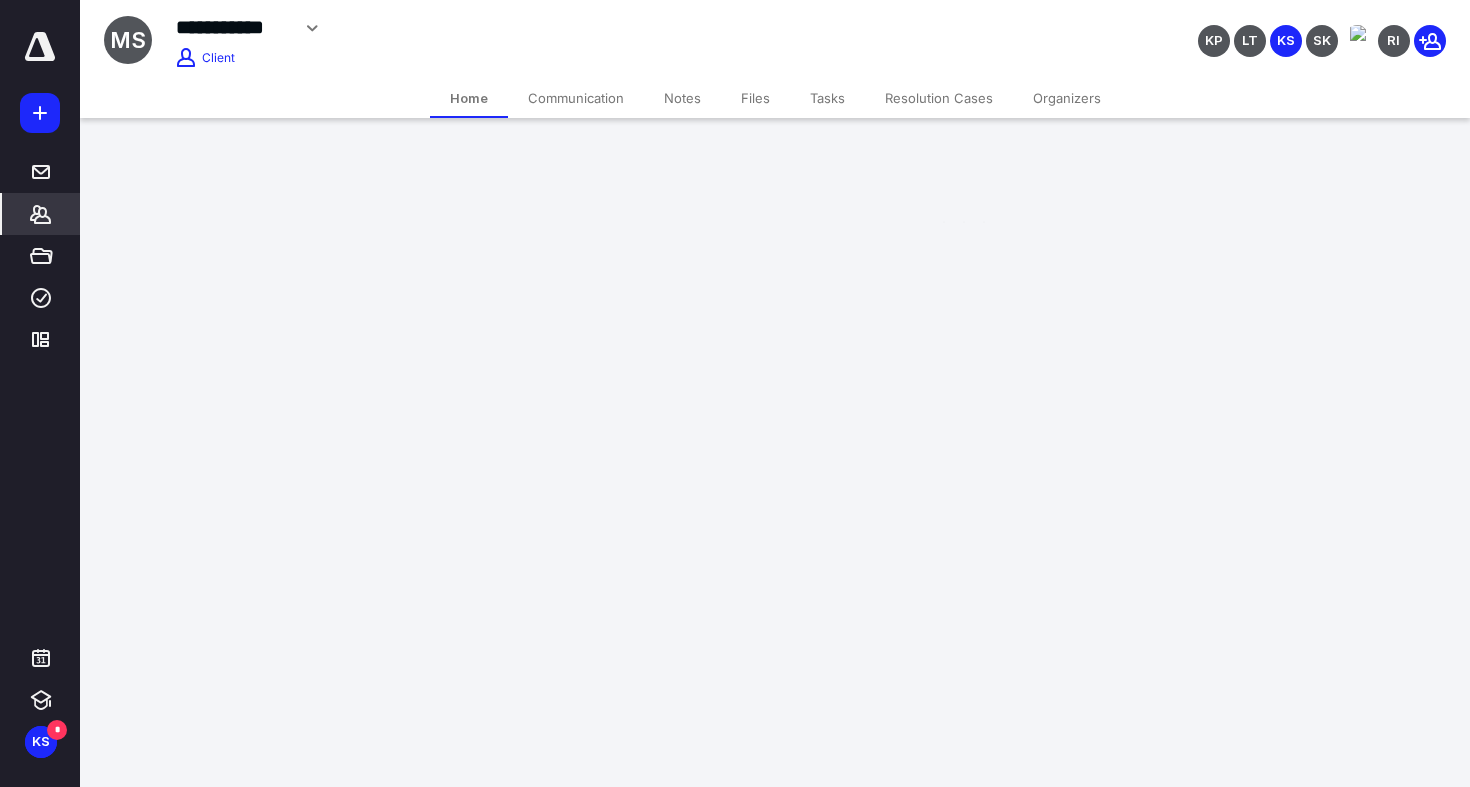 scroll, scrollTop: 0, scrollLeft: 0, axis: both 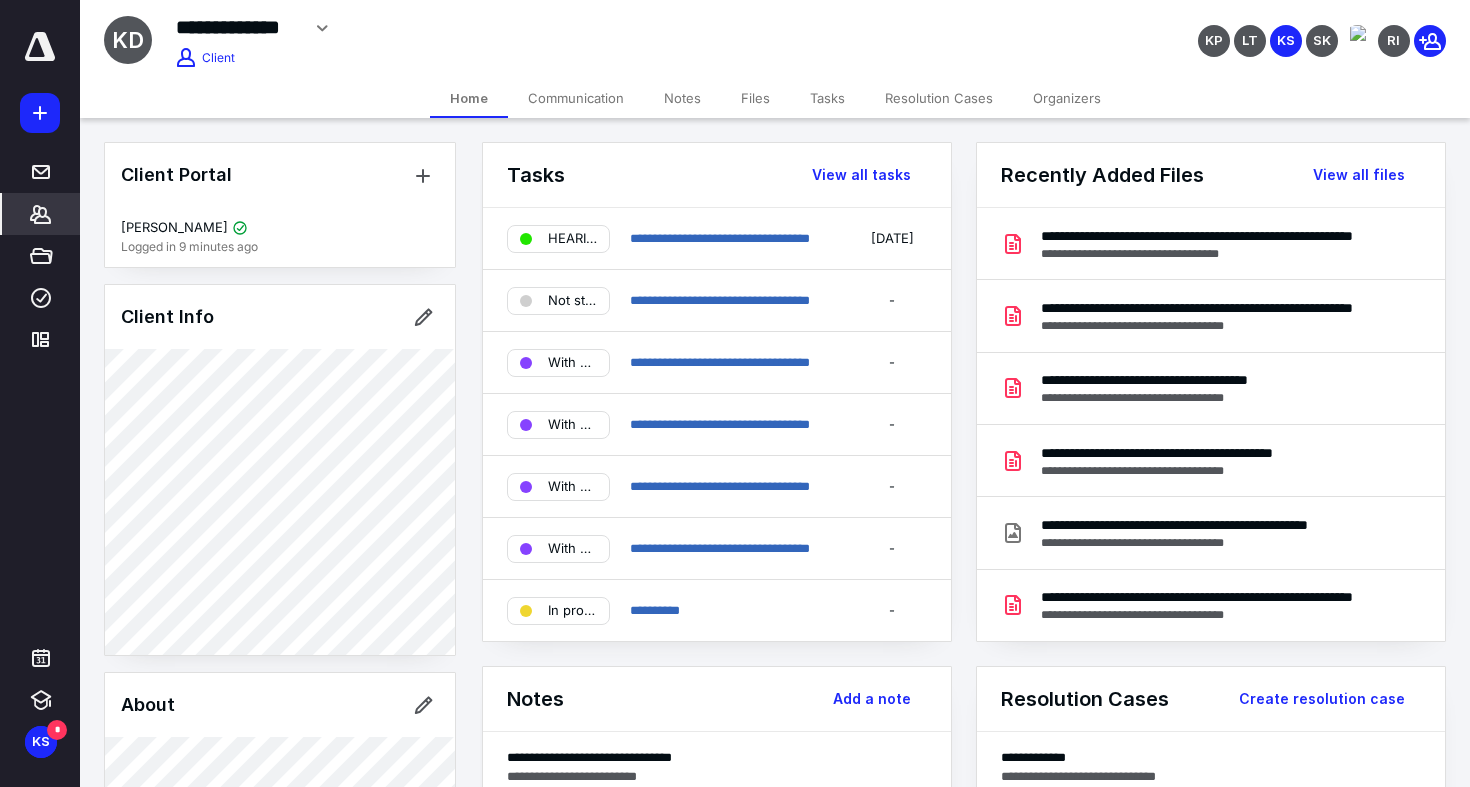 click on "Notes" at bounding box center (682, 98) 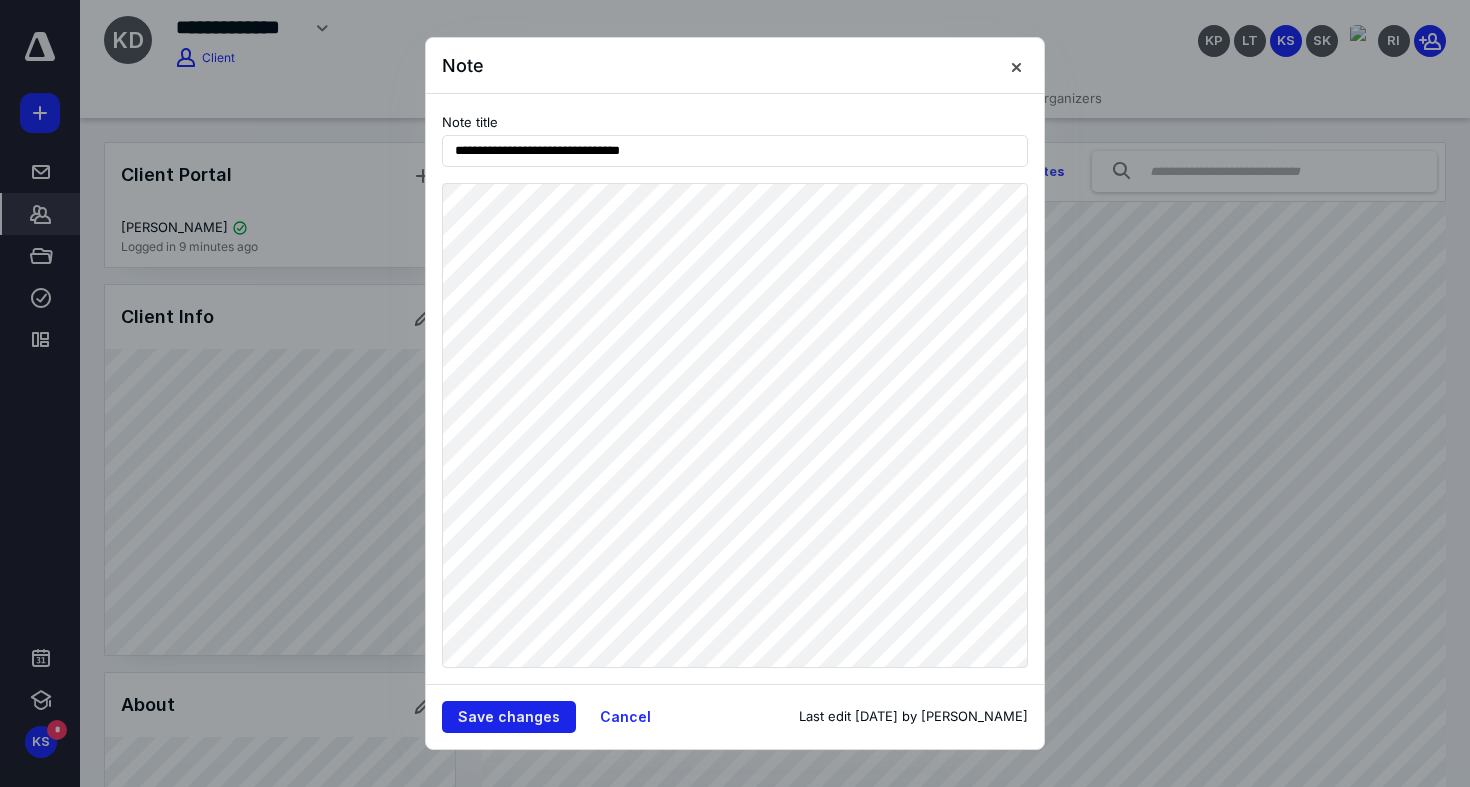 click on "Save changes" at bounding box center [509, 717] 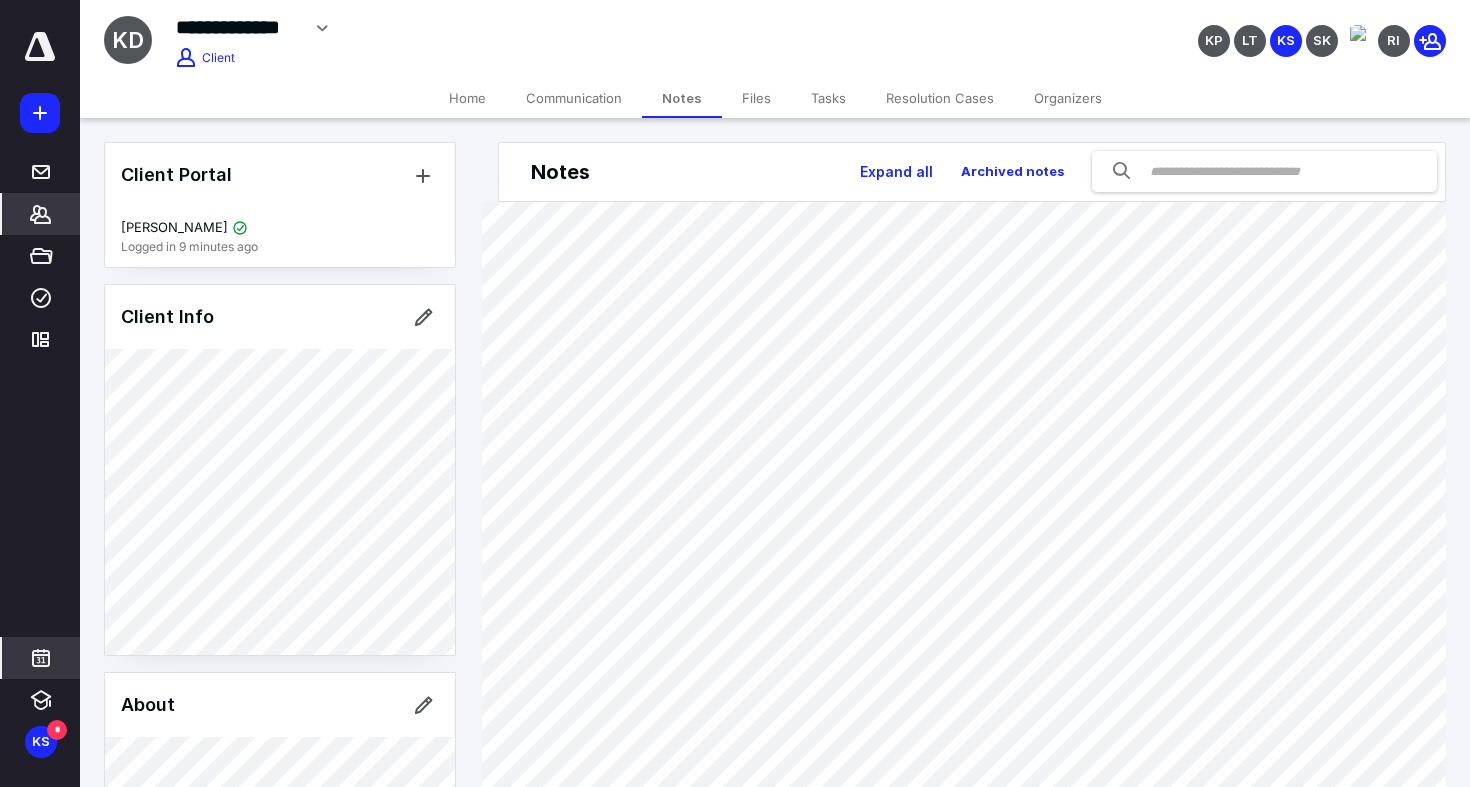 click 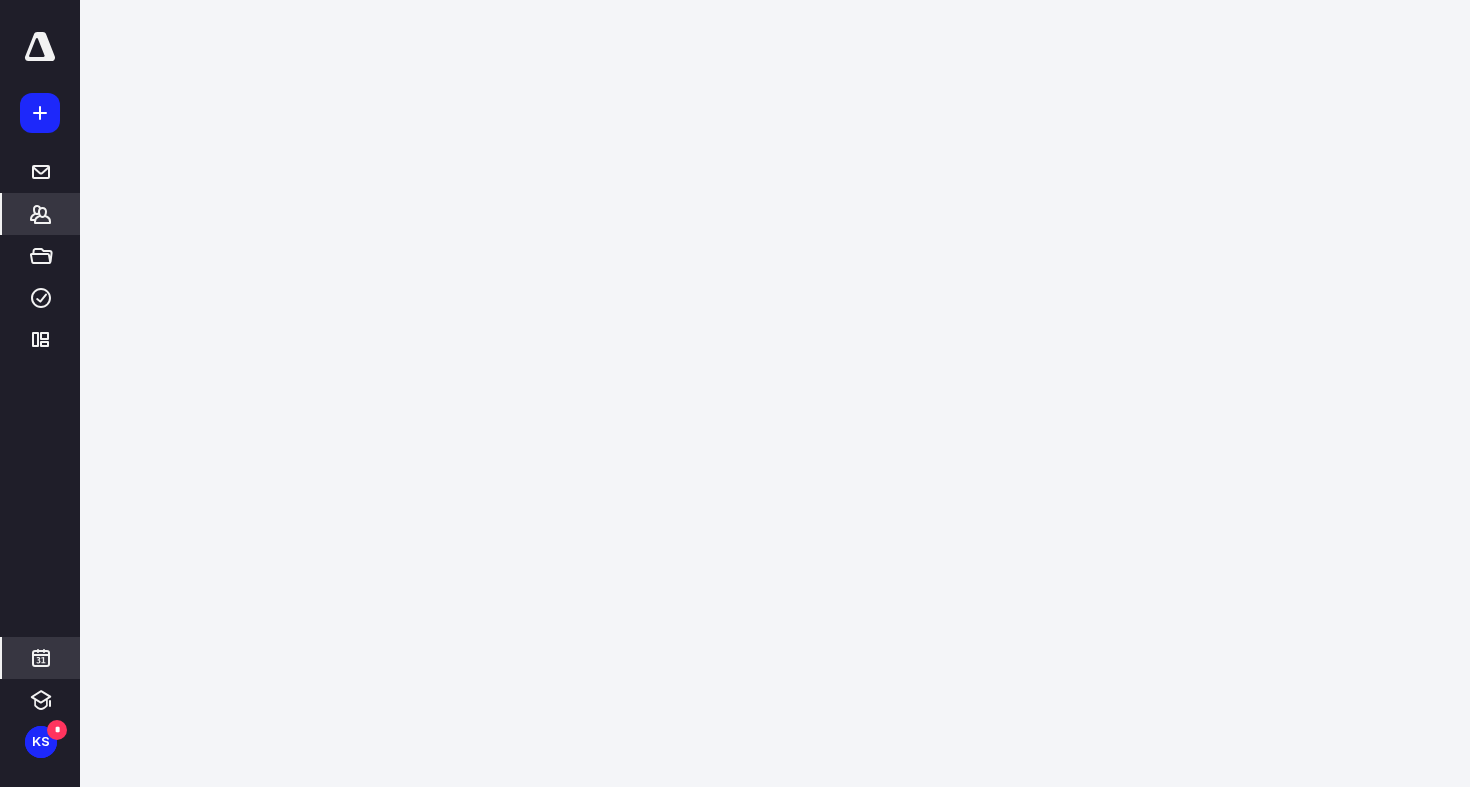 scroll, scrollTop: 385, scrollLeft: 0, axis: vertical 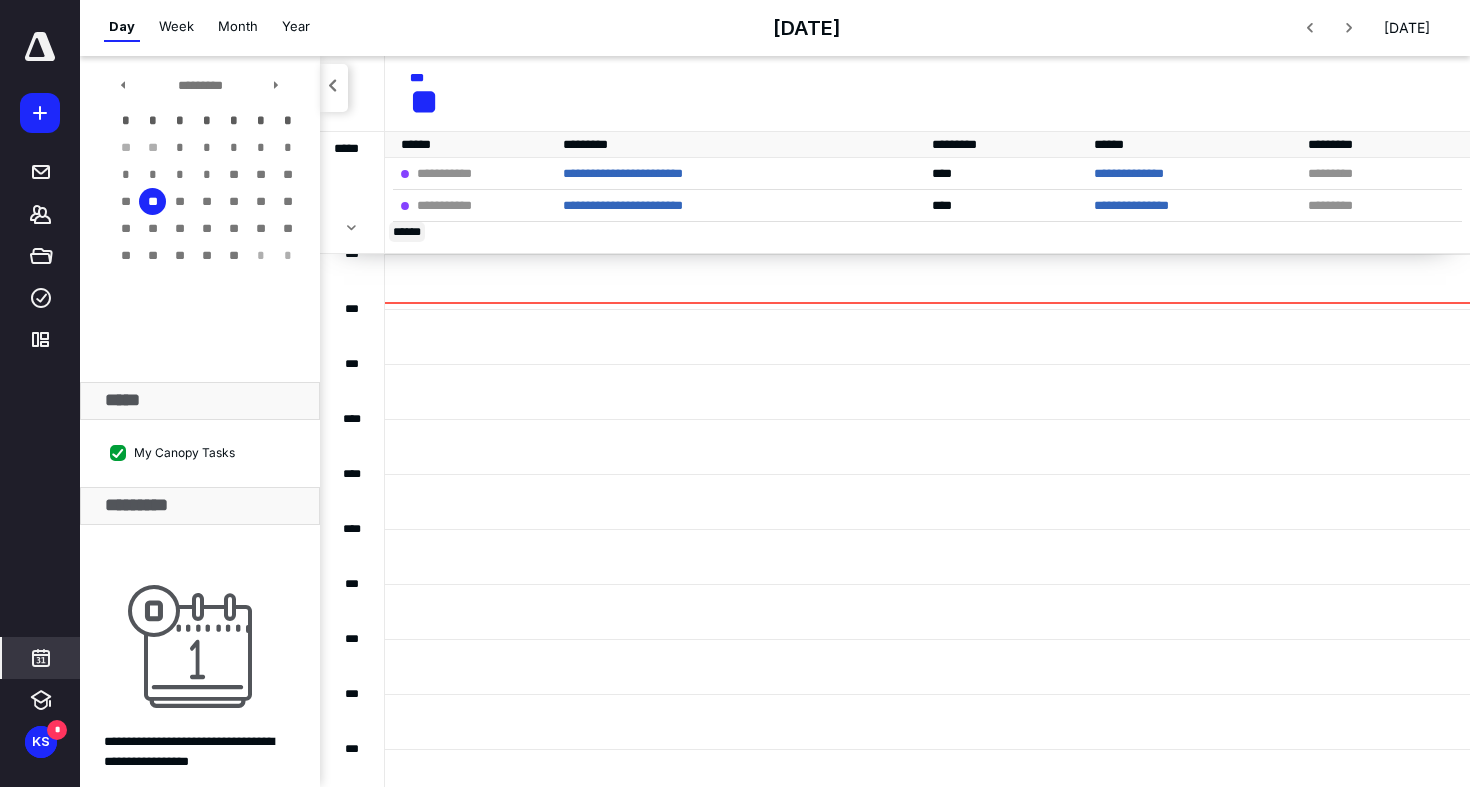 click on "* ****" at bounding box center (407, 232) 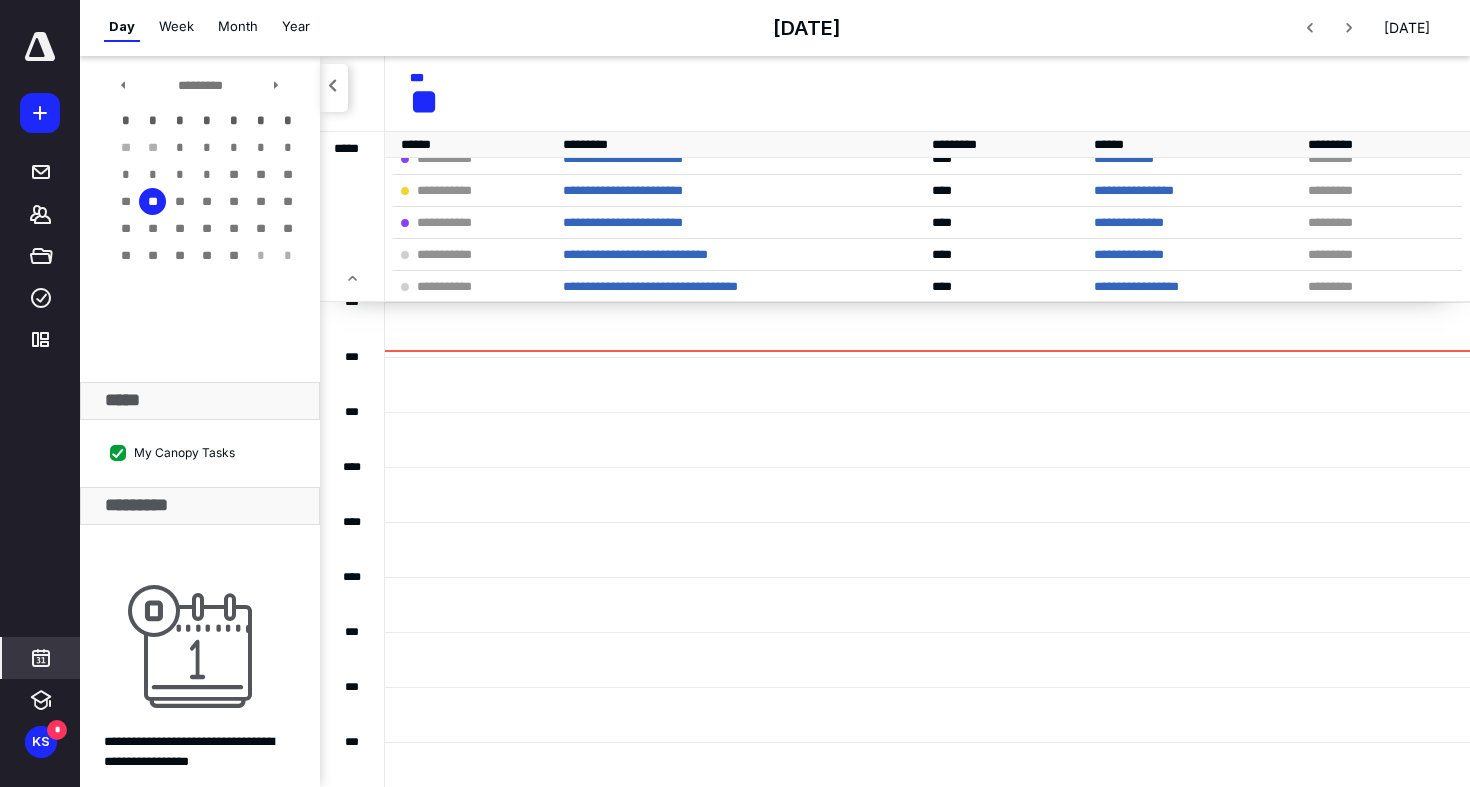 scroll, scrollTop: 175, scrollLeft: 0, axis: vertical 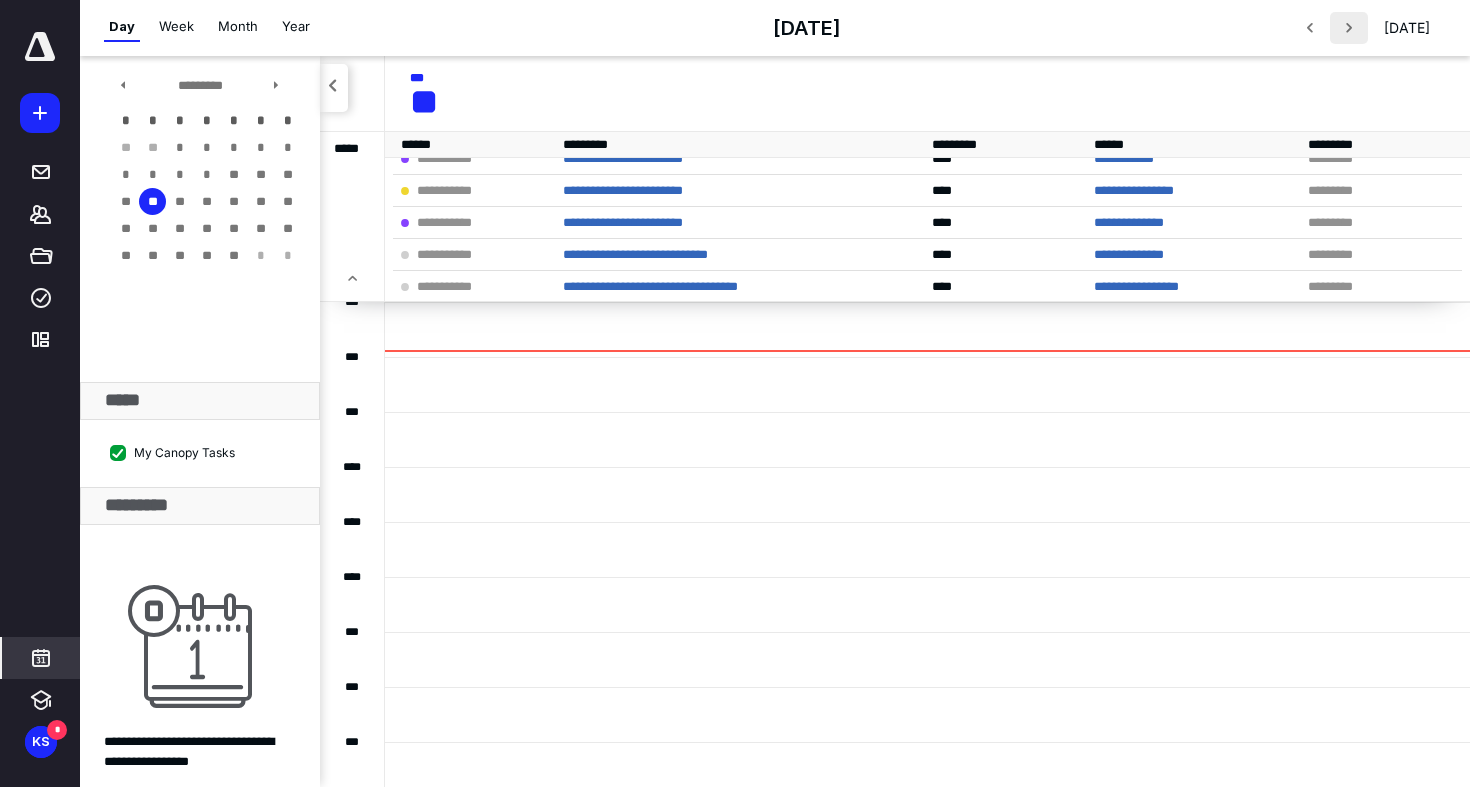 click at bounding box center [1349, 28] 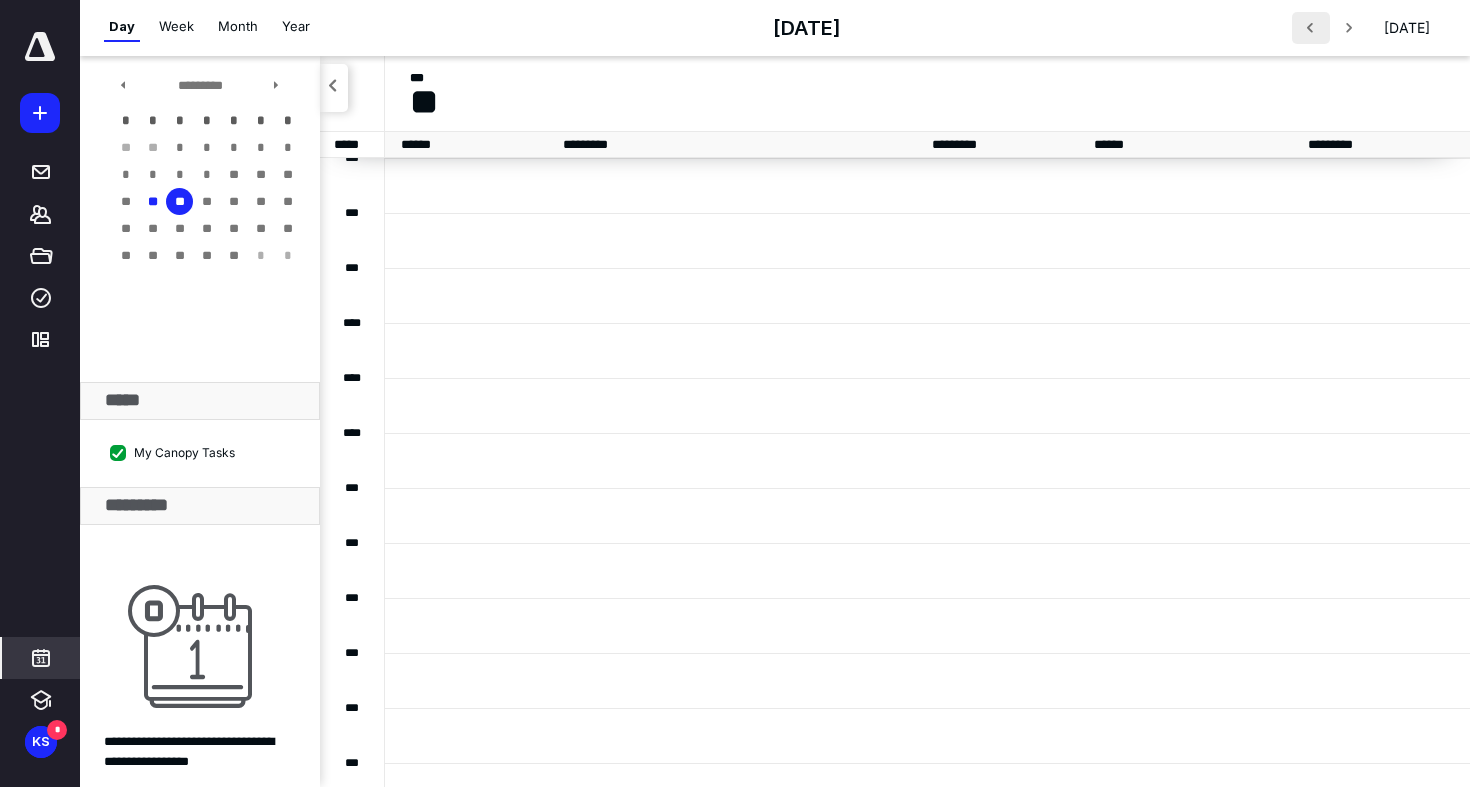 scroll, scrollTop: 0, scrollLeft: 0, axis: both 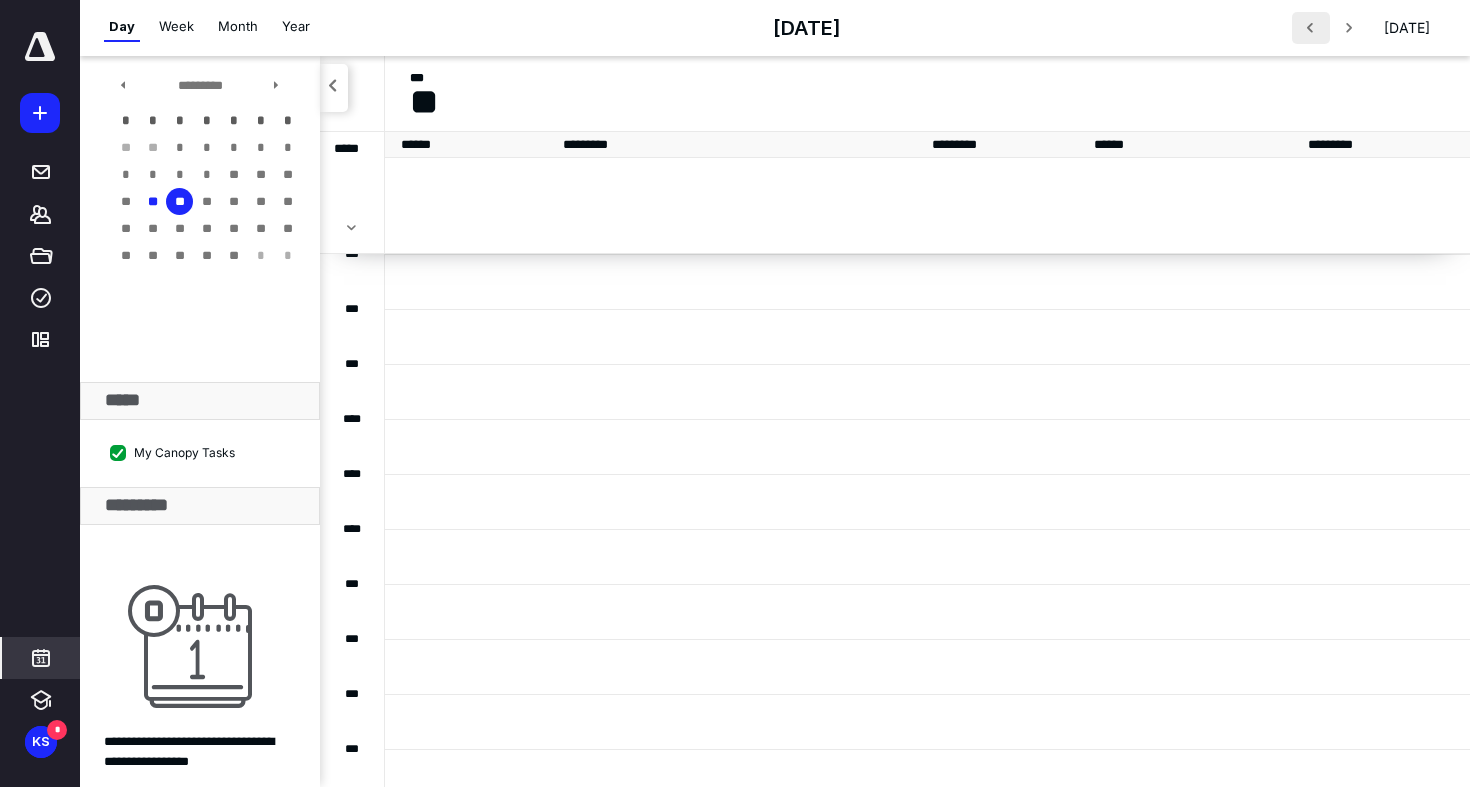 click at bounding box center [1311, 28] 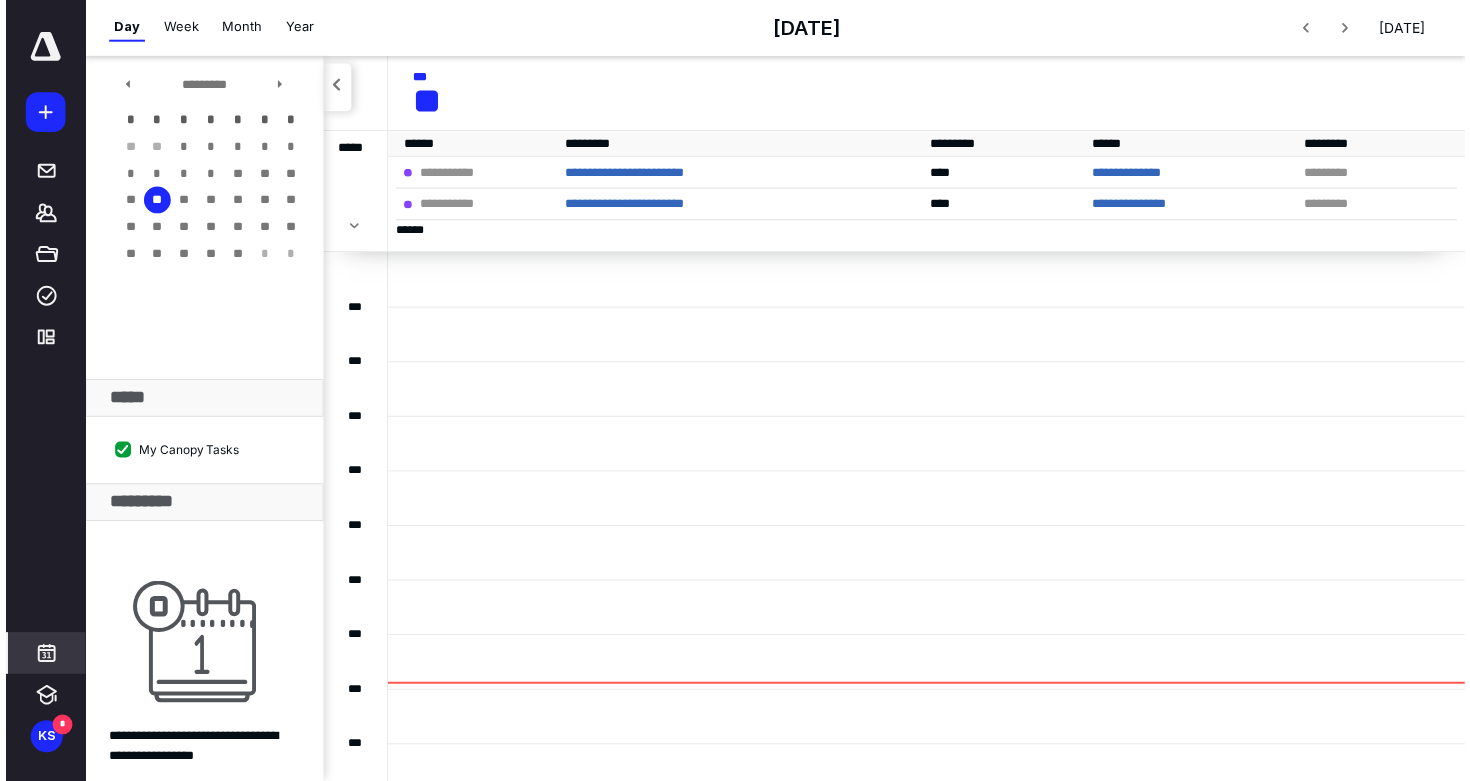 scroll, scrollTop: 0, scrollLeft: 0, axis: both 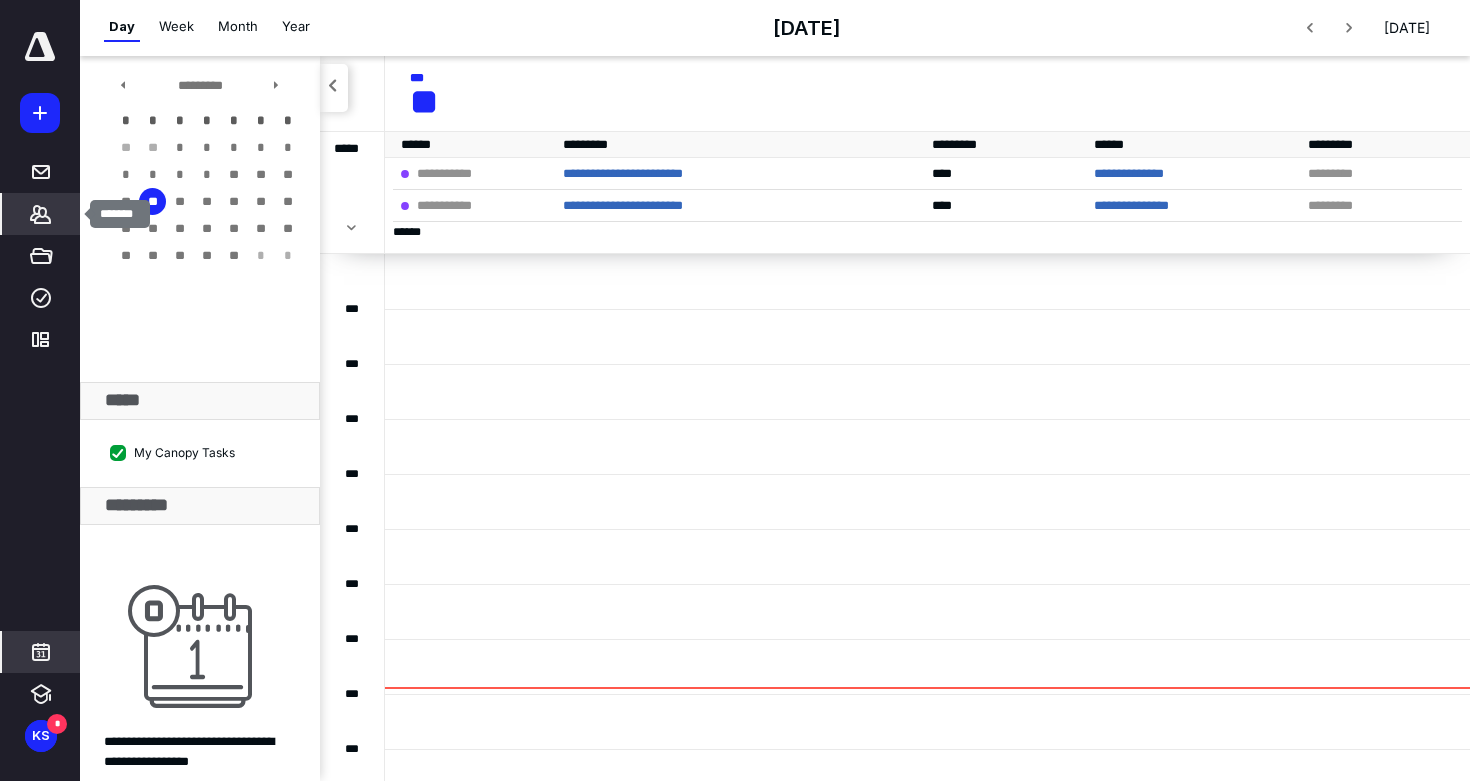 click 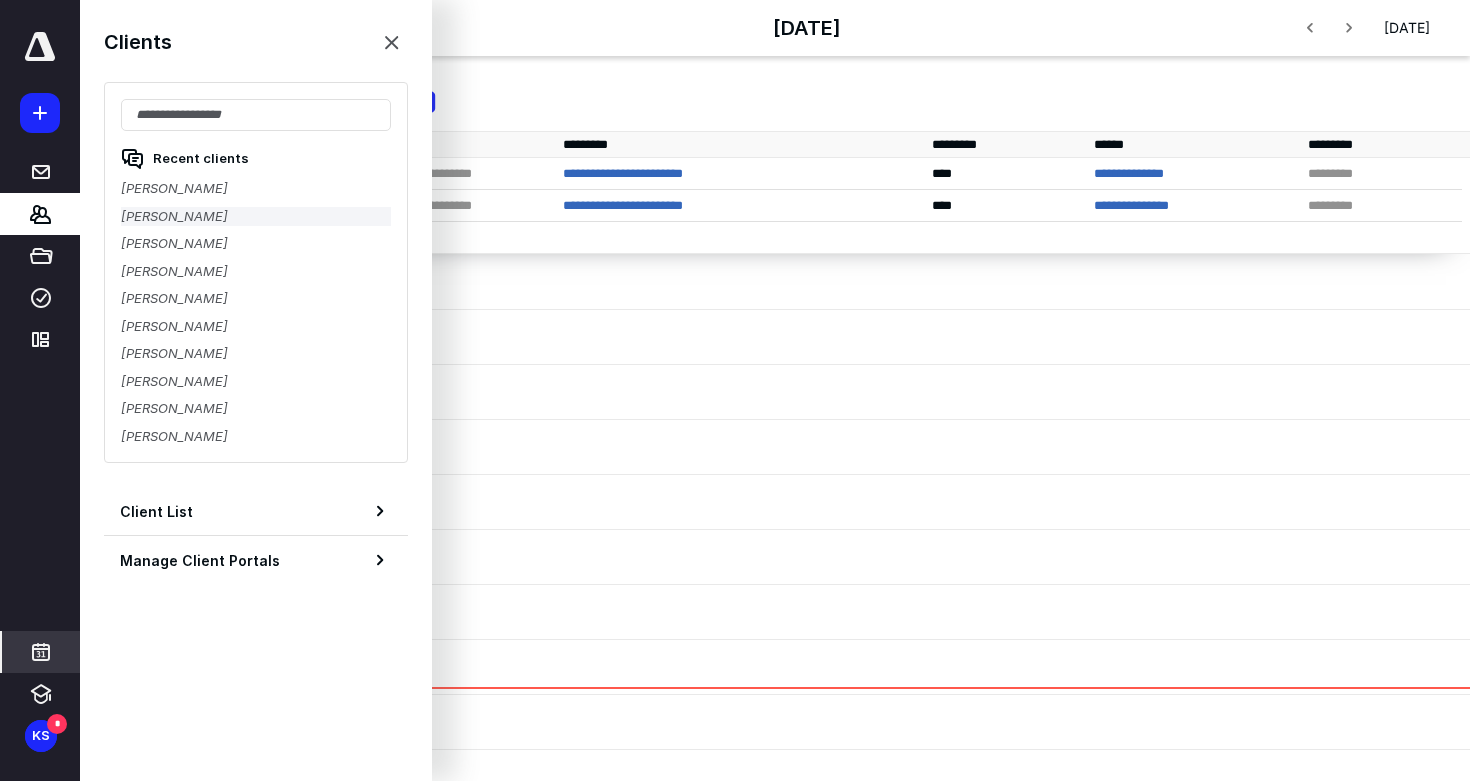 click on "Mike Stalba" at bounding box center (256, 217) 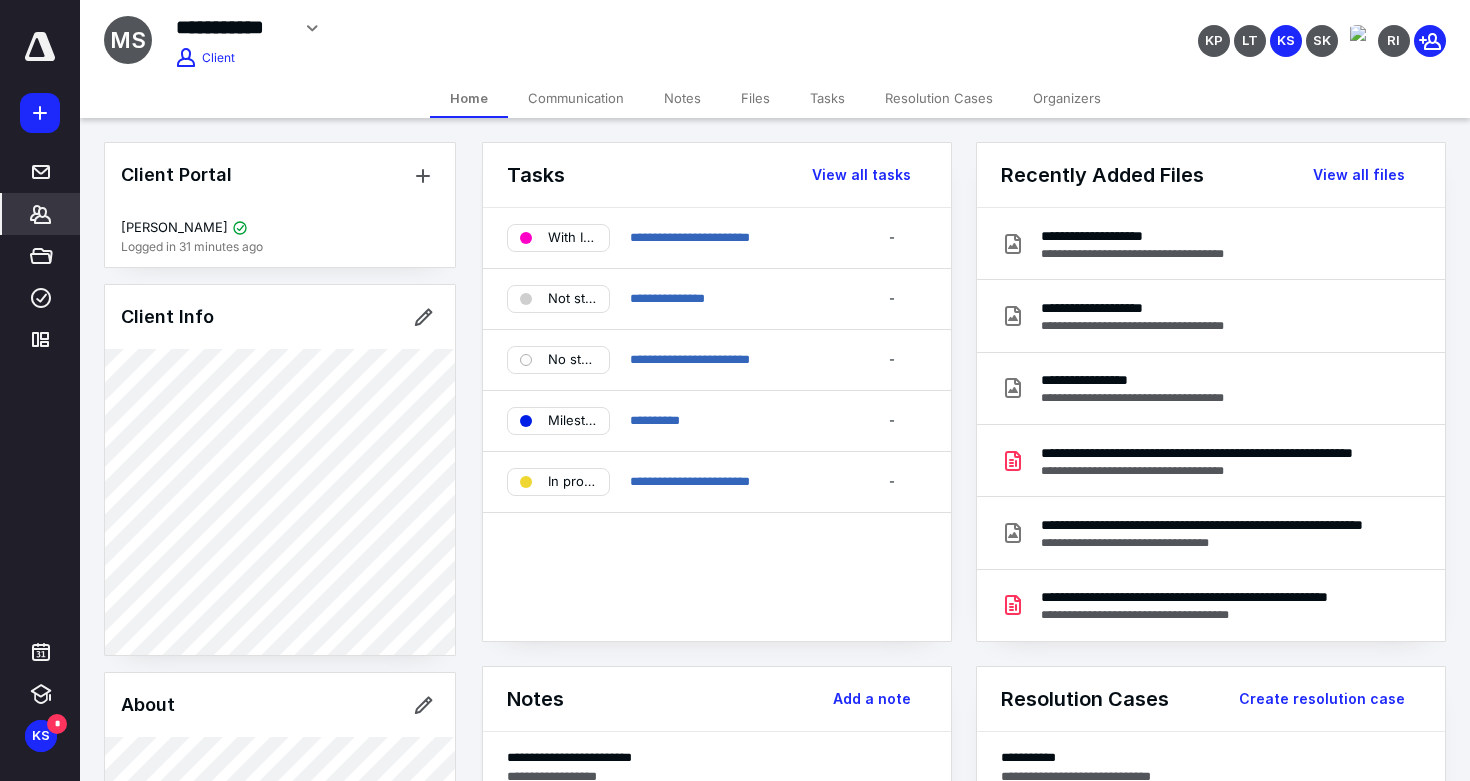 click on "Notes" at bounding box center (682, 98) 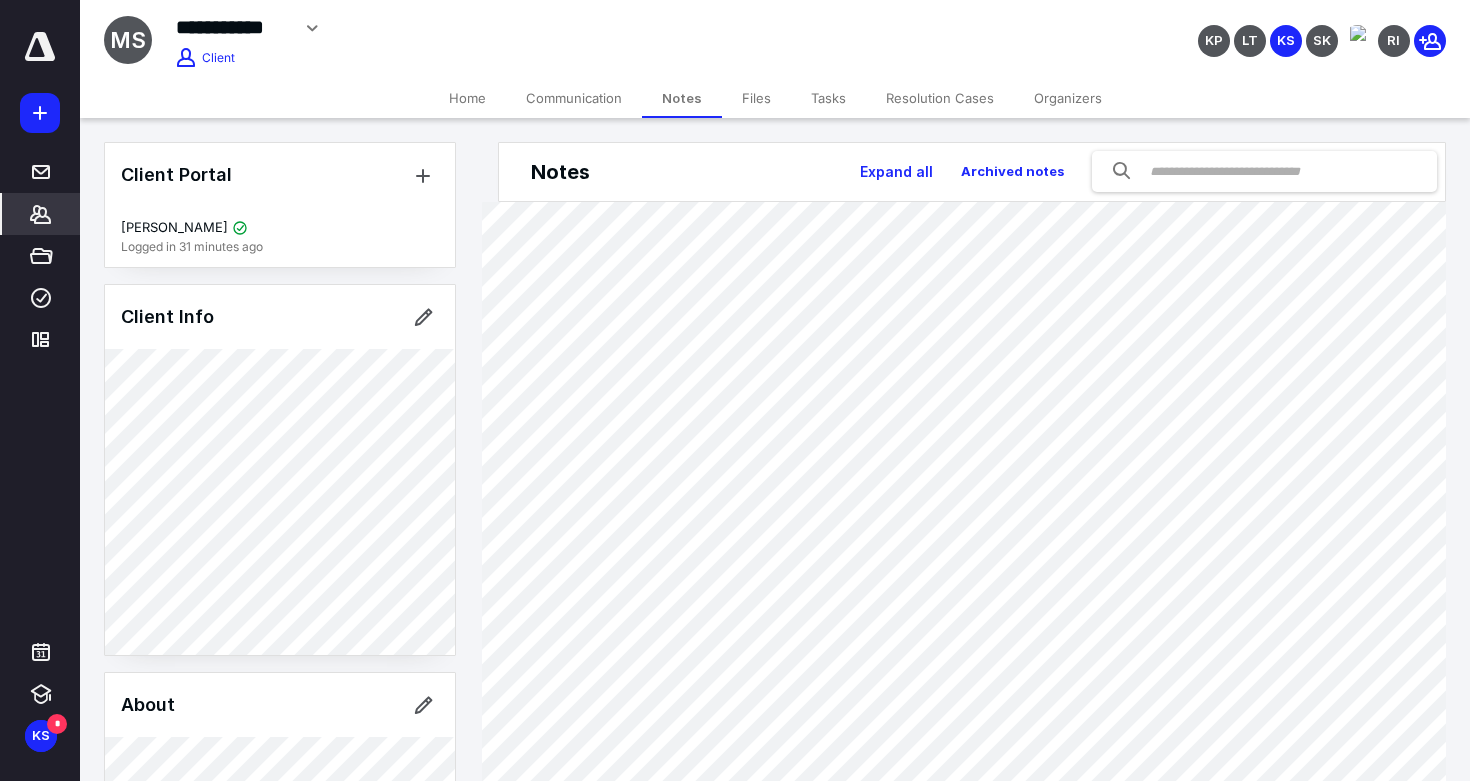 click on "Files" at bounding box center [756, 98] 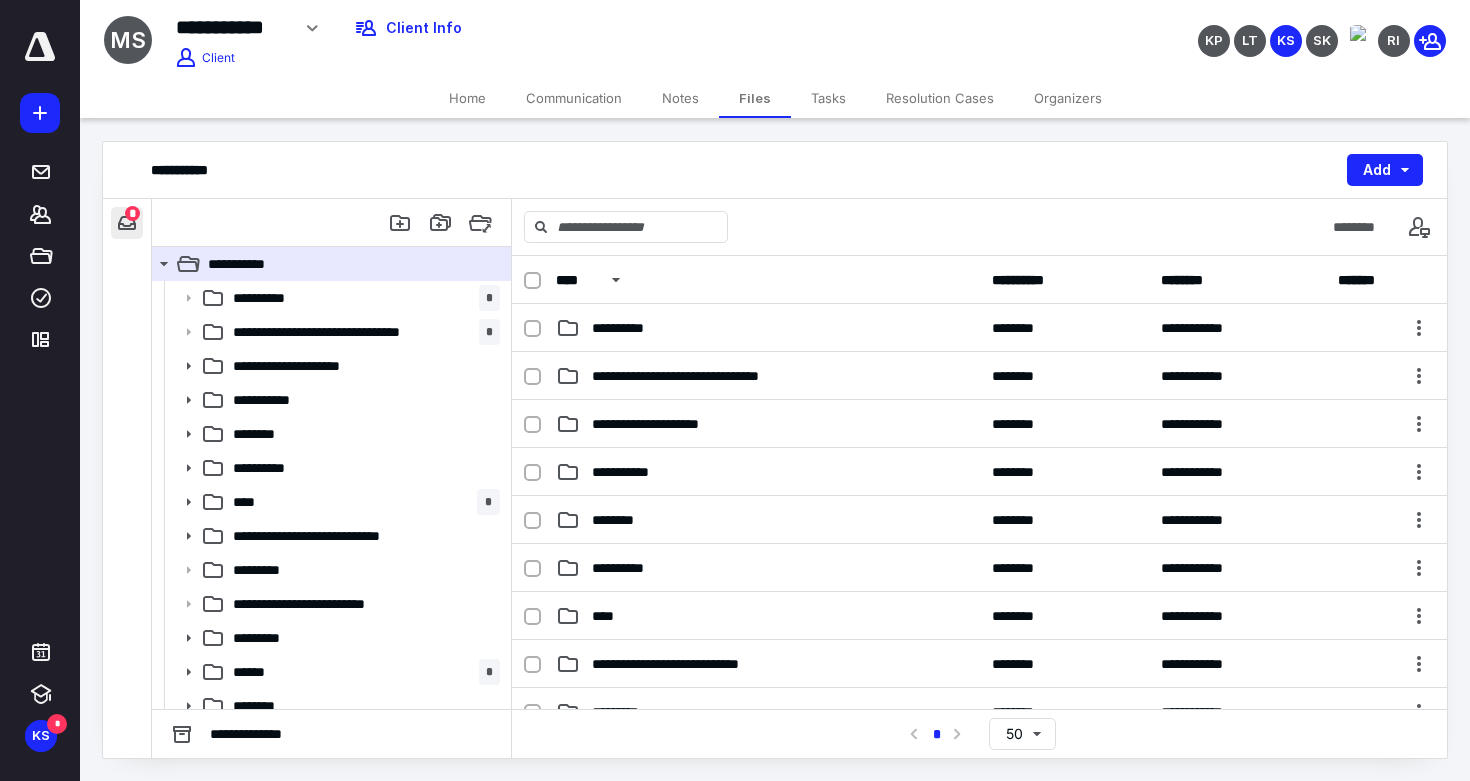 click at bounding box center [127, 223] 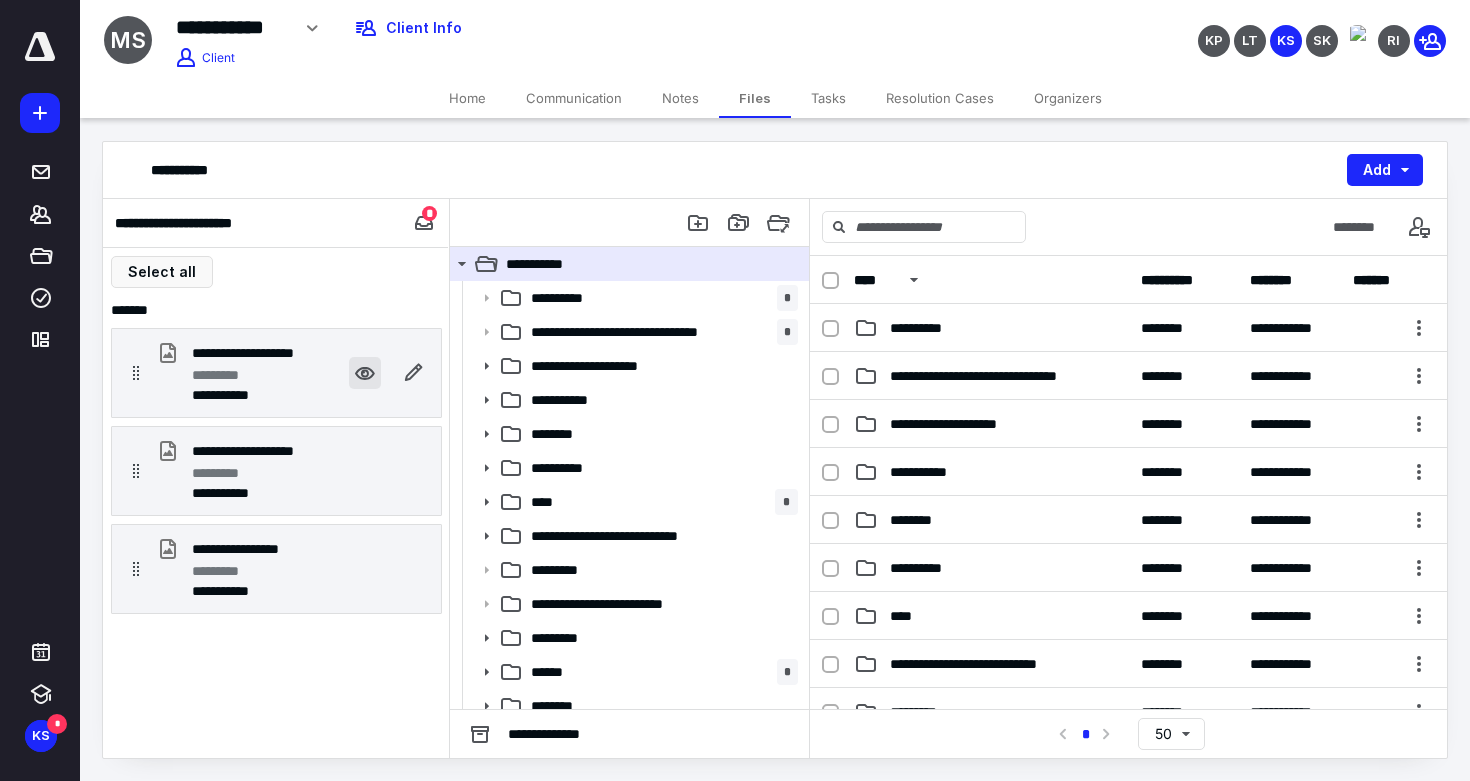 click at bounding box center [365, 373] 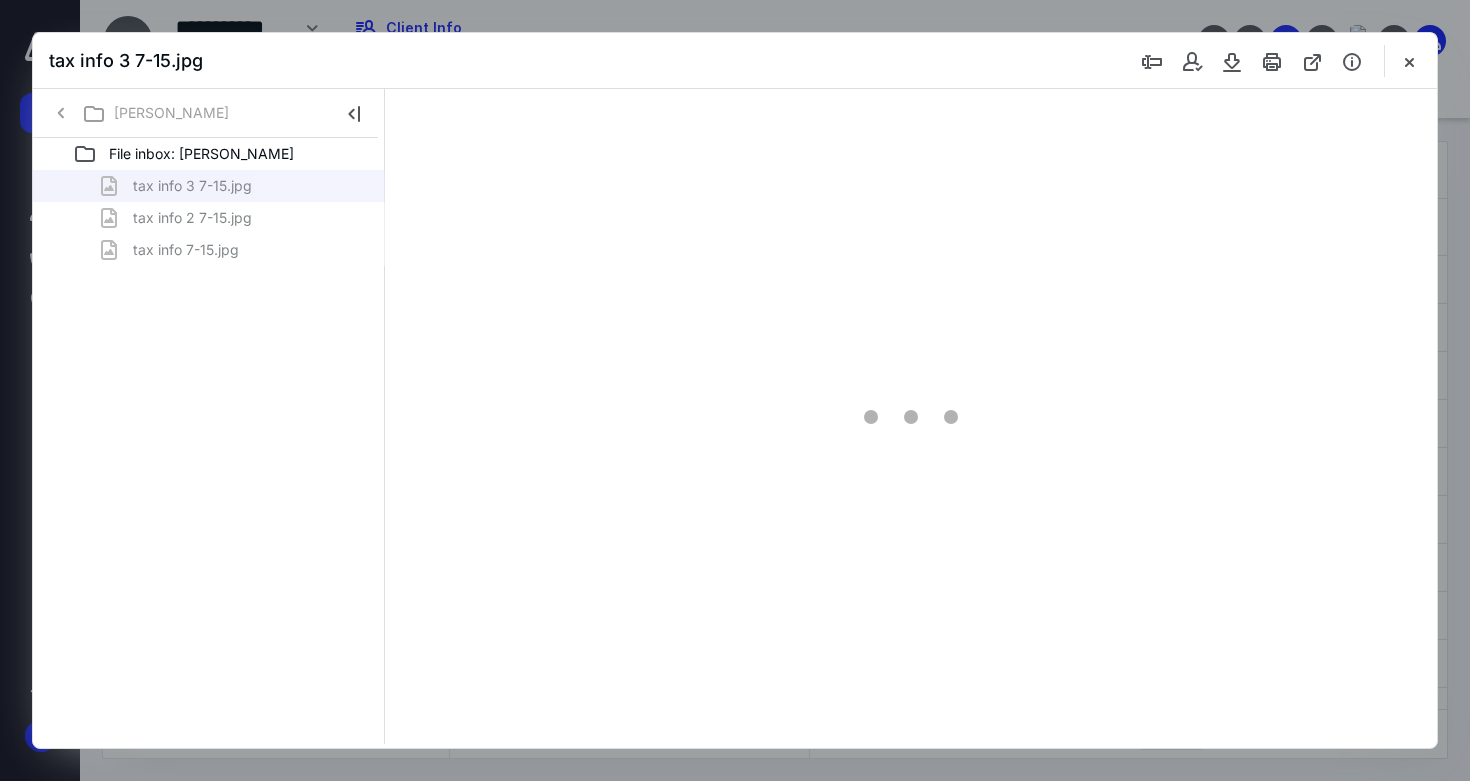 scroll, scrollTop: 0, scrollLeft: 0, axis: both 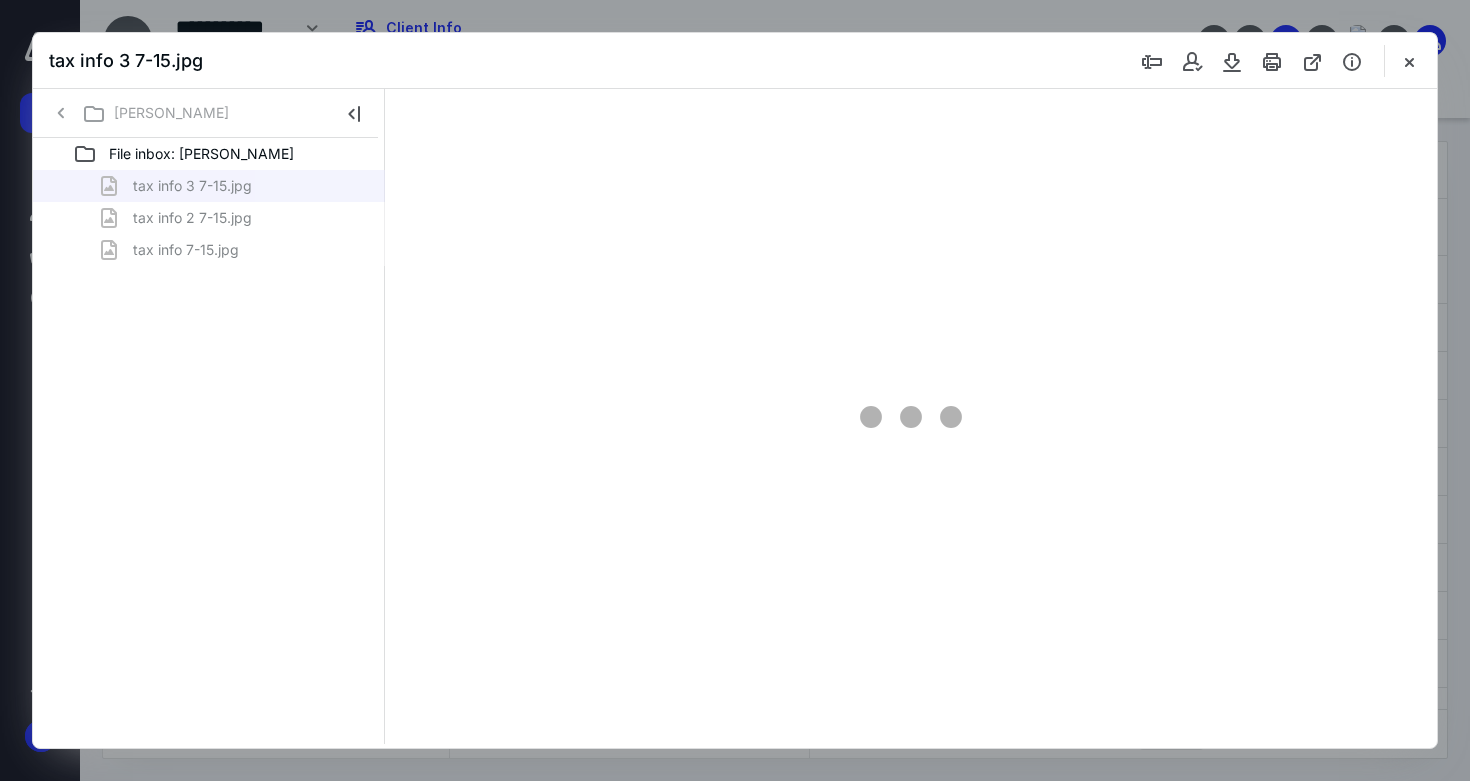 type on "78" 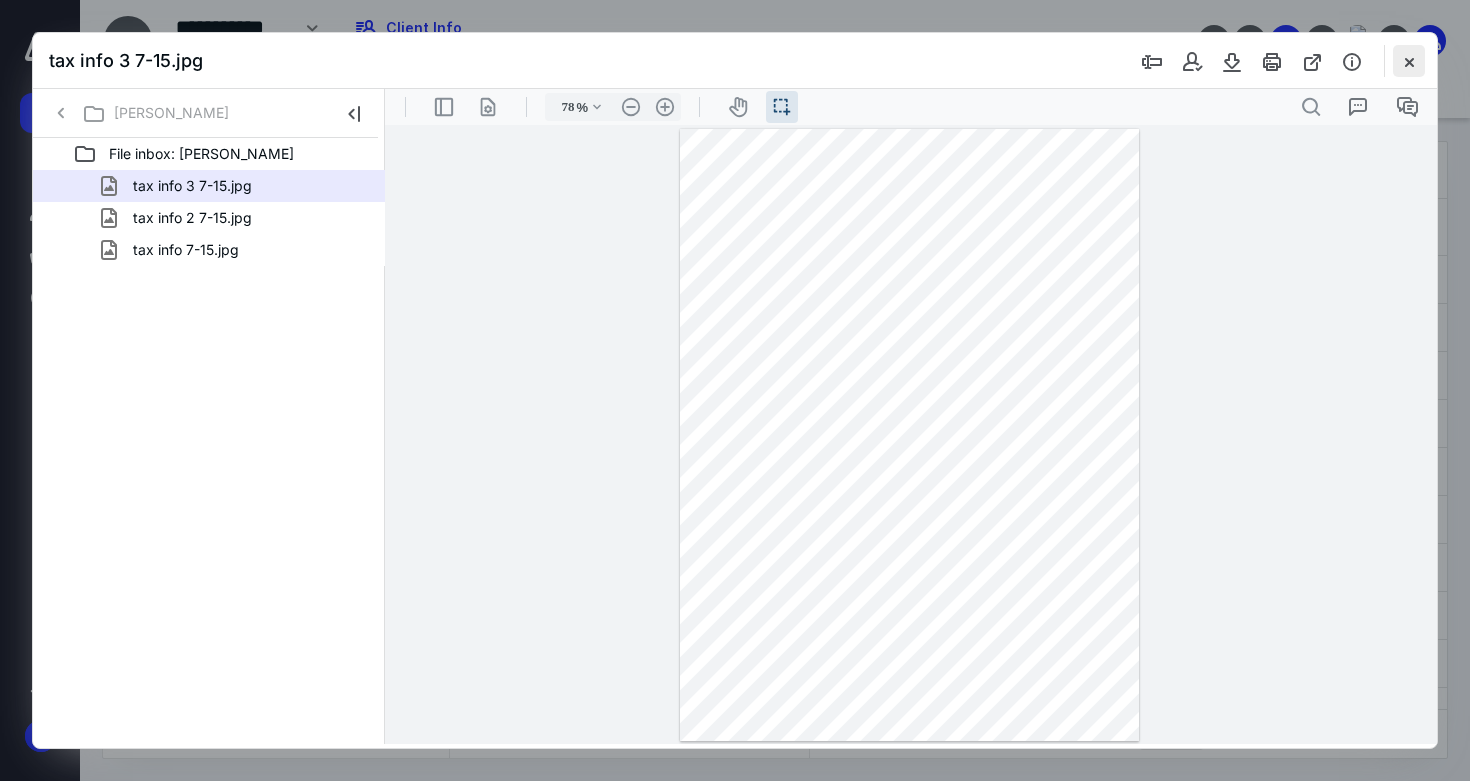 click at bounding box center [1409, 61] 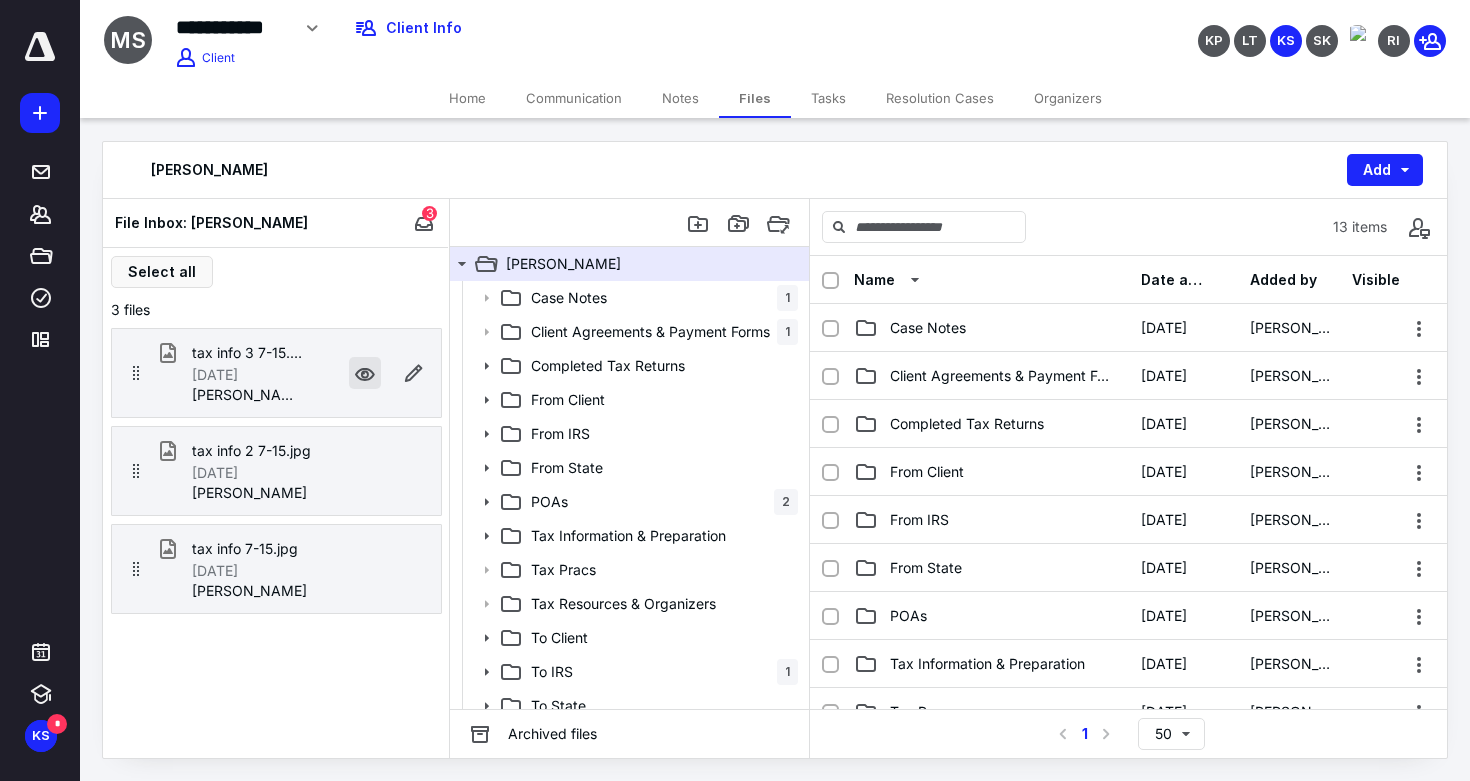 click at bounding box center [365, 373] 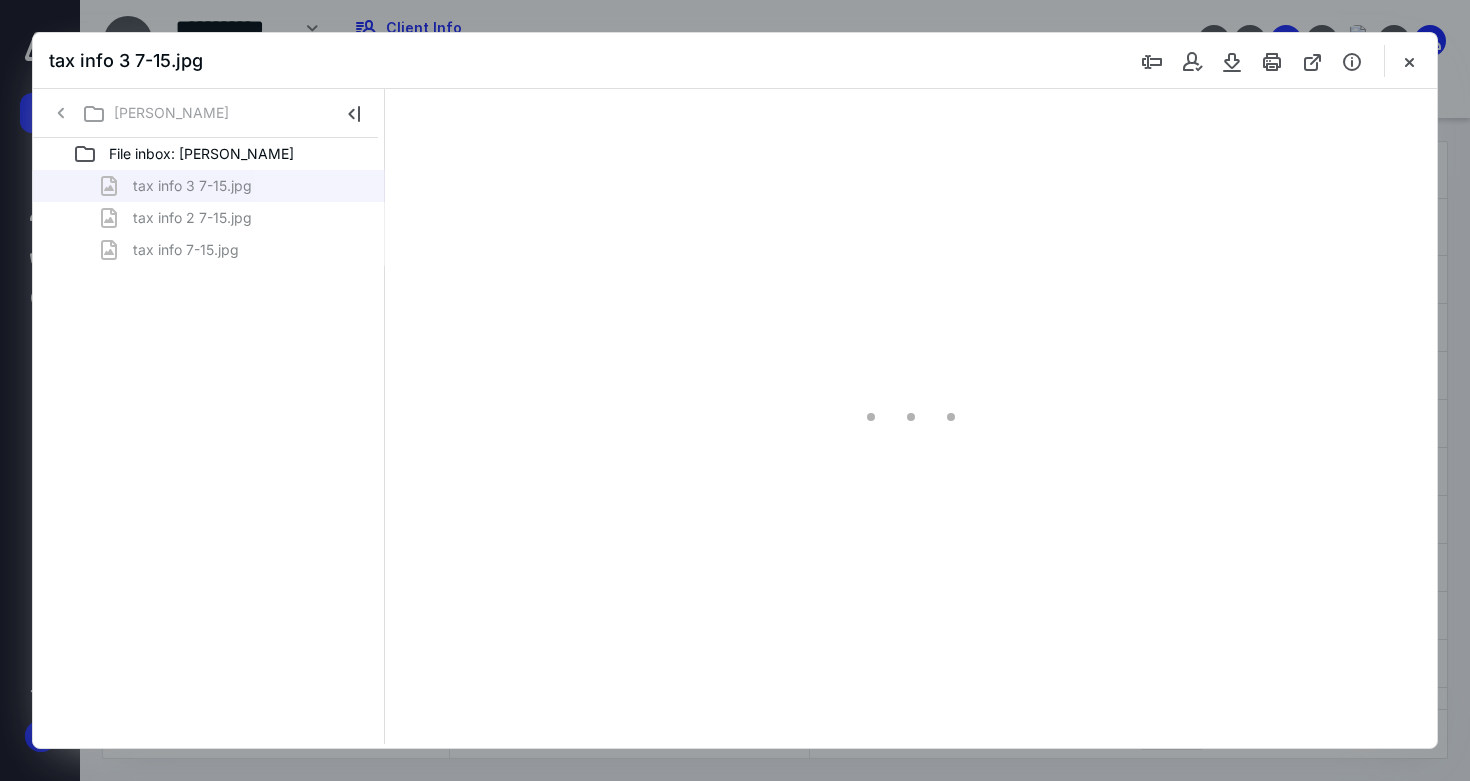 scroll, scrollTop: 0, scrollLeft: 0, axis: both 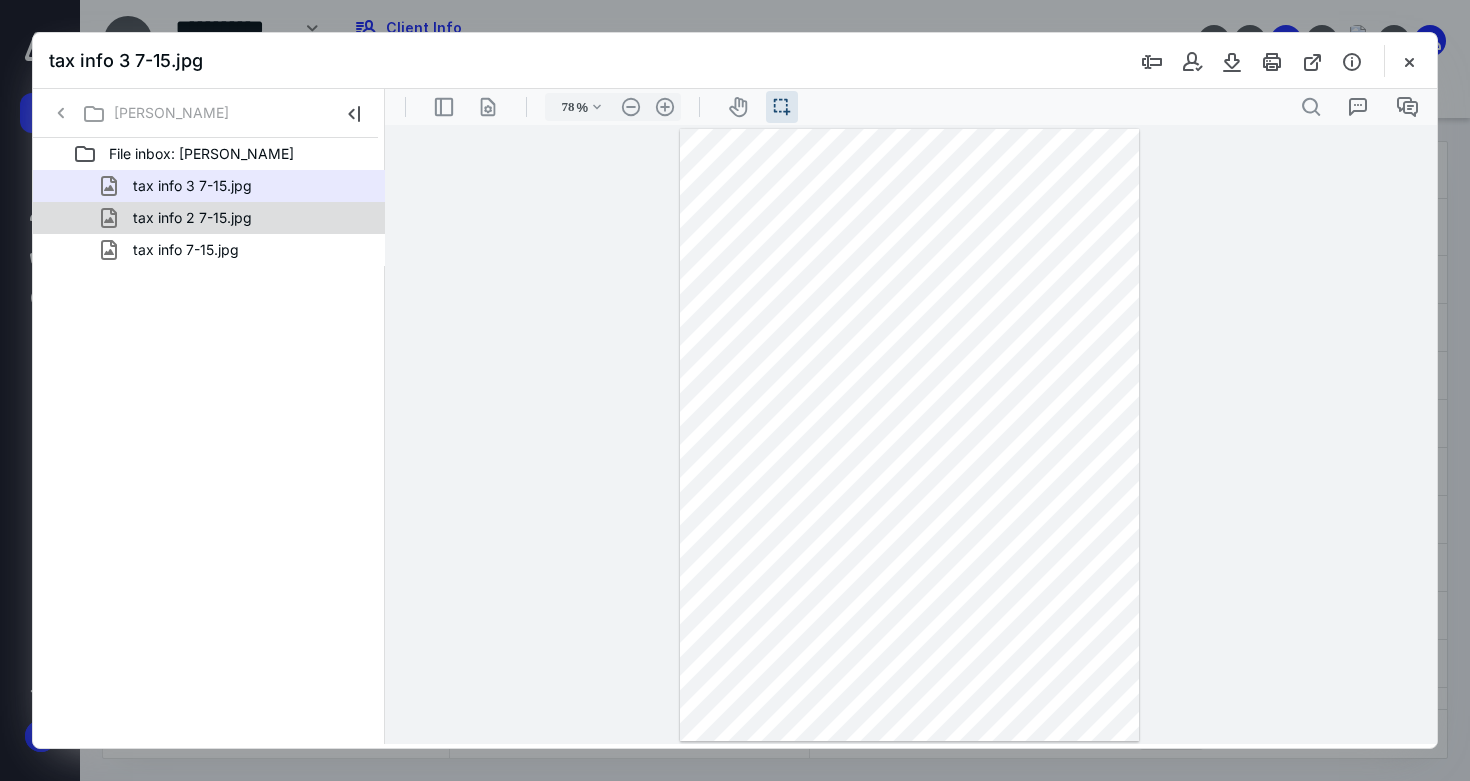 click on "tax info 2  7-15.jpg" at bounding box center [237, 218] 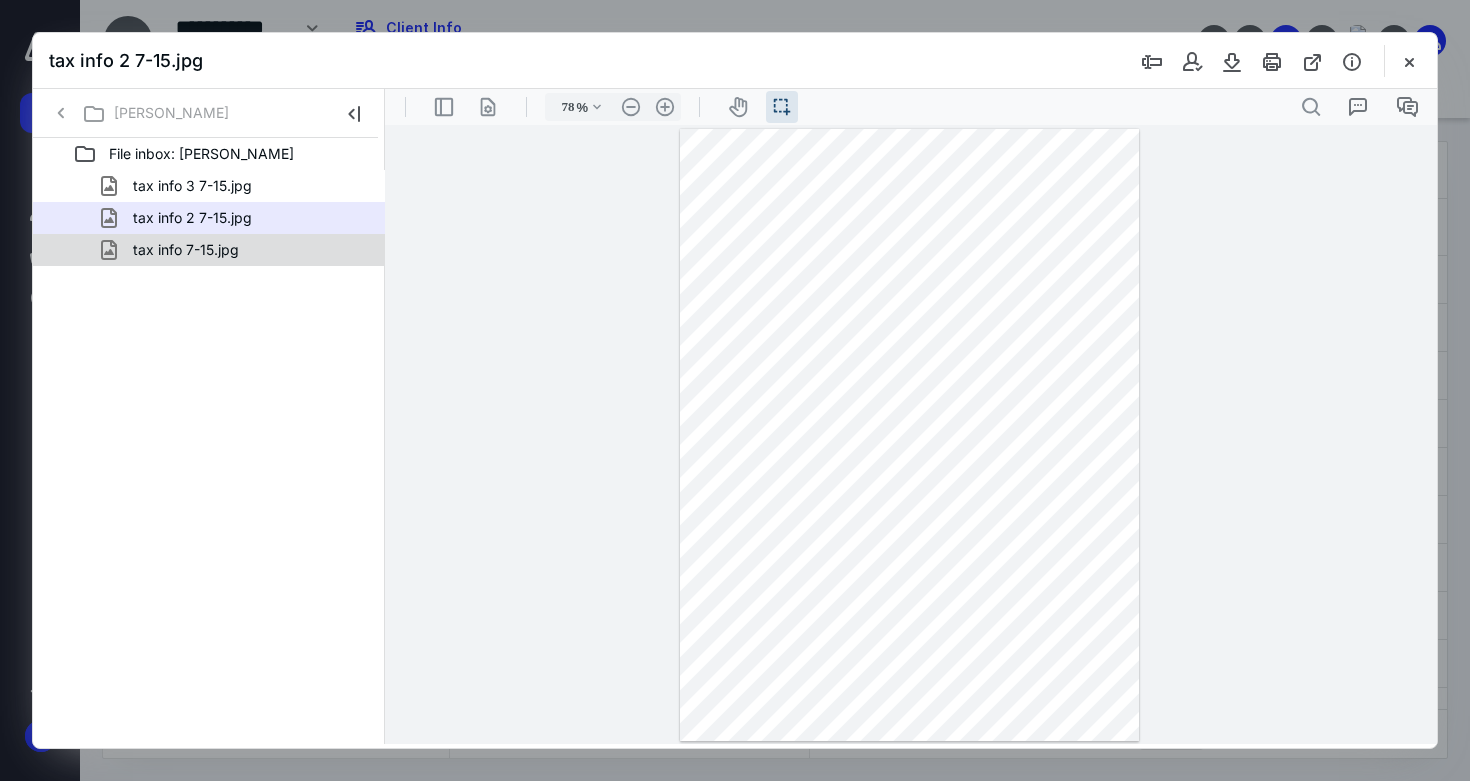 click on "tax info 7-15.jpg" at bounding box center [237, 250] 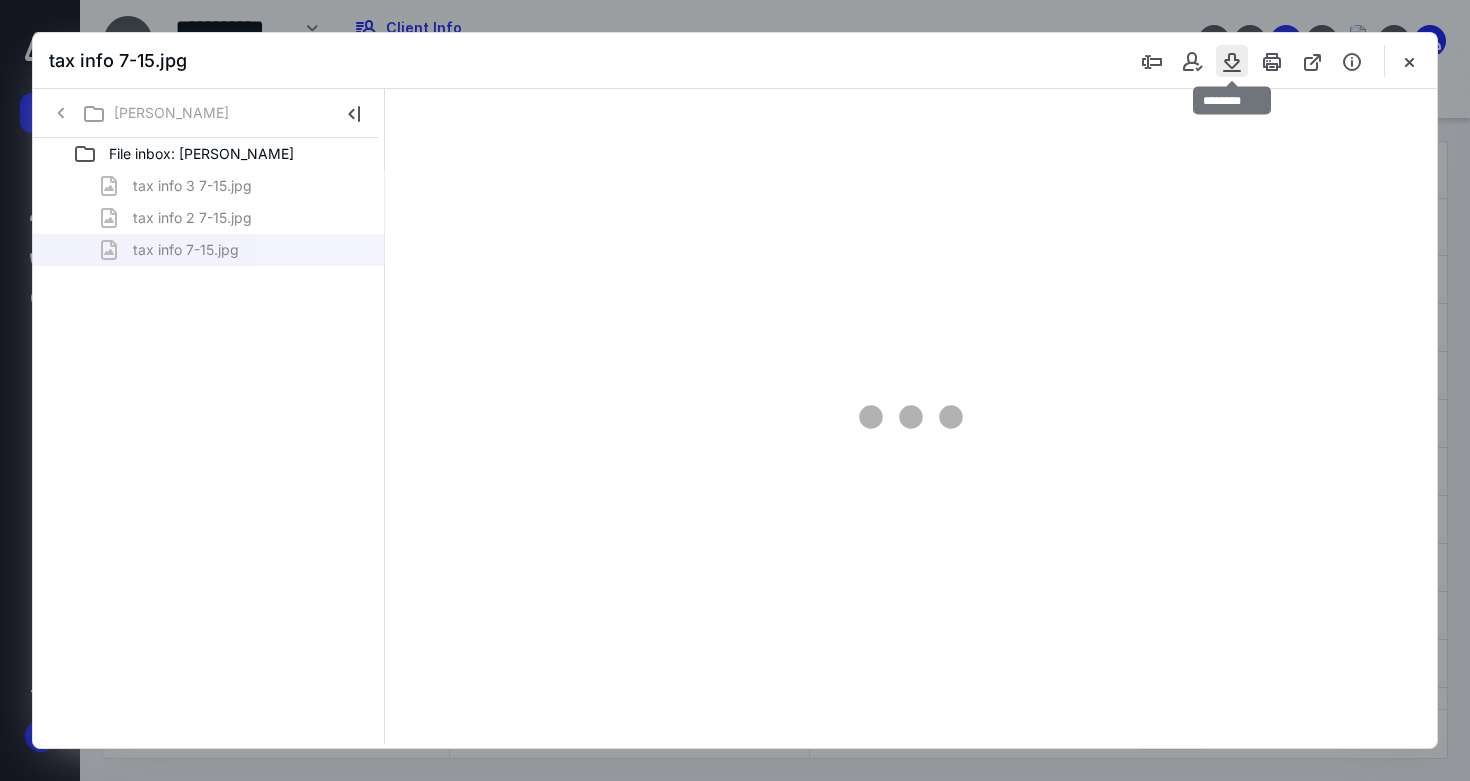 type on "78" 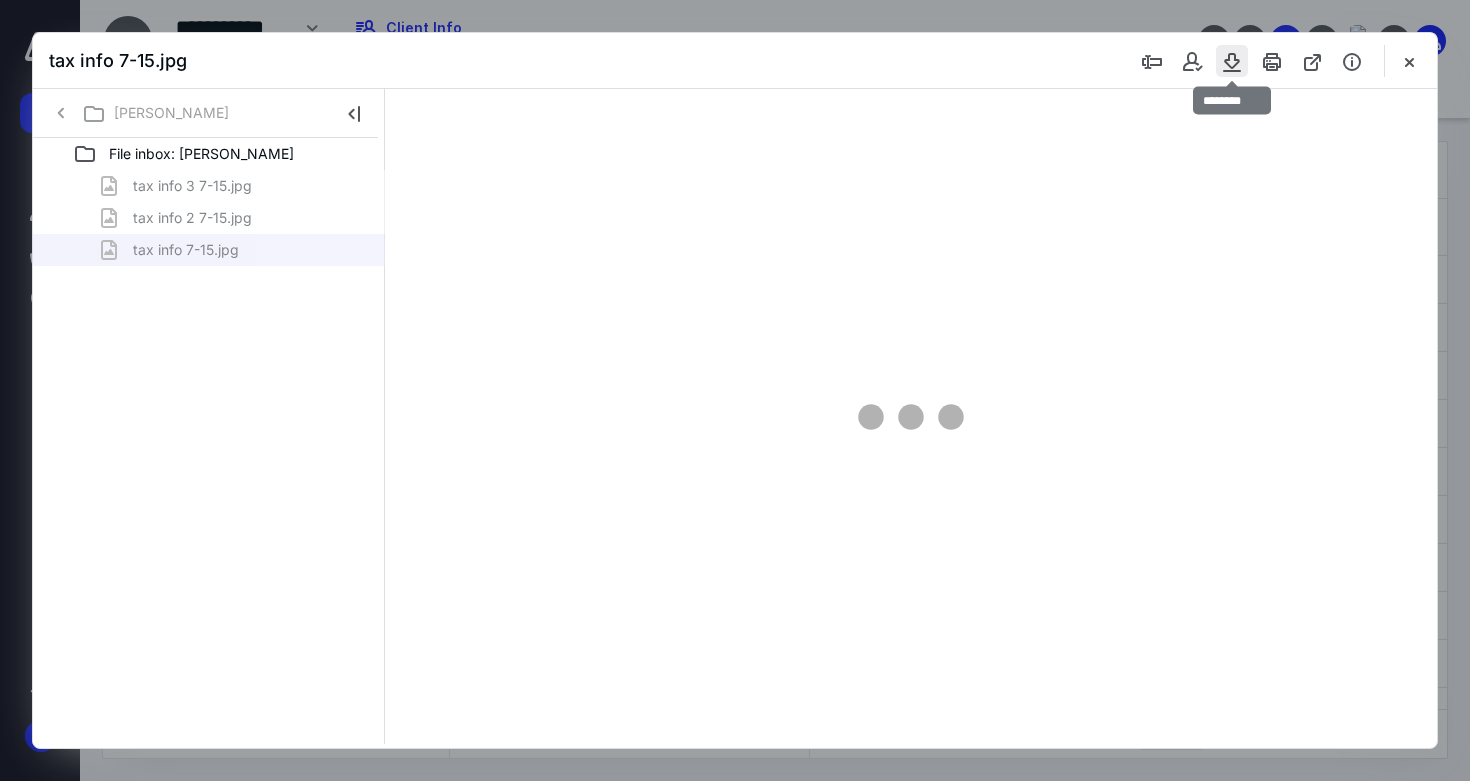 click at bounding box center (1232, 61) 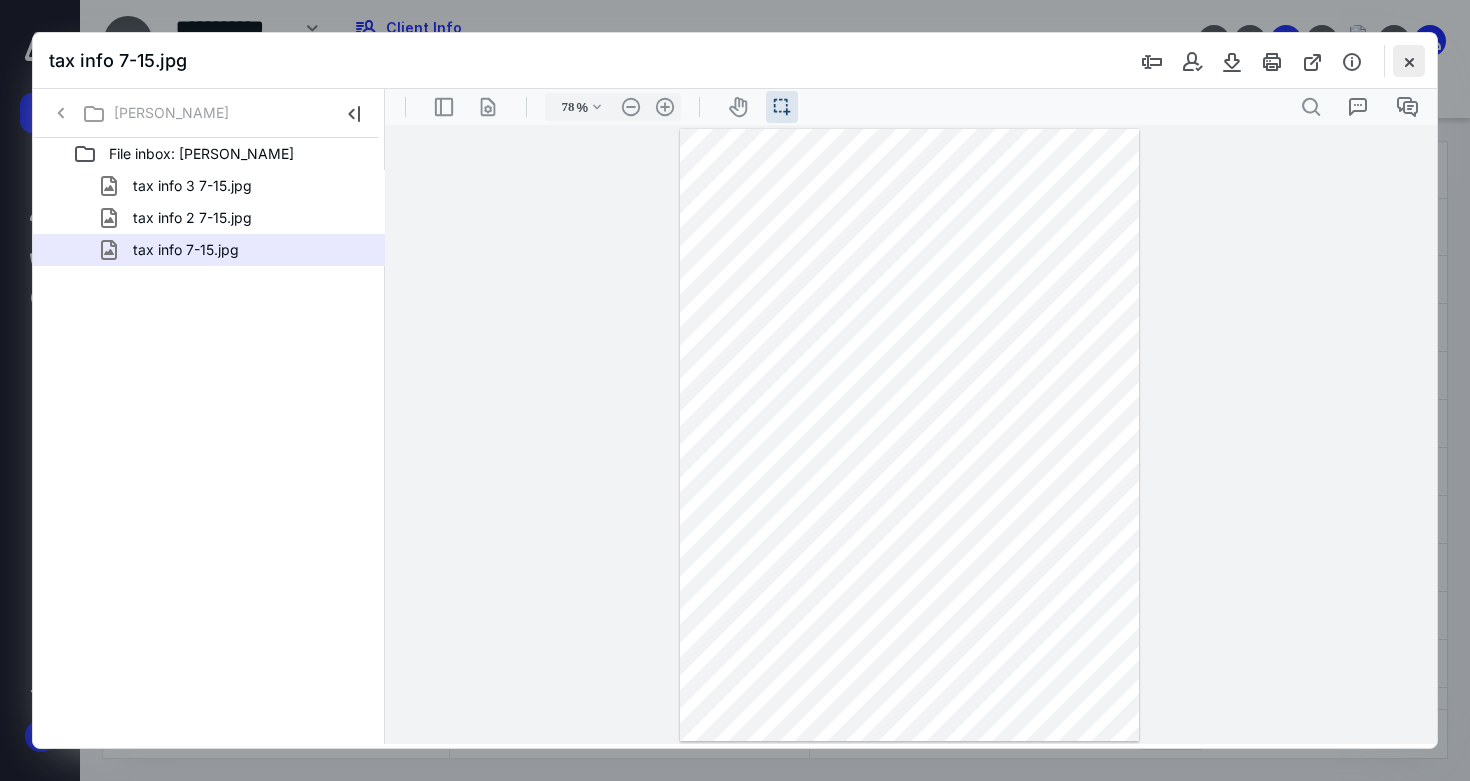 click at bounding box center [1409, 61] 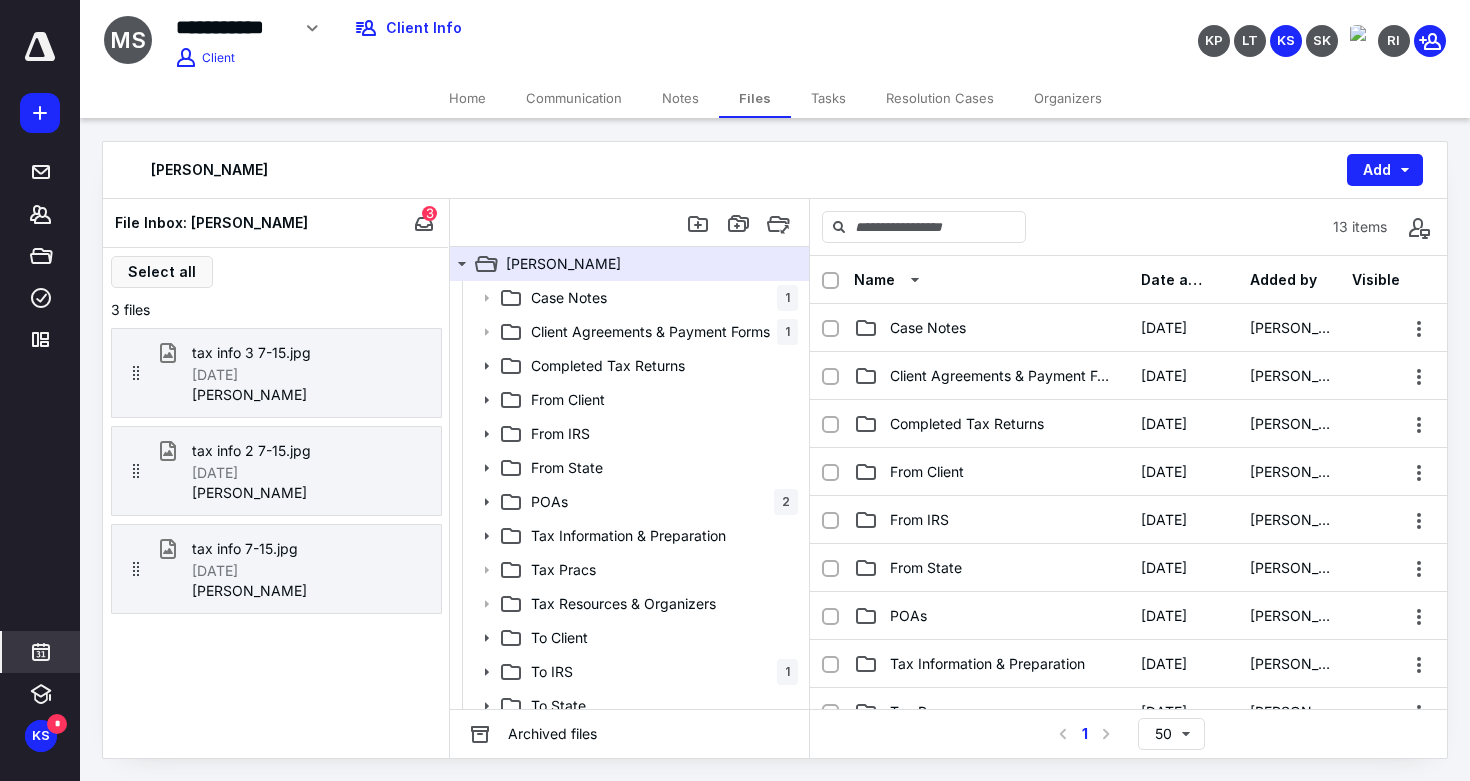 click at bounding box center (41, 652) 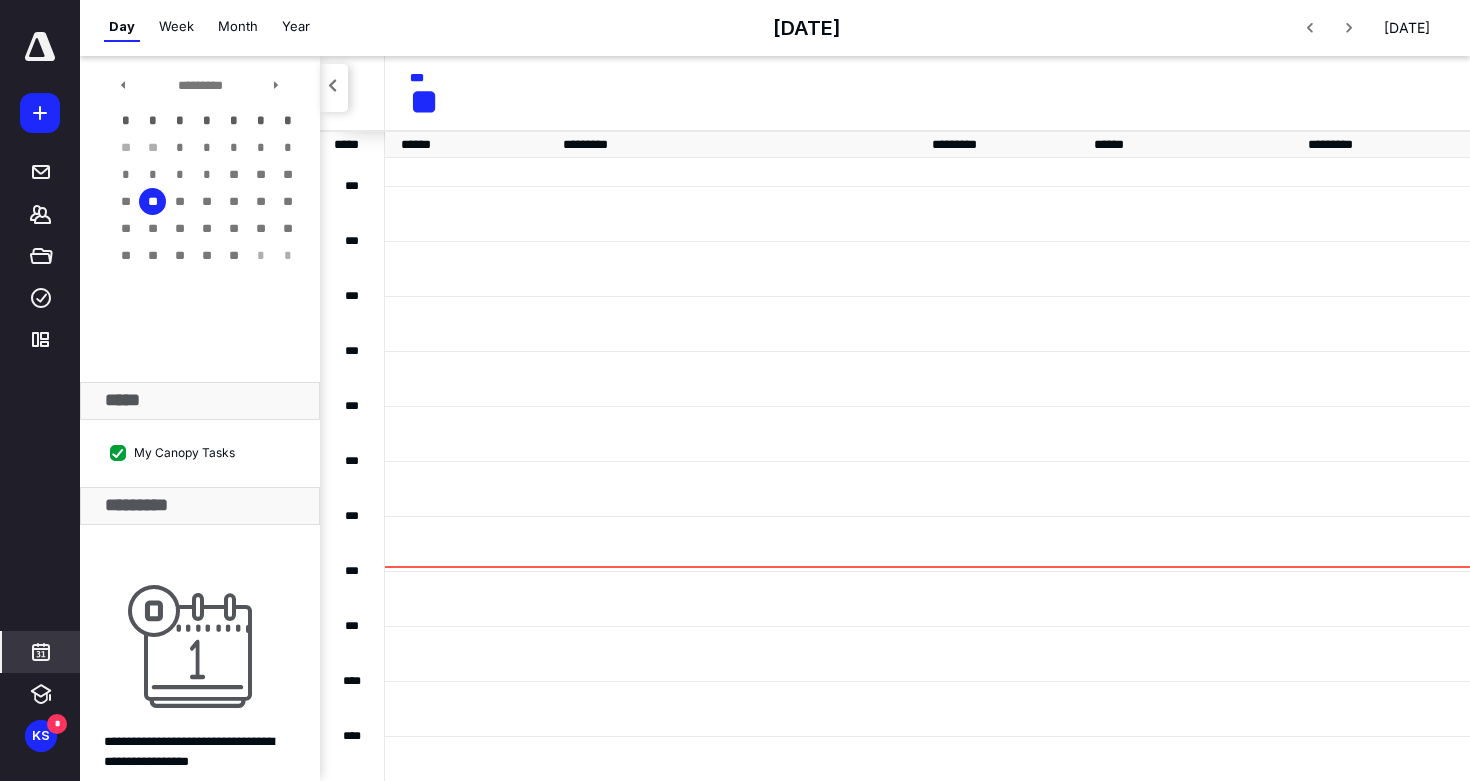 scroll, scrollTop: 385, scrollLeft: 0, axis: vertical 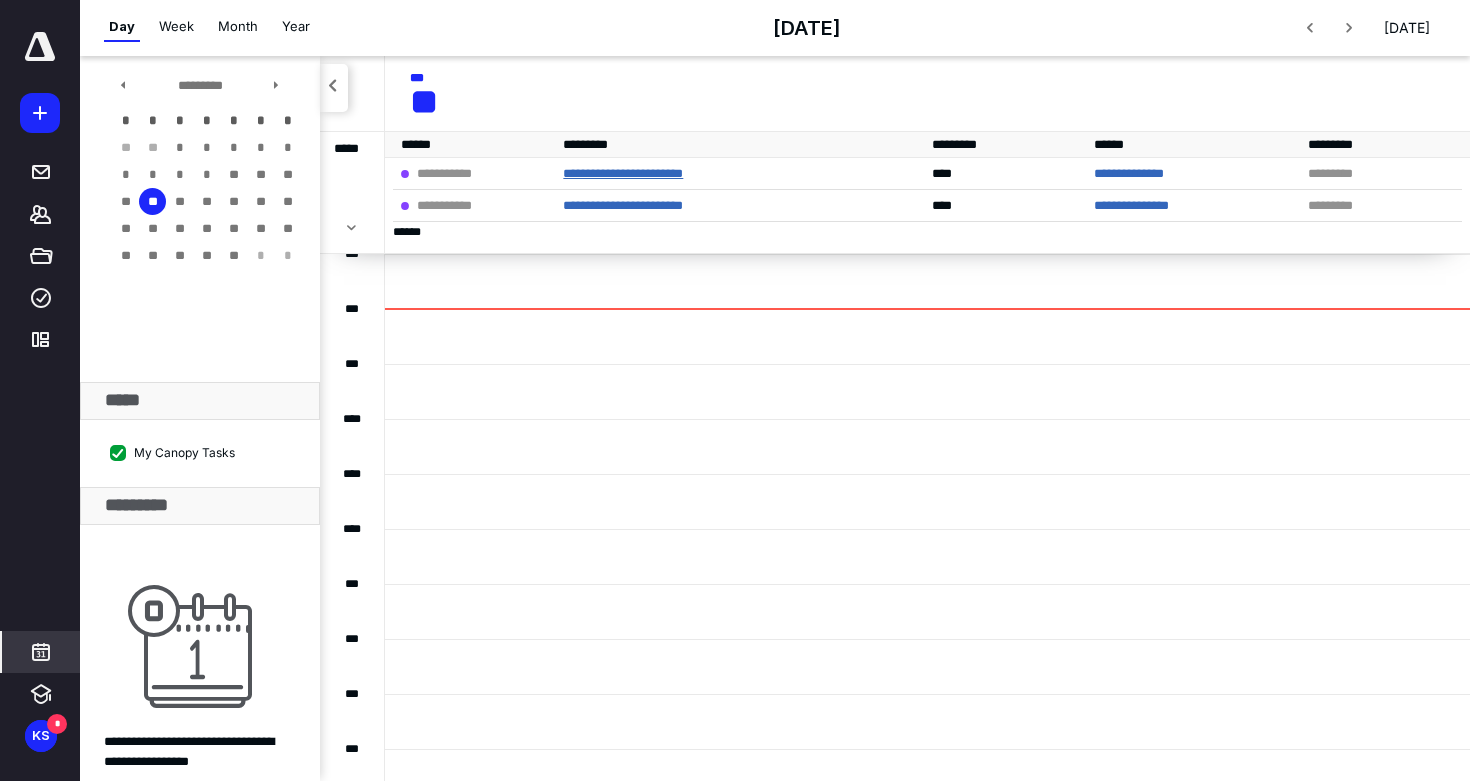 click on "**********" at bounding box center (623, 173) 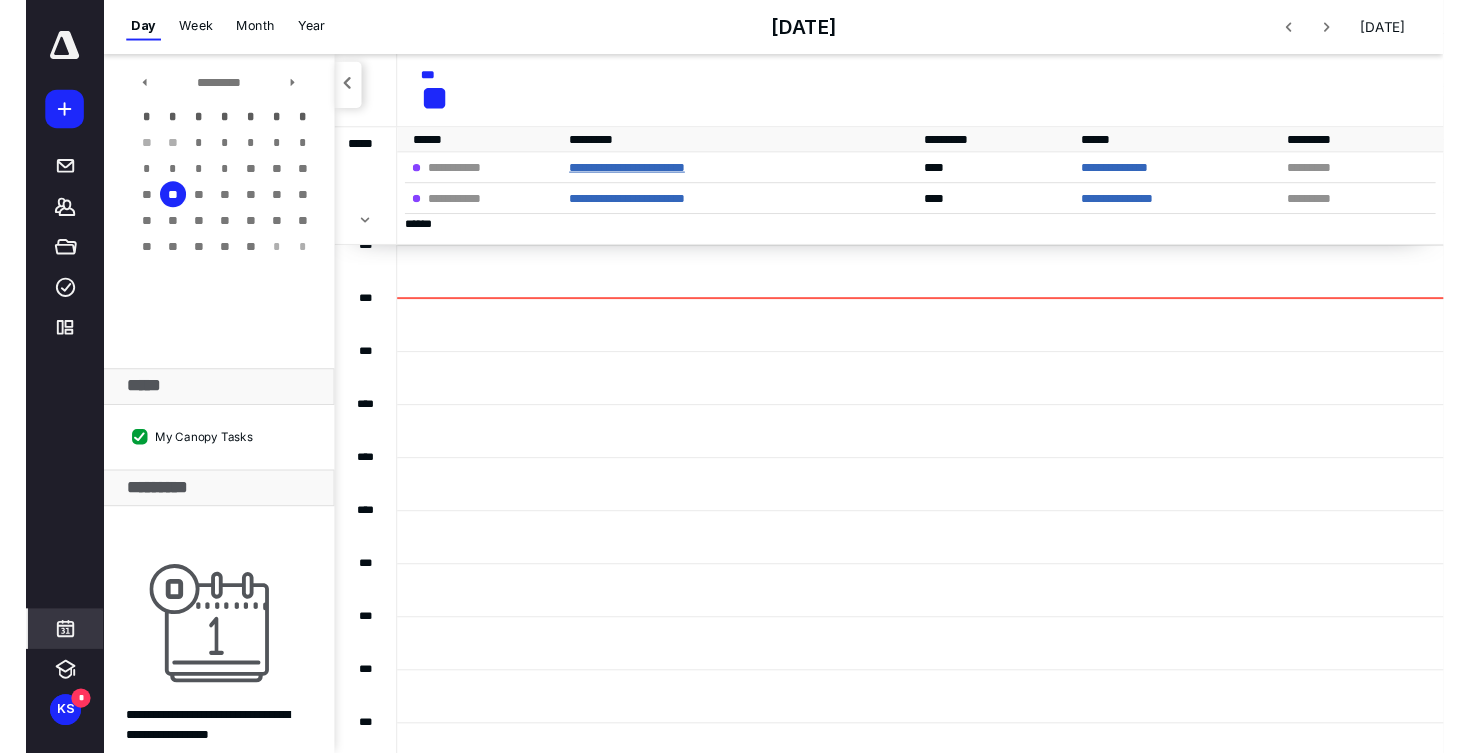 scroll, scrollTop: 0, scrollLeft: 0, axis: both 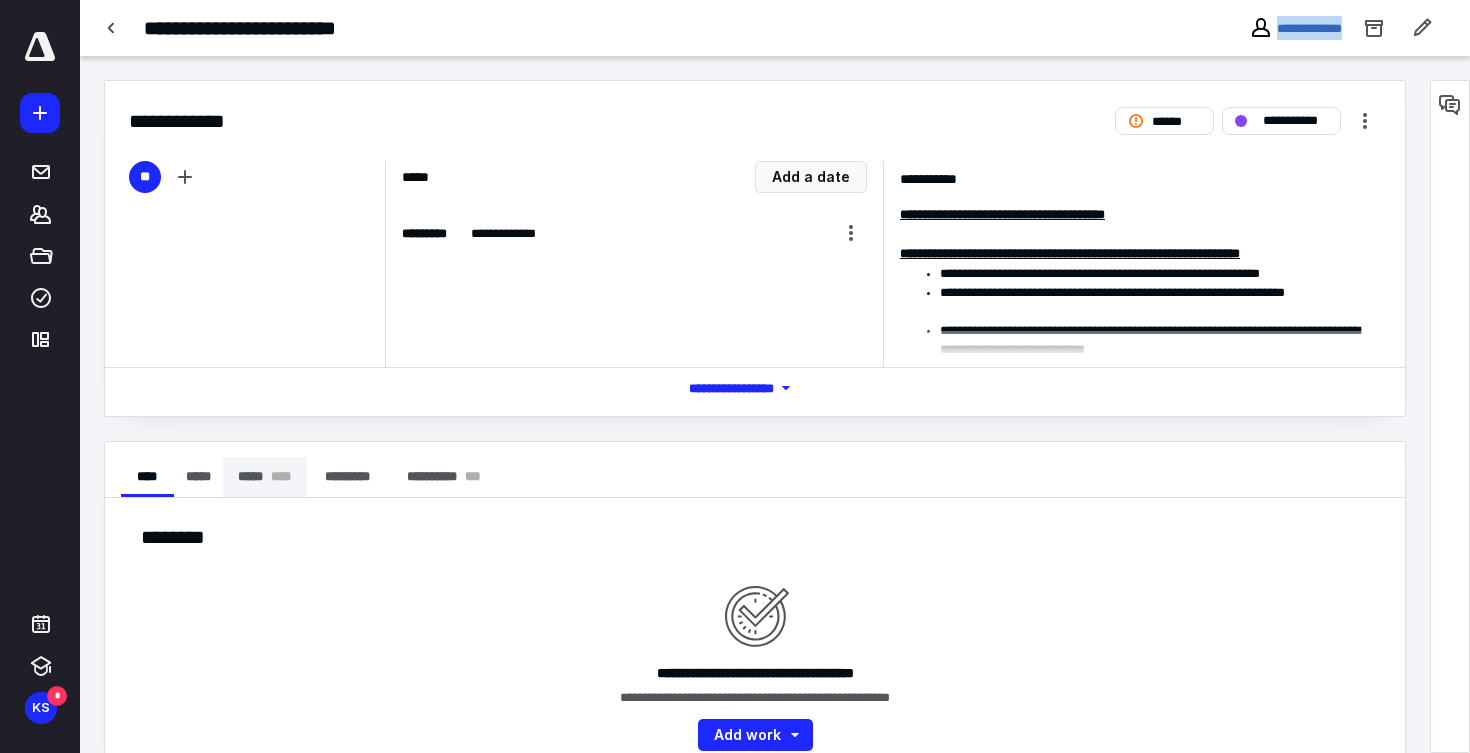 click on "* ** *" at bounding box center [281, 477] 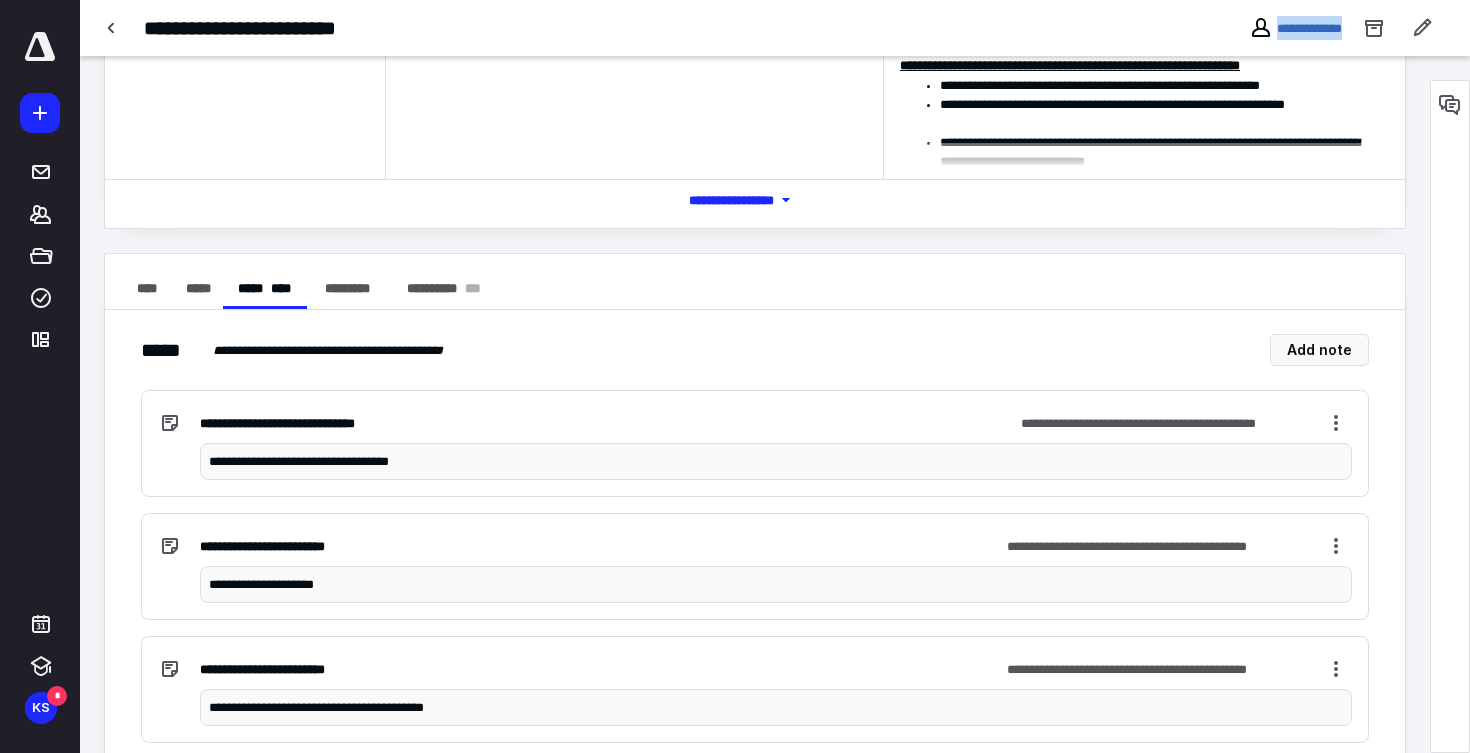 scroll, scrollTop: 210, scrollLeft: 0, axis: vertical 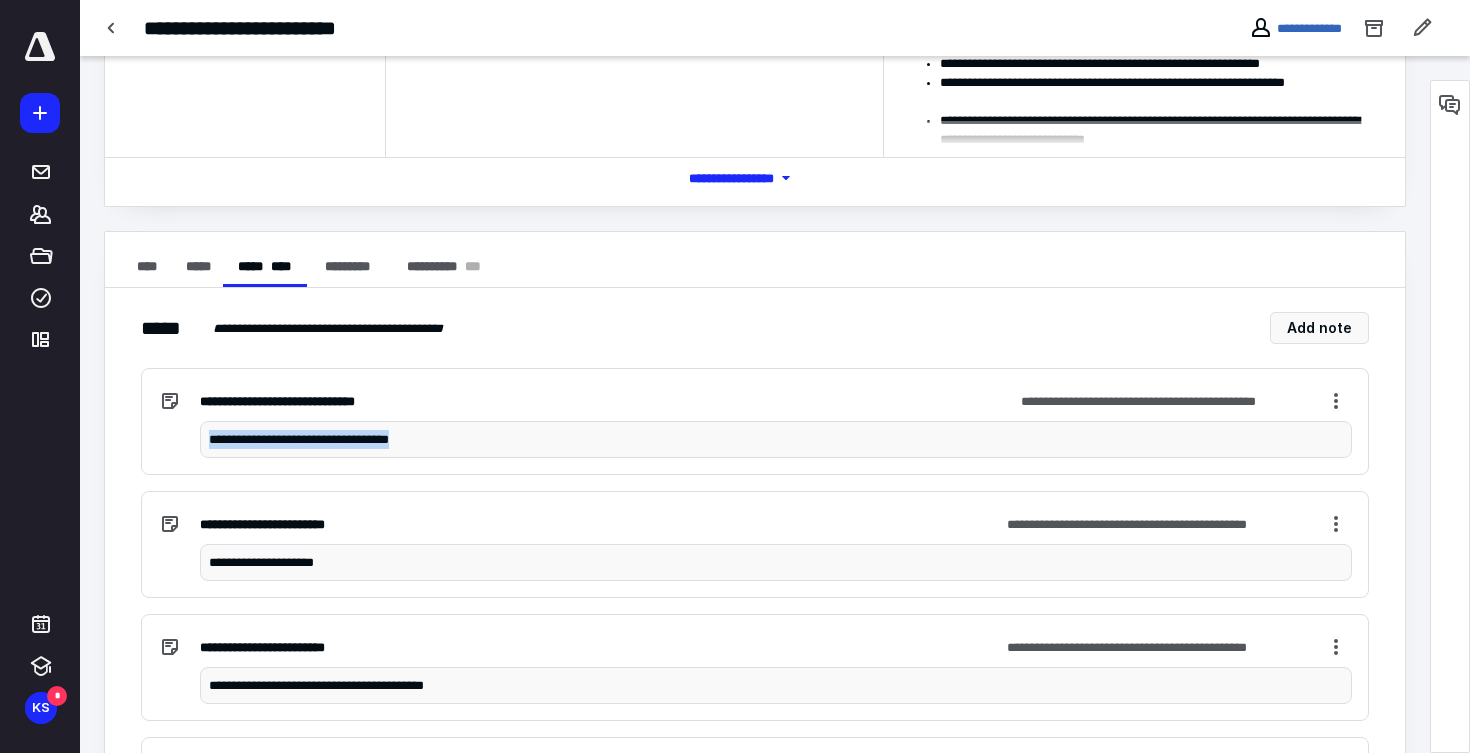 click on "**********" at bounding box center (776, 439) 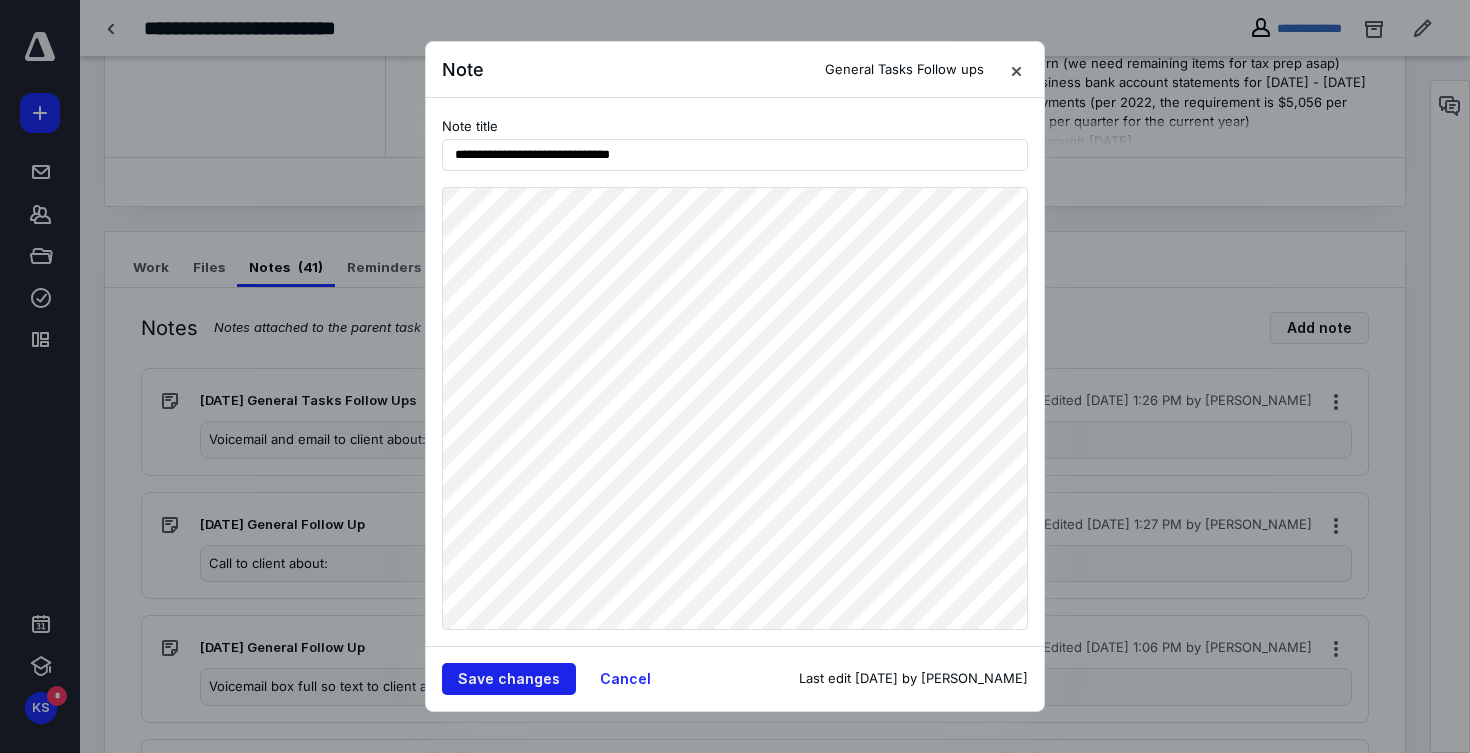 click on "Cancel" at bounding box center (625, 679) 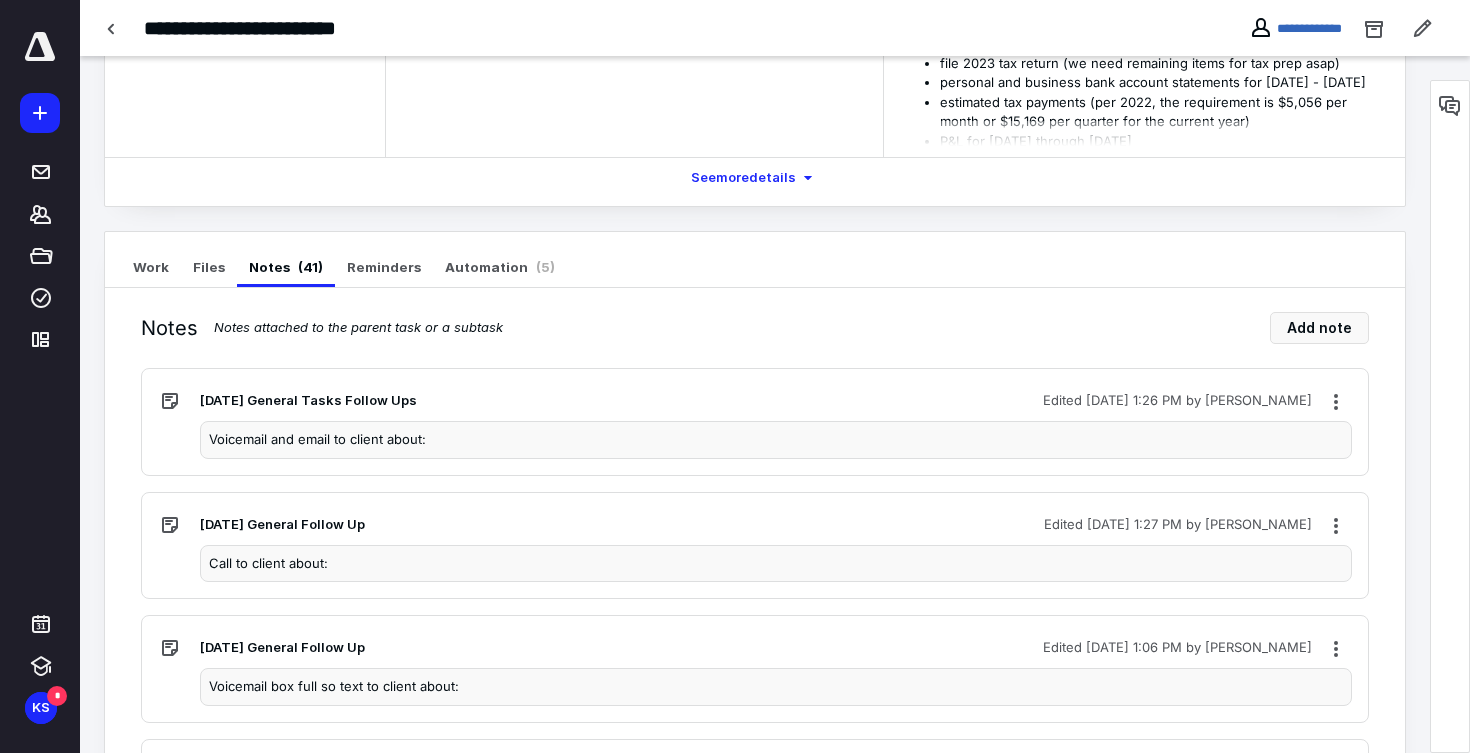 click on "Call to client about:" at bounding box center [776, 564] 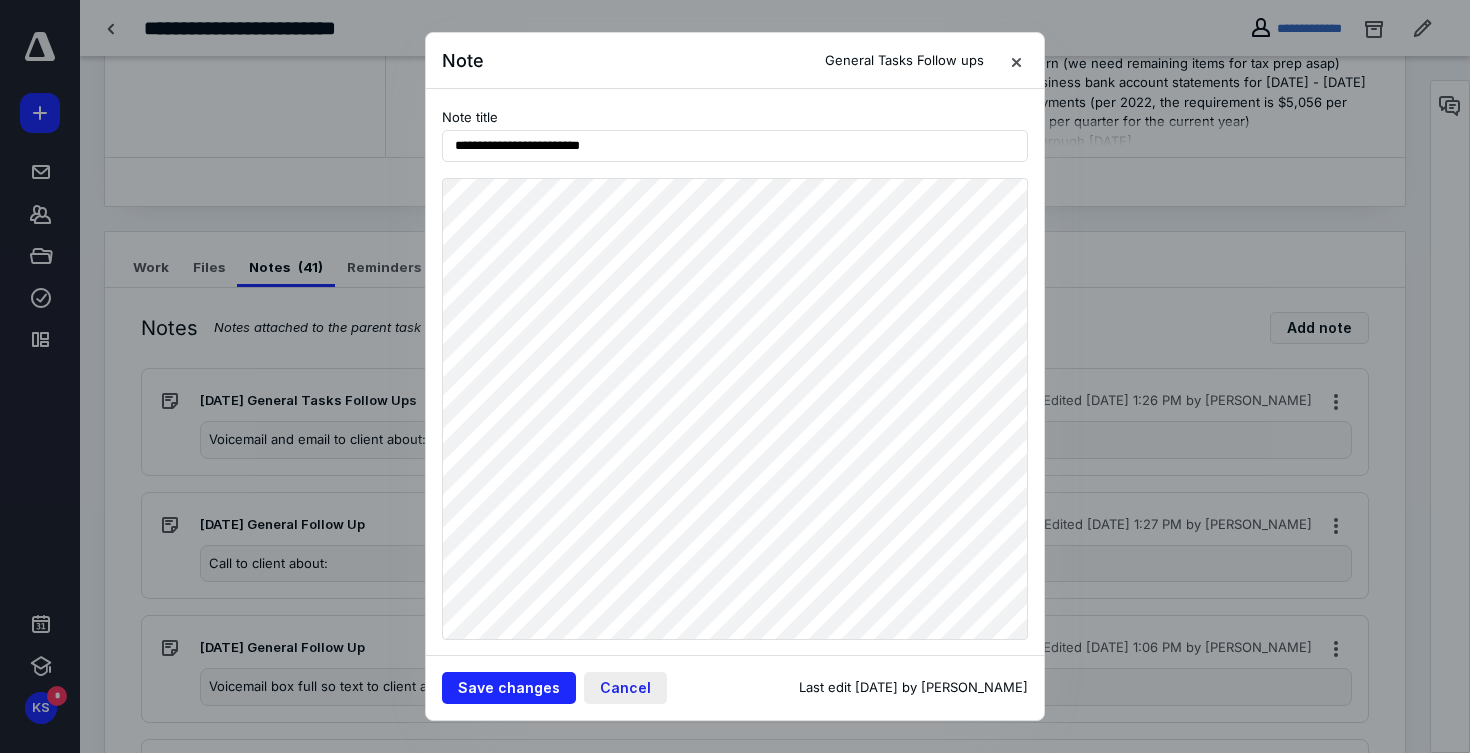 click on "Cancel" at bounding box center (625, 688) 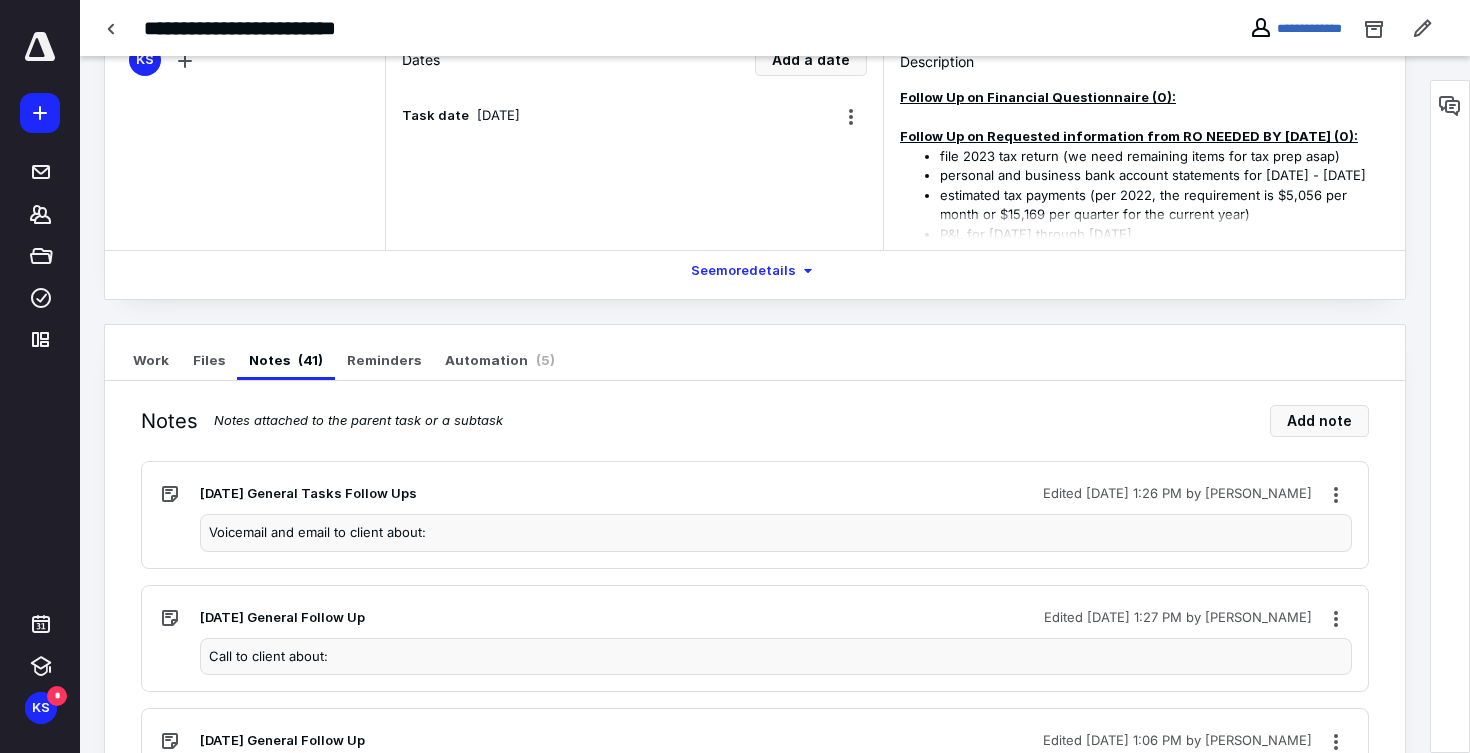 scroll, scrollTop: 104, scrollLeft: 0, axis: vertical 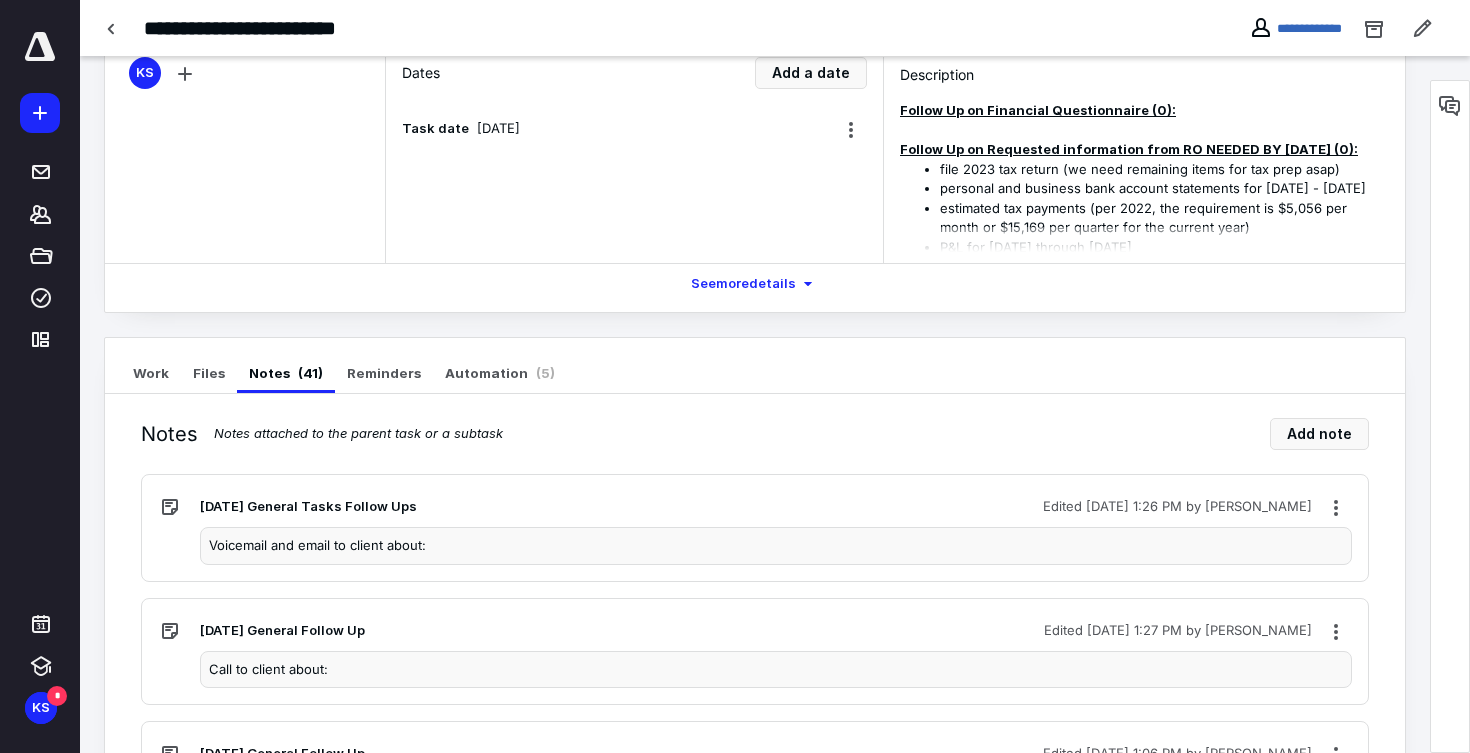 click on "Voicemail and email to client about:" at bounding box center (776, 546) 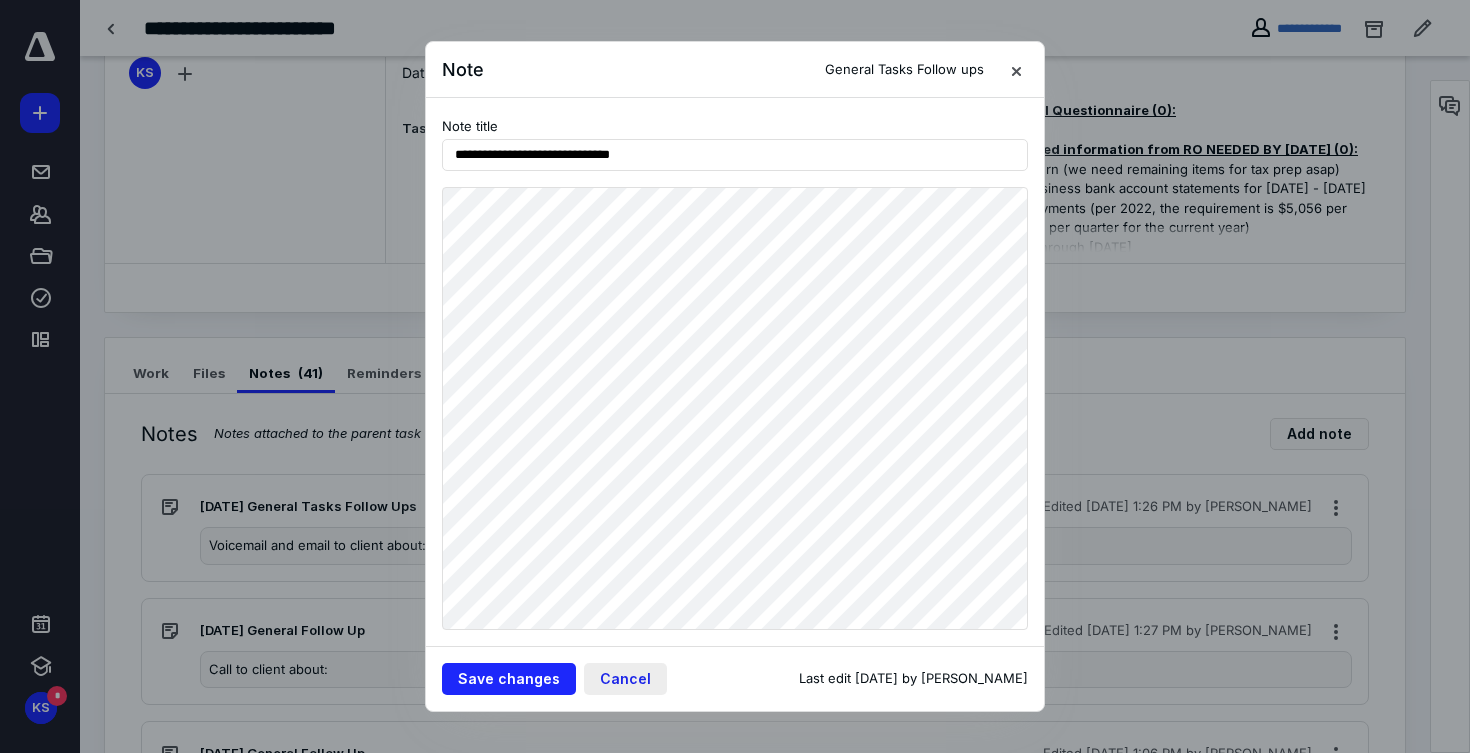 click on "Cancel" at bounding box center (625, 679) 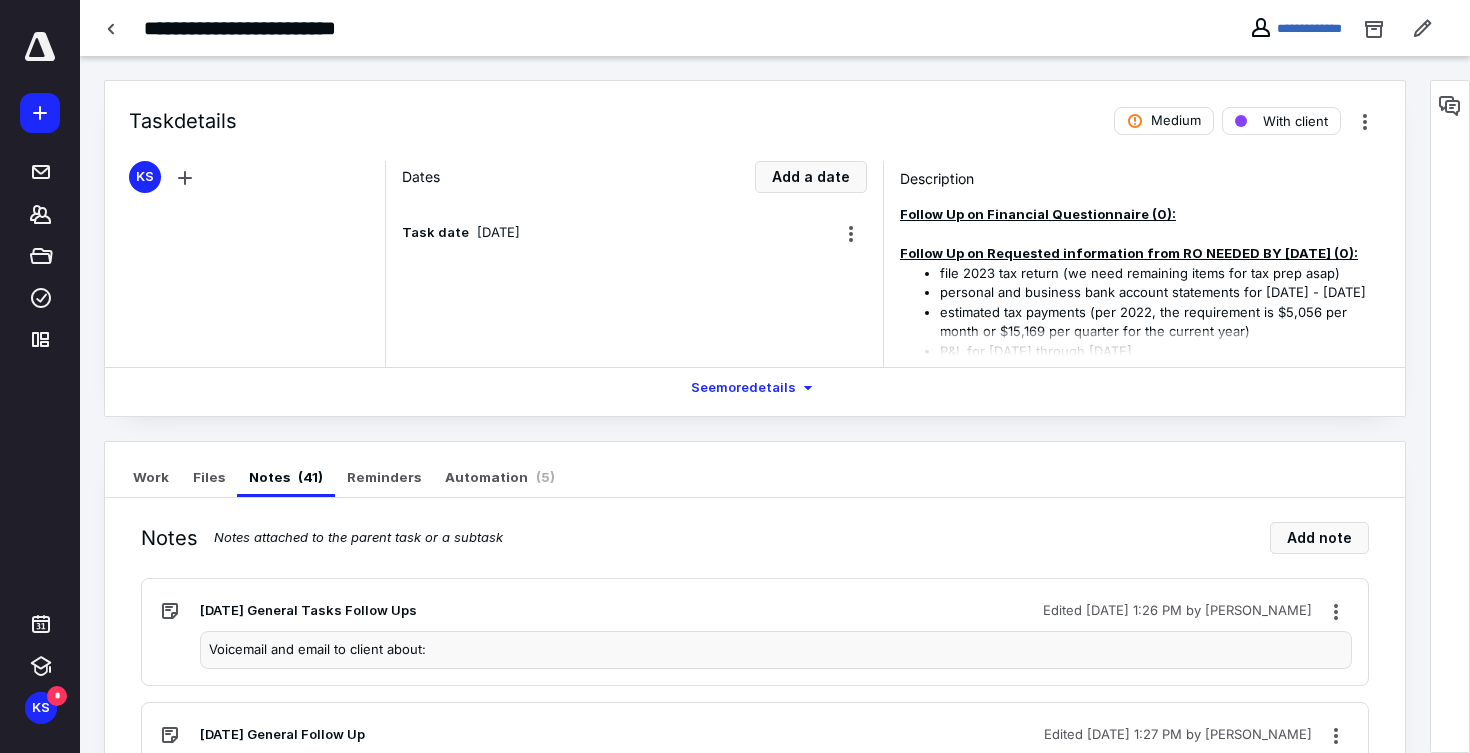 scroll, scrollTop: 0, scrollLeft: 0, axis: both 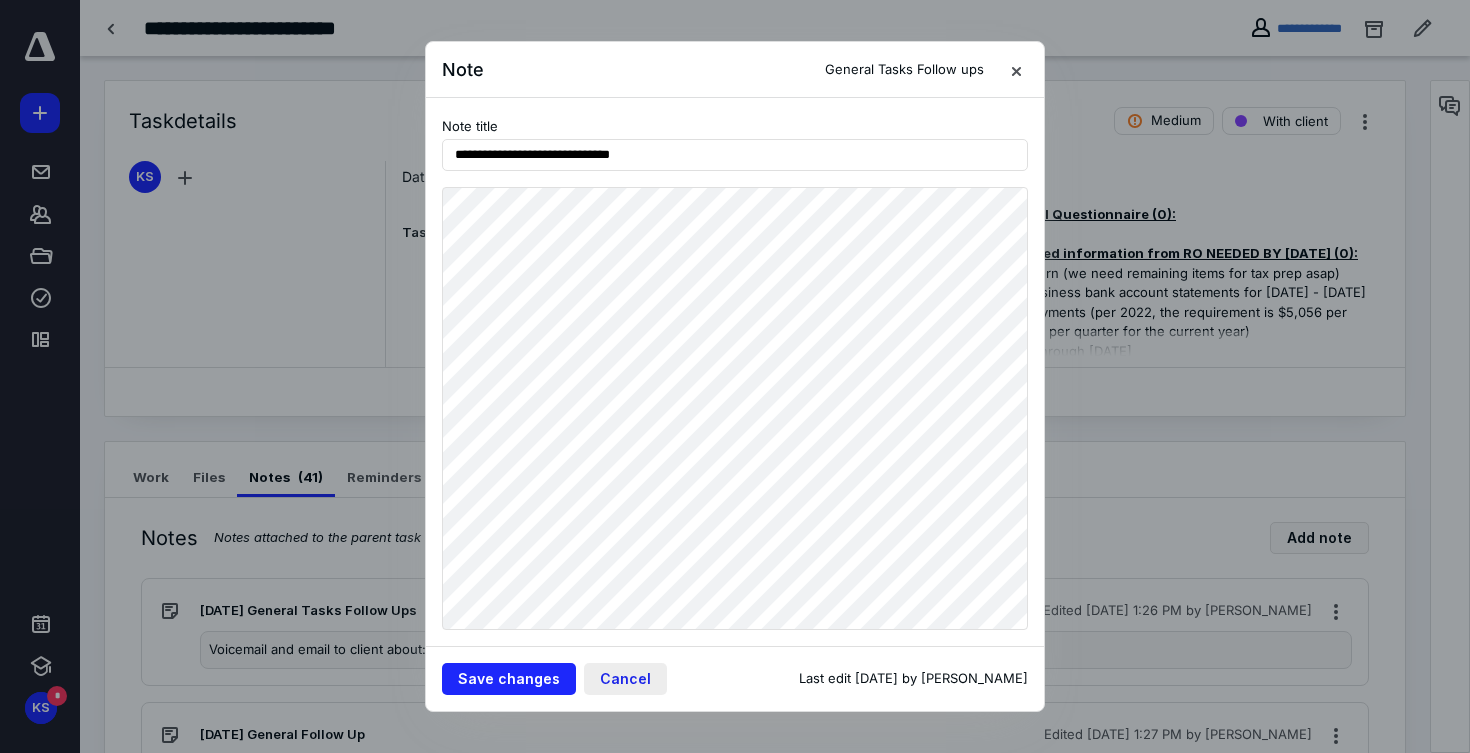 click on "Cancel" at bounding box center [625, 679] 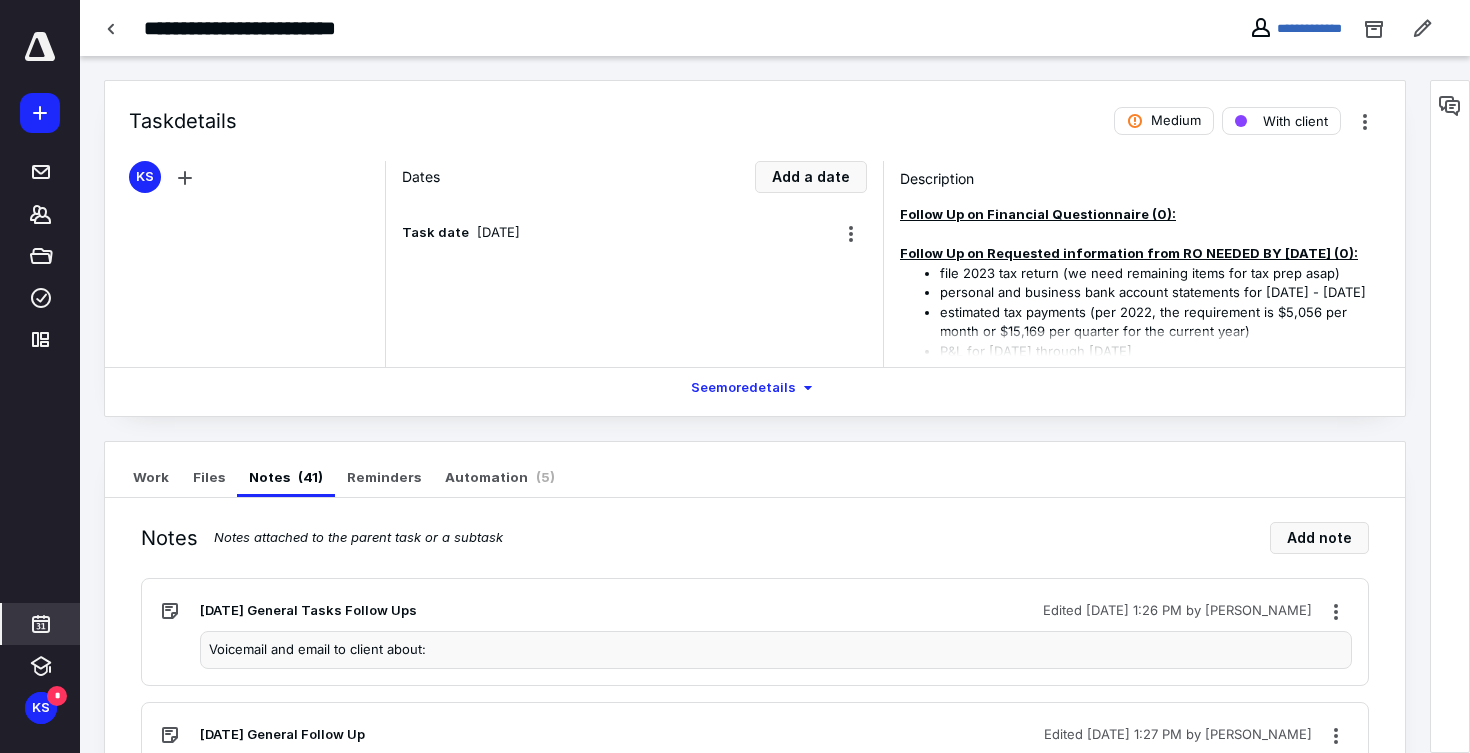 click 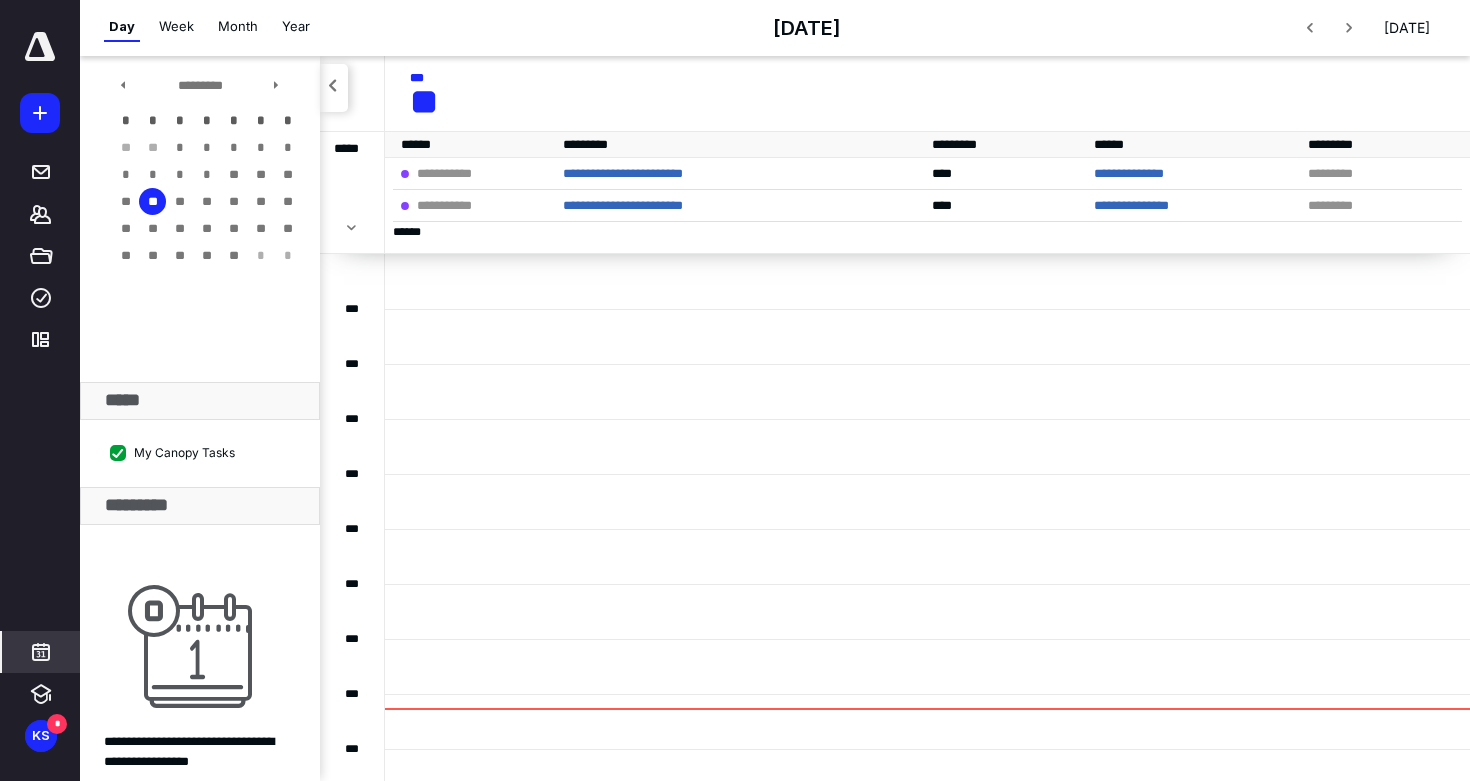 scroll, scrollTop: 0, scrollLeft: 0, axis: both 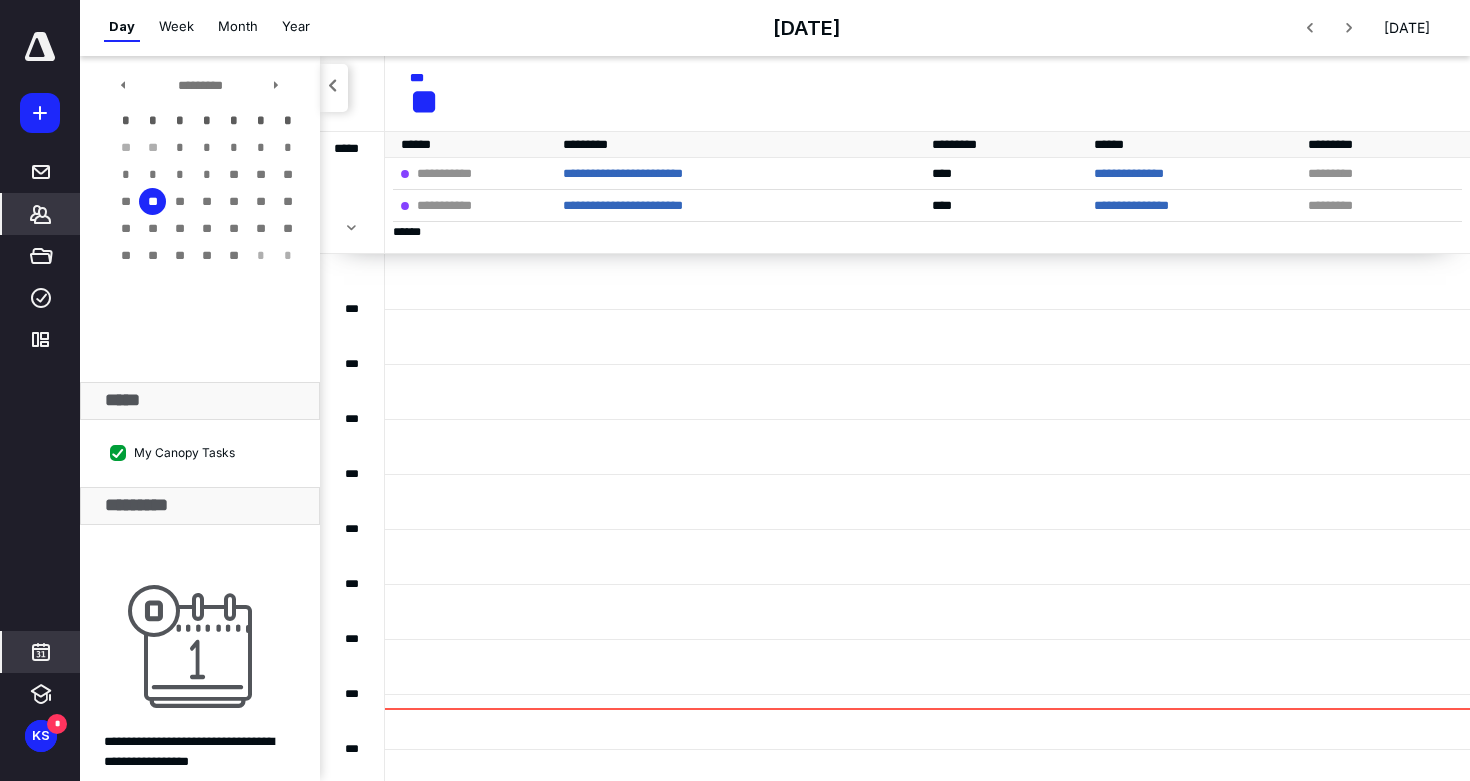 click 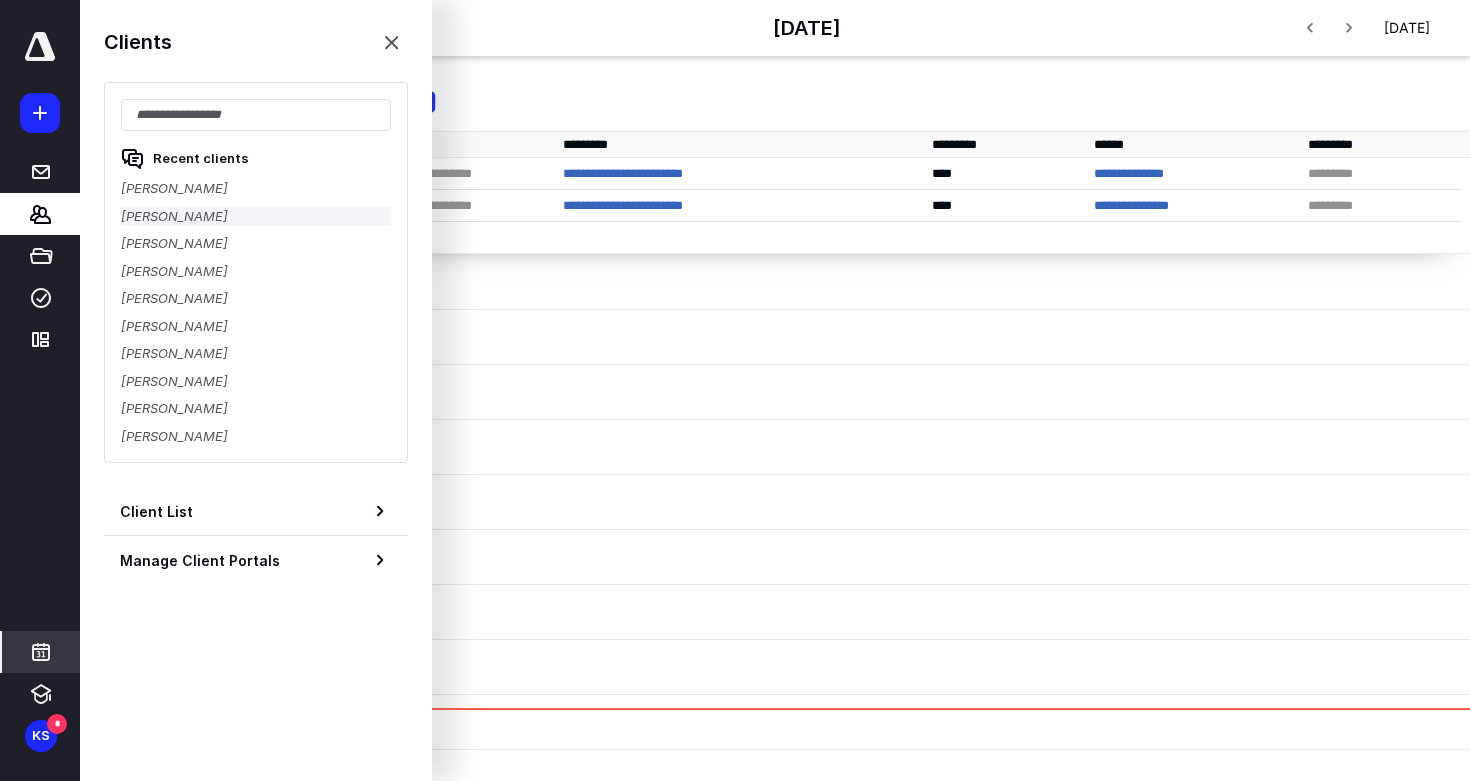 click on "Mike Stalba" at bounding box center [256, 217] 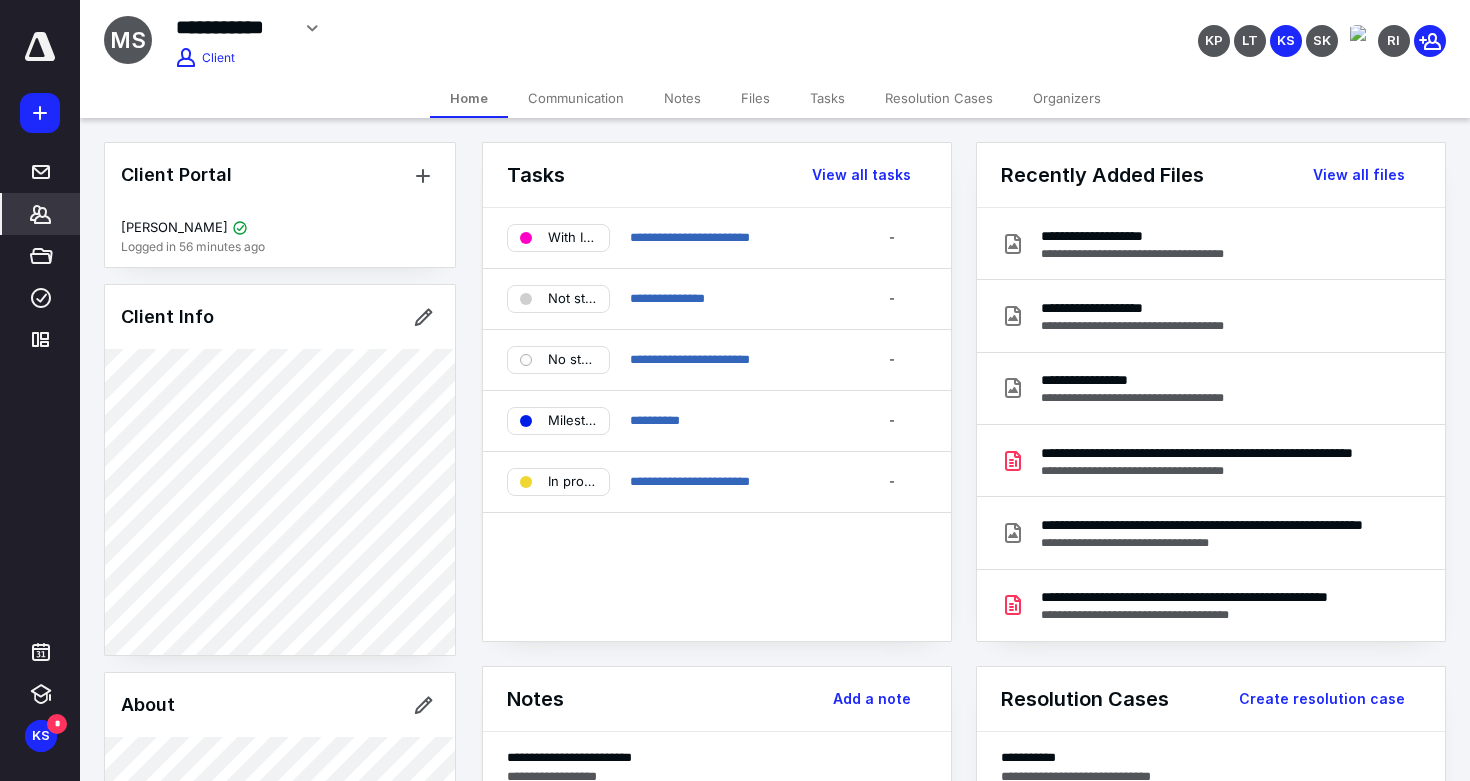 click on "Notes" at bounding box center [682, 98] 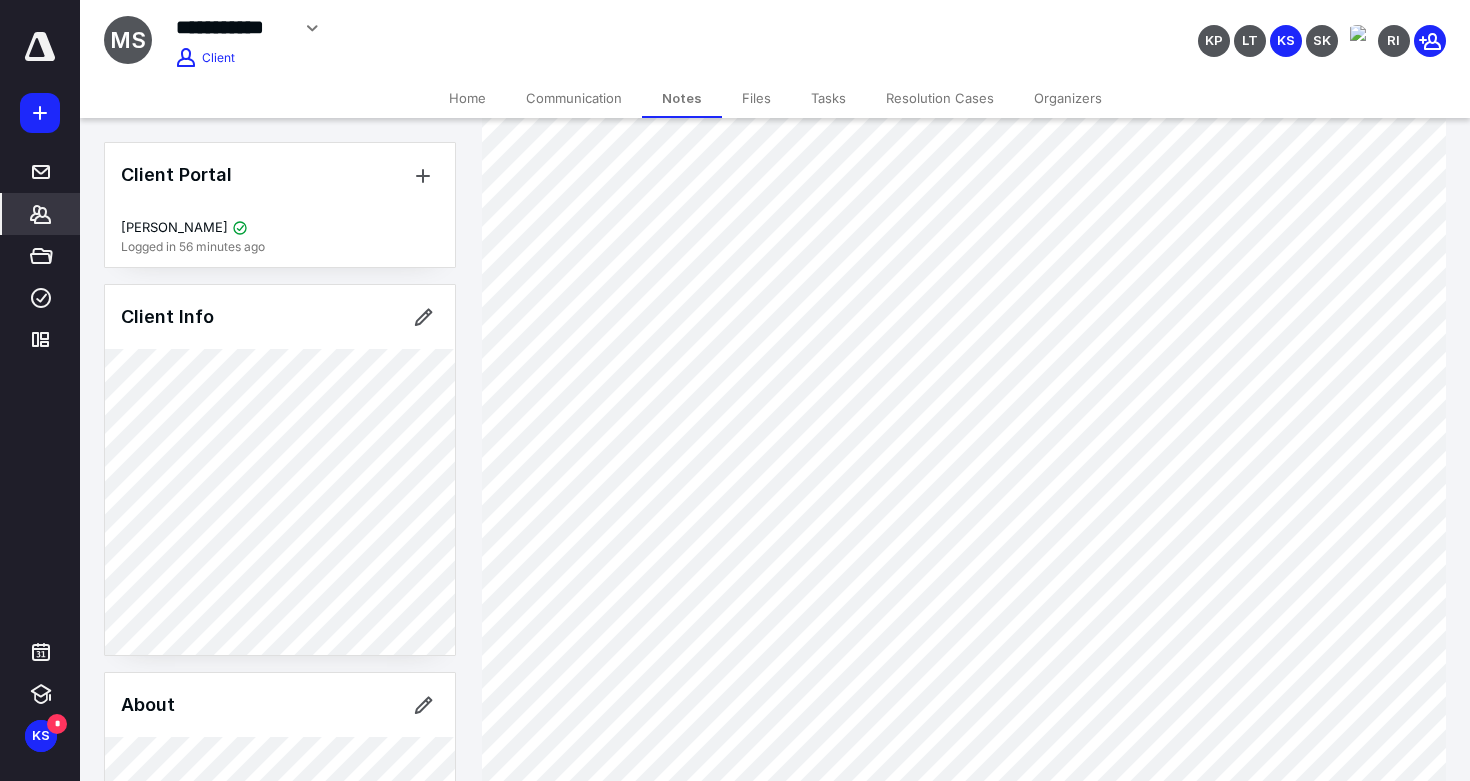 scroll, scrollTop: 121, scrollLeft: 0, axis: vertical 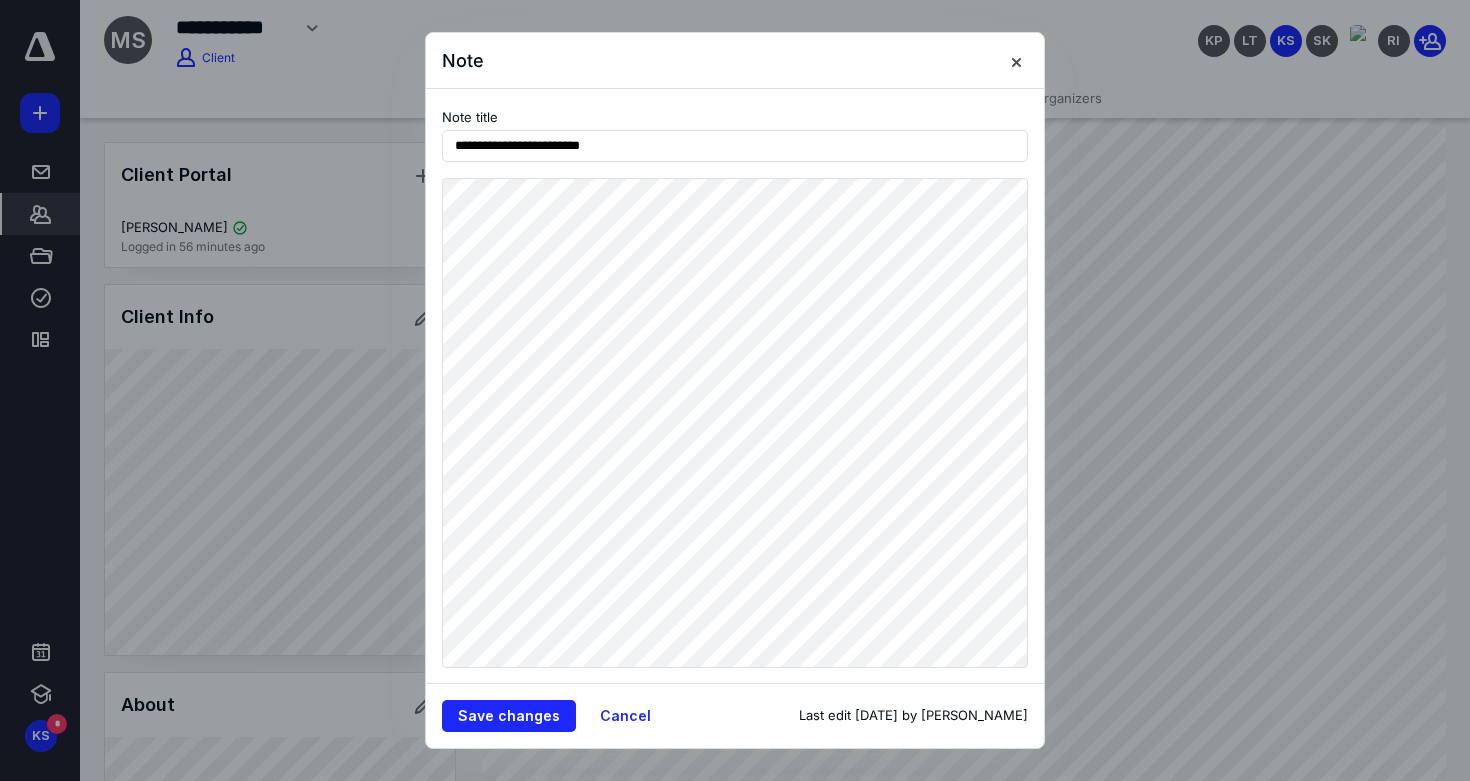click on "Save changes Cancel Last edit Jul 14, 2025 by Kelsie Sharpe" at bounding box center (735, 715) 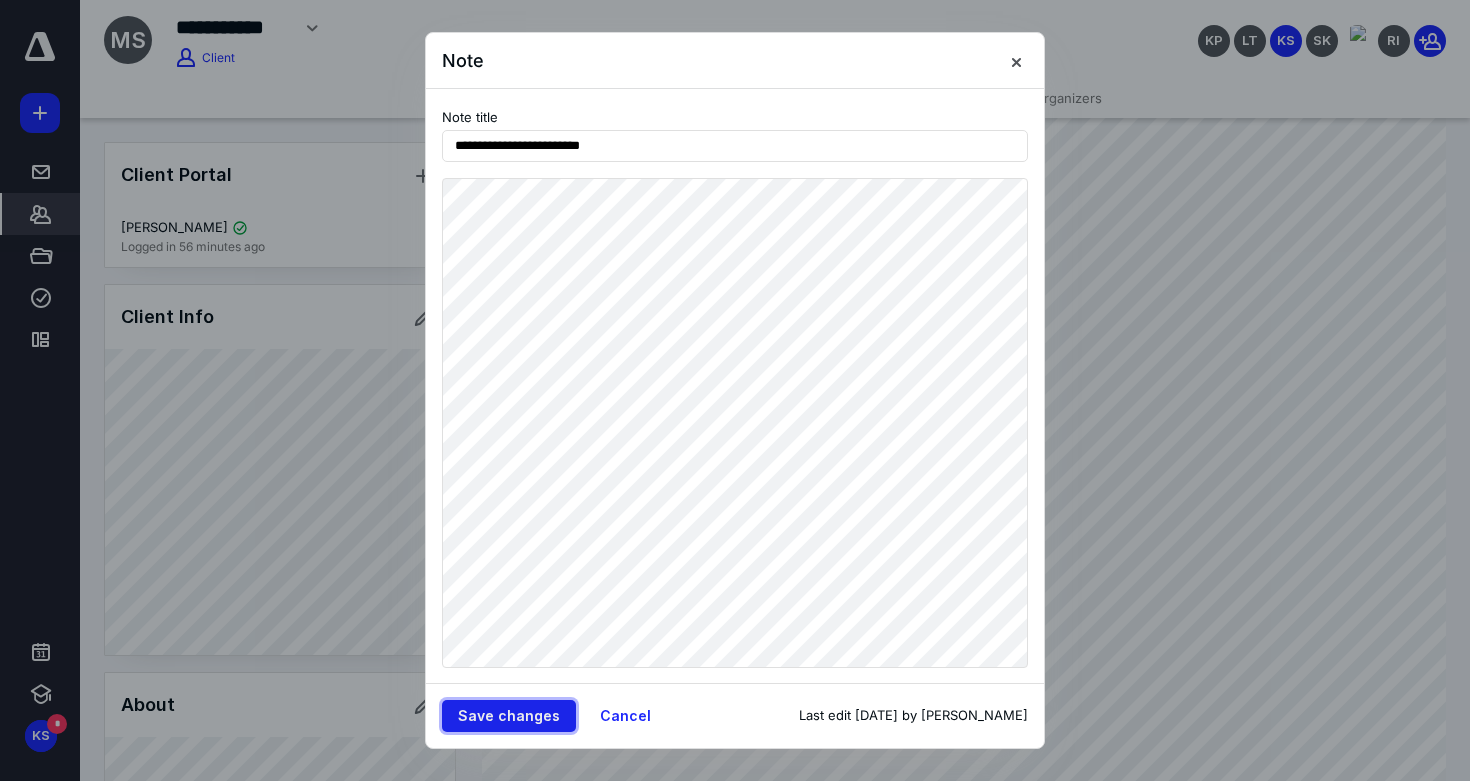 click on "Save changes" at bounding box center (509, 716) 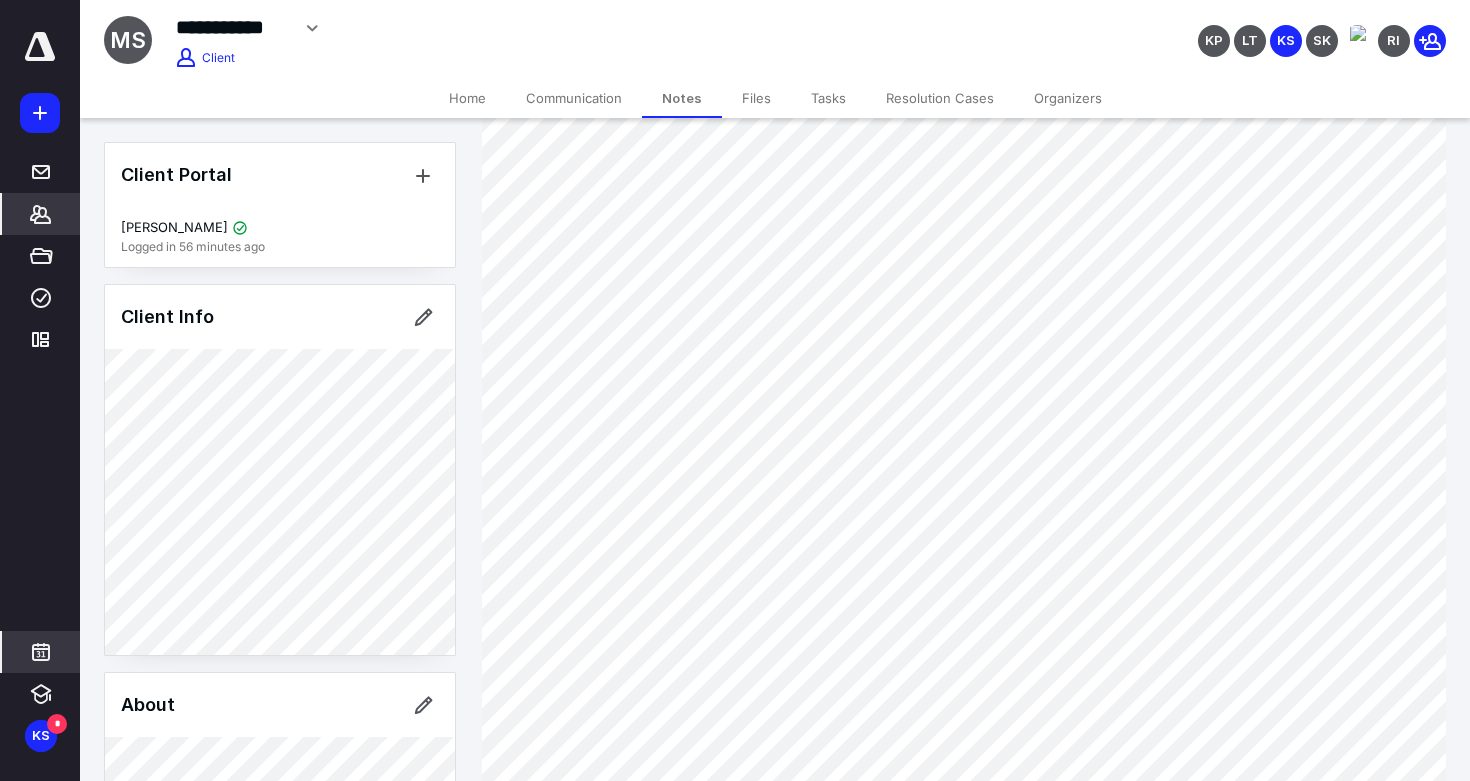 click at bounding box center [41, 652] 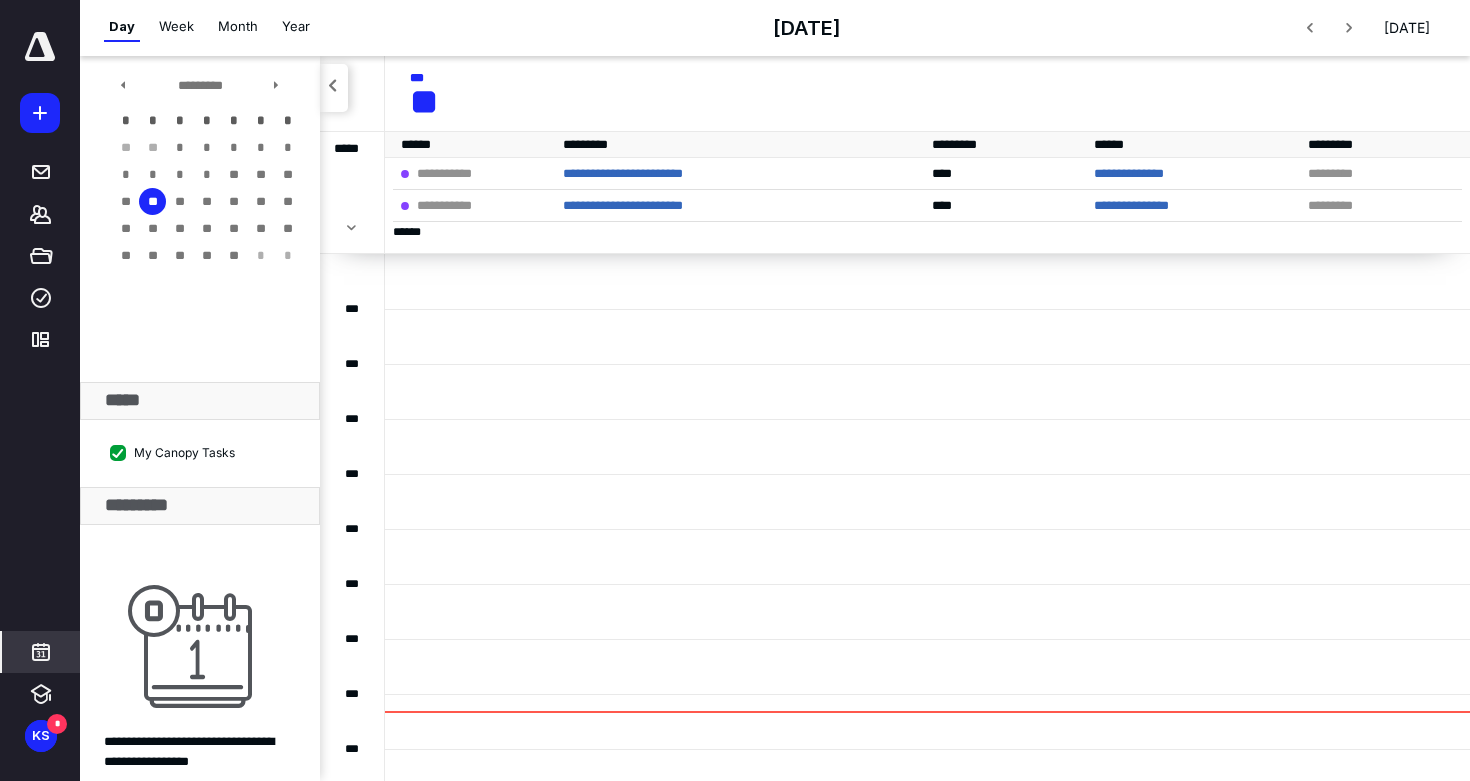 scroll, scrollTop: 0, scrollLeft: 0, axis: both 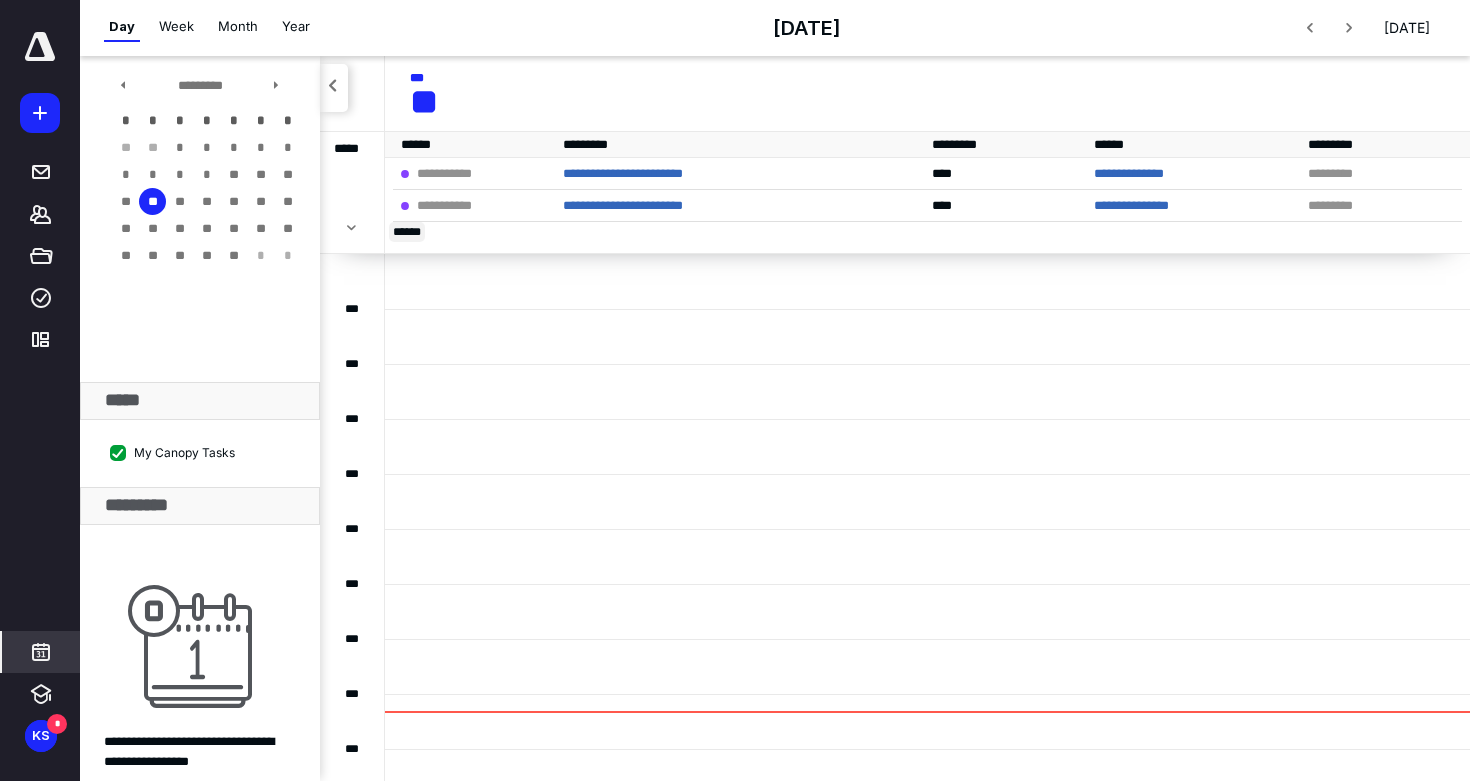 click on "* ****" at bounding box center [407, 232] 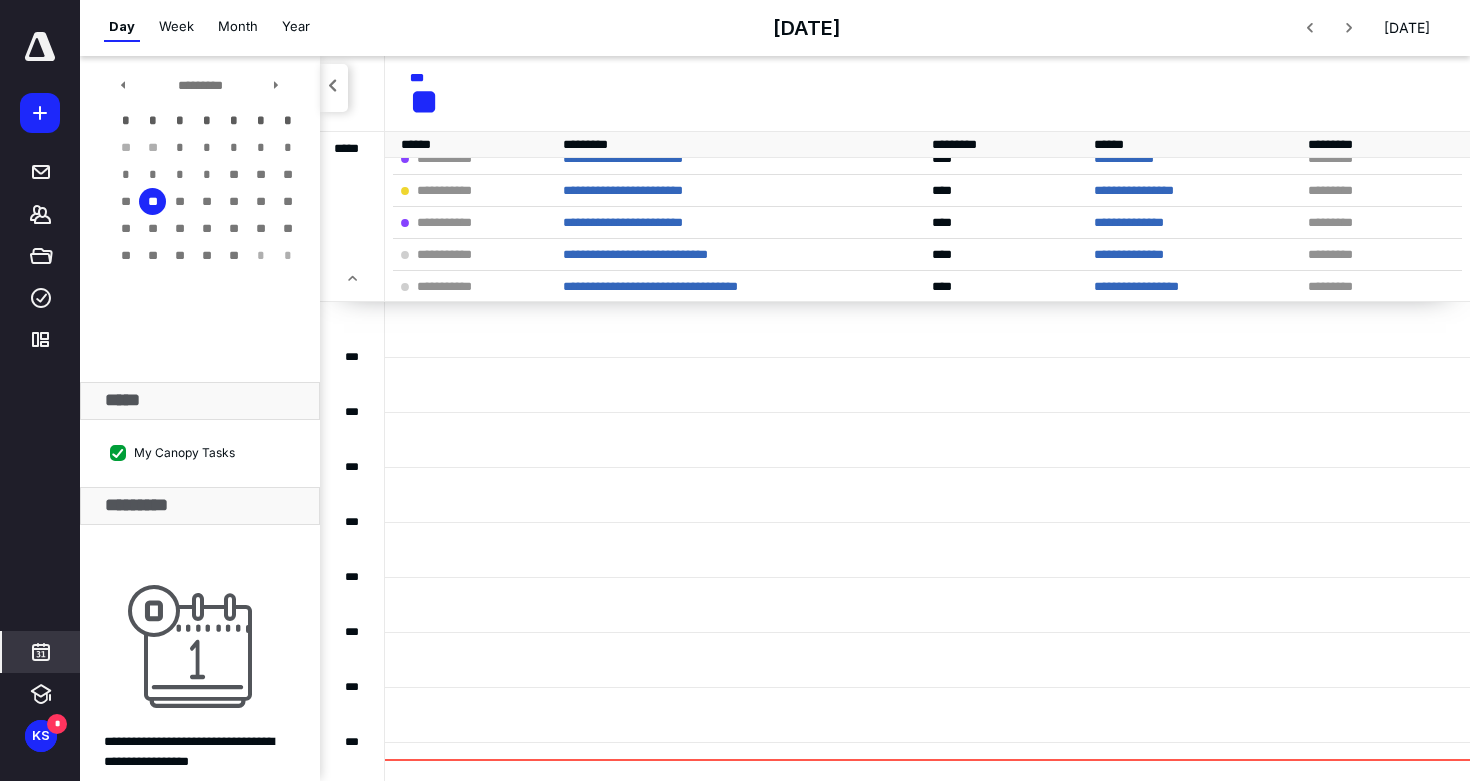 scroll, scrollTop: 175, scrollLeft: 0, axis: vertical 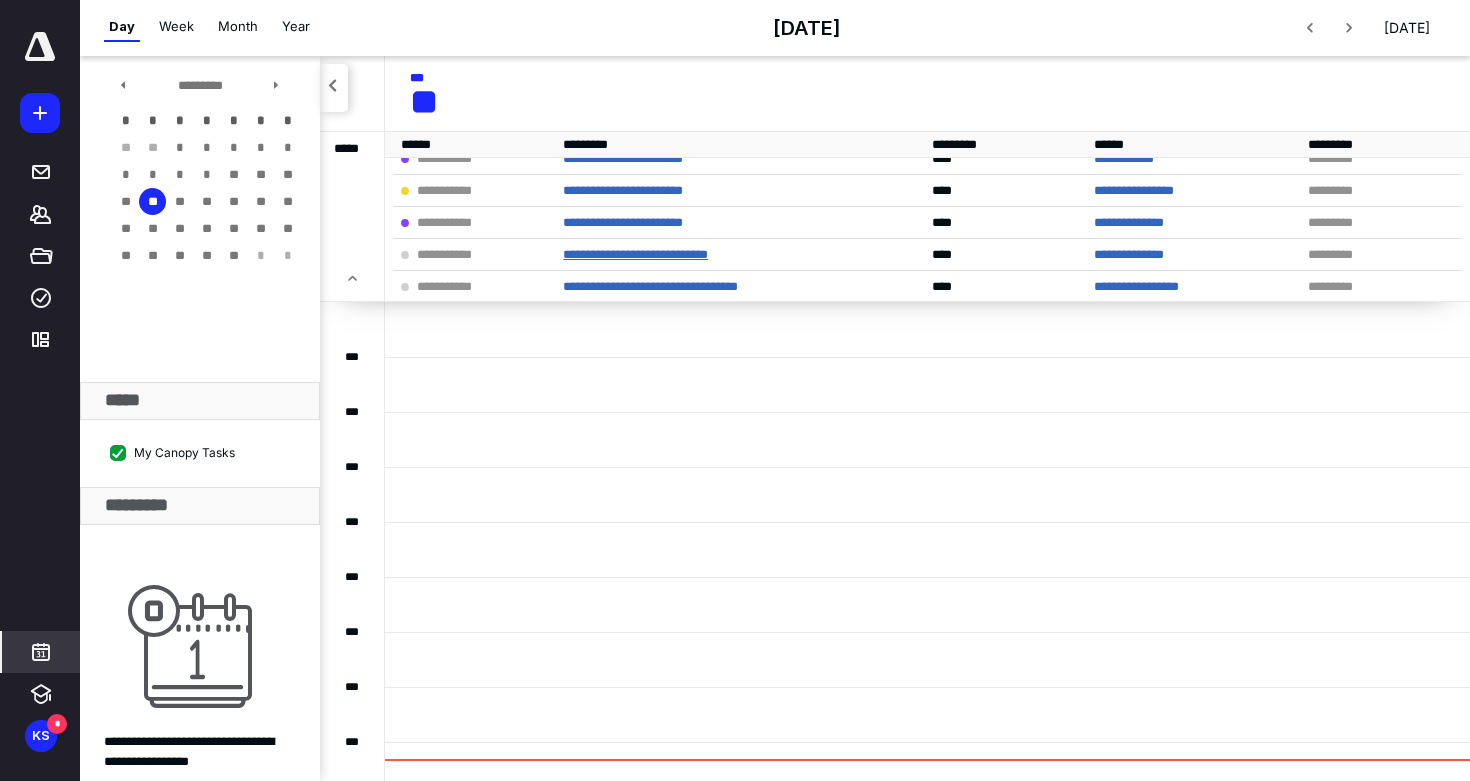 click on "**********" at bounding box center (635, 254) 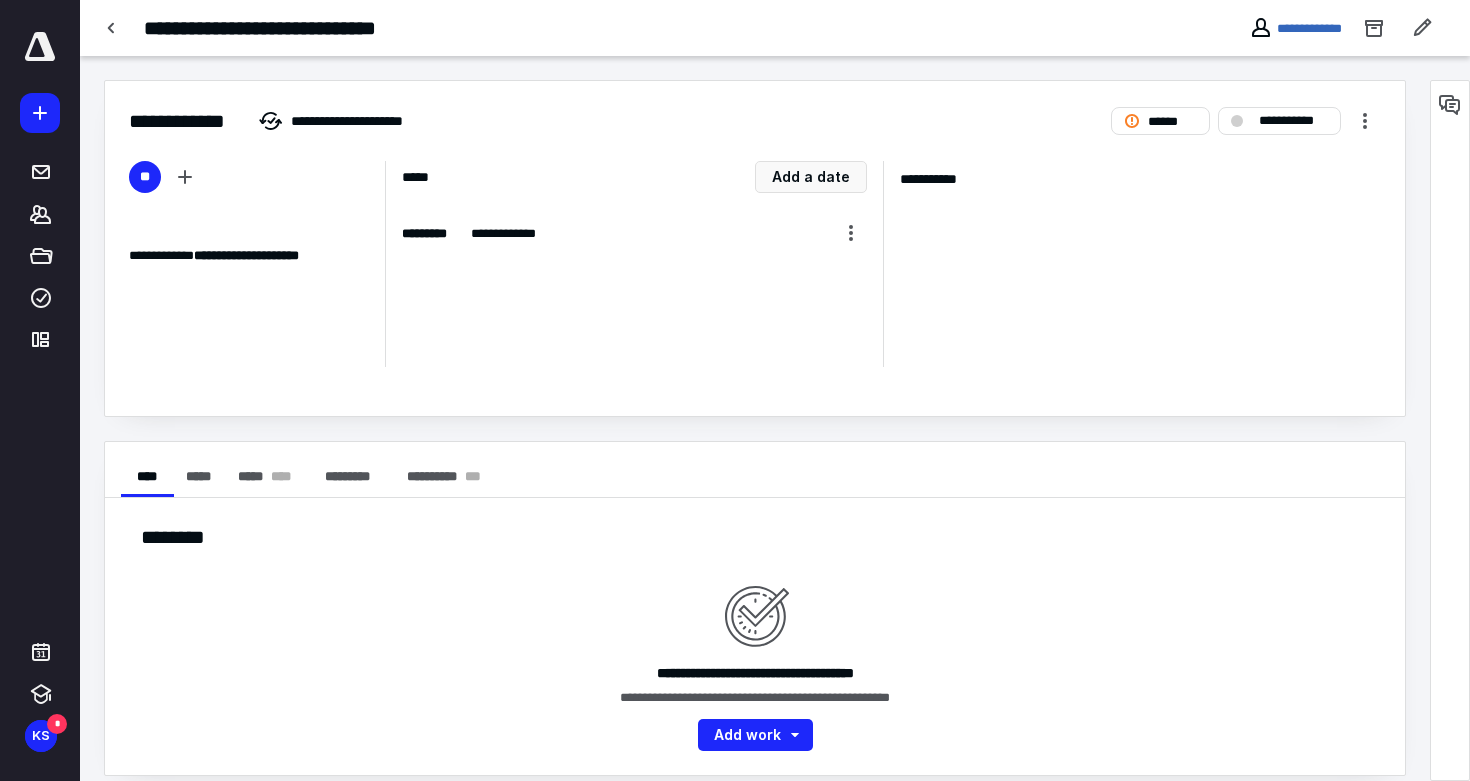 click on "**********" at bounding box center [634, 264] 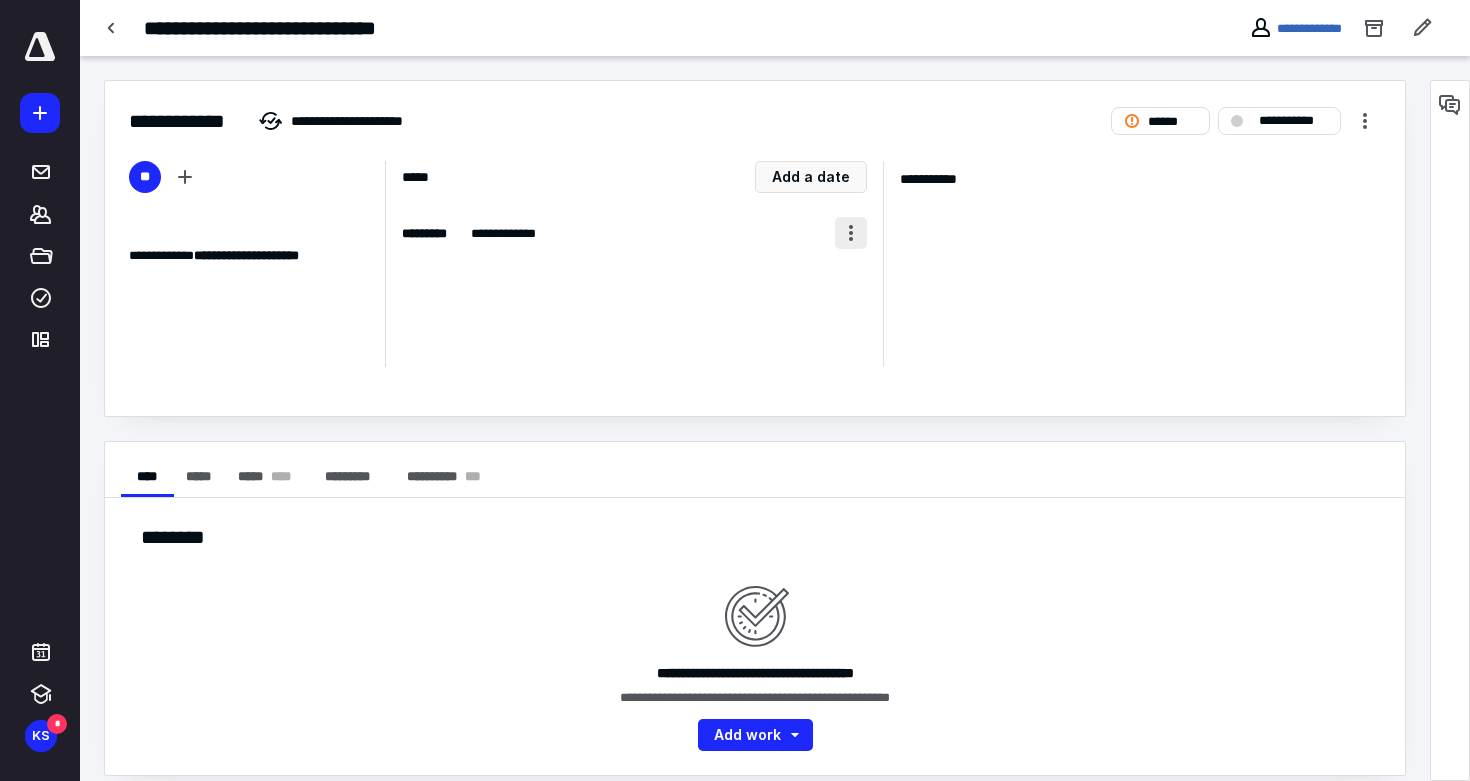 click at bounding box center [851, 233] 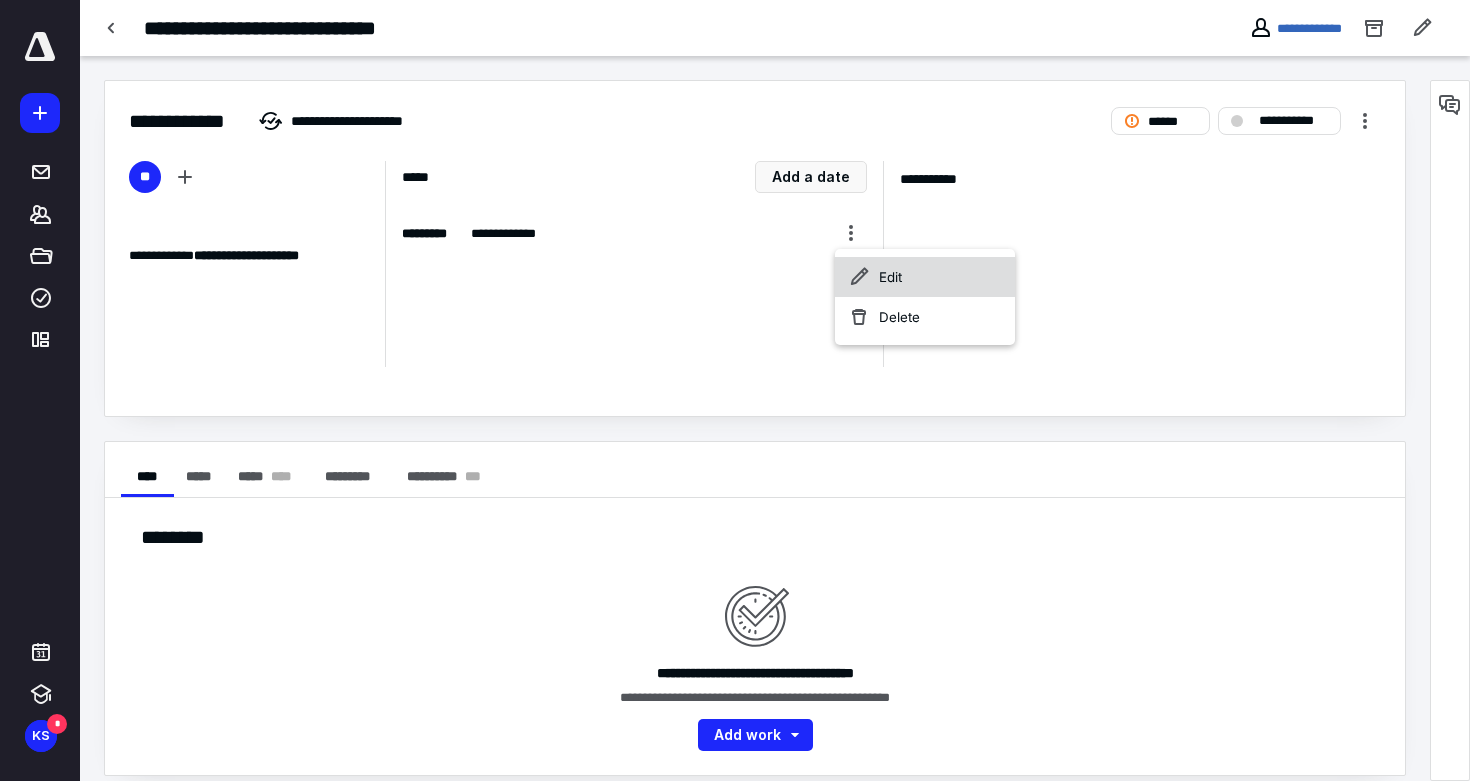 click 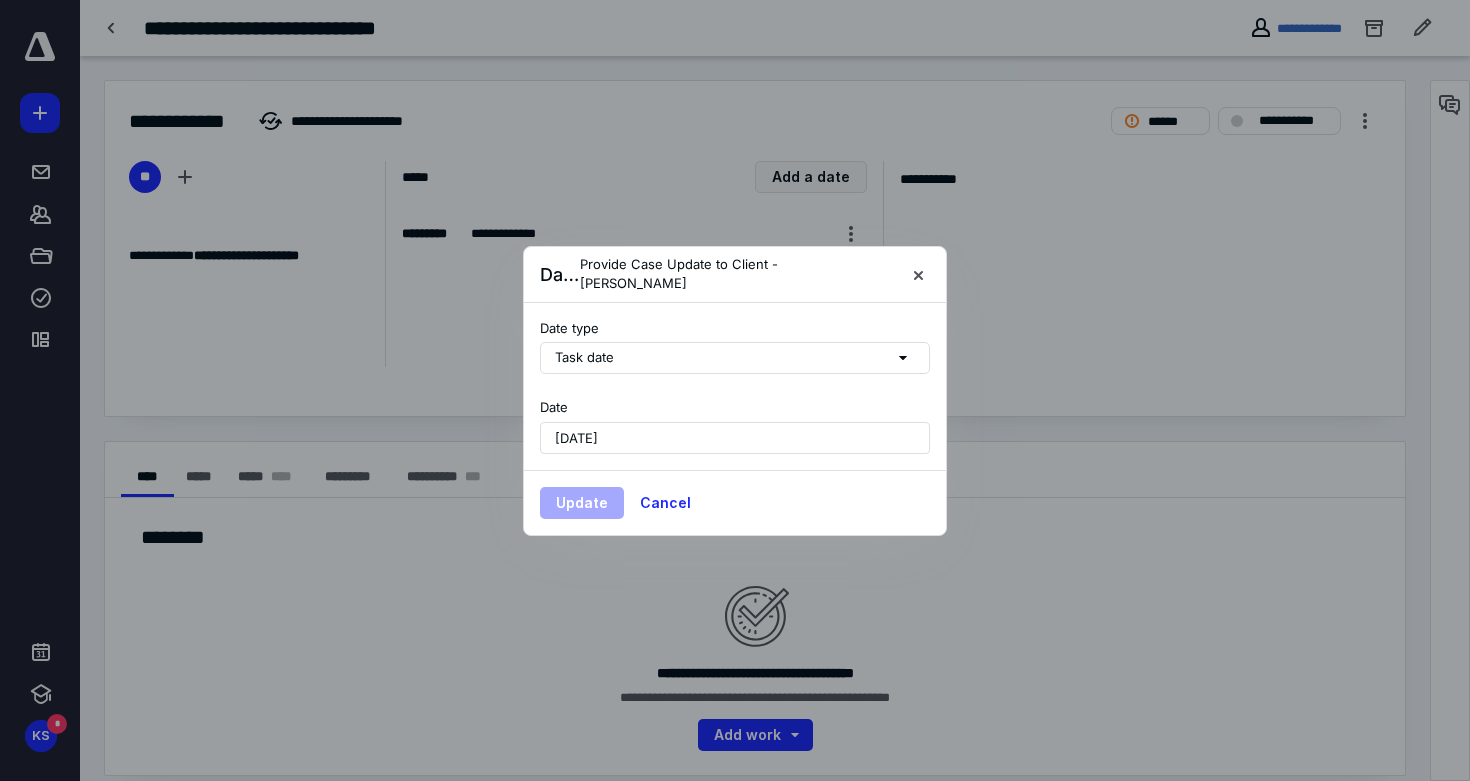 click on "July 14, 2025" at bounding box center [735, 438] 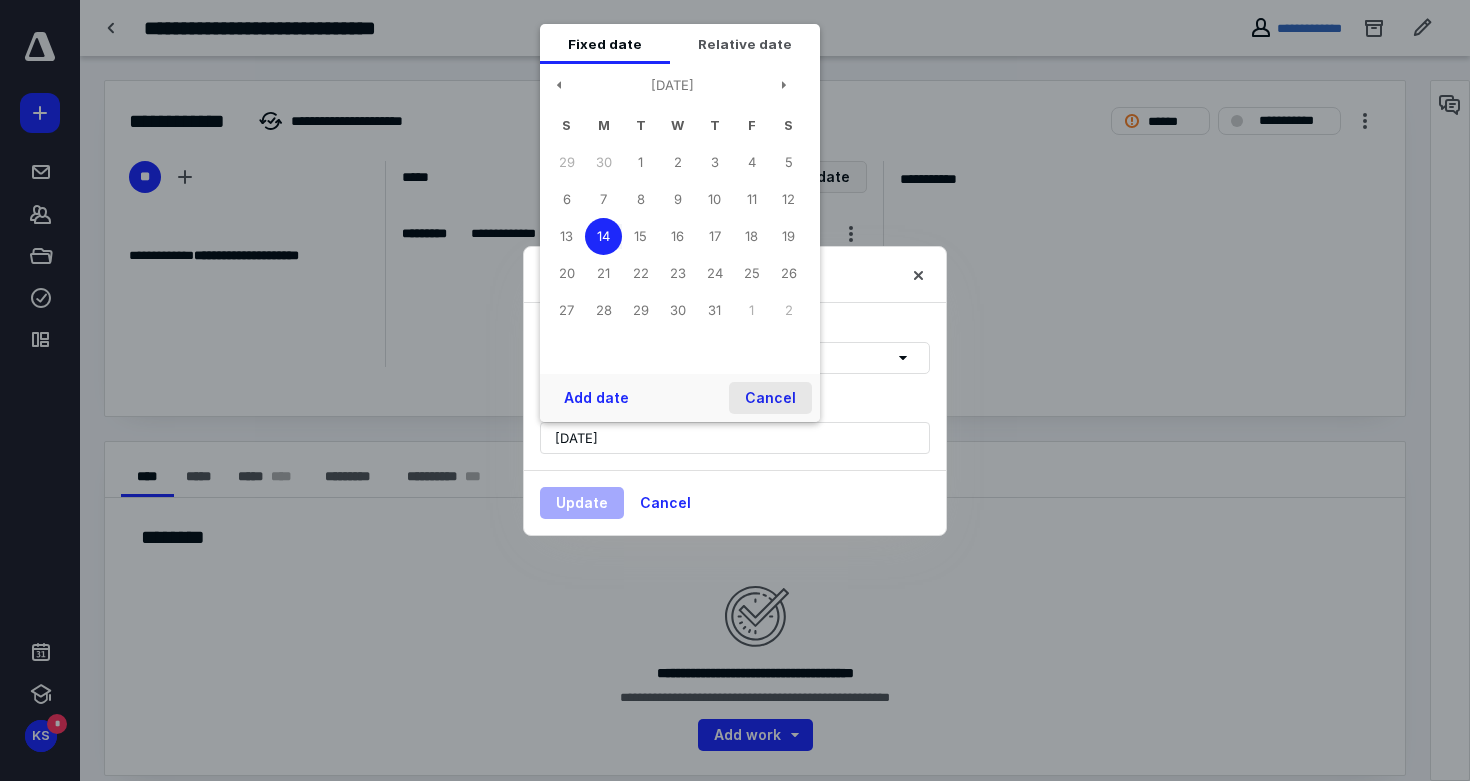 click on "Cancel" at bounding box center [770, 398] 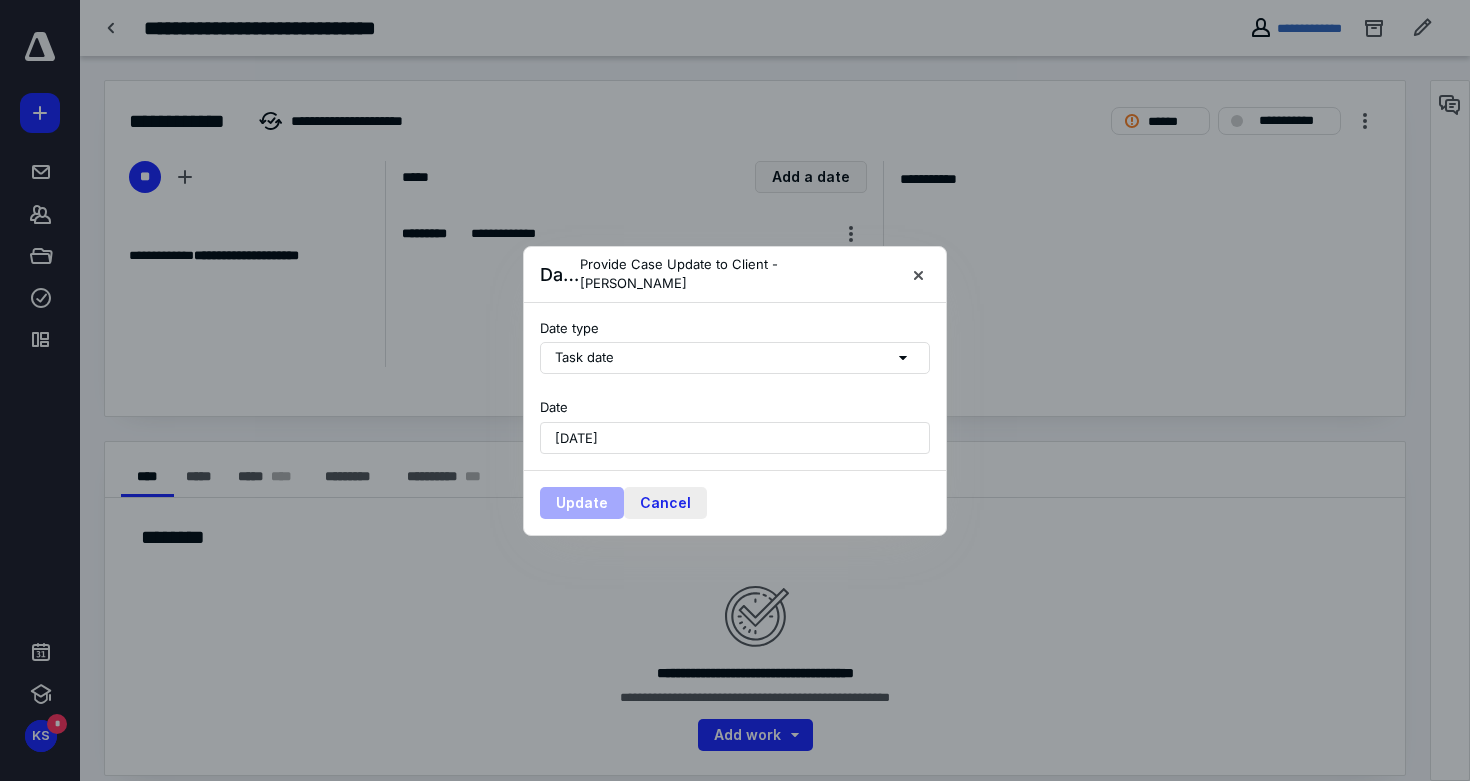 click on "Cancel" at bounding box center [665, 503] 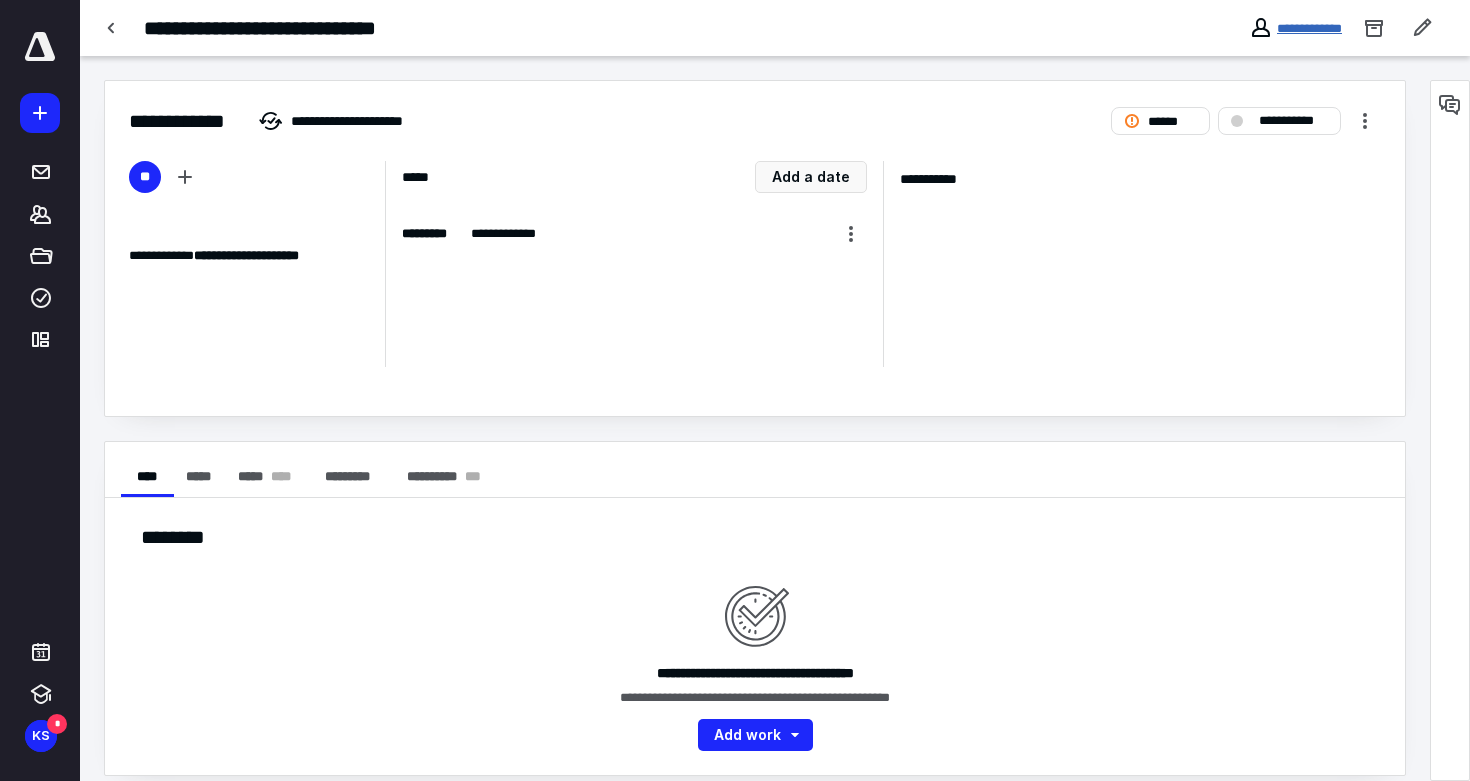 click on "**********" at bounding box center (1309, 28) 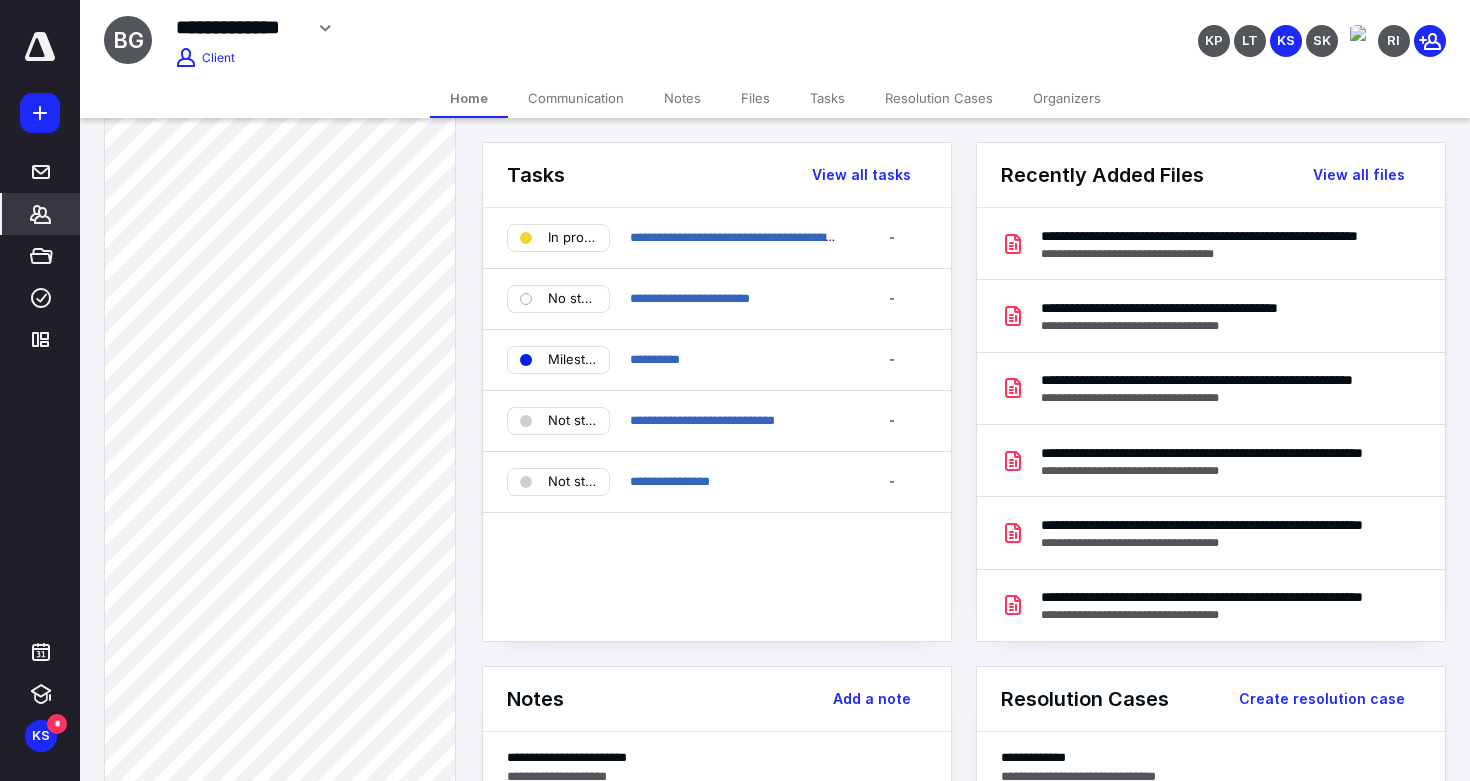 scroll, scrollTop: 806, scrollLeft: 0, axis: vertical 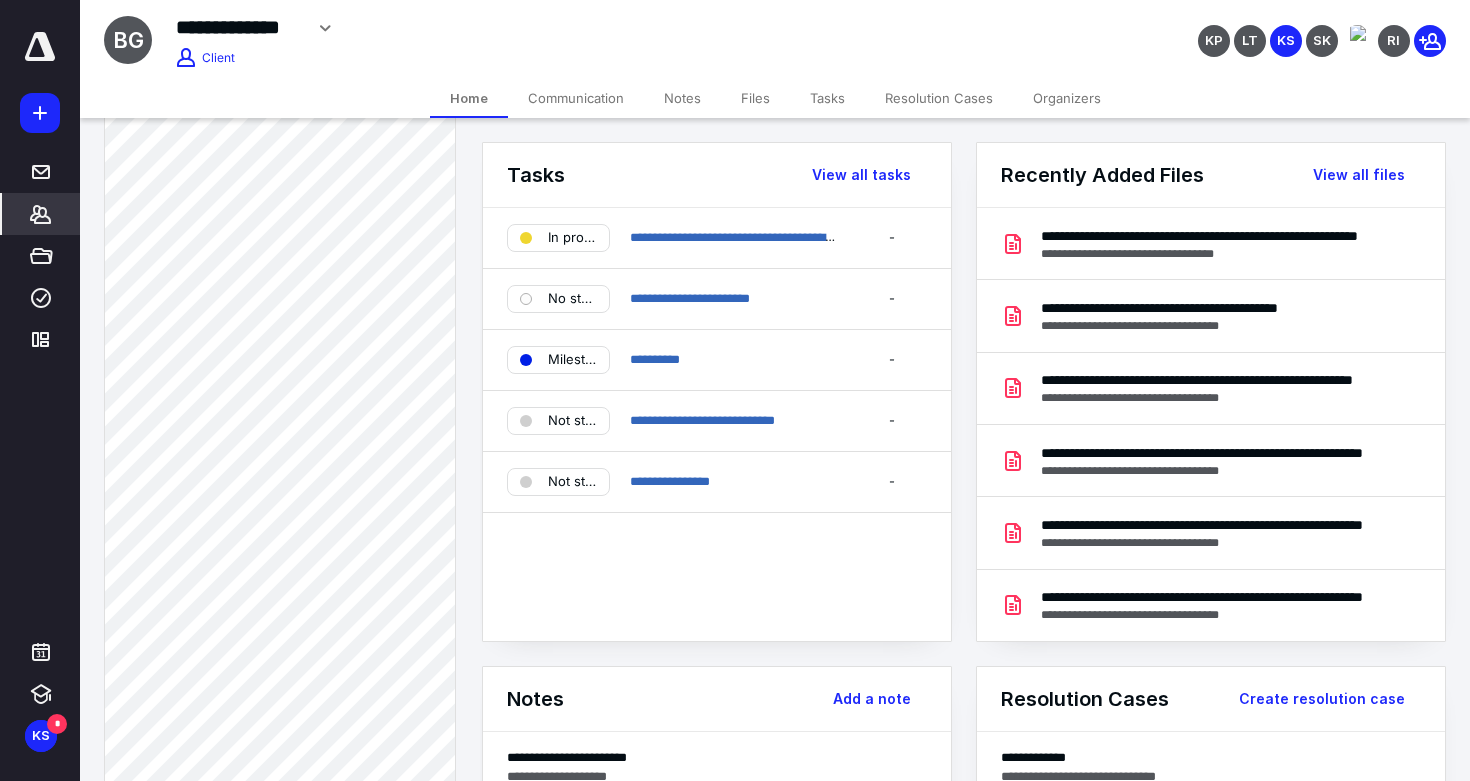 click on "Notes" at bounding box center (682, 98) 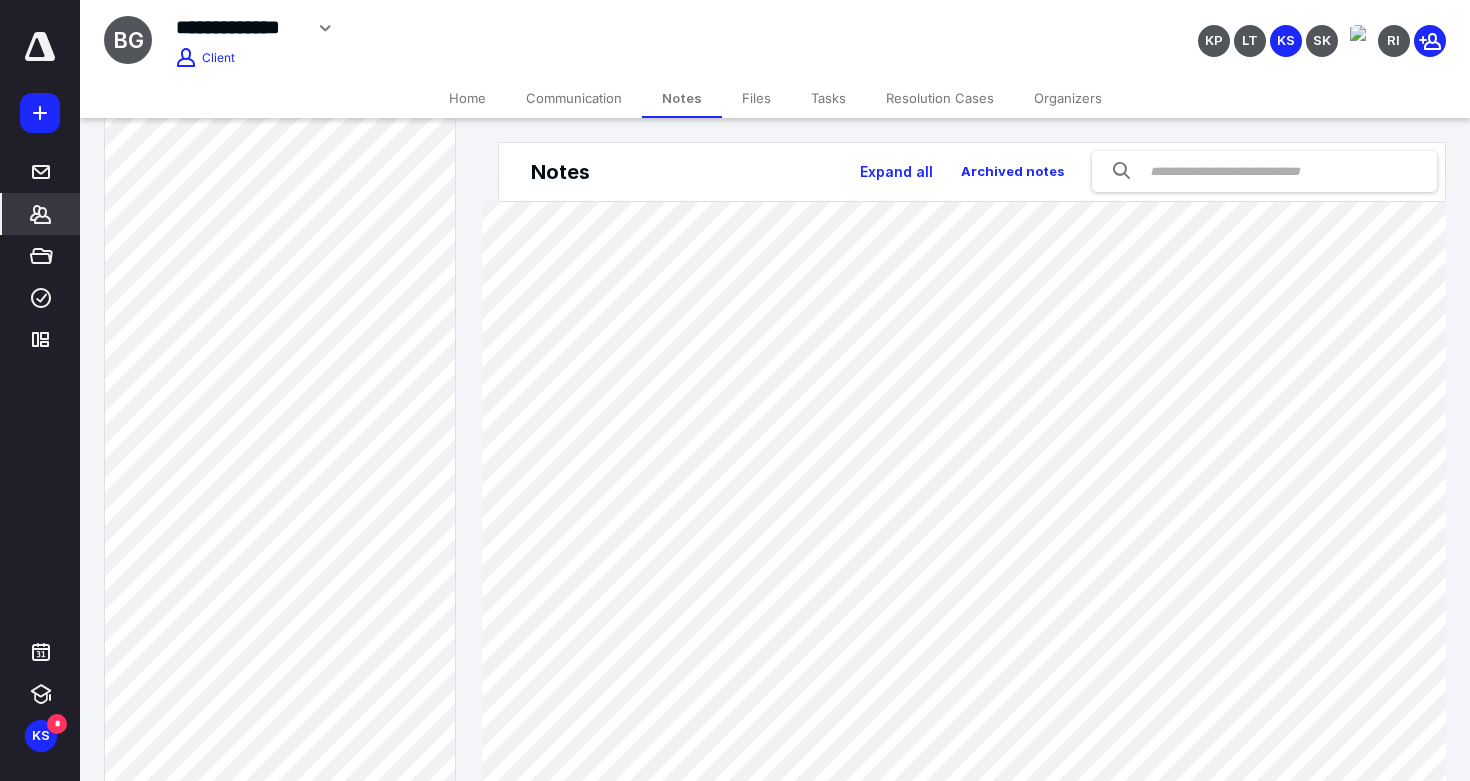 scroll, scrollTop: 0, scrollLeft: 0, axis: both 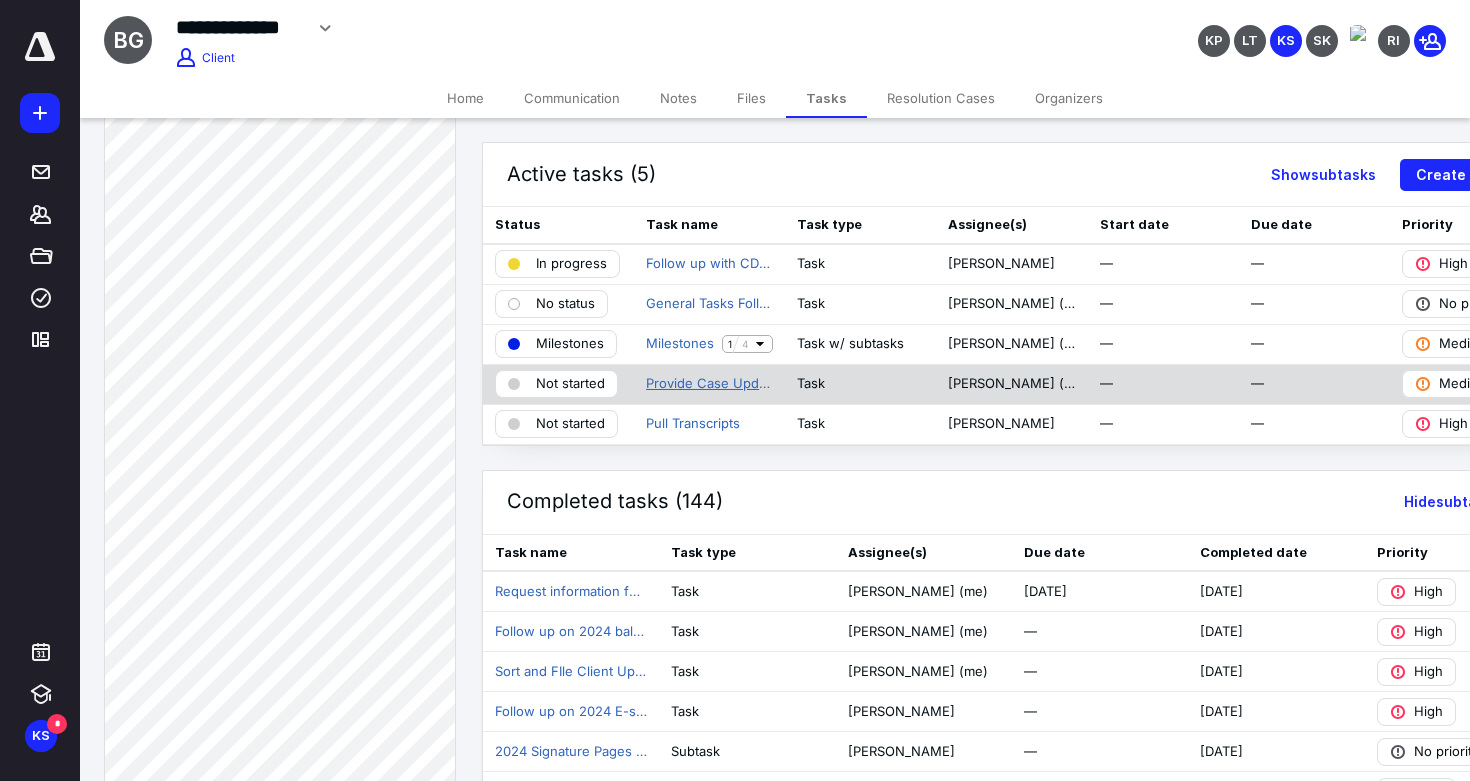 click on "Provide Case Update to Client" at bounding box center [709, 384] 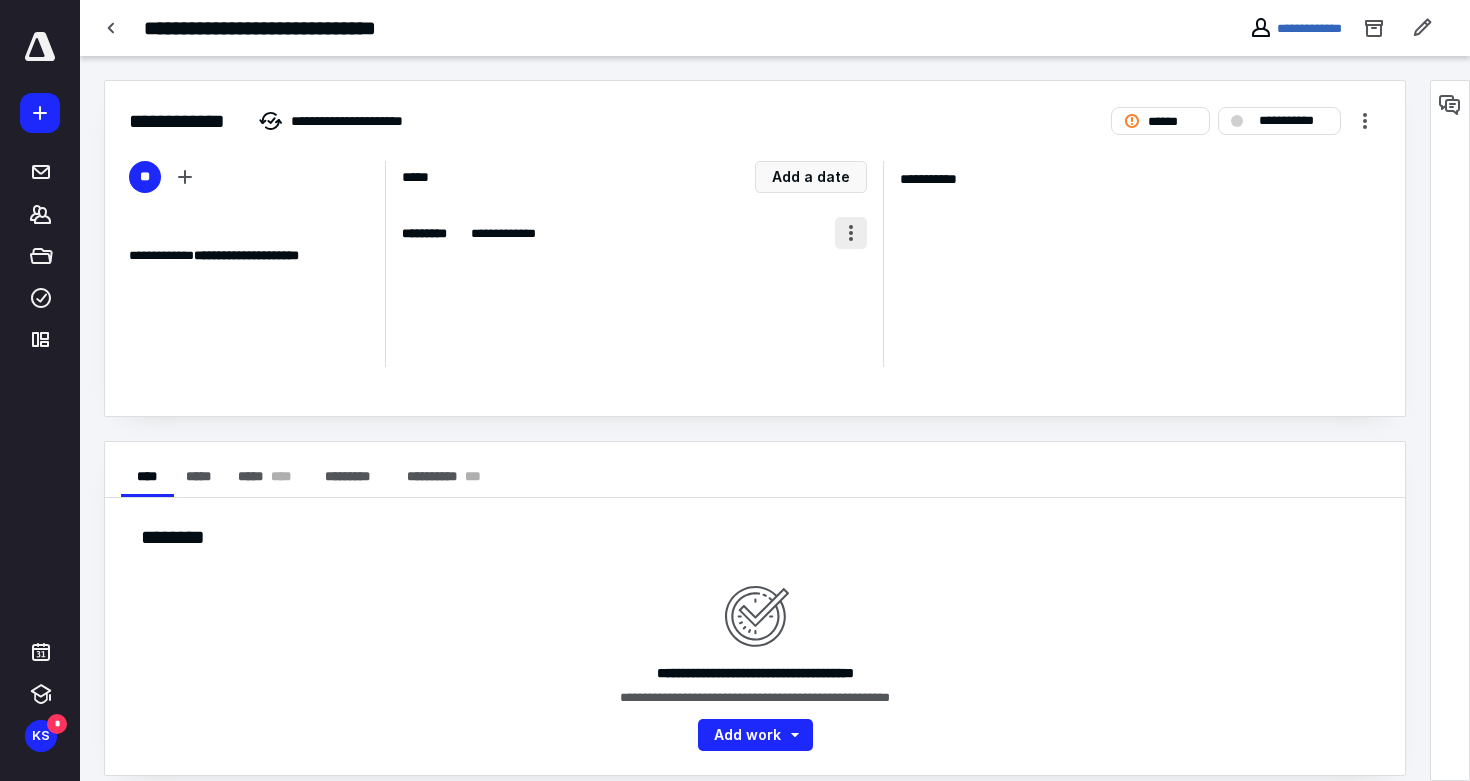 click at bounding box center [851, 233] 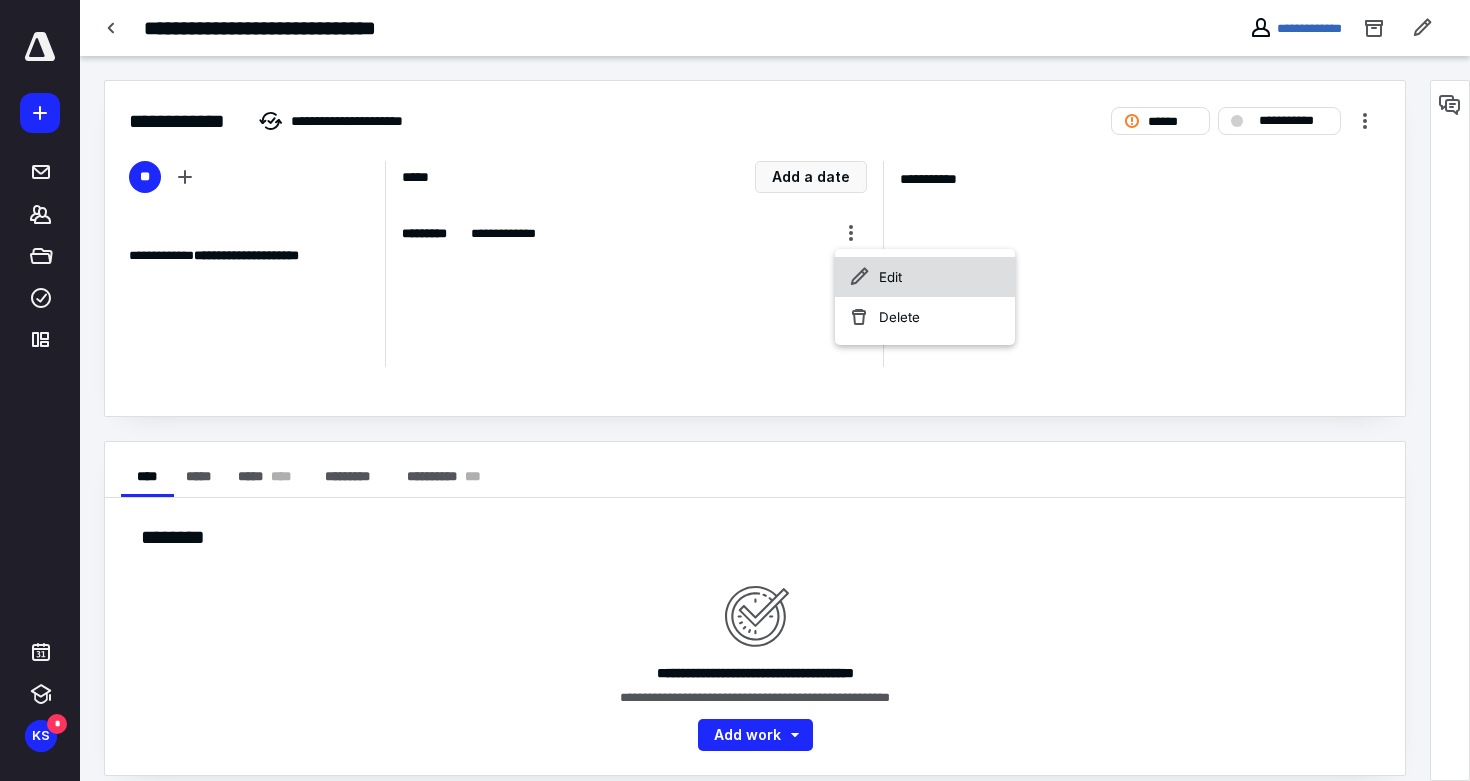 click on "Edit" at bounding box center [925, 277] 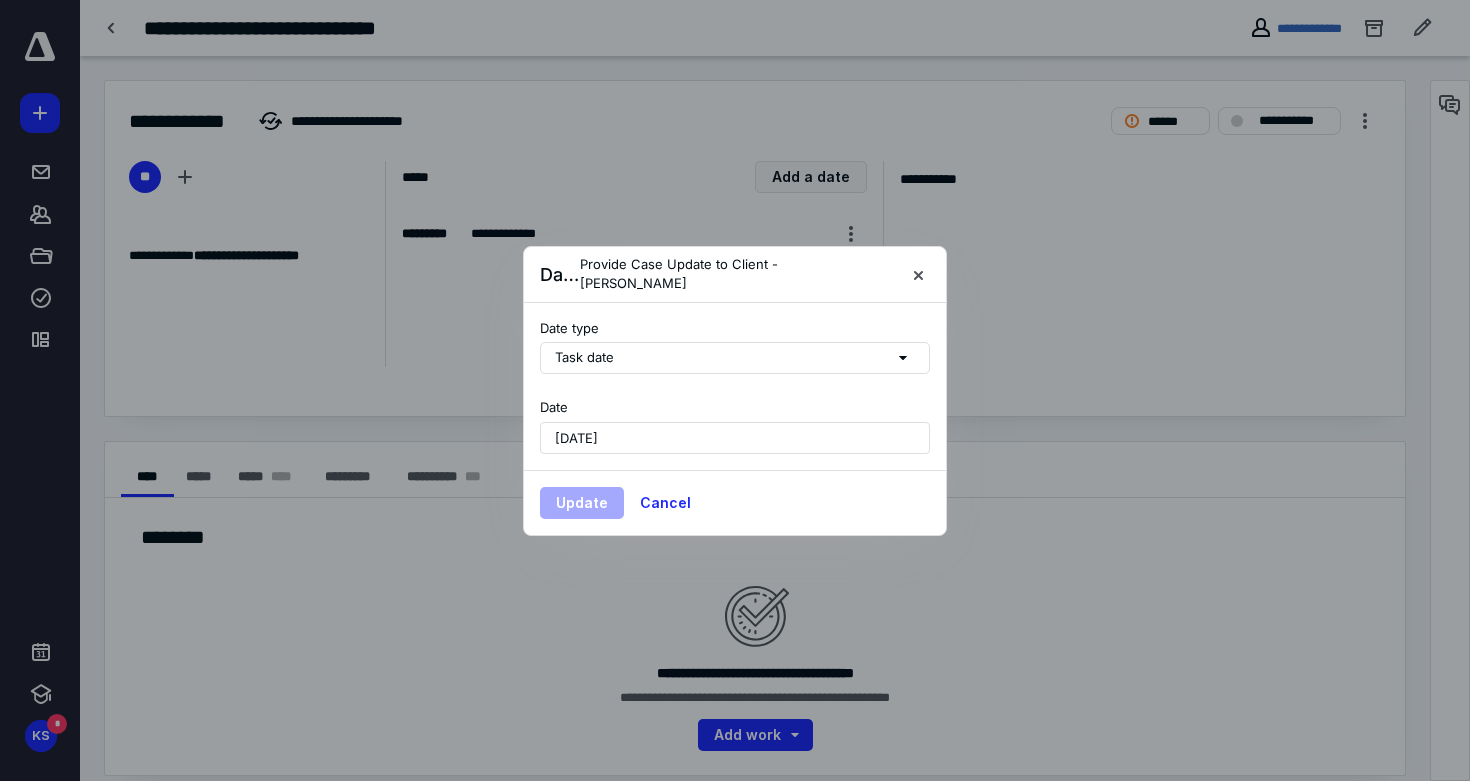 click on "July 14, 2025" at bounding box center (735, 438) 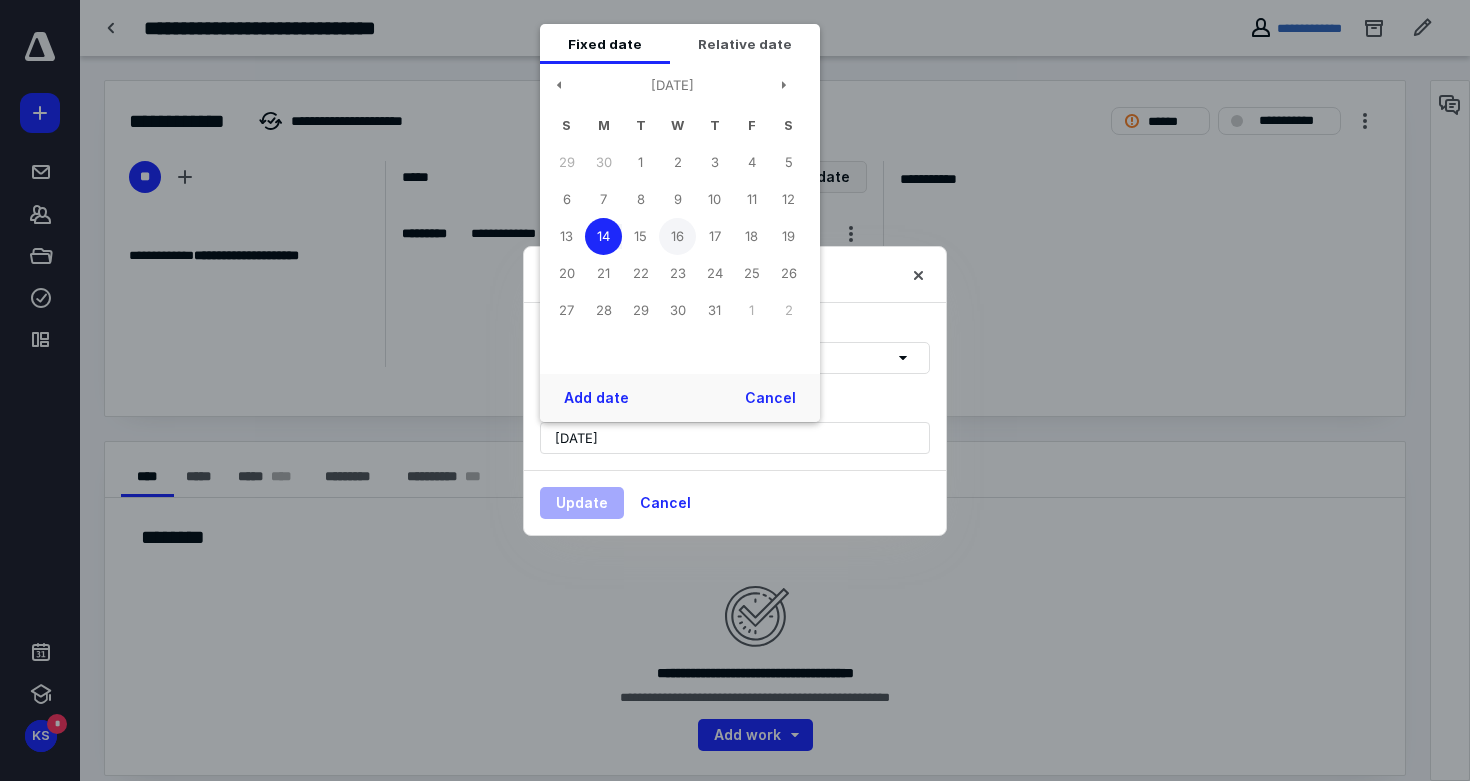 click on "16" at bounding box center (677, 236) 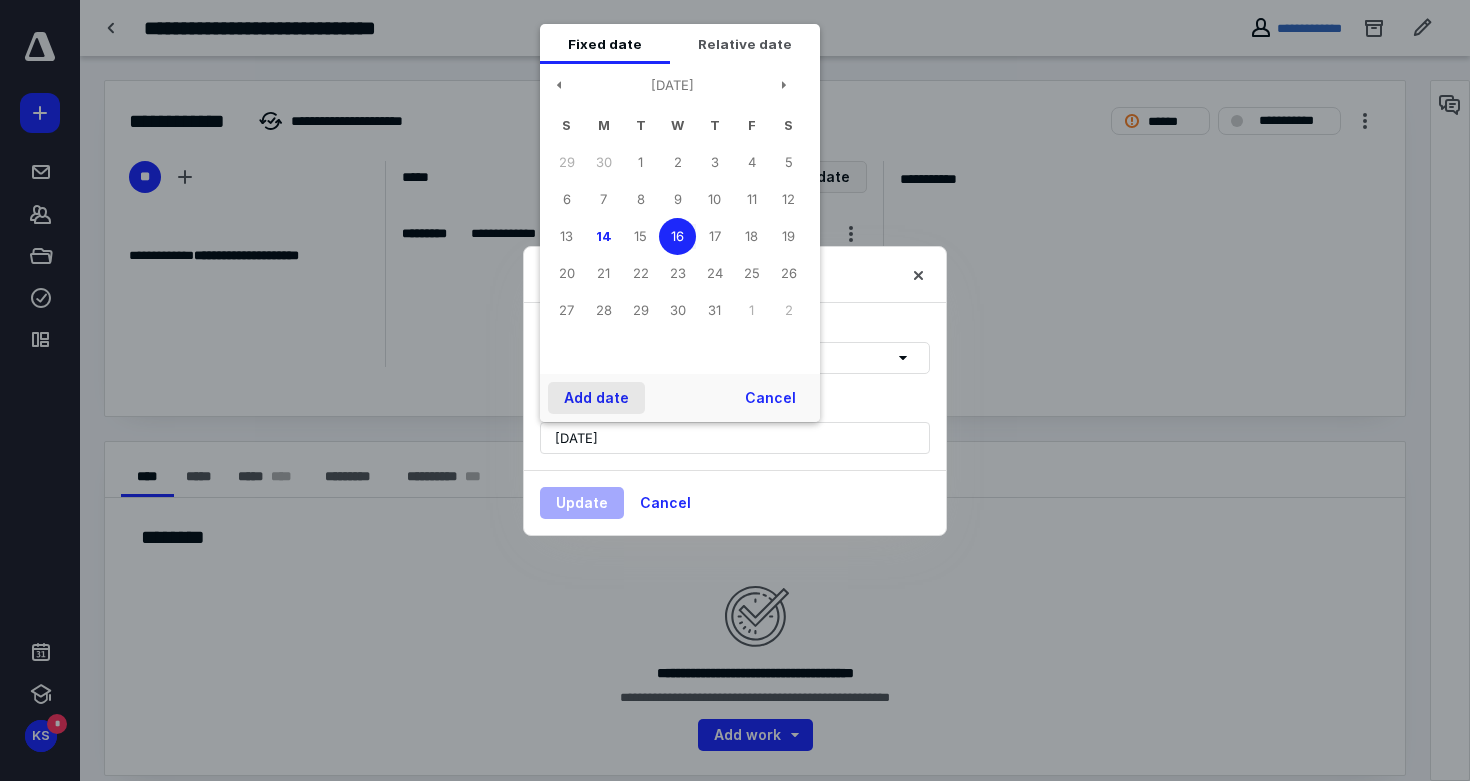 click on "Add date" at bounding box center [596, 398] 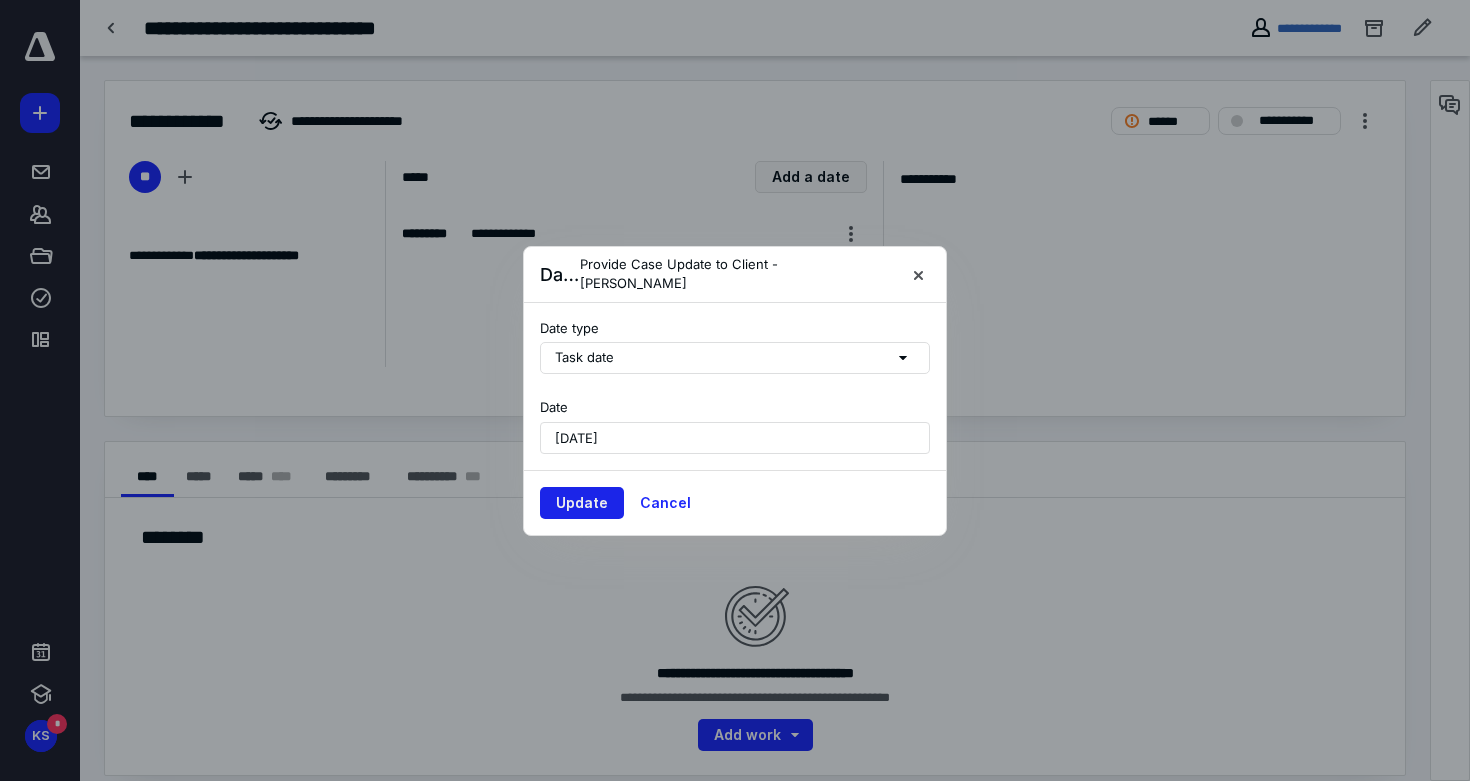 click on "Update" at bounding box center (582, 503) 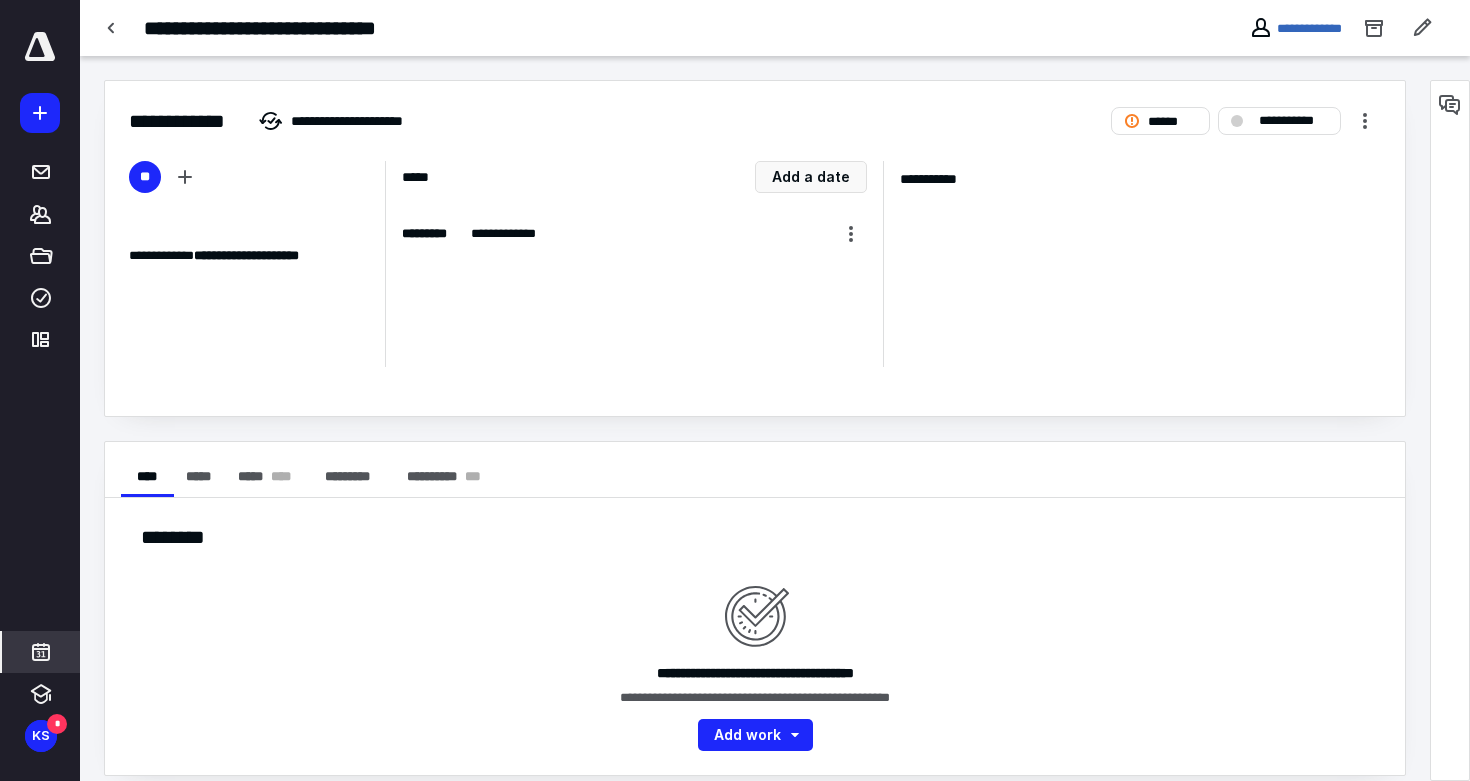 click at bounding box center [41, 652] 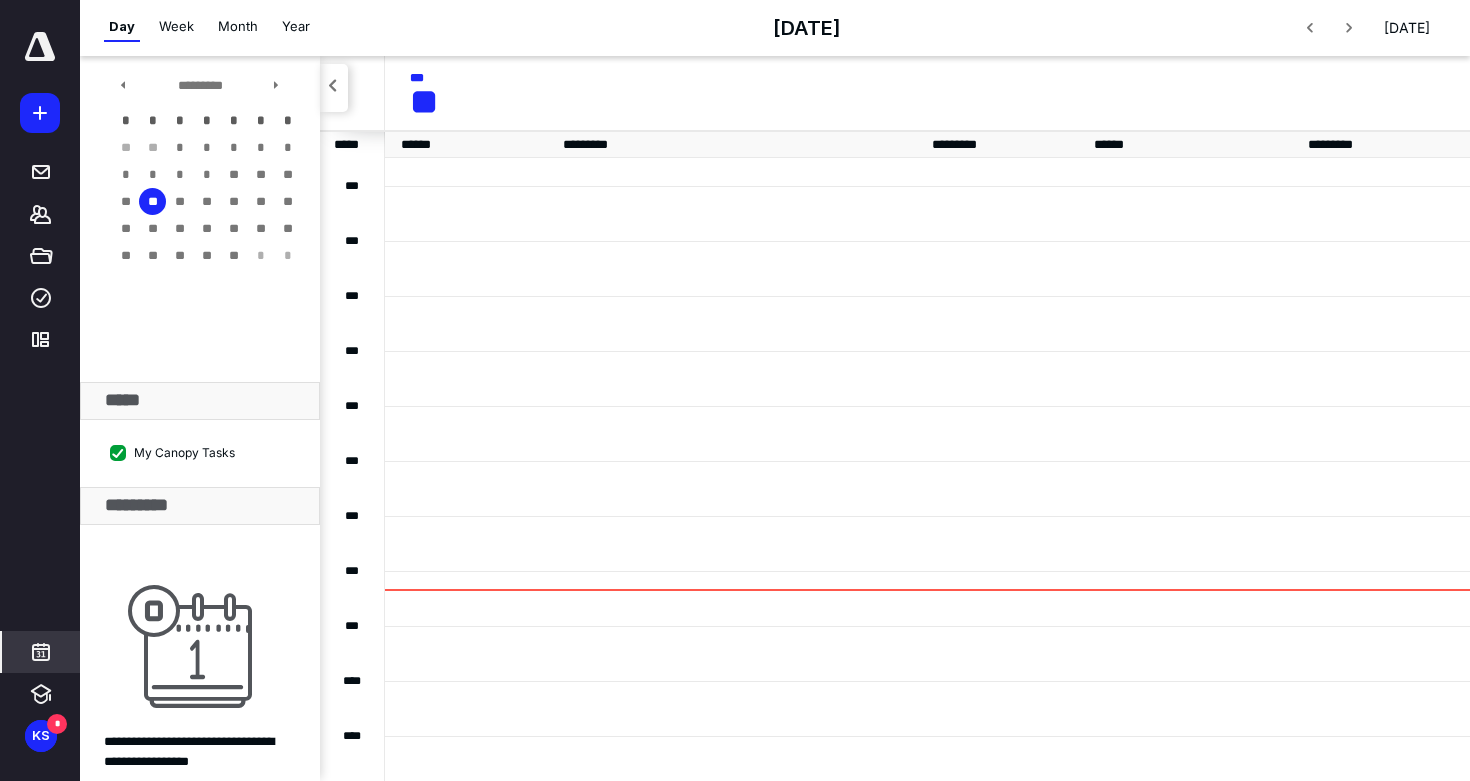scroll, scrollTop: 385, scrollLeft: 0, axis: vertical 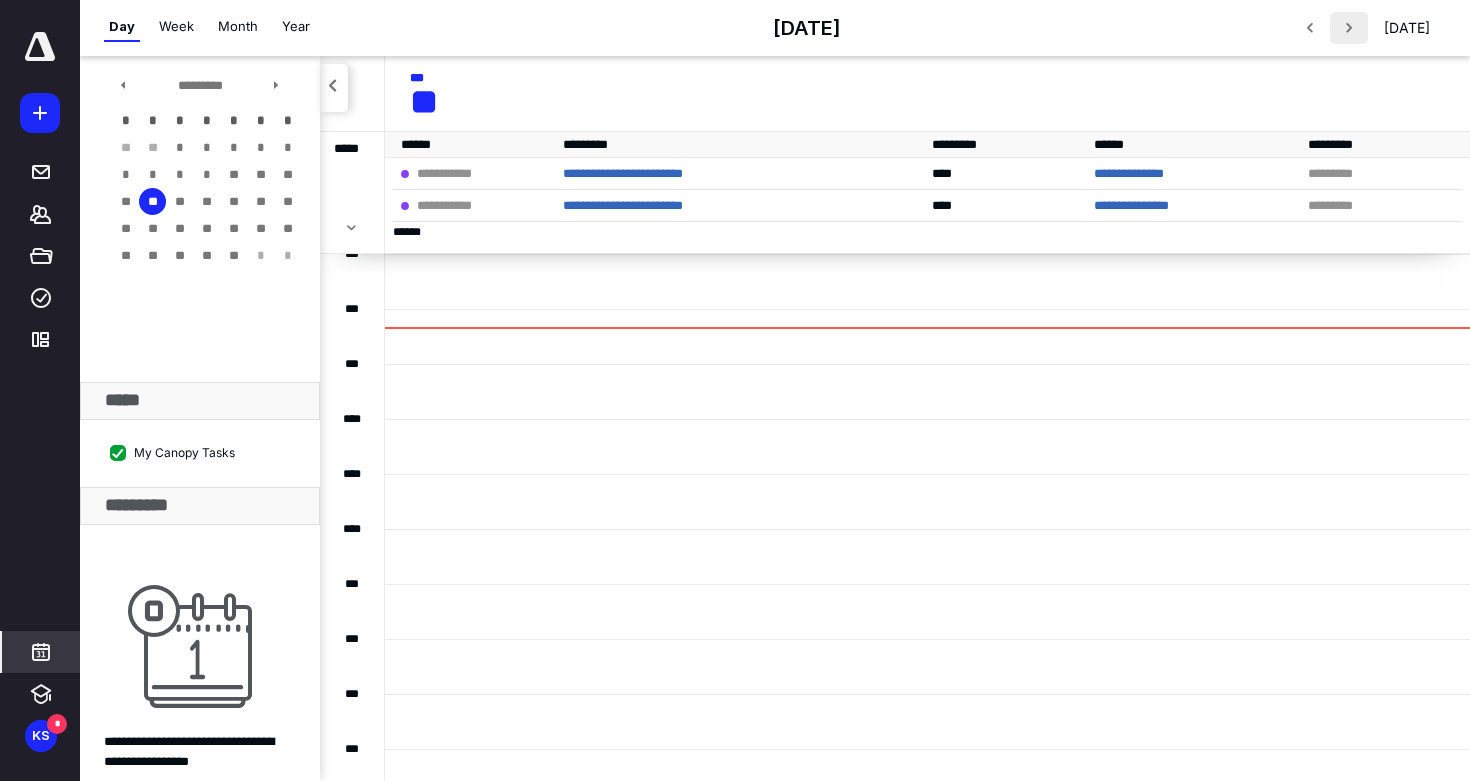 click at bounding box center (1349, 28) 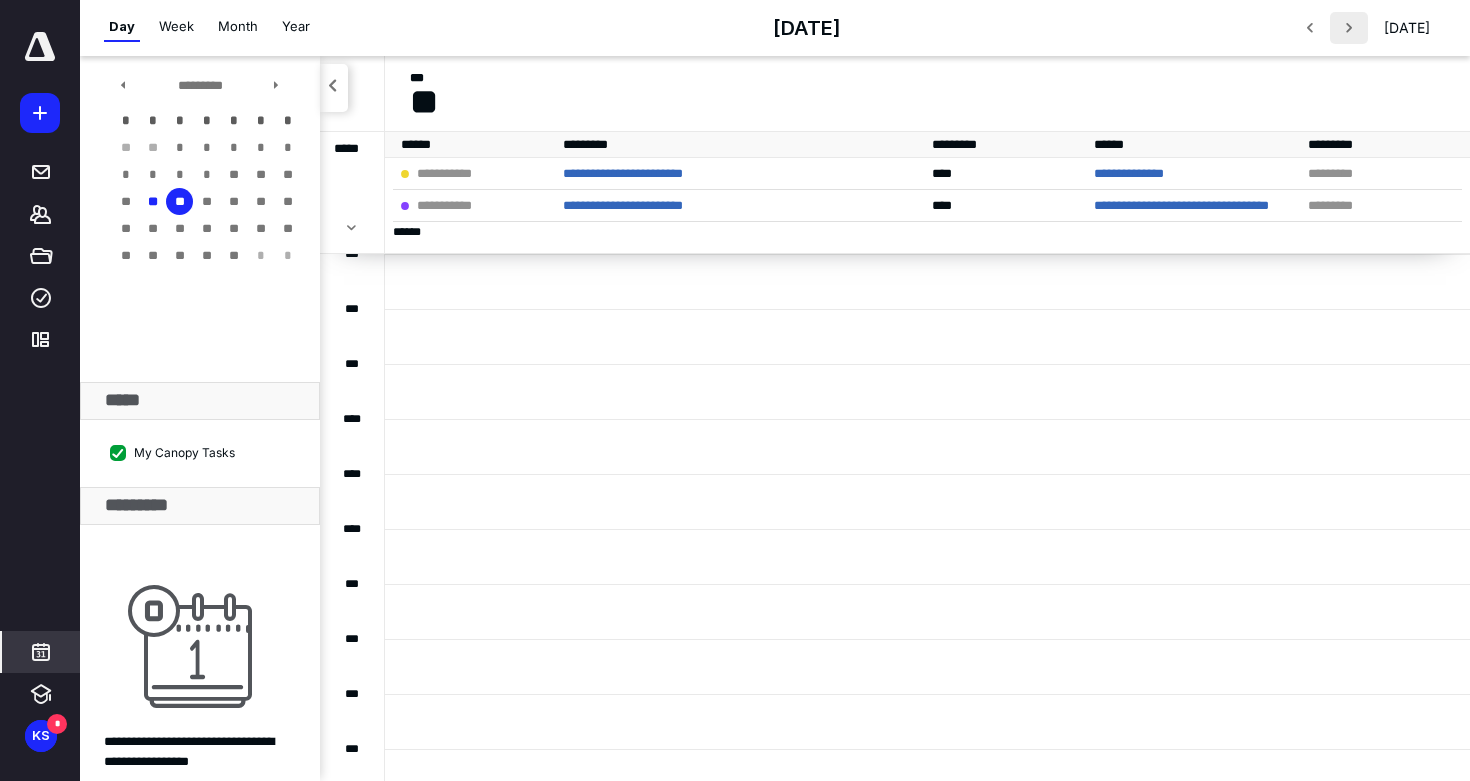 click at bounding box center (1349, 28) 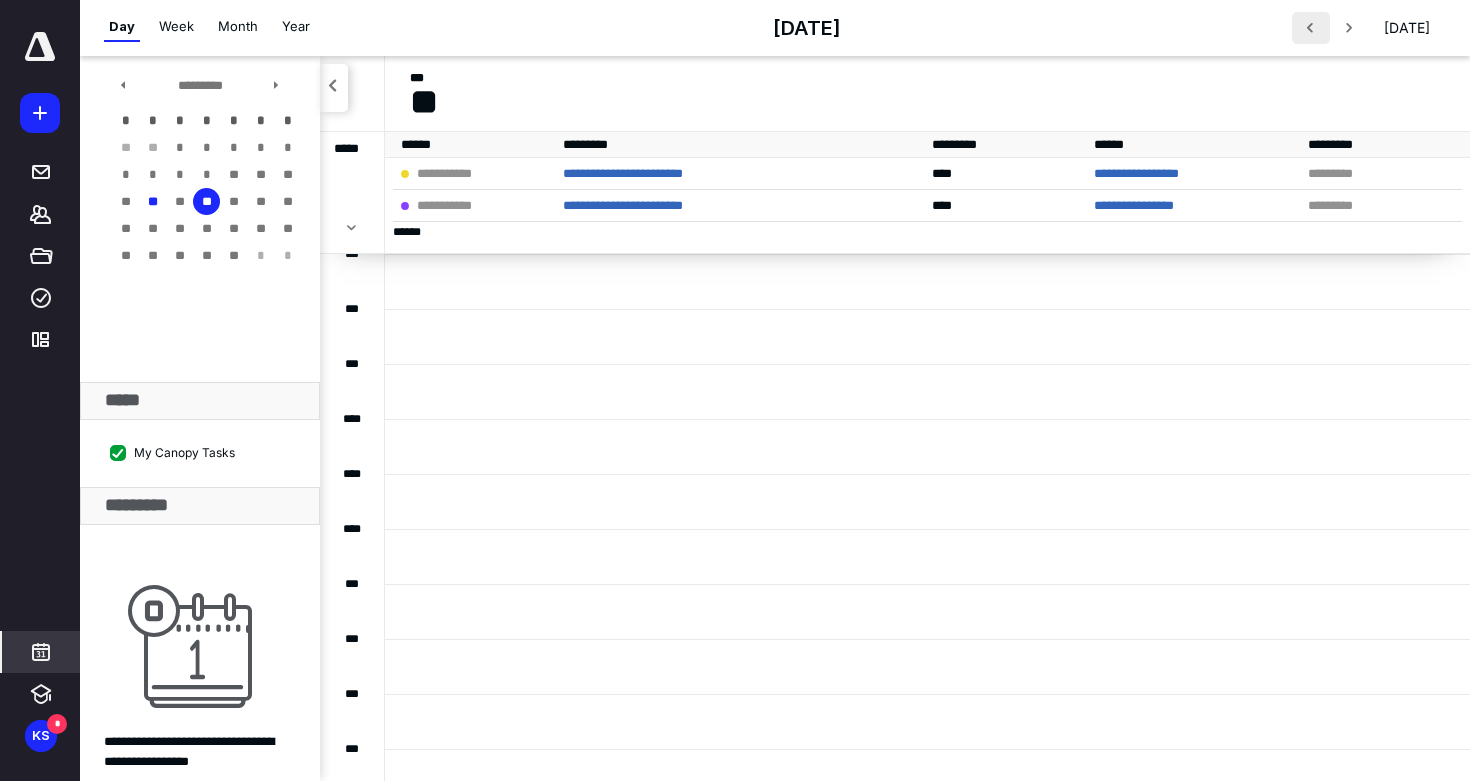click at bounding box center [1311, 28] 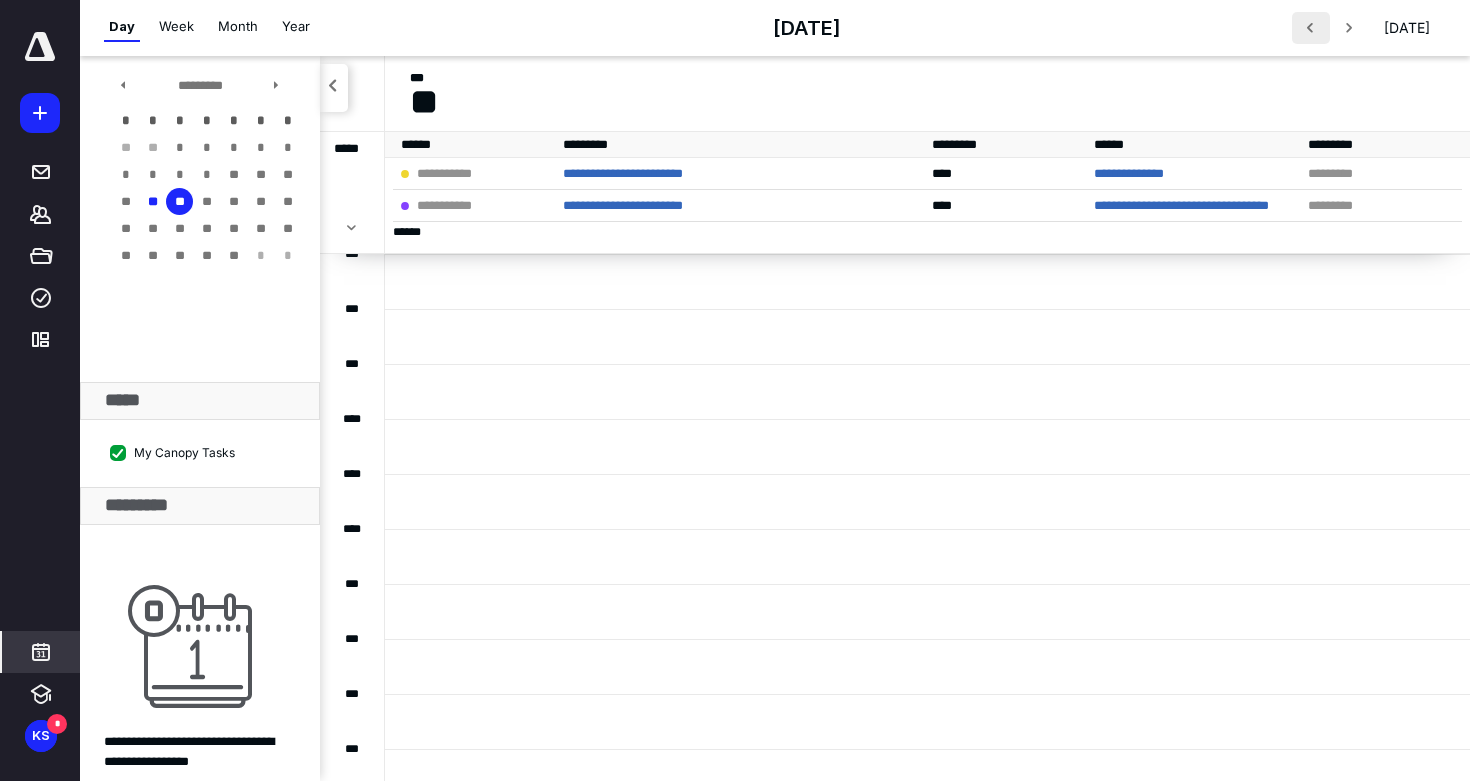 click at bounding box center [1311, 28] 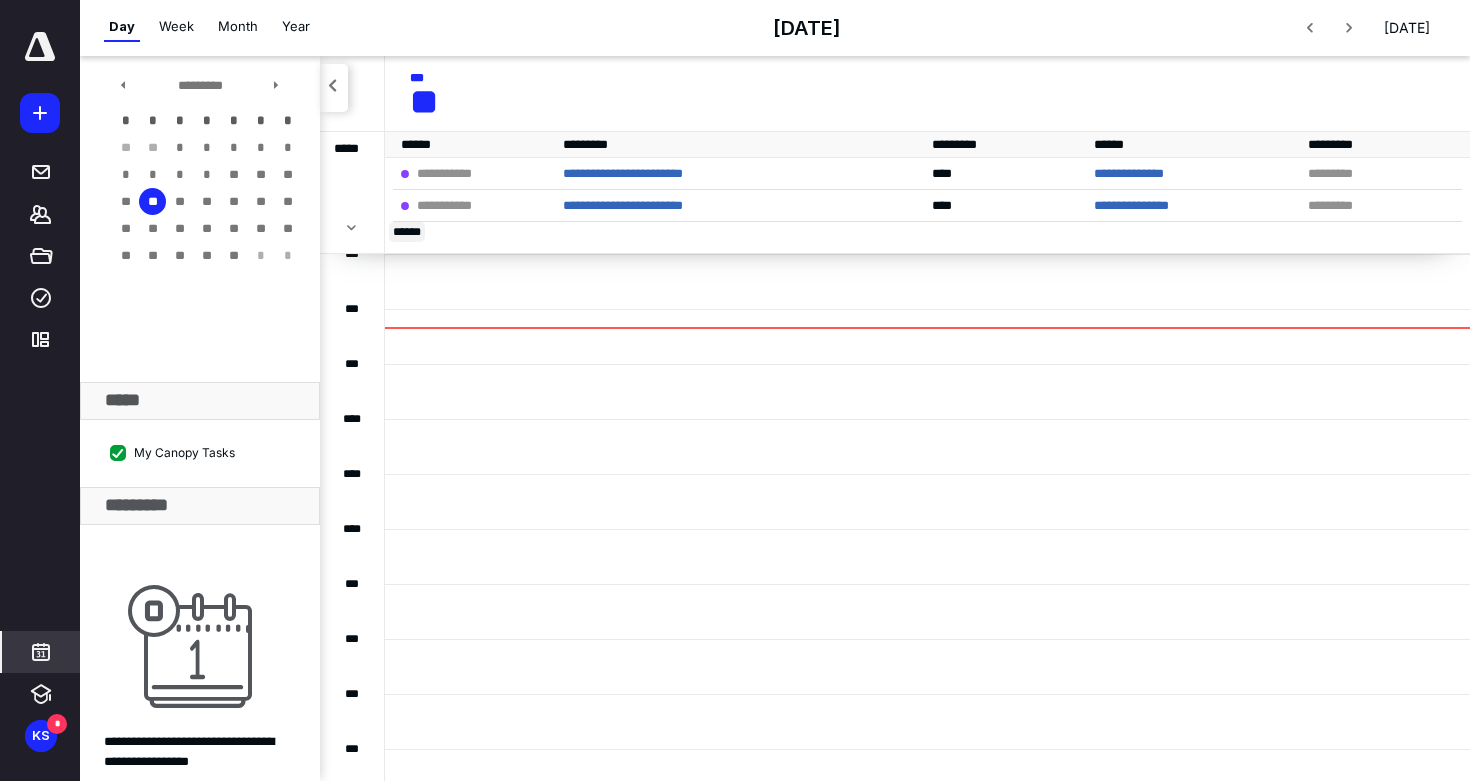 click on "* ****" at bounding box center (407, 232) 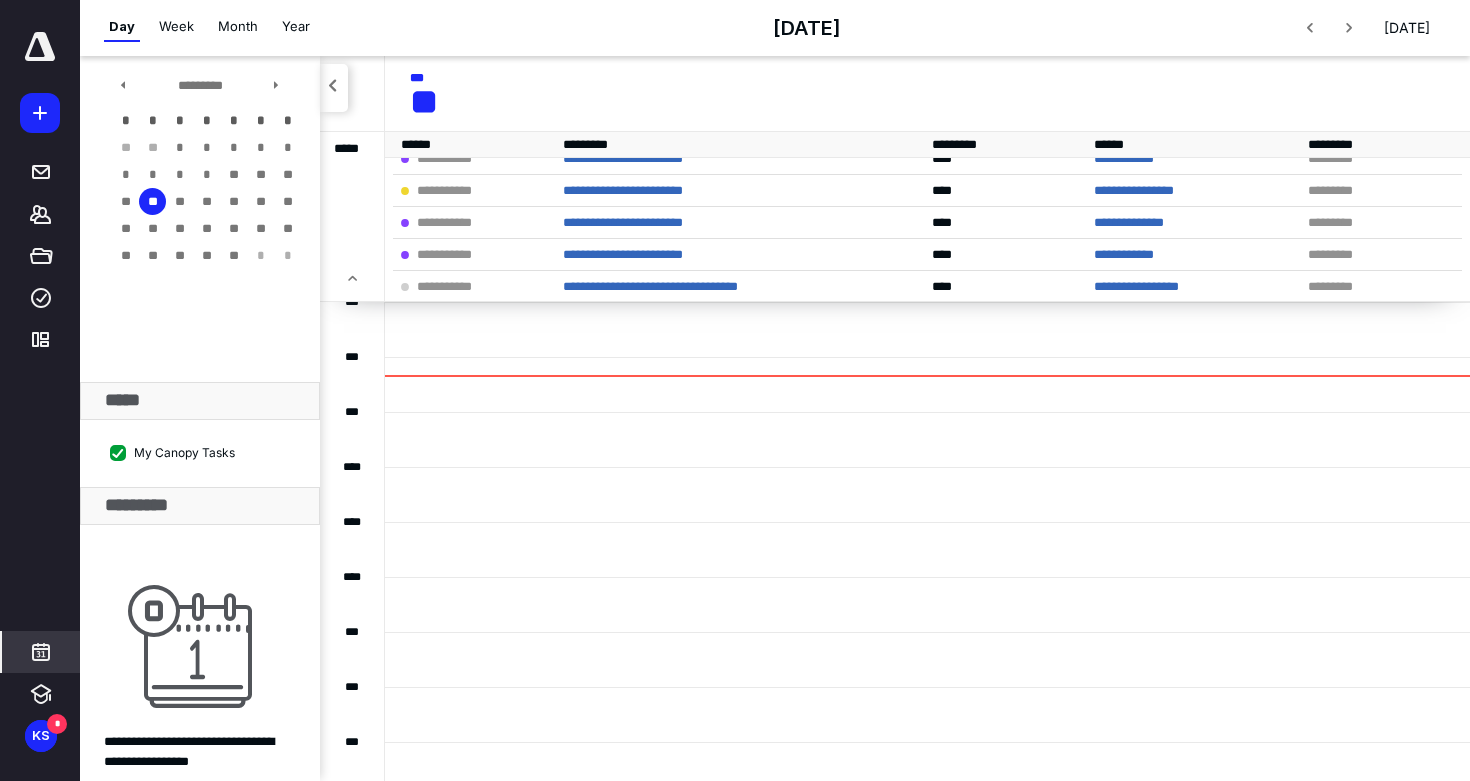 scroll, scrollTop: 143, scrollLeft: 0, axis: vertical 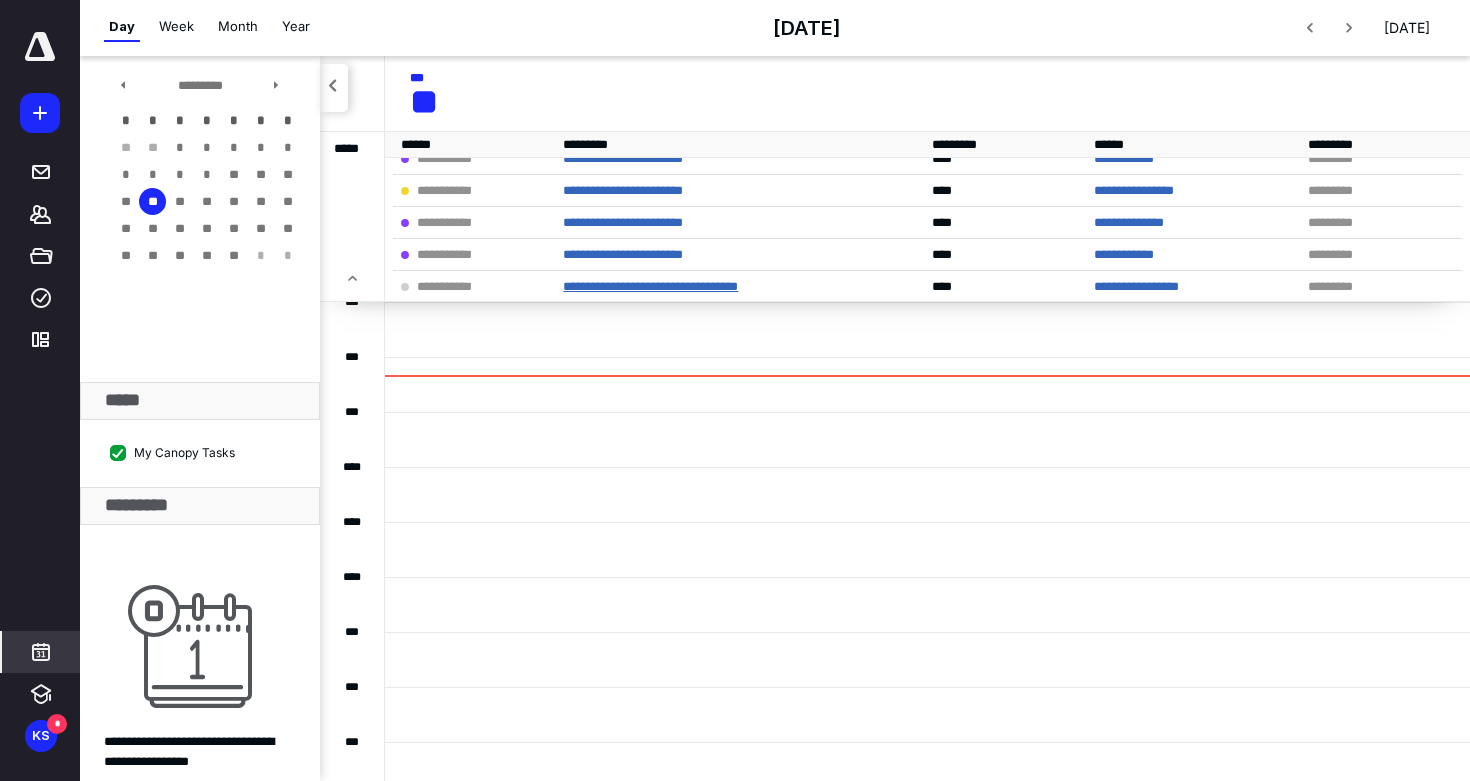 click on "**********" at bounding box center [650, 286] 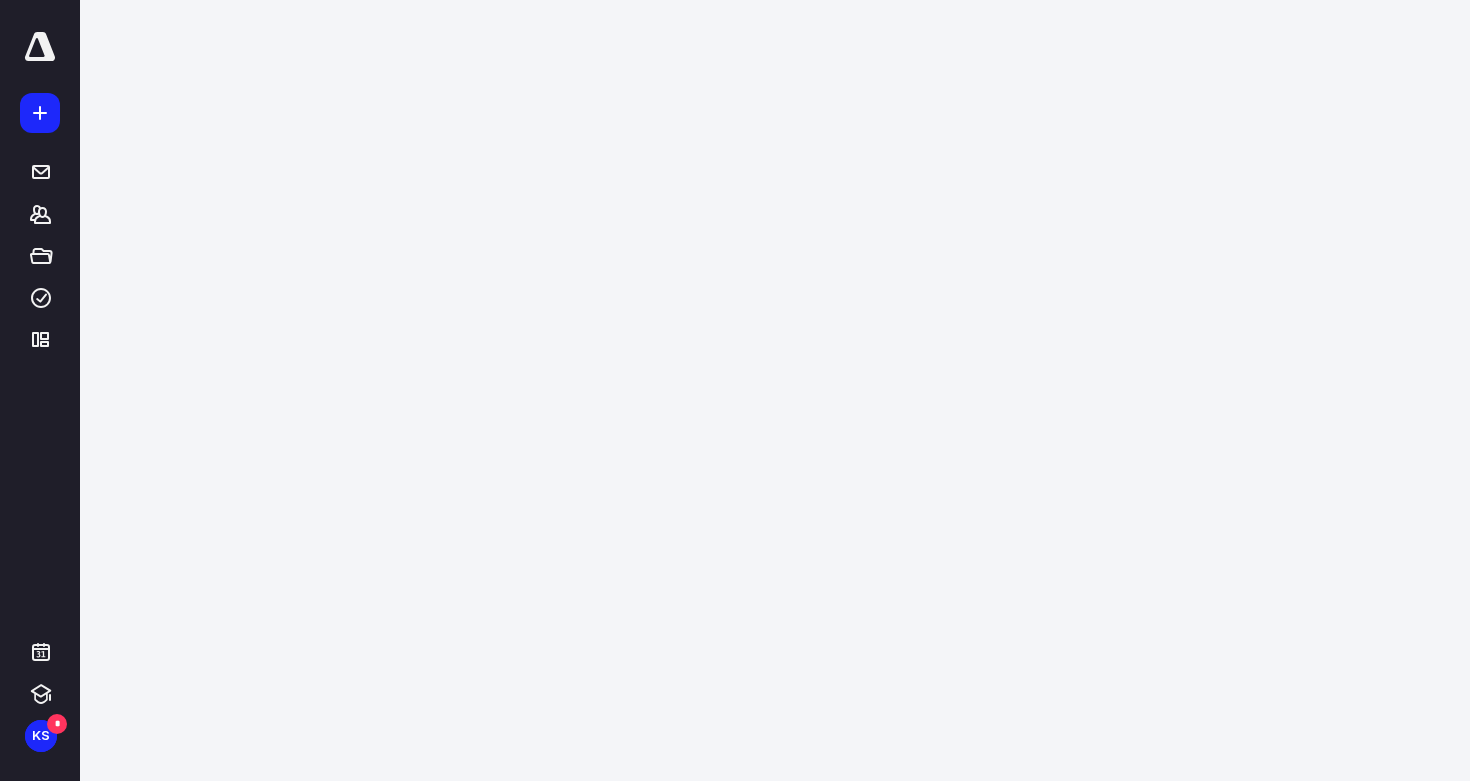scroll, scrollTop: 0, scrollLeft: 0, axis: both 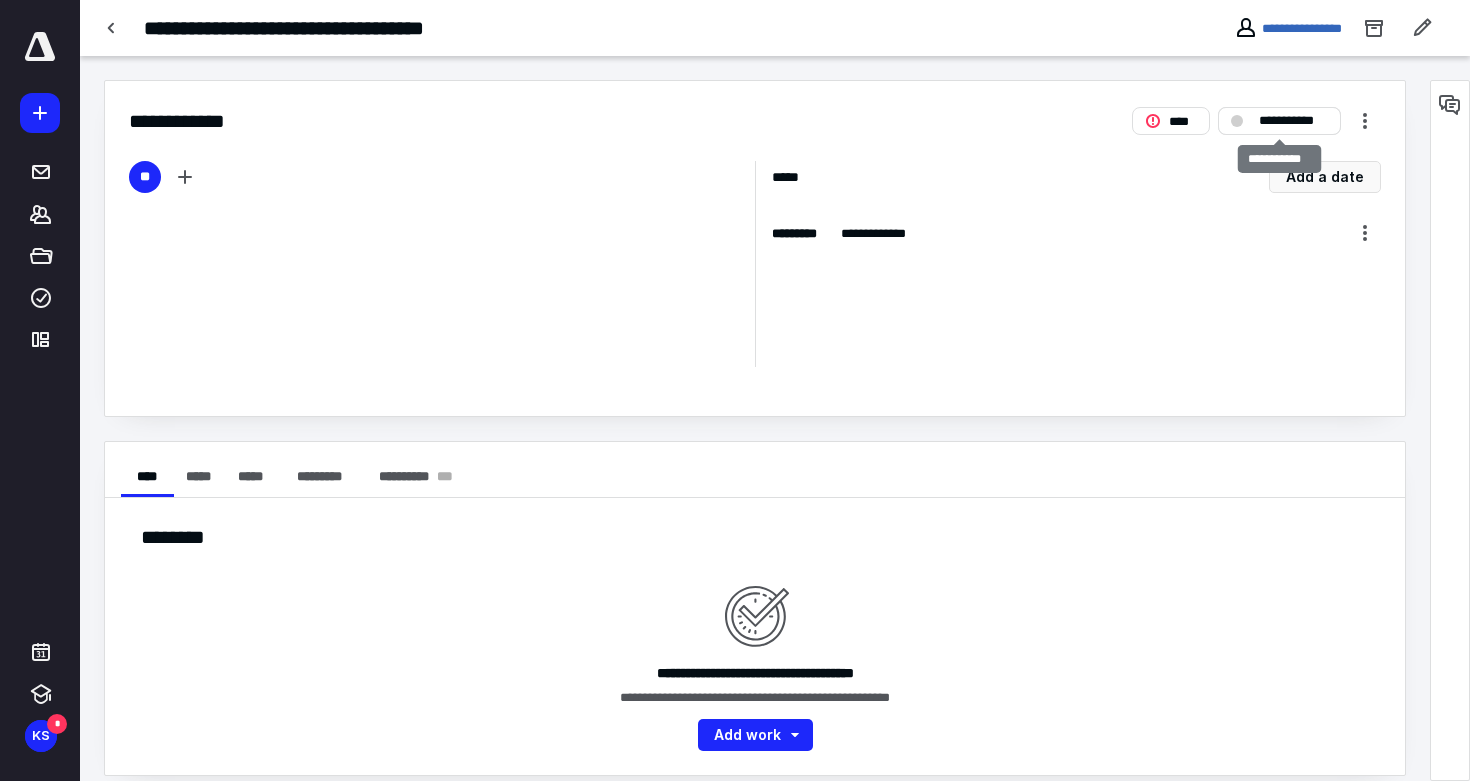 click on "**********" at bounding box center [1293, 121] 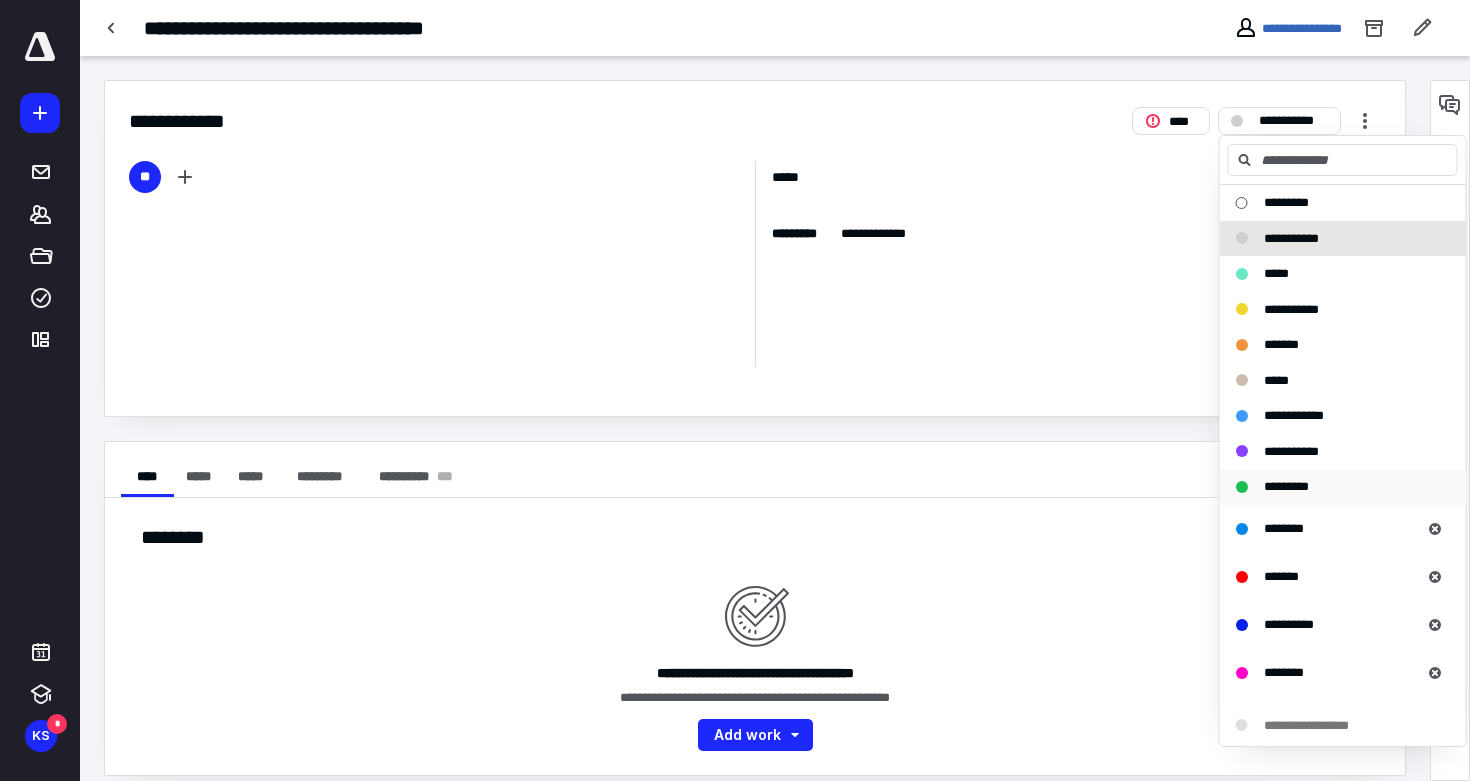 click on "*********" at bounding box center [1343, 487] 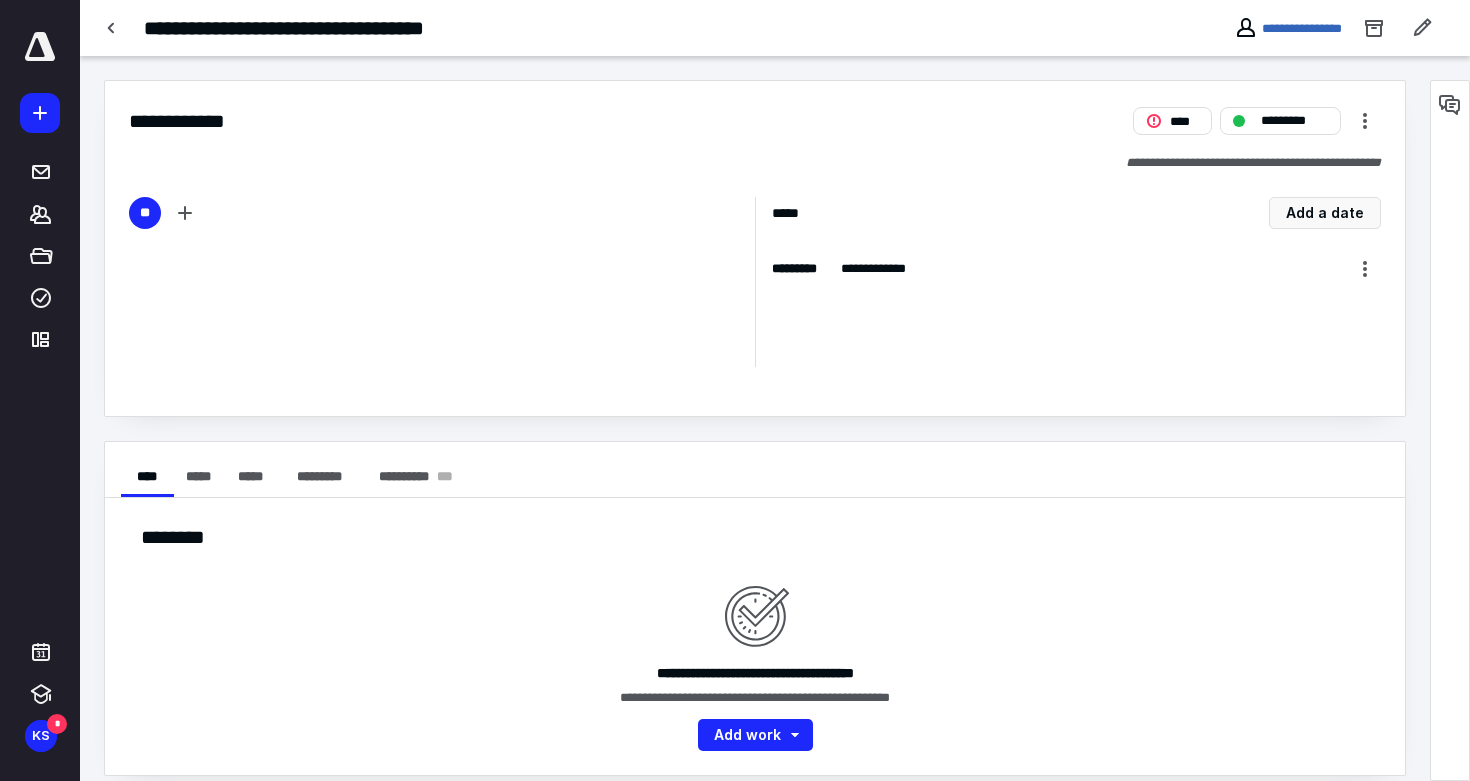 click on "**********" at bounding box center [1344, 28] 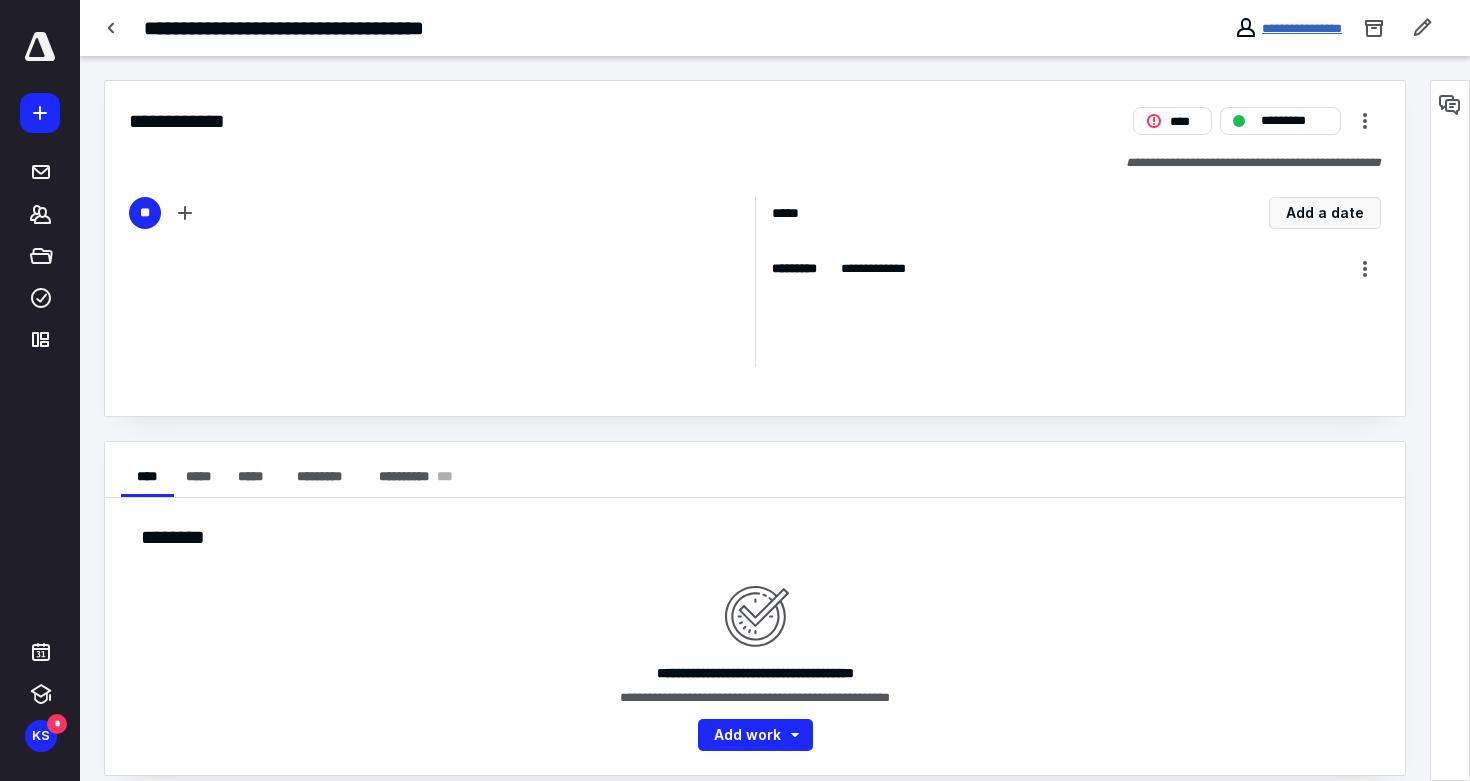 click on "**********" at bounding box center (1302, 28) 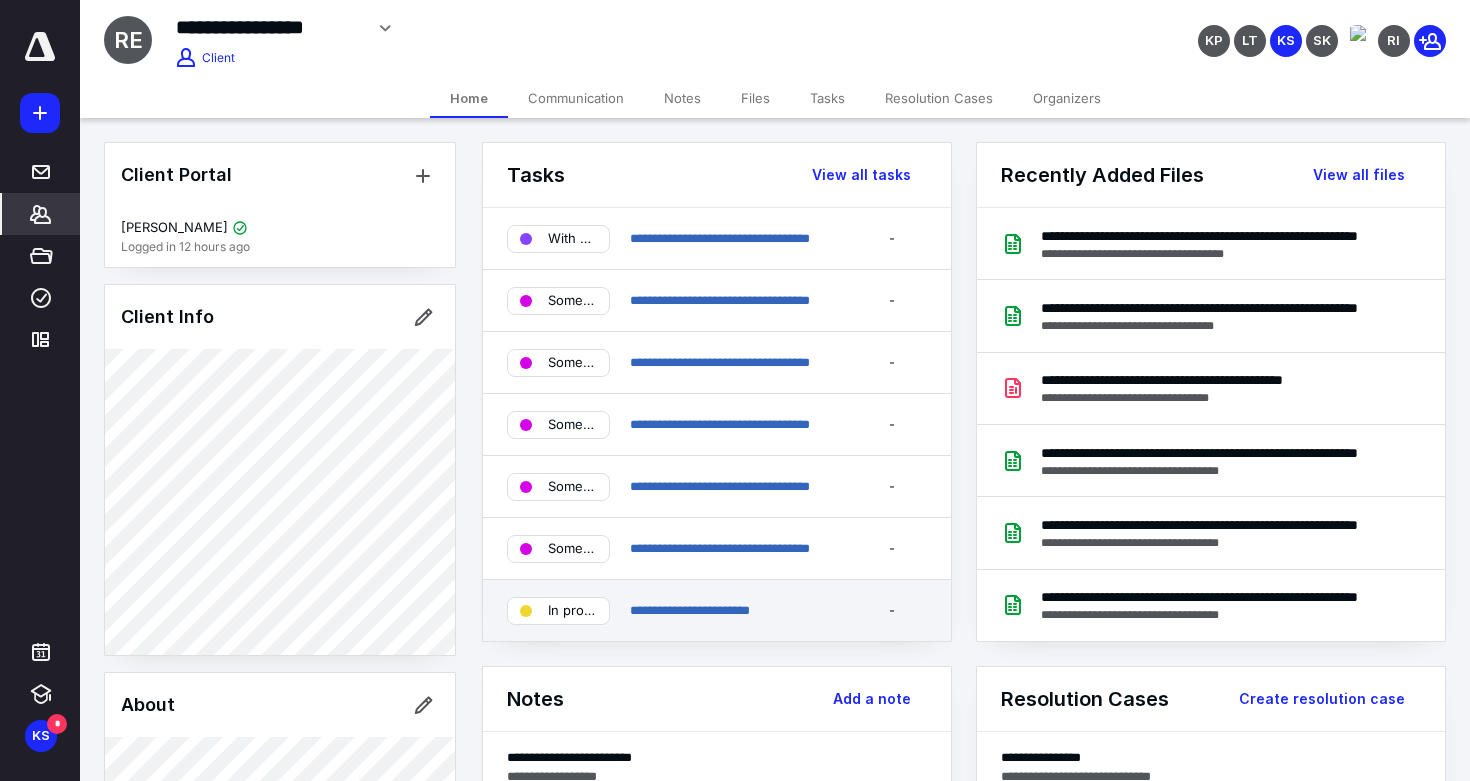 click on "**********" at bounding box center [733, 611] 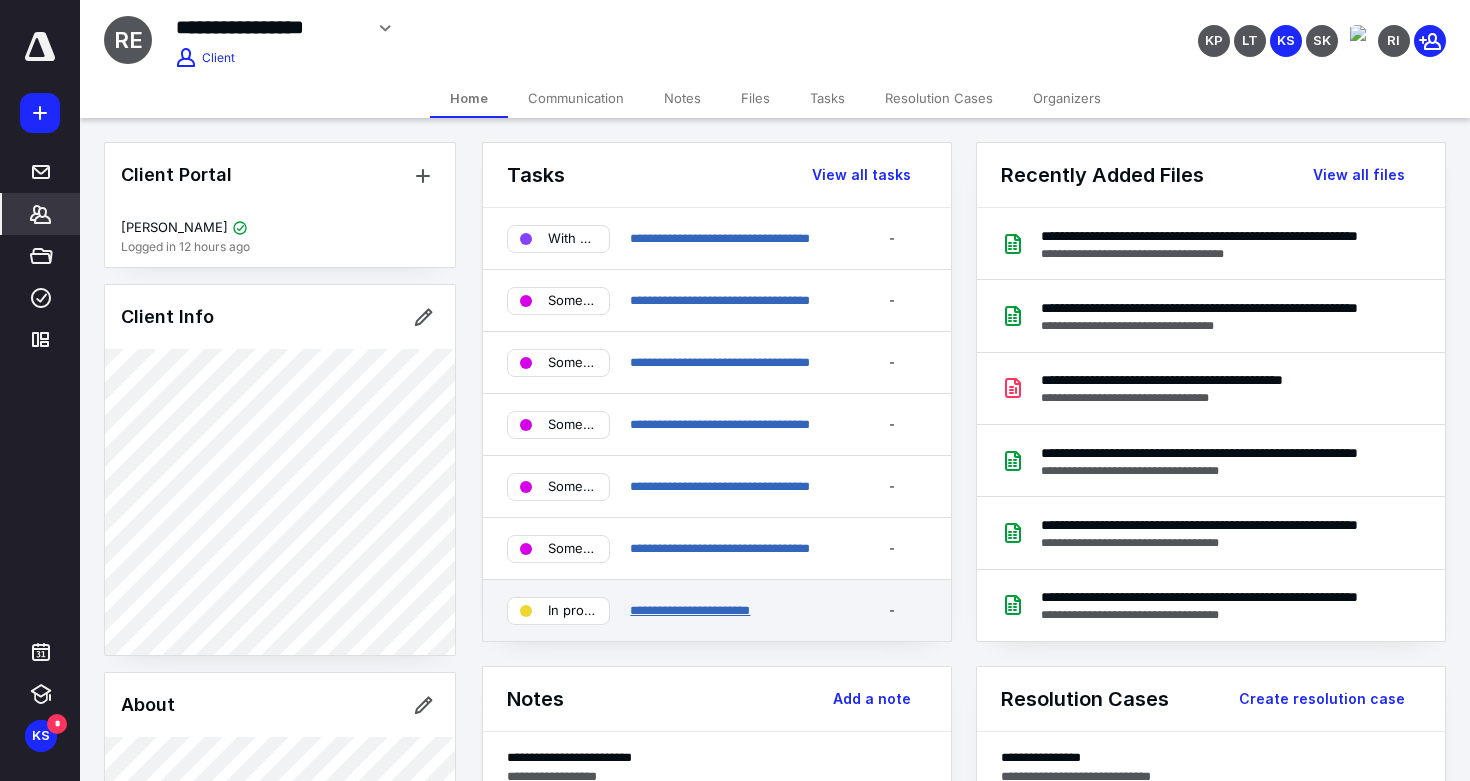 click on "**********" at bounding box center (690, 610) 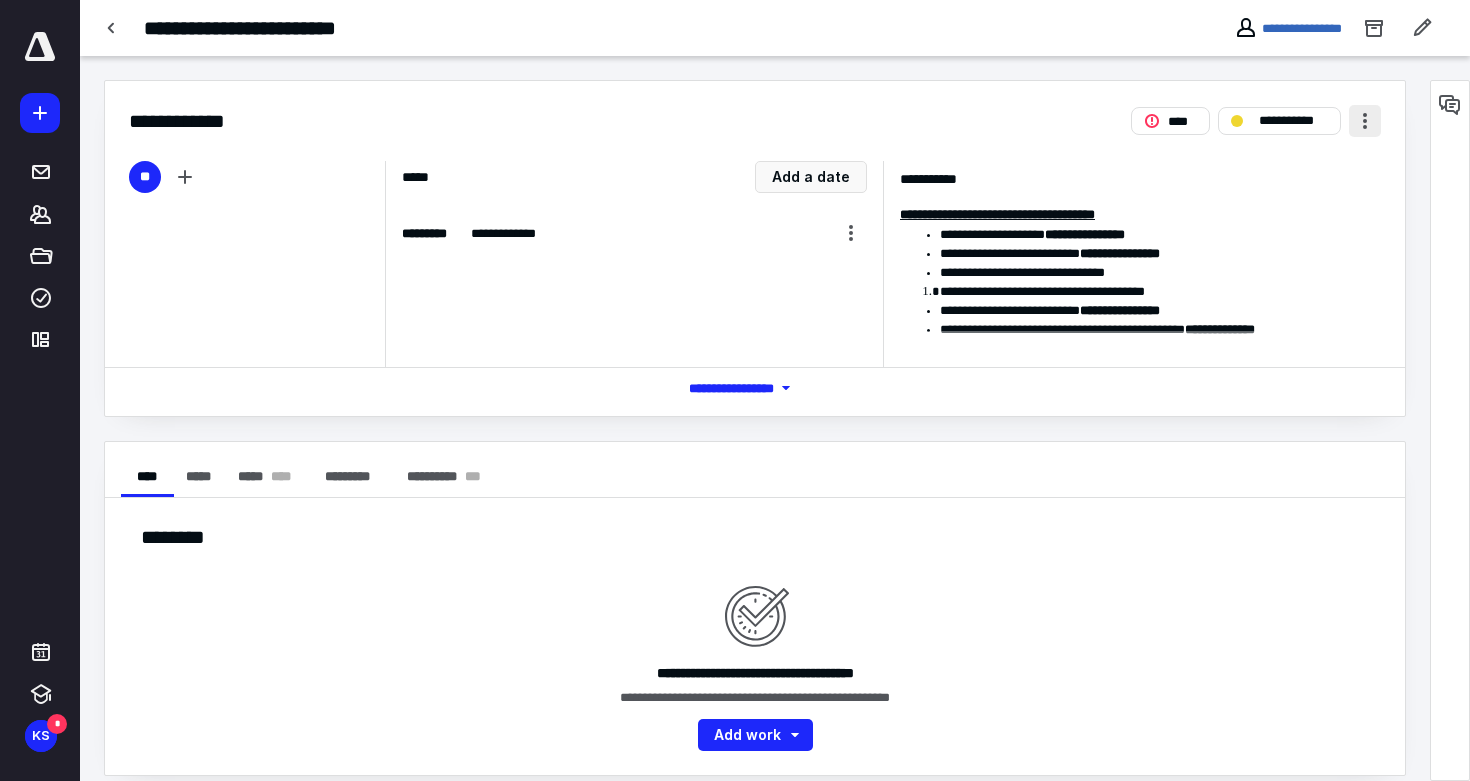 click at bounding box center [1365, 121] 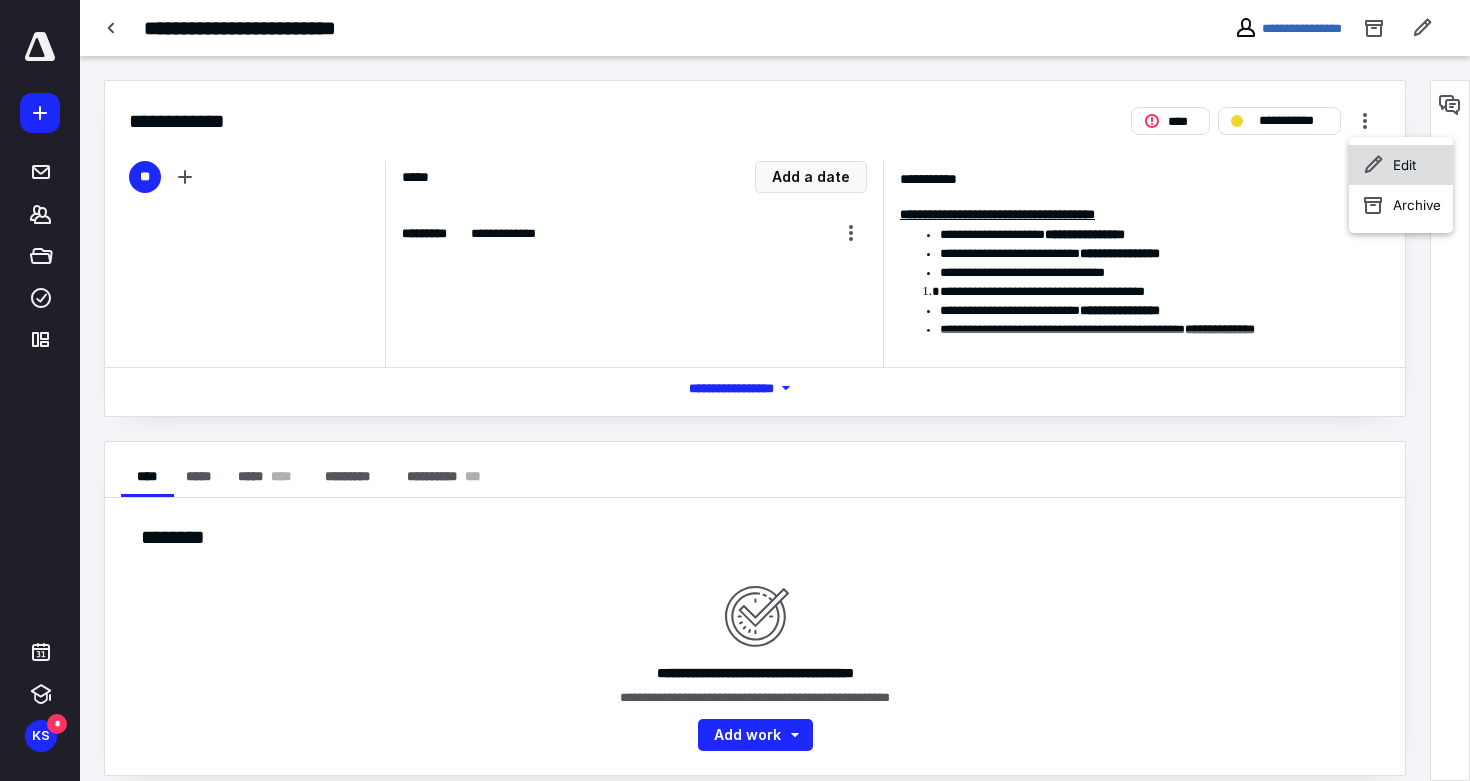 click on "Edit" at bounding box center [1401, 165] 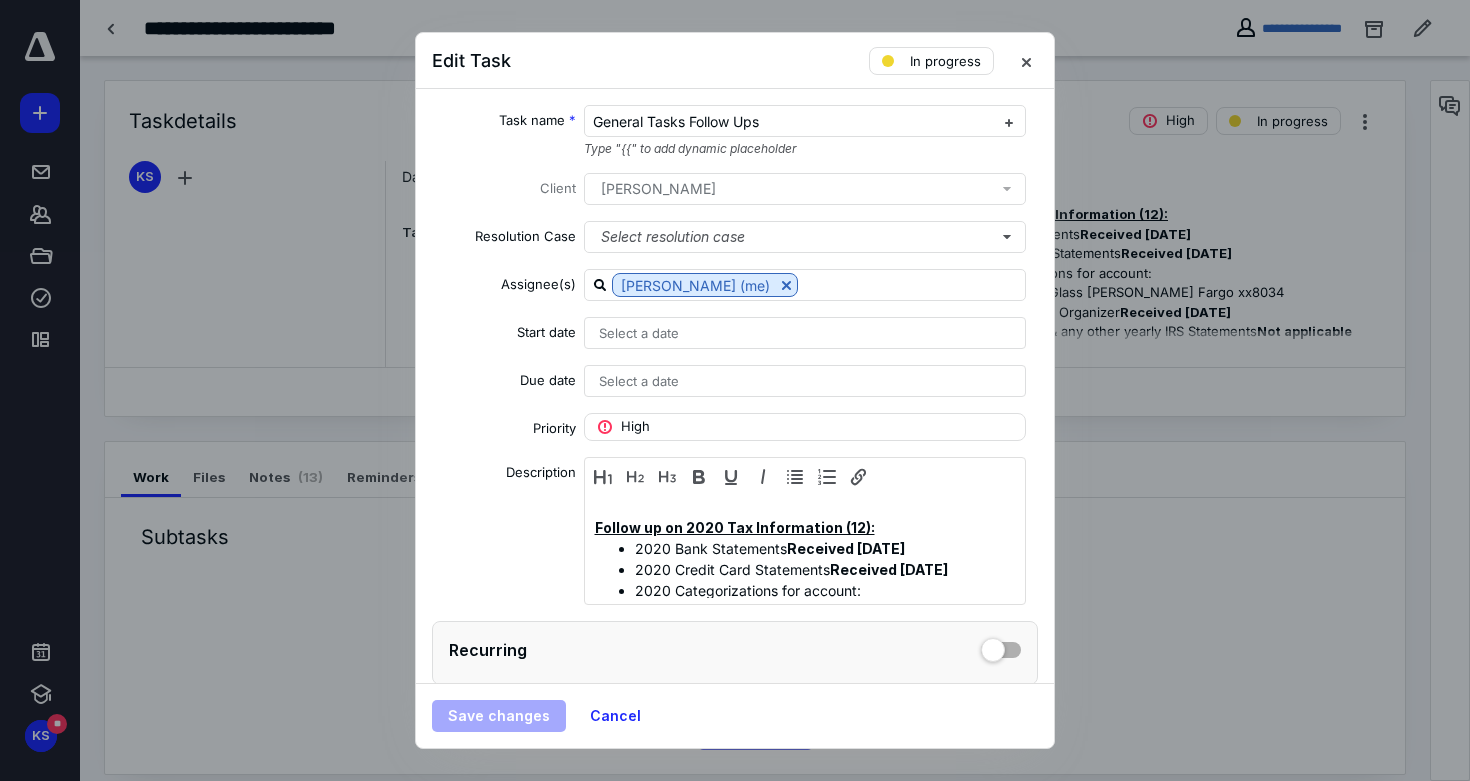 scroll, scrollTop: 851, scrollLeft: 0, axis: vertical 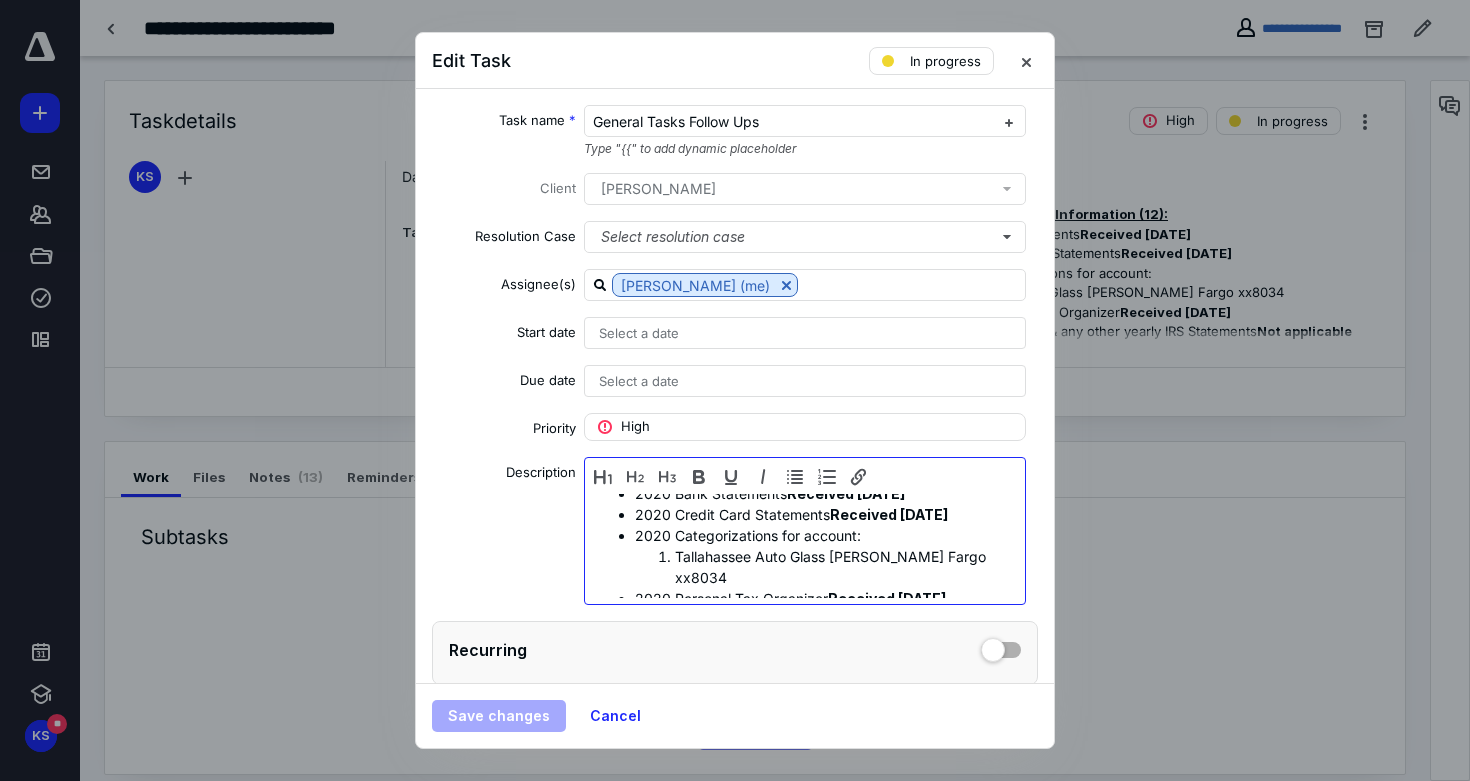 click on "2020 W2s/1099s & any other yearly IRS Statements  Not applicable" at bounding box center (825, 630) 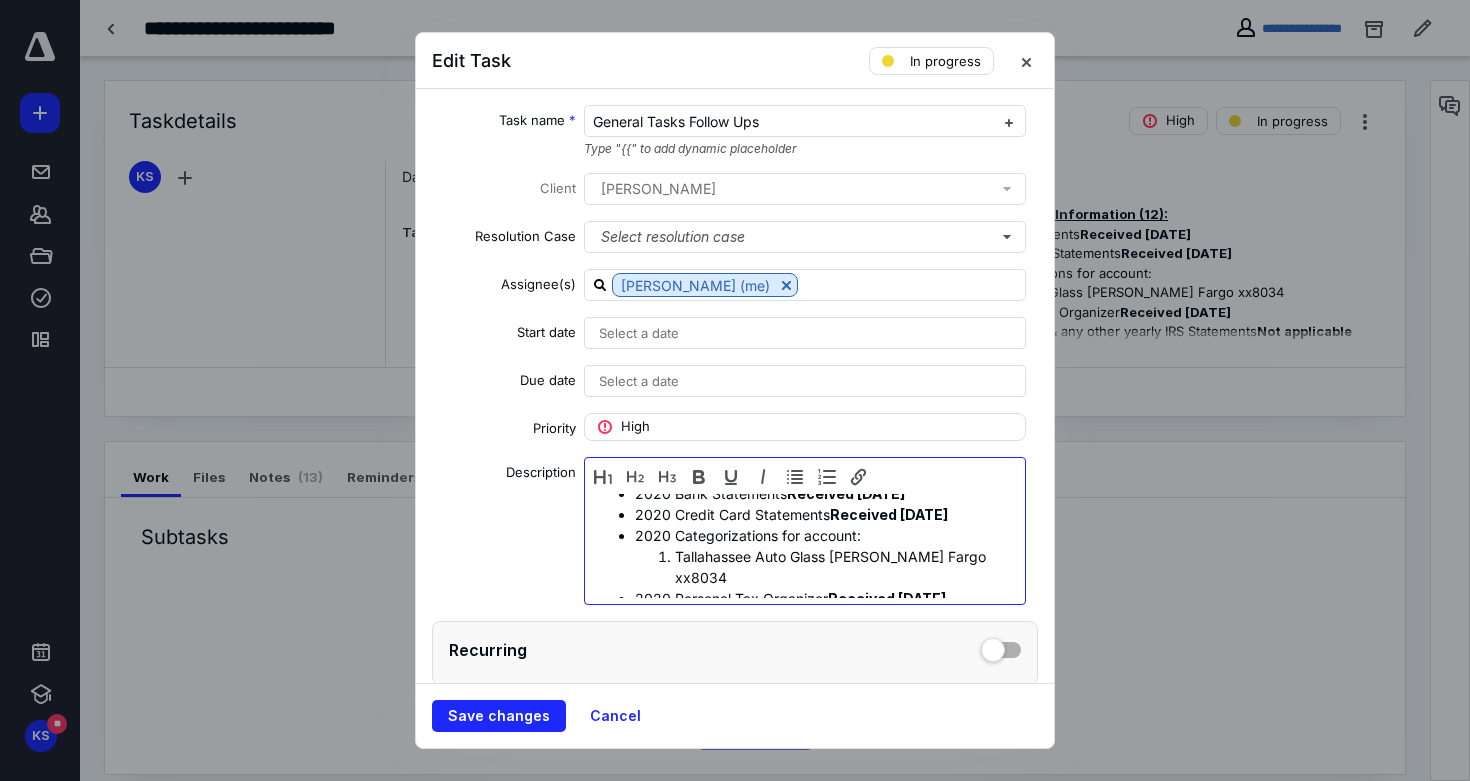 type 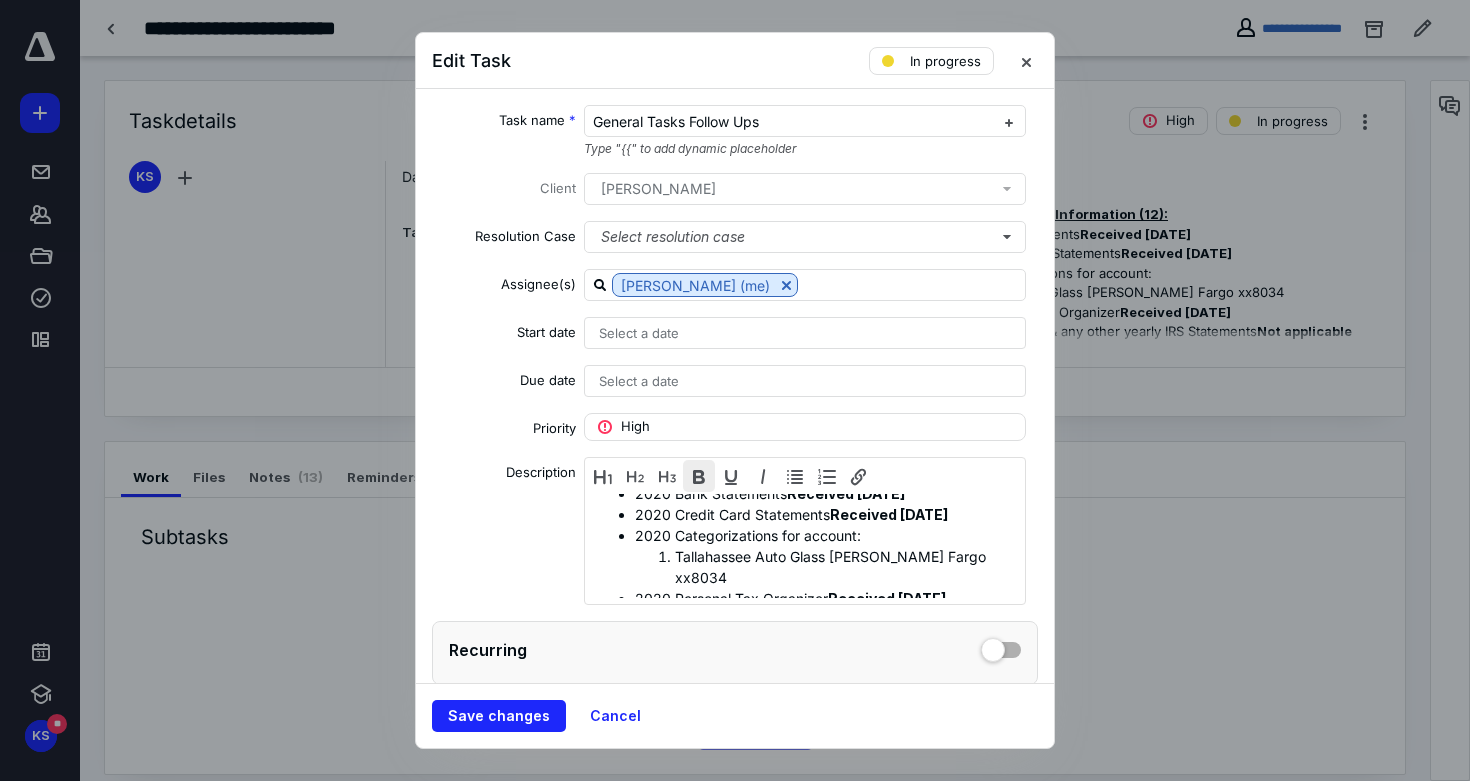 click at bounding box center (699, 476) 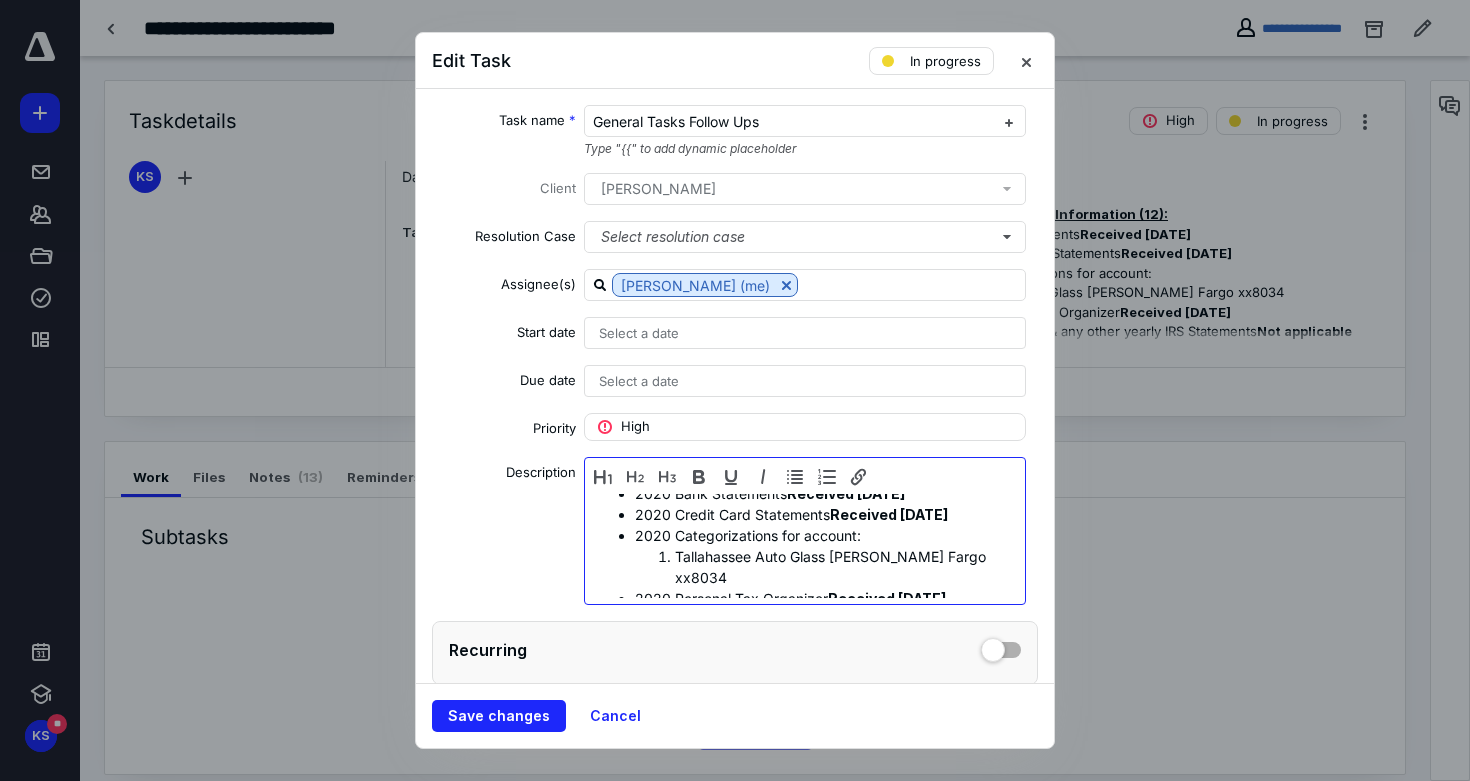 click on "Uploaded document was blank." at bounding box center (805, 661) 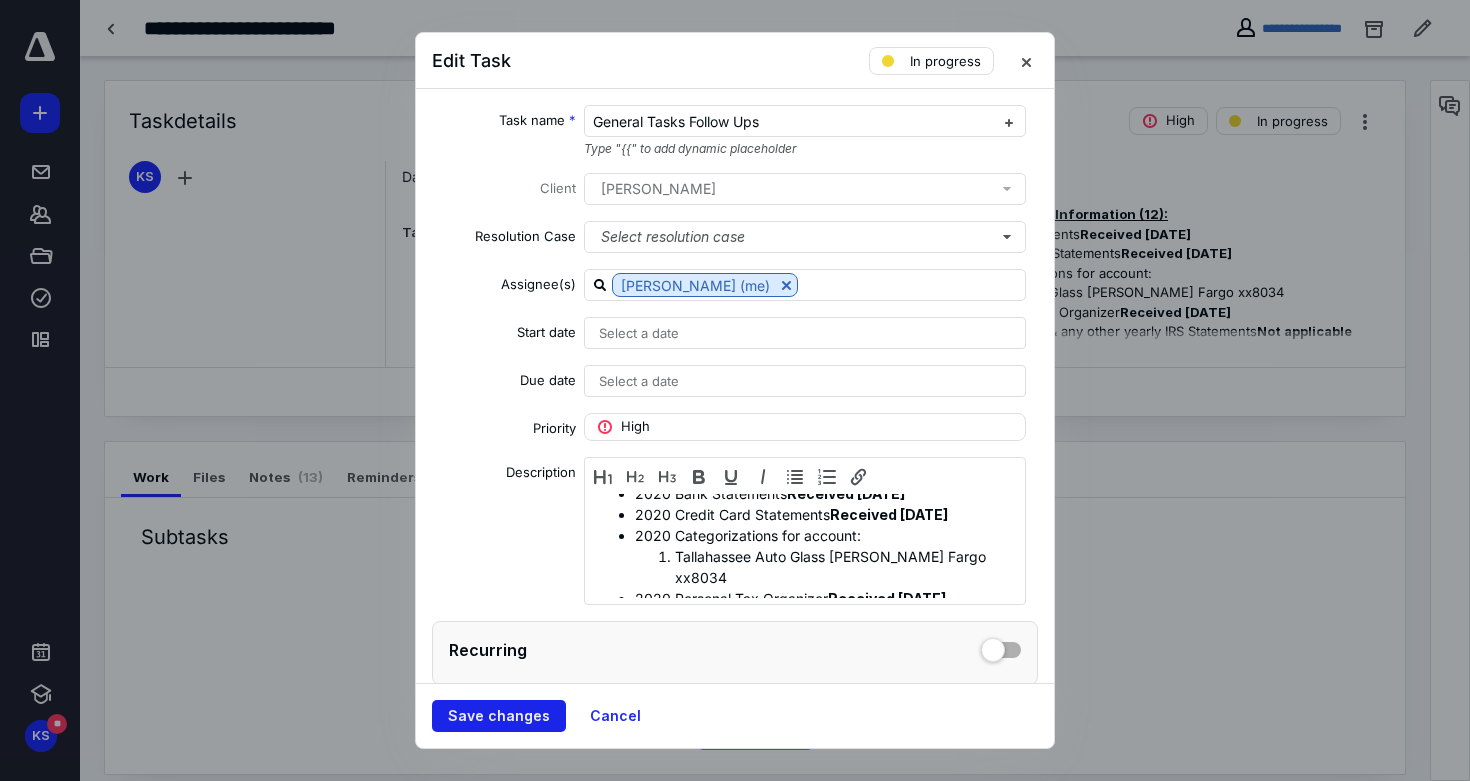 click on "Save changes" at bounding box center [499, 716] 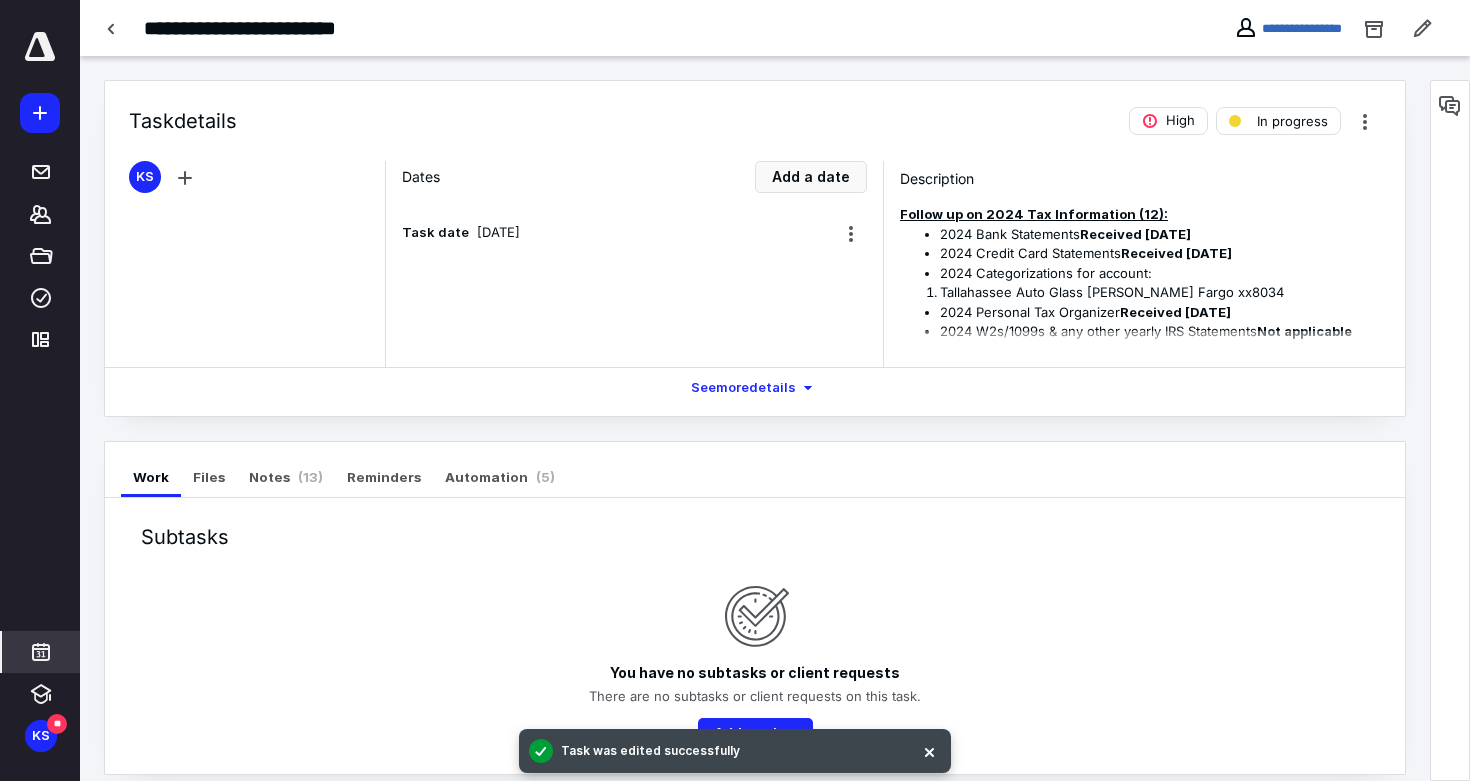 click 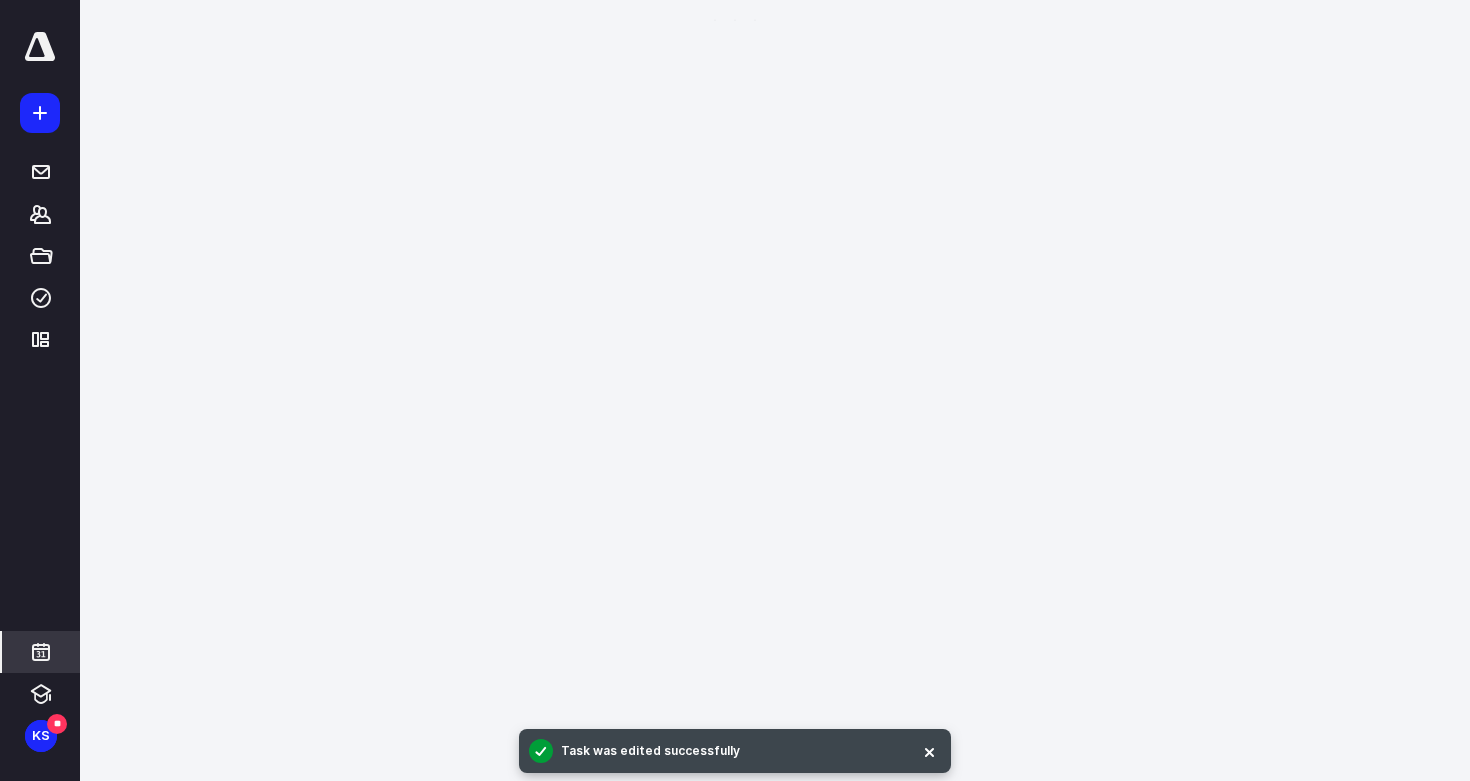 scroll, scrollTop: 385, scrollLeft: 0, axis: vertical 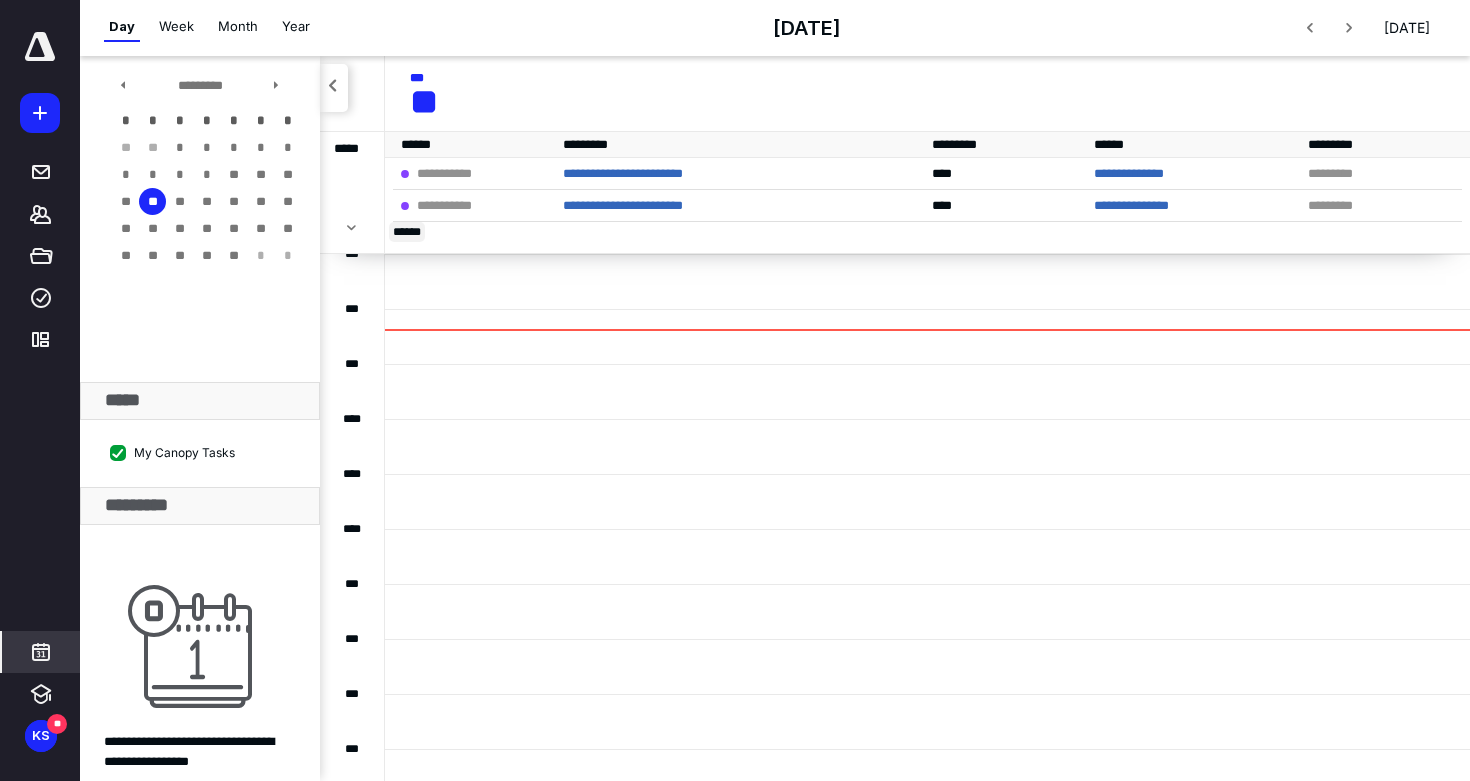 click on "* ****" at bounding box center [407, 232] 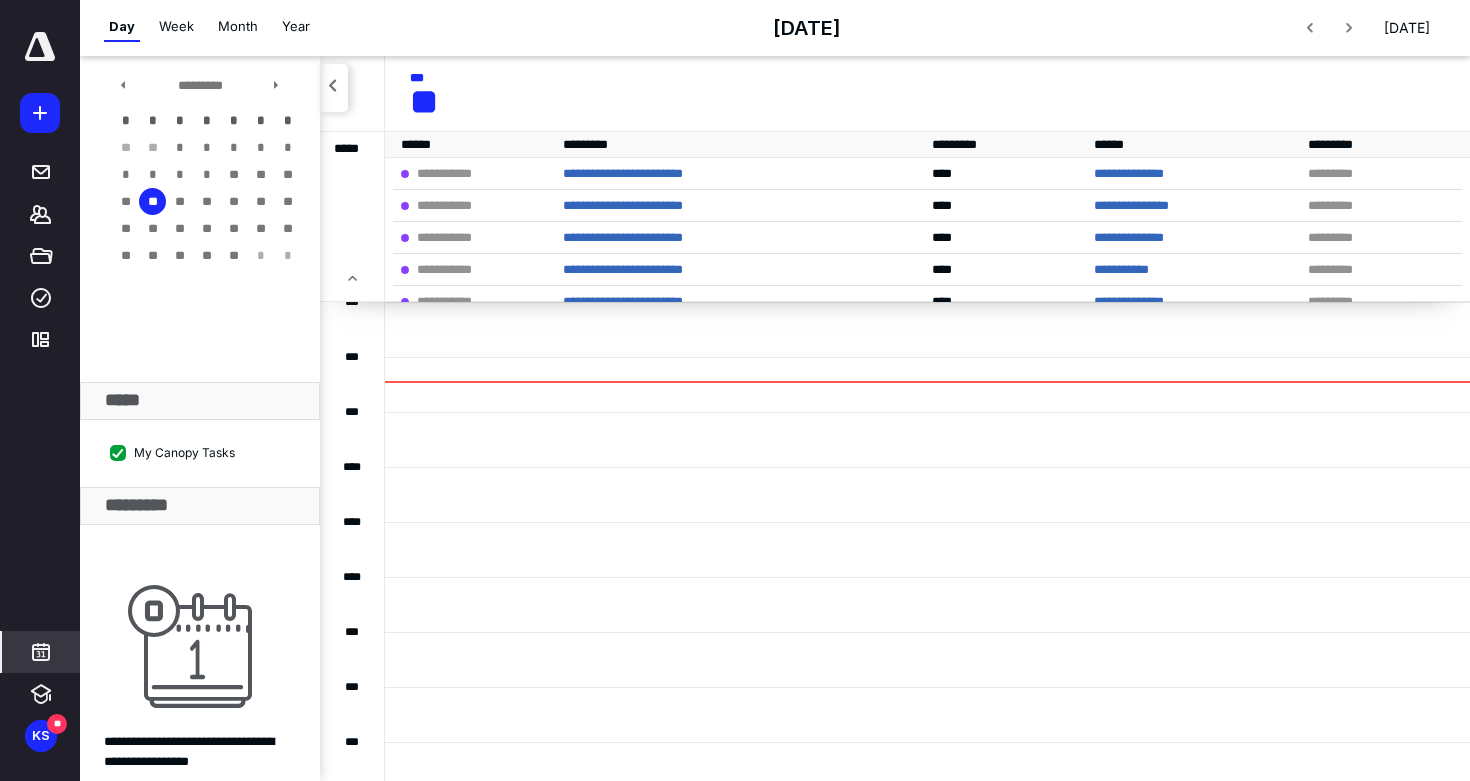 scroll, scrollTop: 0, scrollLeft: 0, axis: both 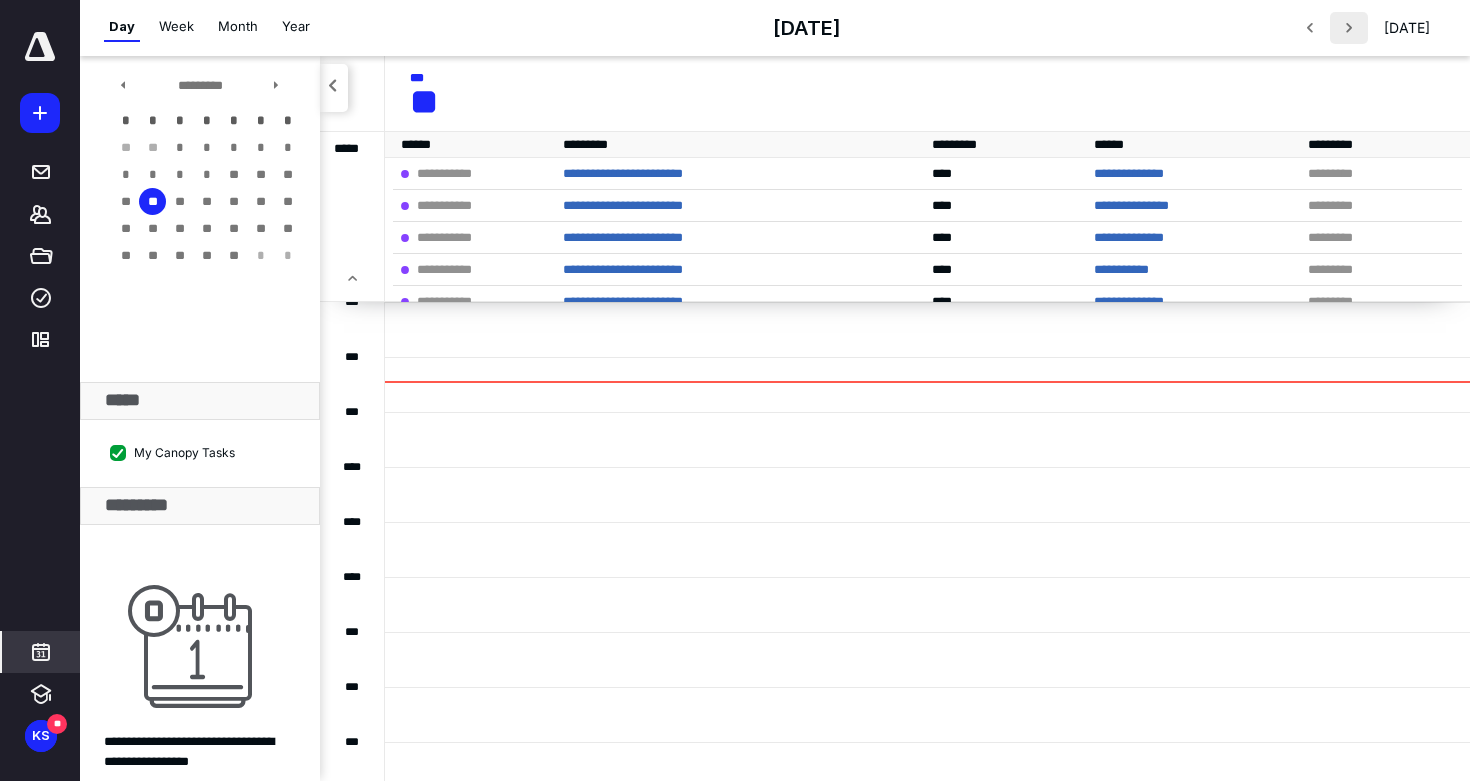 click at bounding box center [1349, 28] 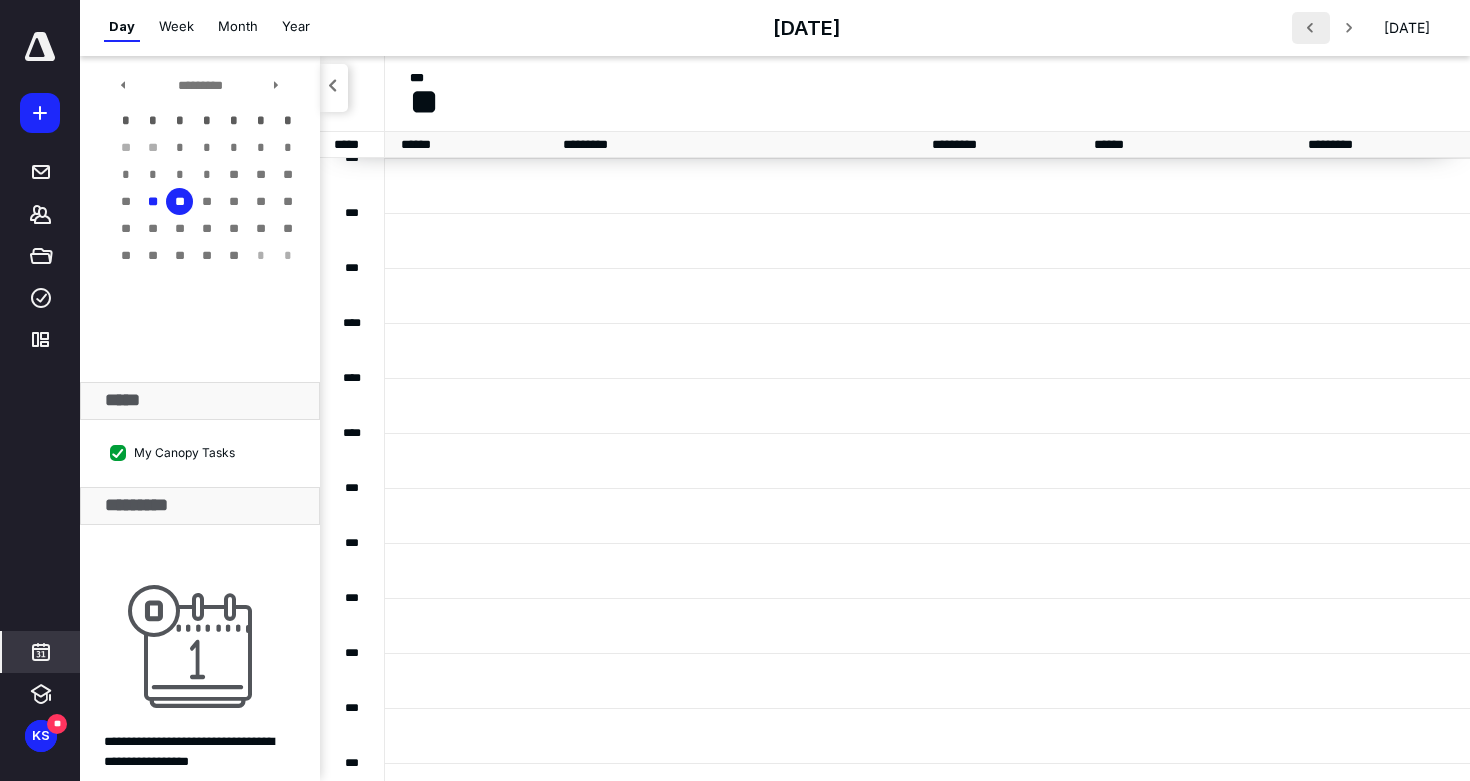 click at bounding box center (1311, 28) 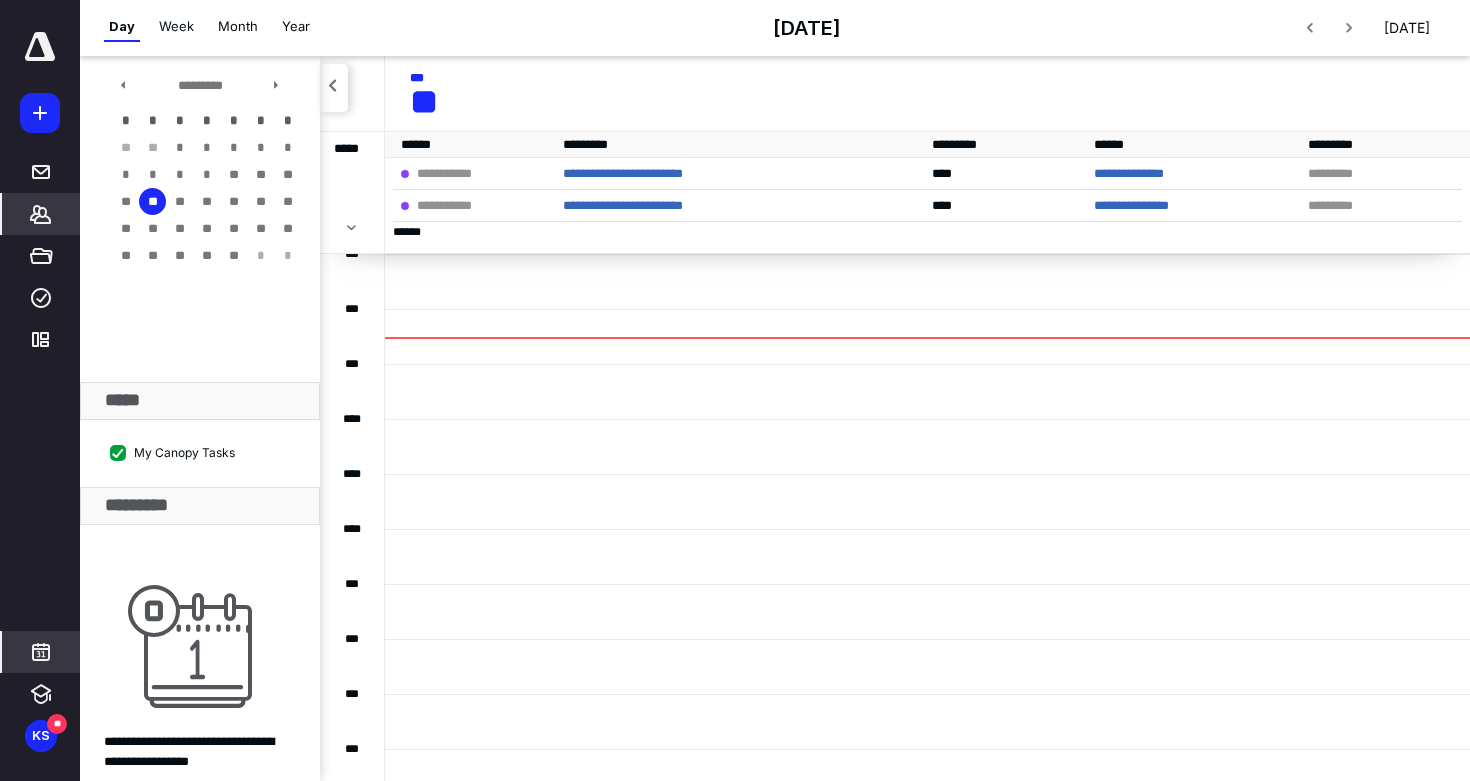 click 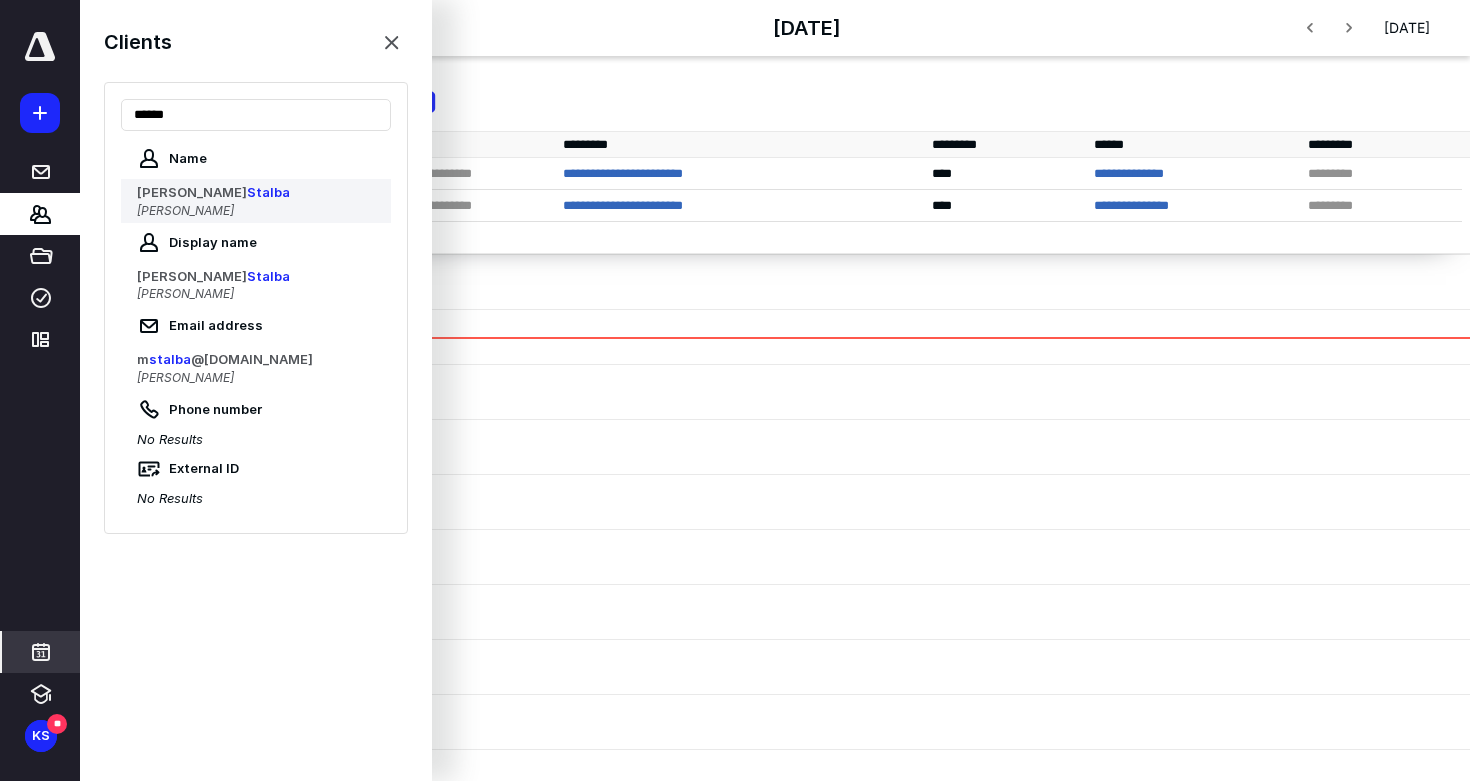 type on "******" 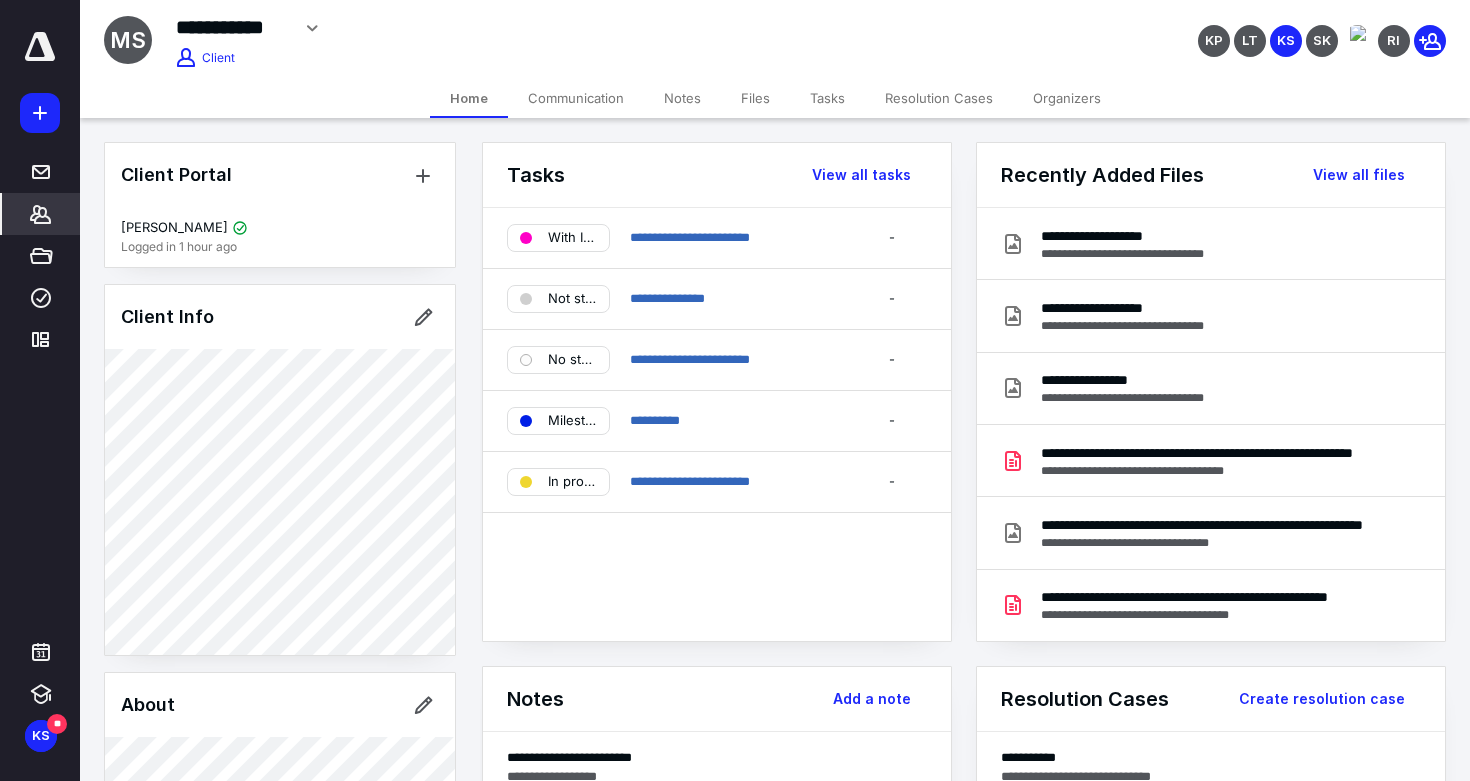 click on "Files" at bounding box center (755, 98) 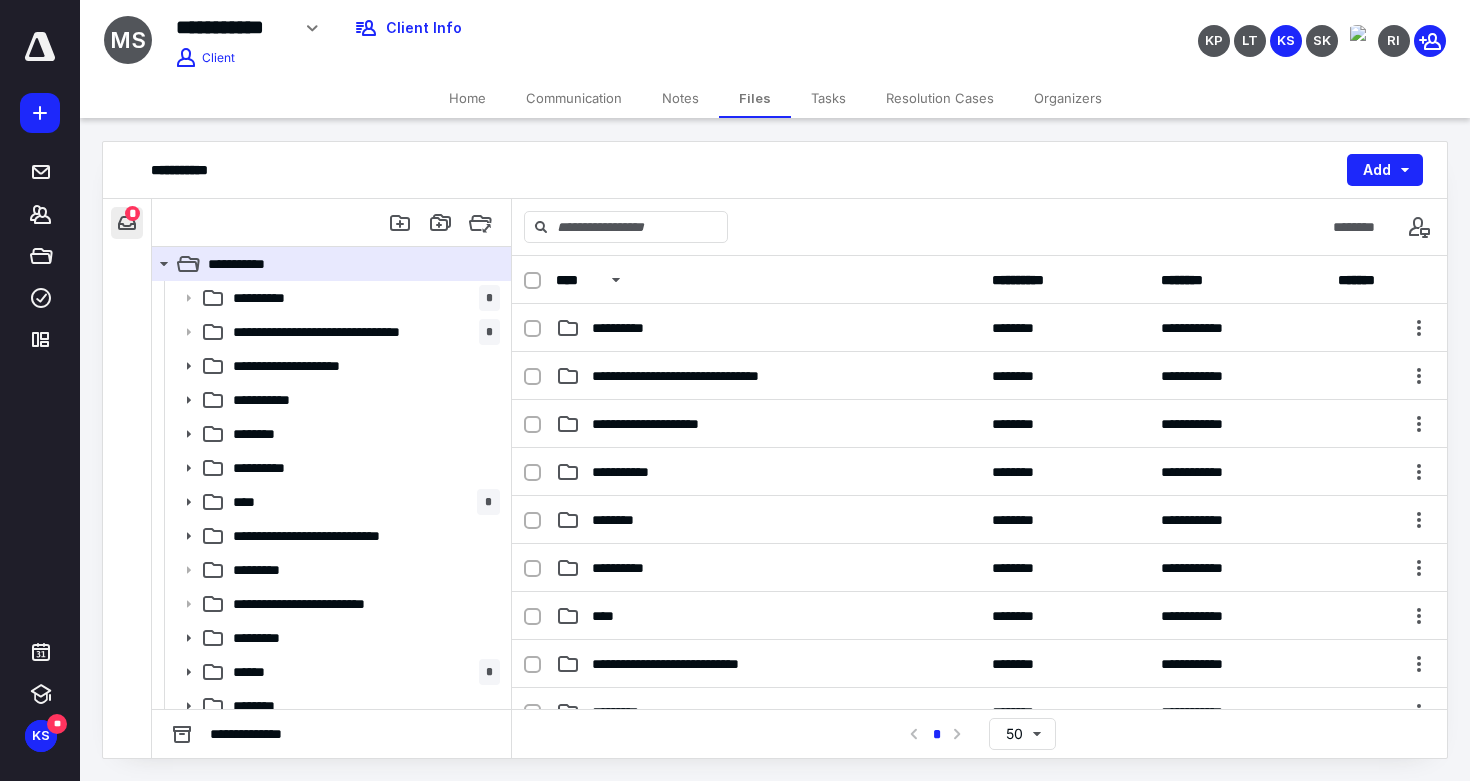 click at bounding box center (127, 223) 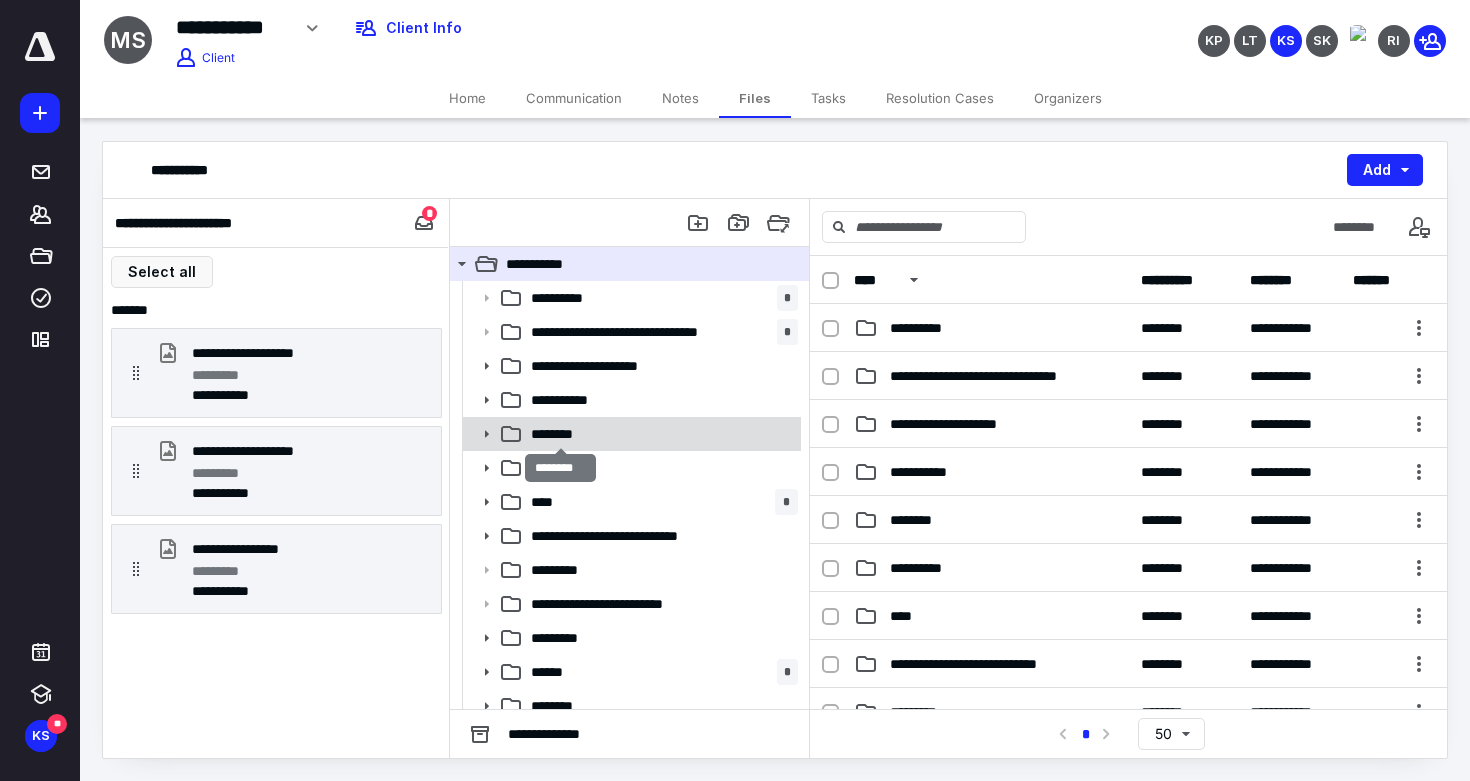 click on "********" at bounding box center (560, 434) 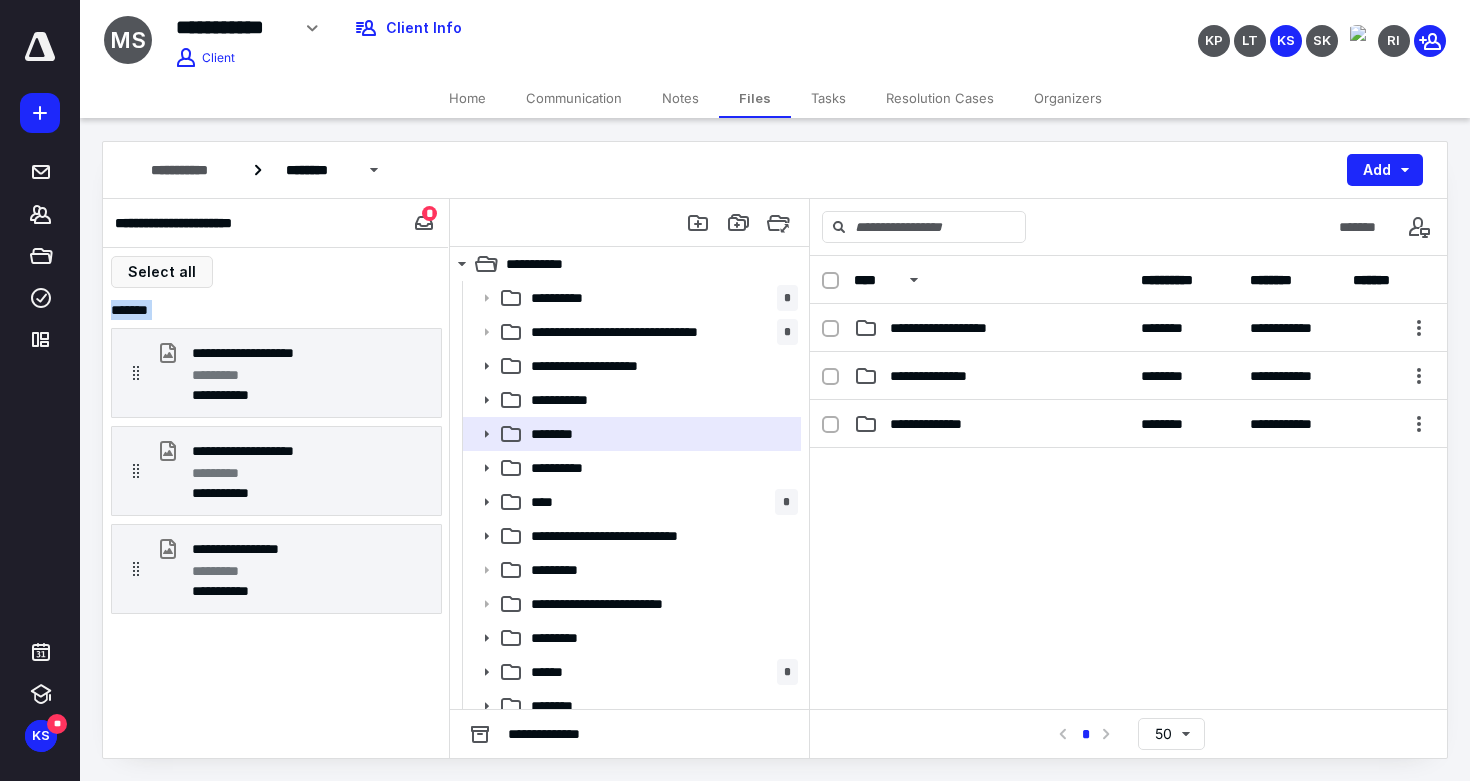 drag, startPoint x: 234, startPoint y: 716, endPoint x: 243, endPoint y: 286, distance: 430.09418 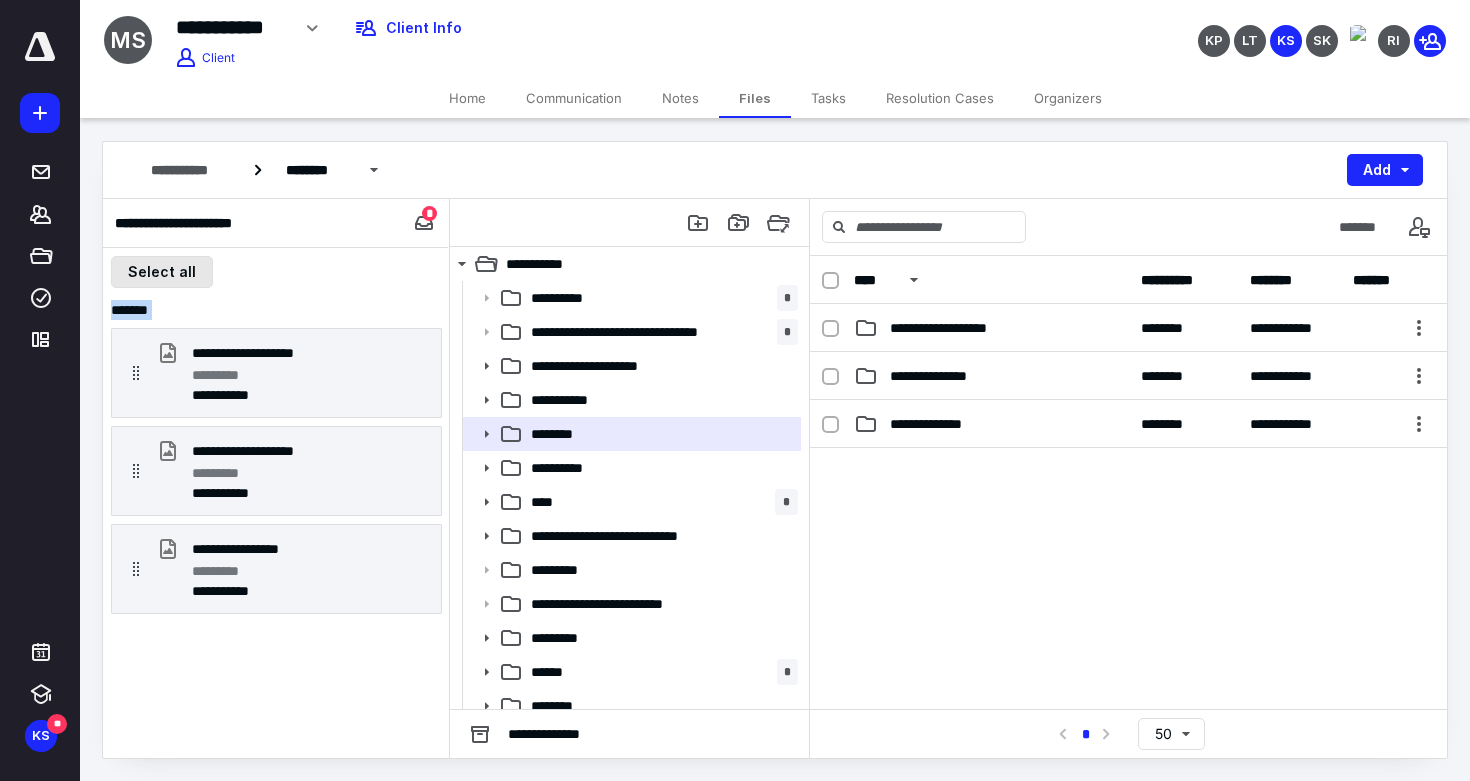 click on "Select all" at bounding box center (162, 272) 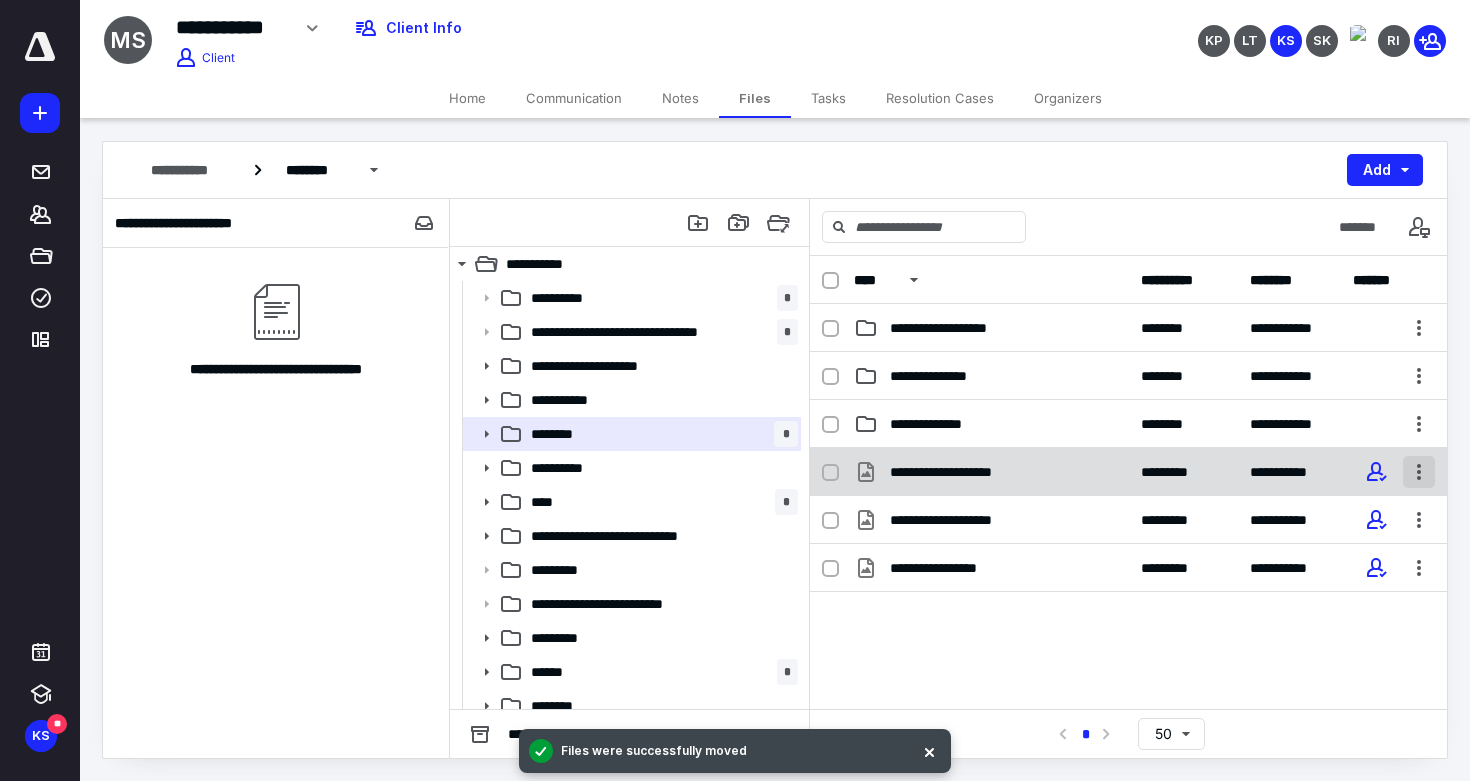 click at bounding box center (1419, 472) 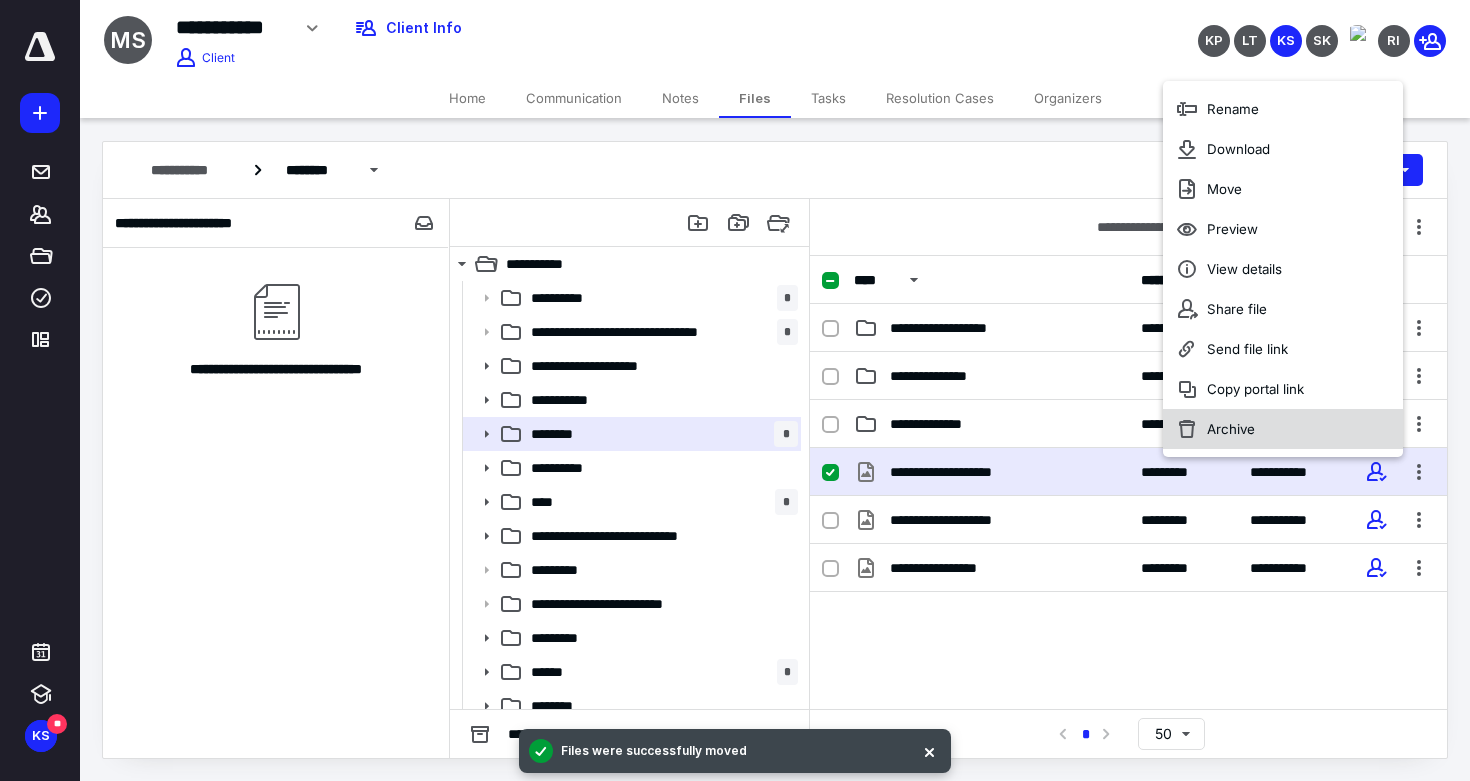 click on "Archive" at bounding box center [1283, 429] 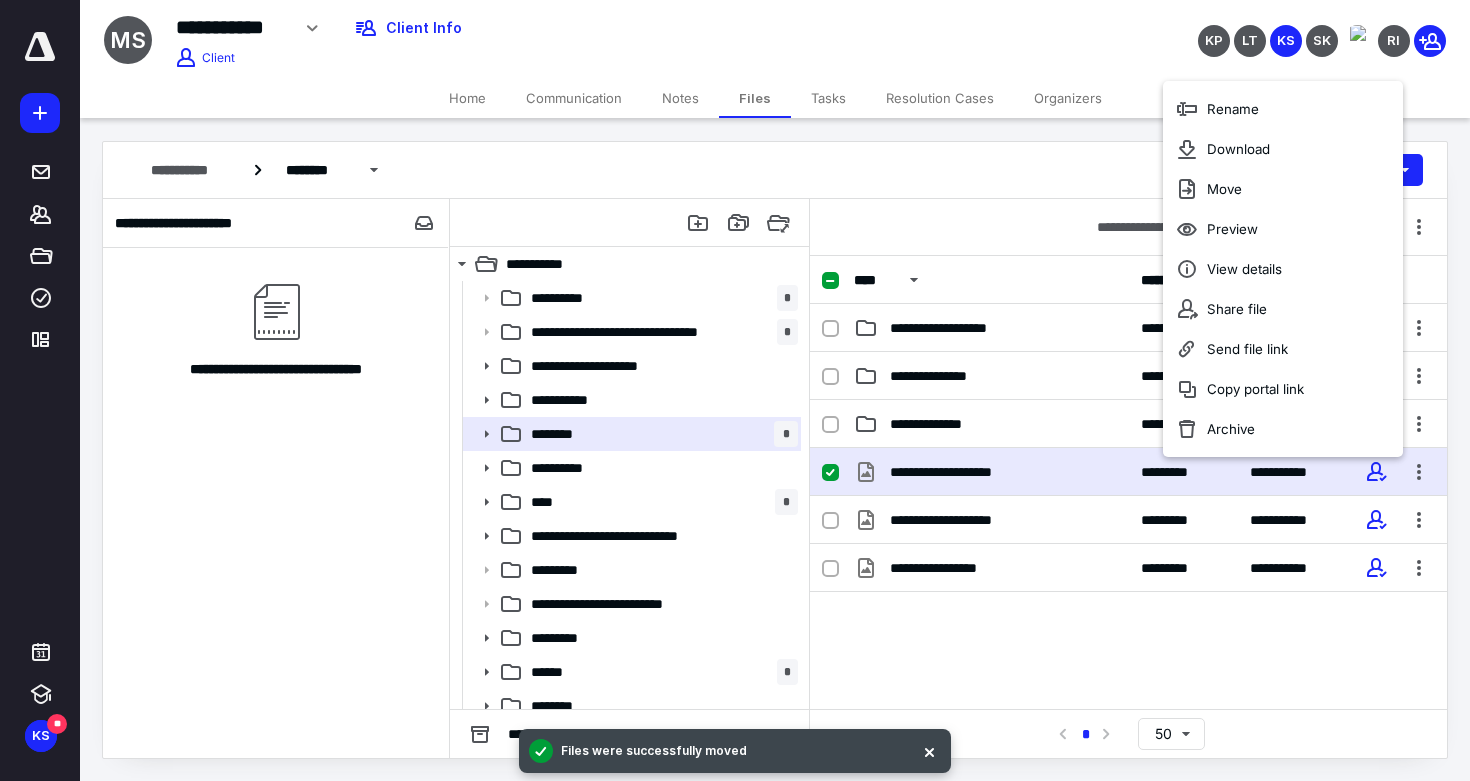 checkbox on "false" 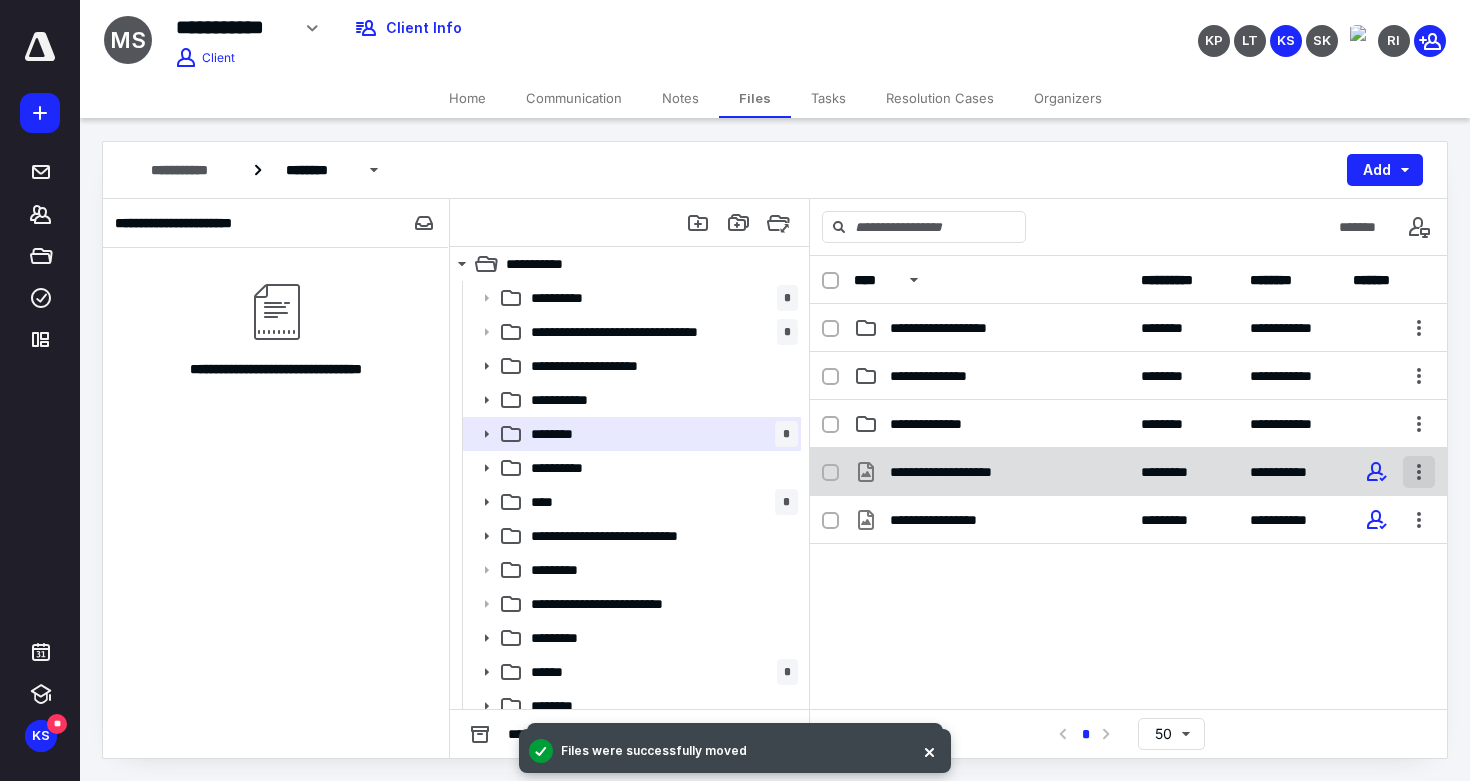 click at bounding box center [1419, 472] 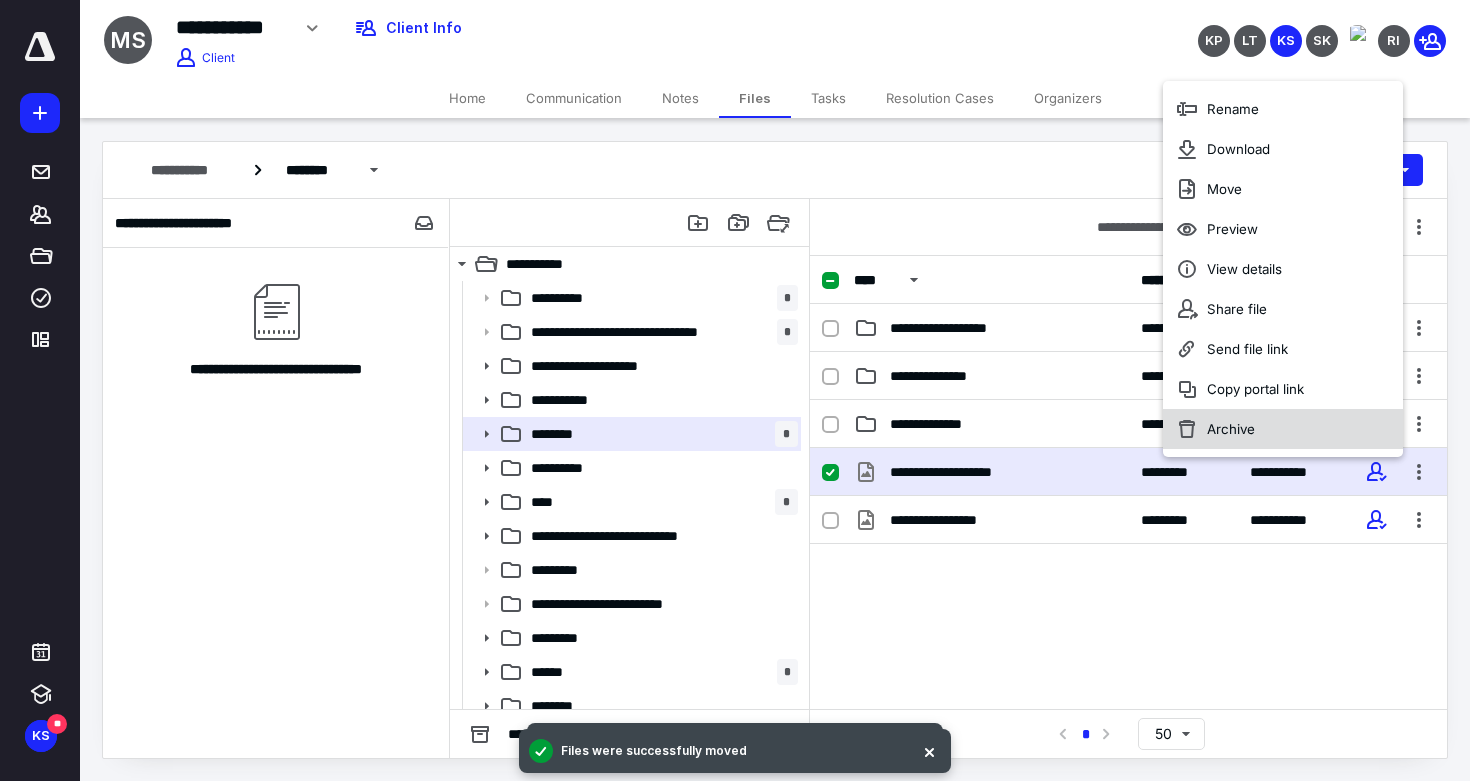 click on "Archive" at bounding box center [1283, 429] 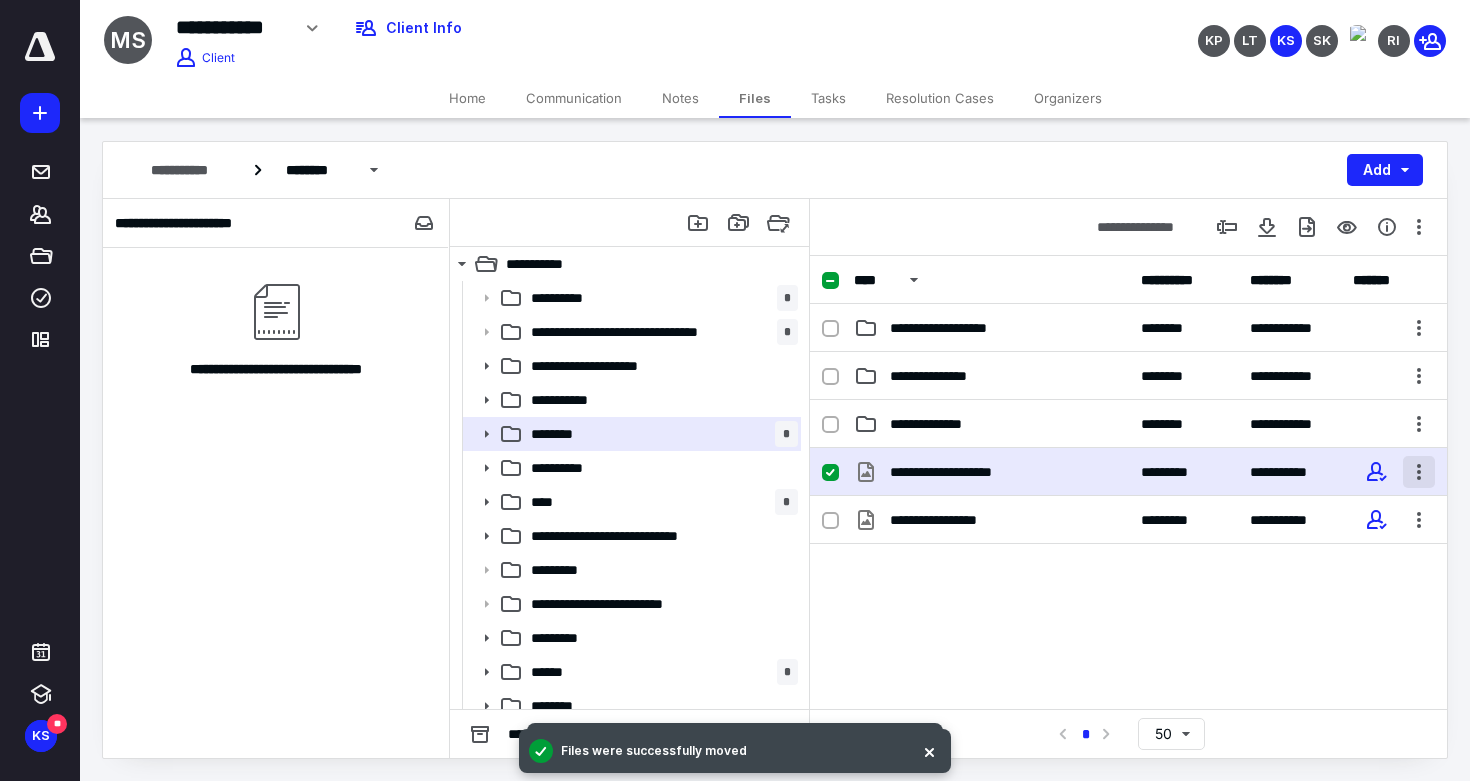 checkbox on "false" 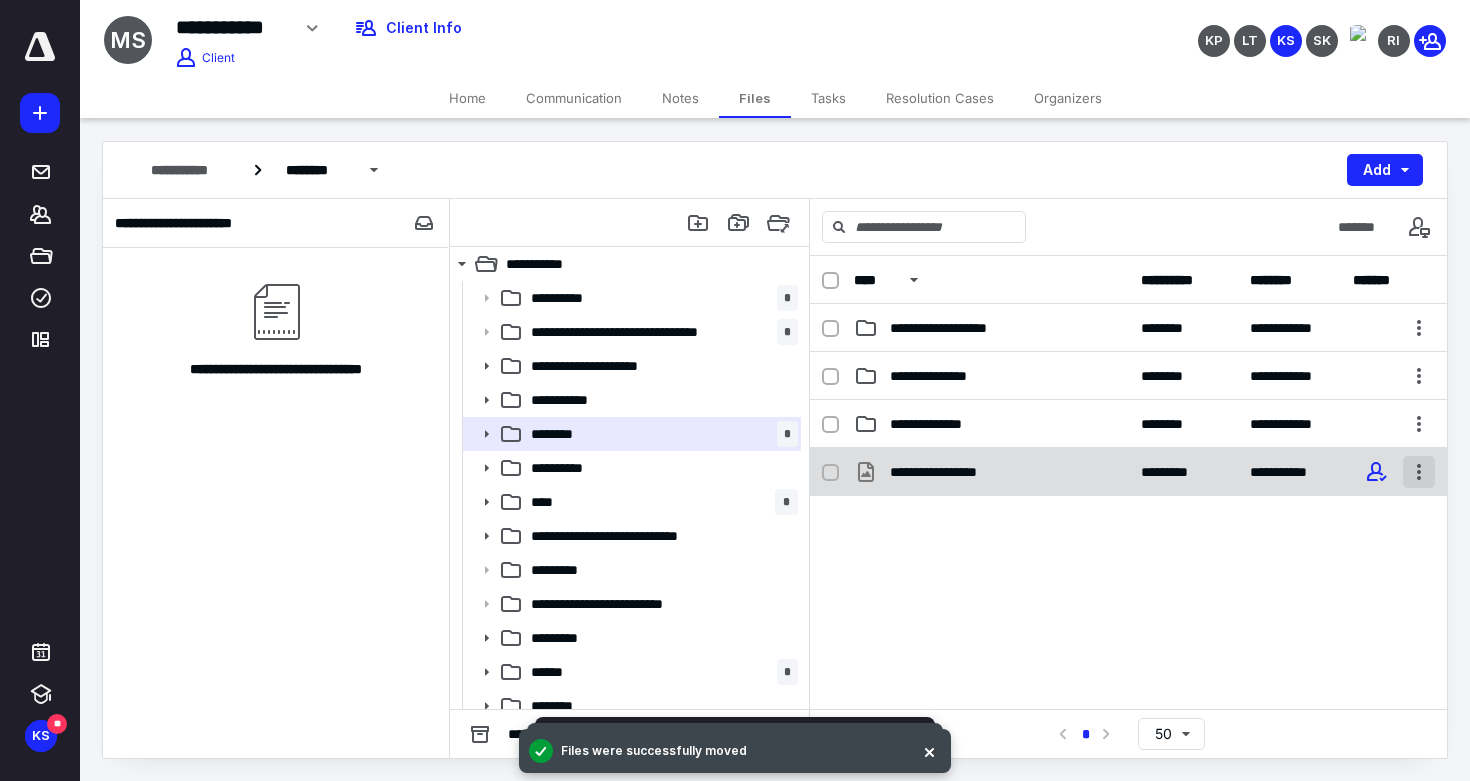 click at bounding box center (1419, 472) 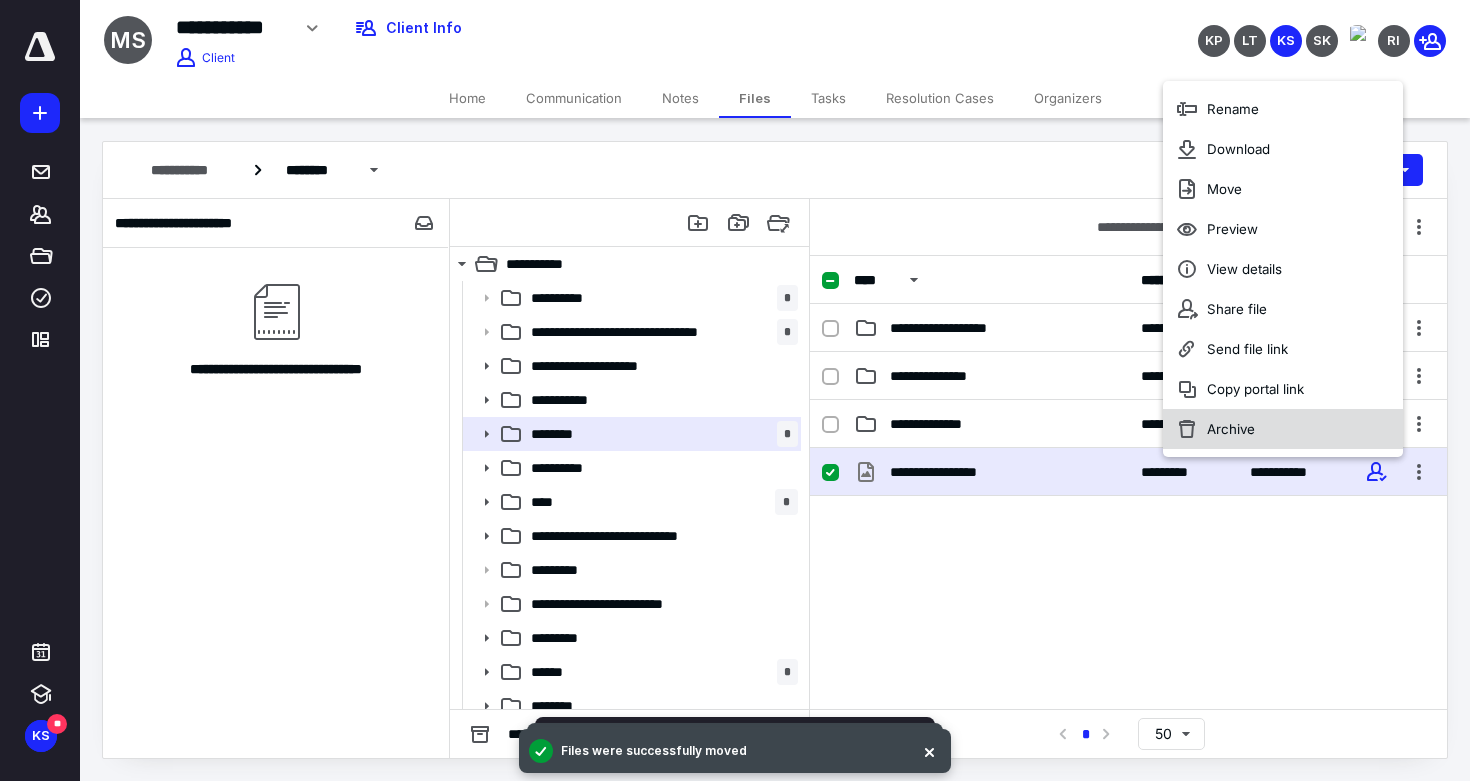 click on "Archive" at bounding box center (1283, 429) 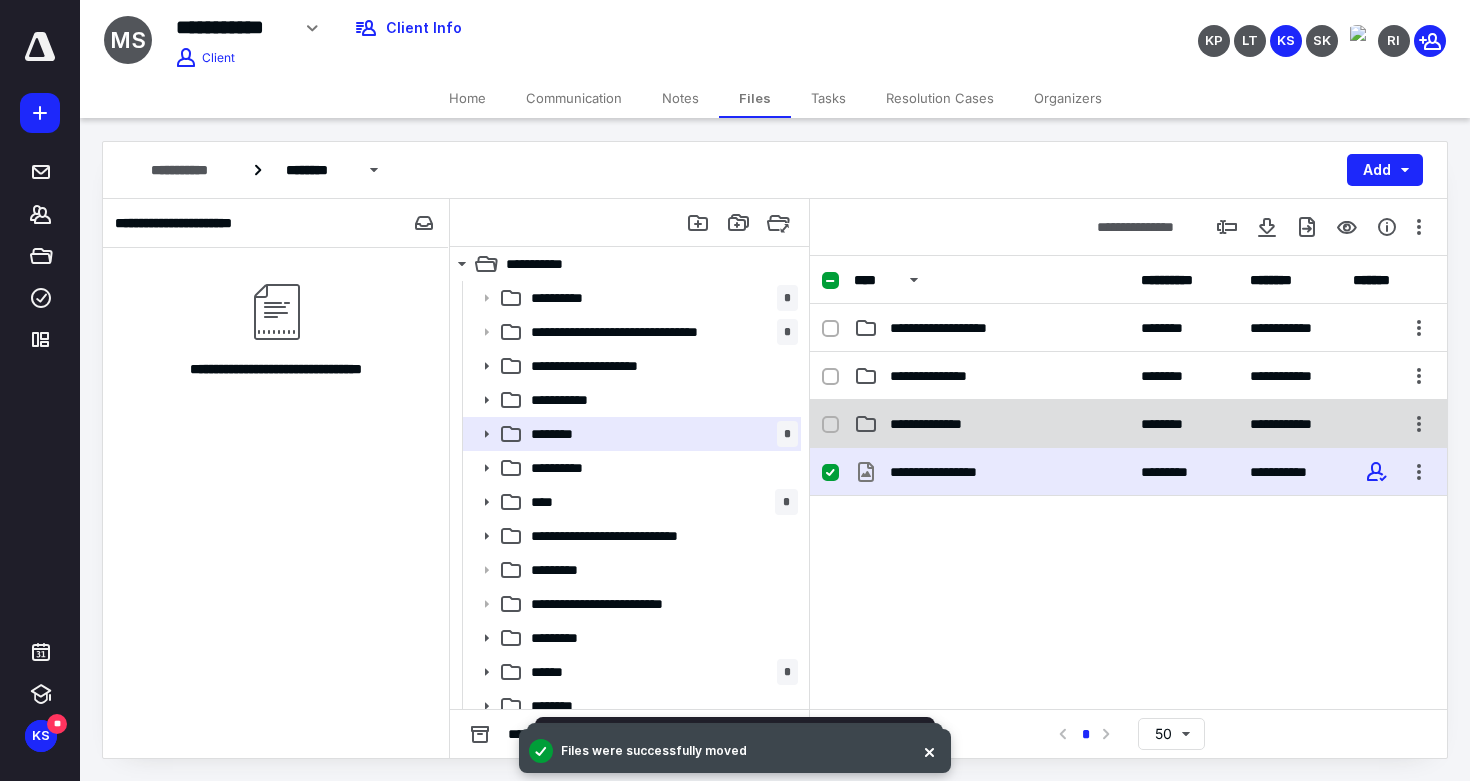 checkbox on "false" 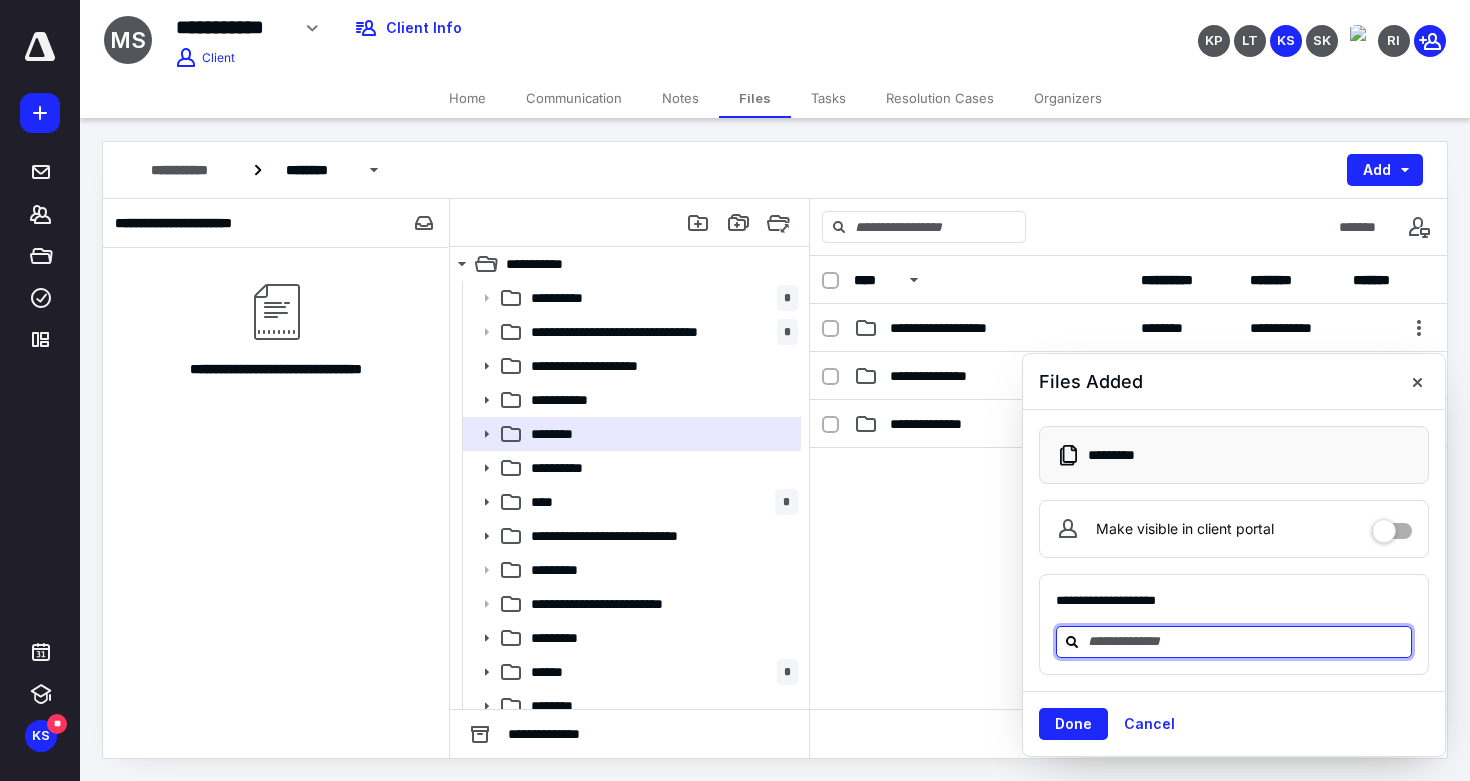 click at bounding box center [1246, 641] 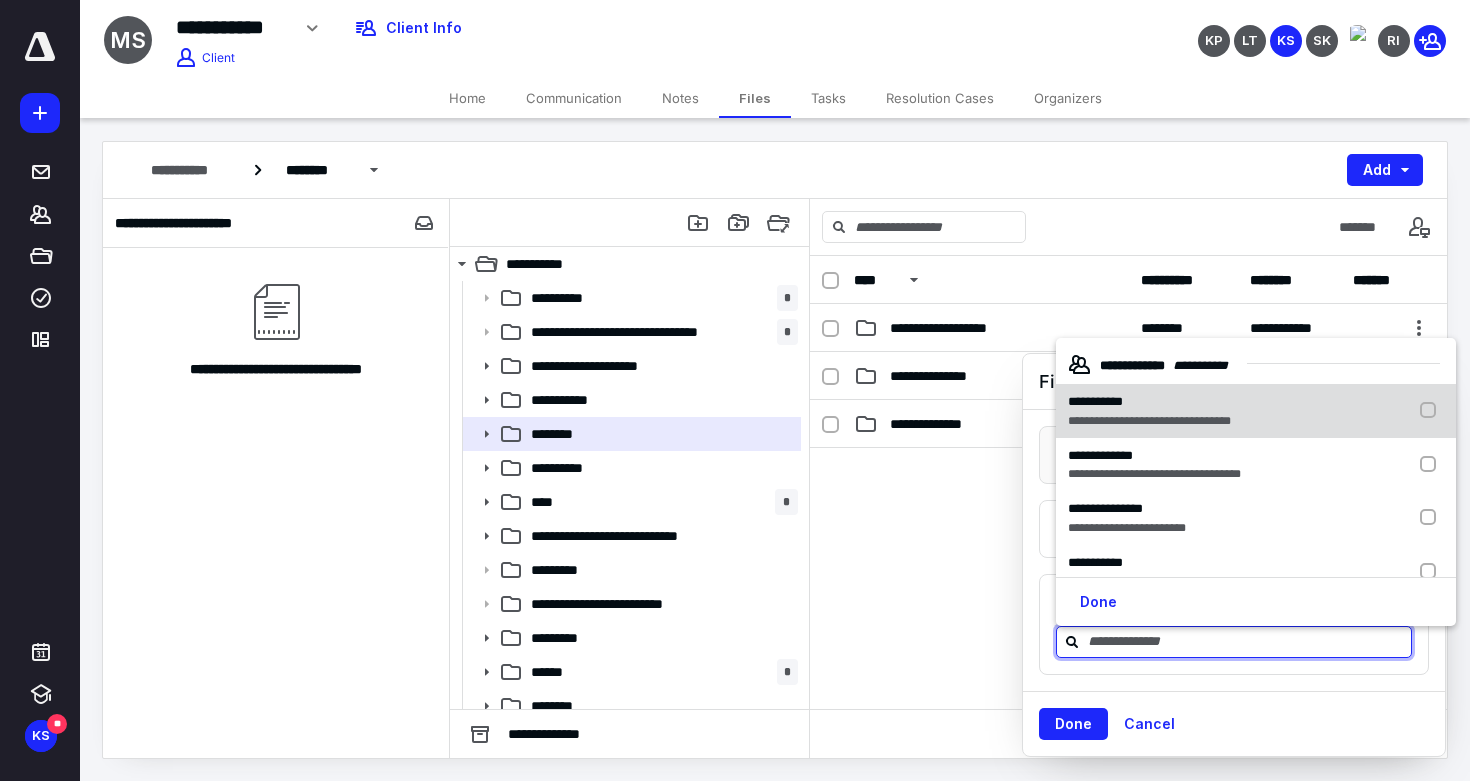 click on "**********" at bounding box center [1149, 421] 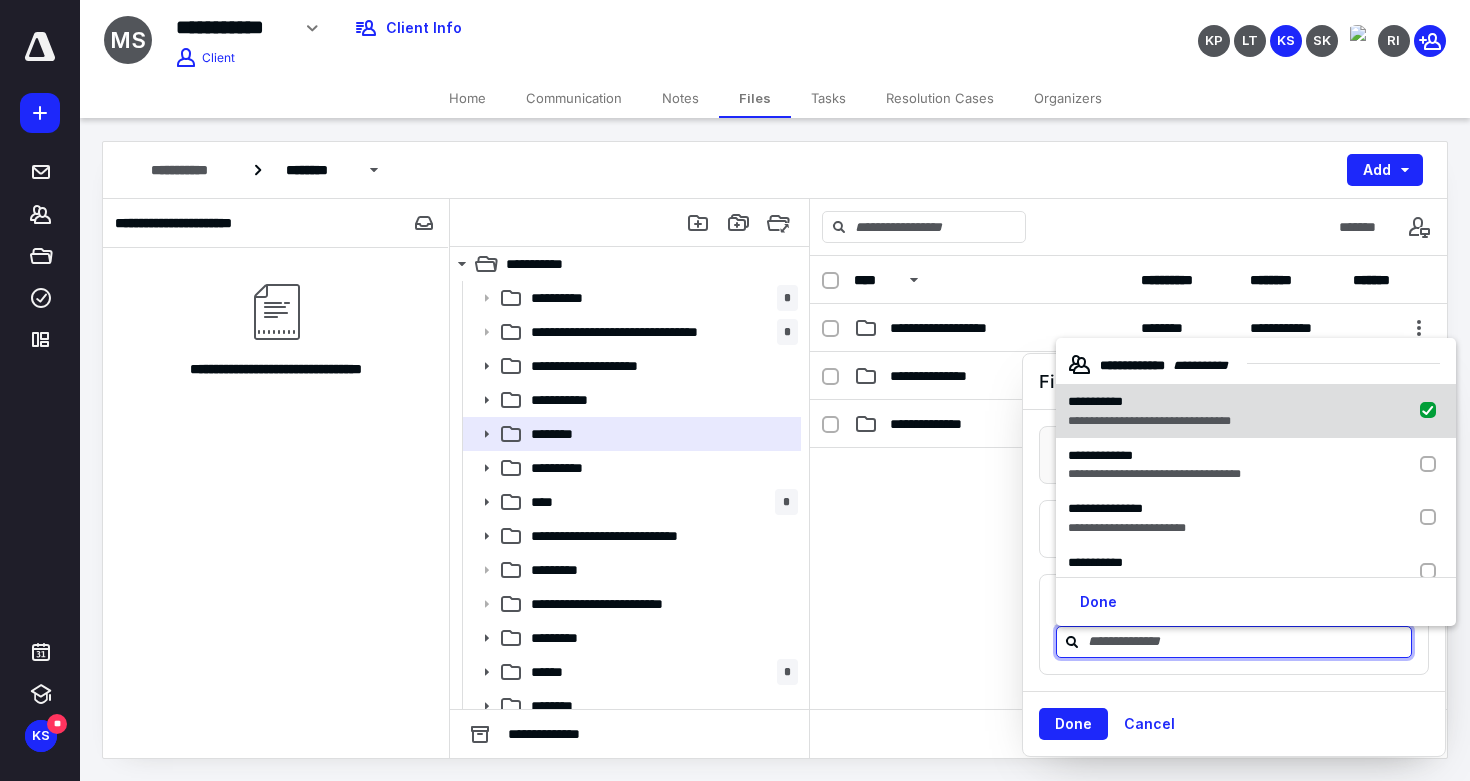 checkbox on "true" 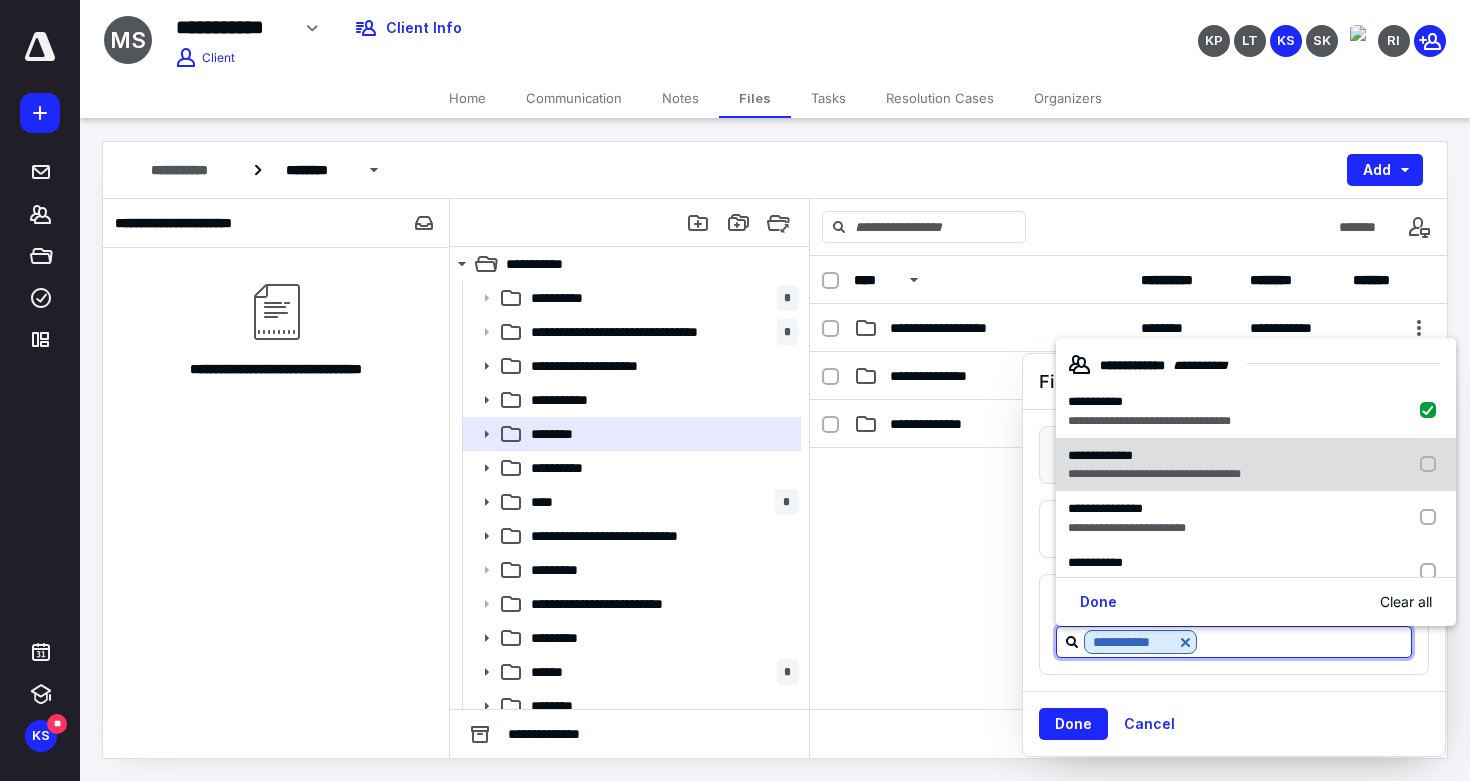 click on "**********" at bounding box center (1100, 455) 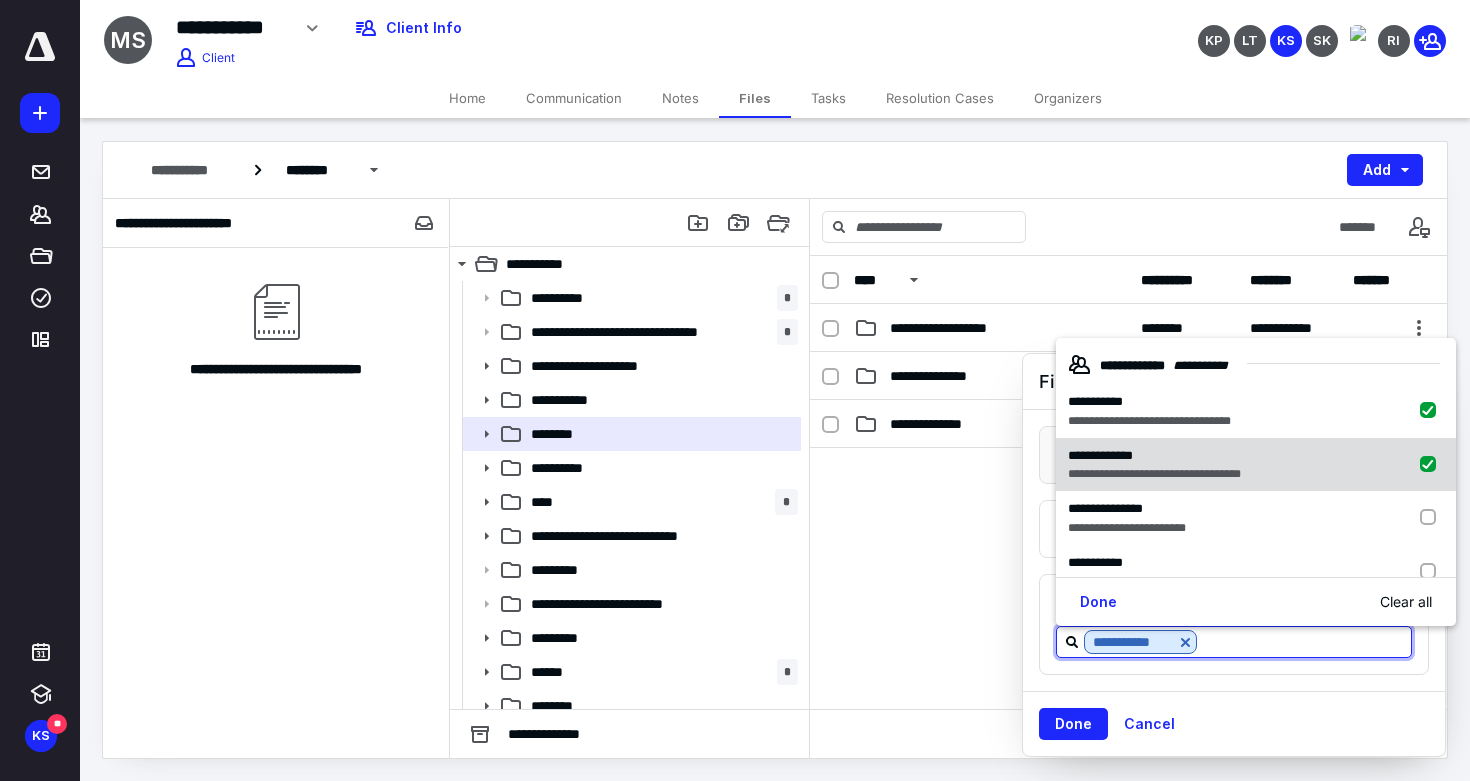 checkbox on "true" 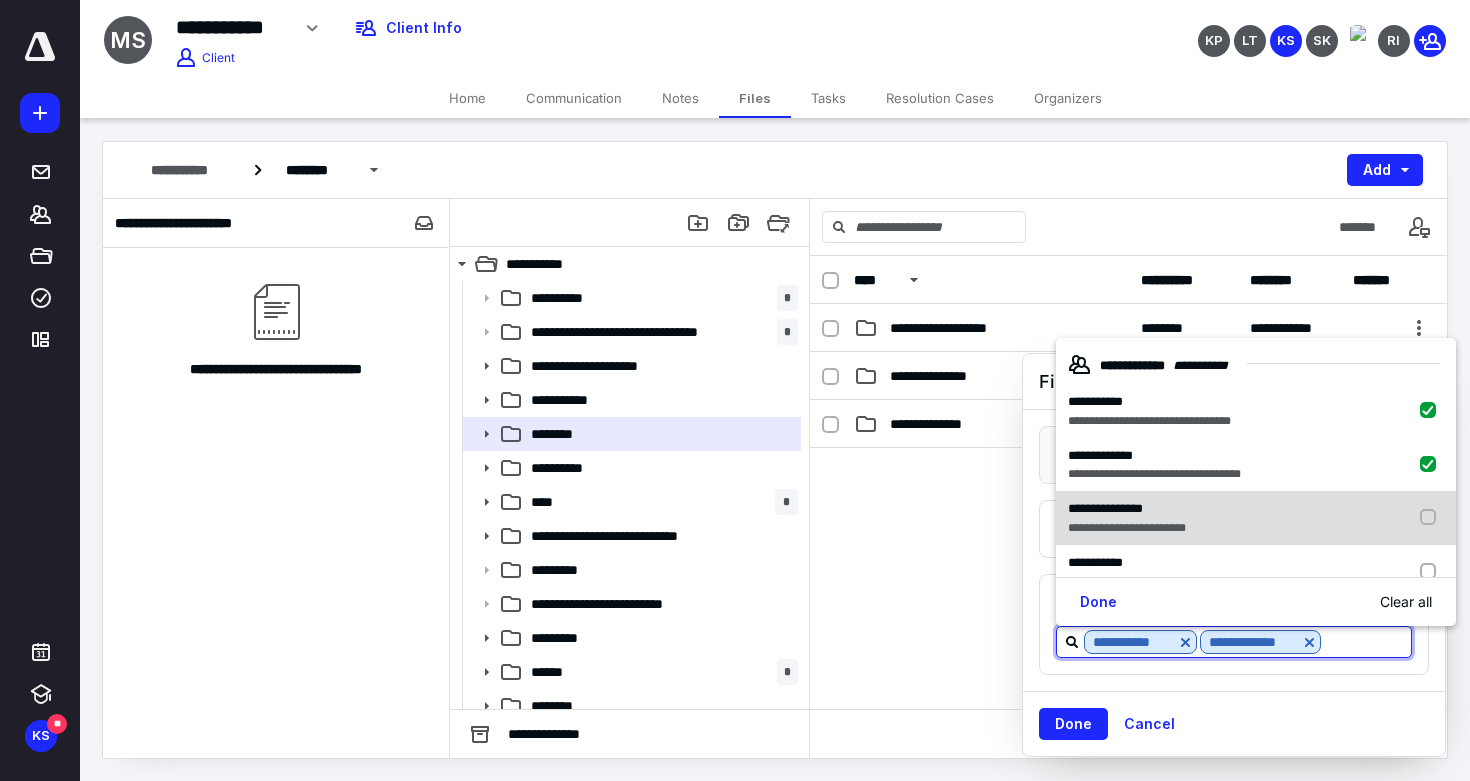 click on "**********" at bounding box center [1127, 528] 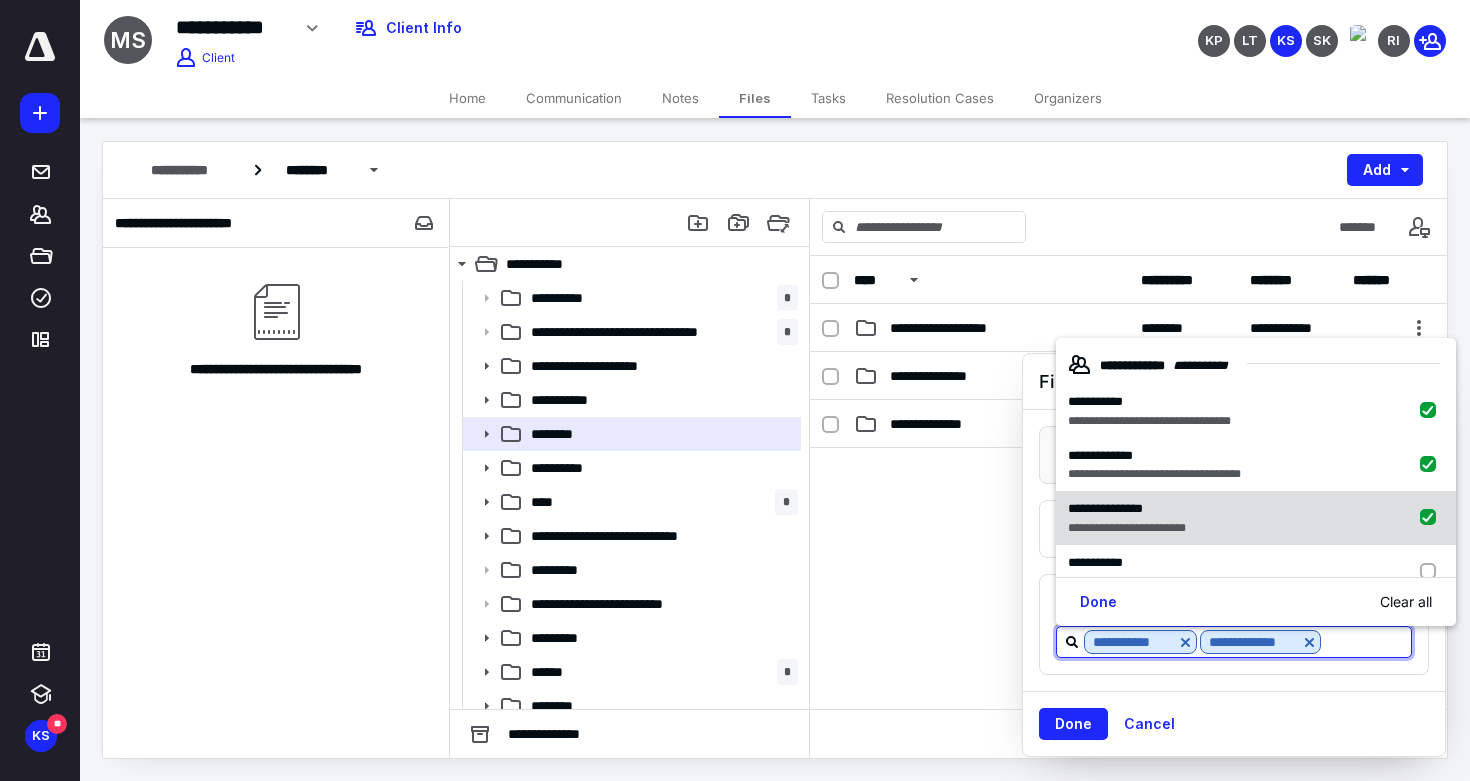 checkbox on "true" 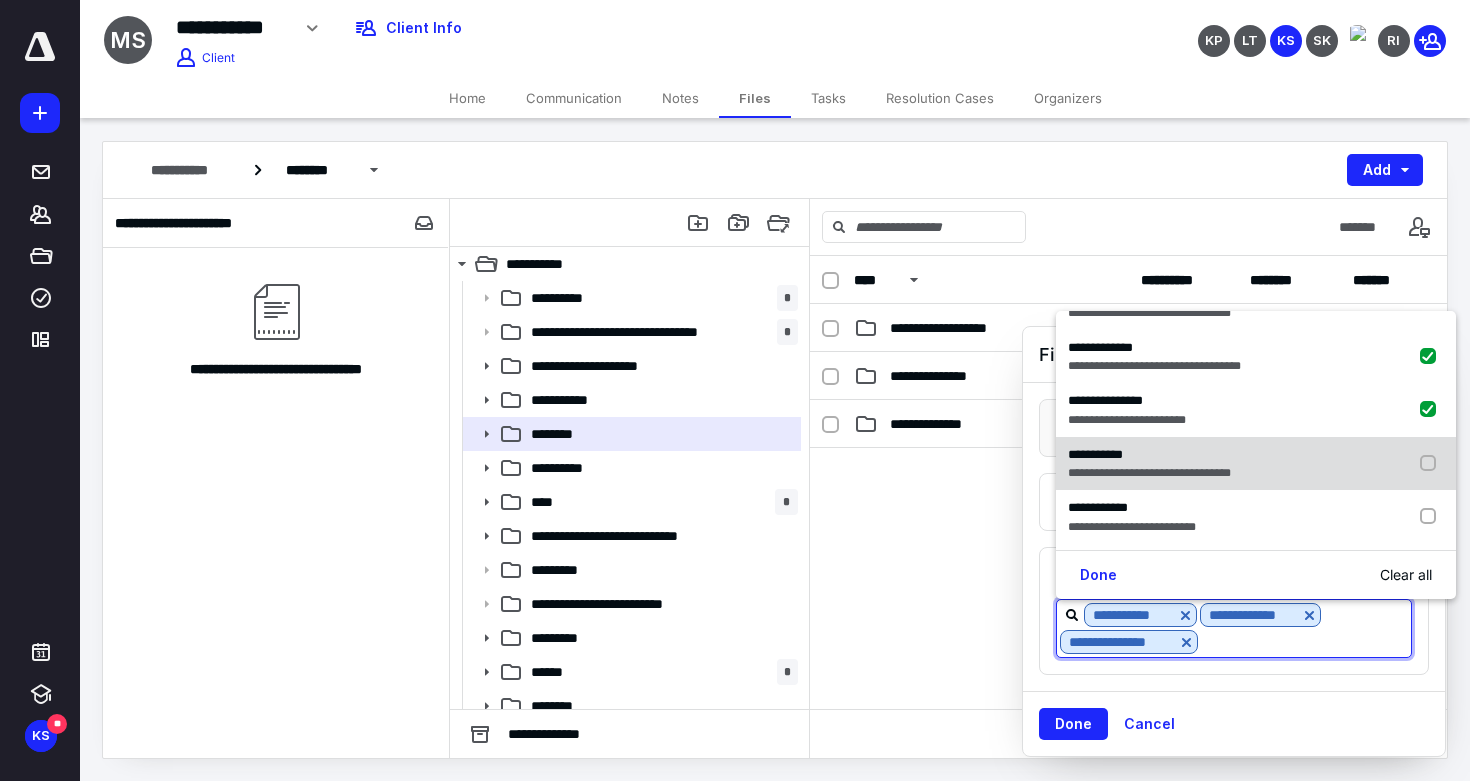 click on "**********" at bounding box center (1149, 473) 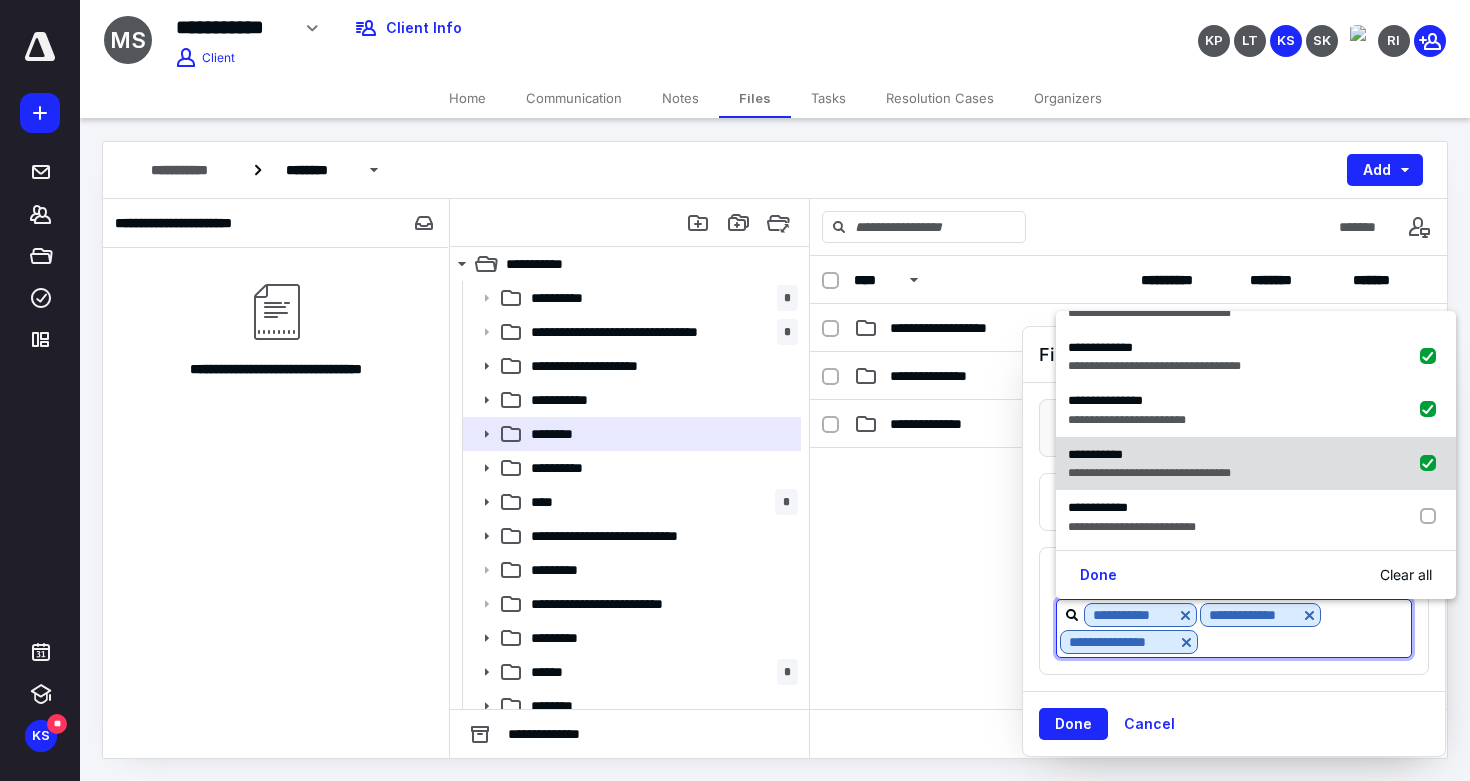 checkbox on "true" 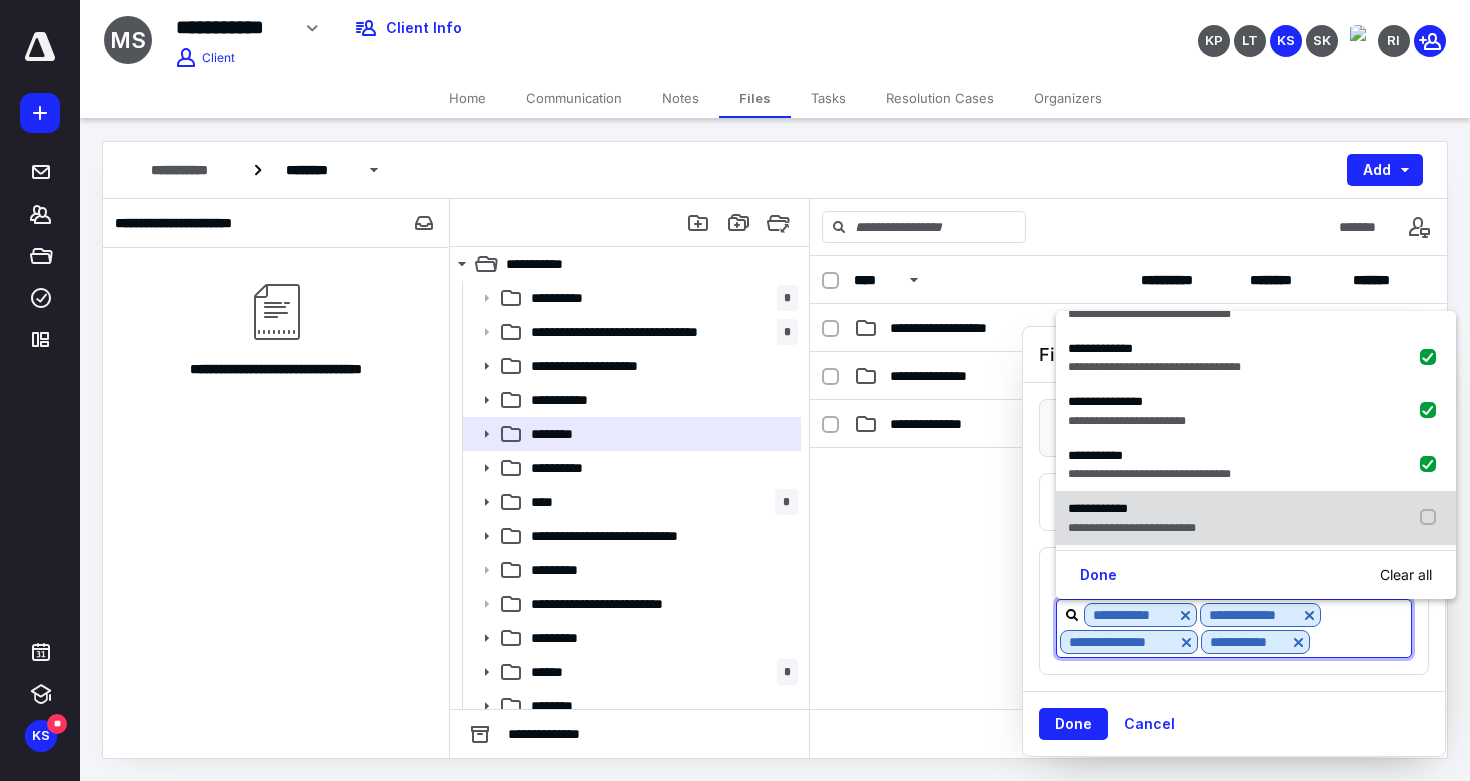 click on "**********" at bounding box center (1132, 528) 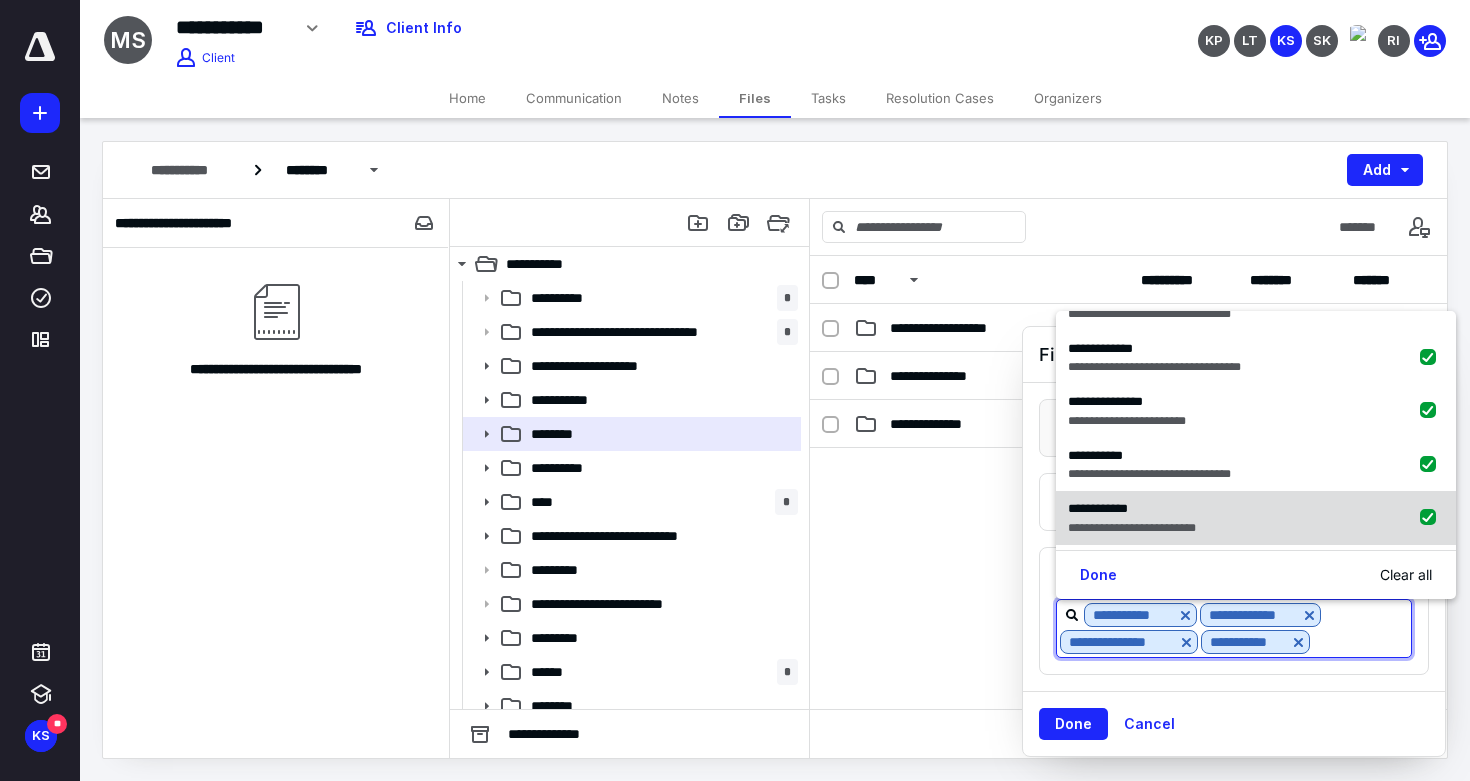 checkbox on "true" 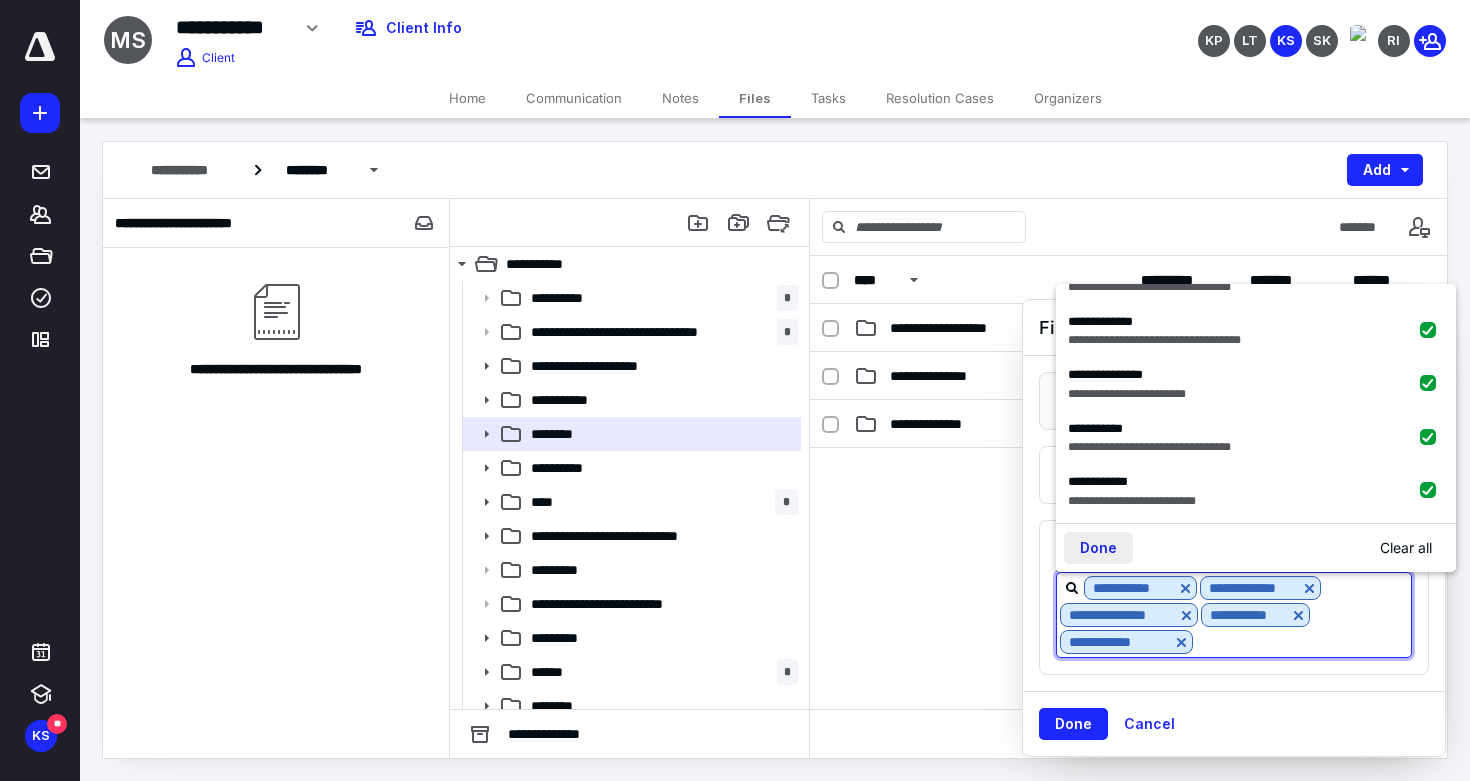 click on "Done" at bounding box center [1098, 548] 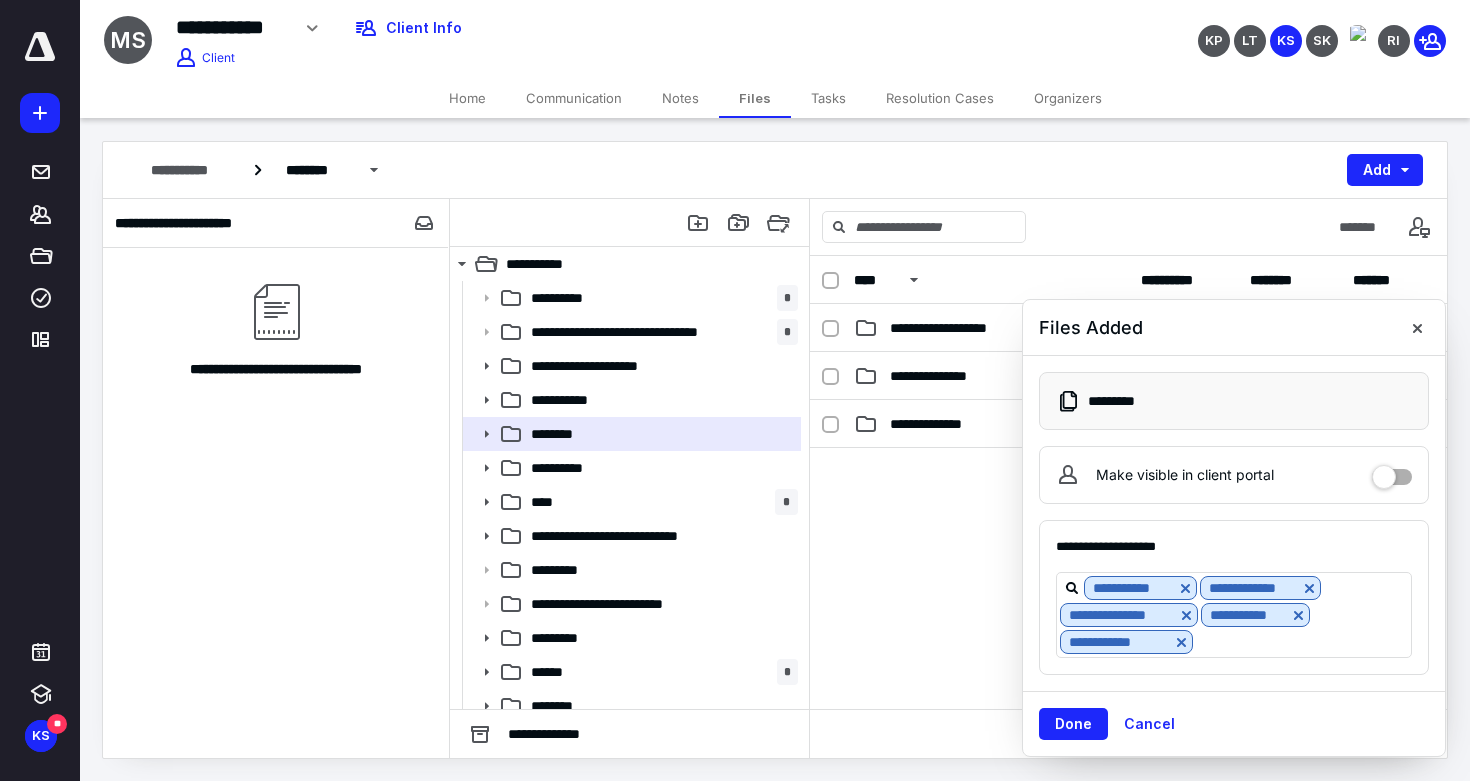click on "Done Cancel" at bounding box center (1234, 723) 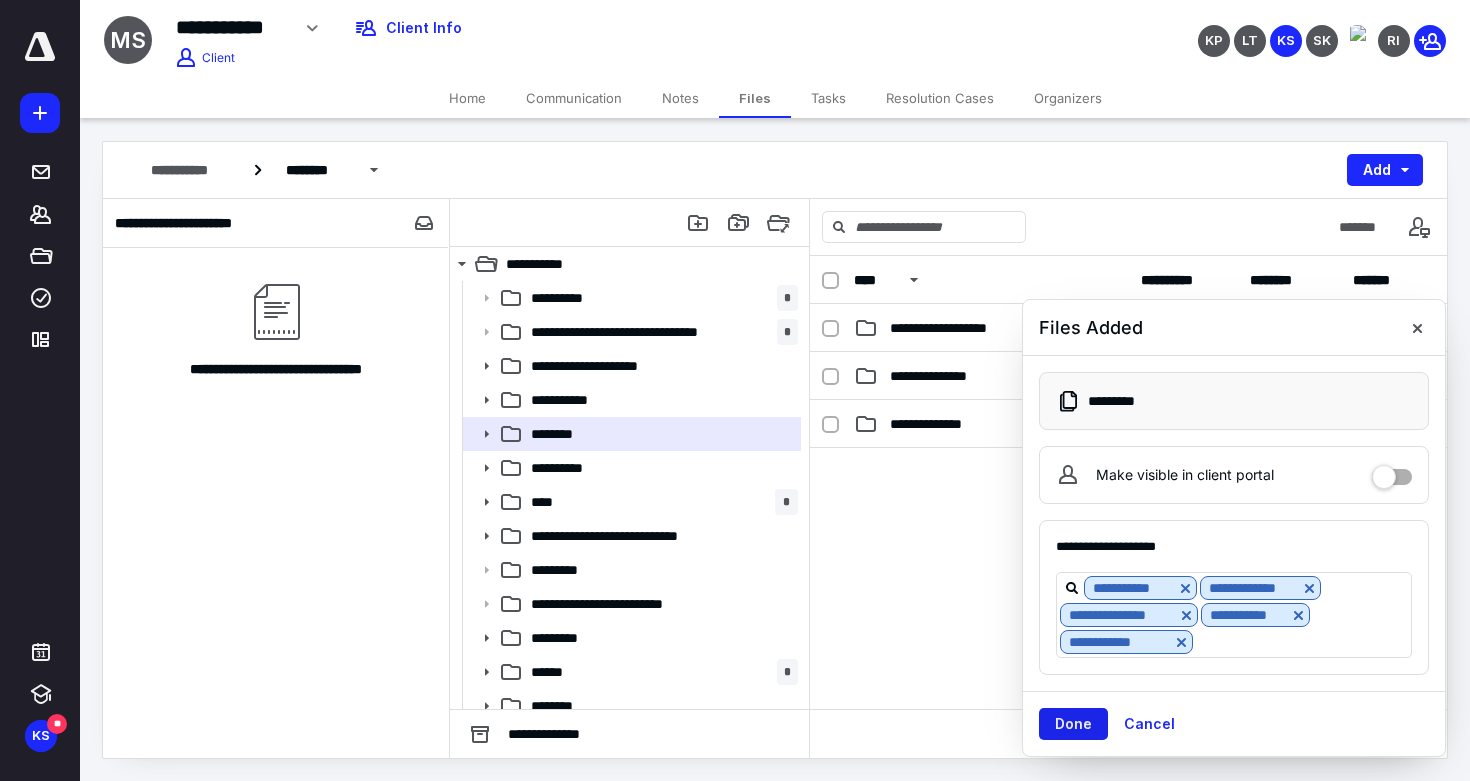 click on "Done" at bounding box center [1073, 724] 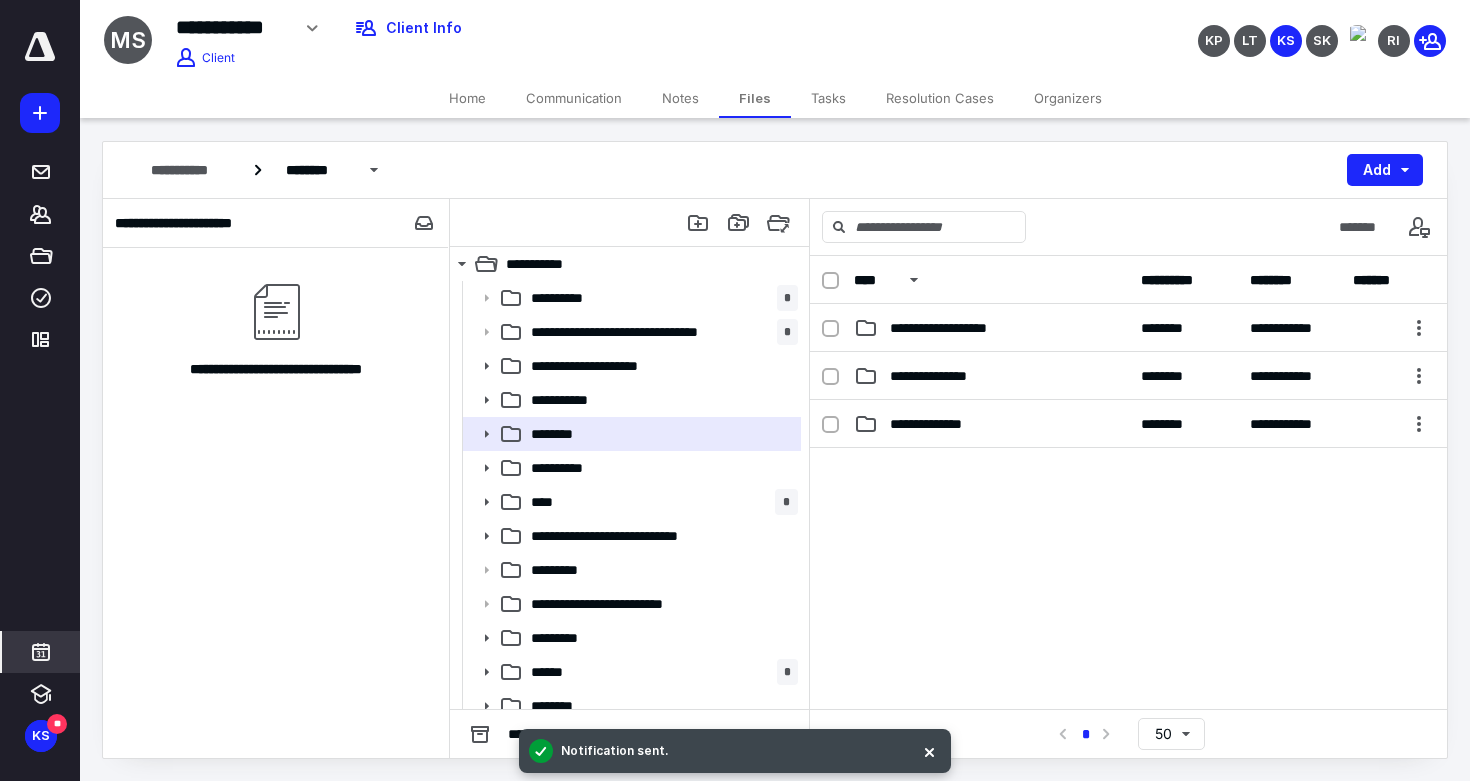 click 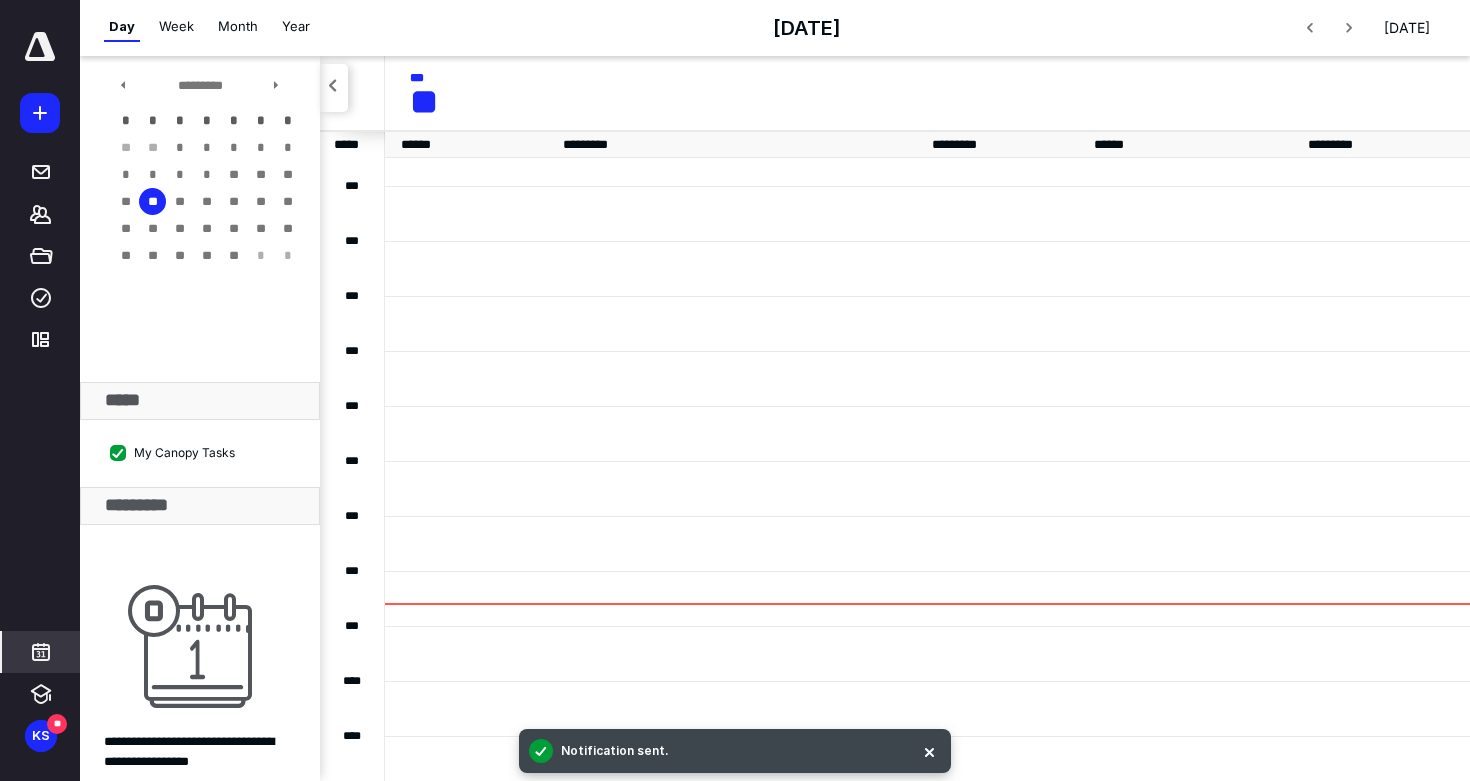 scroll, scrollTop: 385, scrollLeft: 0, axis: vertical 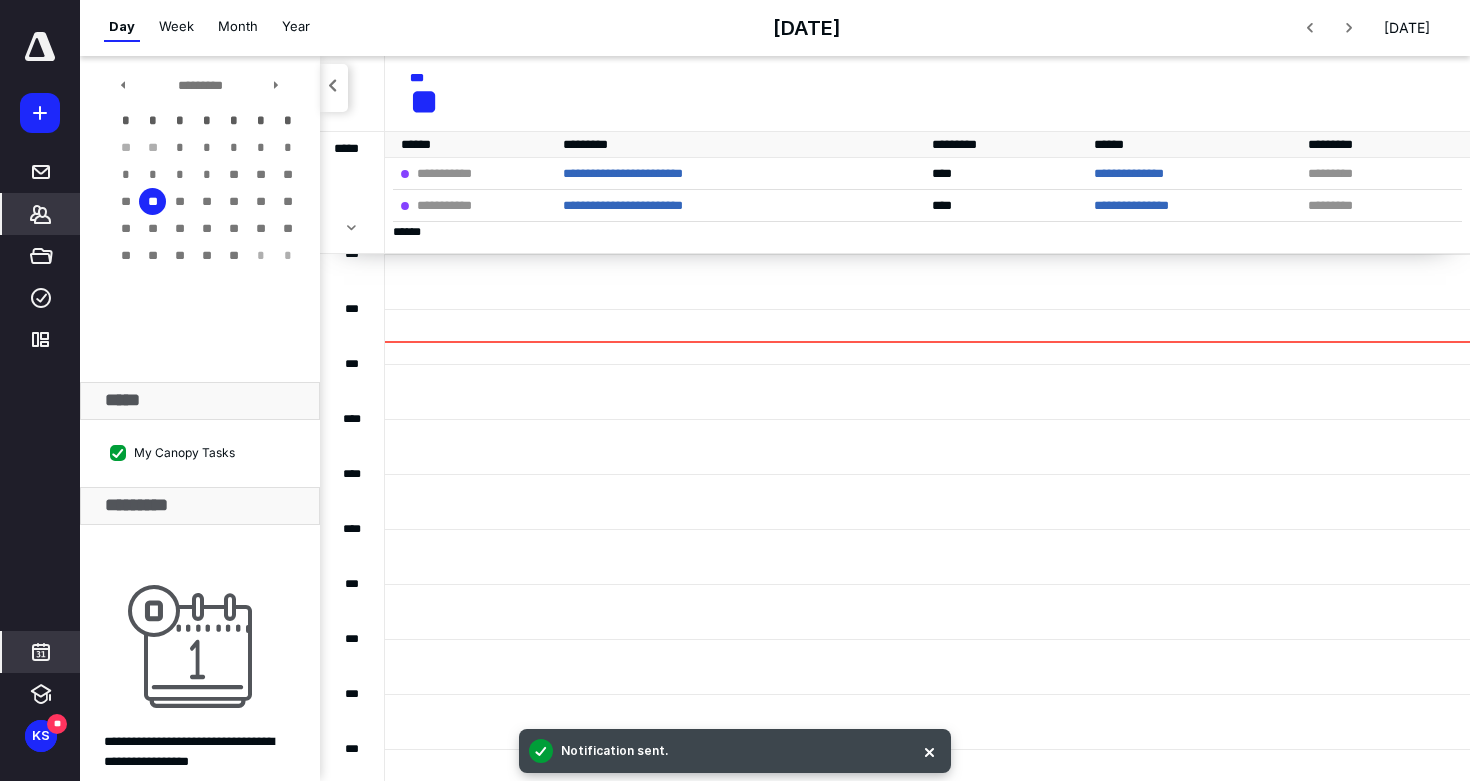 click on "*******" at bounding box center (41, 214) 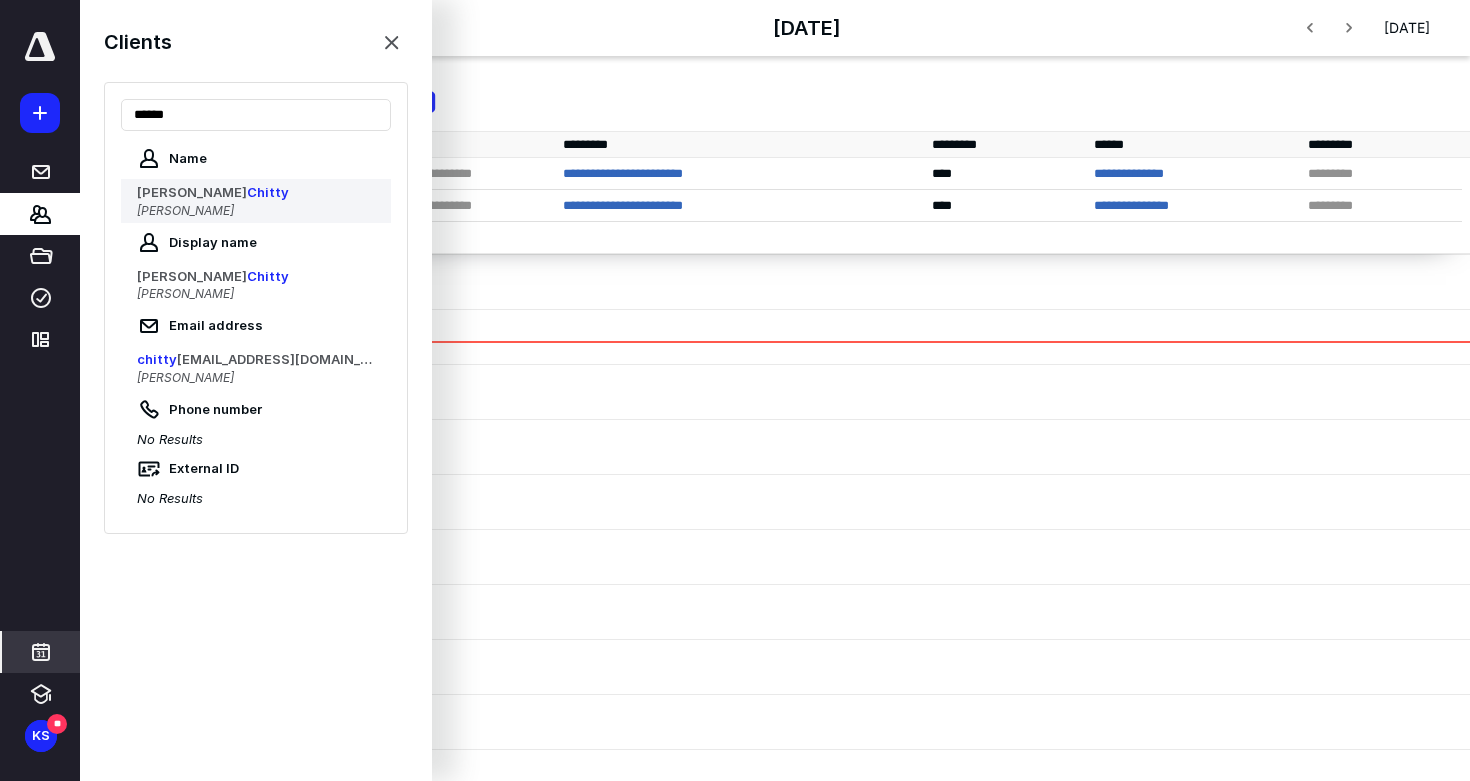 type on "******" 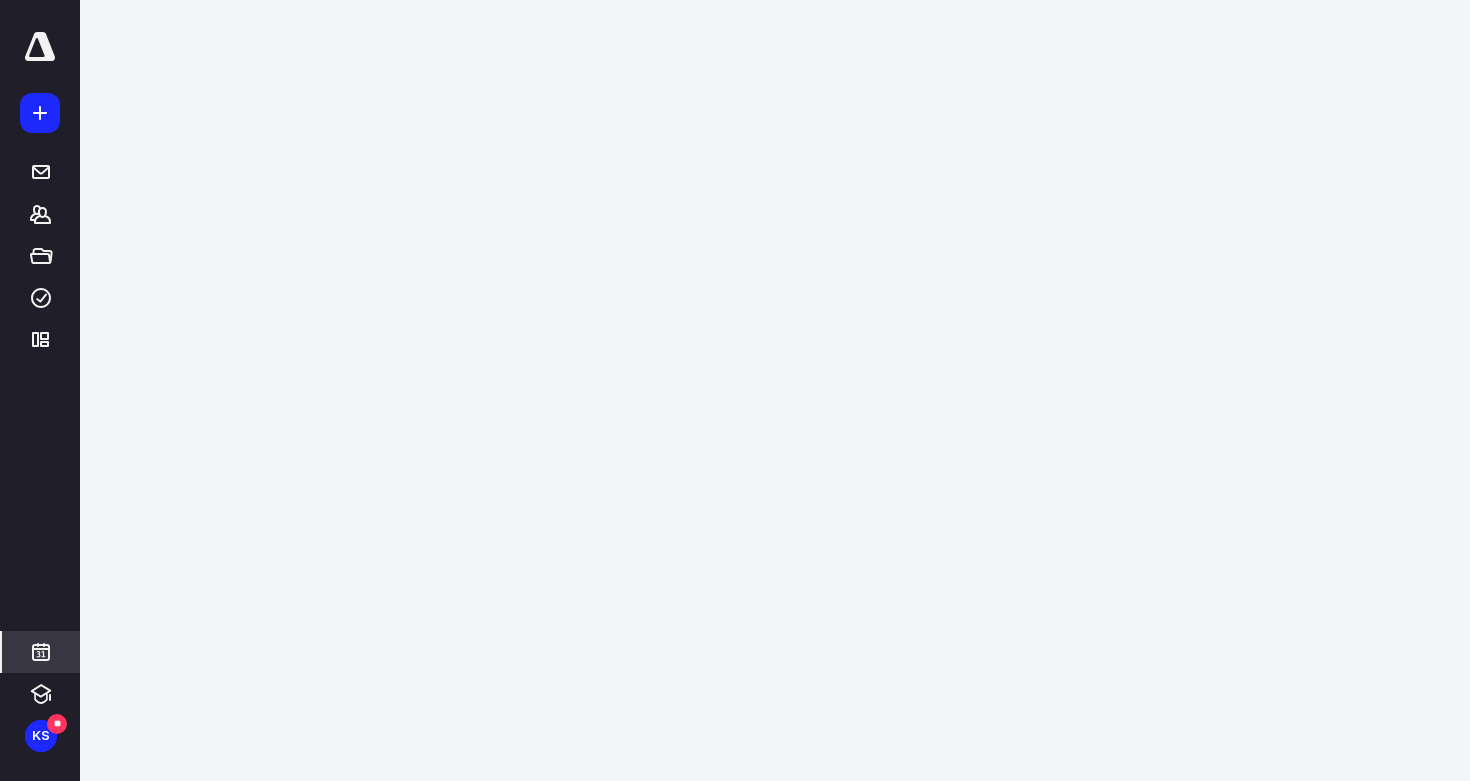 scroll, scrollTop: 0, scrollLeft: 0, axis: both 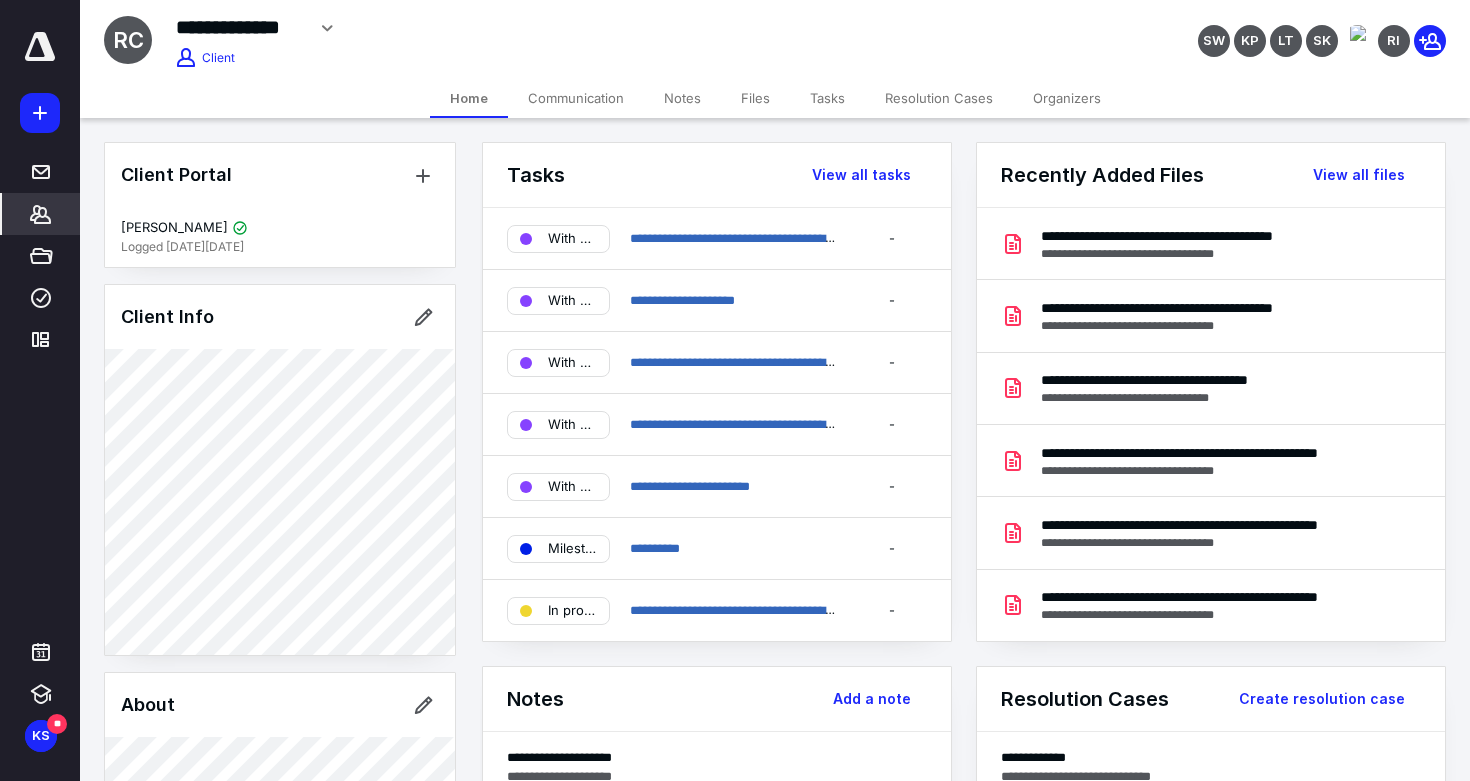 click on "Files" at bounding box center (755, 98) 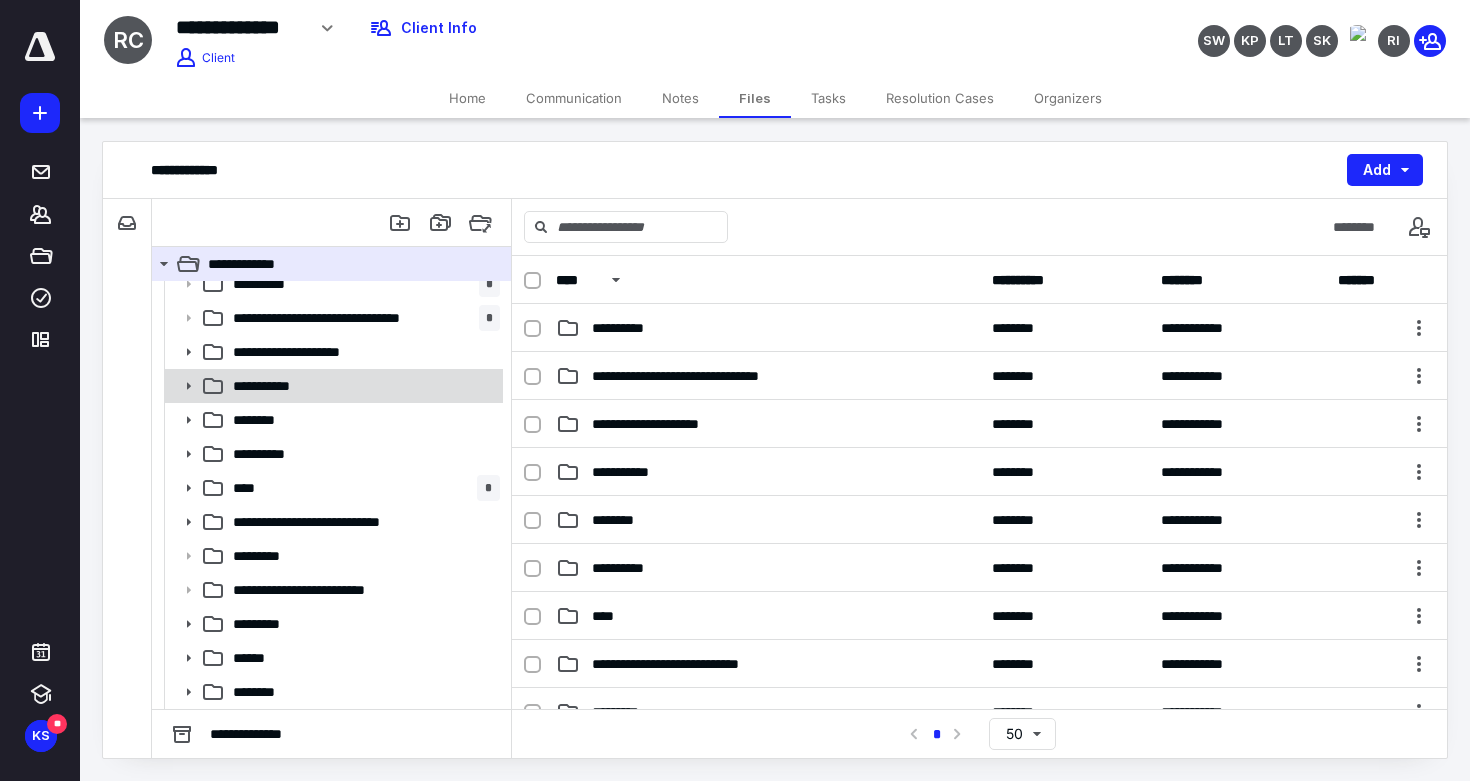 scroll, scrollTop: 14, scrollLeft: 0, axis: vertical 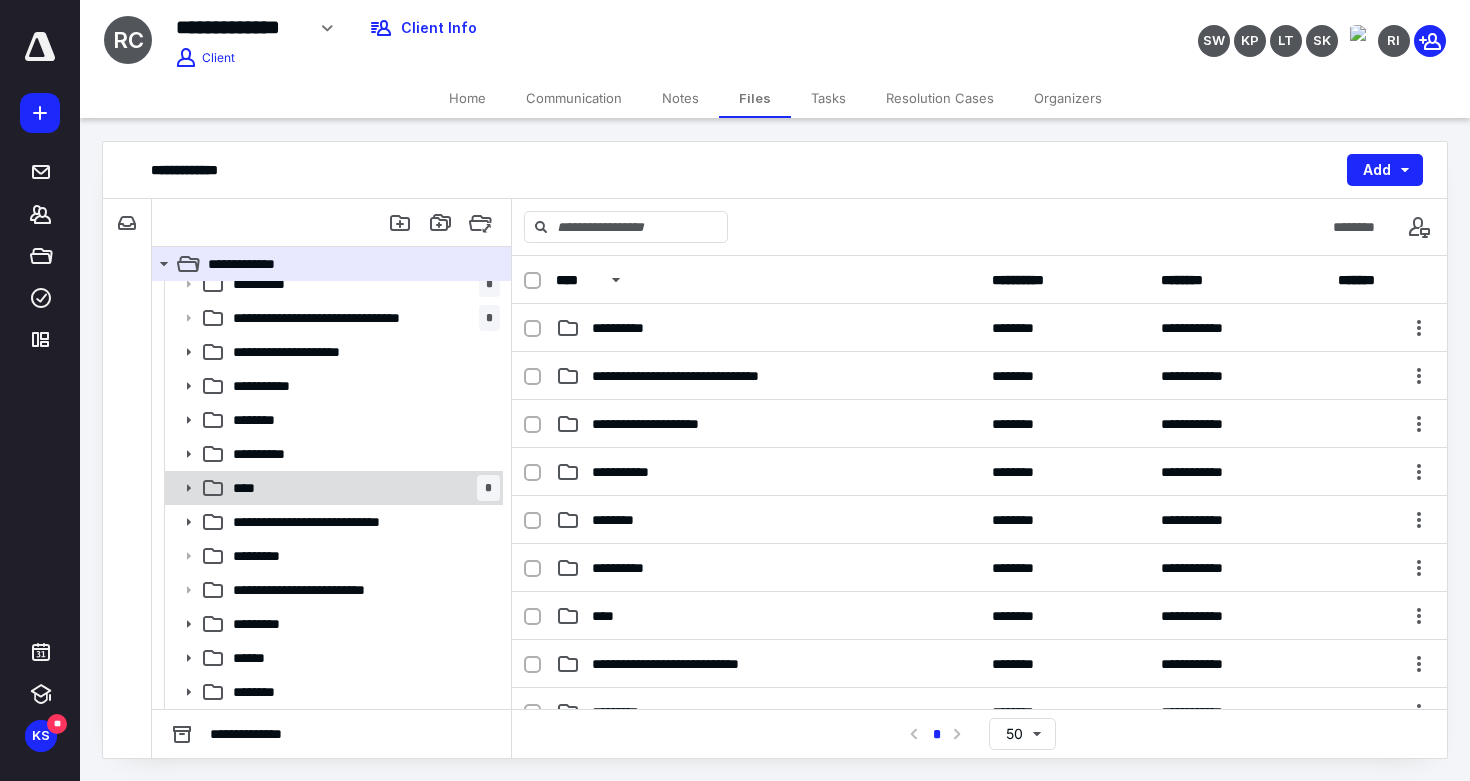 click 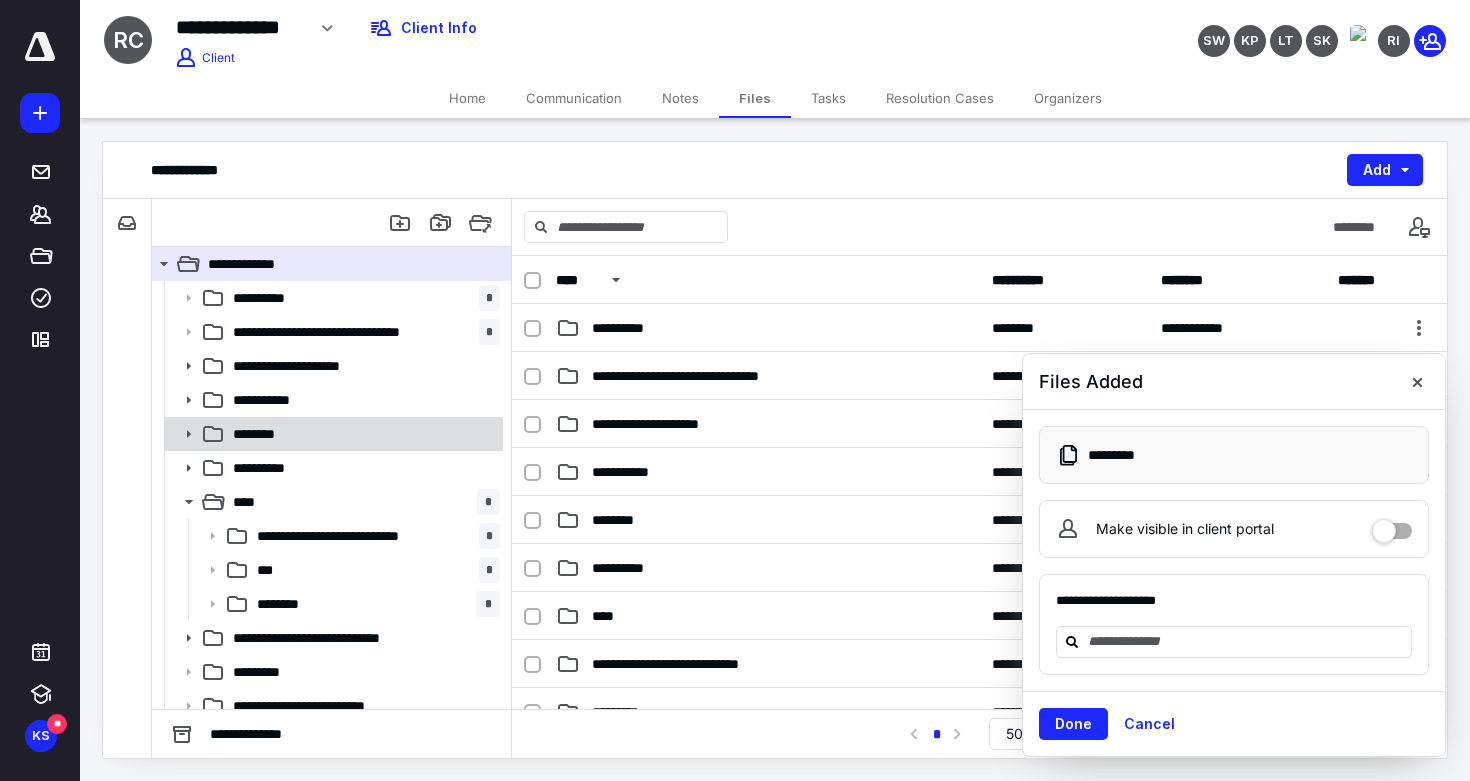 scroll, scrollTop: 0, scrollLeft: 0, axis: both 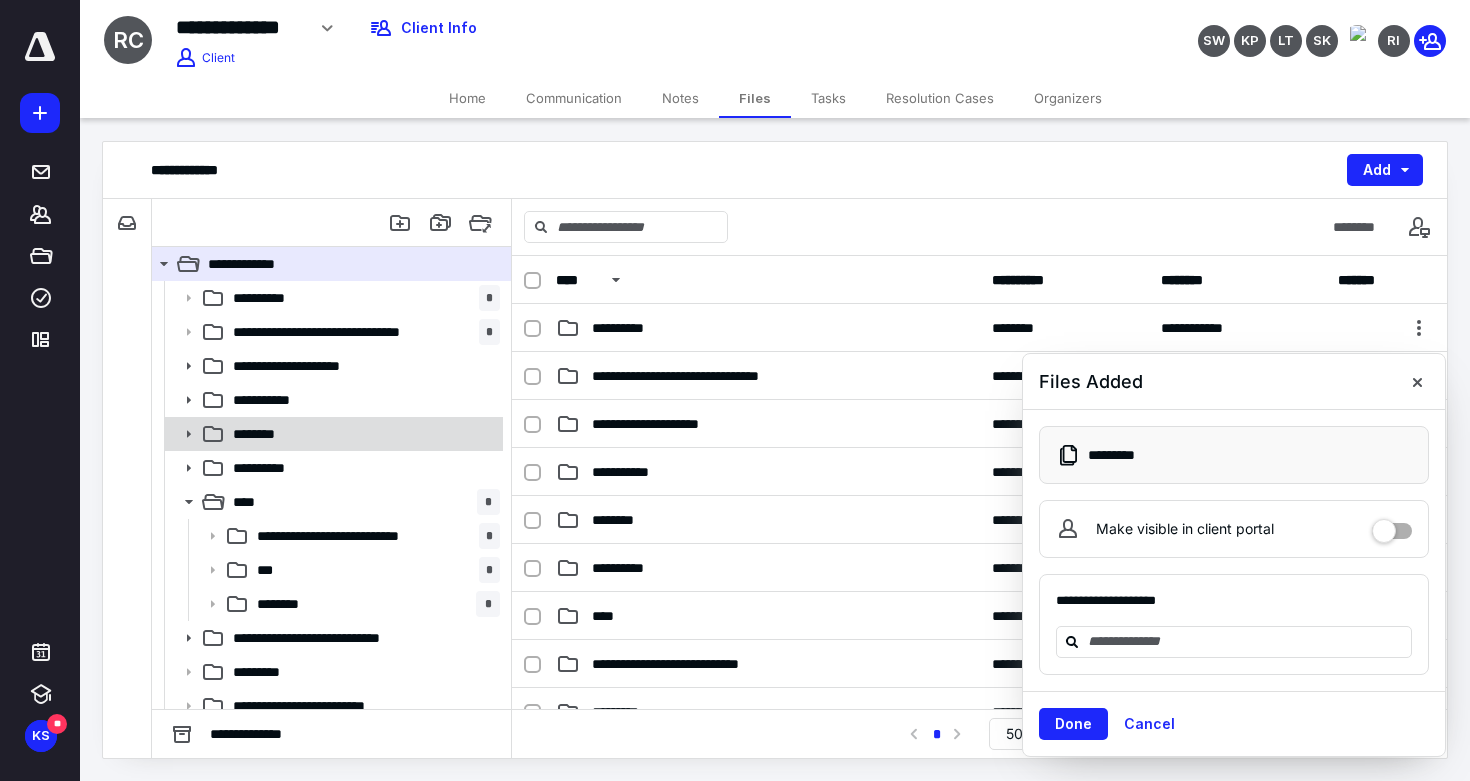 click on "********" at bounding box center (262, 434) 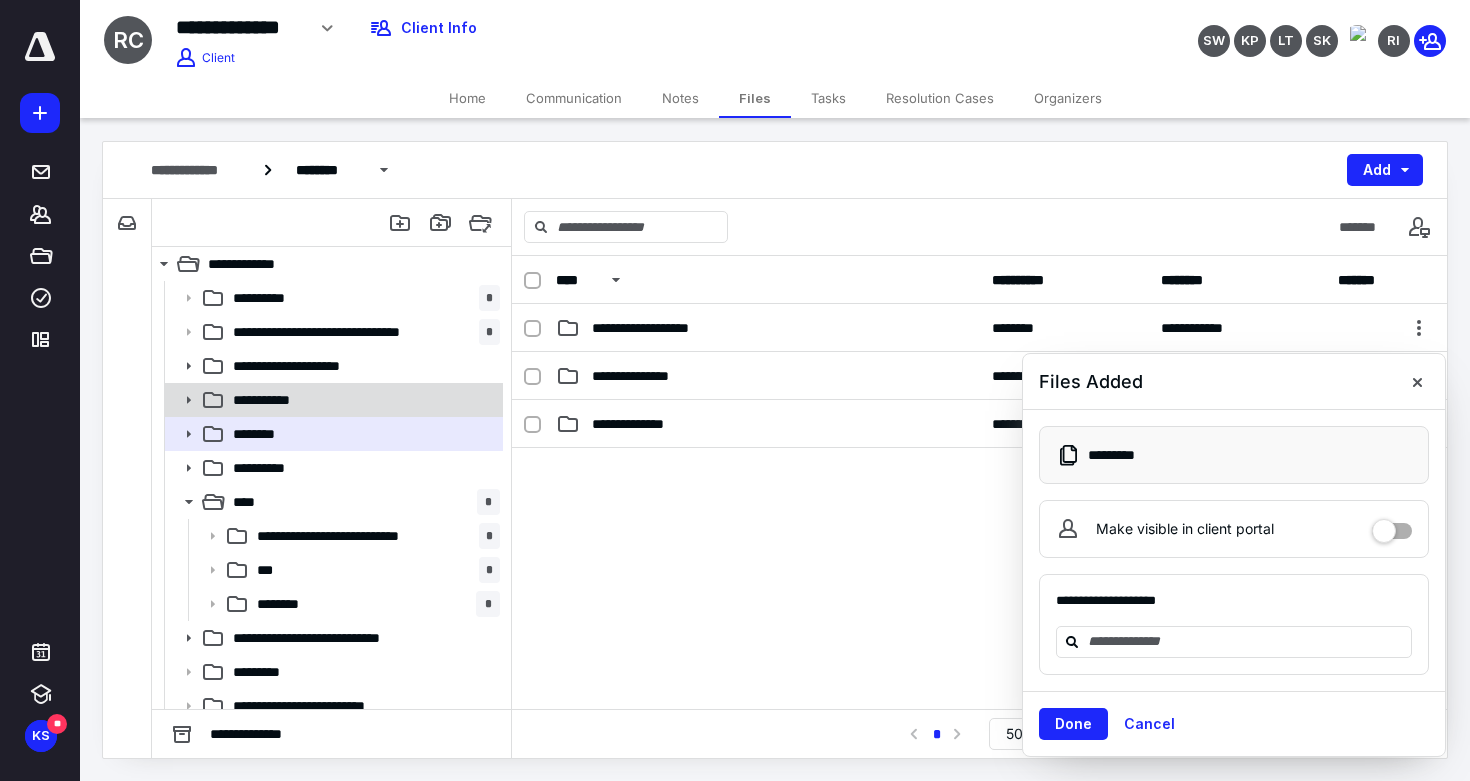 click 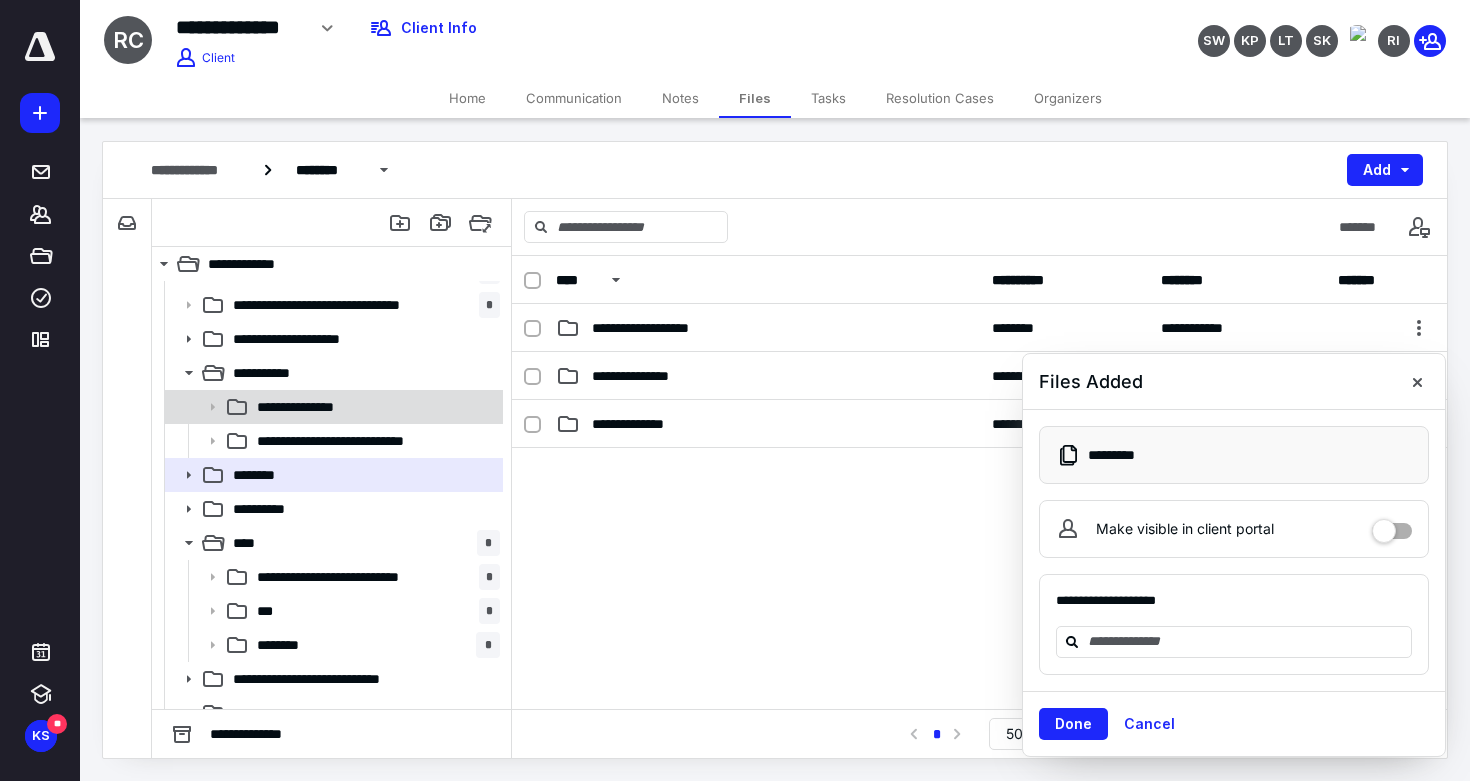 scroll, scrollTop: 23, scrollLeft: 0, axis: vertical 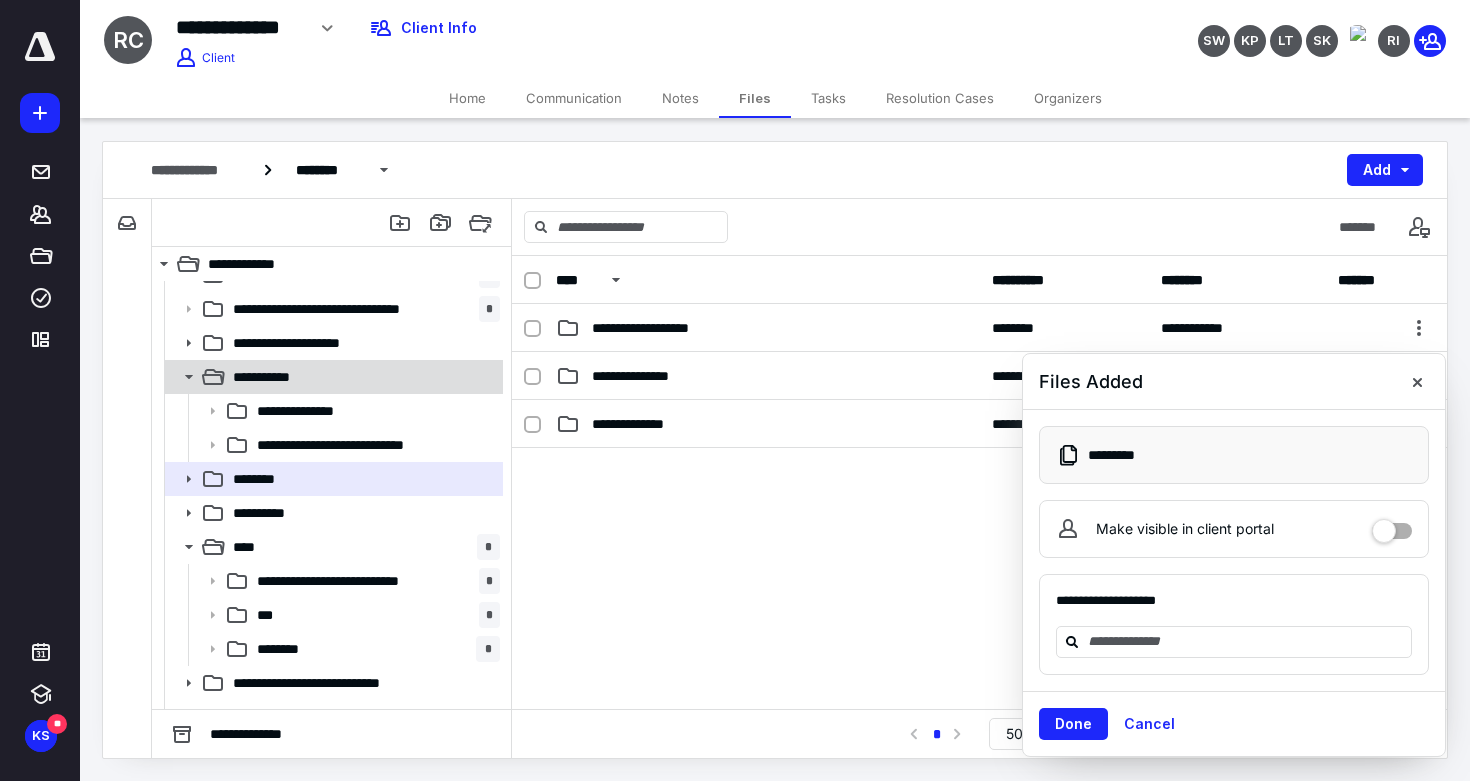 click on "**********" at bounding box center [271, 377] 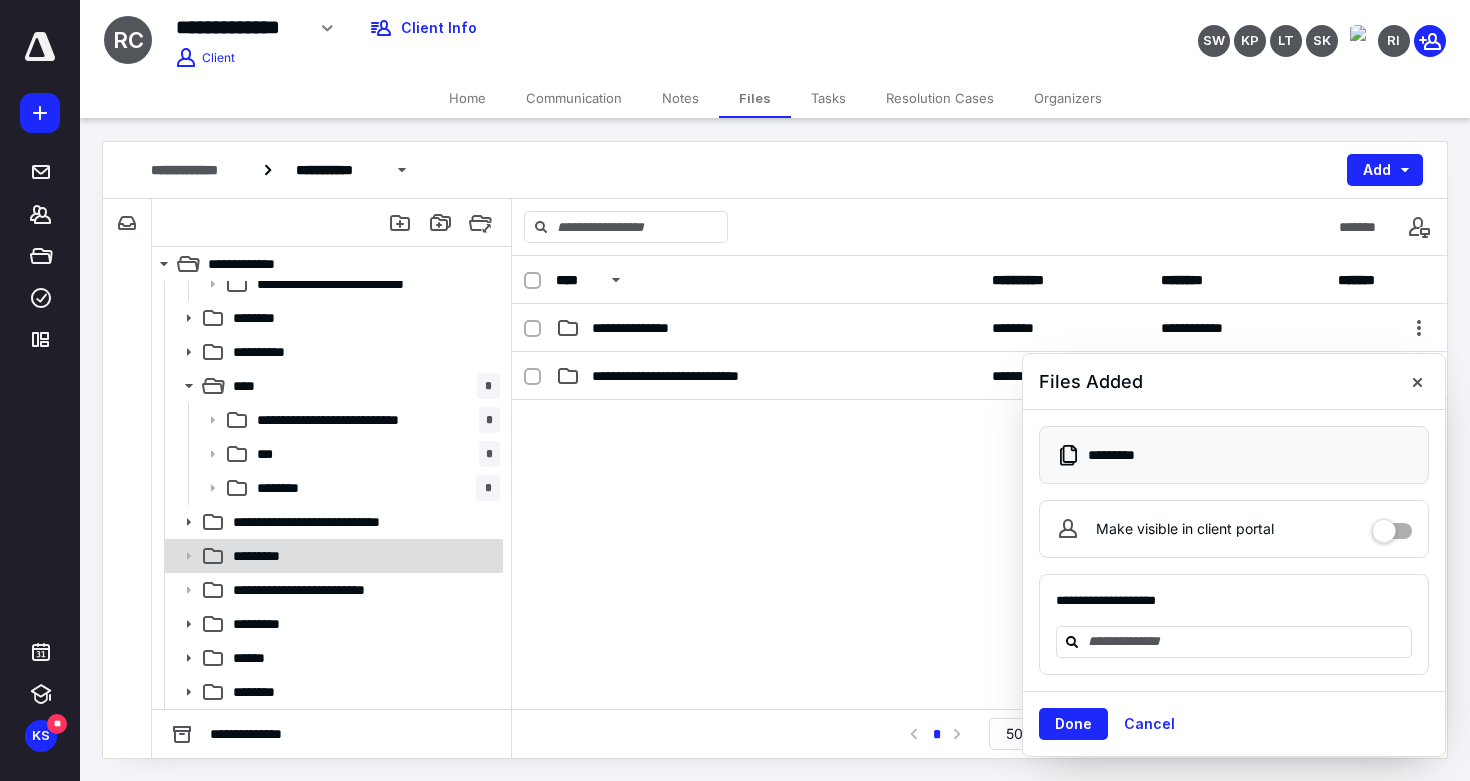 scroll, scrollTop: 184, scrollLeft: 0, axis: vertical 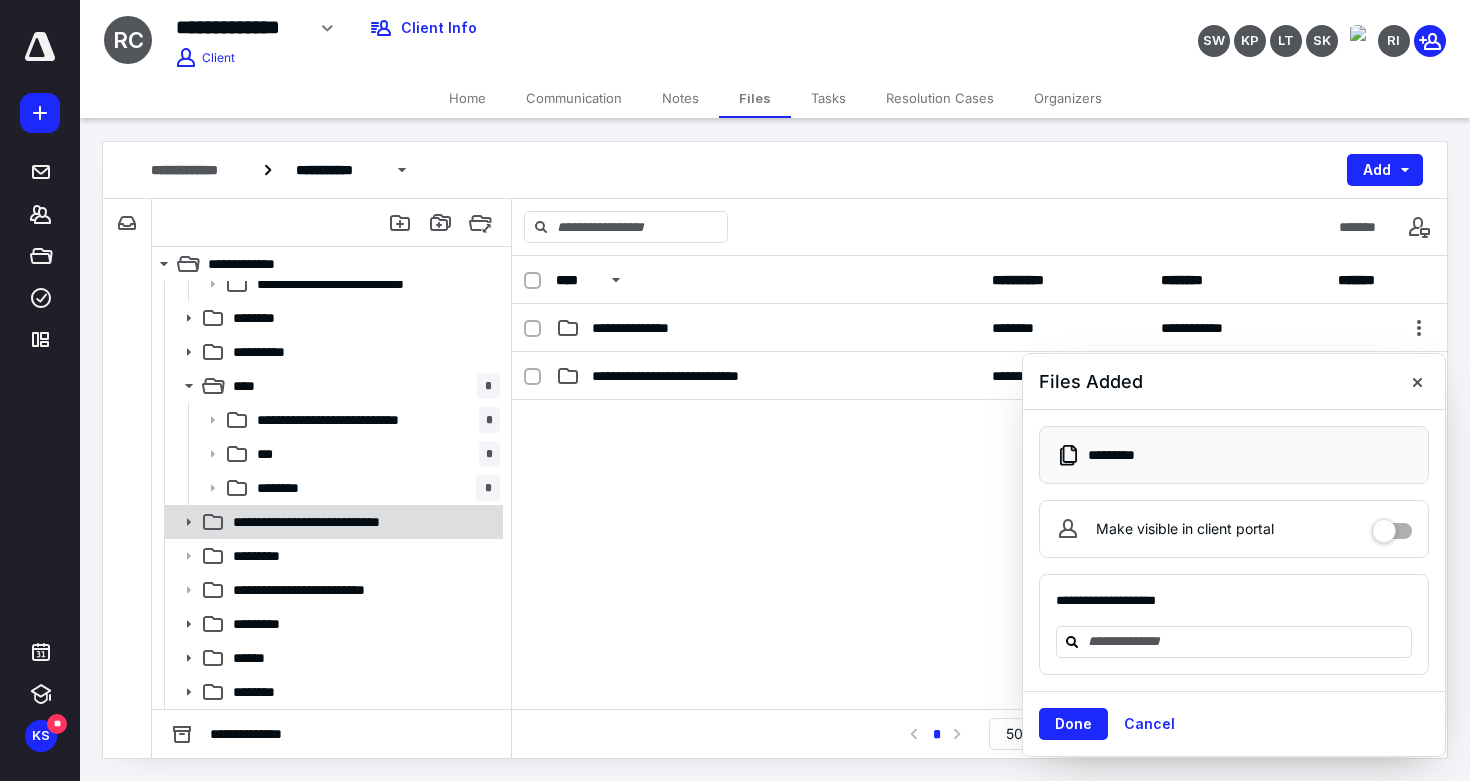 click 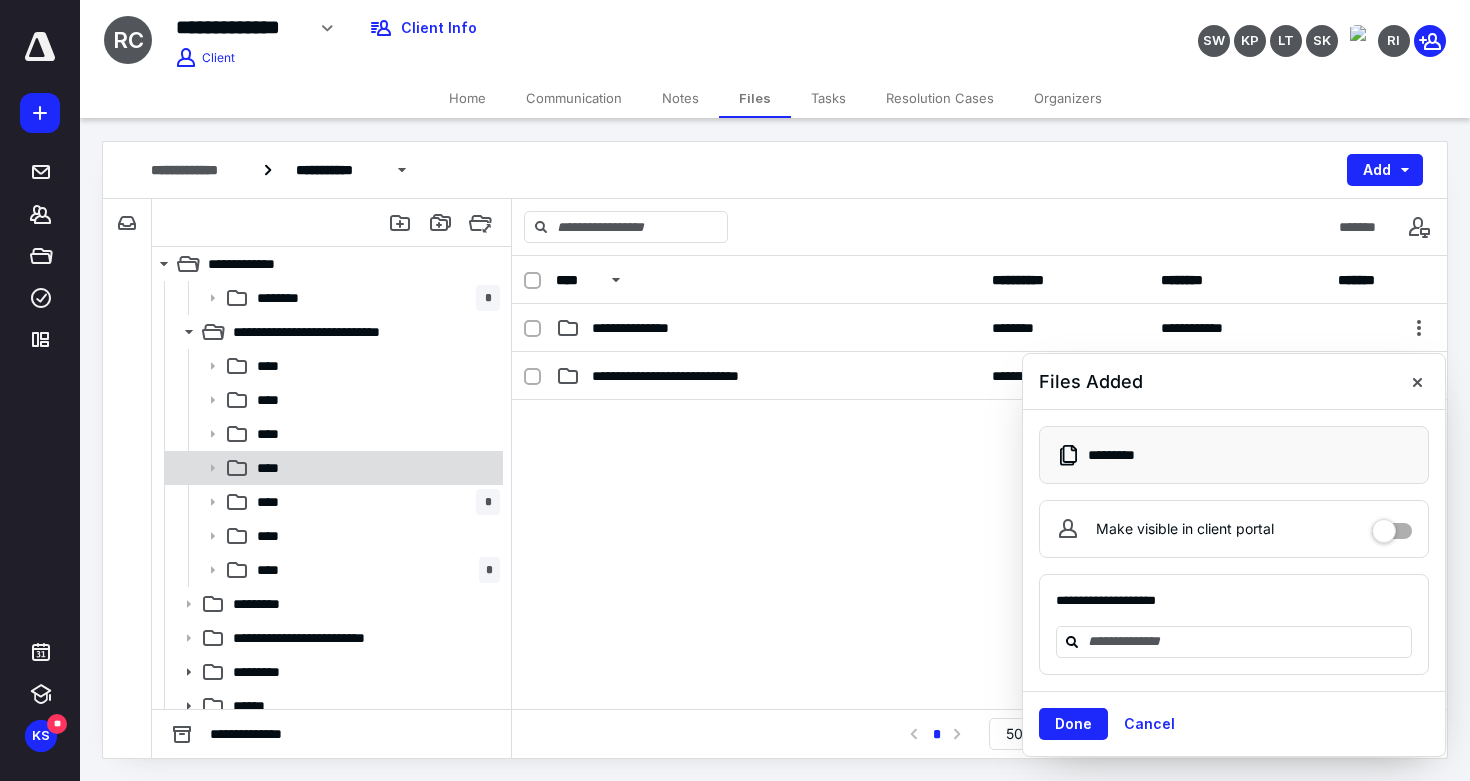 scroll, scrollTop: 391, scrollLeft: 0, axis: vertical 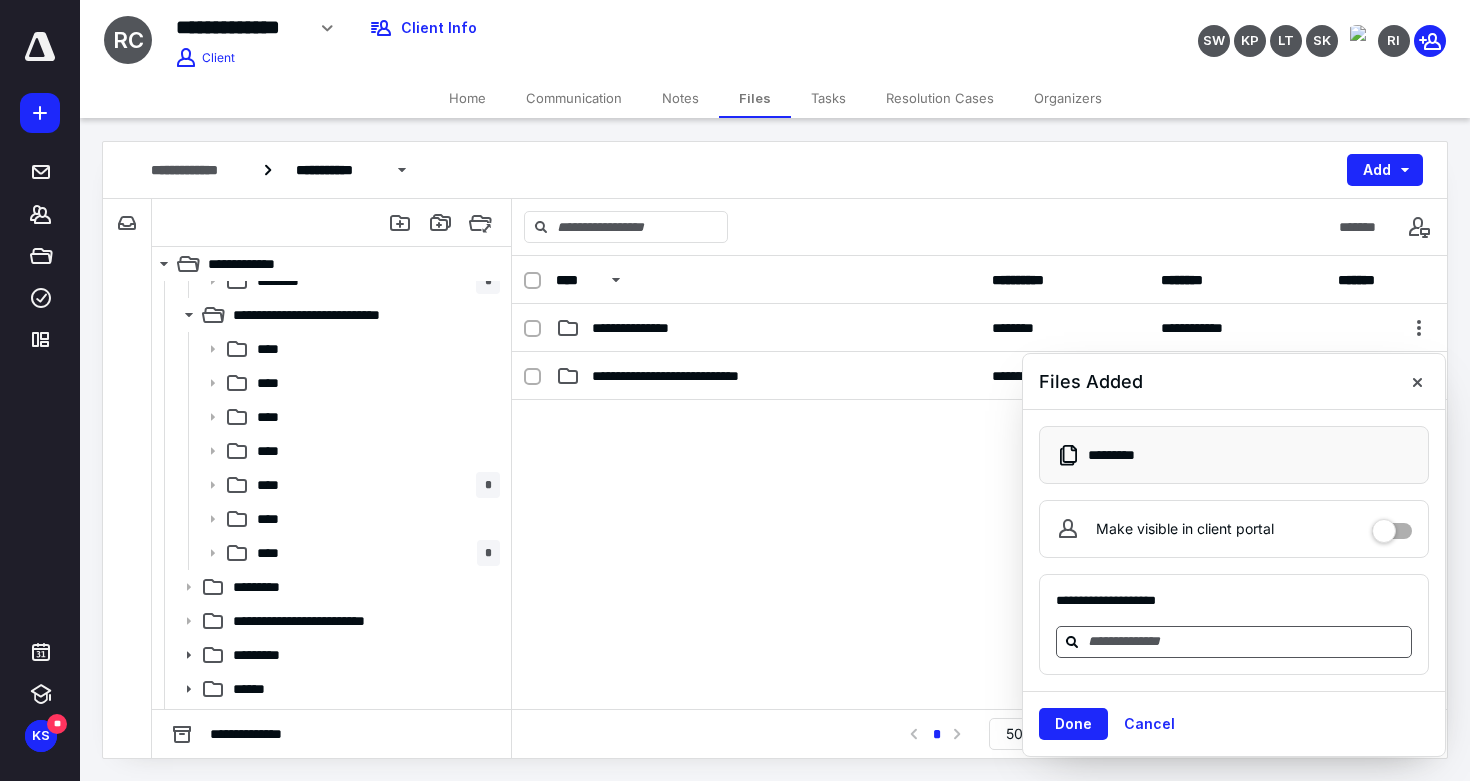 click at bounding box center [1246, 641] 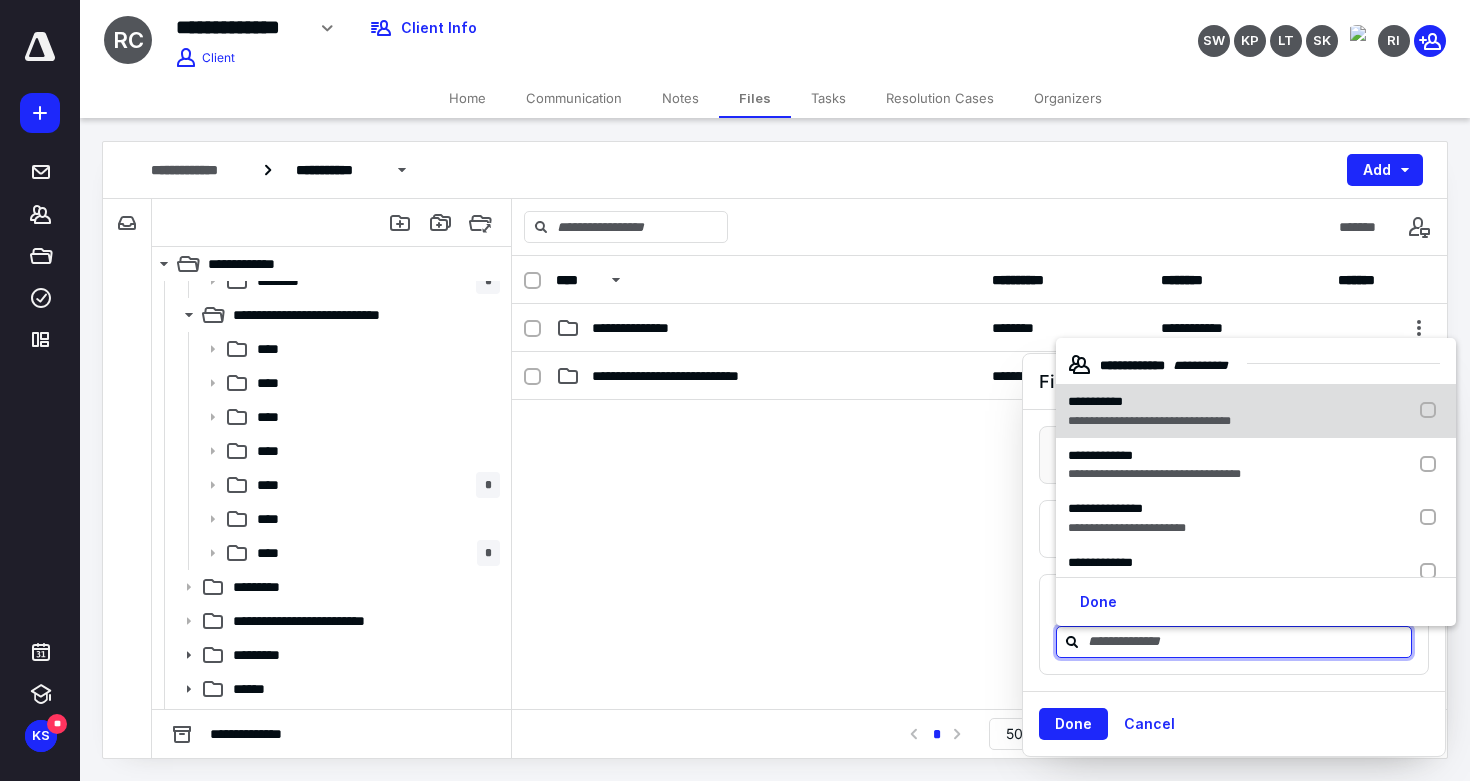 click on "**********" at bounding box center [1149, 421] 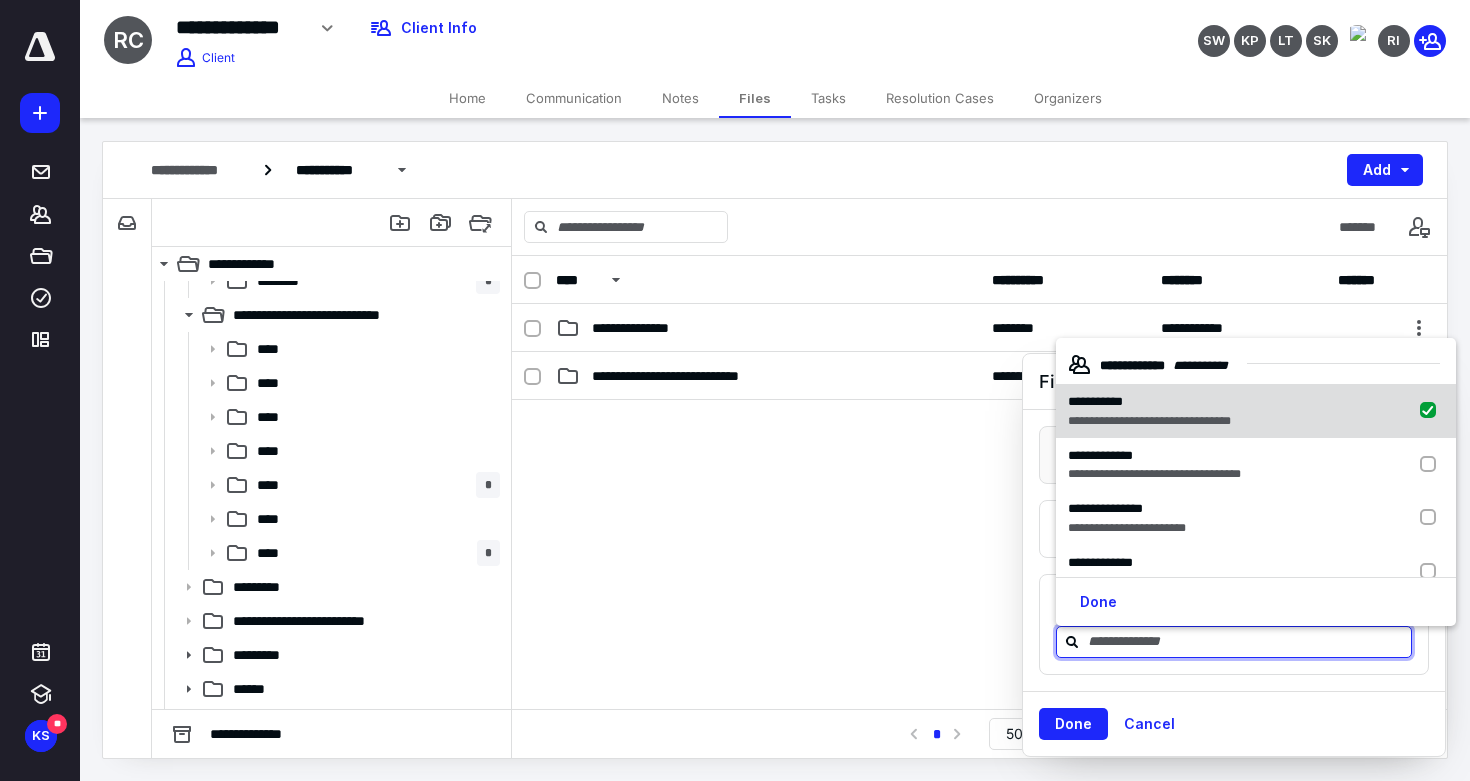 checkbox on "true" 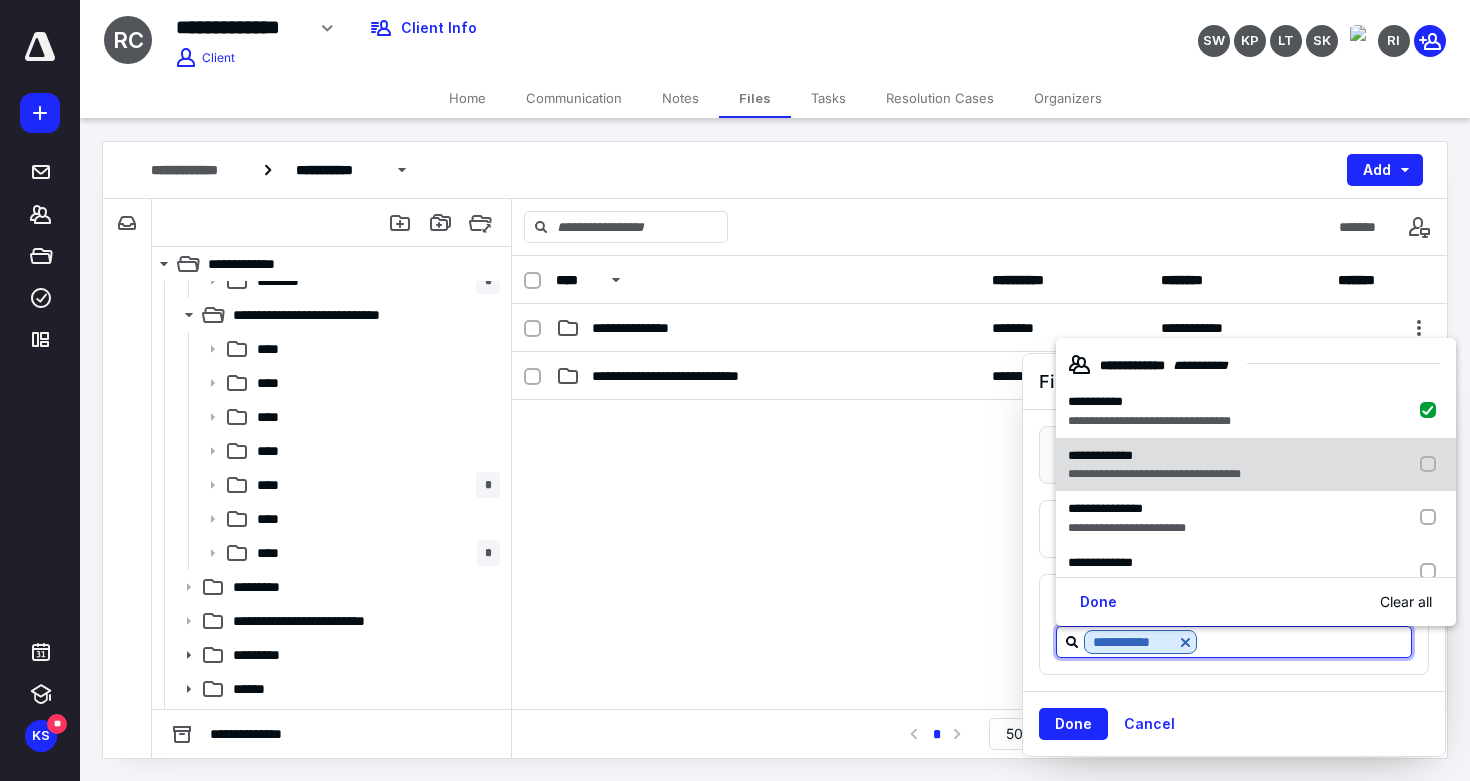 click on "**********" at bounding box center [1154, 474] 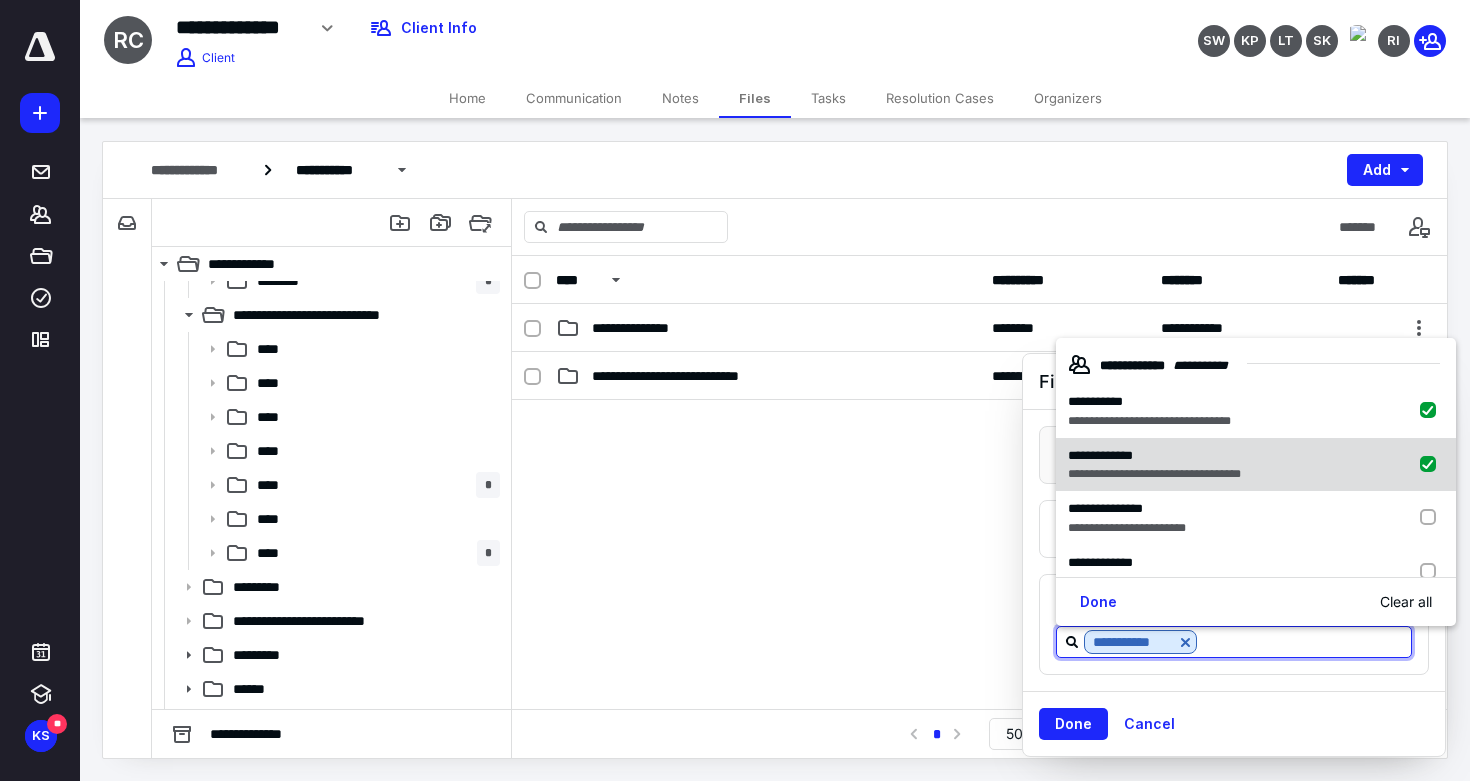 checkbox on "true" 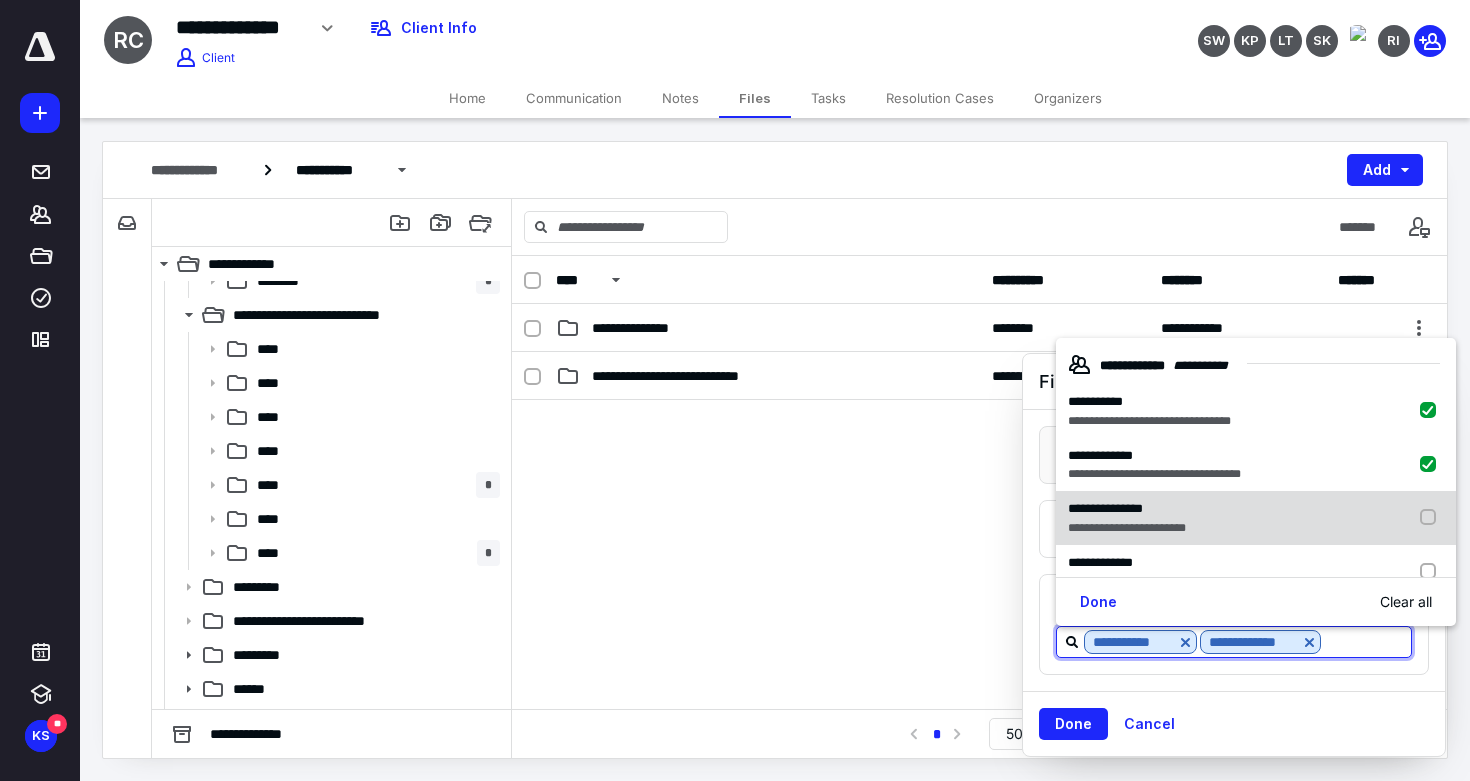 click on "**********" at bounding box center [1127, 509] 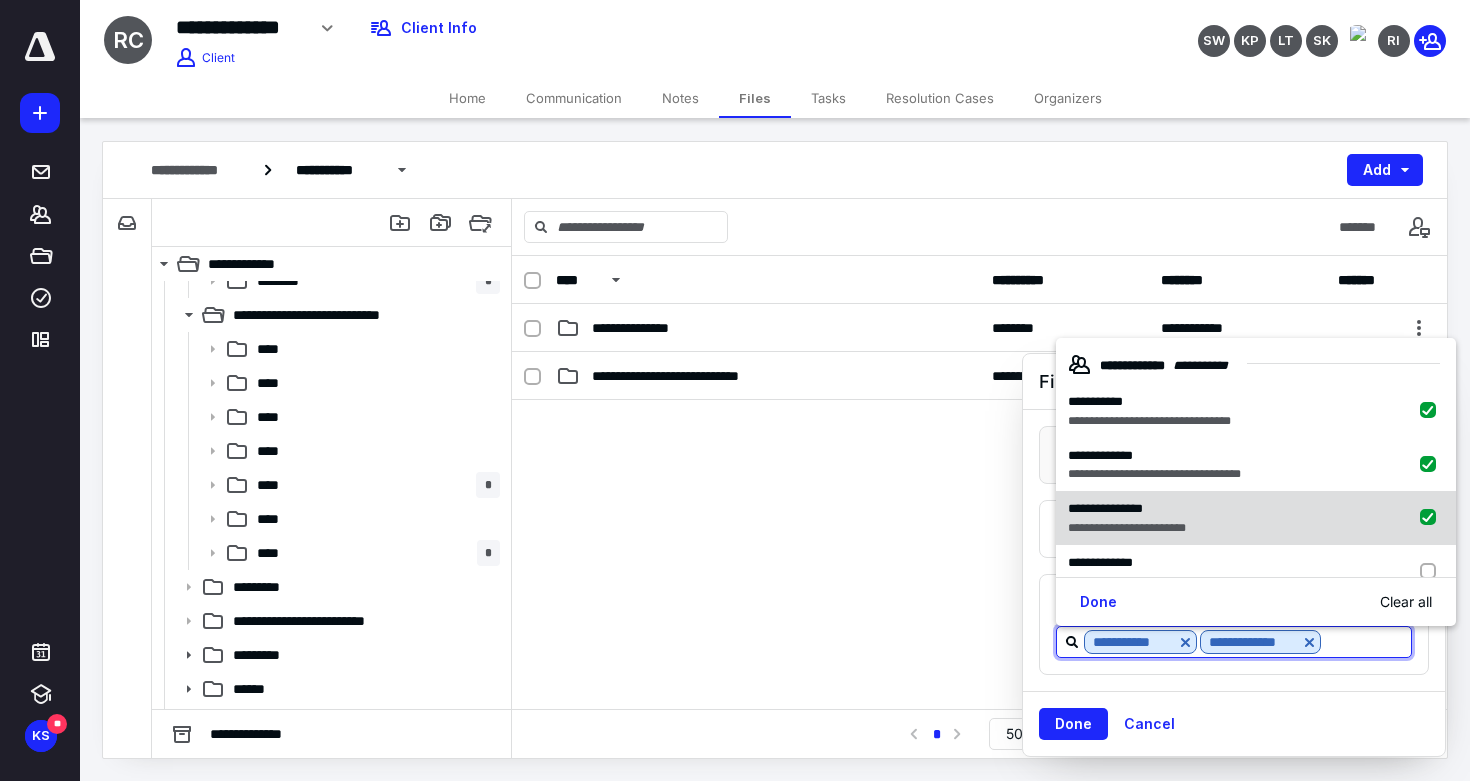 checkbox on "true" 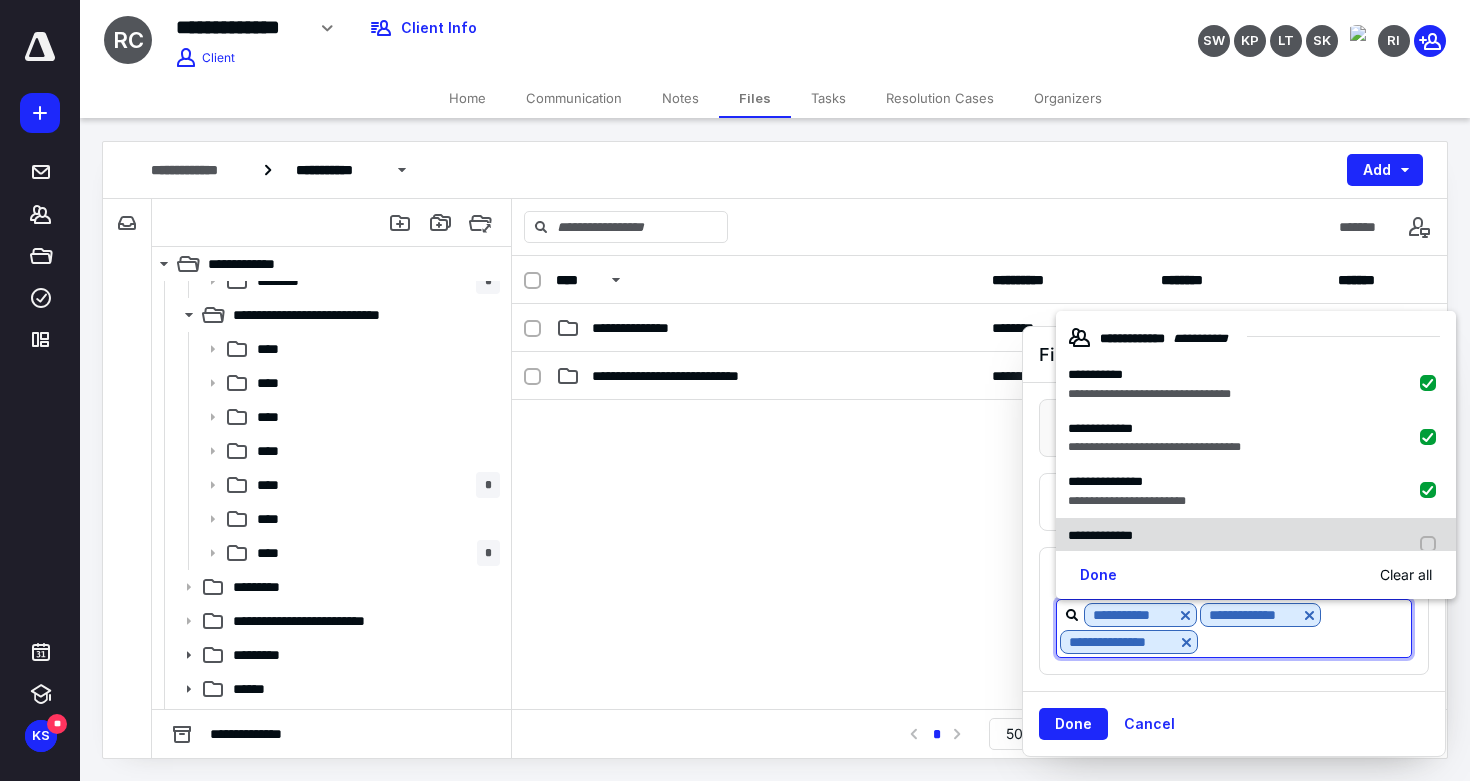 click on "**********" at bounding box center (1154, 536) 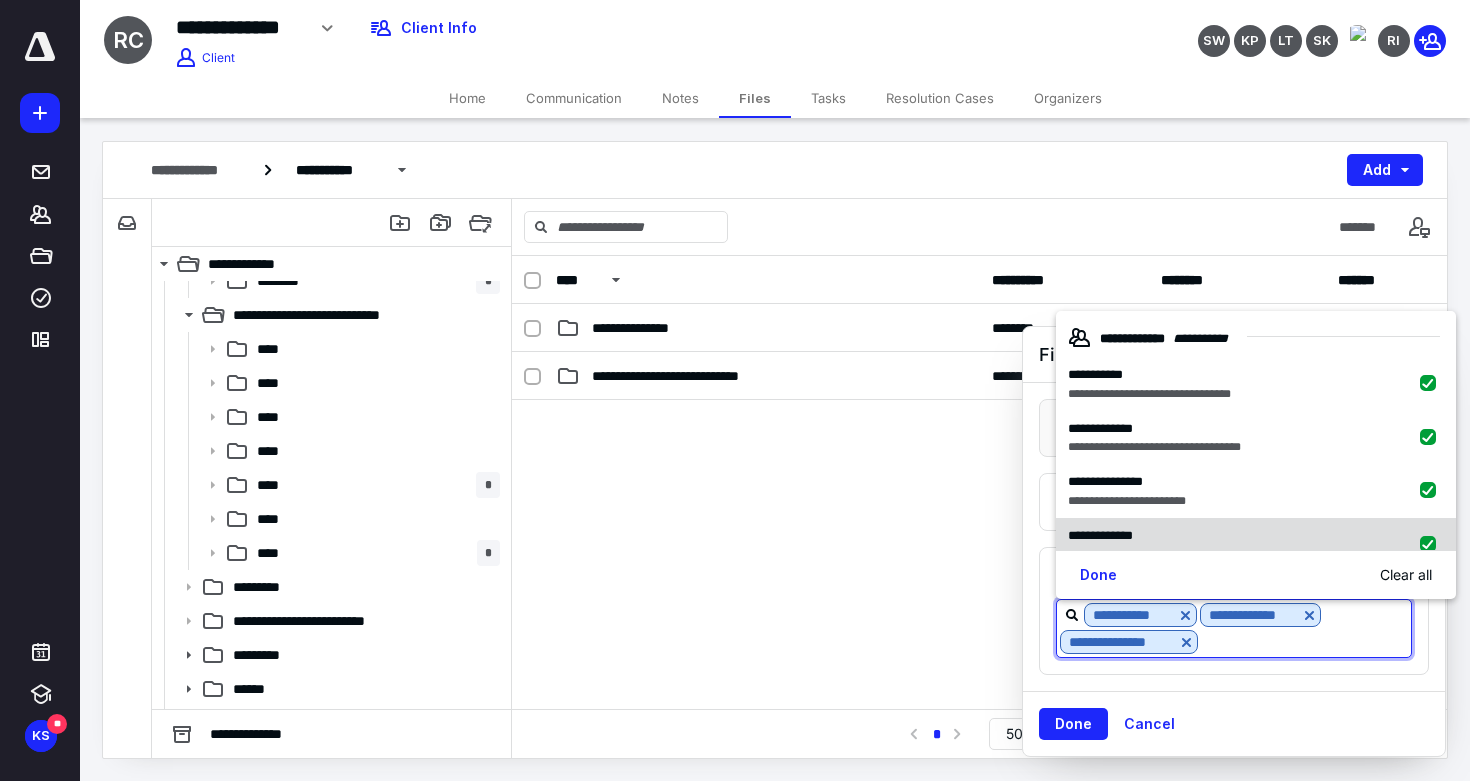 checkbox on "true" 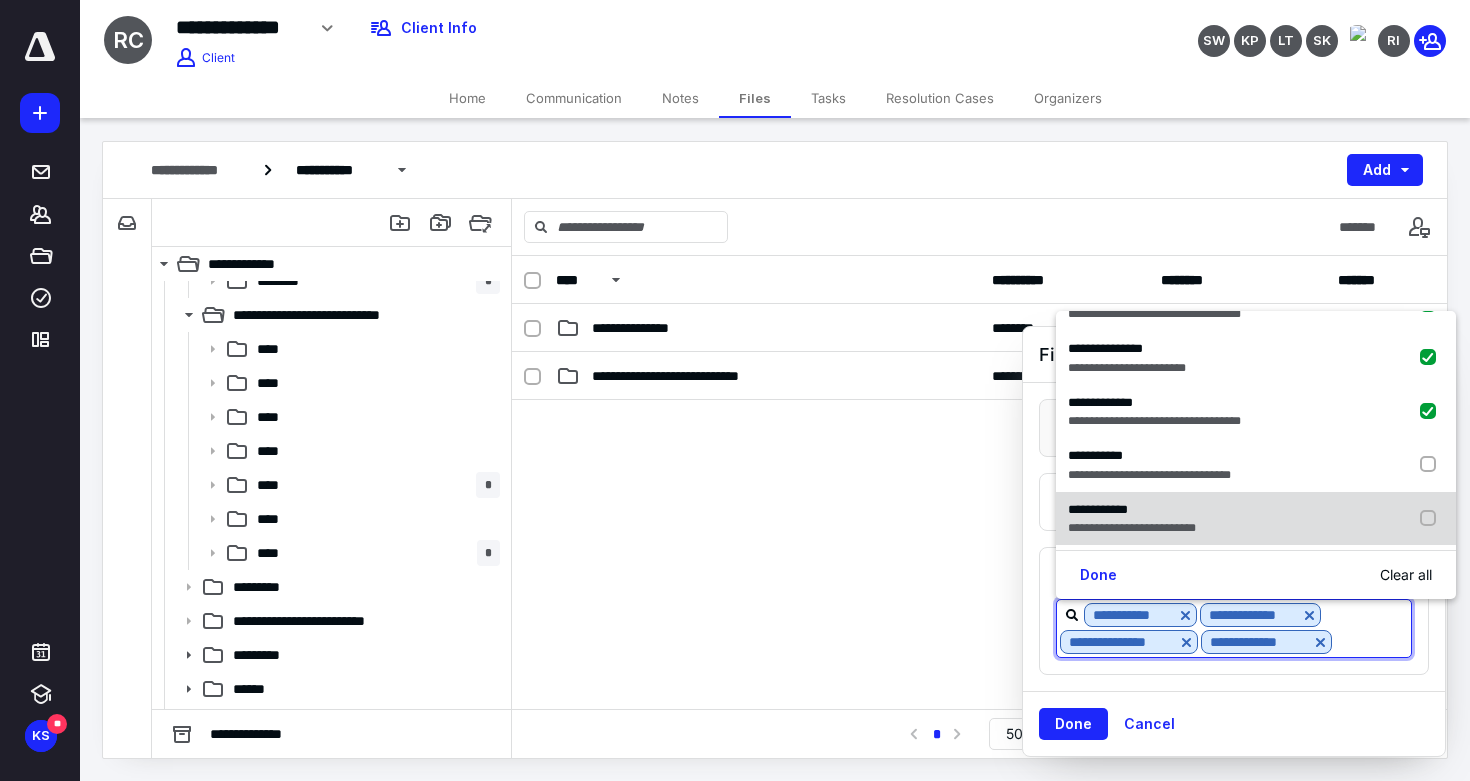click on "**********" at bounding box center (1256, 519) 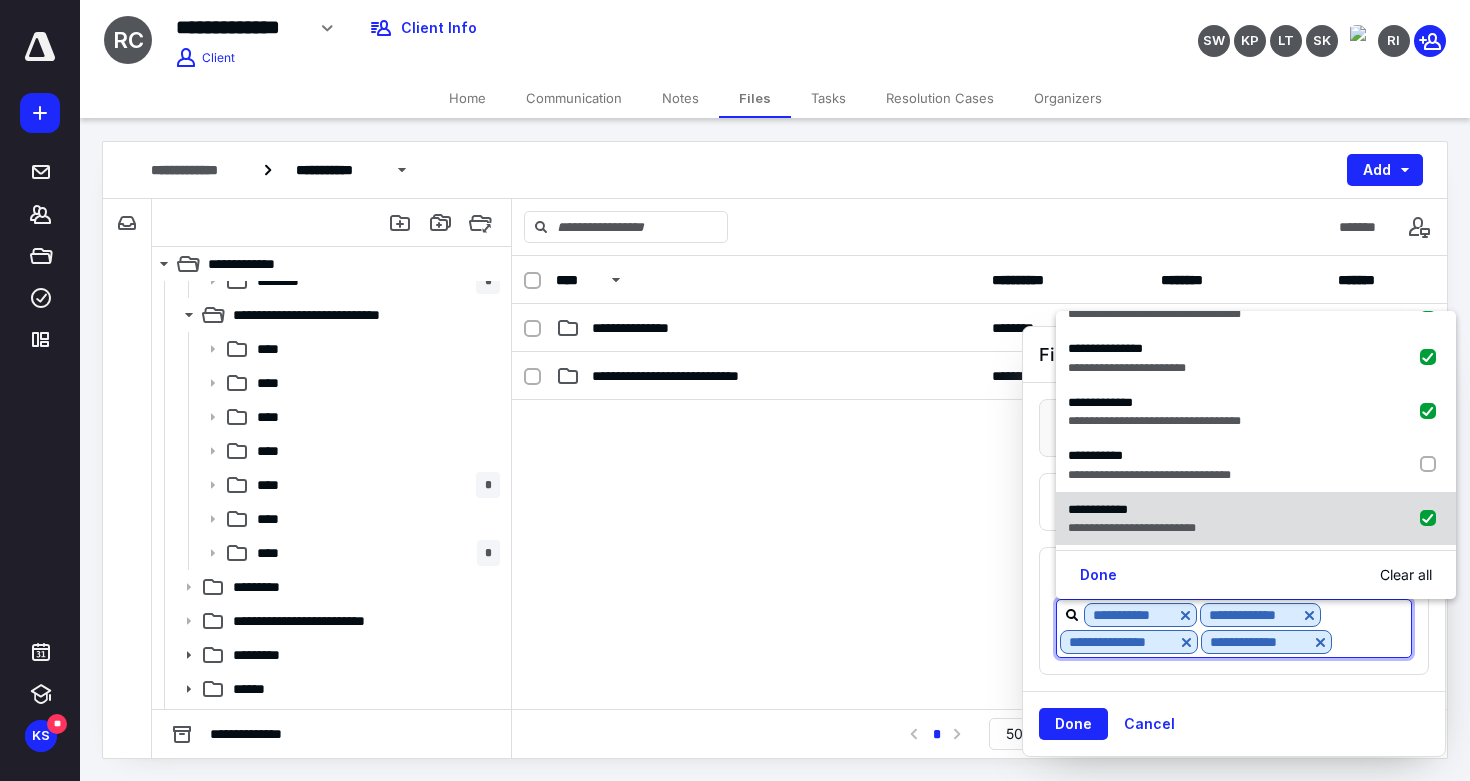 checkbox on "true" 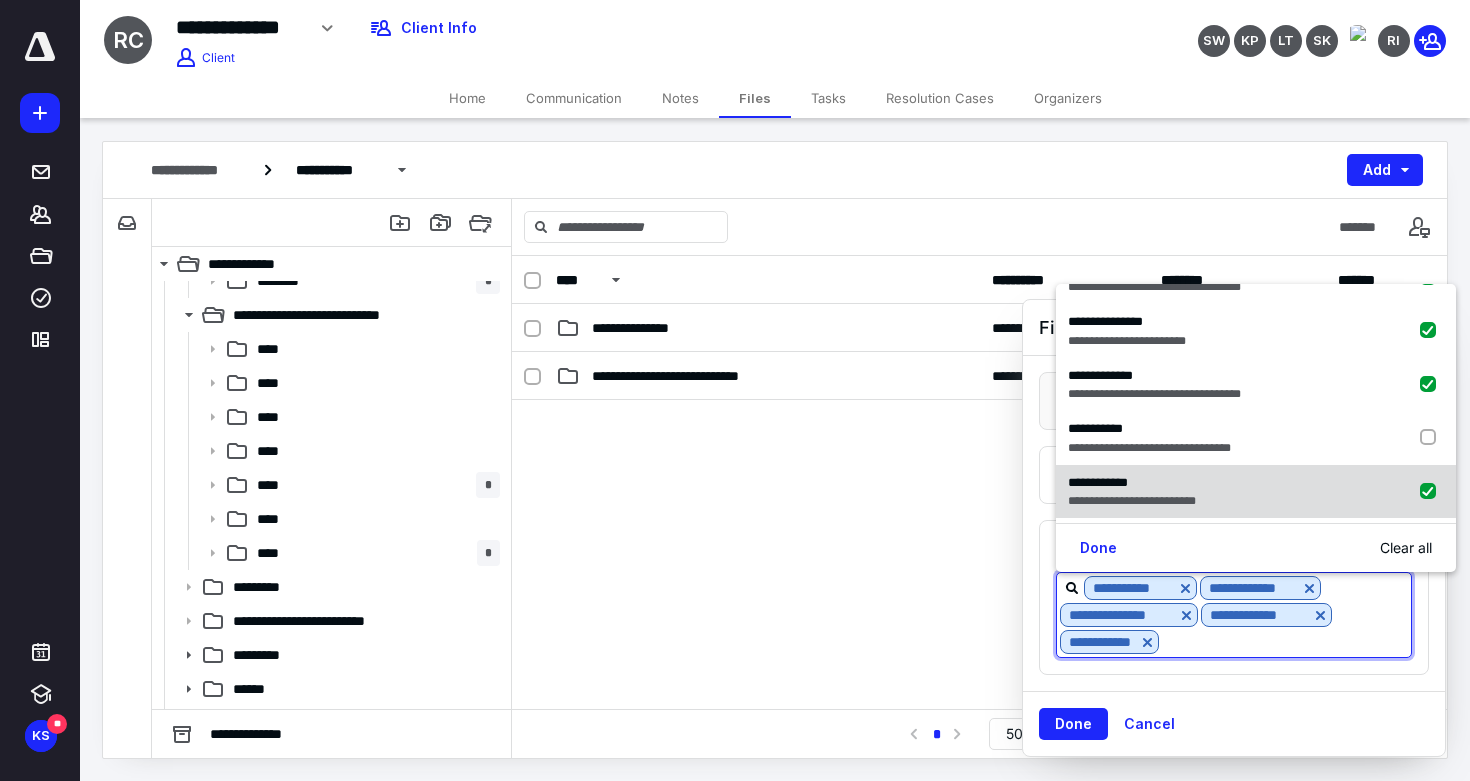 scroll, scrollTop: 133, scrollLeft: 0, axis: vertical 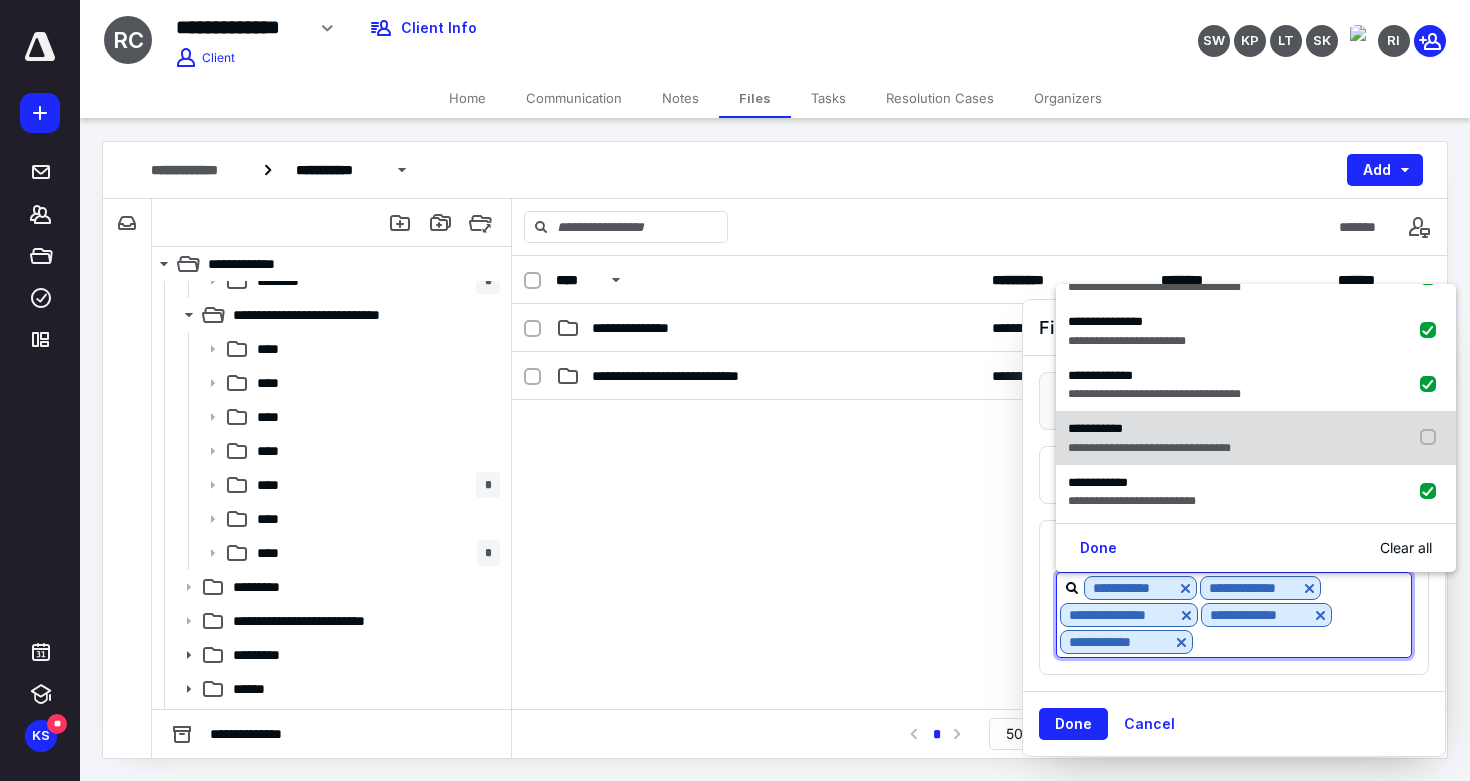 click on "**********" at bounding box center (1149, 448) 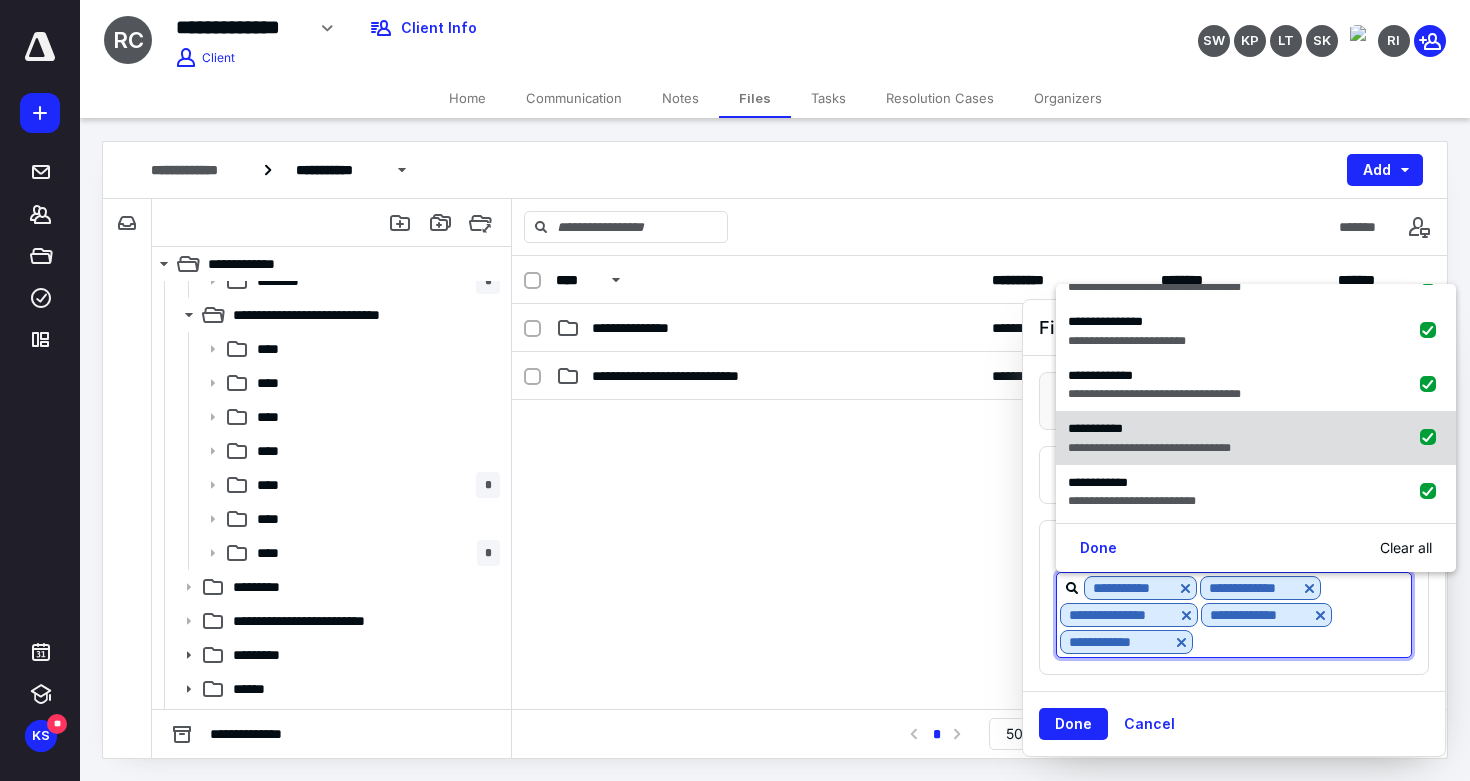 checkbox on "true" 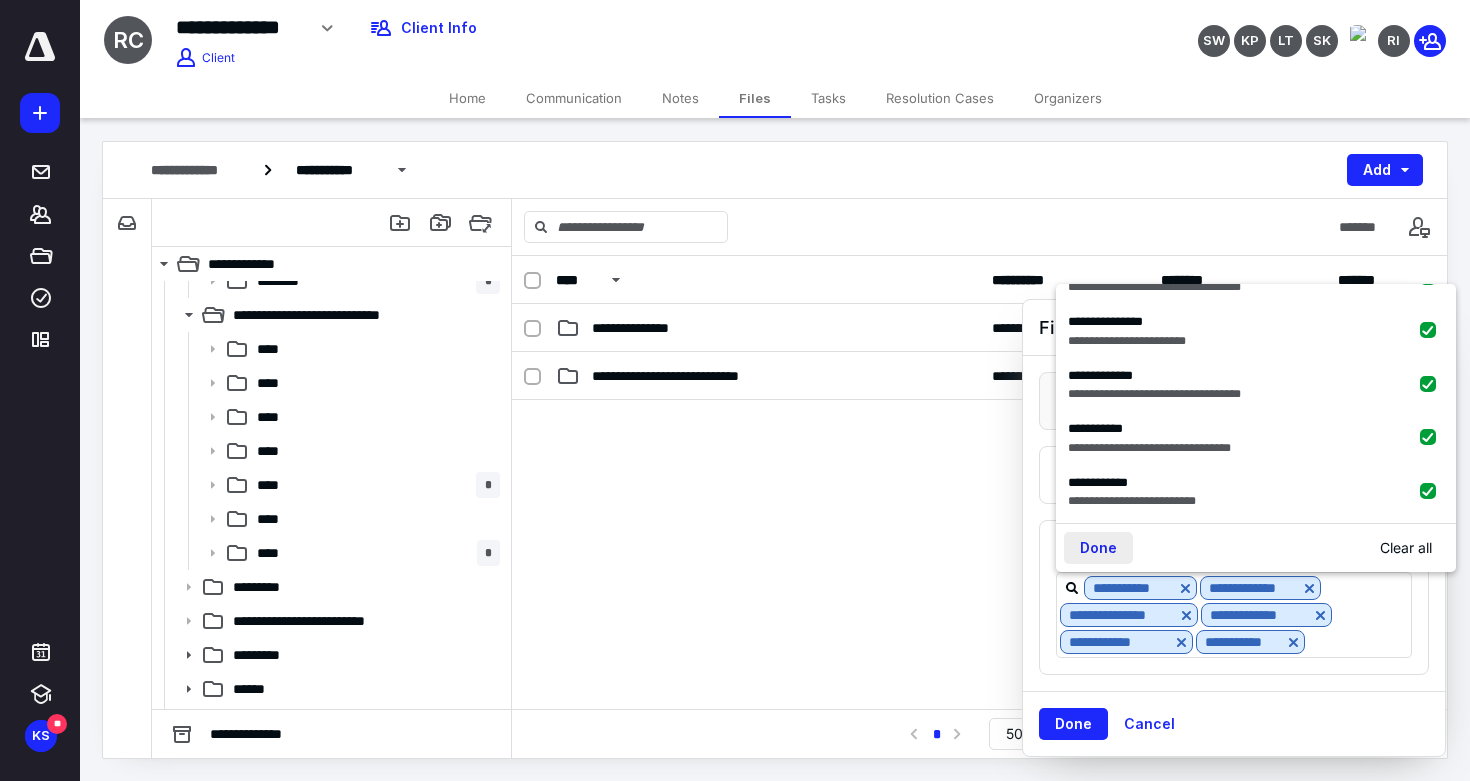 click on "Done" at bounding box center [1098, 548] 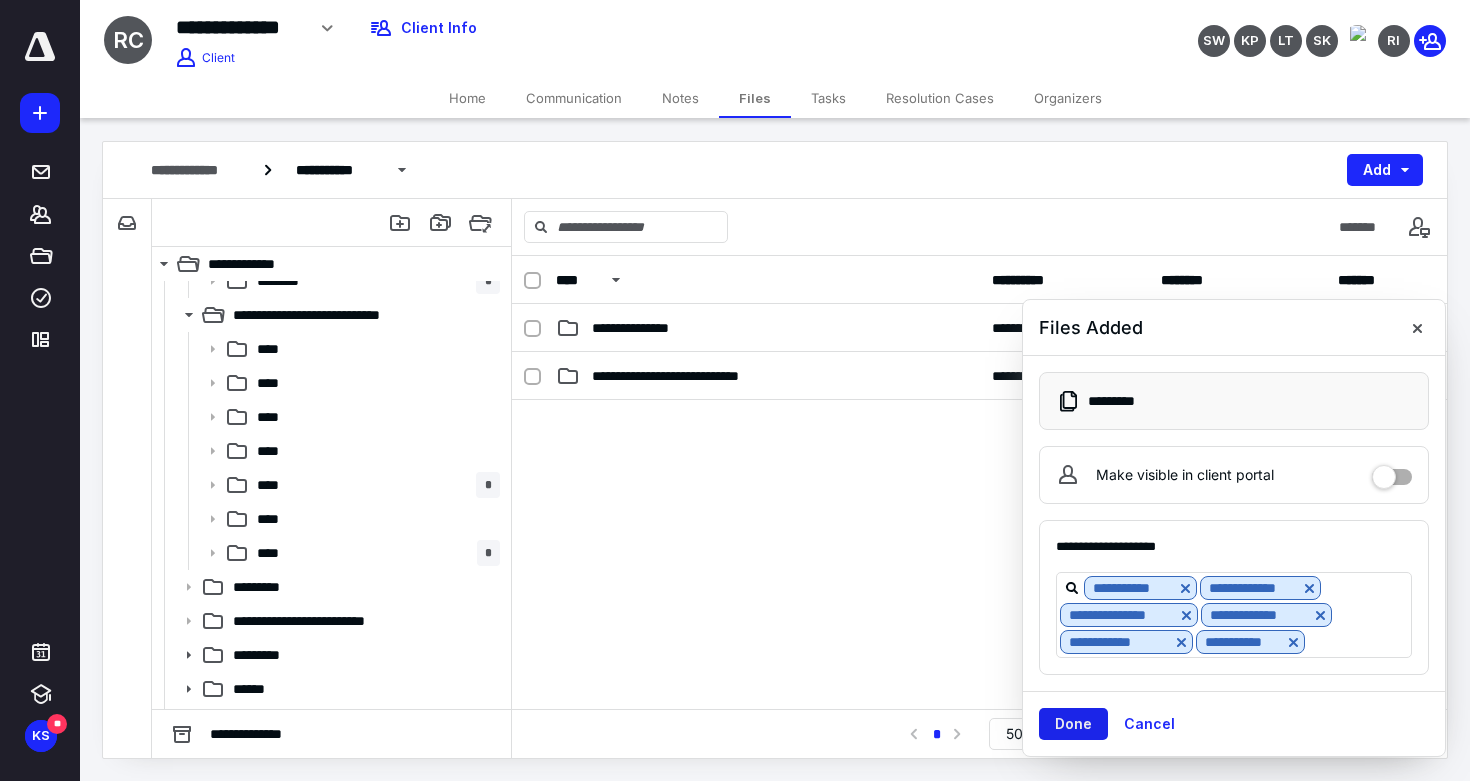 click on "Done" at bounding box center [1073, 724] 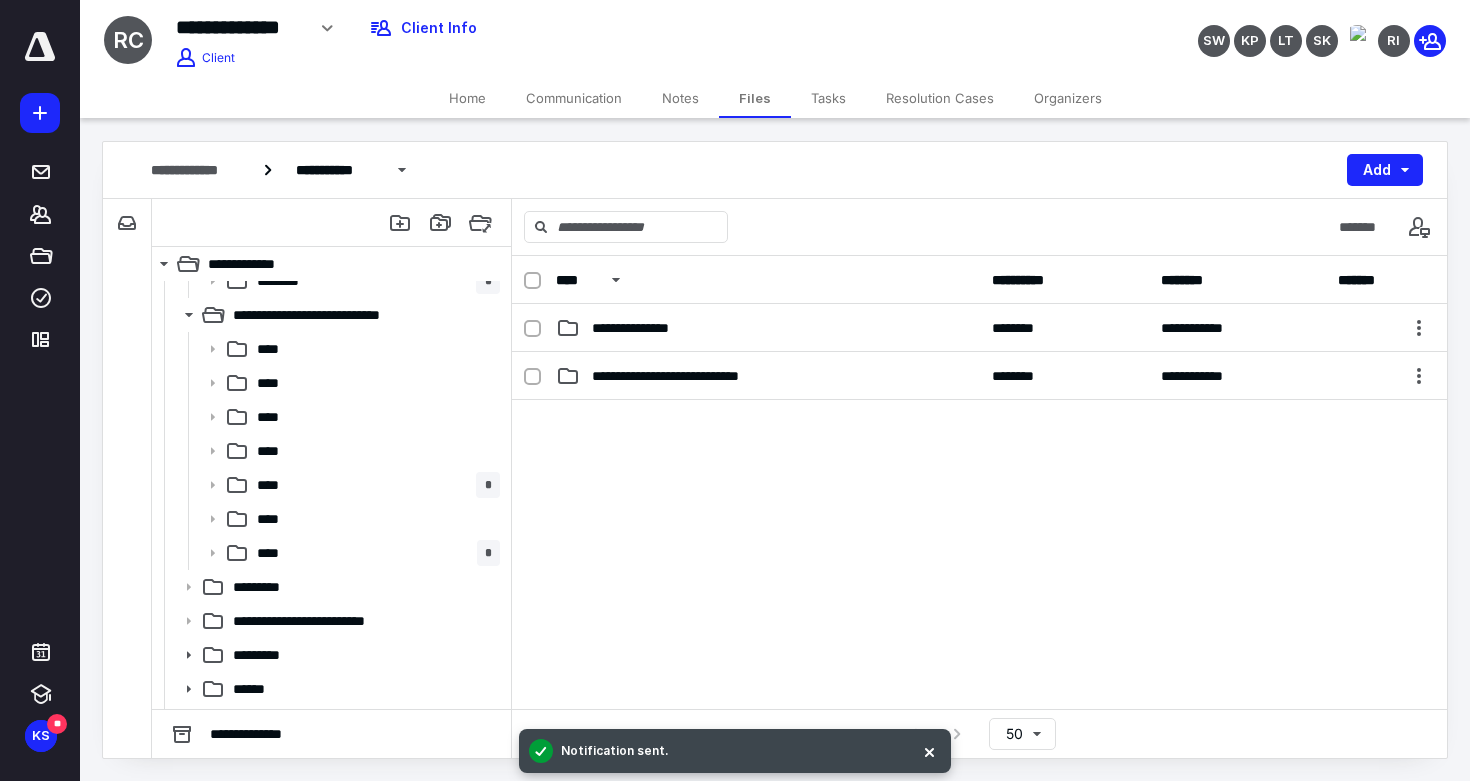 click on "Tasks" at bounding box center [828, 98] 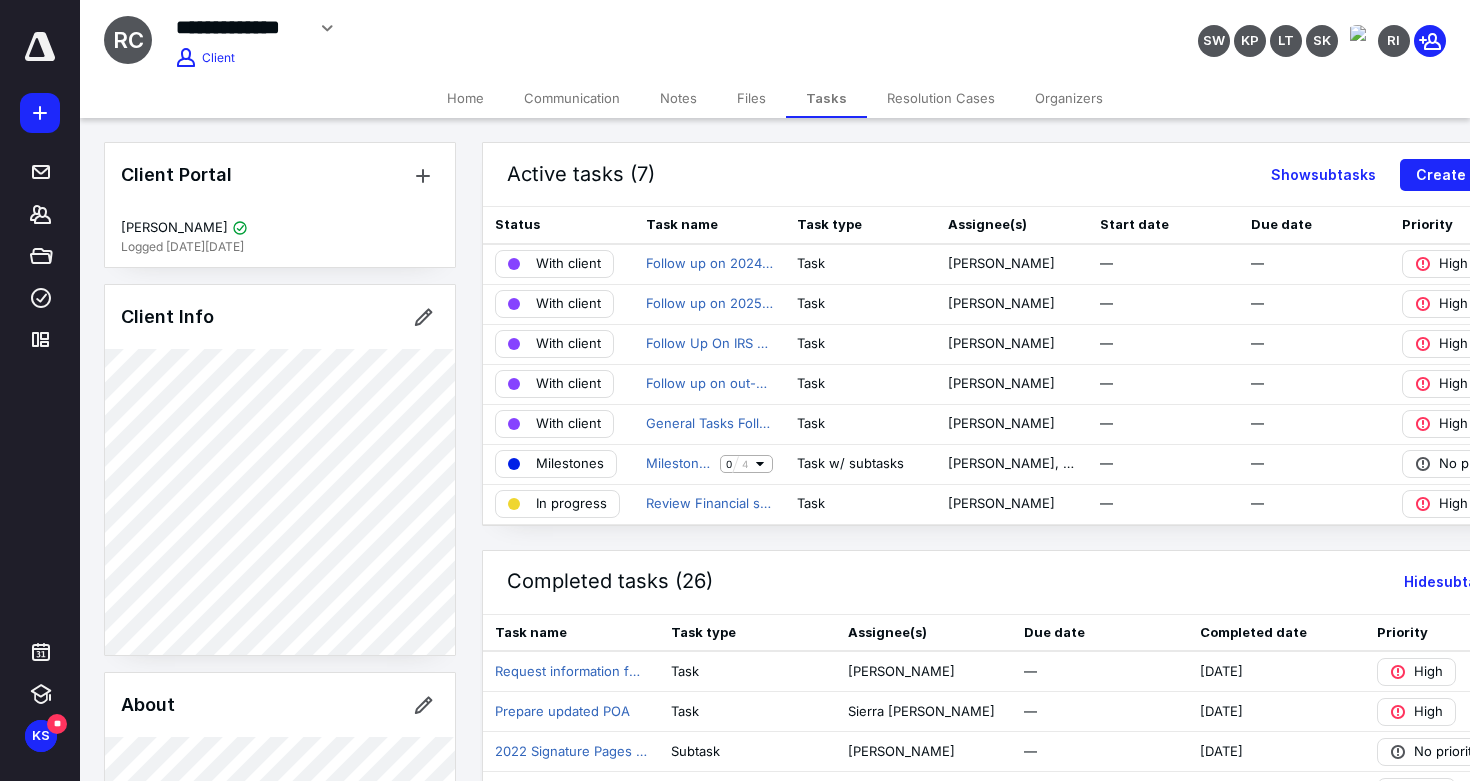 click on "Notes" at bounding box center (678, 98) 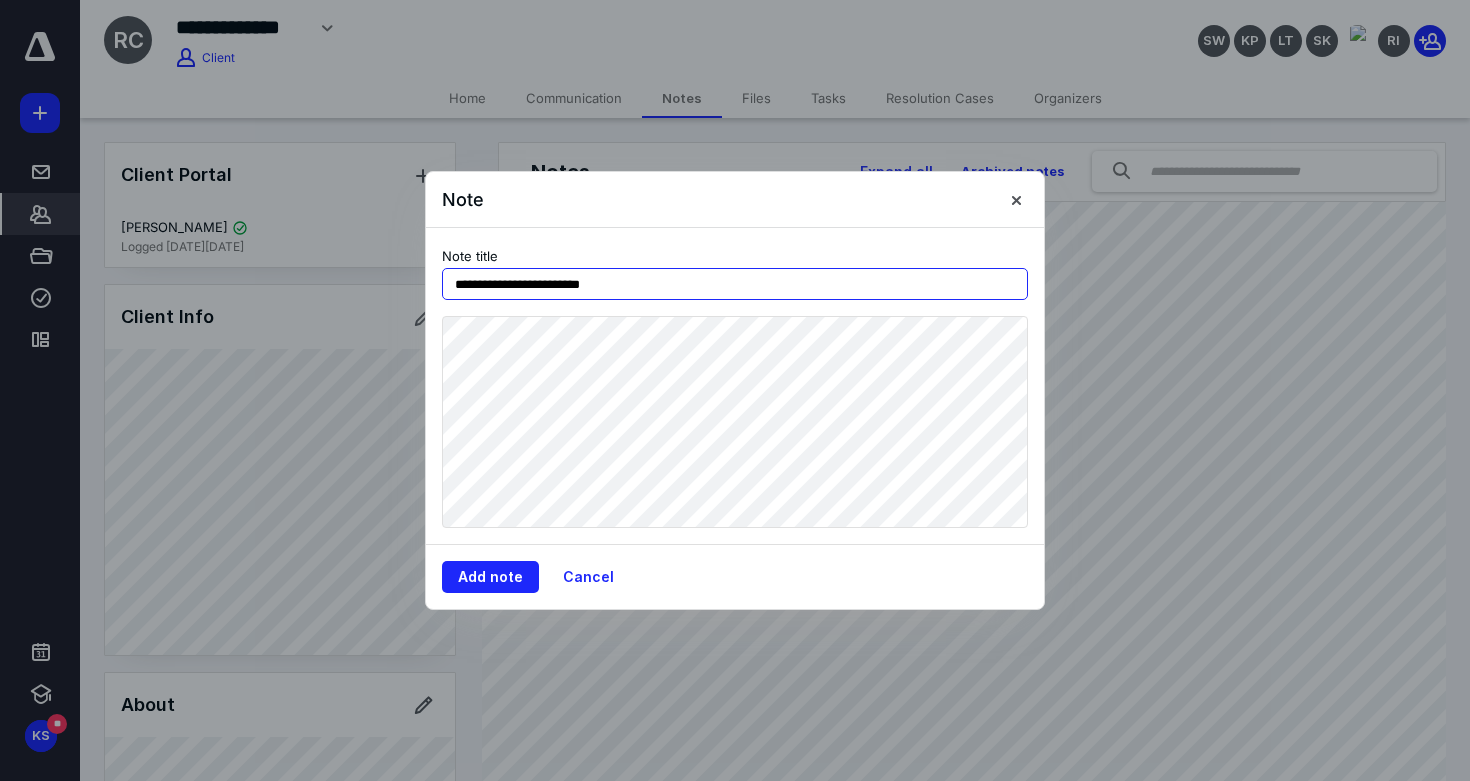 click on "**********" at bounding box center (735, 284) 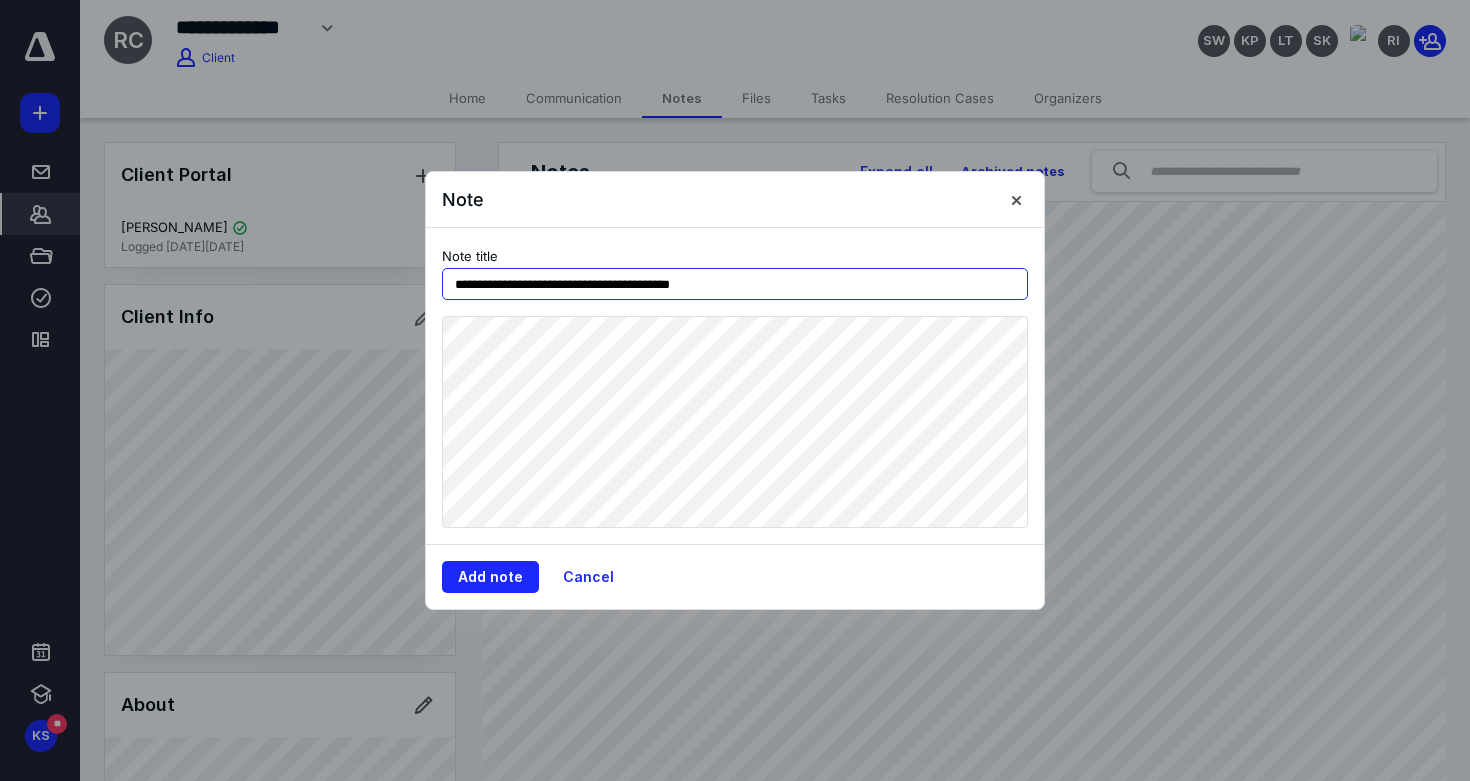 type on "**********" 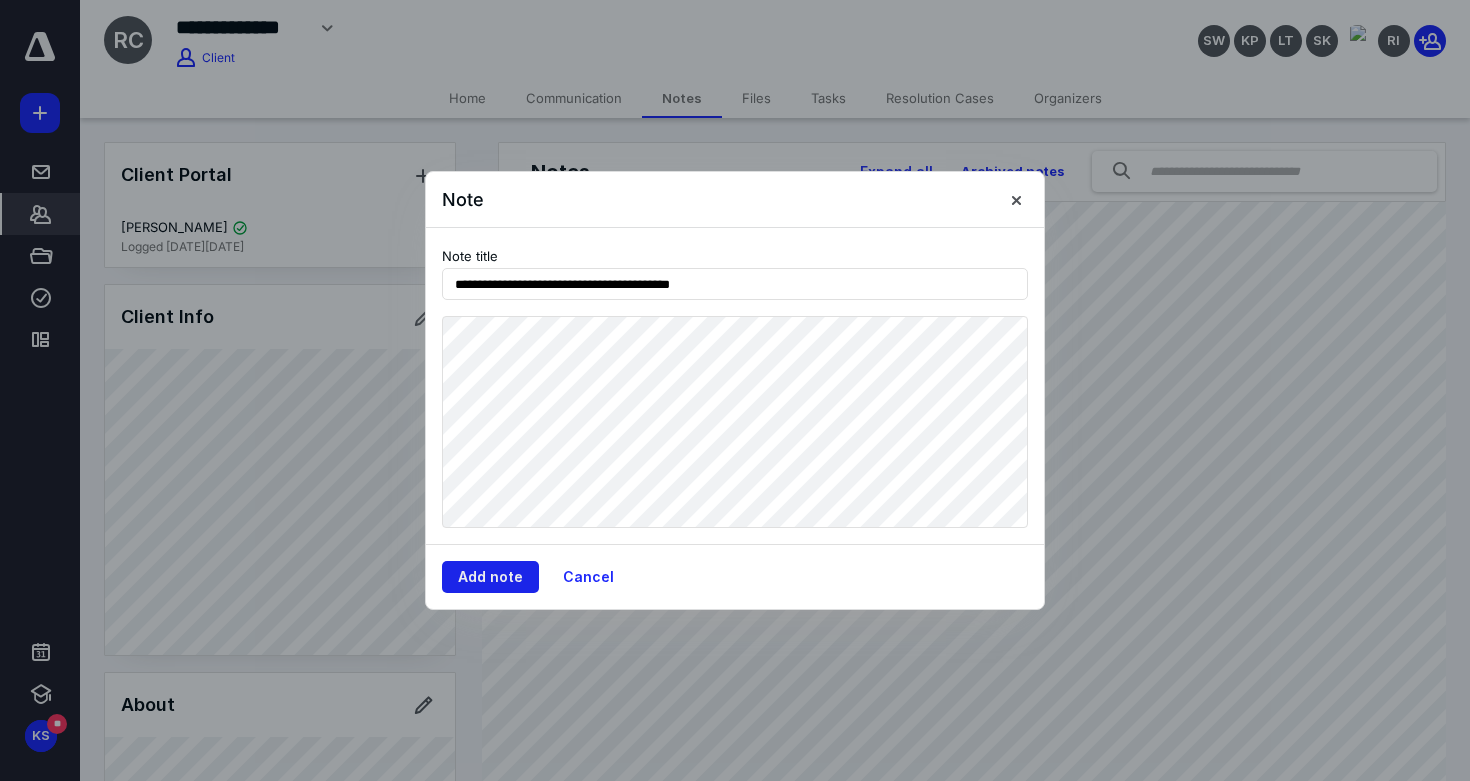 click on "Add note" at bounding box center [490, 577] 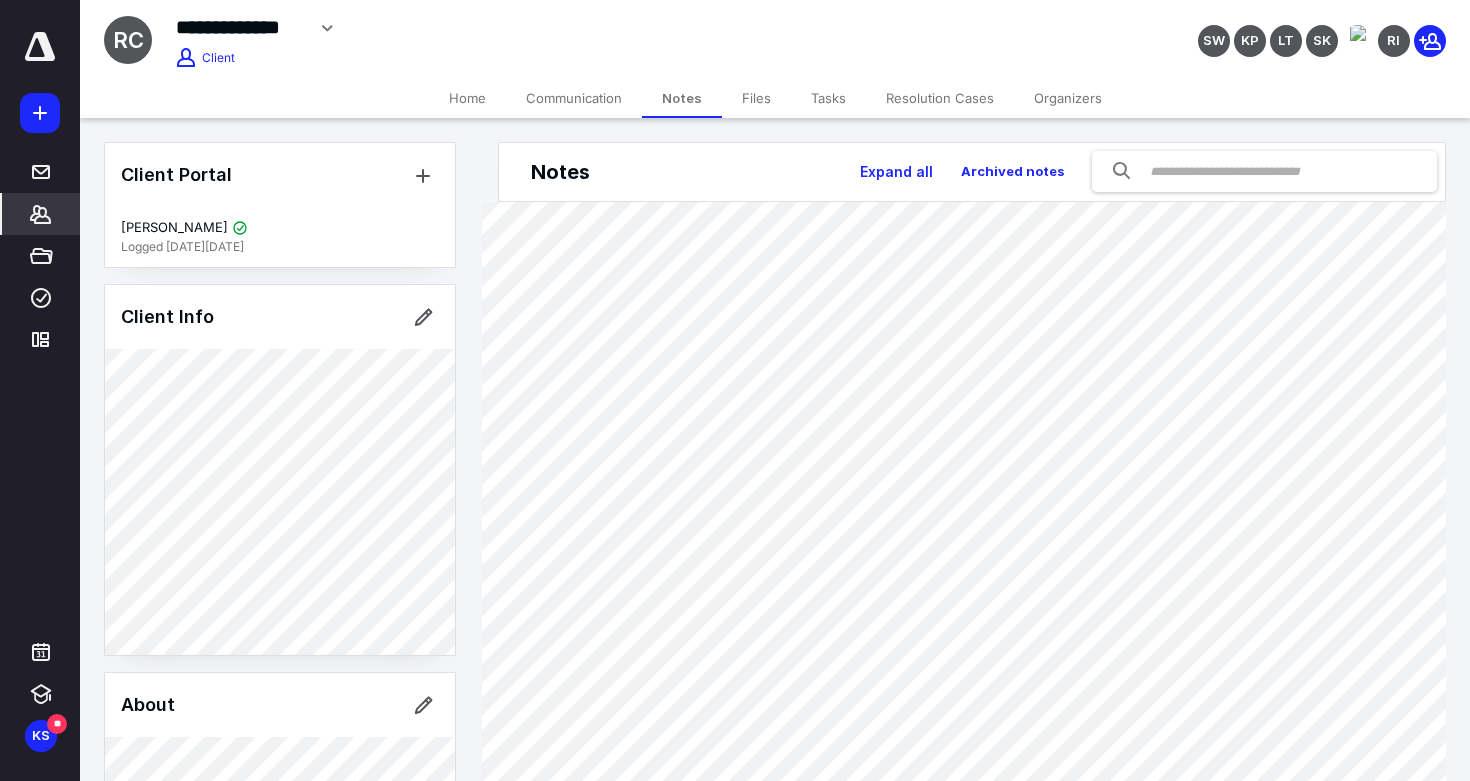 scroll, scrollTop: 0, scrollLeft: 0, axis: both 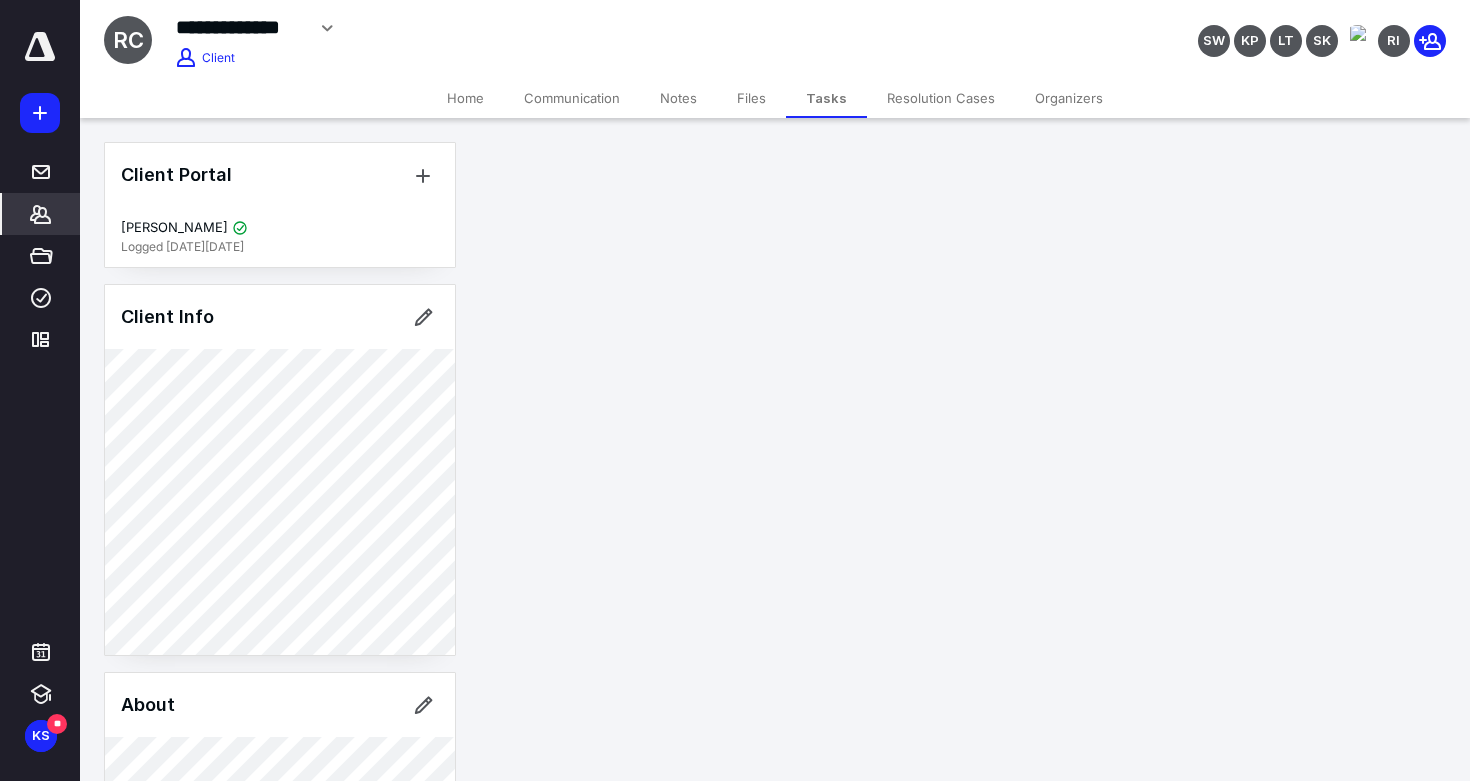 click on "Tasks" at bounding box center [826, 98] 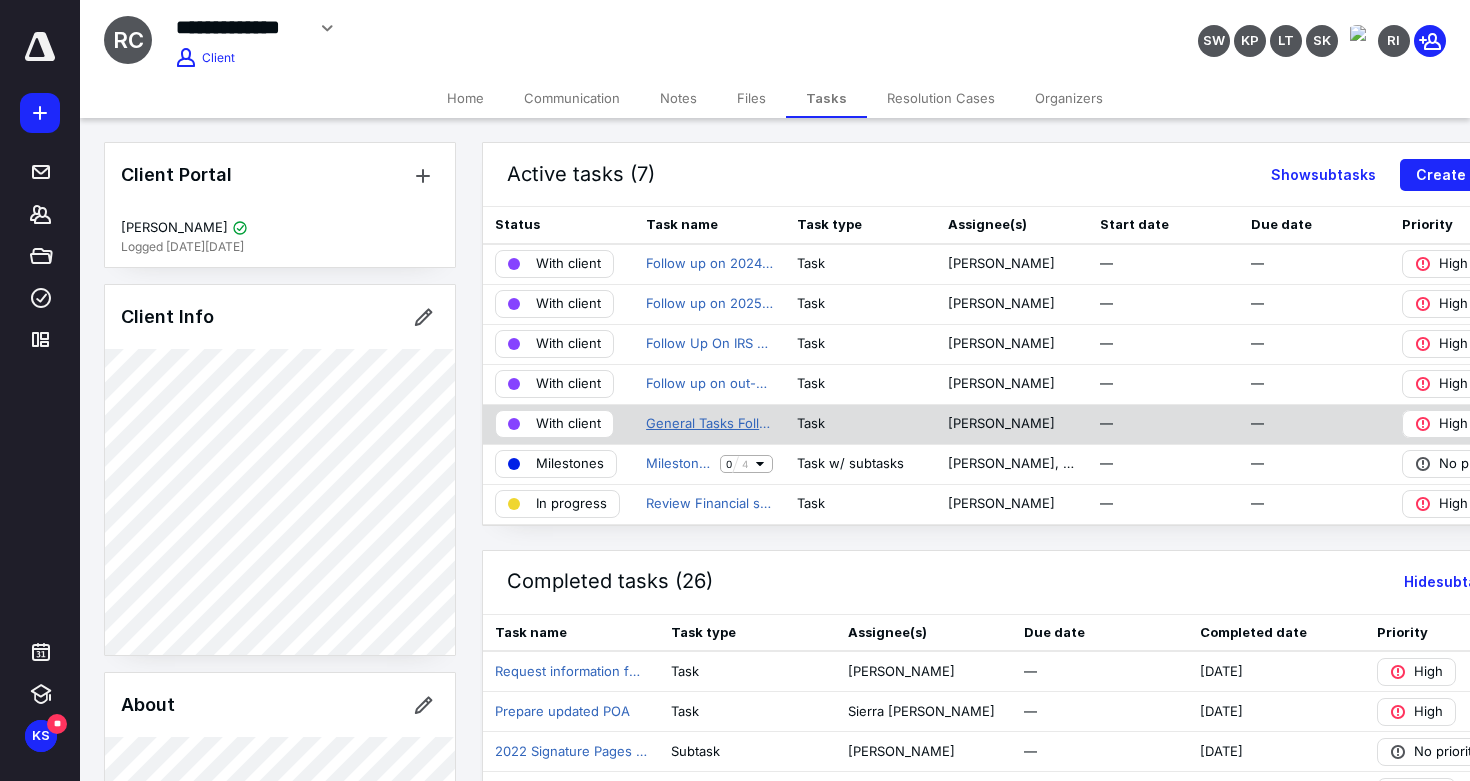 click on "General Tasks Follow Ups" at bounding box center (709, 424) 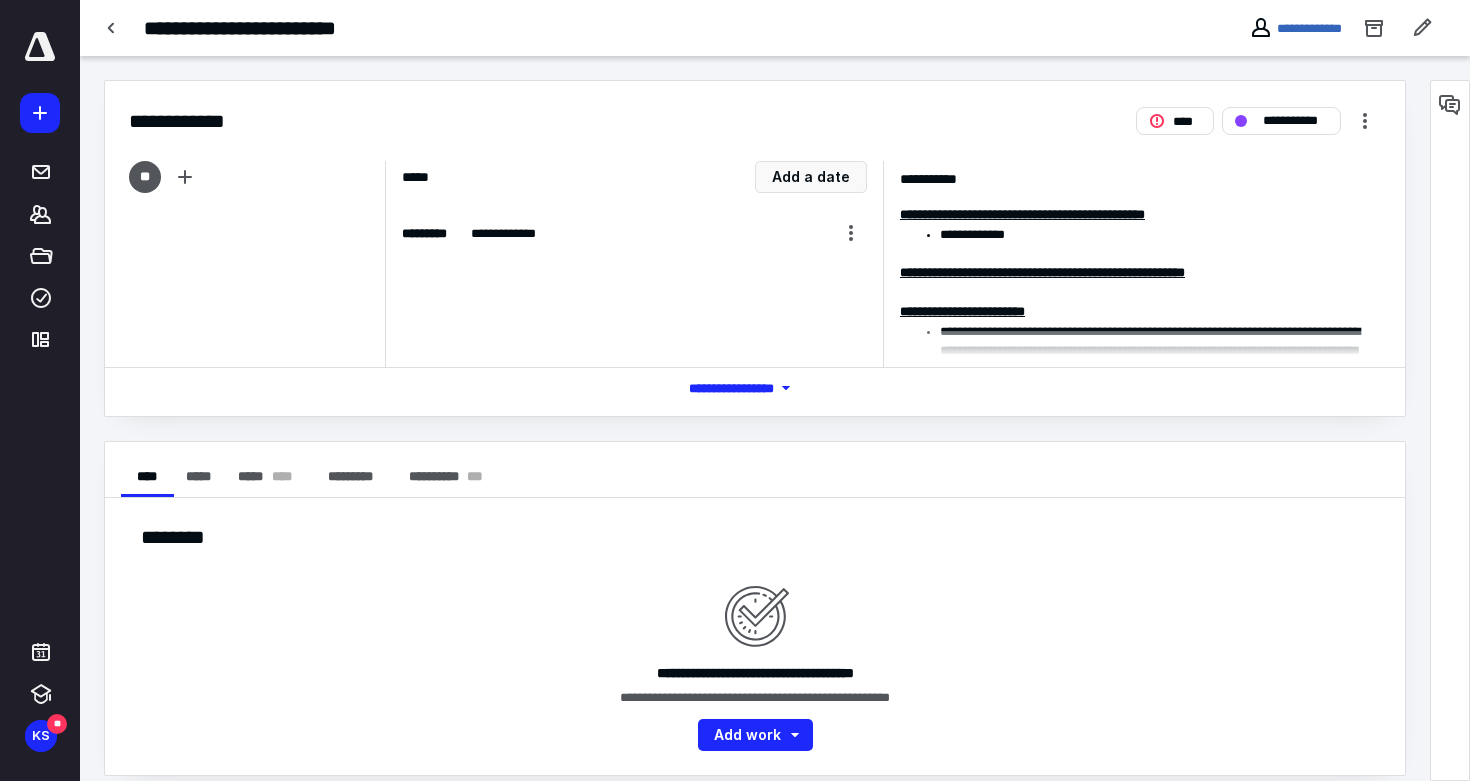 click at bounding box center (650, 349) 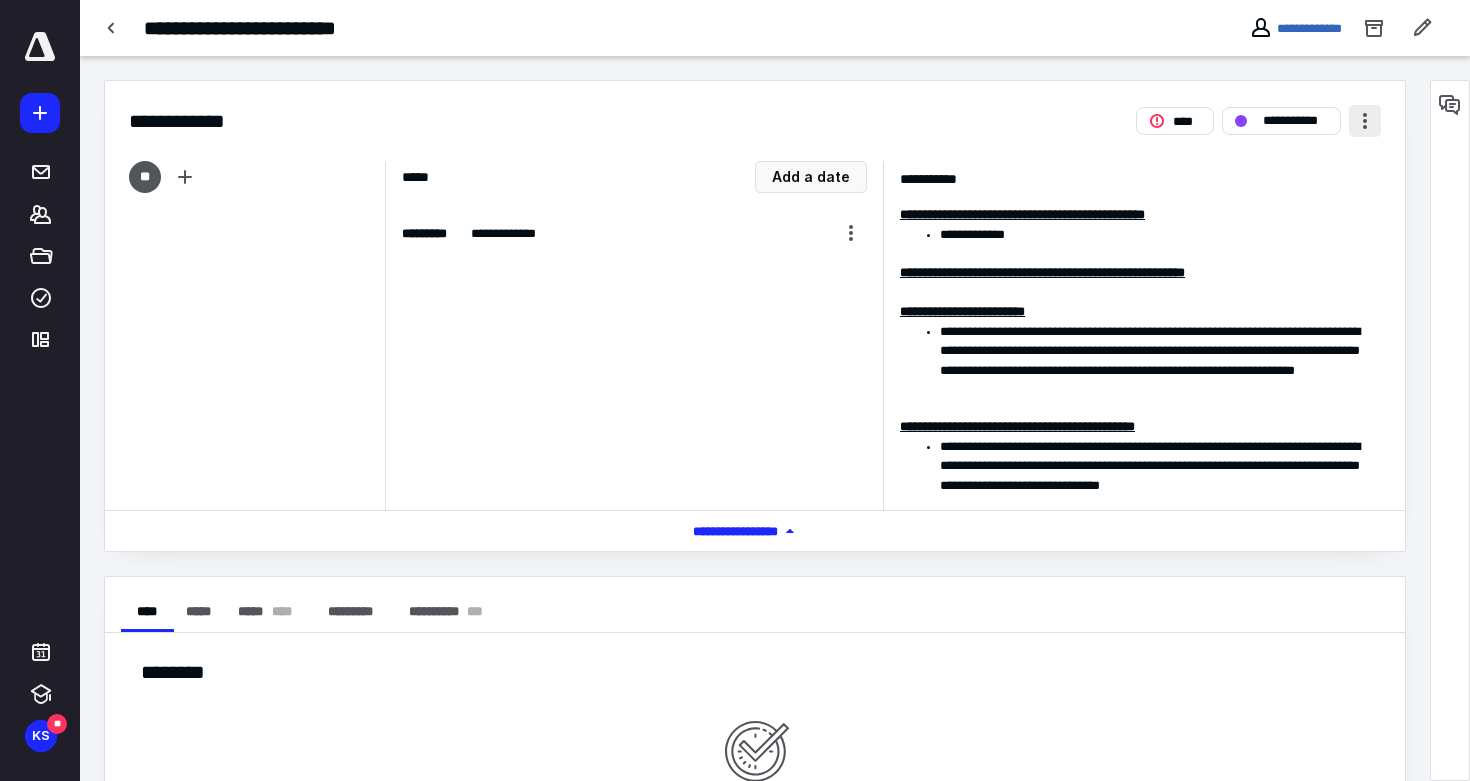 click at bounding box center [1365, 121] 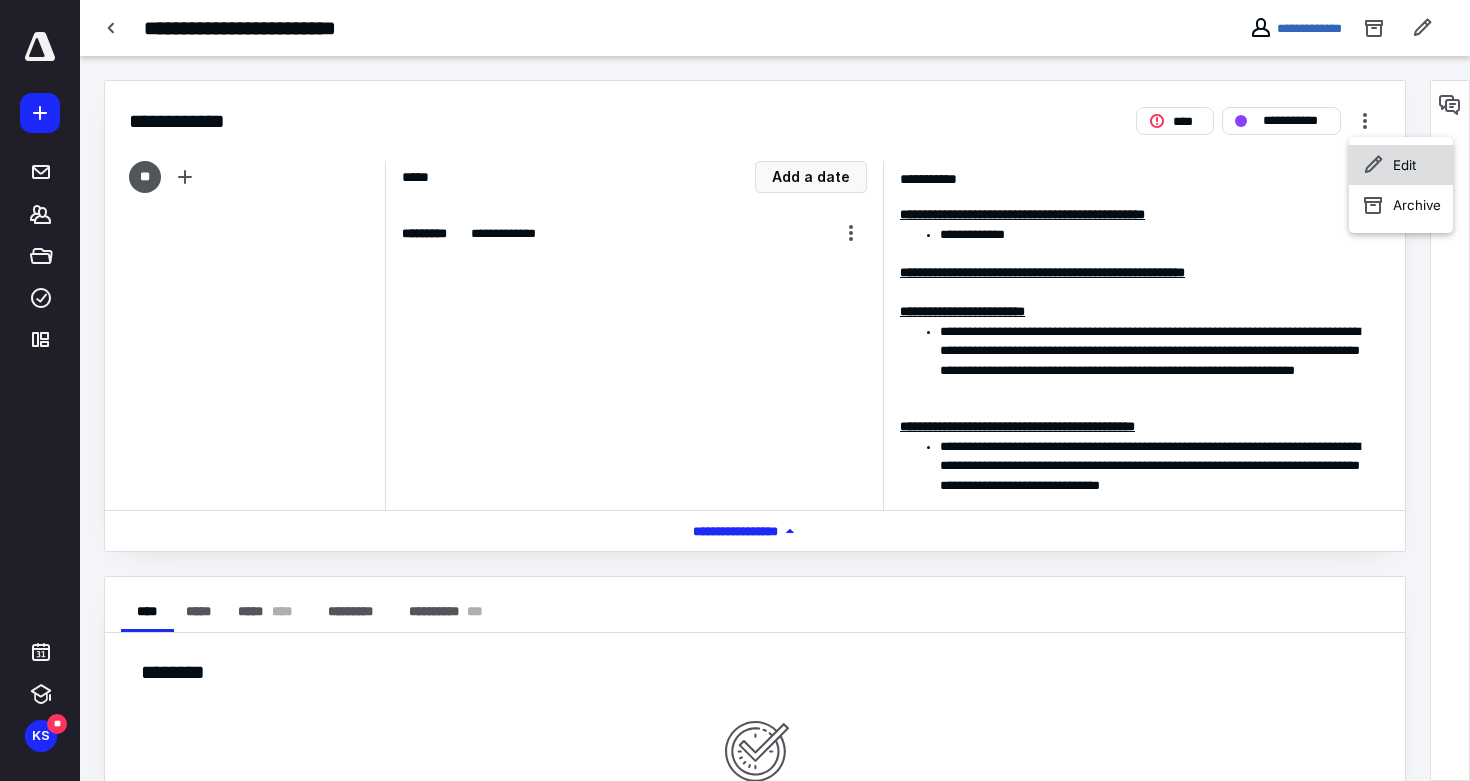 click on "Edit" at bounding box center [1401, 165] 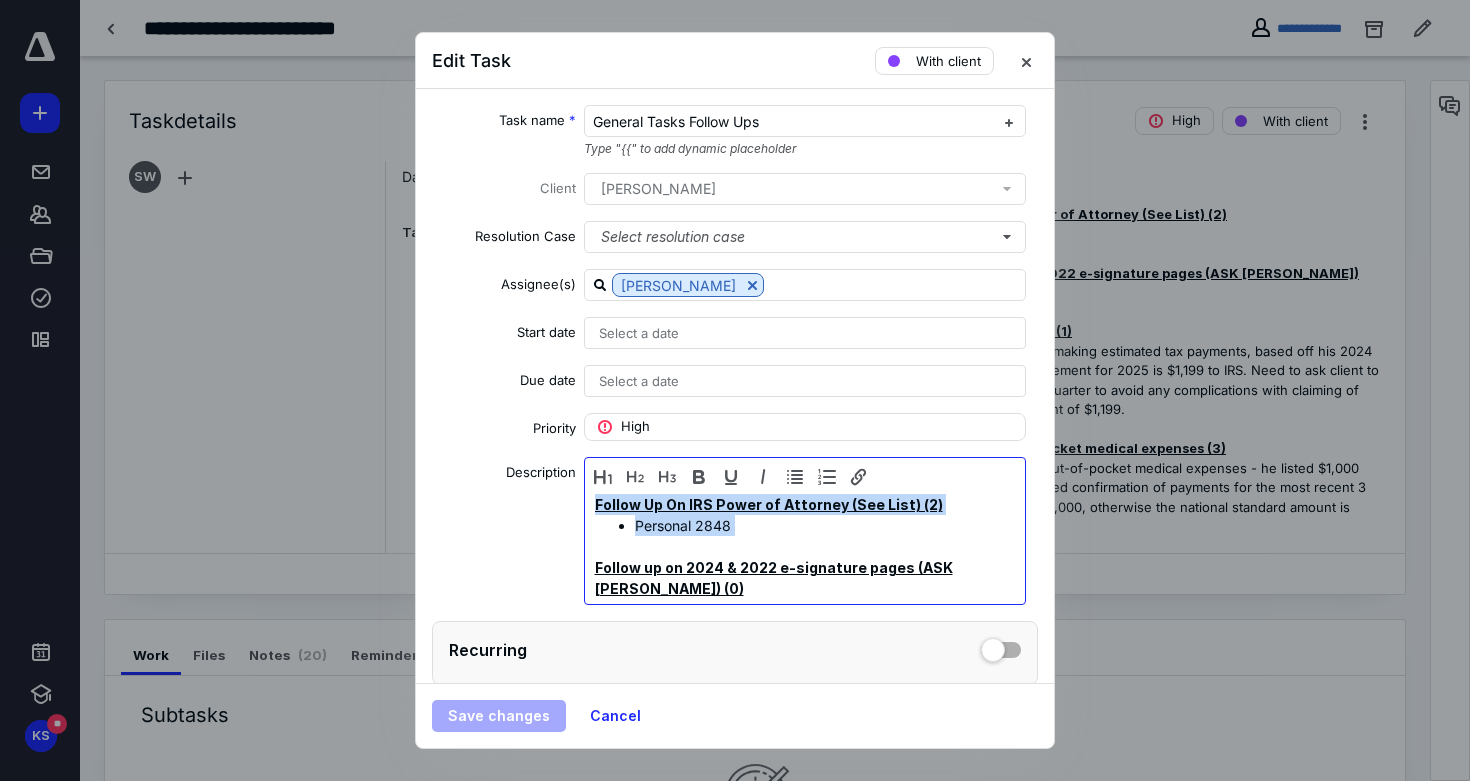 drag, startPoint x: 595, startPoint y: 567, endPoint x: 583, endPoint y: 500, distance: 68.06615 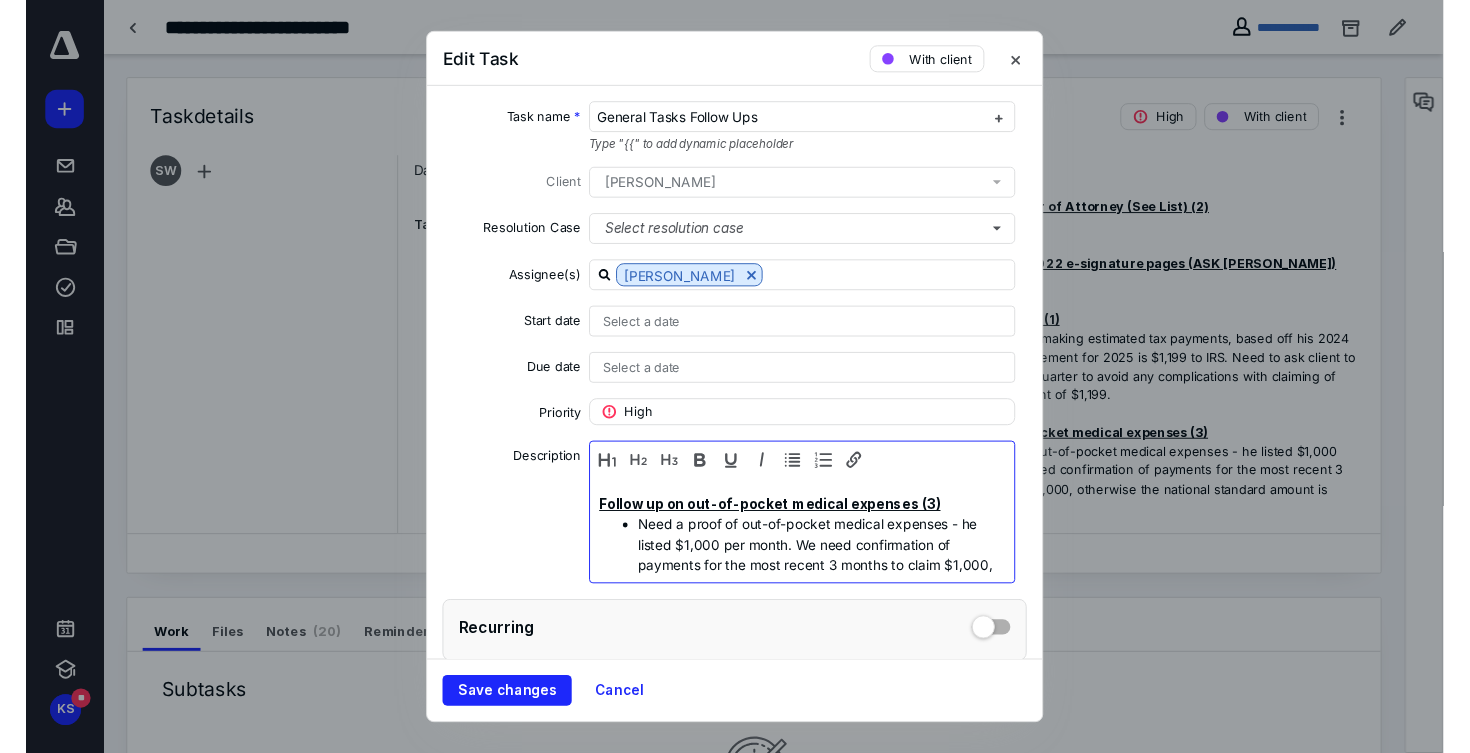 scroll, scrollTop: 190, scrollLeft: 0, axis: vertical 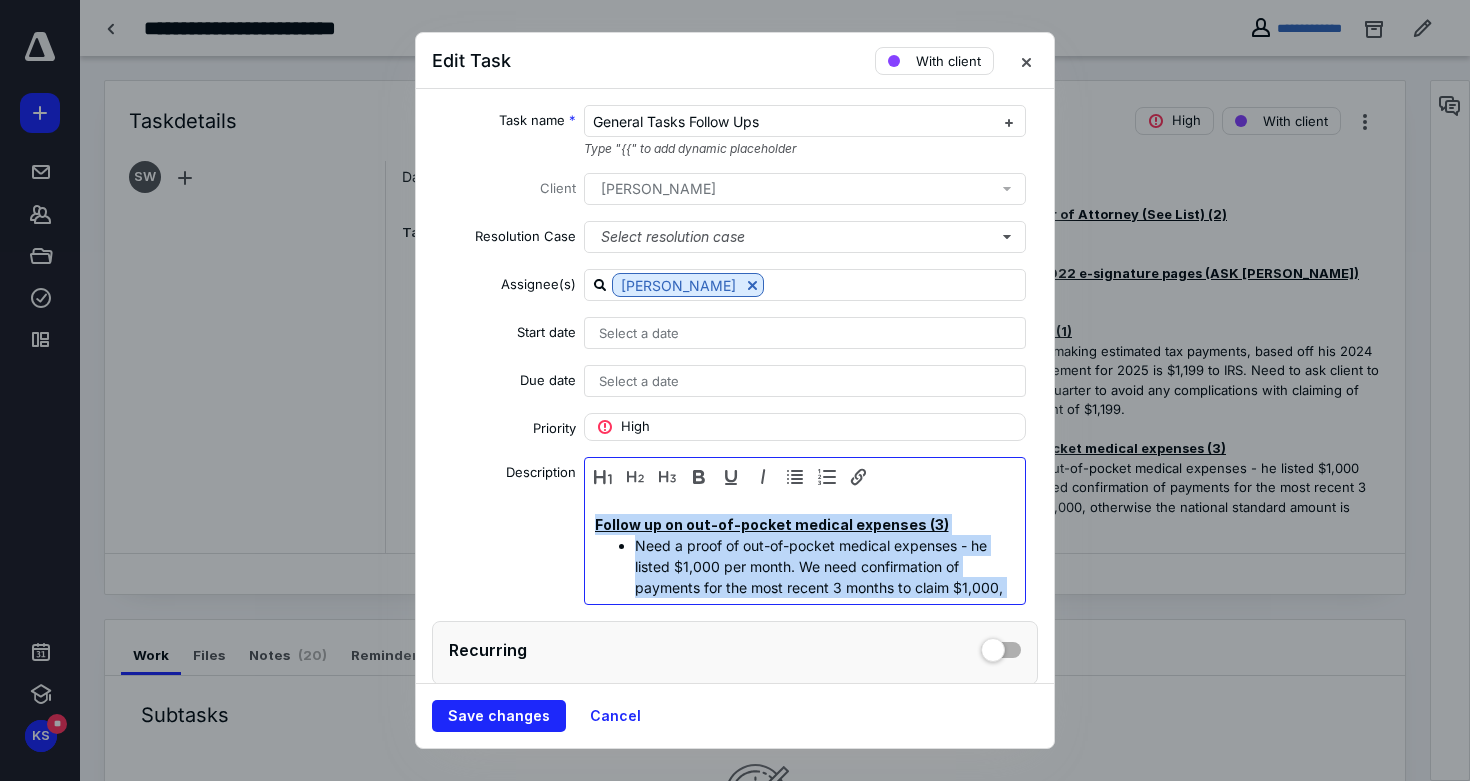 drag, startPoint x: 962, startPoint y: 586, endPoint x: 569, endPoint y: 500, distance: 402.29965 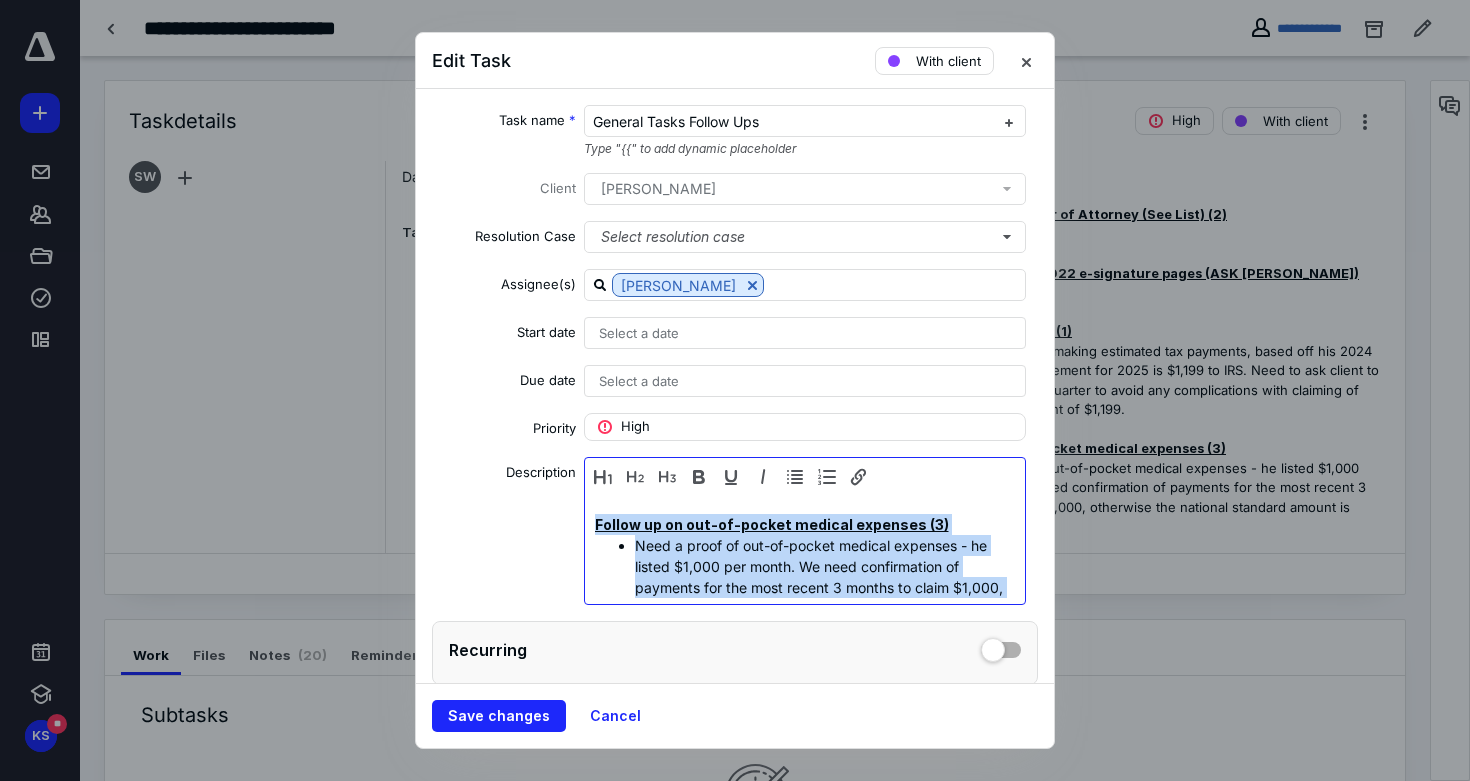 click on "Description Follow up on 2024 & 2022 e-signature pages (ASK TODD) (0) Follow up on 2025 ETP (1) Client has to start making estimated tax payments, based off his 2024 his monthly requirement for 2025 is $1,199 to IRS. Need to ask client to pay $3,597 for a quarter to avoid any complications with claiming of the monthly amount of $1,199. Follow up on out-of-pocket medical expenses (3) Need a proof of out-of-pocket medical expenses - he listed $1,000 per month. We need confirmation of payments for the most recent 3 months to claim $1,000, otherwise the national standard amount is $84." at bounding box center [735, 531] 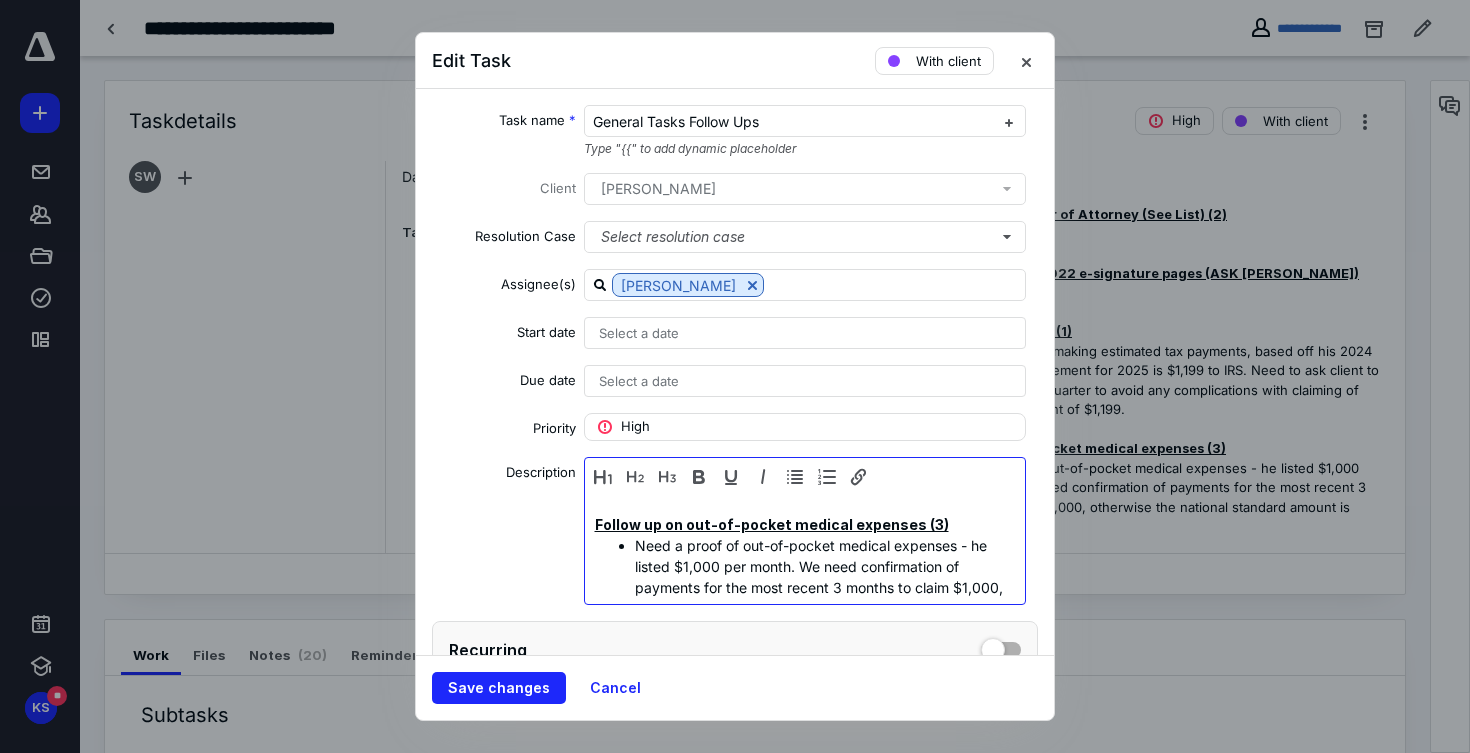 scroll, scrollTop: 0, scrollLeft: 0, axis: both 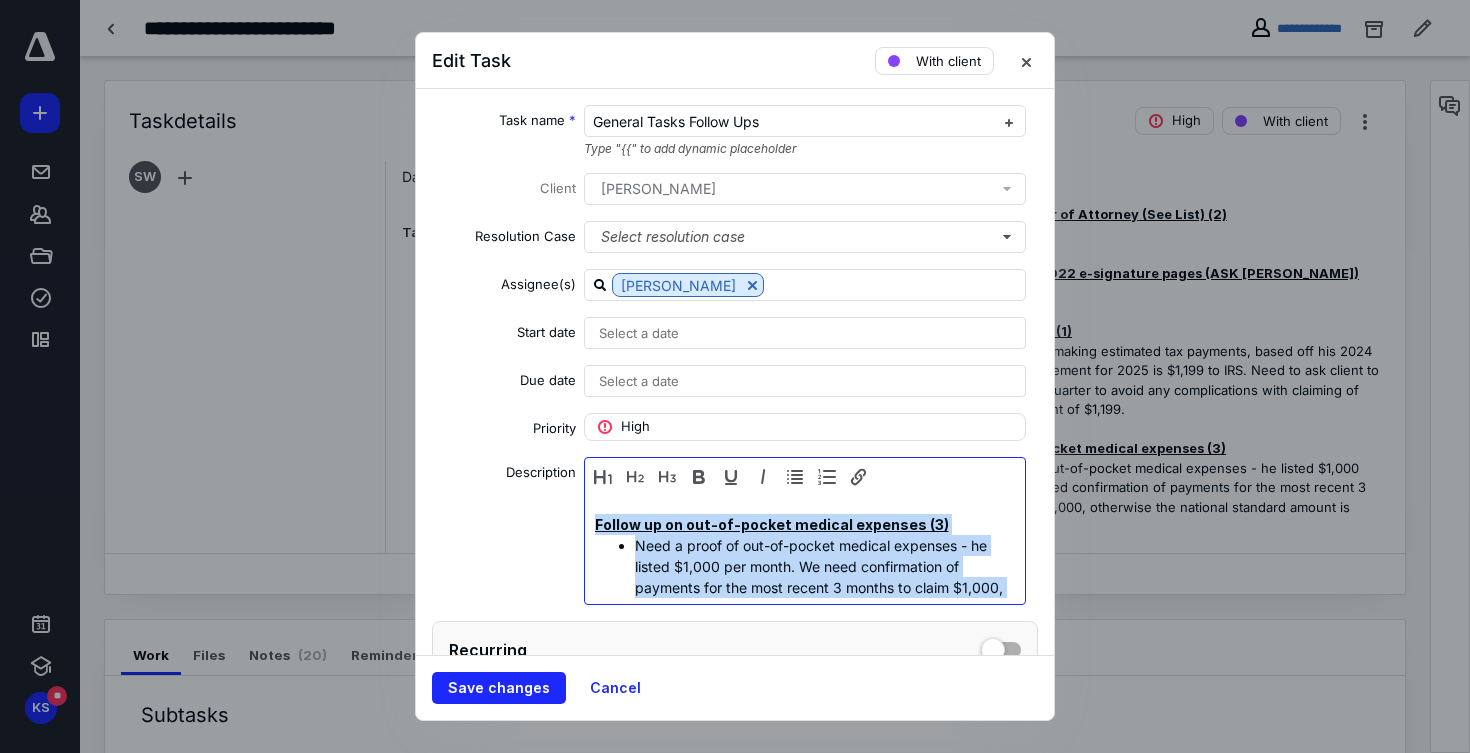 drag, startPoint x: 946, startPoint y: 591, endPoint x: 572, endPoint y: 502, distance: 384.44376 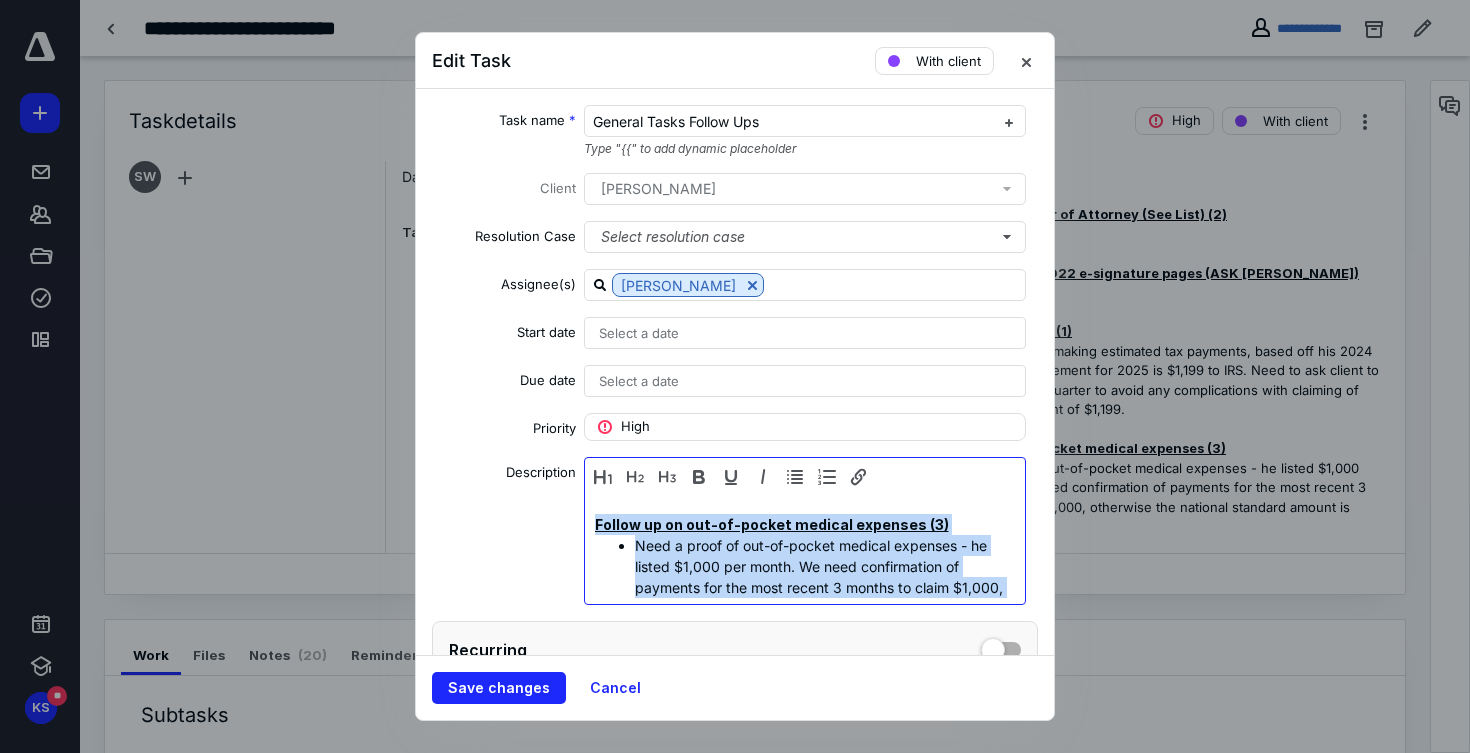 click on "Description Follow up on 2024 & 2022 e-signature pages (ASK TODD) (0) Follow up on 2025 ETP (1) Client has to start making estimated tax payments, based off his 2024 his monthly requirement for 2025 is $1,199 to IRS. Need to ask client to pay $3,597 for a quarter to avoid any complications with claiming of the monthly amount of $1,199. Follow up on out-of-pocket medical expenses (3) Need a proof of out-of-pocket medical expenses - he listed $1,000 per month. We need confirmation of payments for the most recent 3 months to claim $1,000, otherwise the national standard amount is $84." at bounding box center (735, 531) 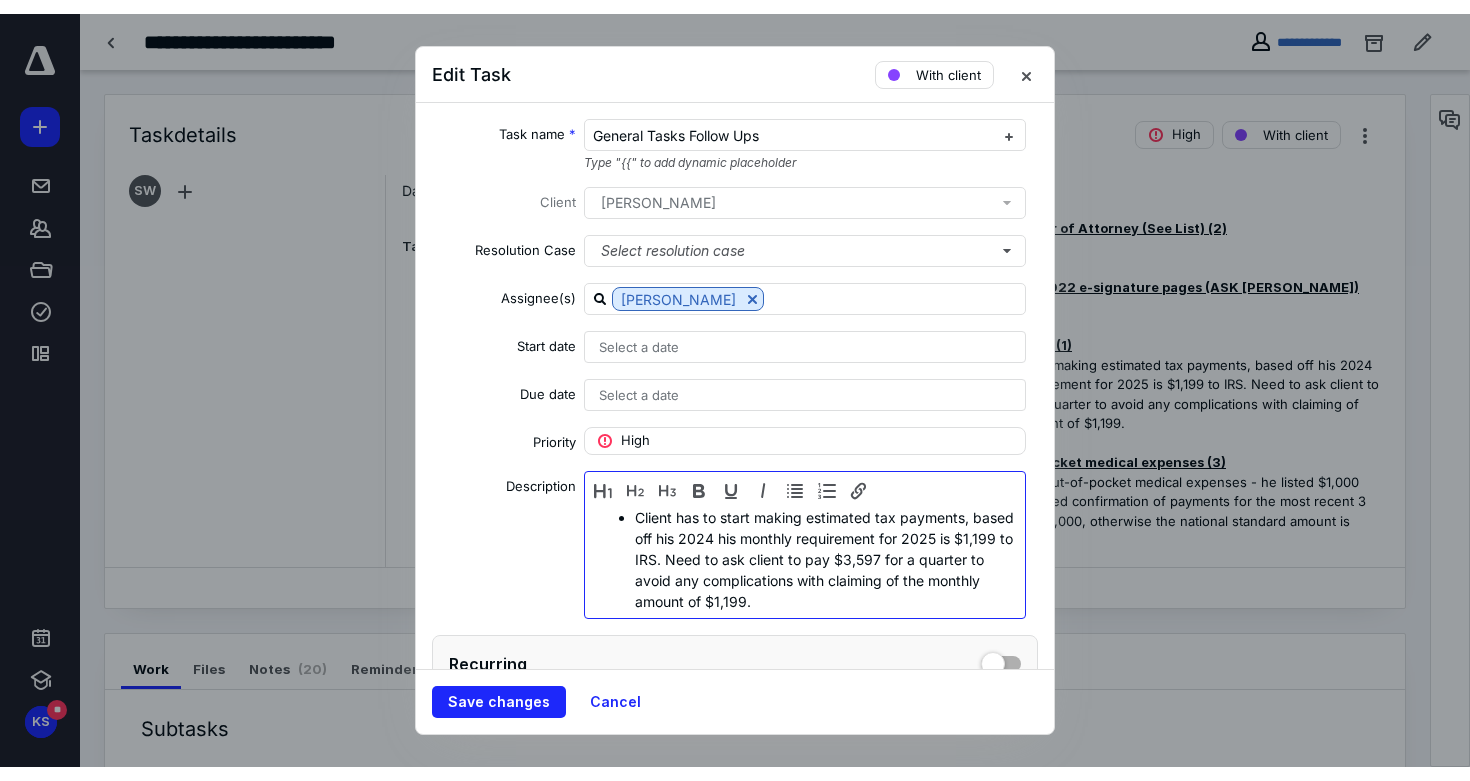 scroll, scrollTop: 64, scrollLeft: 0, axis: vertical 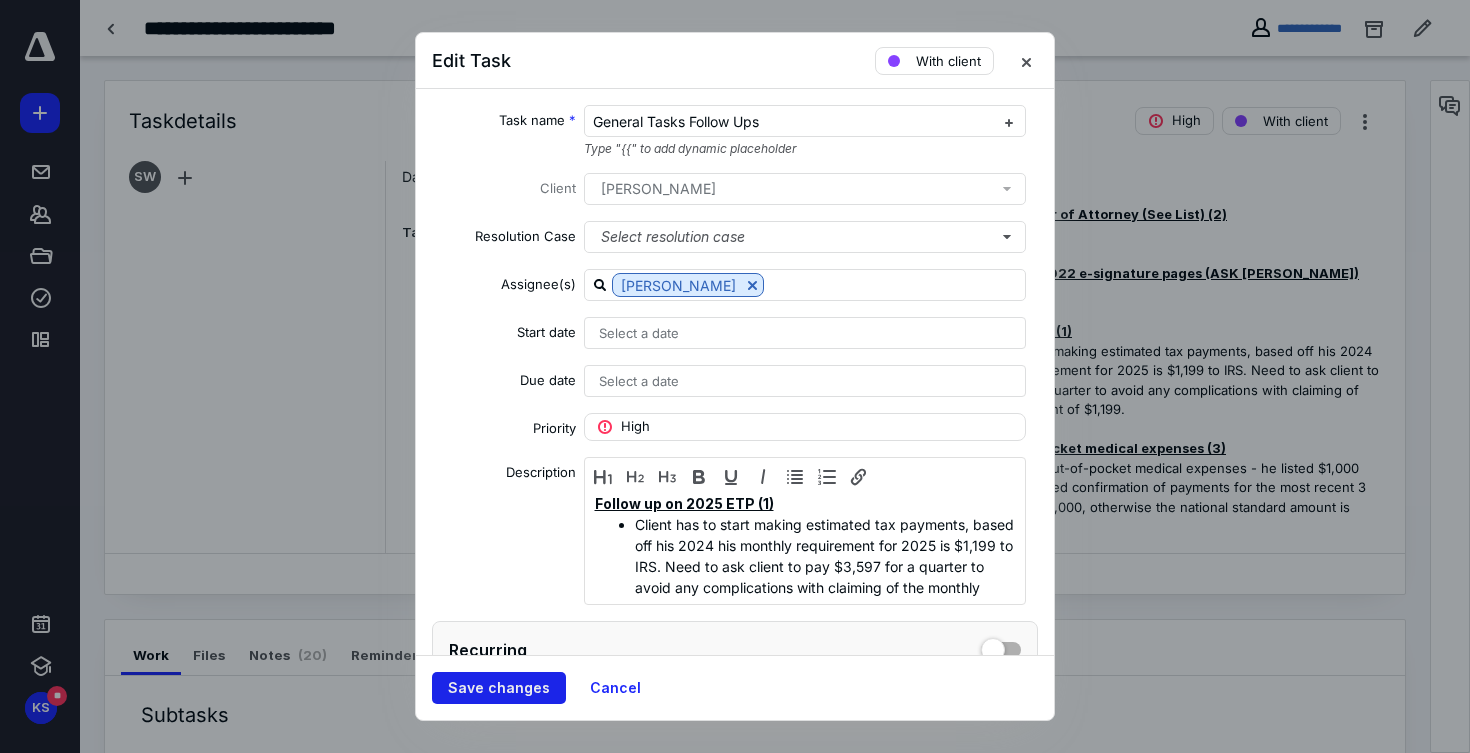 click on "Save changes" at bounding box center [499, 688] 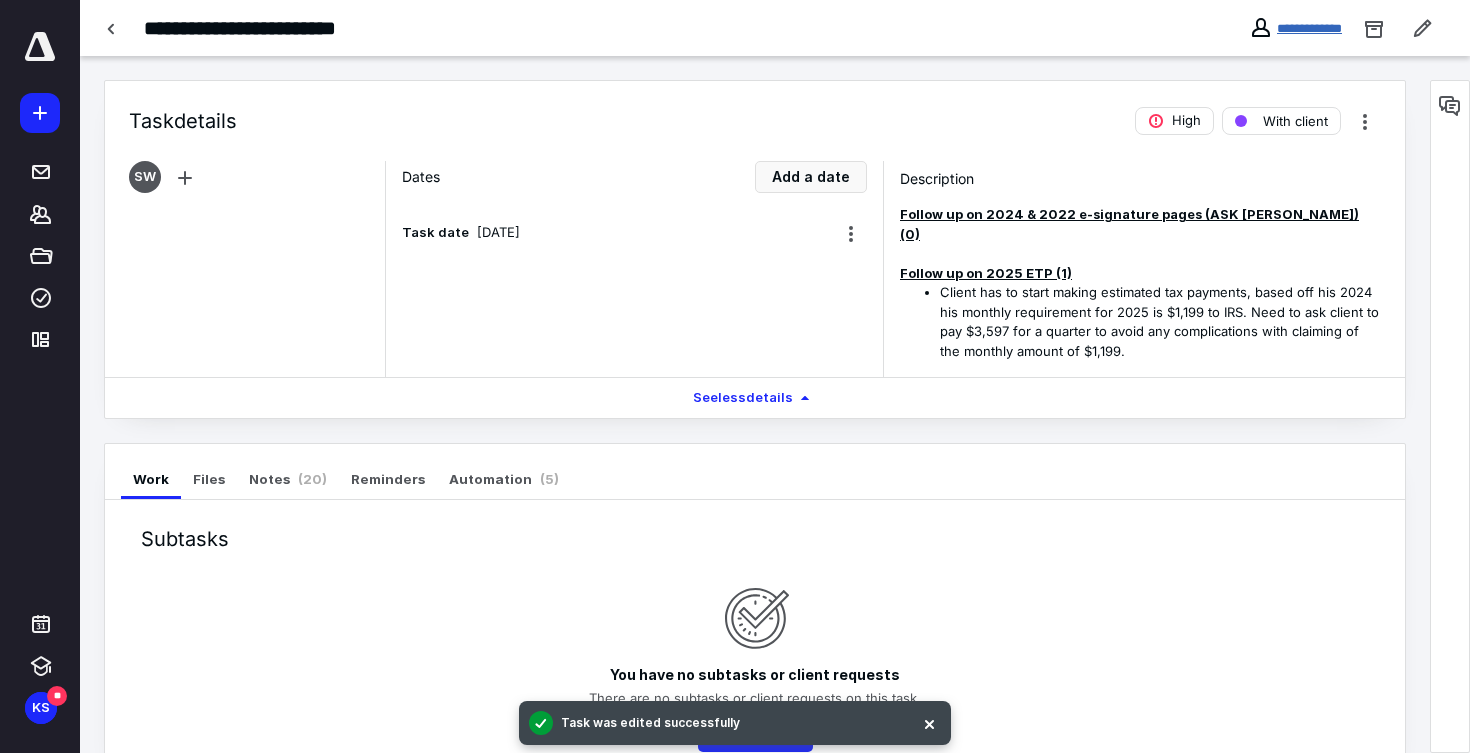 click on "**********" at bounding box center [1309, 28] 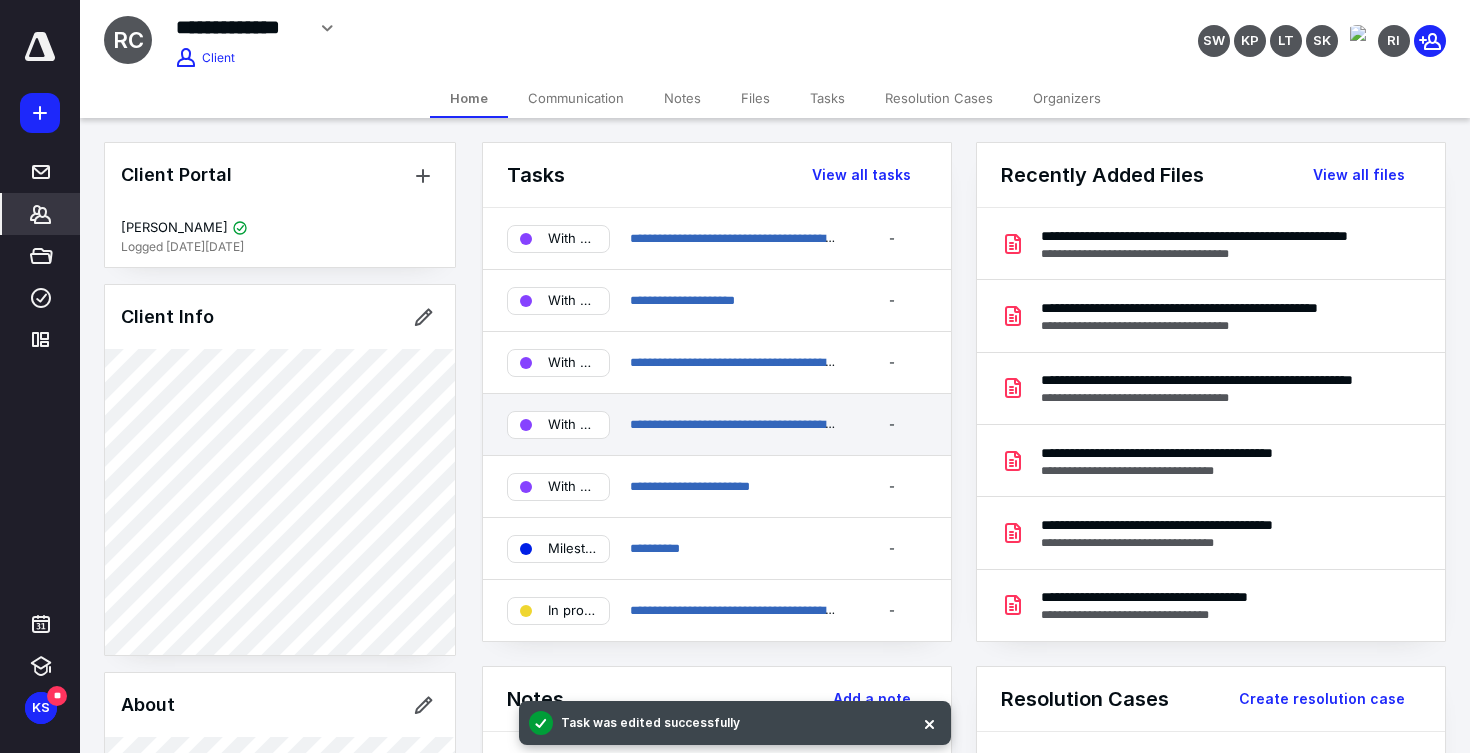 click on "With client" at bounding box center (572, 425) 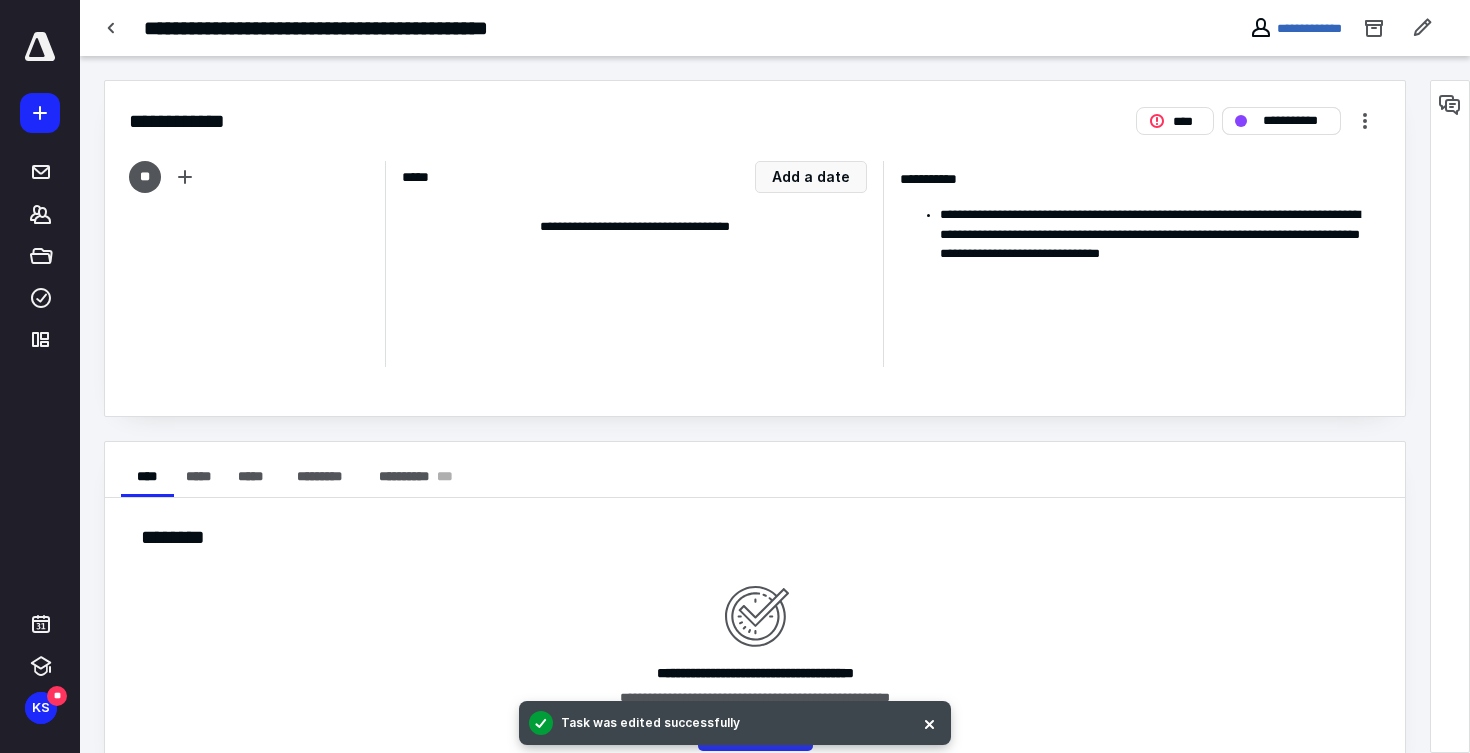 click on "**********" at bounding box center (1281, 121) 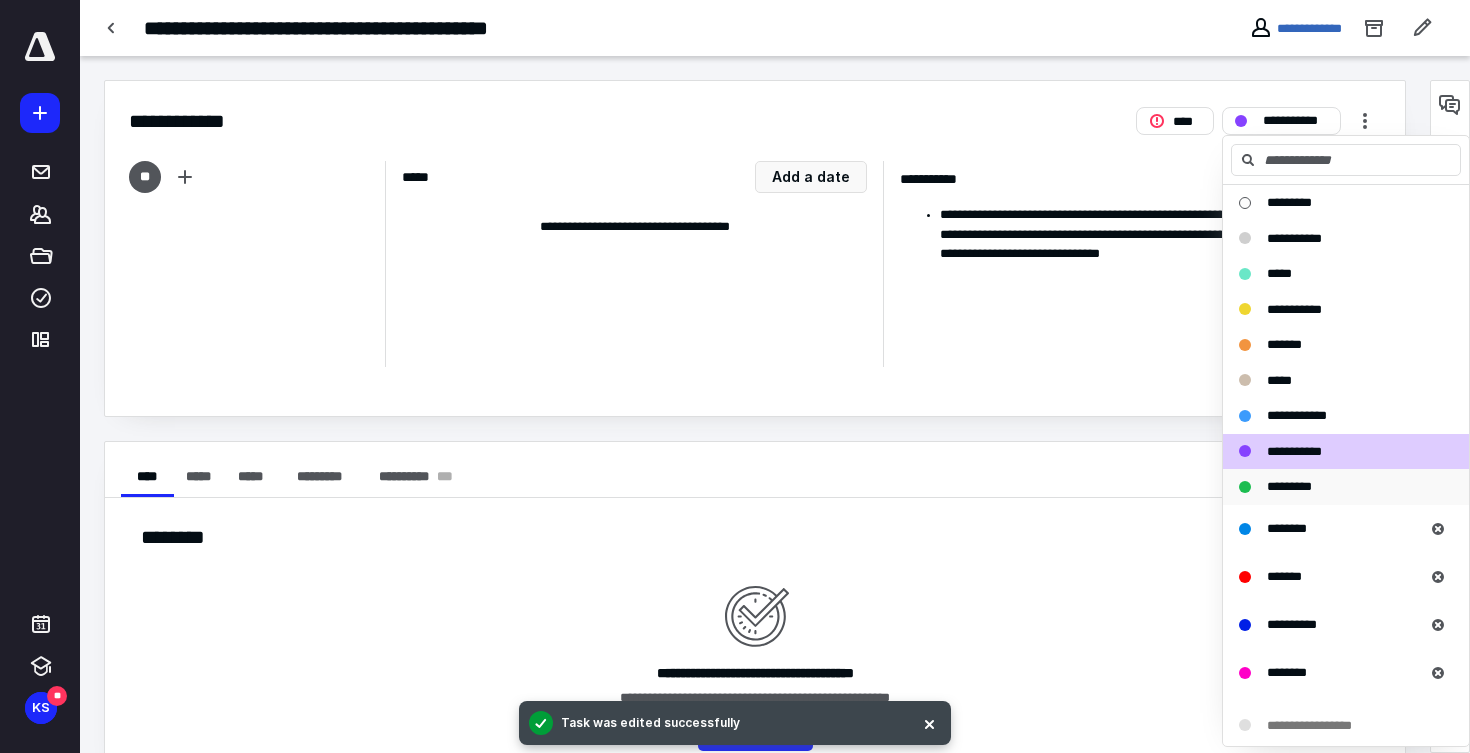 click at bounding box center (1245, 487) 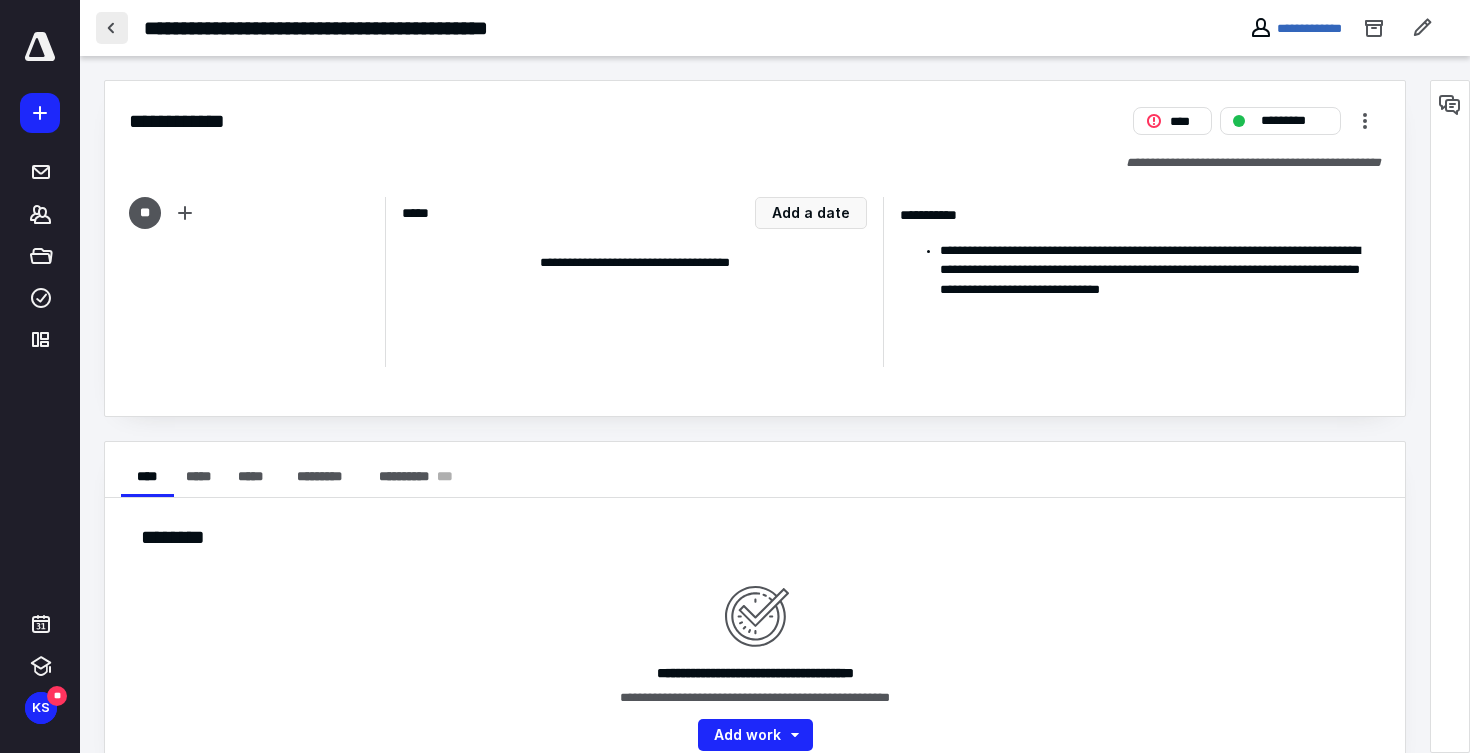 click at bounding box center (112, 28) 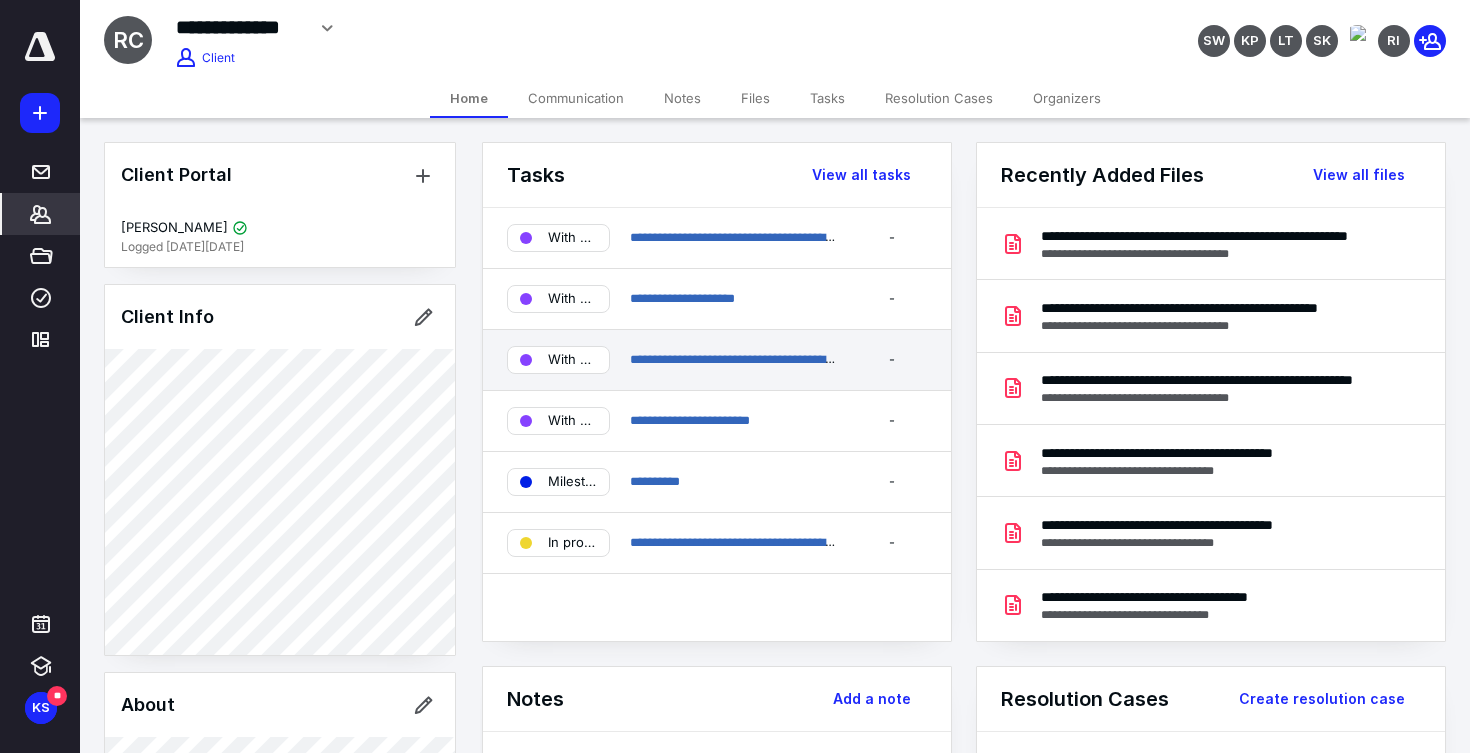 click on "With client" at bounding box center (572, 360) 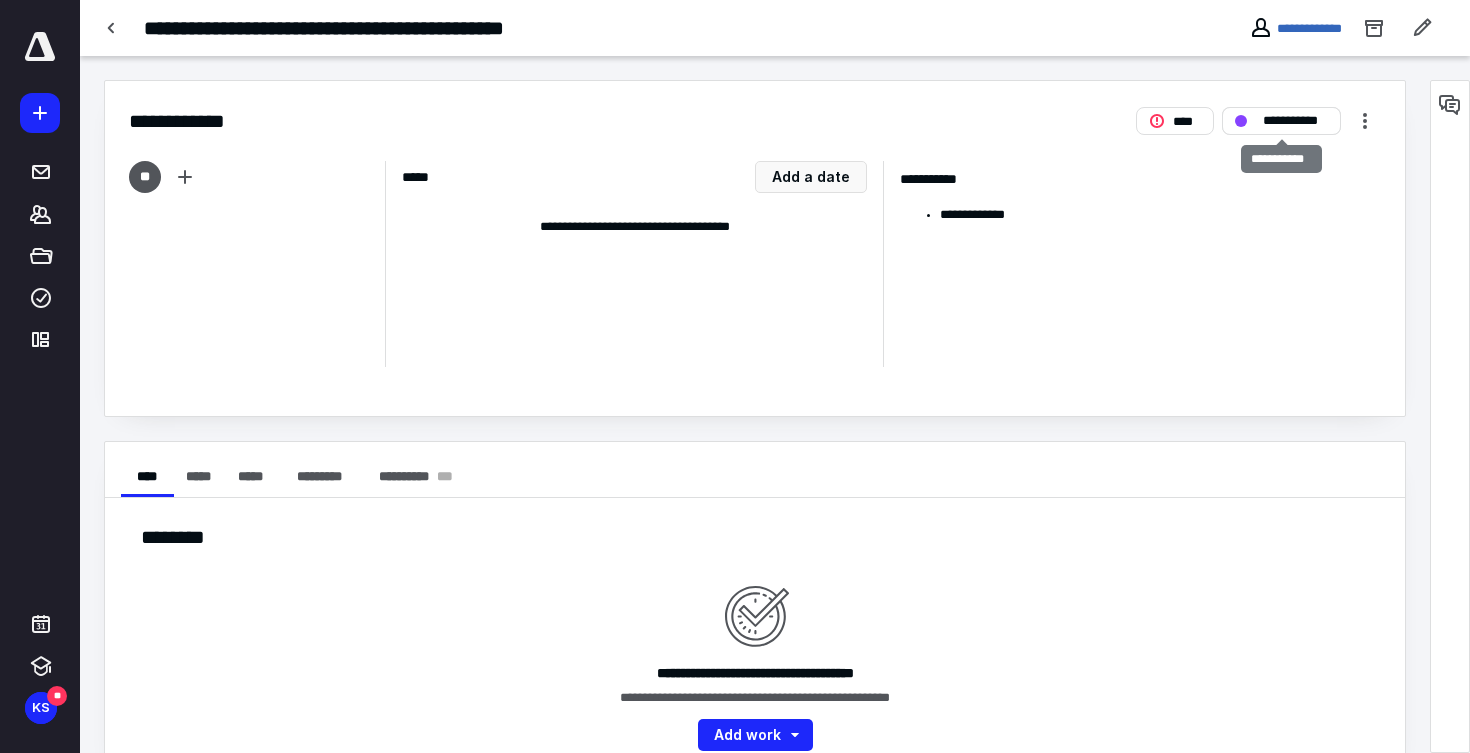 click on "**********" at bounding box center [1281, 121] 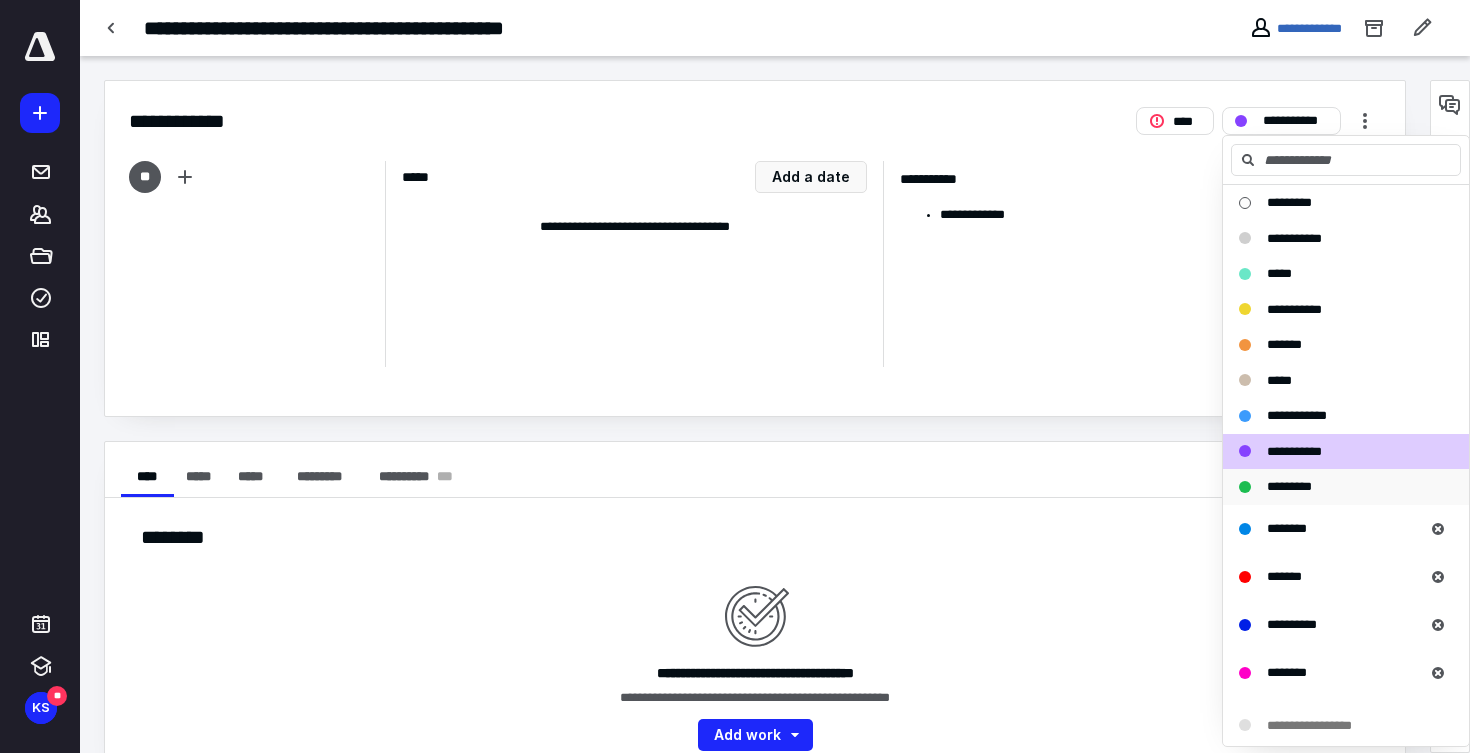 click on "*********" at bounding box center (1334, 487) 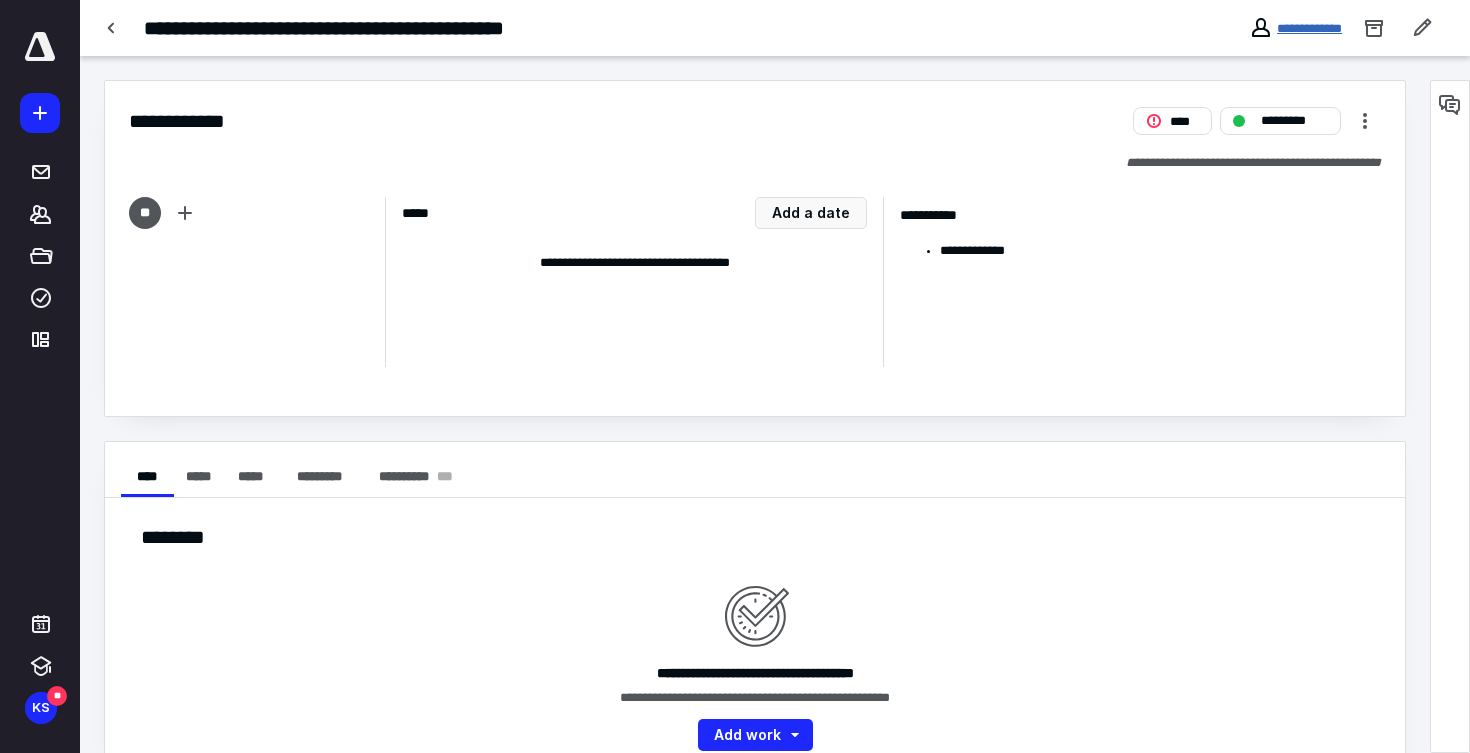 click on "**********" at bounding box center [1309, 28] 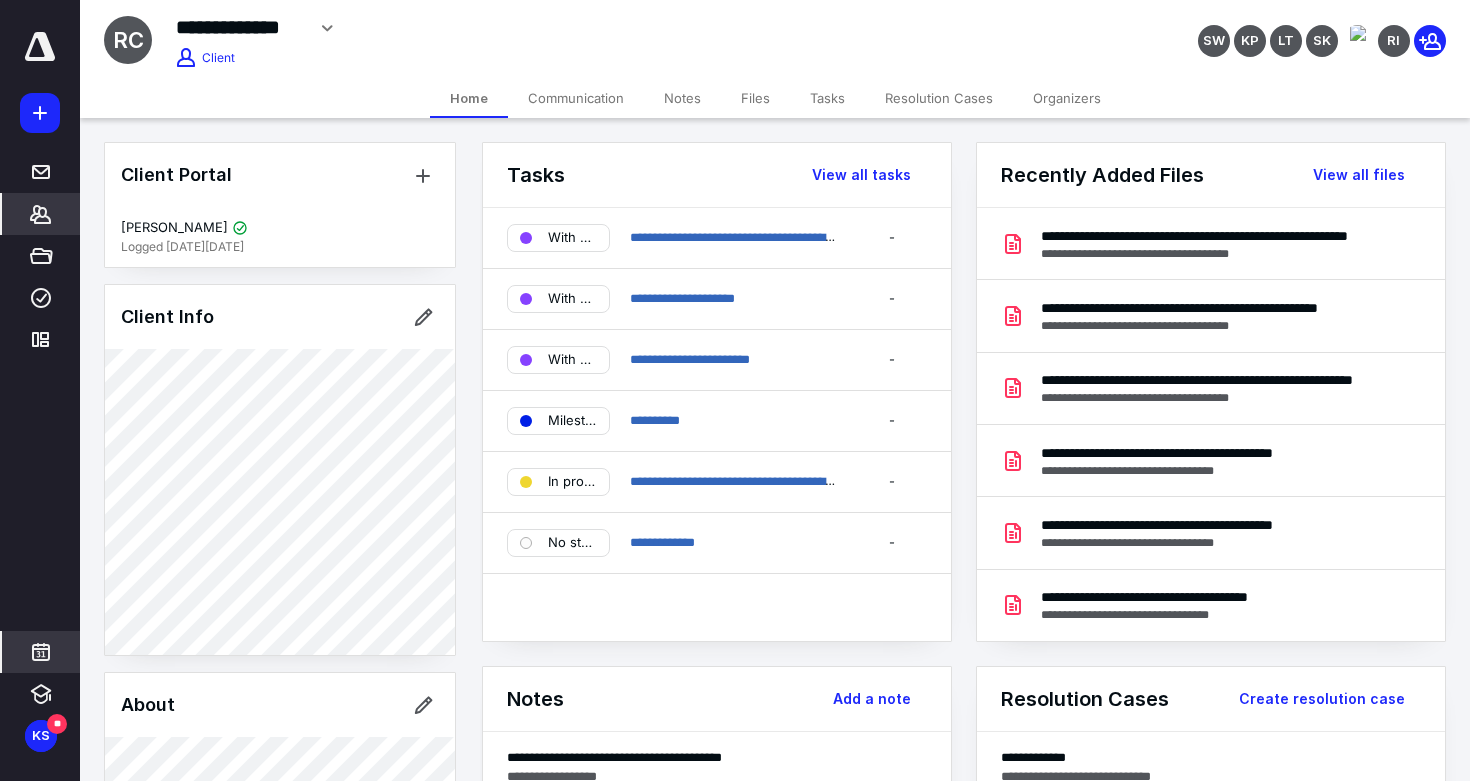 click at bounding box center (41, 652) 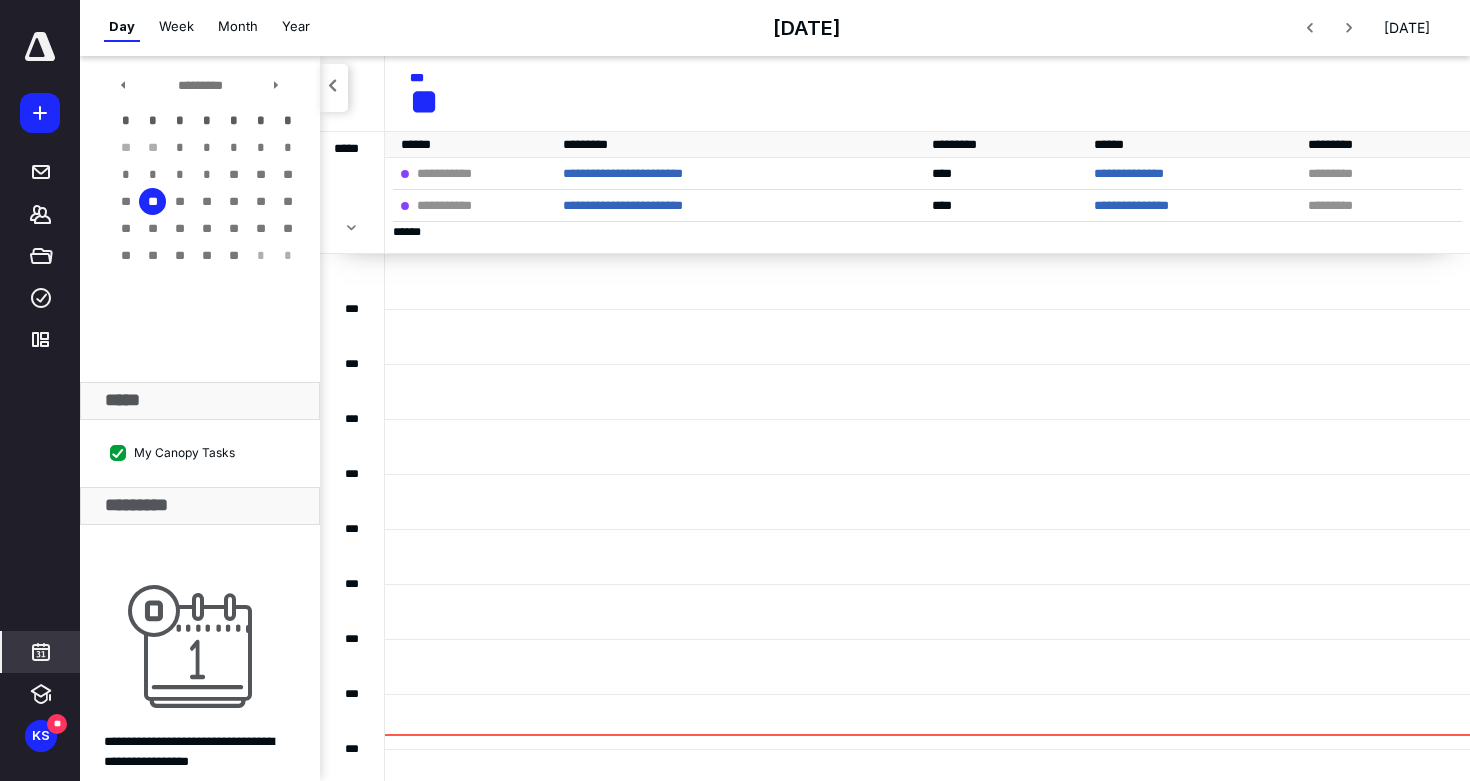 scroll, scrollTop: 0, scrollLeft: 0, axis: both 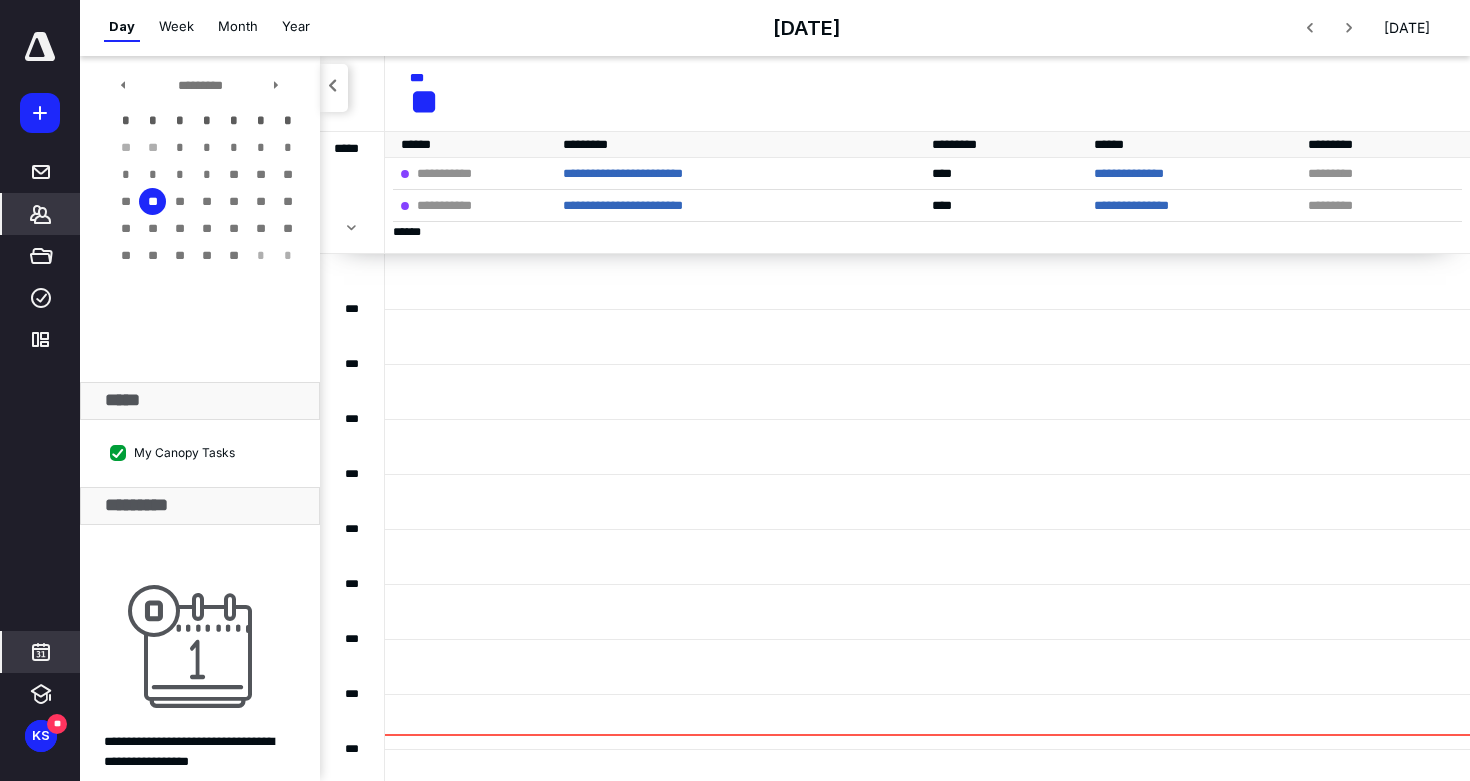 click on "*******" at bounding box center (41, 214) 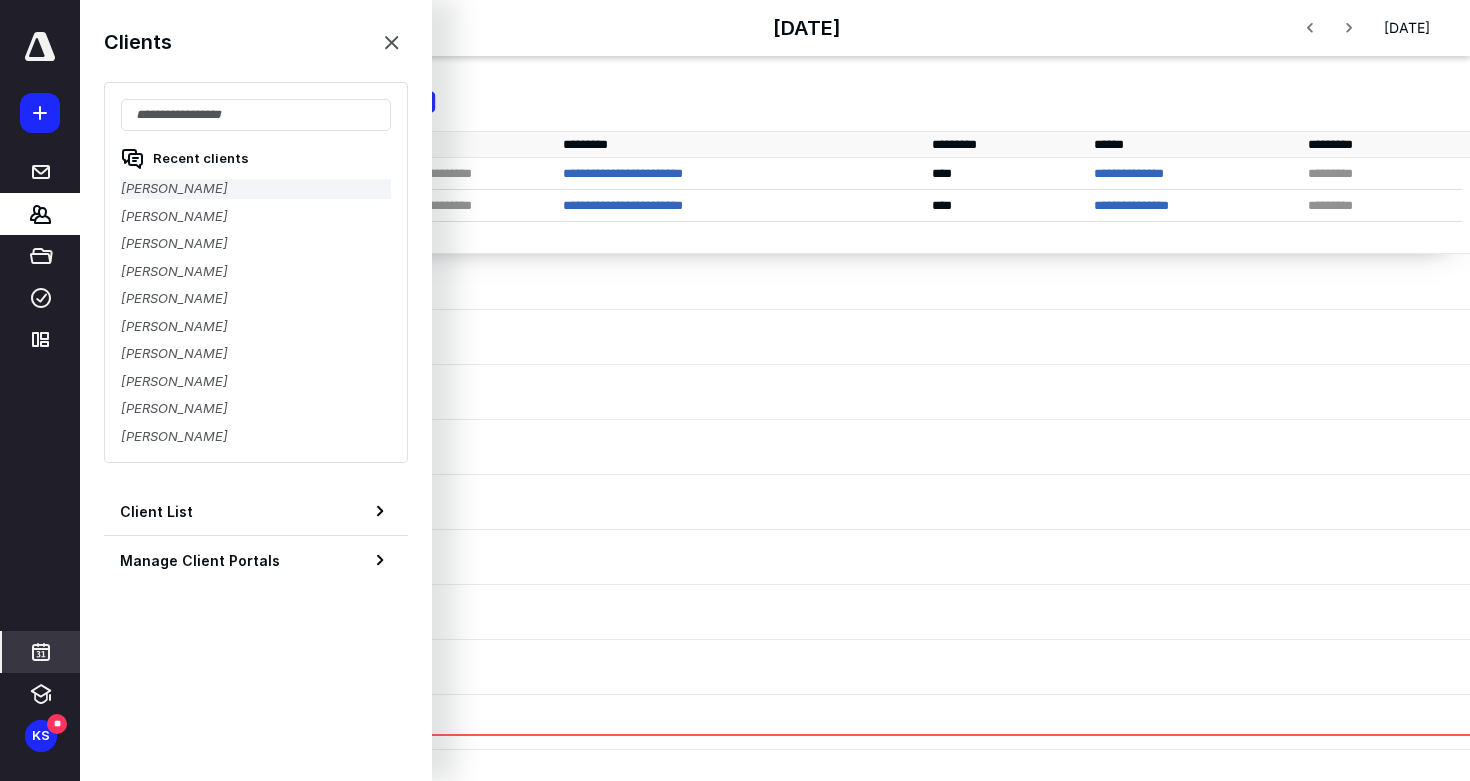 click on "[PERSON_NAME]" at bounding box center (256, 189) 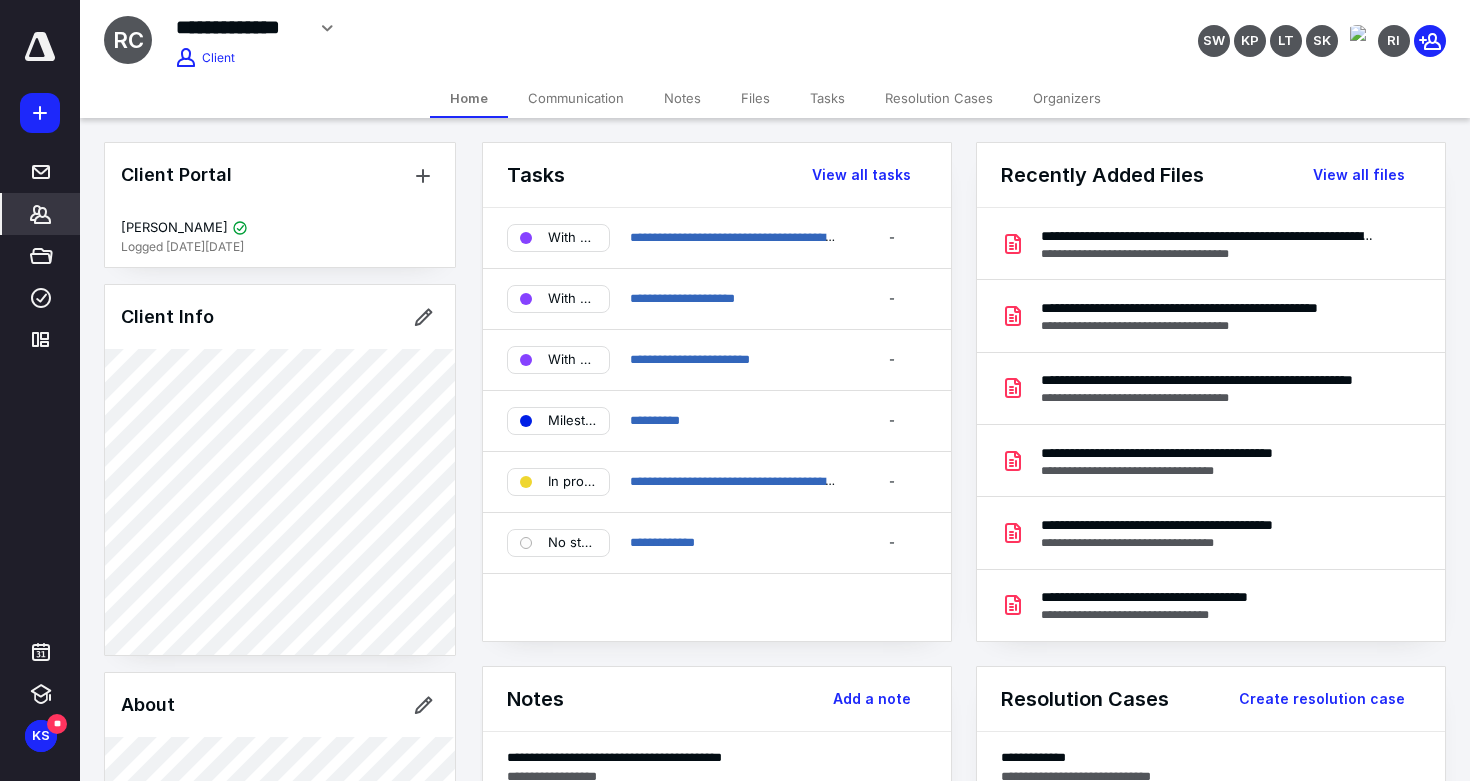 click on "Notes" at bounding box center (682, 98) 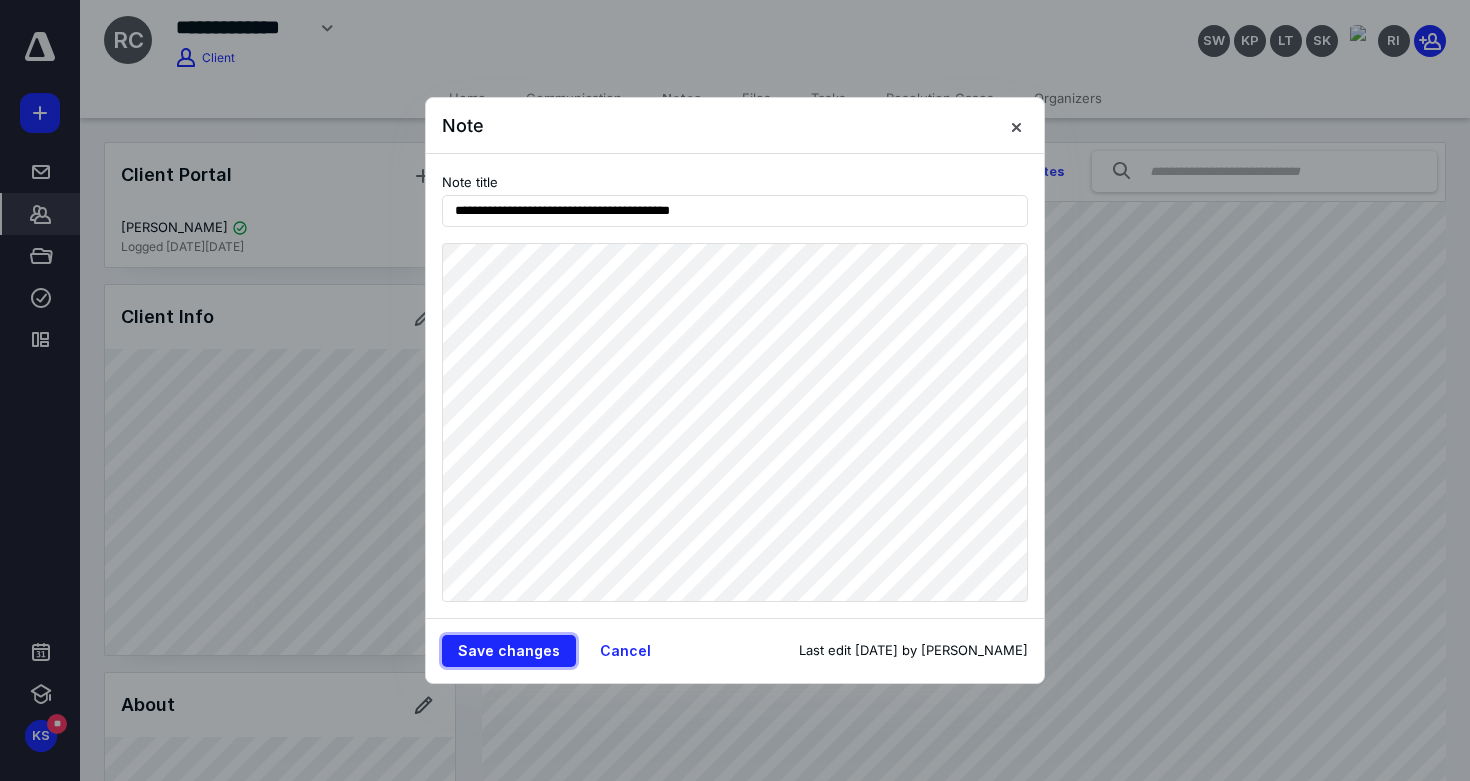 type 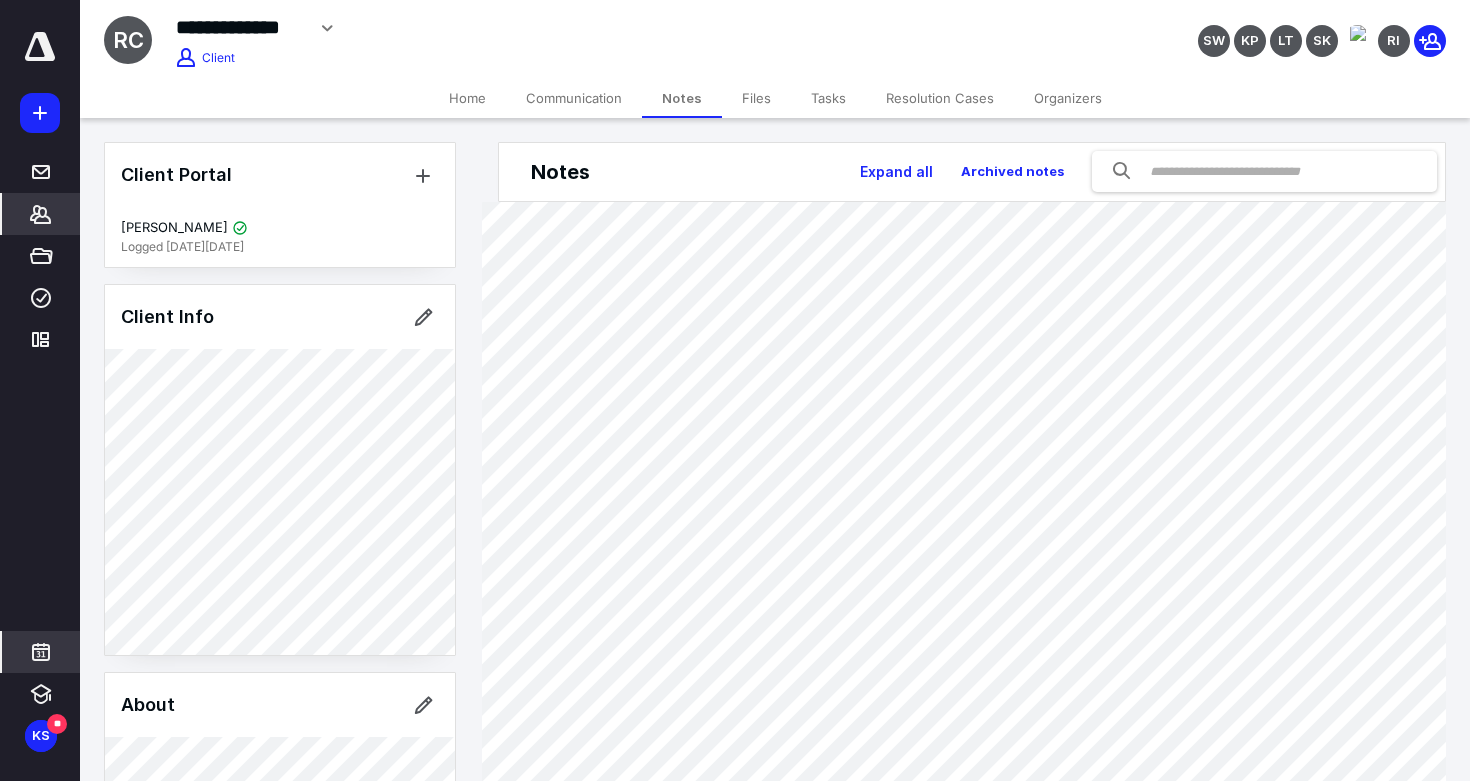 click 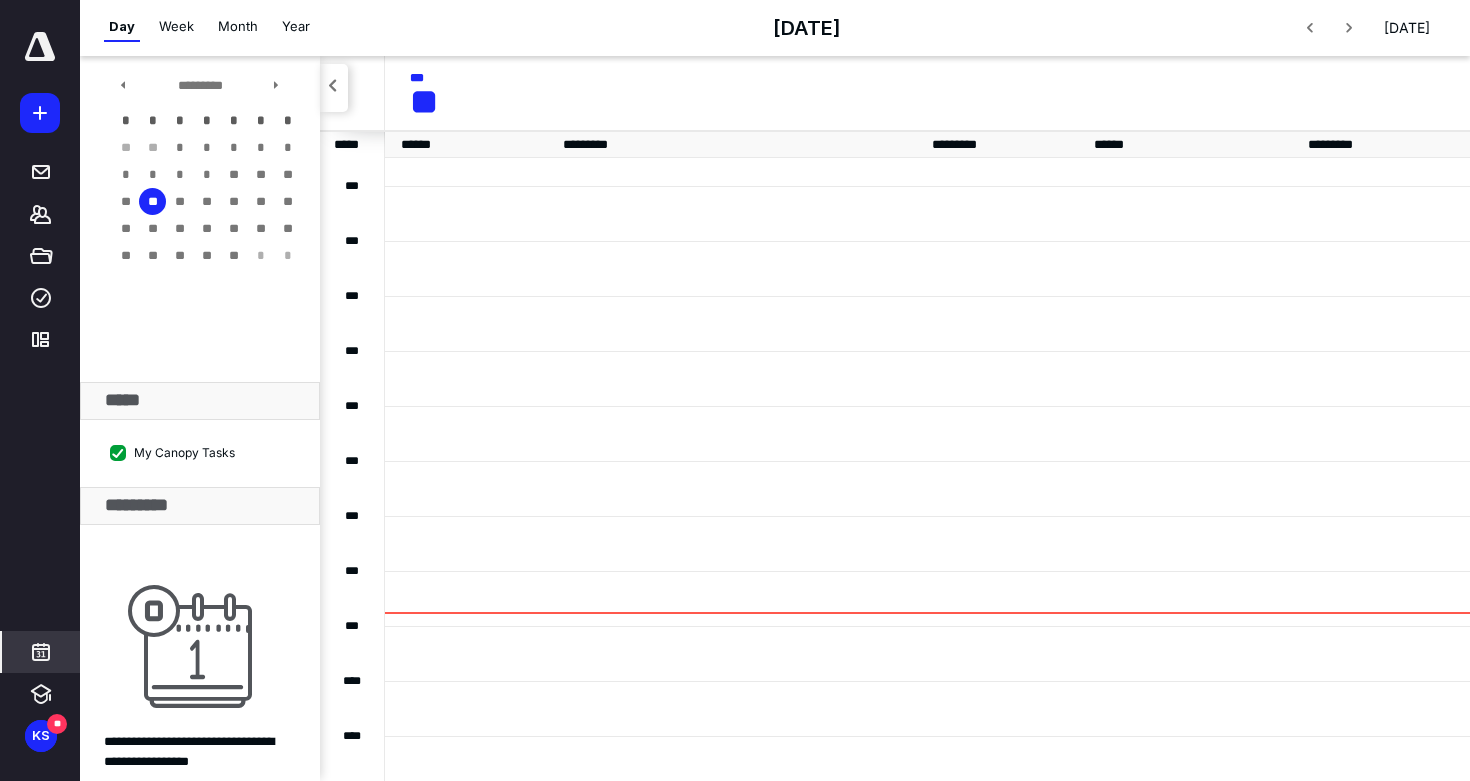 scroll, scrollTop: 385, scrollLeft: 0, axis: vertical 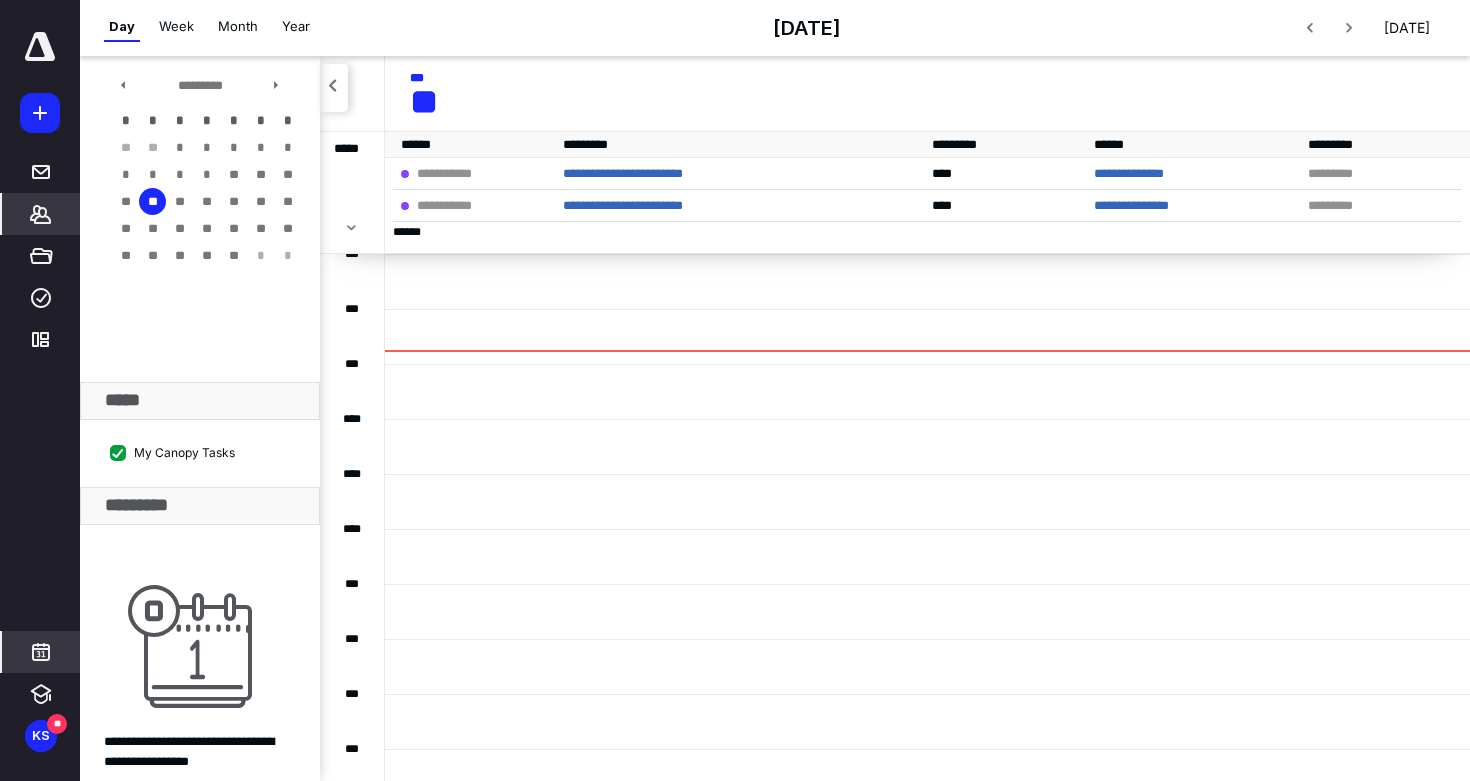 click 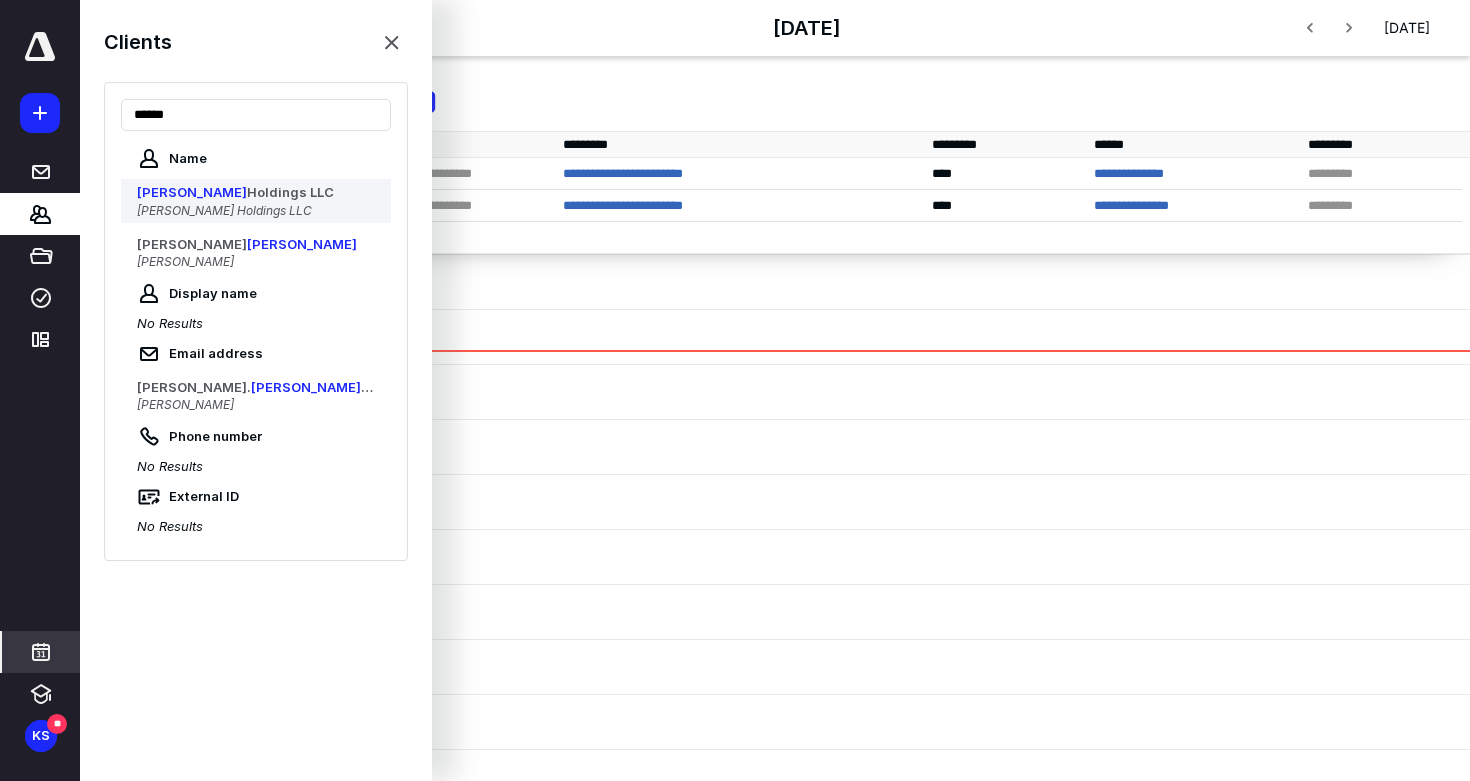type on "******" 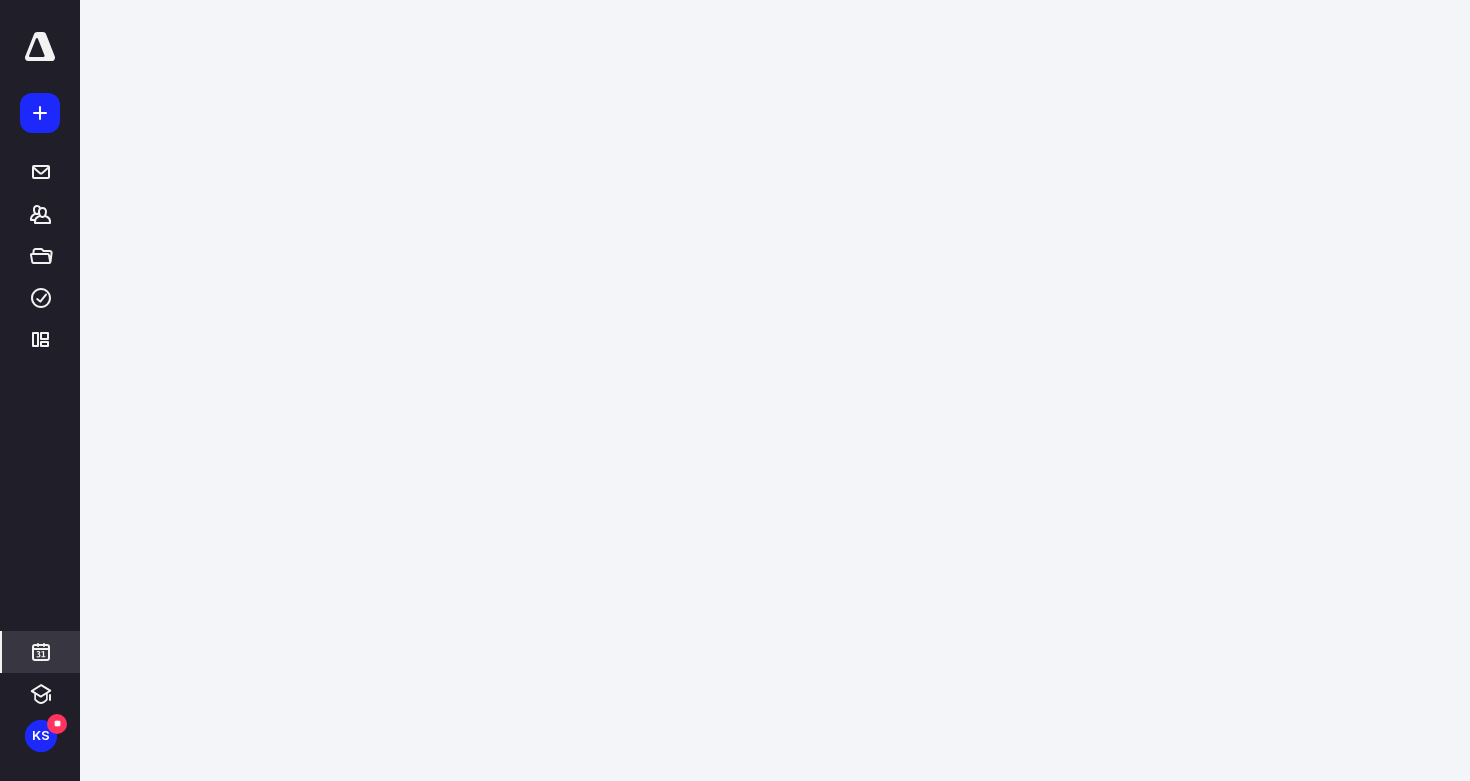 scroll, scrollTop: 0, scrollLeft: 0, axis: both 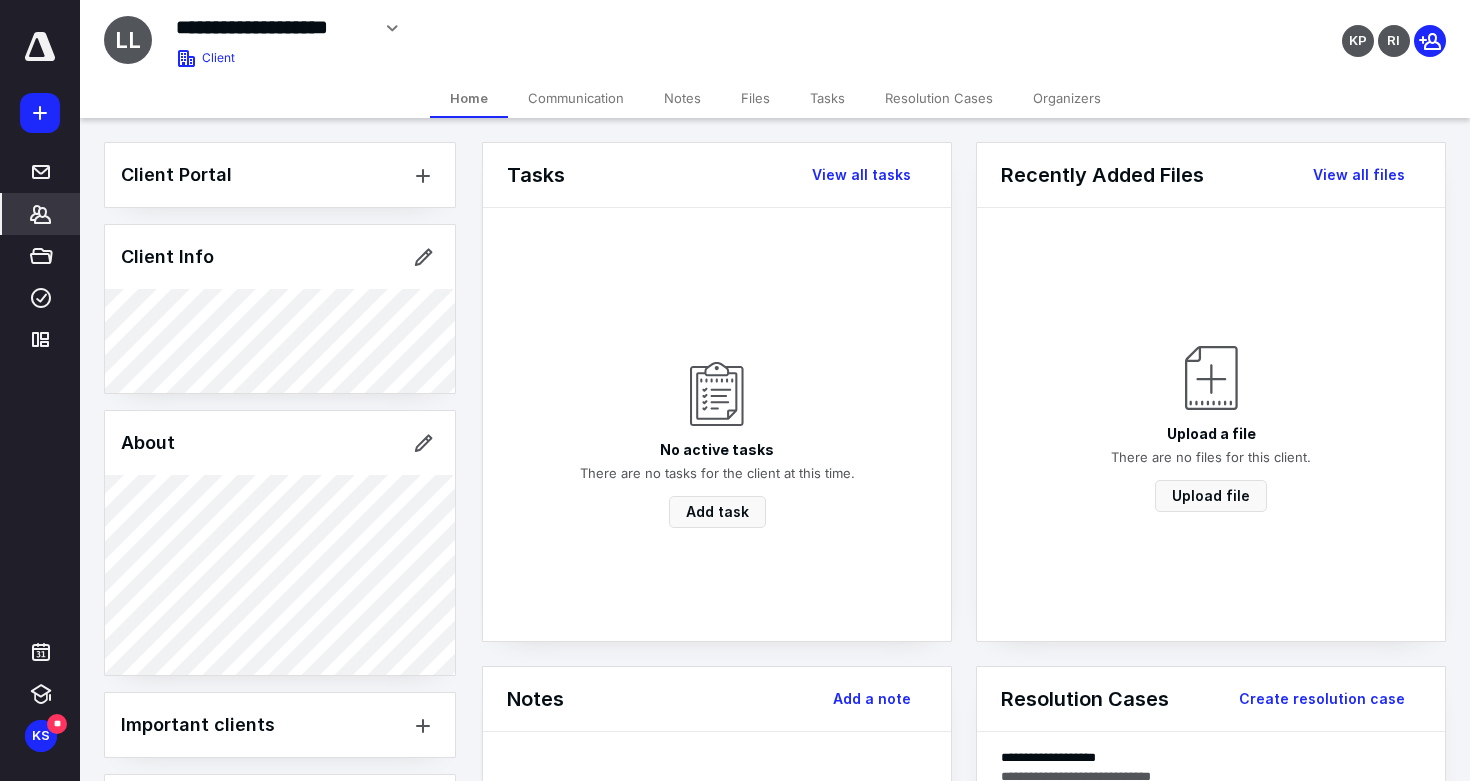 click on "*******" at bounding box center [41, 214] 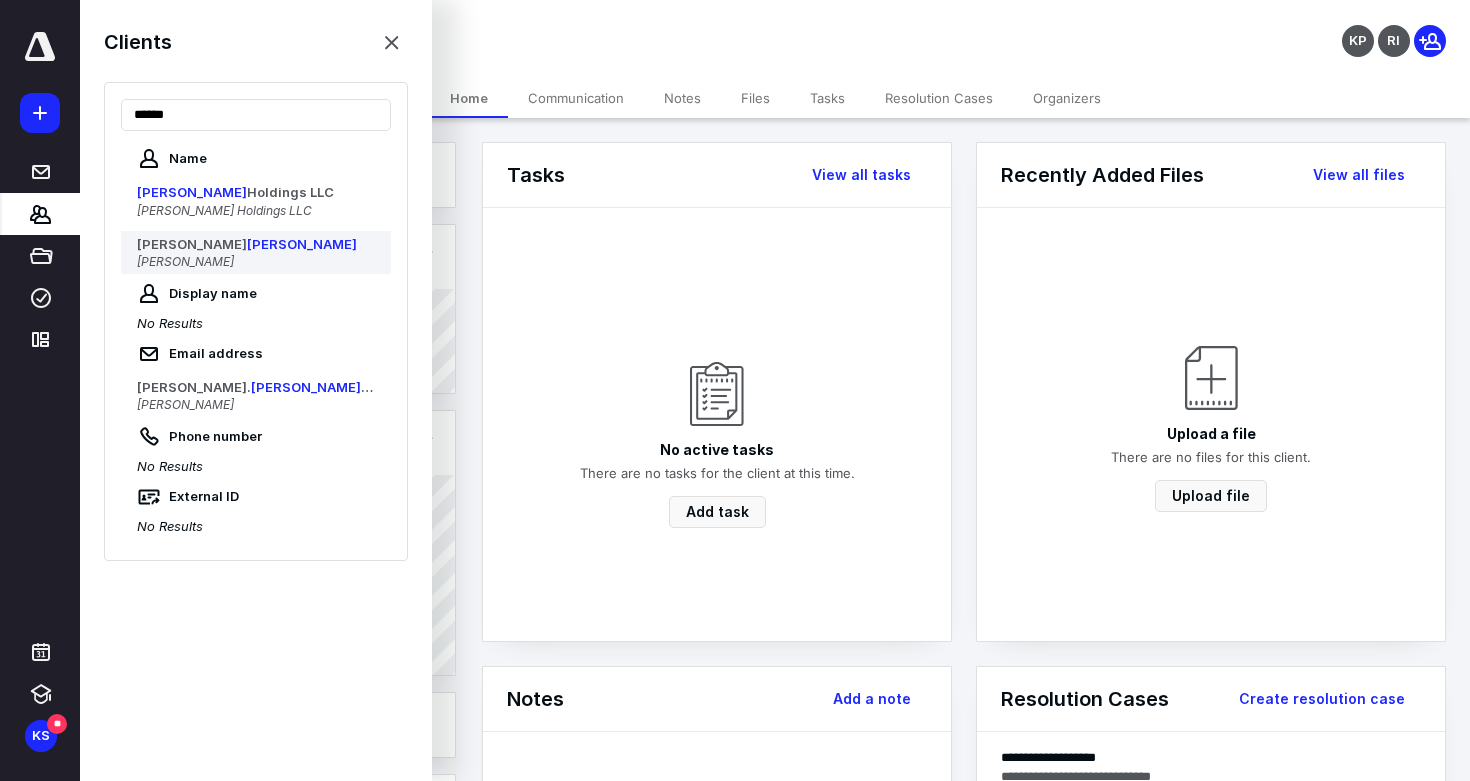 type on "******" 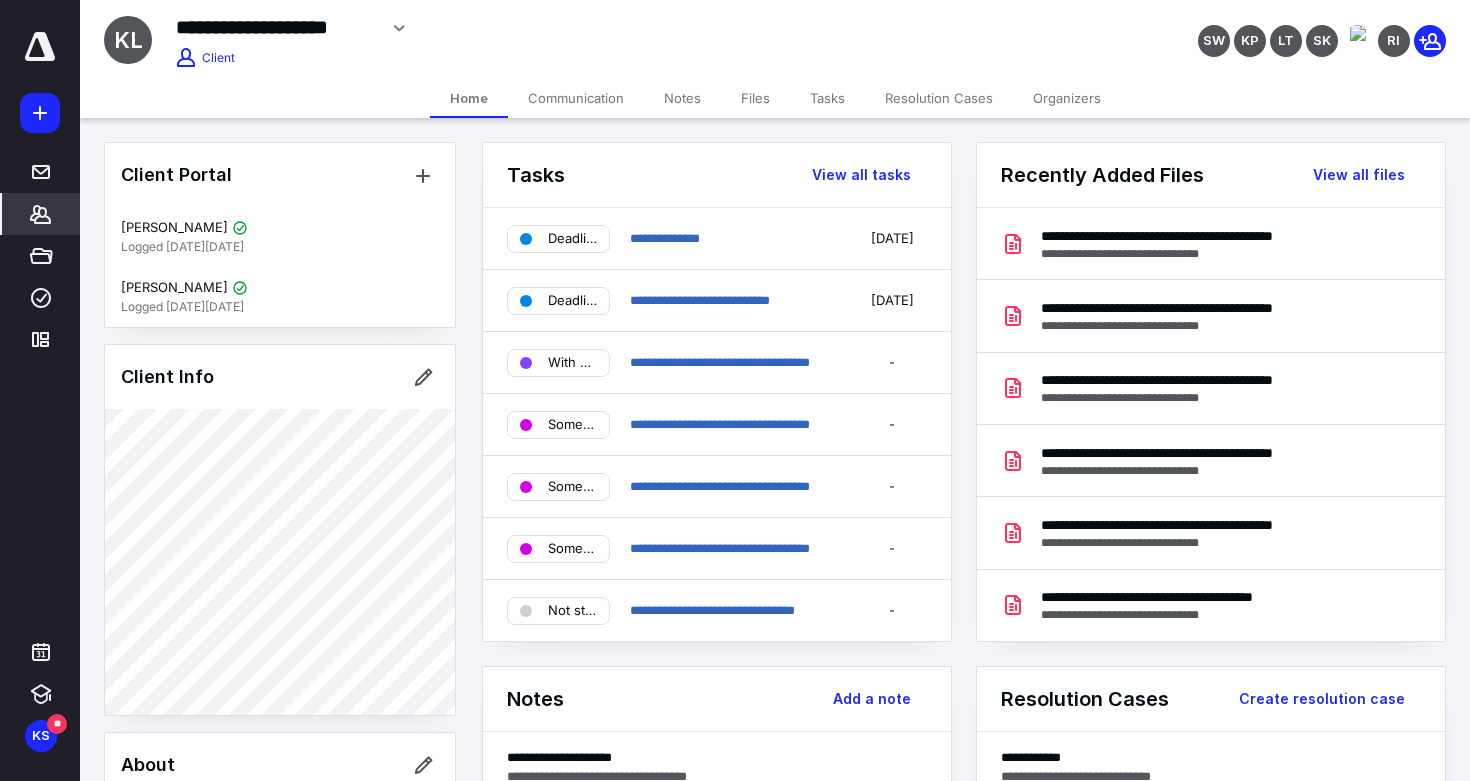 click on "Files" at bounding box center (755, 98) 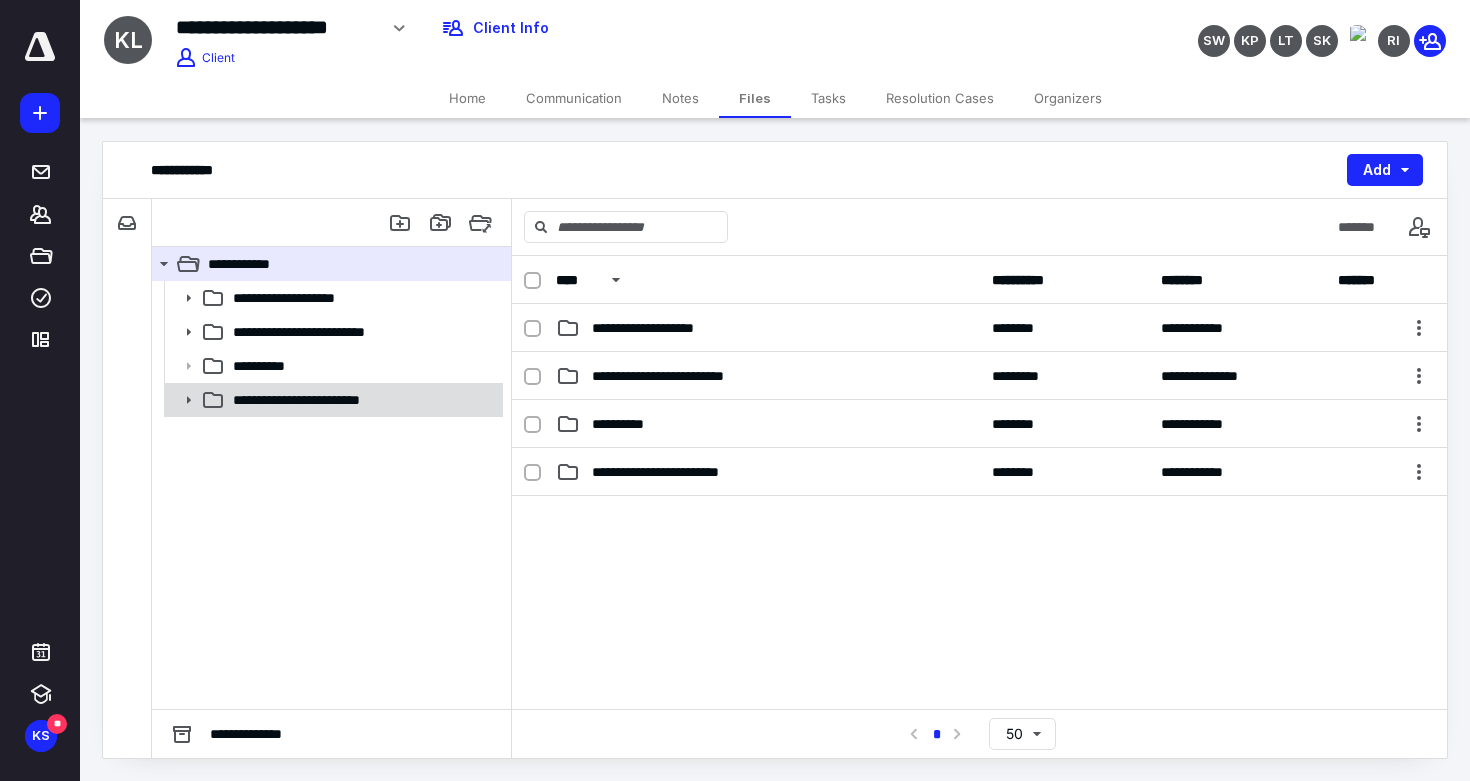 click 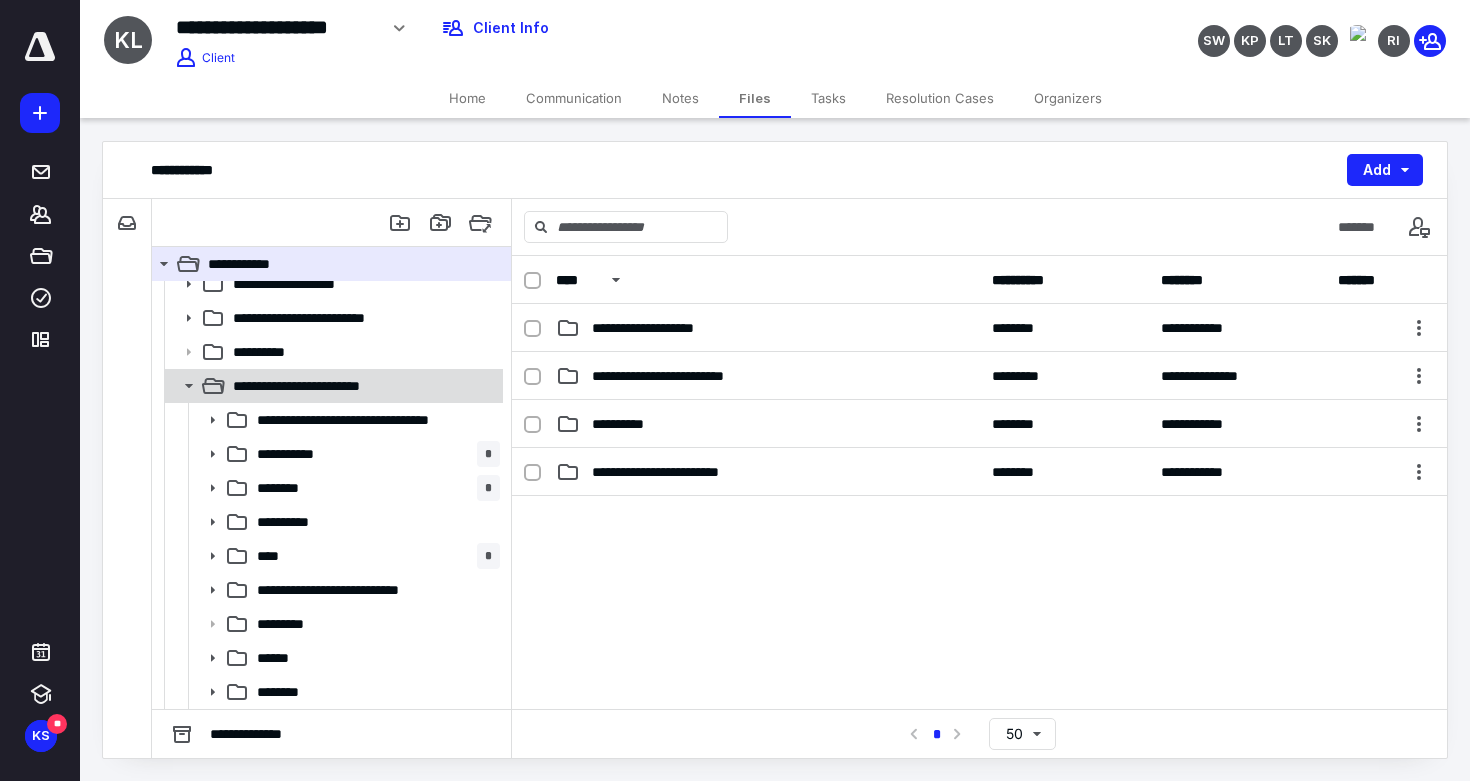 scroll, scrollTop: 14, scrollLeft: 0, axis: vertical 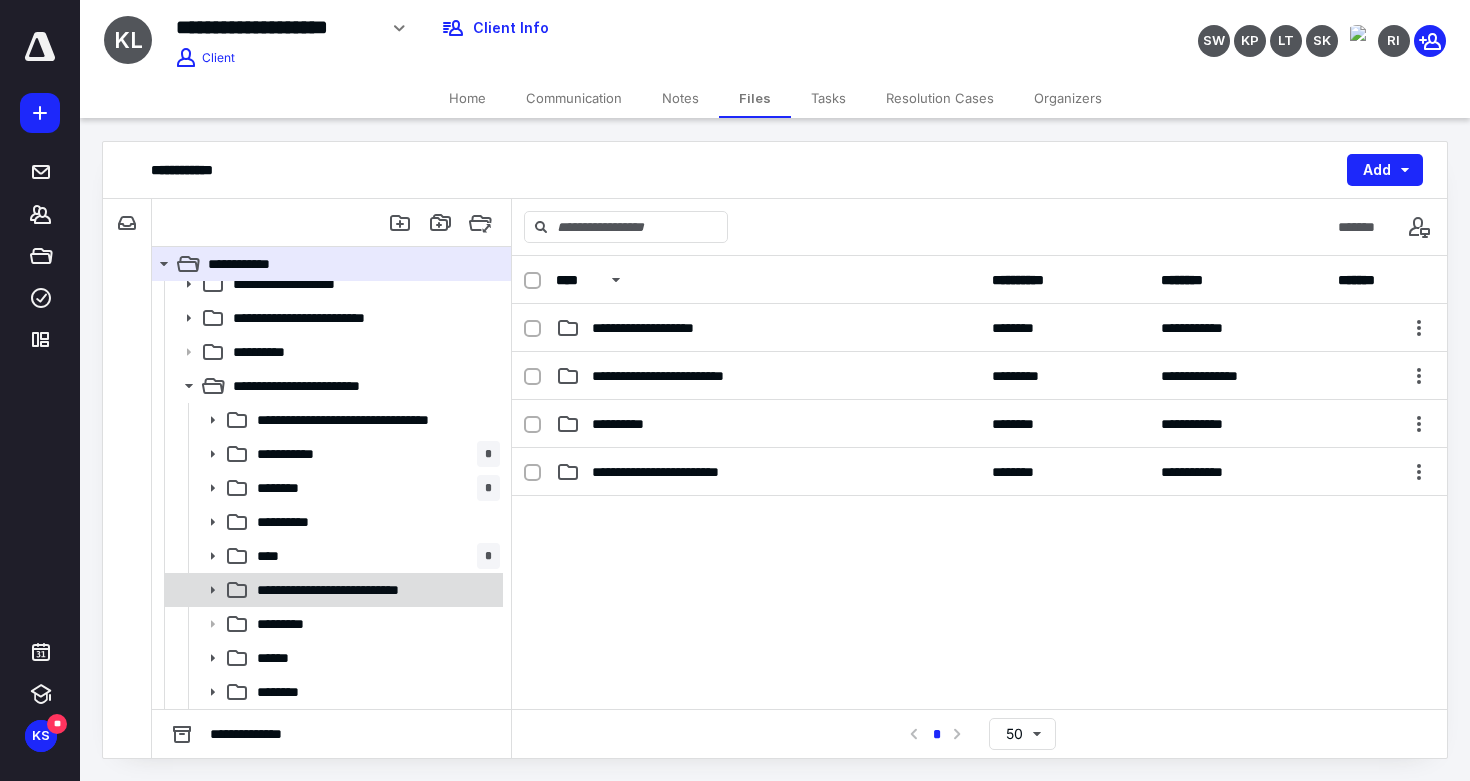 click 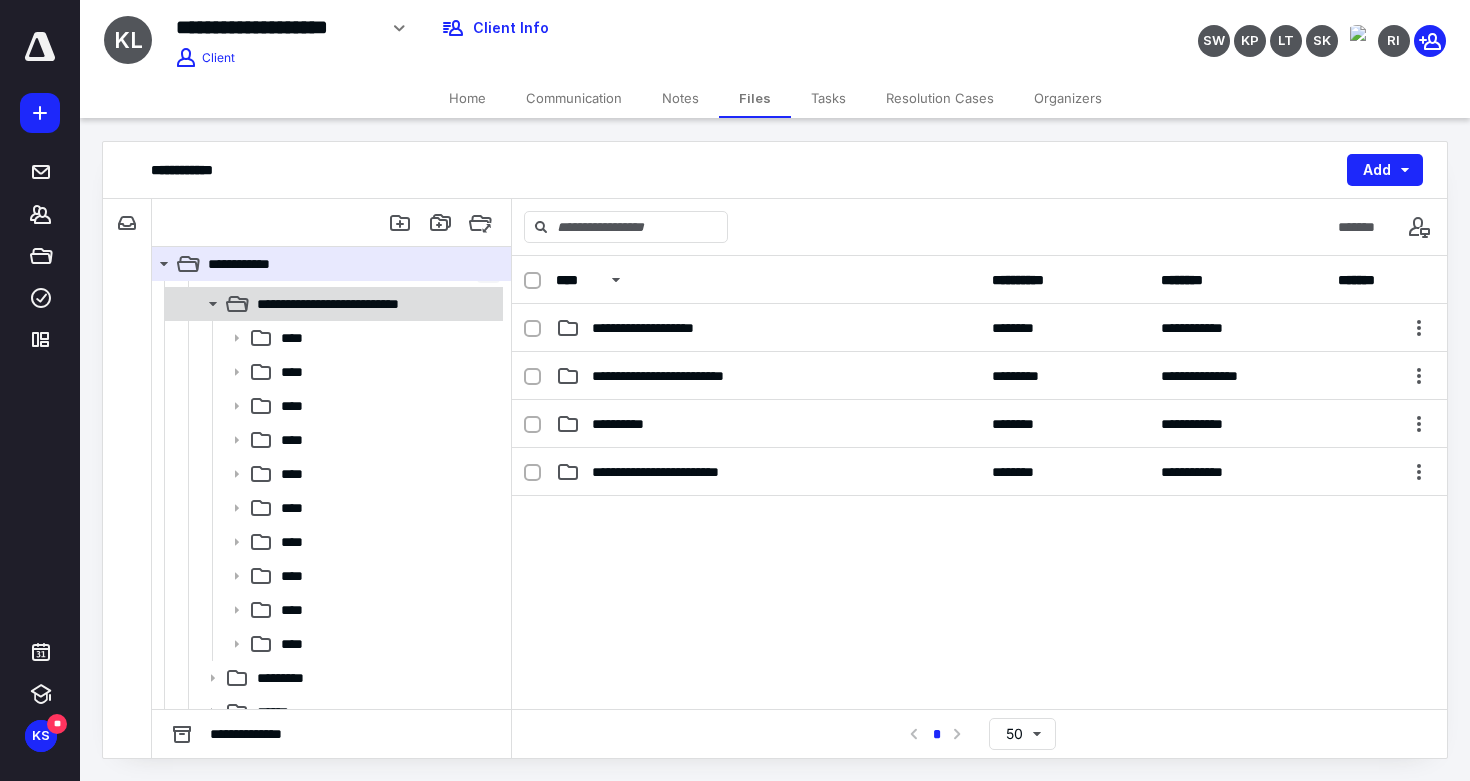scroll, scrollTop: 296, scrollLeft: 0, axis: vertical 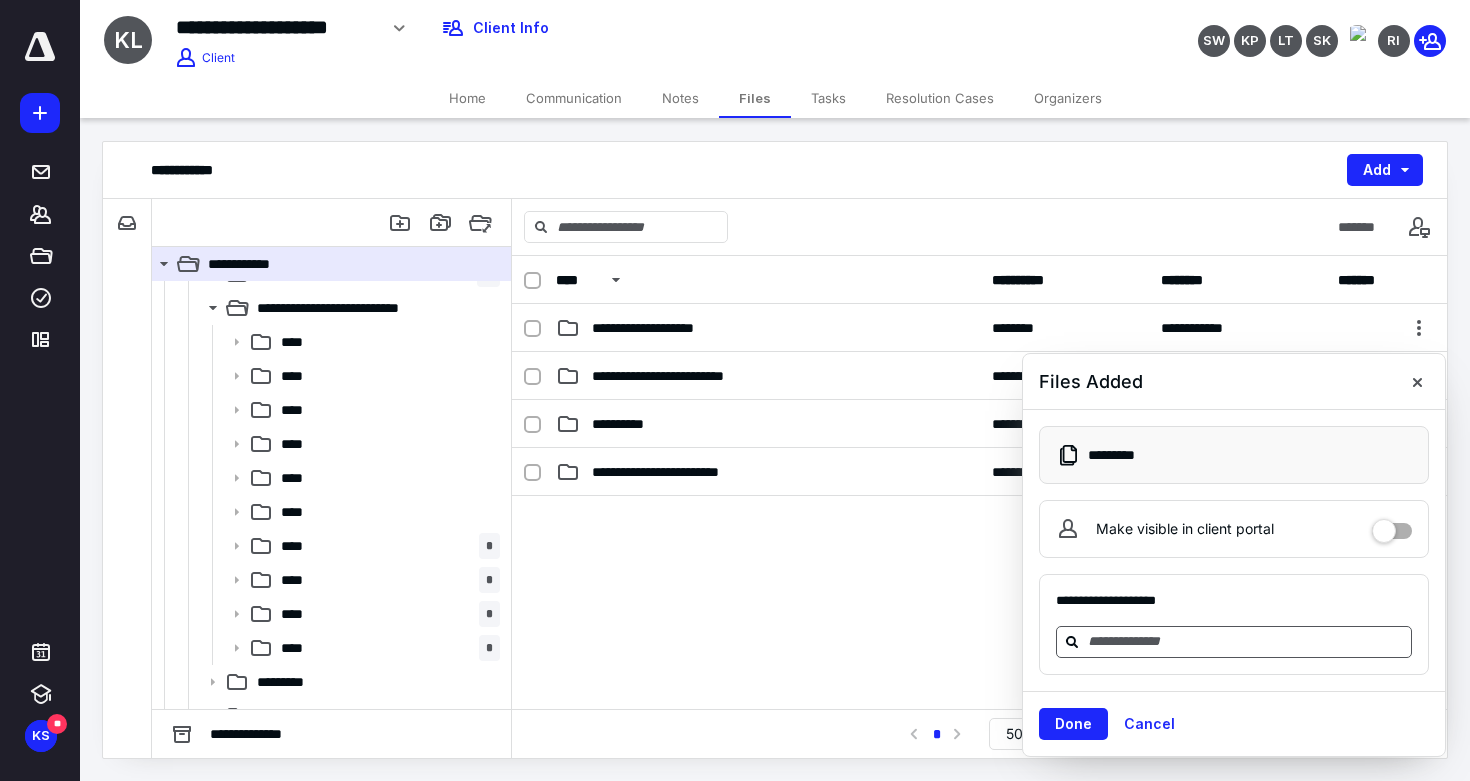 click at bounding box center (1246, 641) 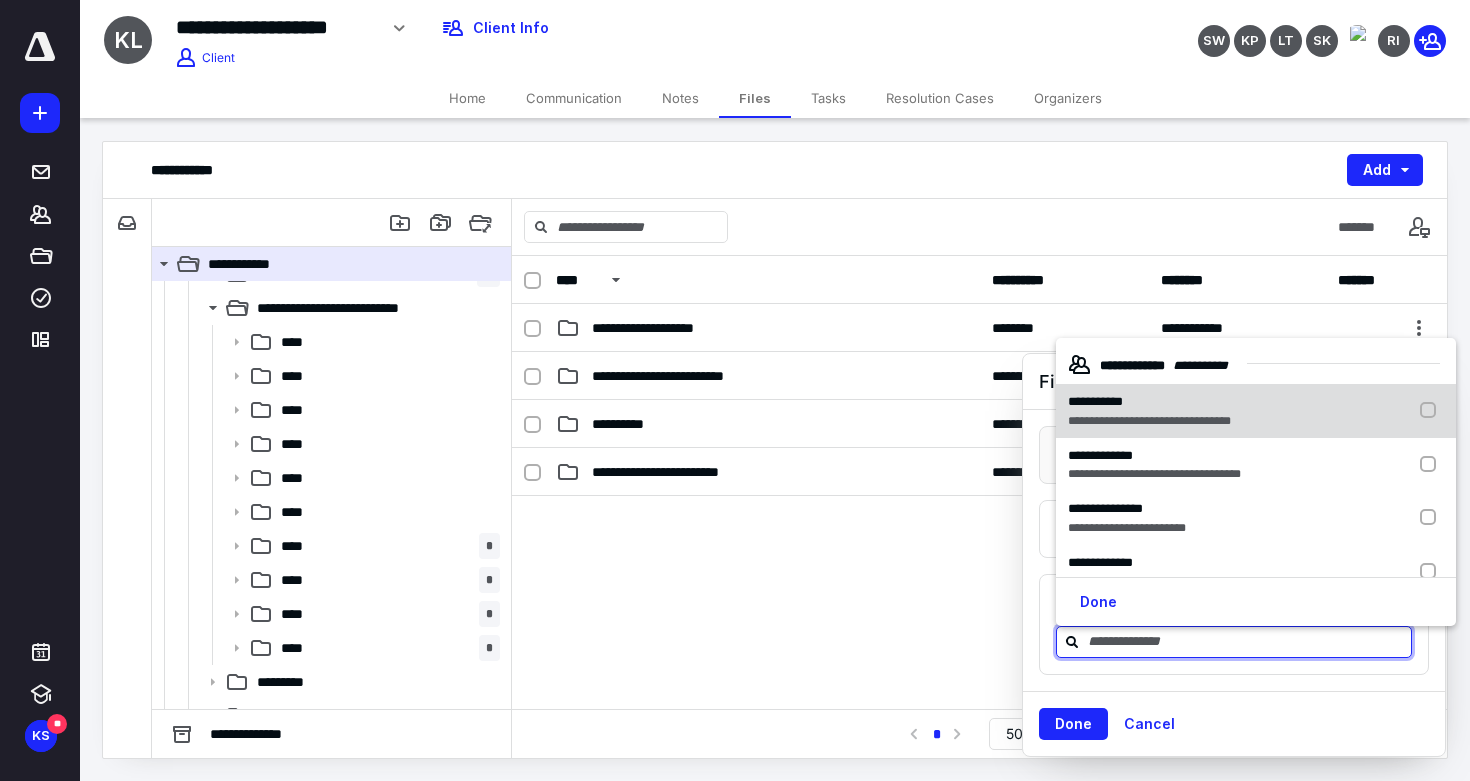click on "**********" at bounding box center [1149, 421] 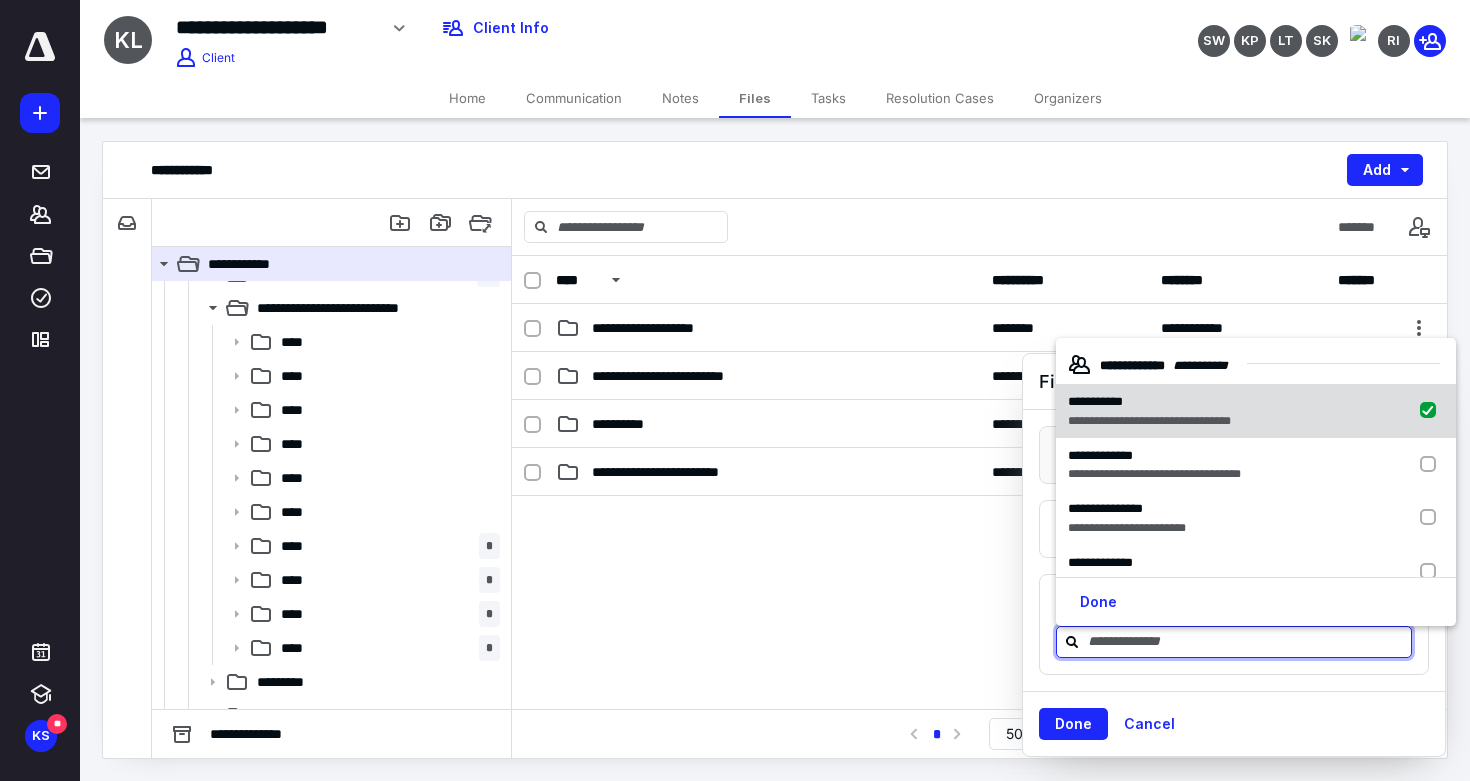 checkbox on "true" 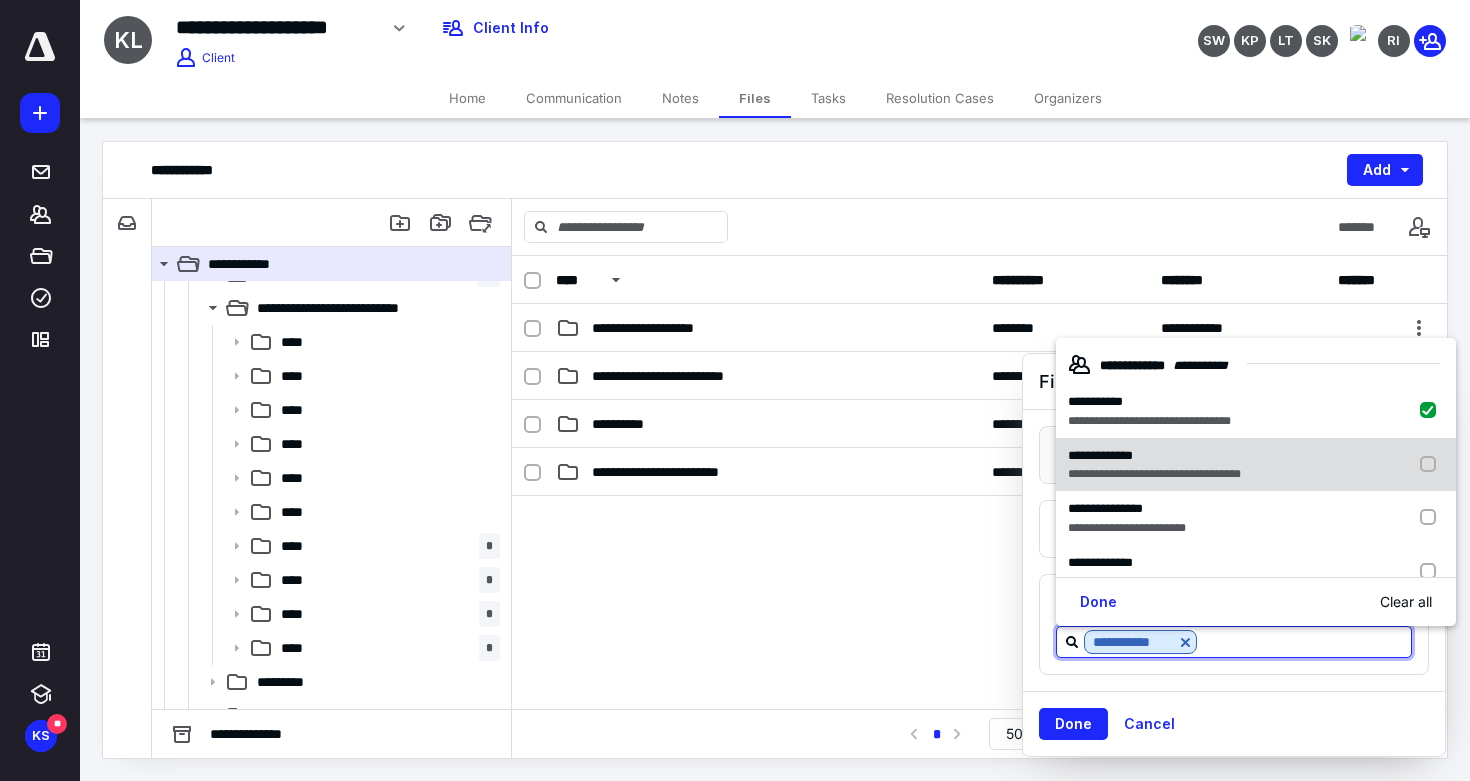 click on "**********" at bounding box center (1154, 474) 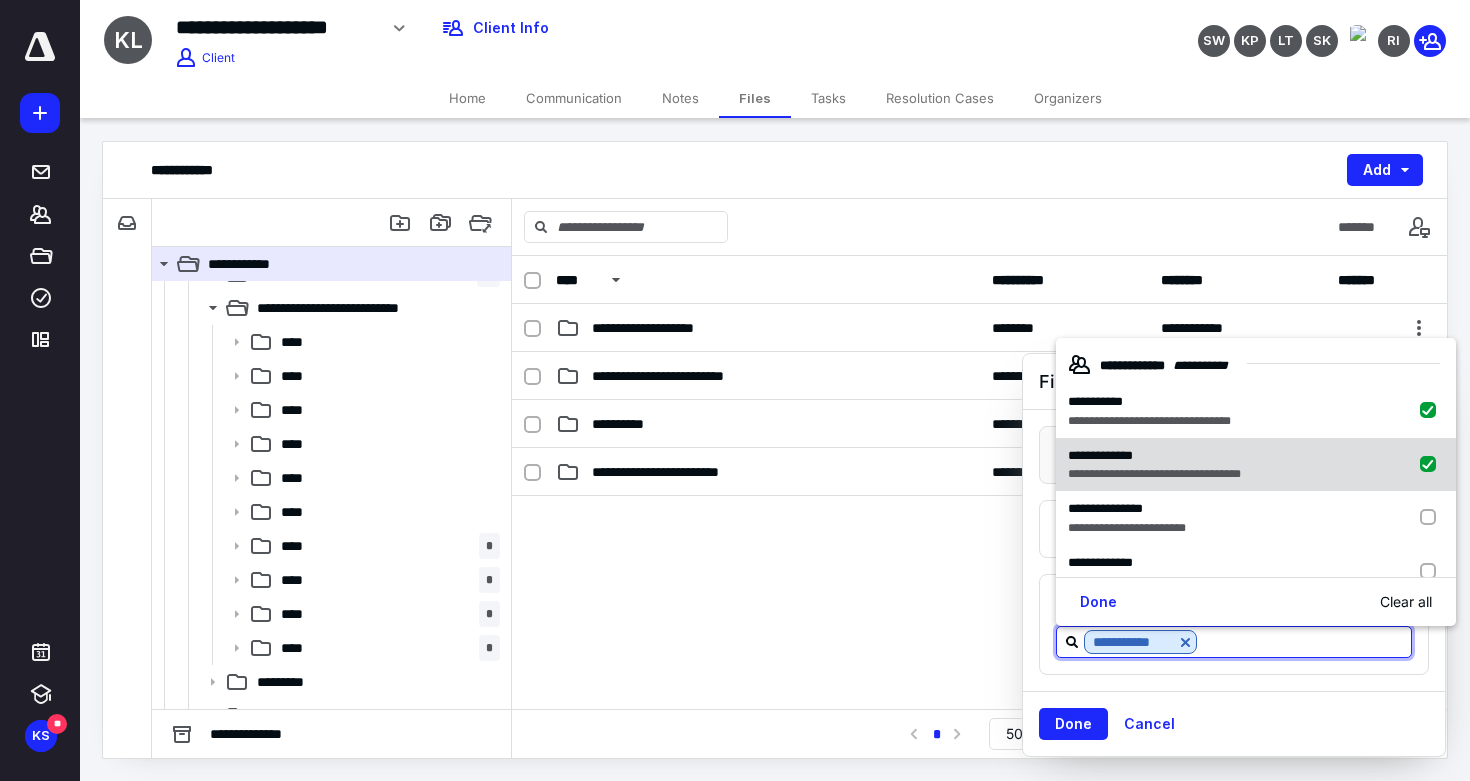 checkbox on "true" 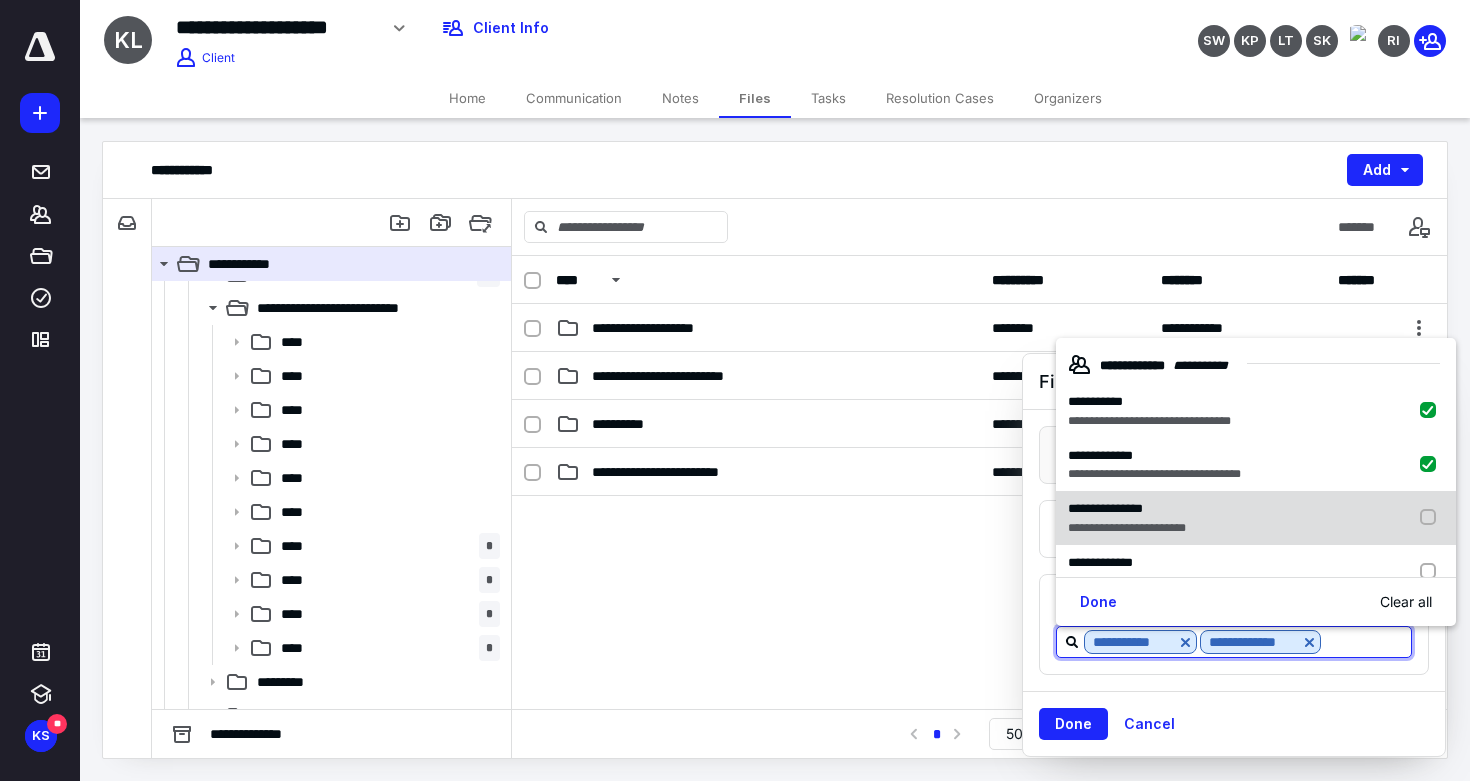 click on "**********" at bounding box center (1127, 528) 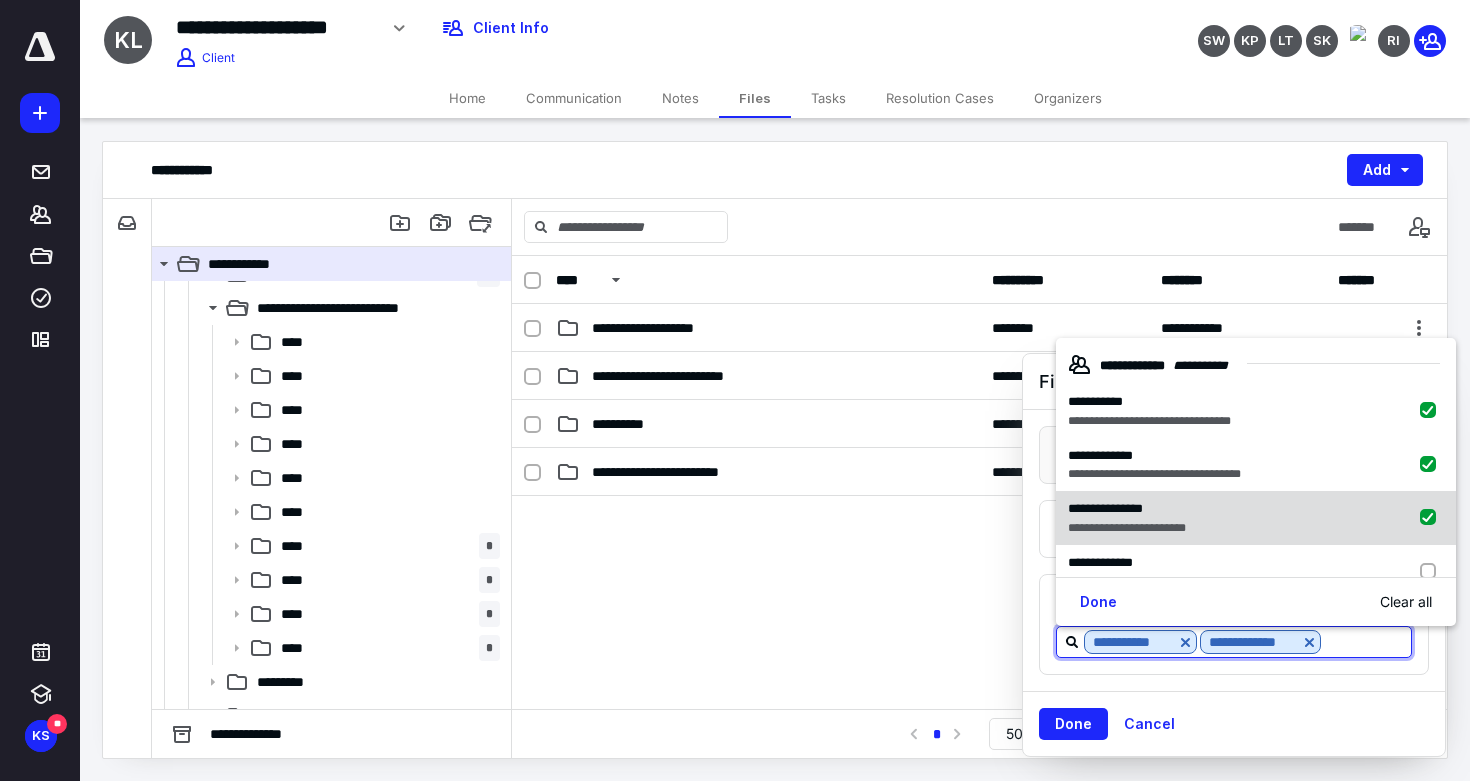 checkbox on "true" 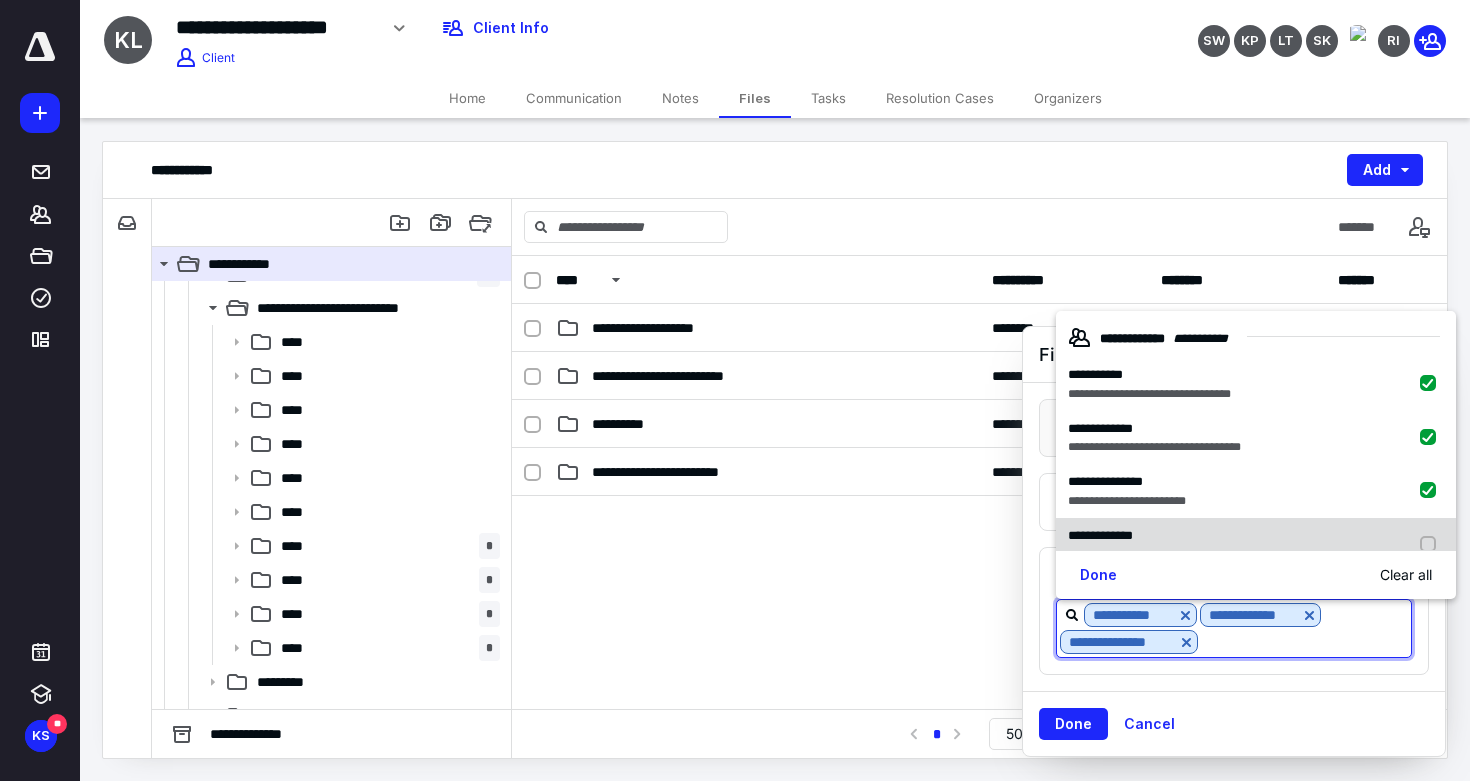 click on "**********" at bounding box center [1100, 535] 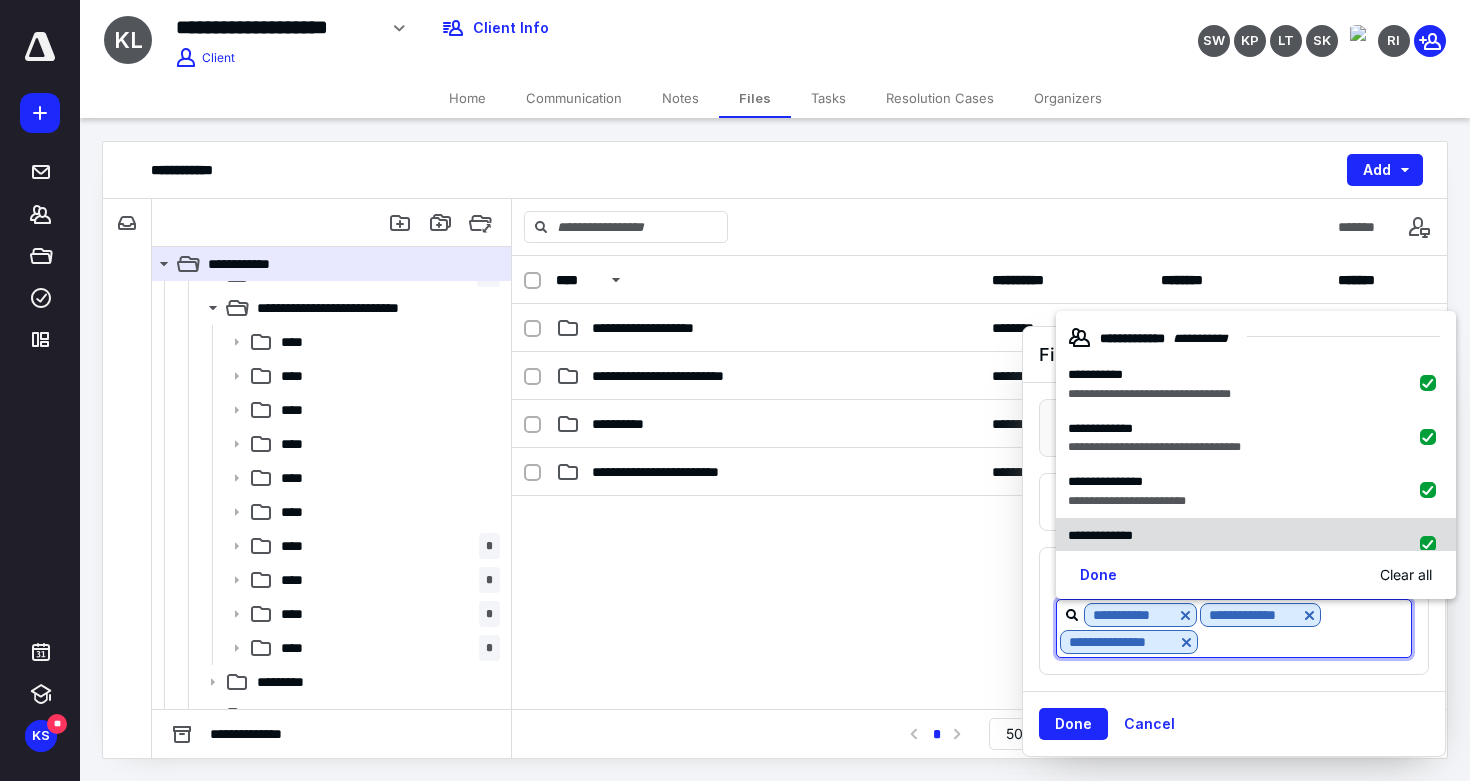 checkbox on "true" 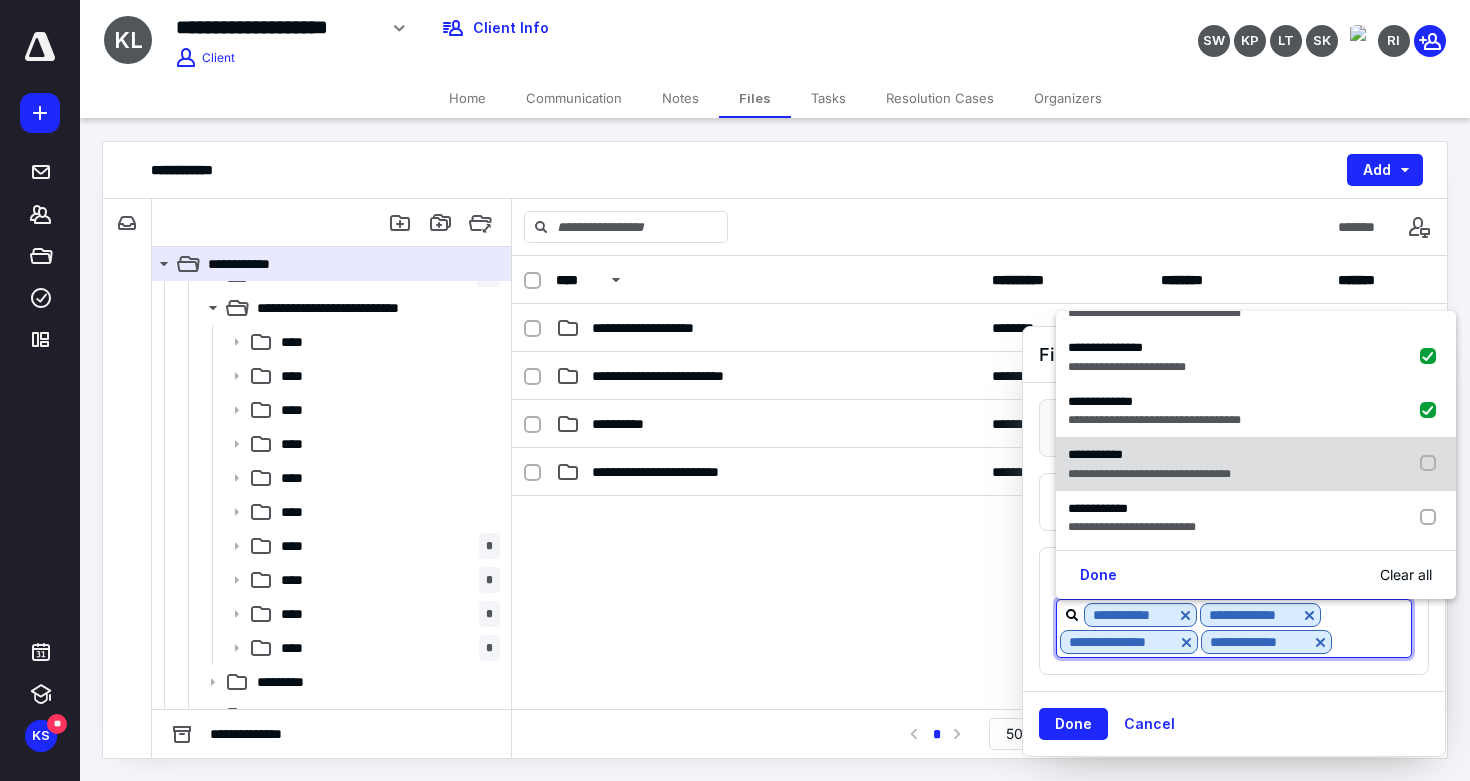 click on "**********" at bounding box center [1095, 454] 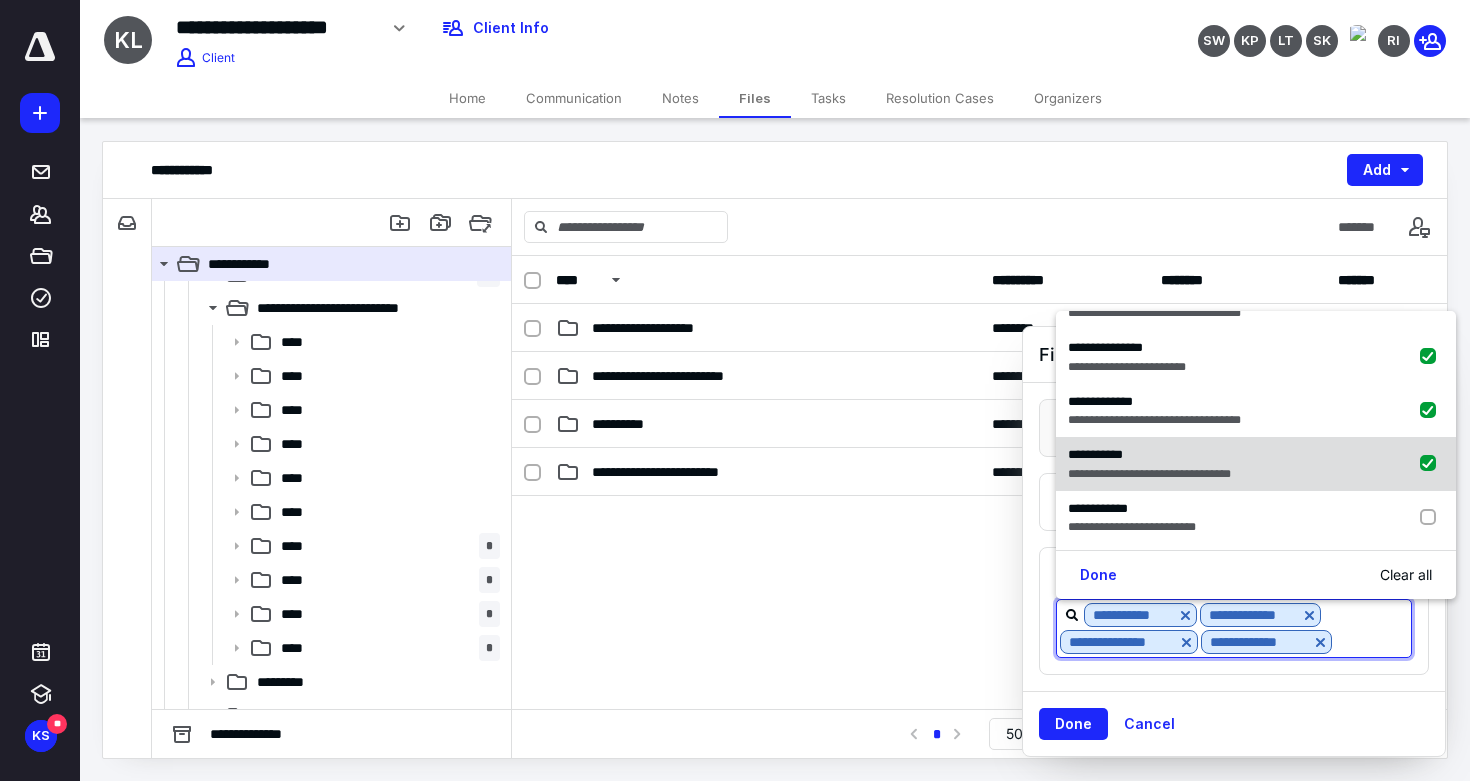 checkbox on "true" 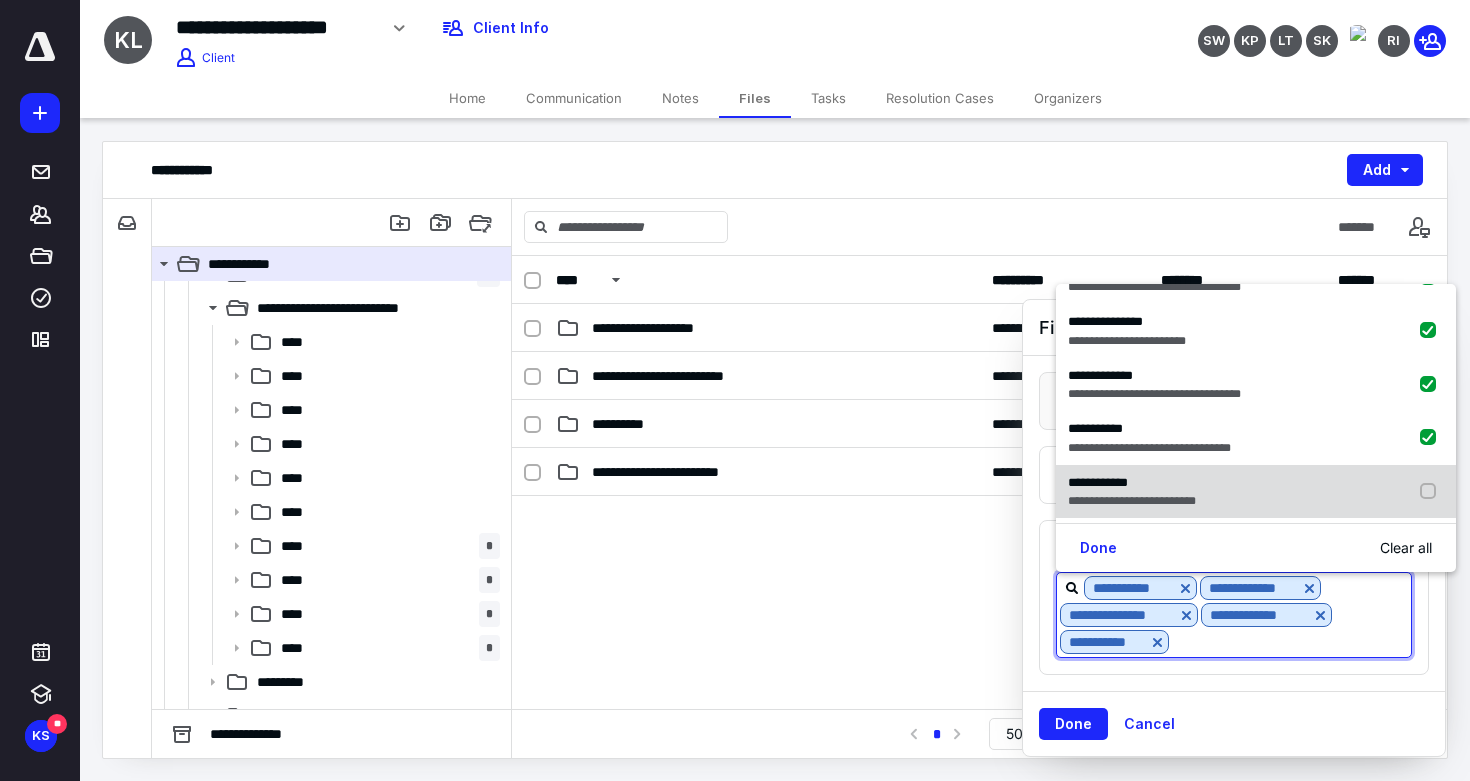 click on "**********" at bounding box center (1132, 501) 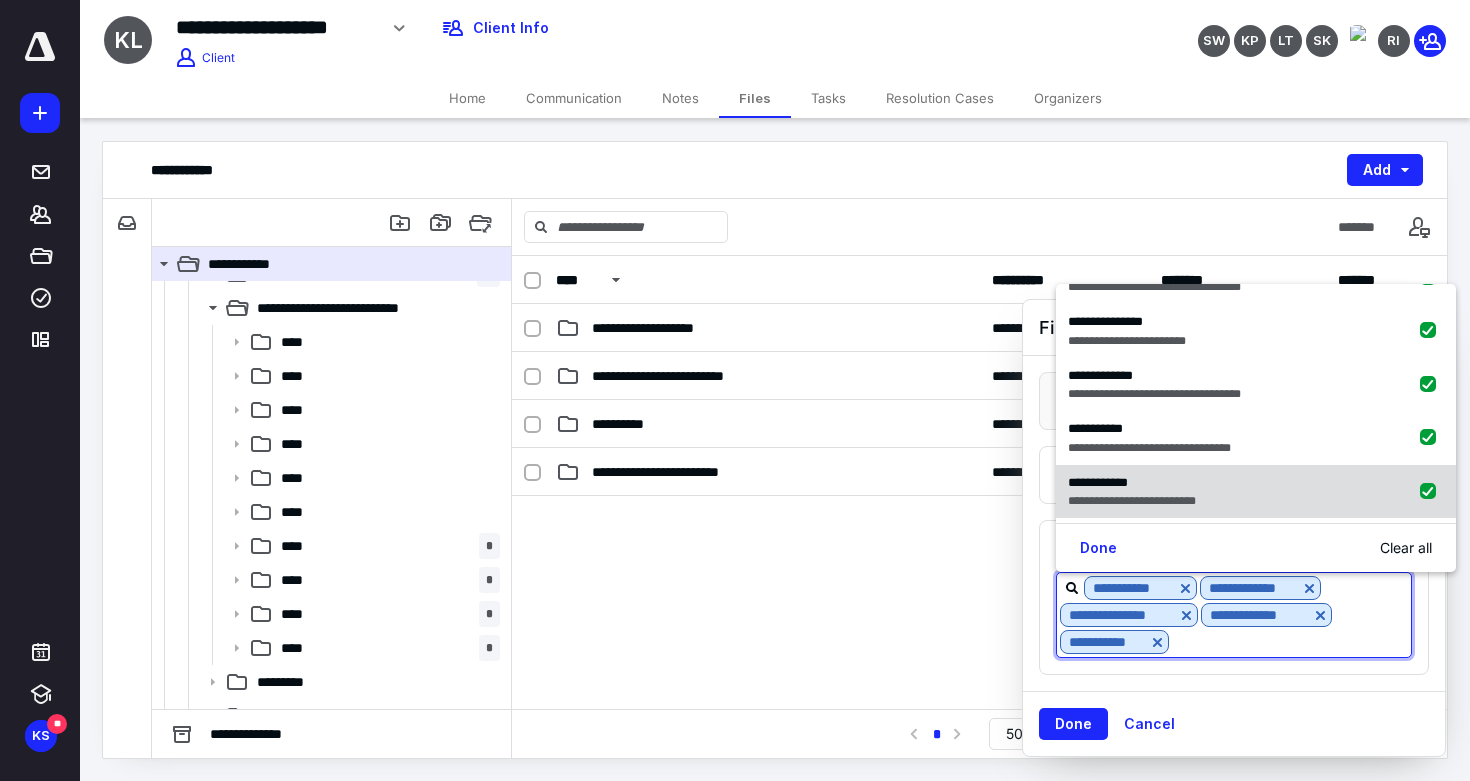 checkbox on "true" 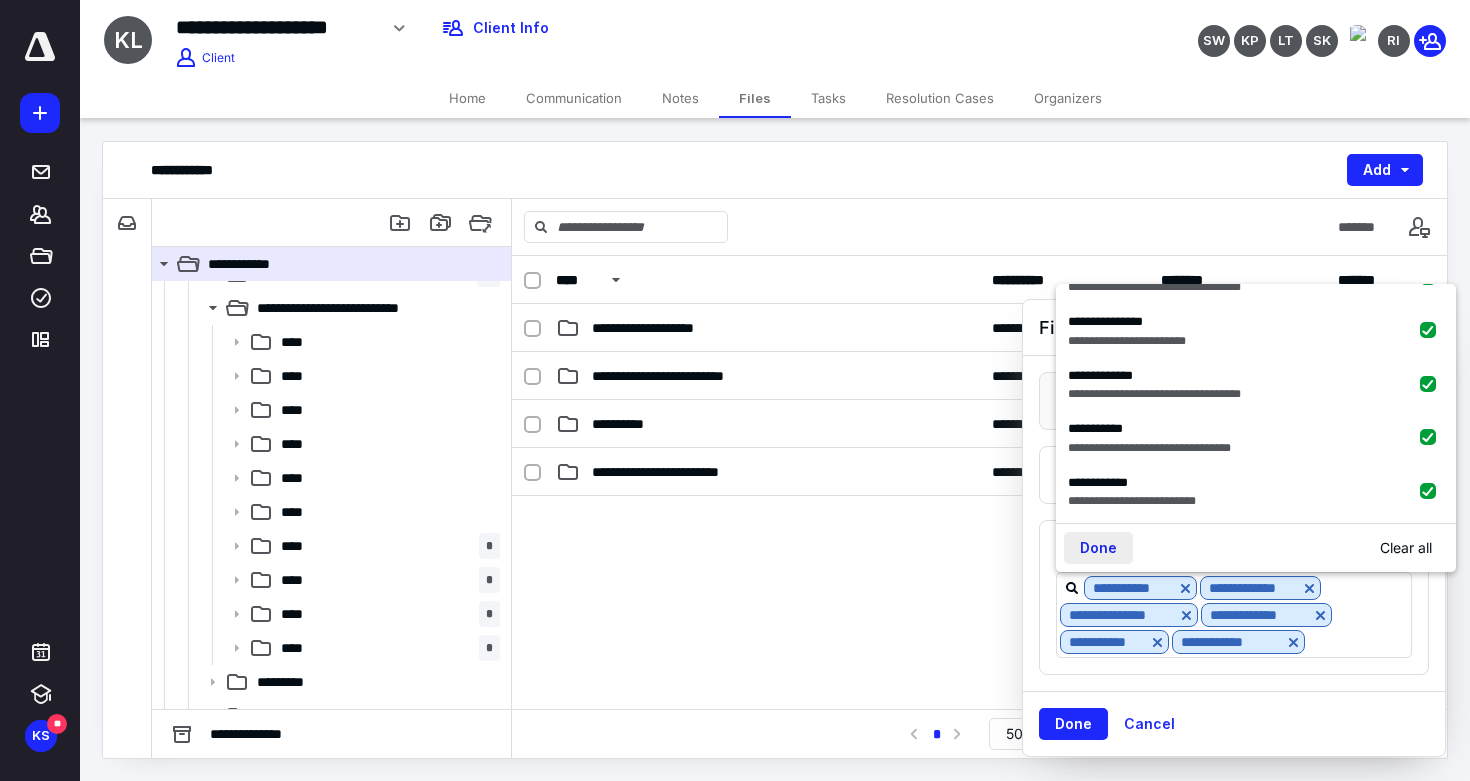 click on "Done" at bounding box center [1098, 548] 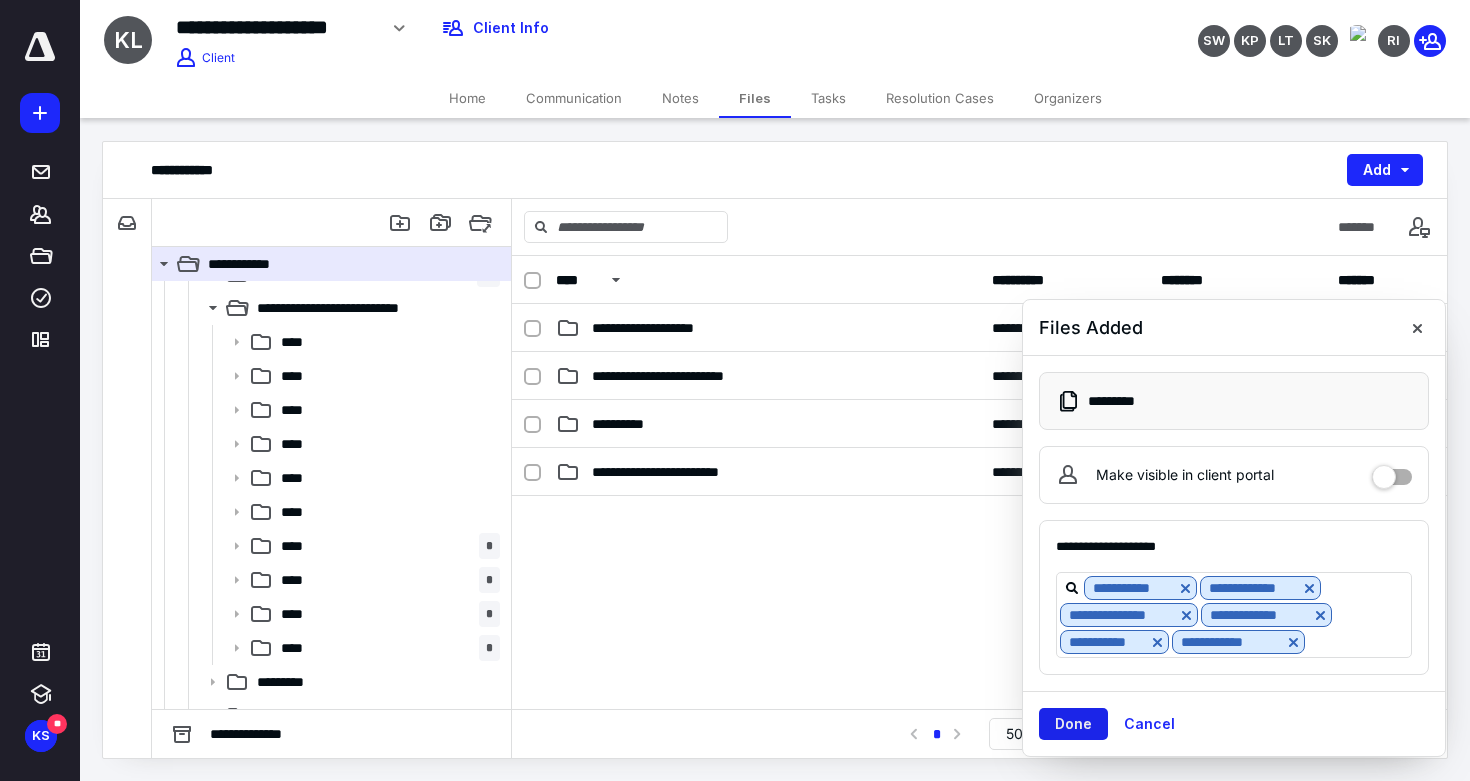 click on "Done" at bounding box center [1073, 724] 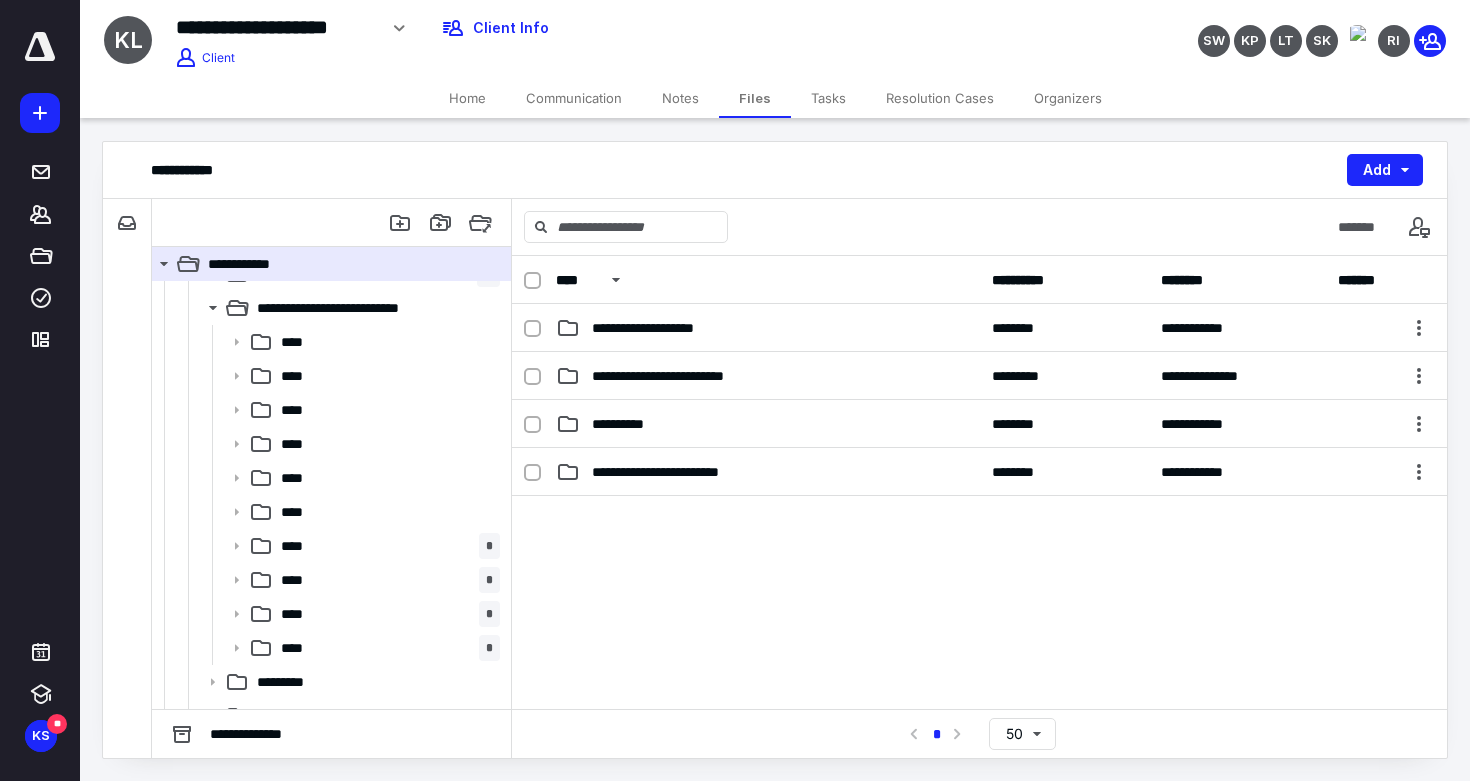 click on "Notes" at bounding box center [680, 98] 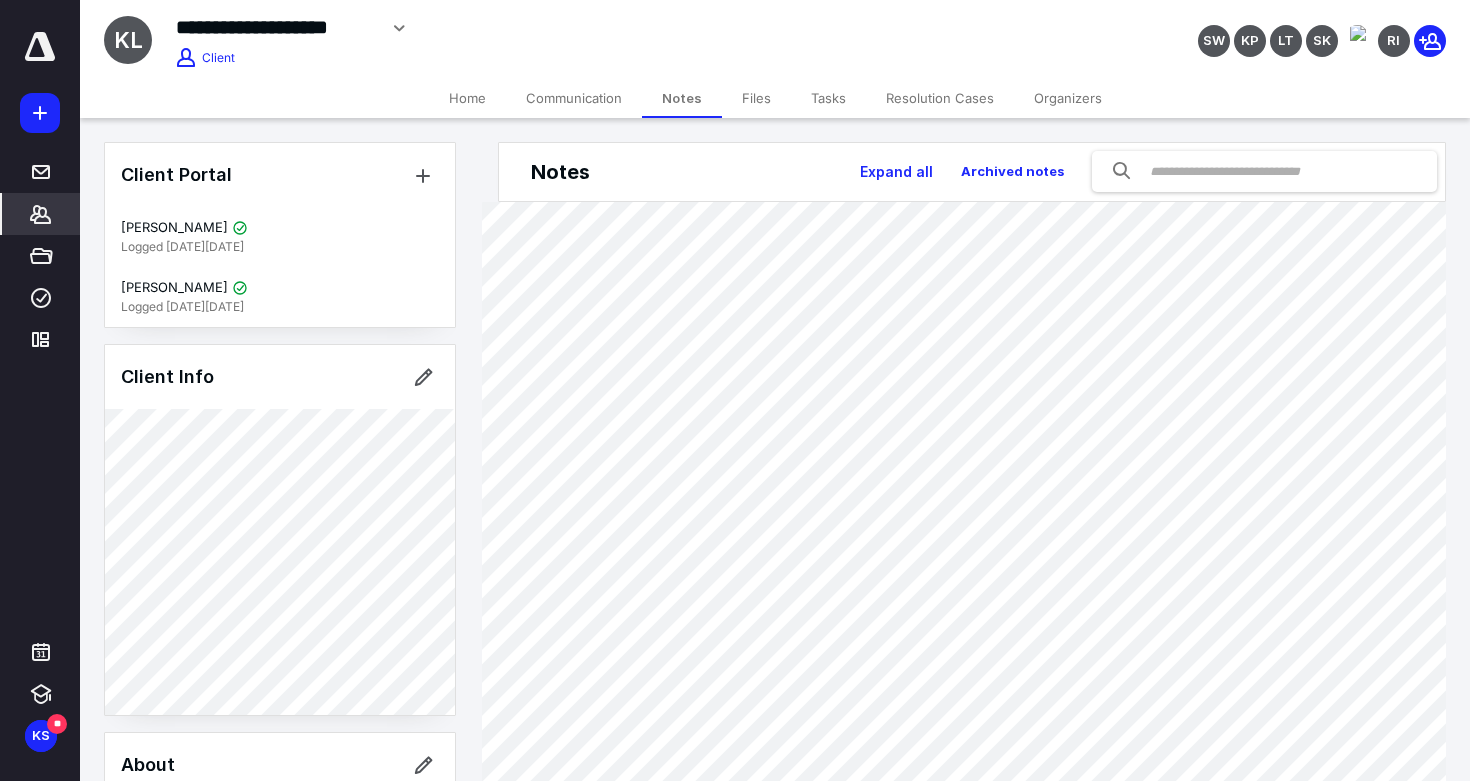 scroll, scrollTop: 0, scrollLeft: 0, axis: both 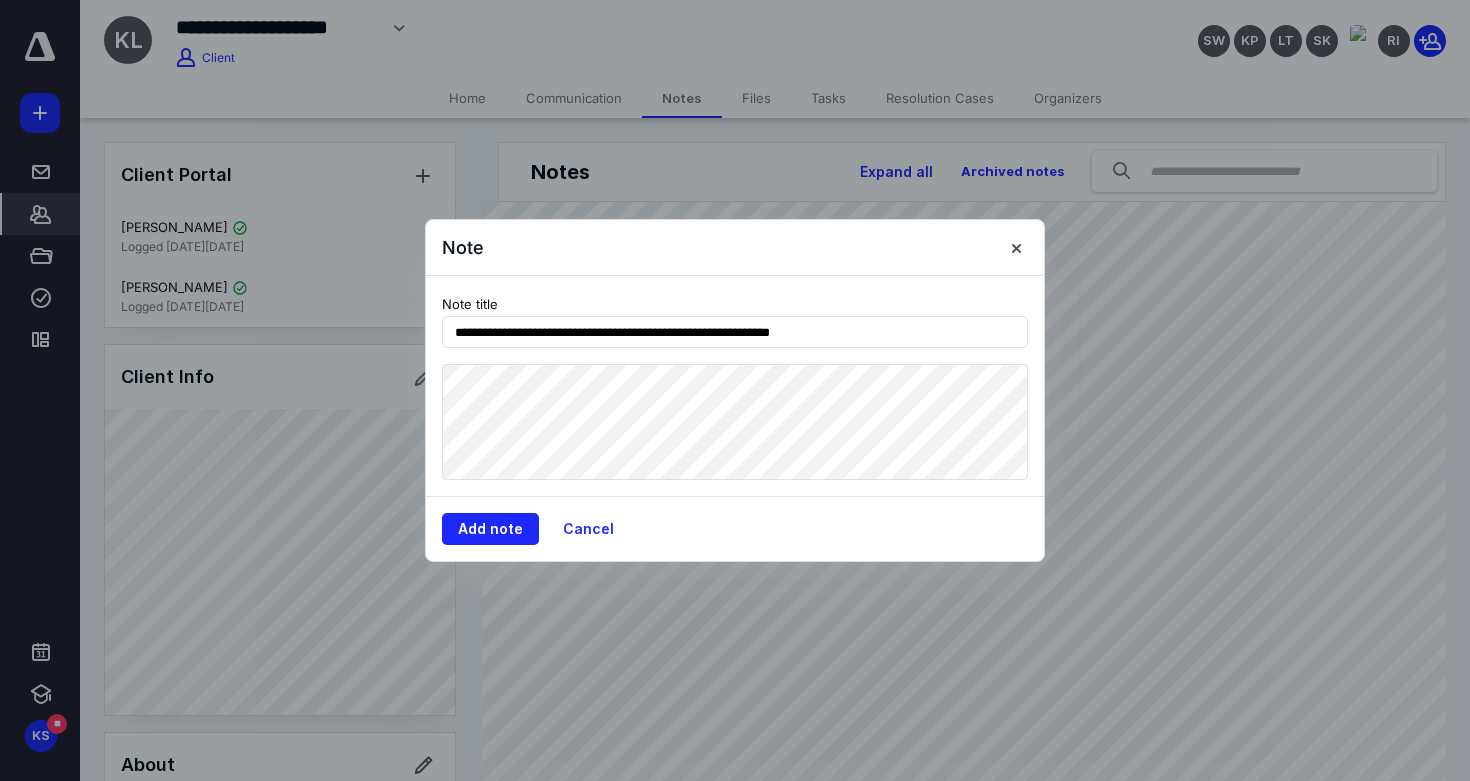 type on "**********" 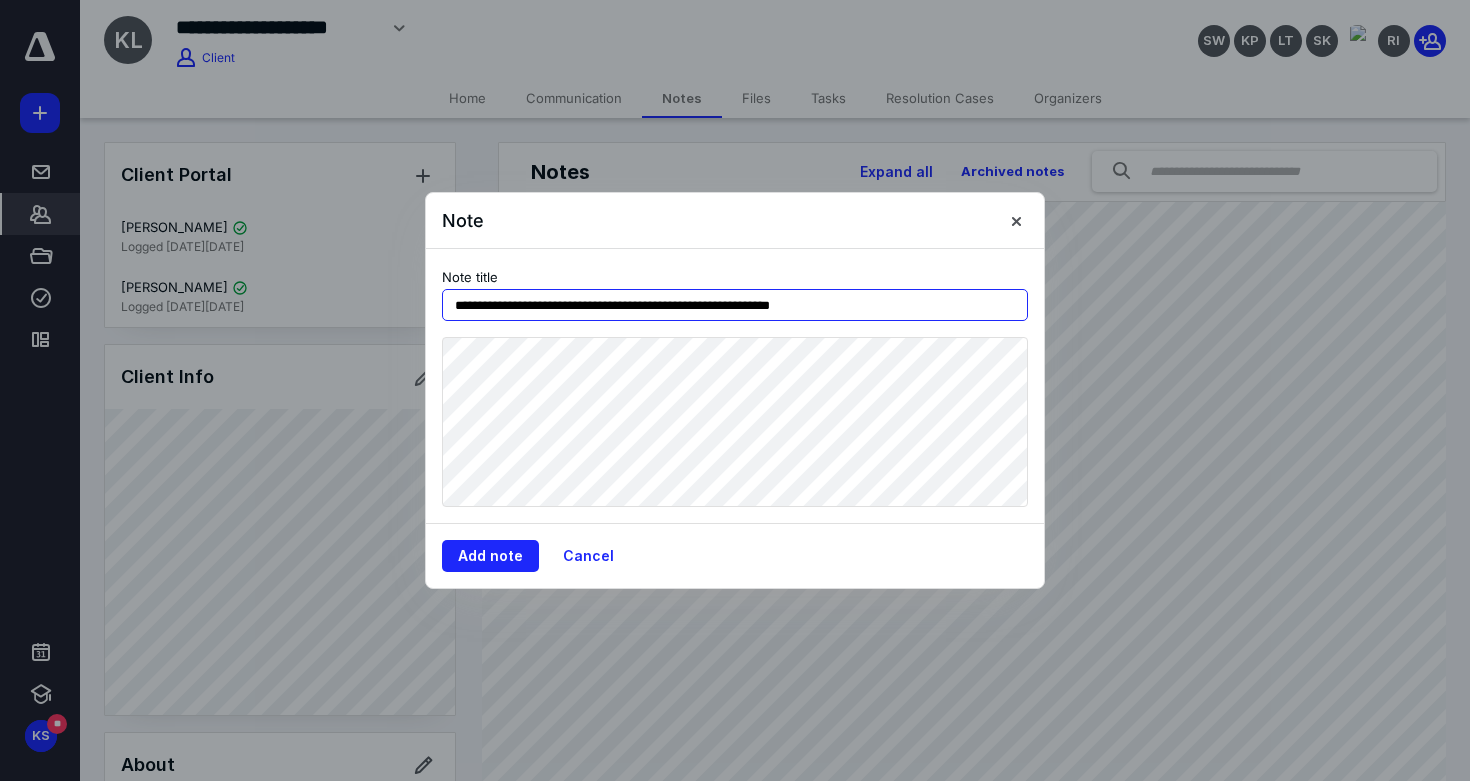 drag, startPoint x: 502, startPoint y: 306, endPoint x: 852, endPoint y: 305, distance: 350.00143 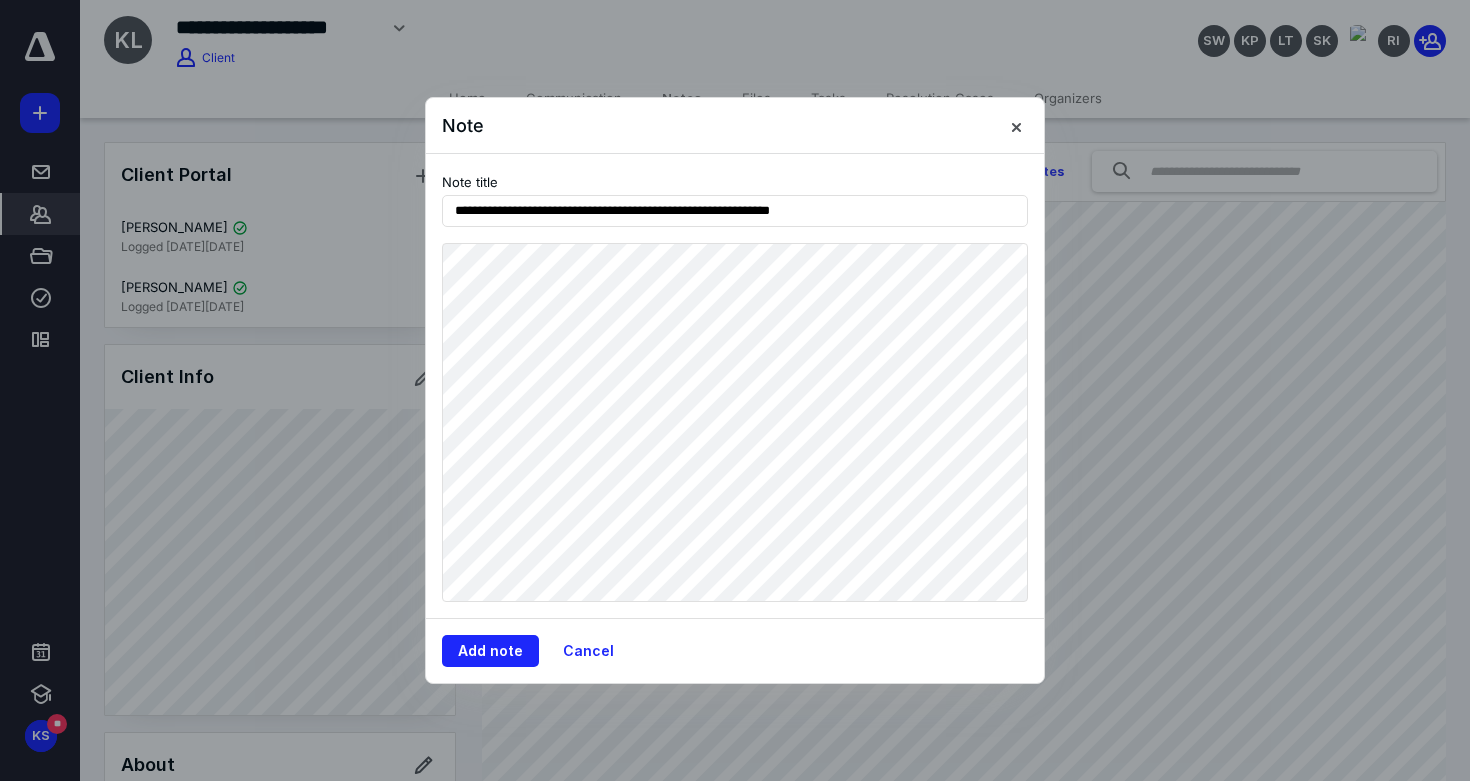 click on "**********" at bounding box center [735, 386] 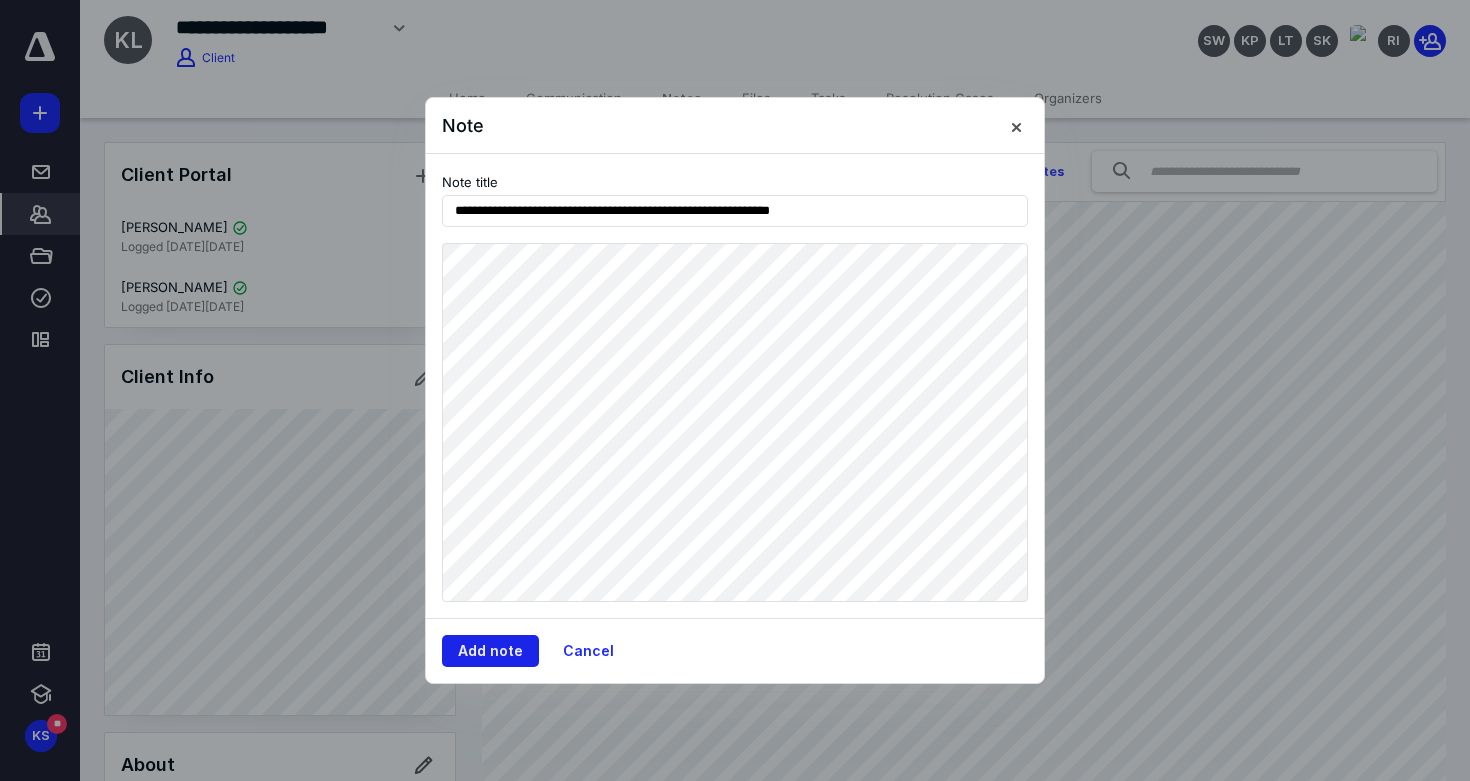 click on "Add note" at bounding box center (490, 651) 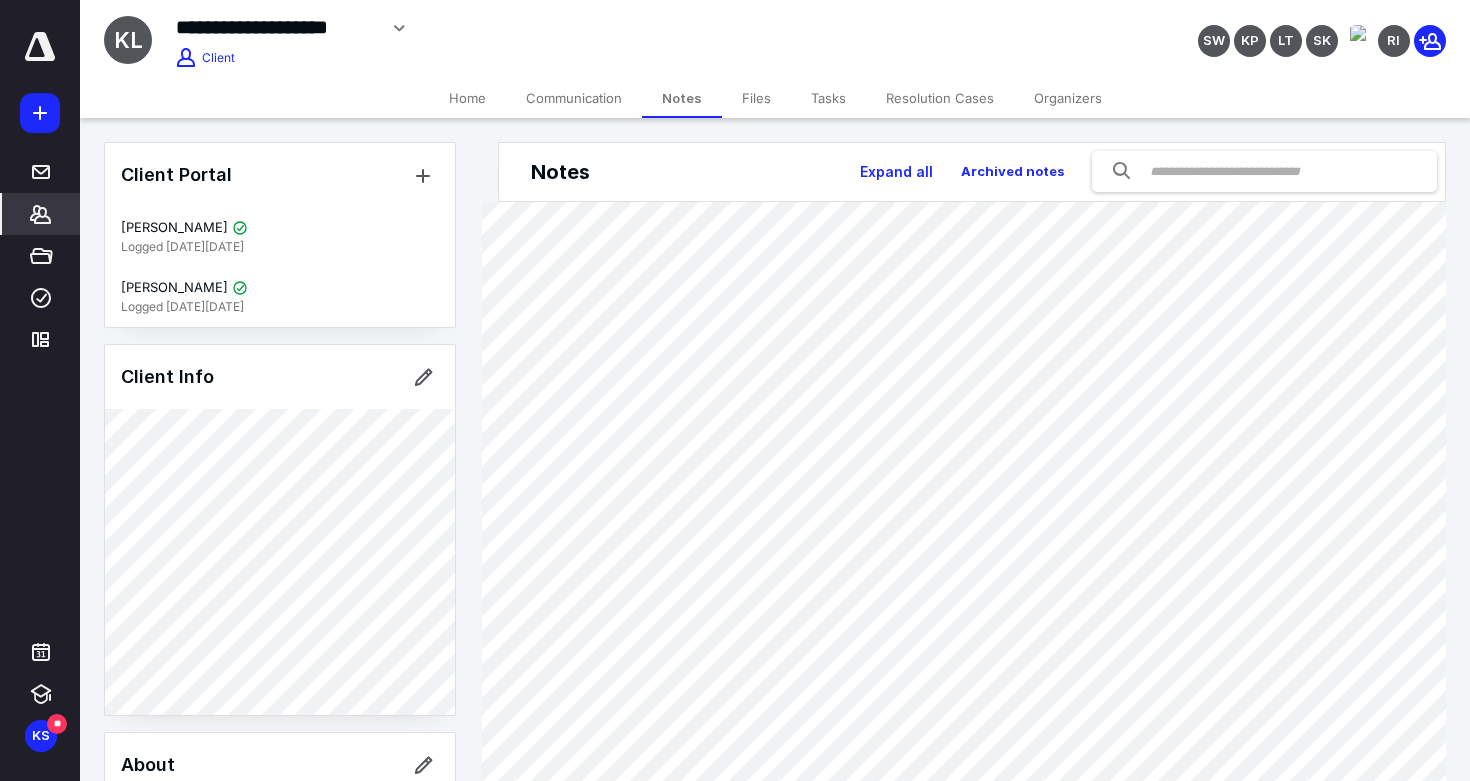 scroll, scrollTop: 0, scrollLeft: 0, axis: both 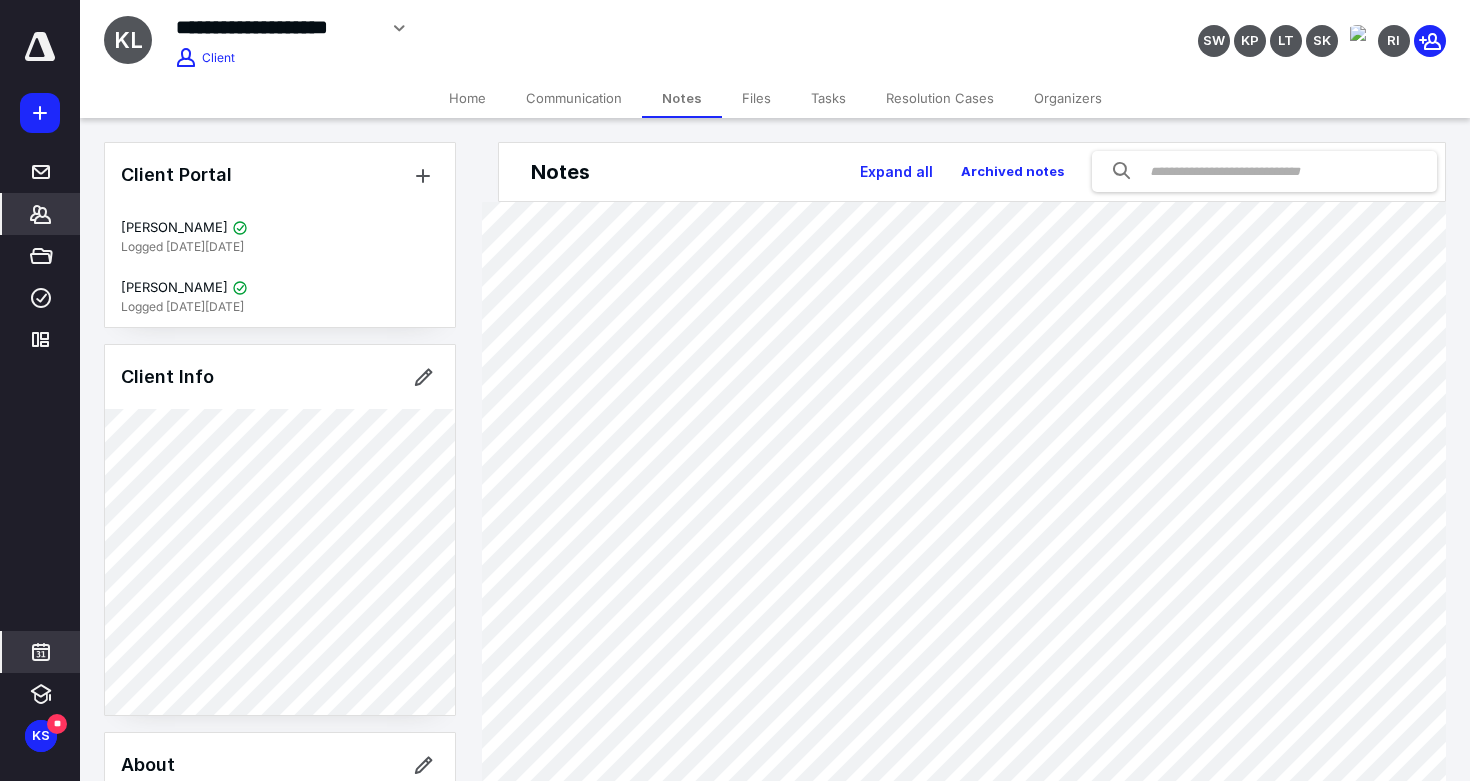click 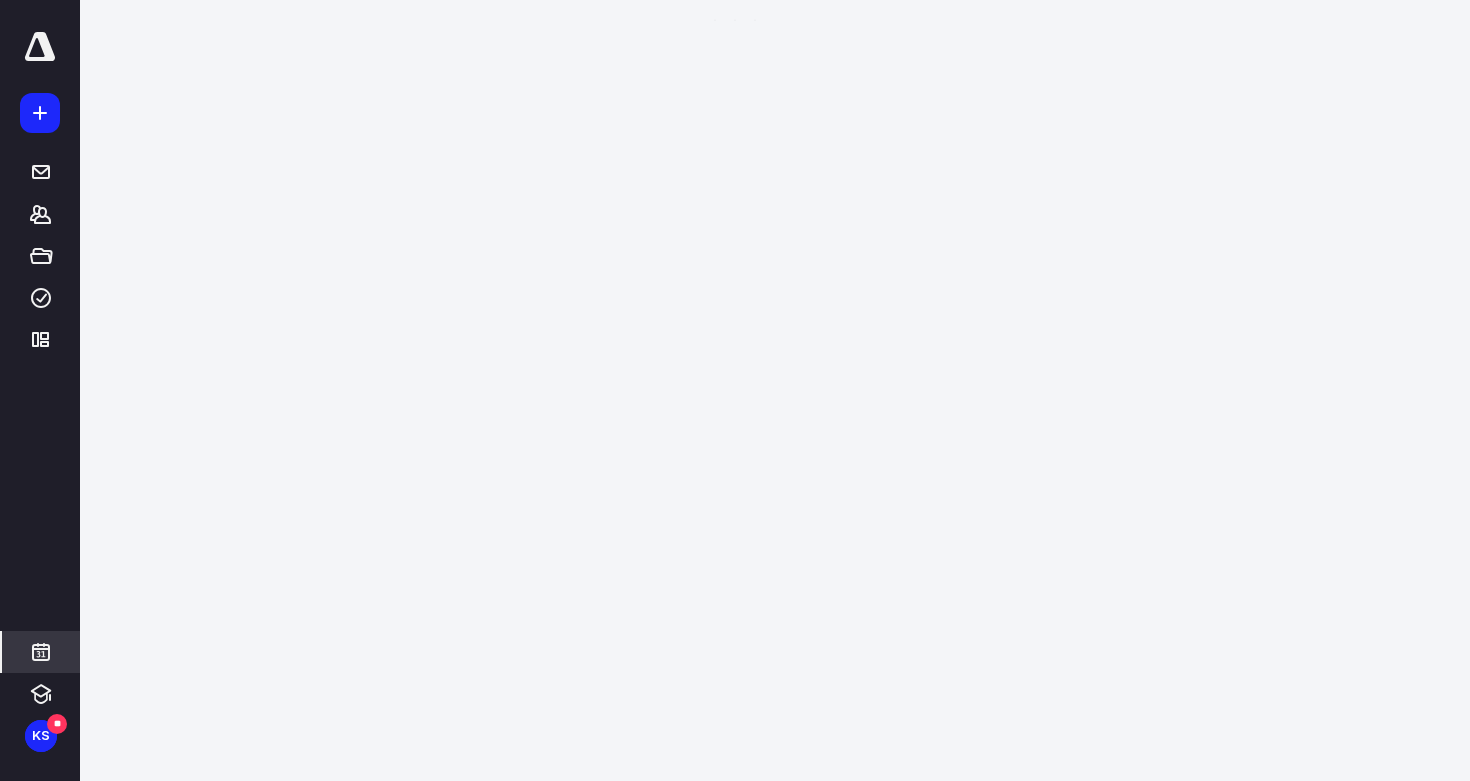 scroll, scrollTop: 385, scrollLeft: 0, axis: vertical 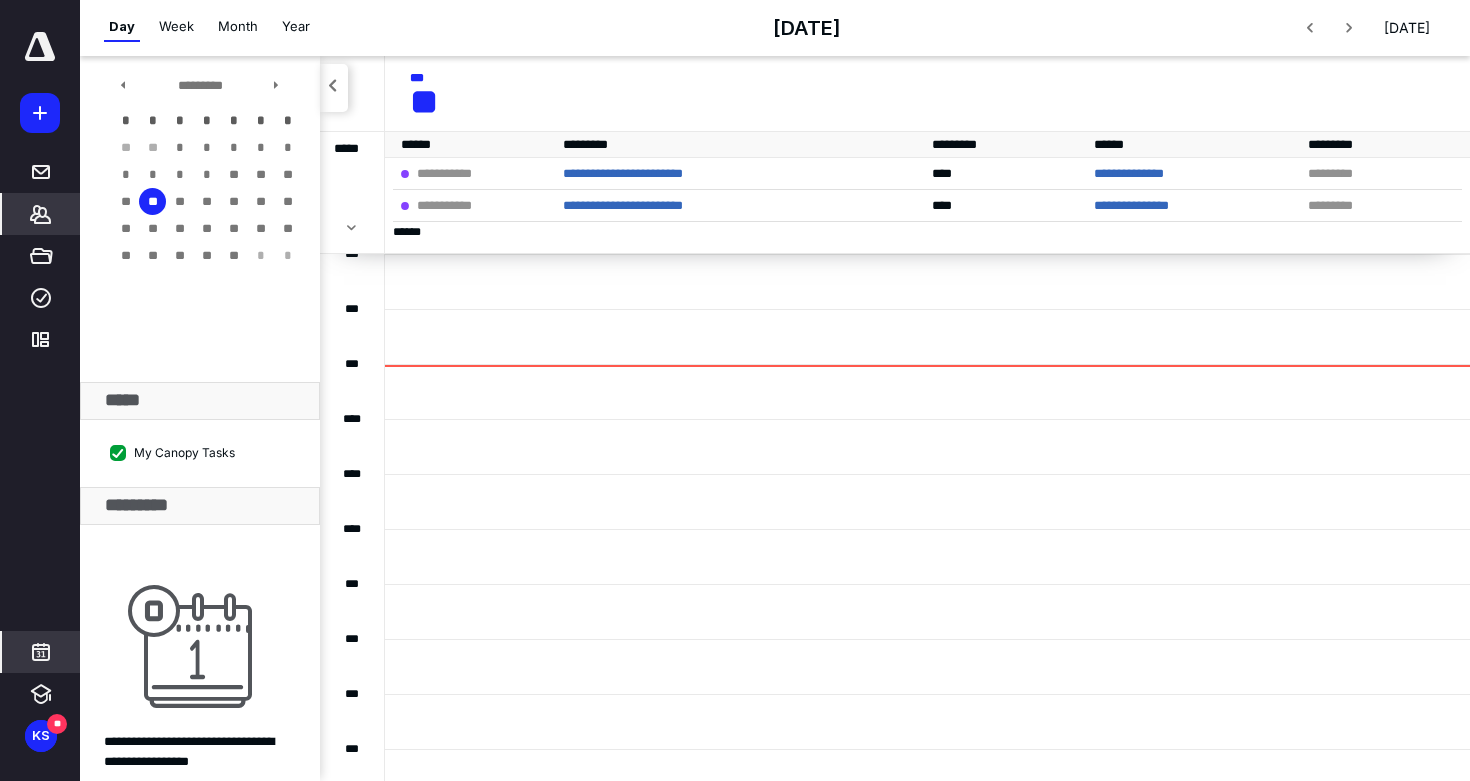 click 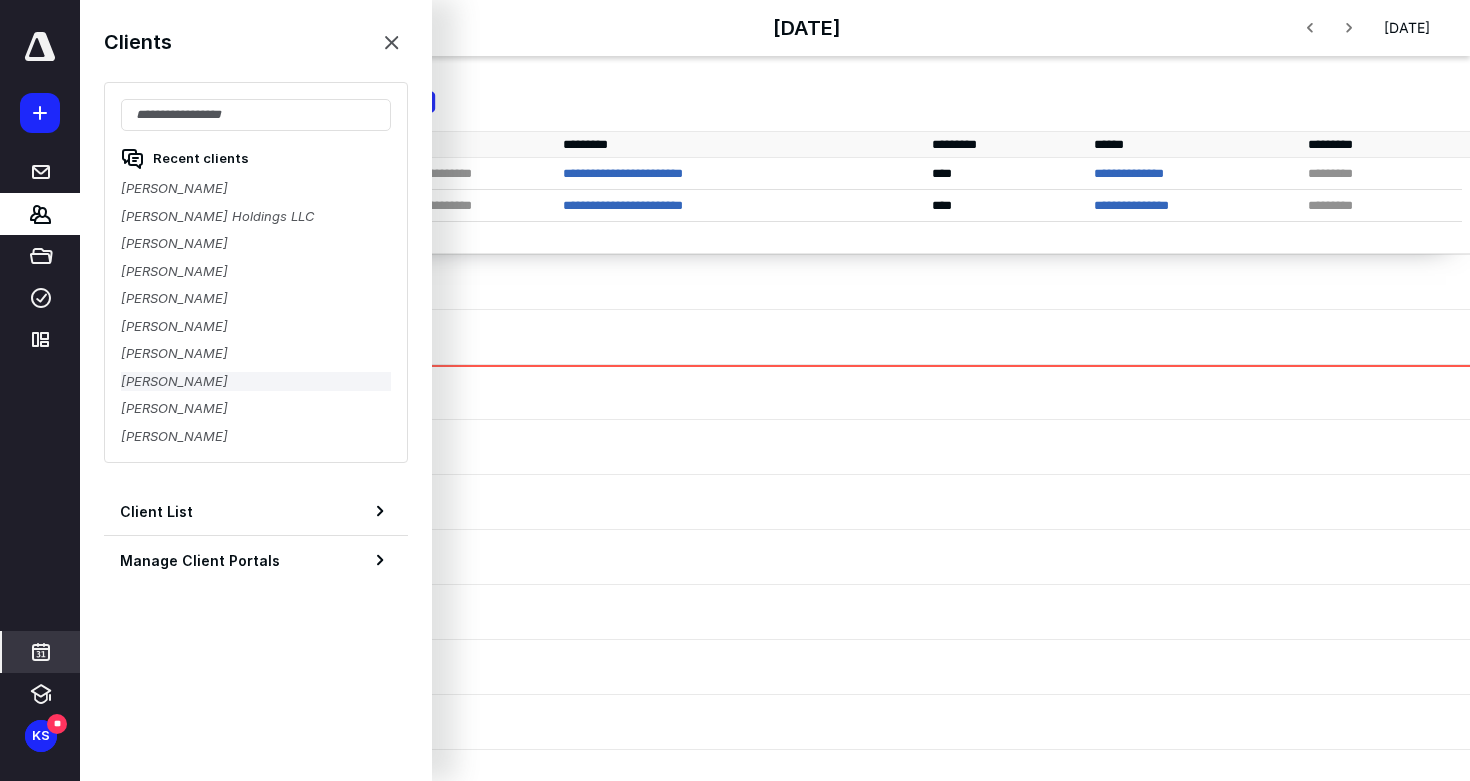 click on "Kelly Dzielak" at bounding box center [256, 382] 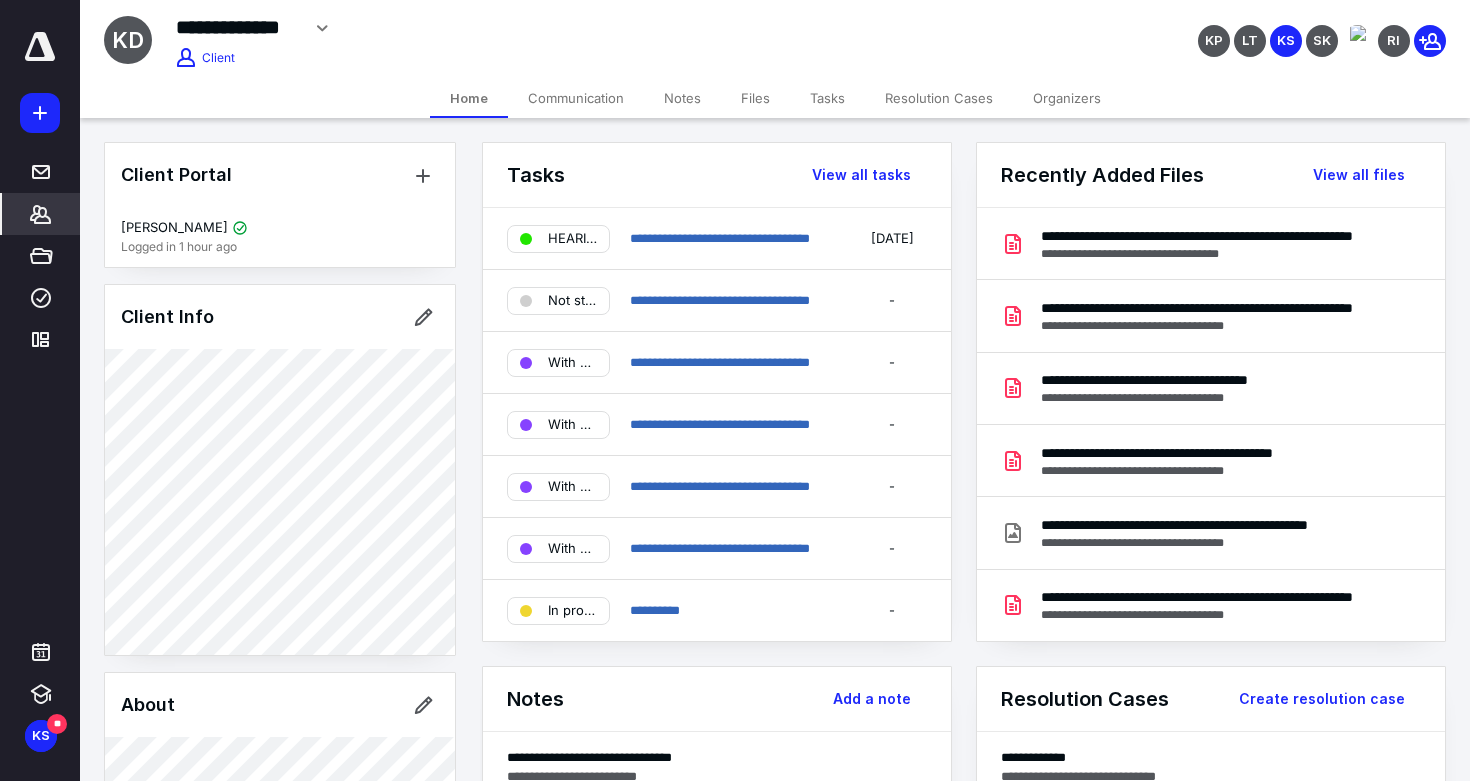 click on "Notes" at bounding box center (682, 98) 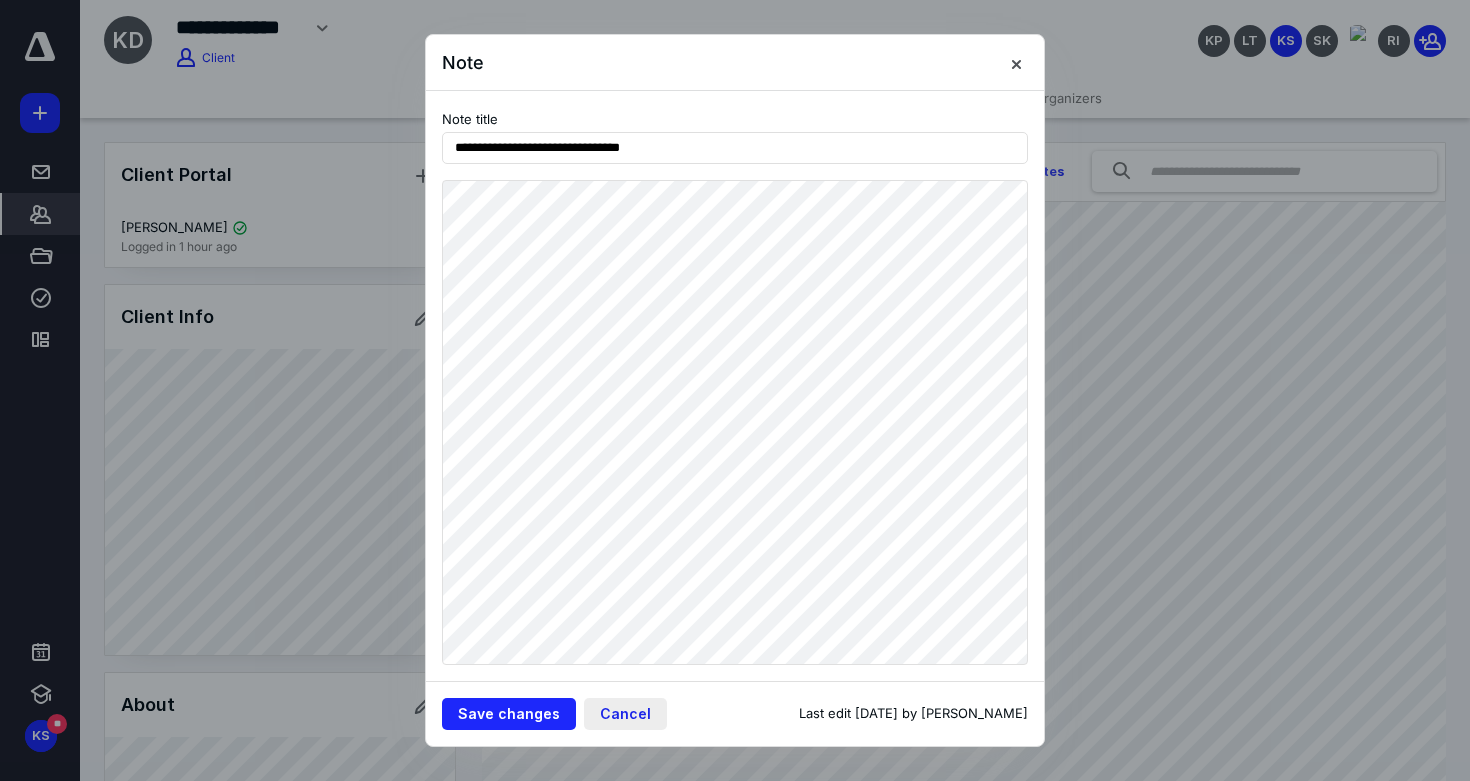 click on "Cancel" at bounding box center [625, 714] 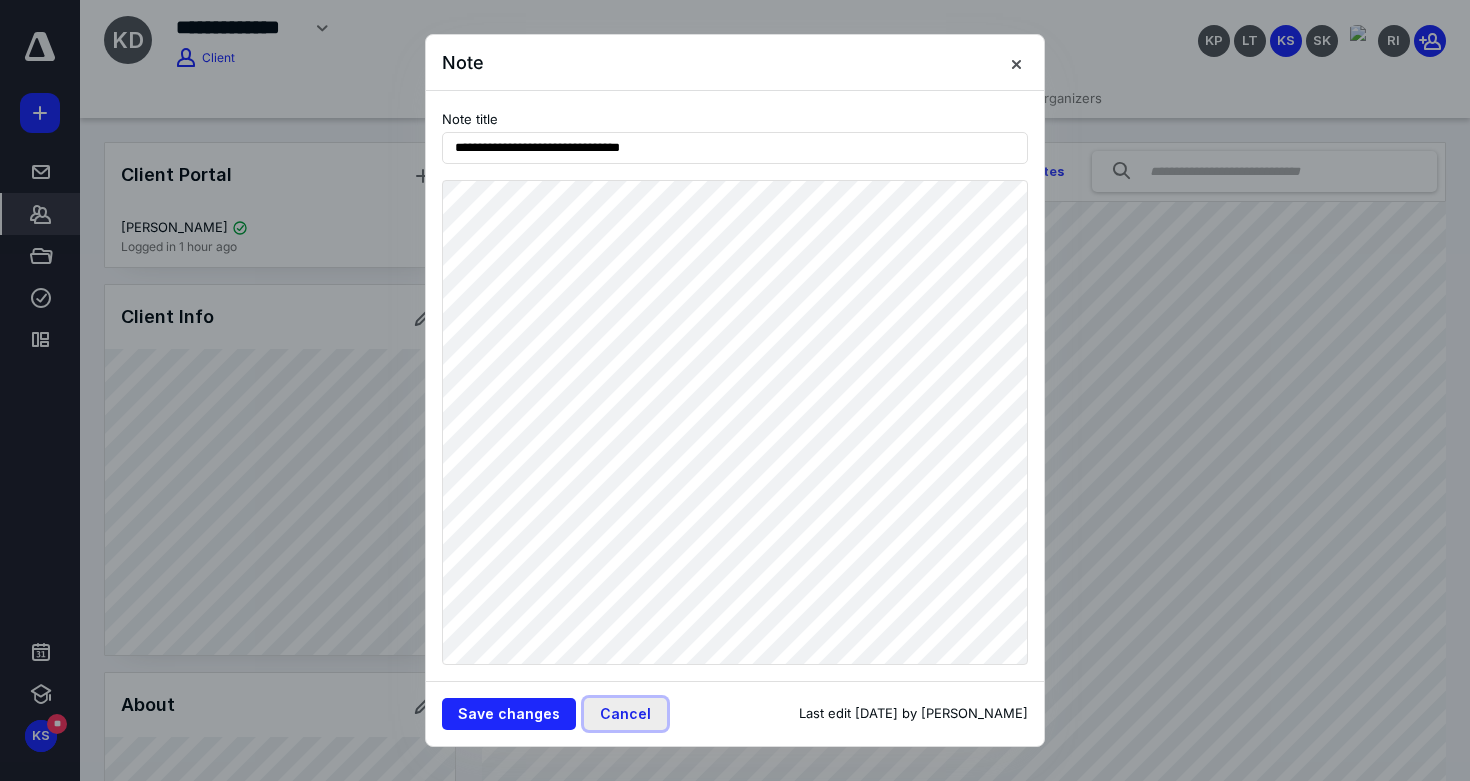 click on "Cancel" at bounding box center (625, 714) 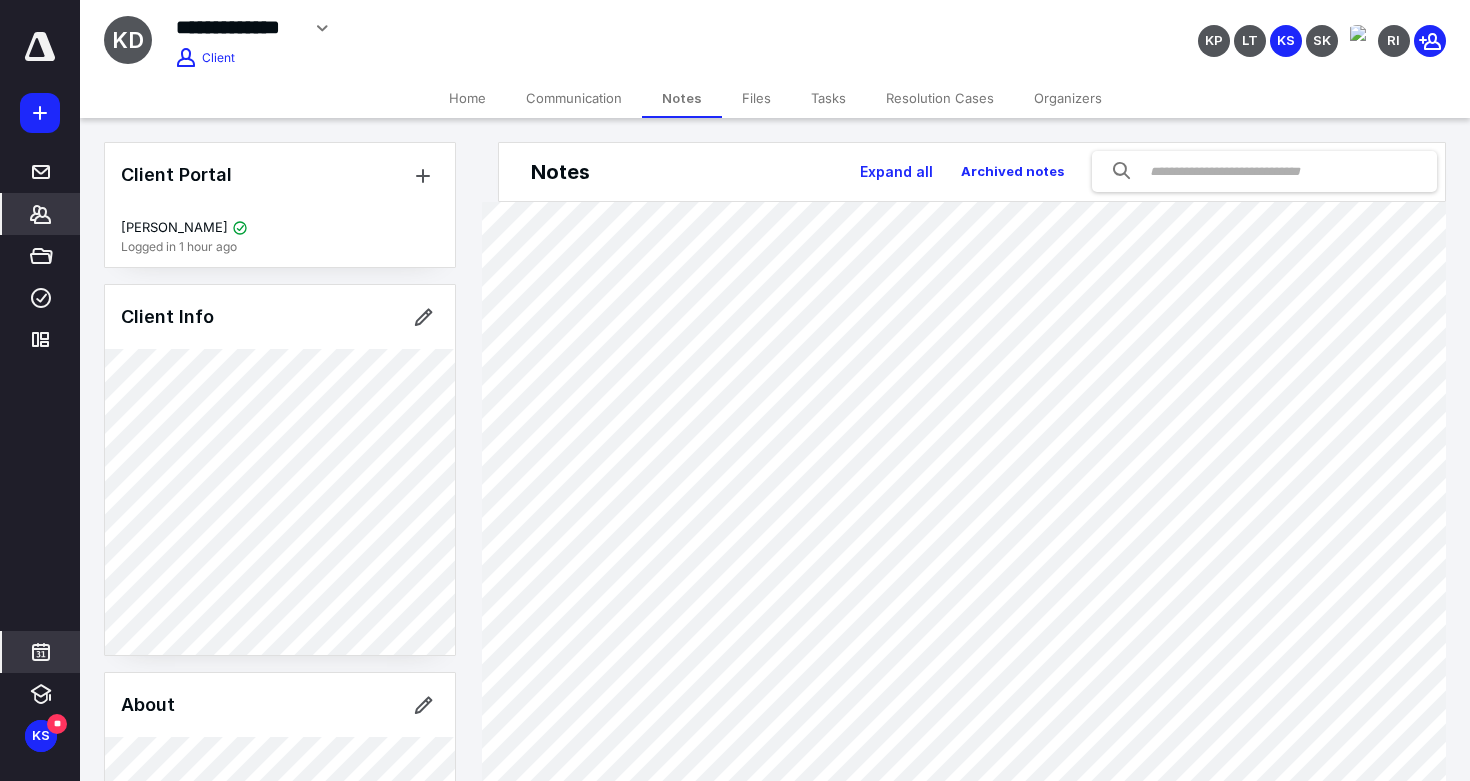 click 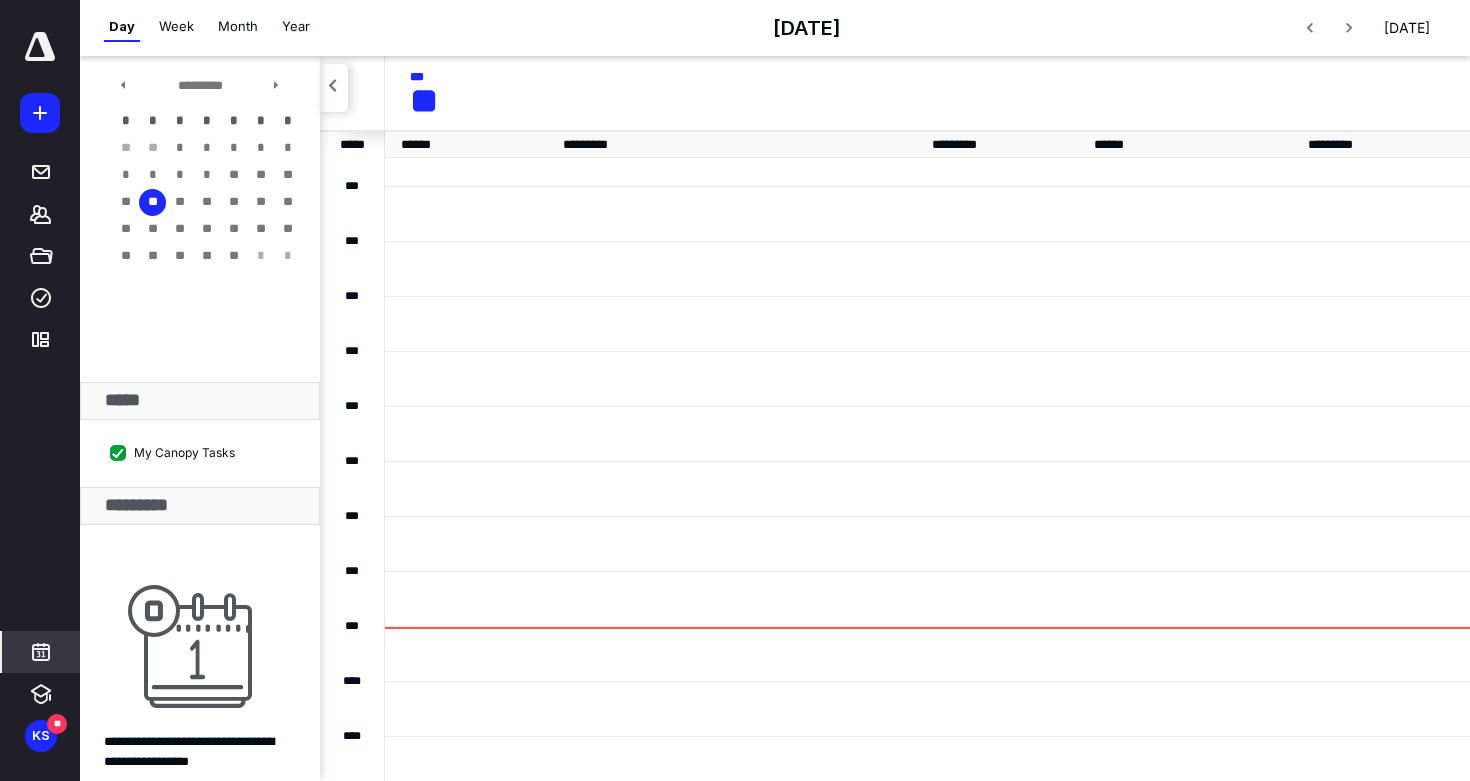 scroll, scrollTop: 385, scrollLeft: 0, axis: vertical 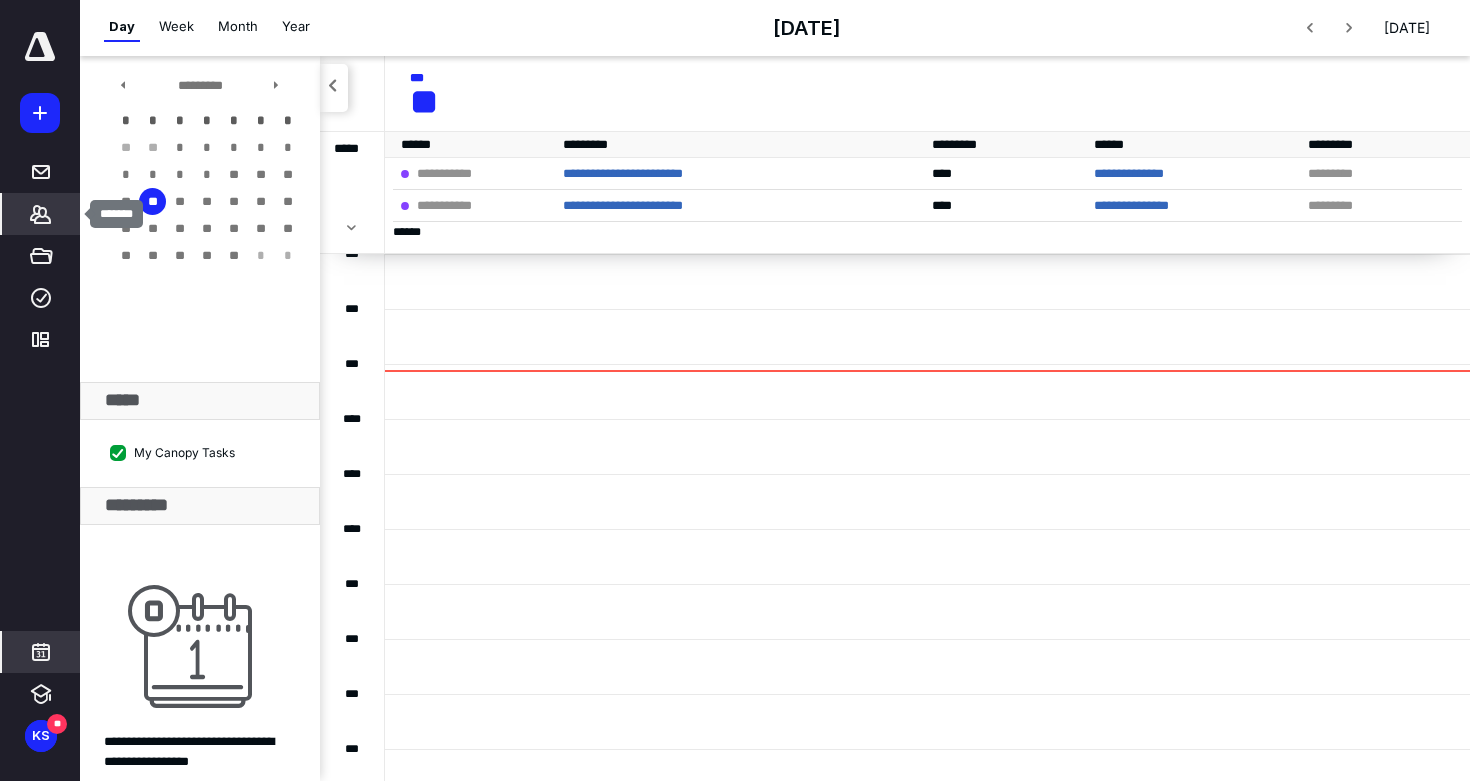 click 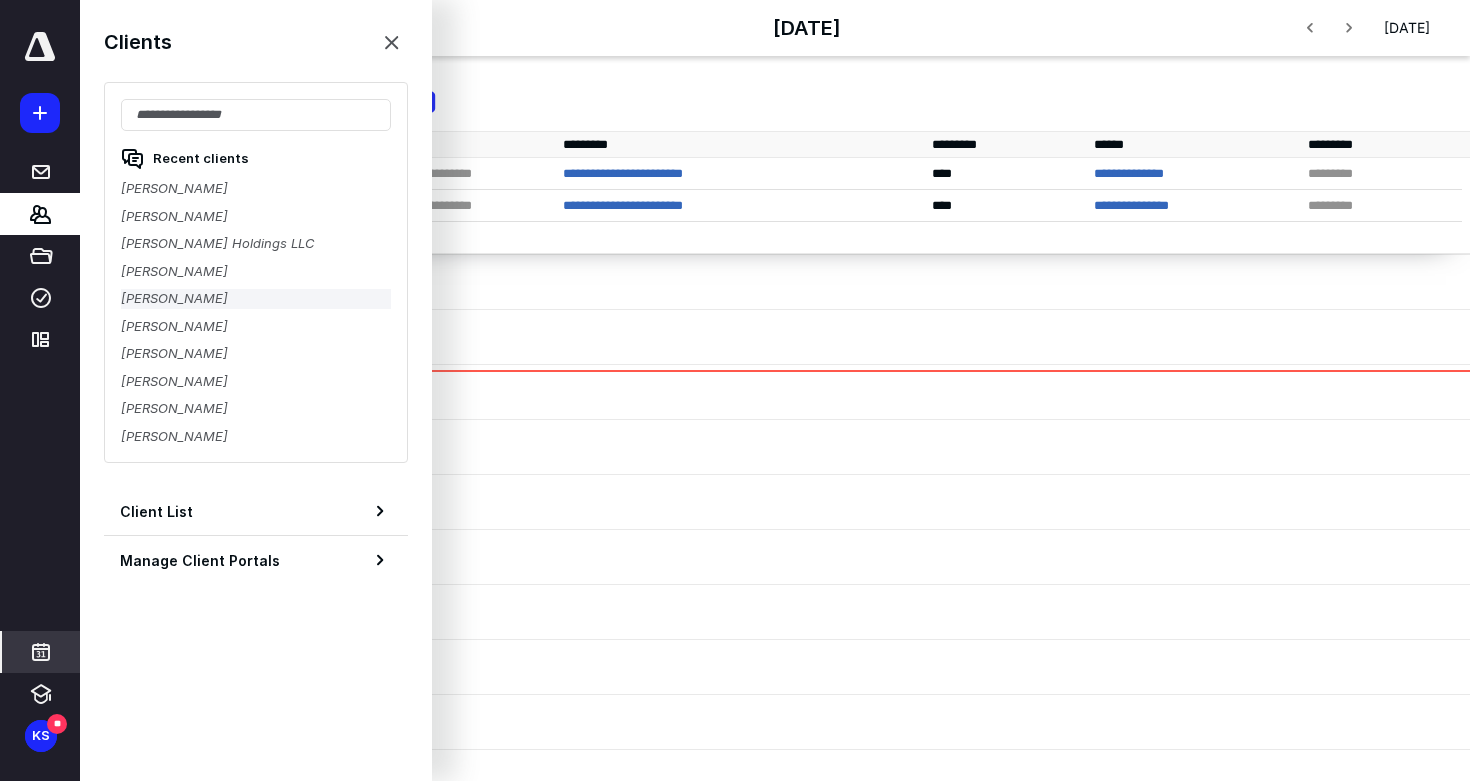 click on "Mike Stalba" at bounding box center [256, 299] 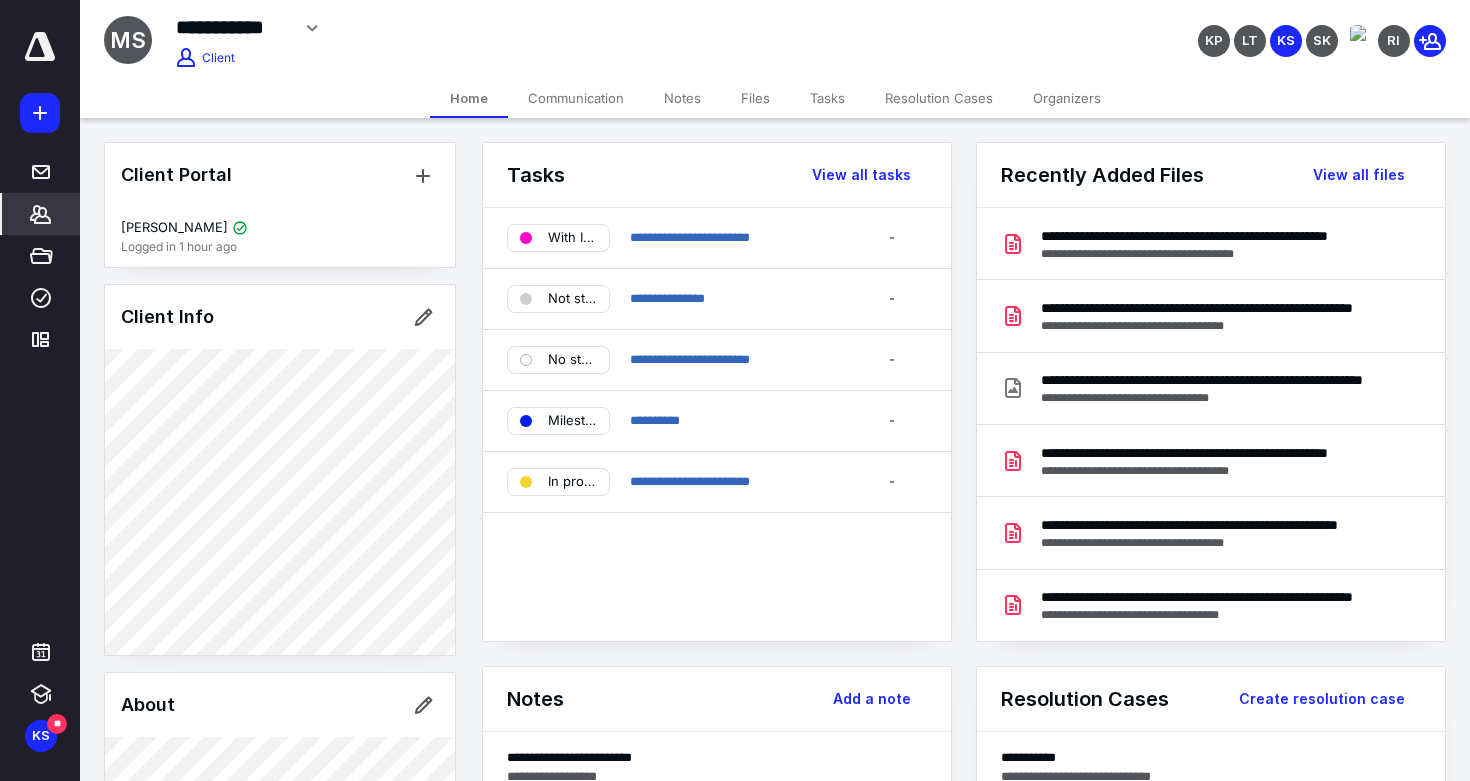 click on "Notes" at bounding box center (682, 98) 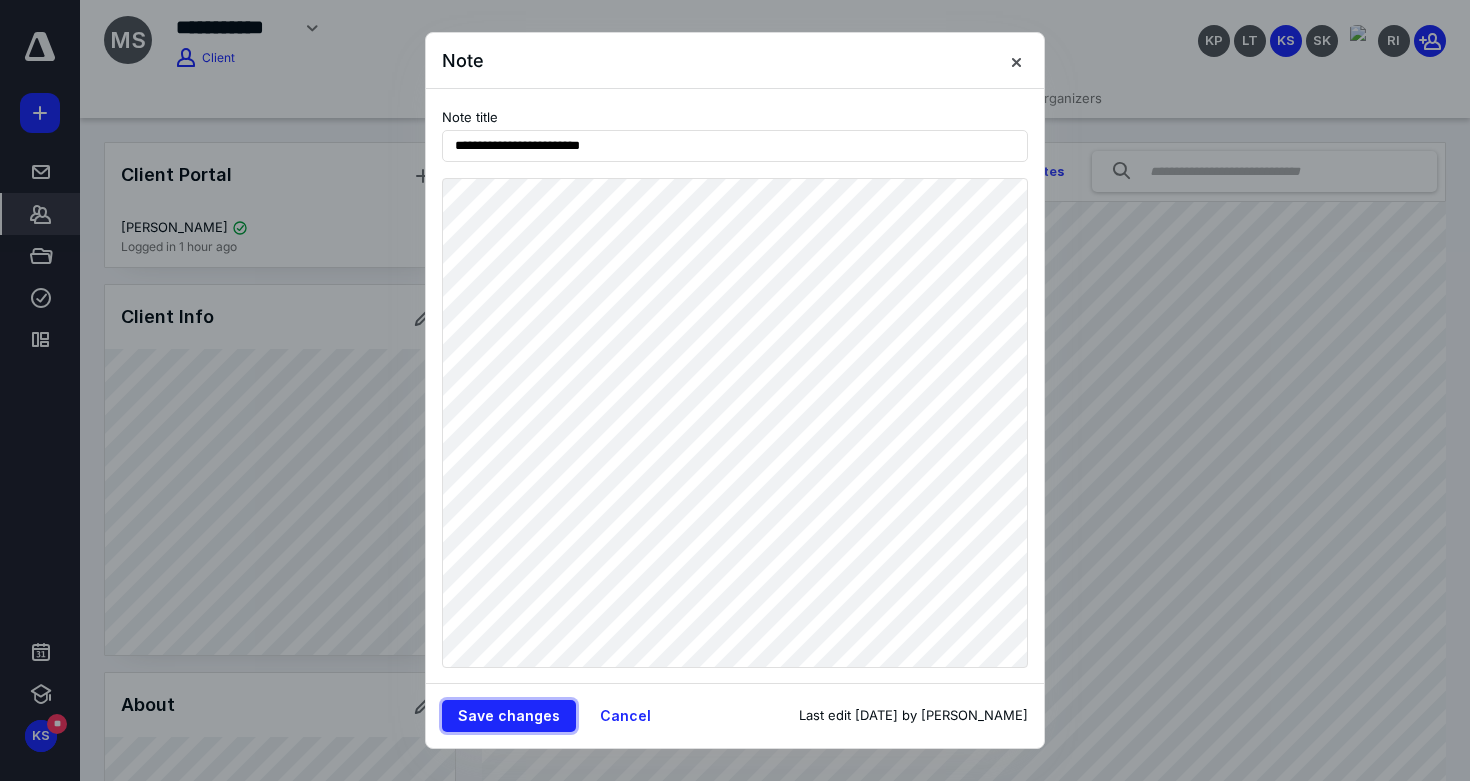 type 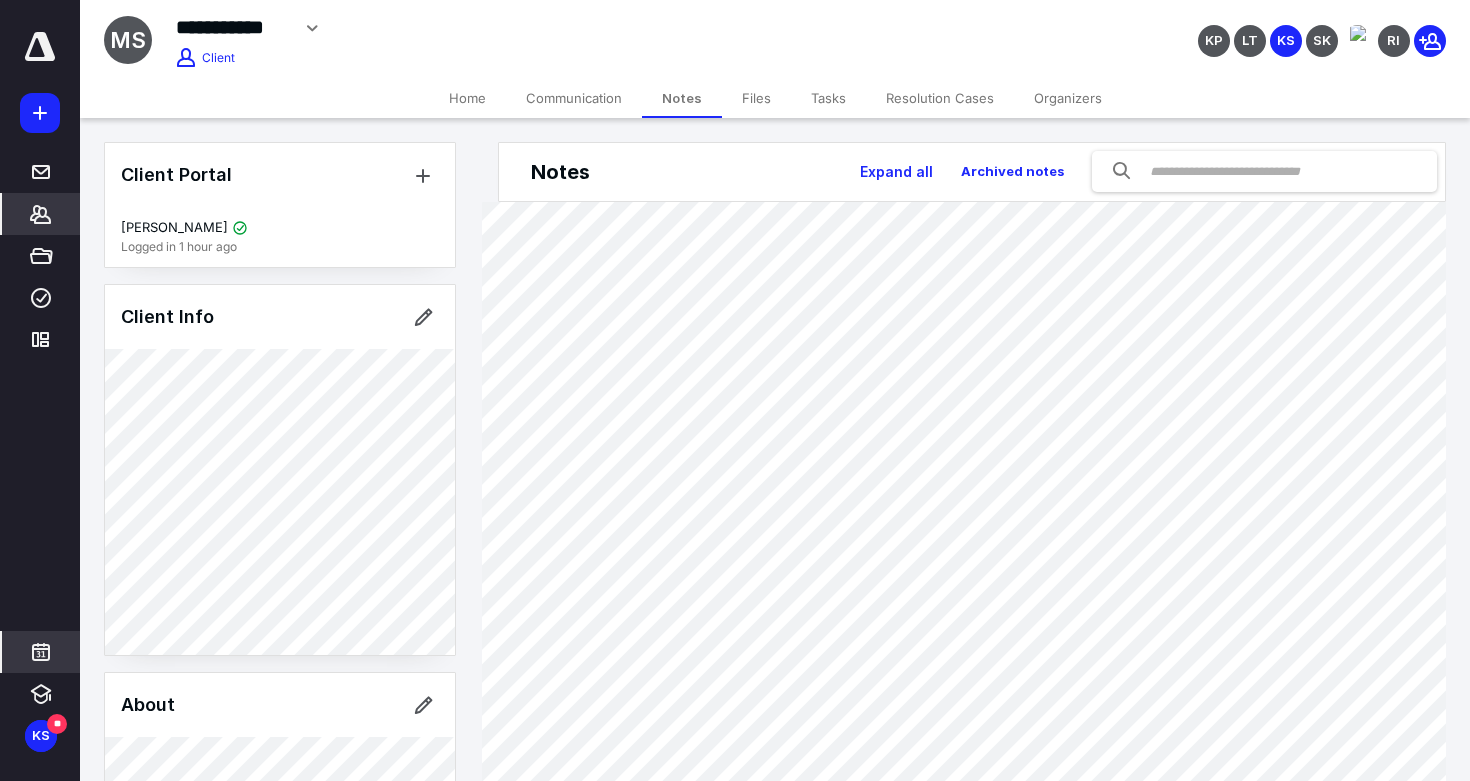 click 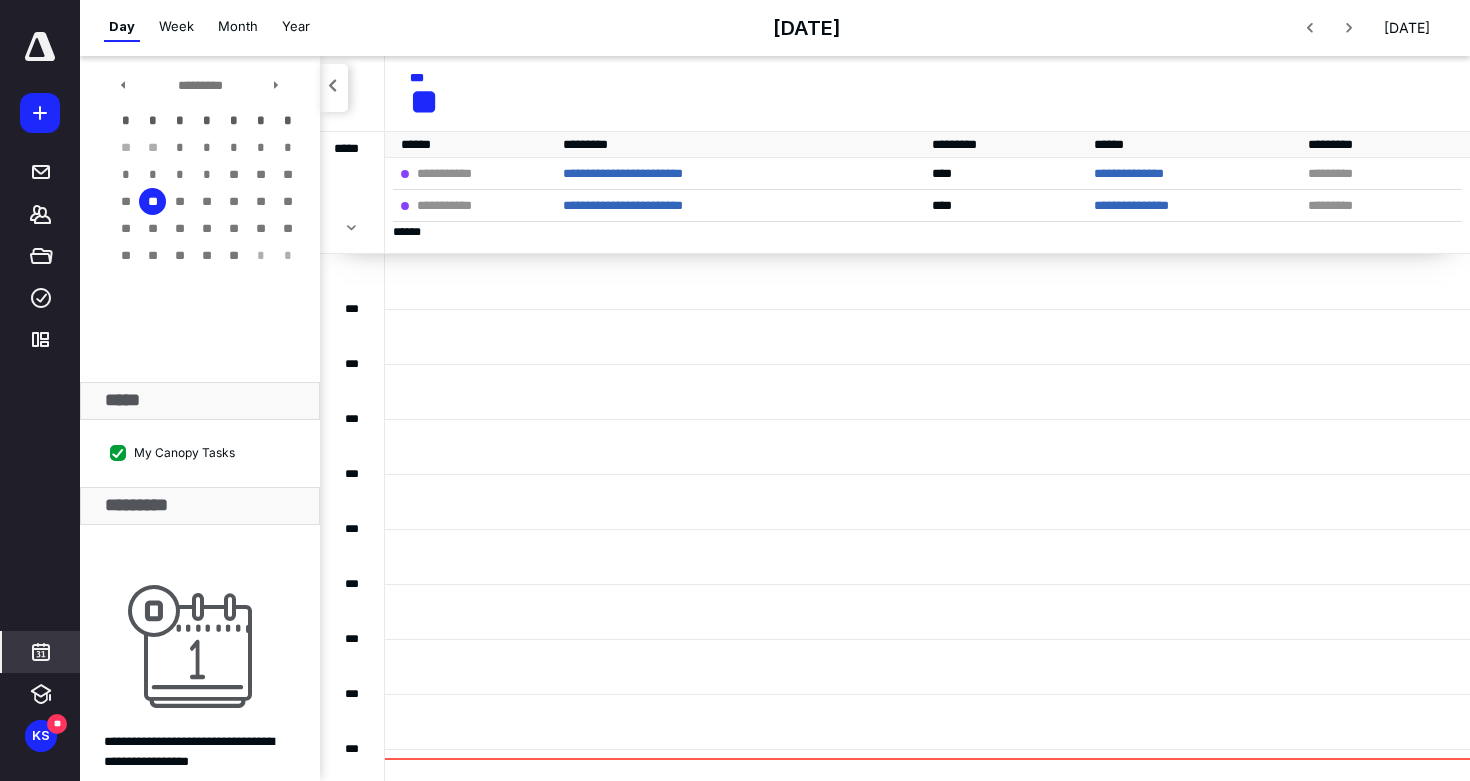 scroll, scrollTop: 0, scrollLeft: 0, axis: both 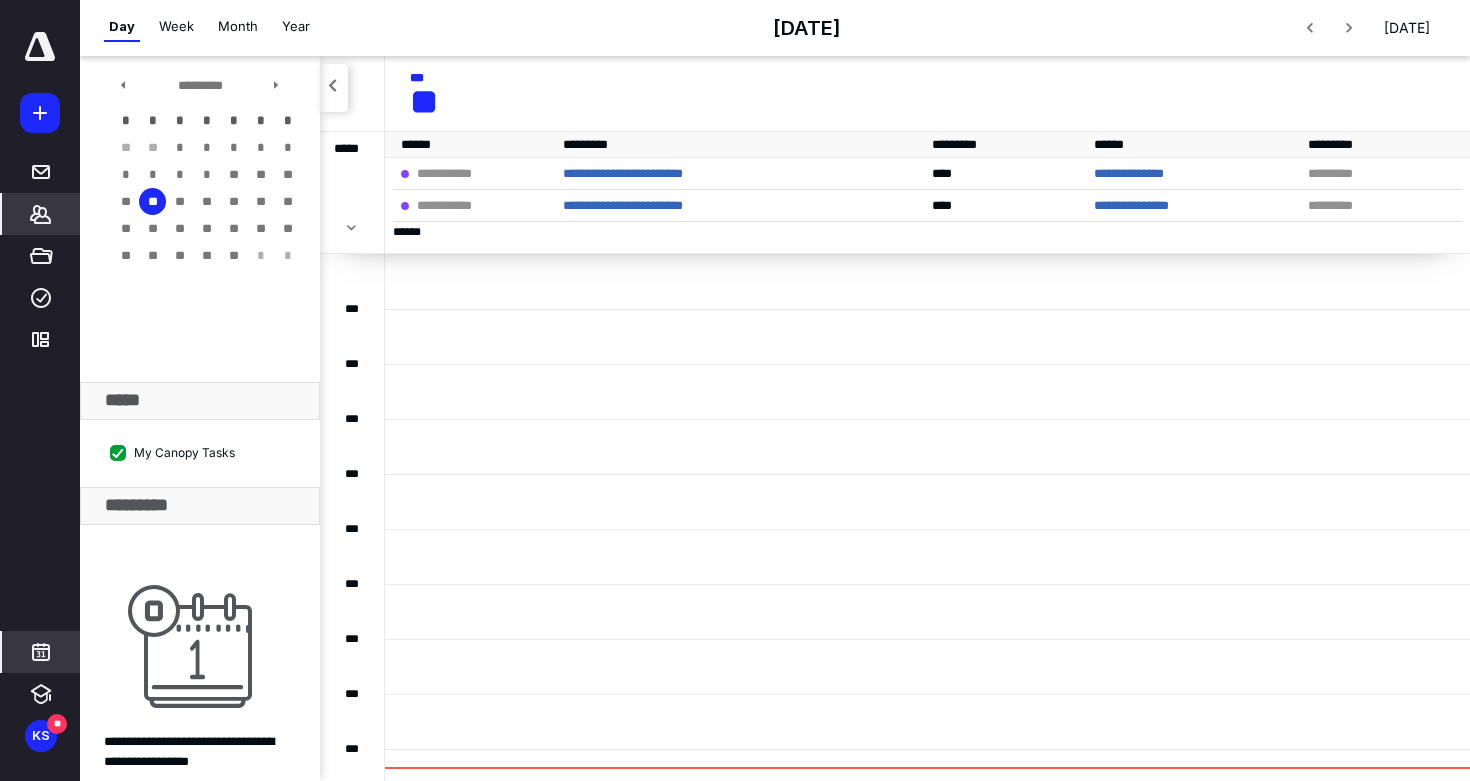 click 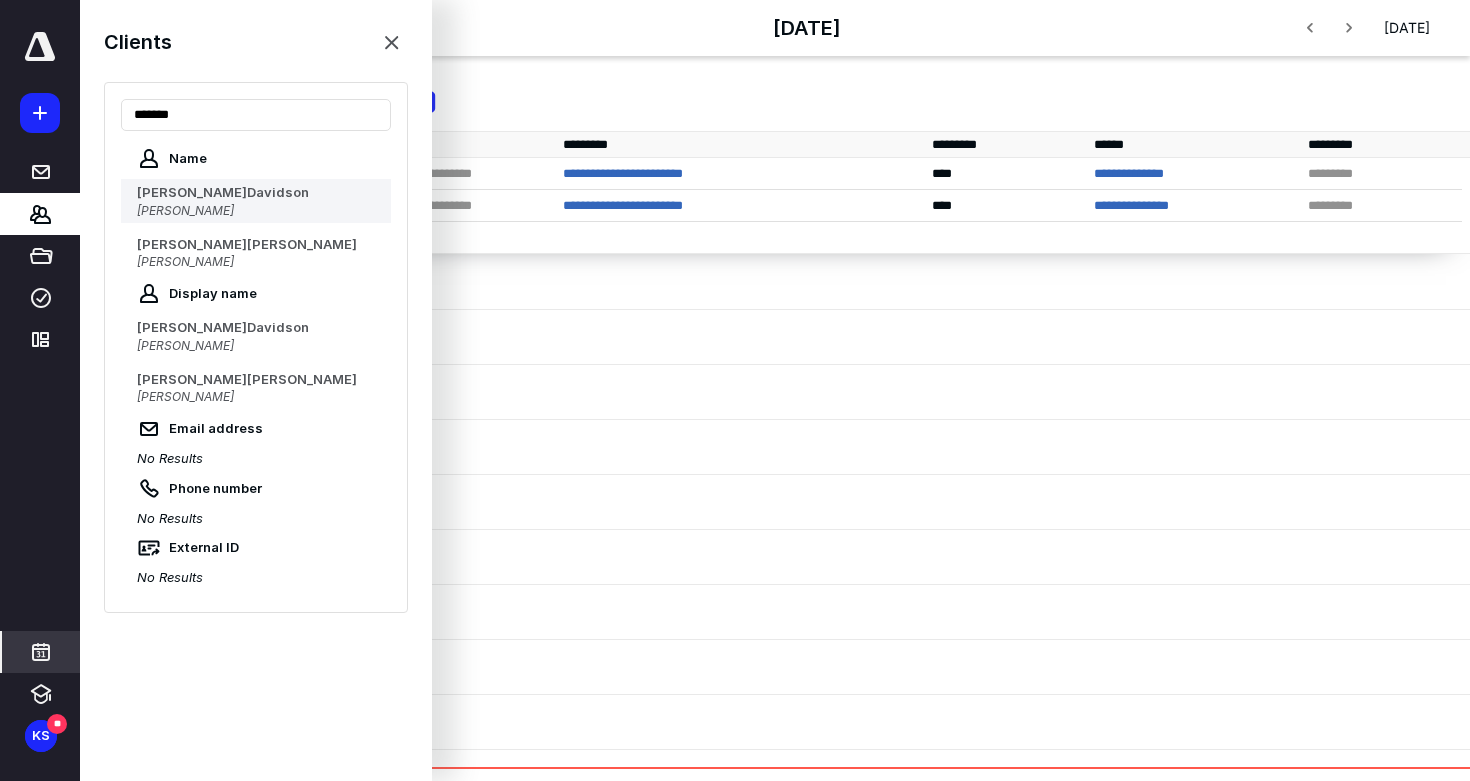 type on "******" 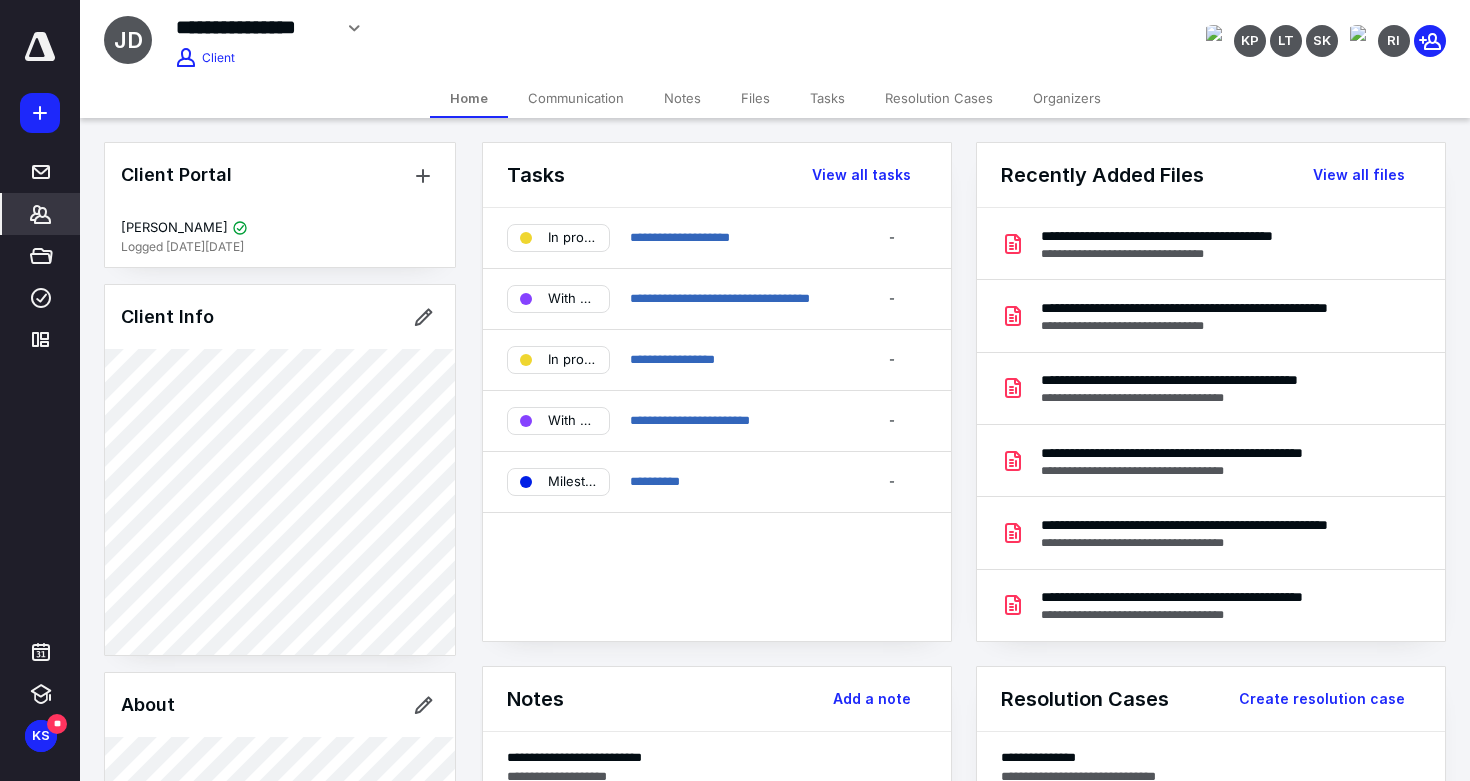 click on "Notes" at bounding box center [682, 98] 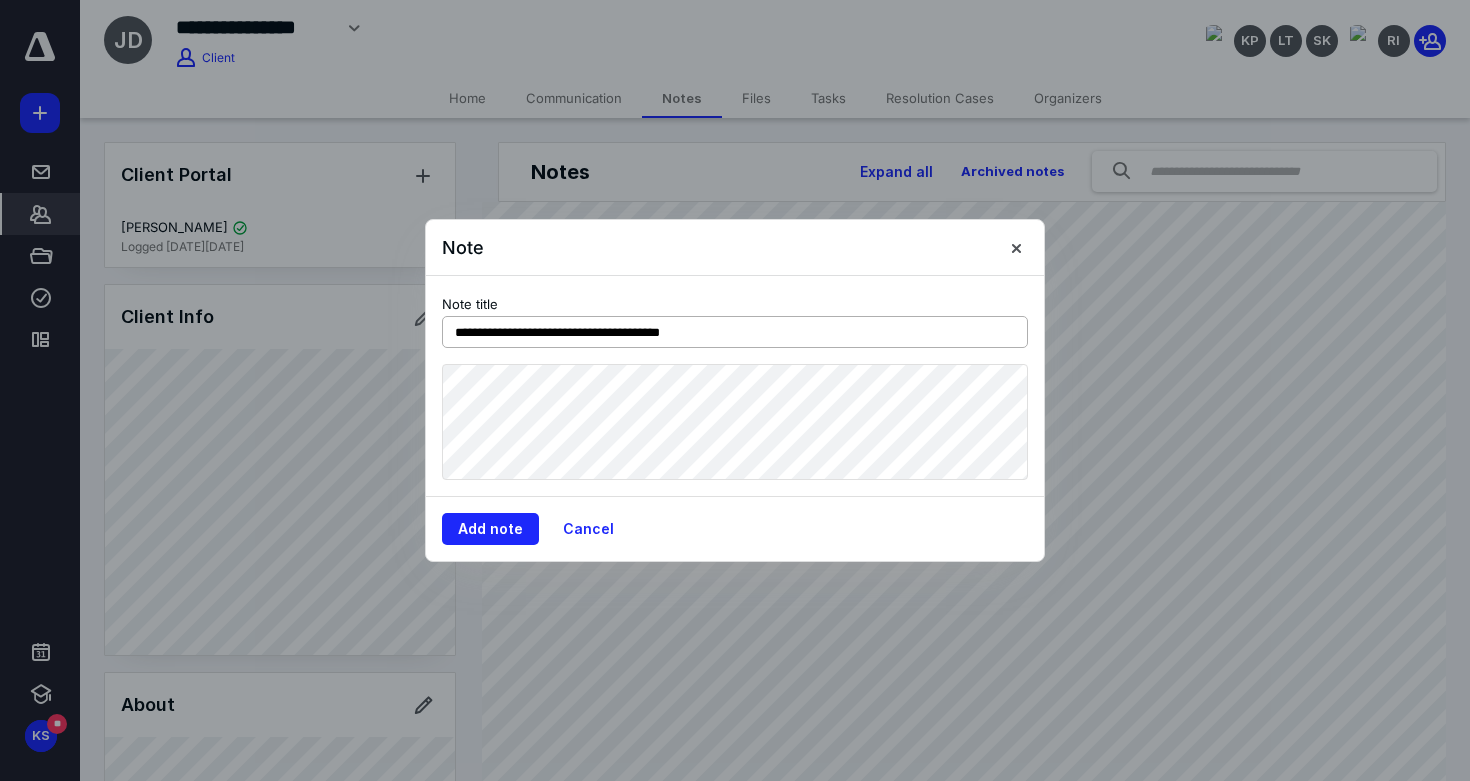 click on "**********" at bounding box center [735, 332] 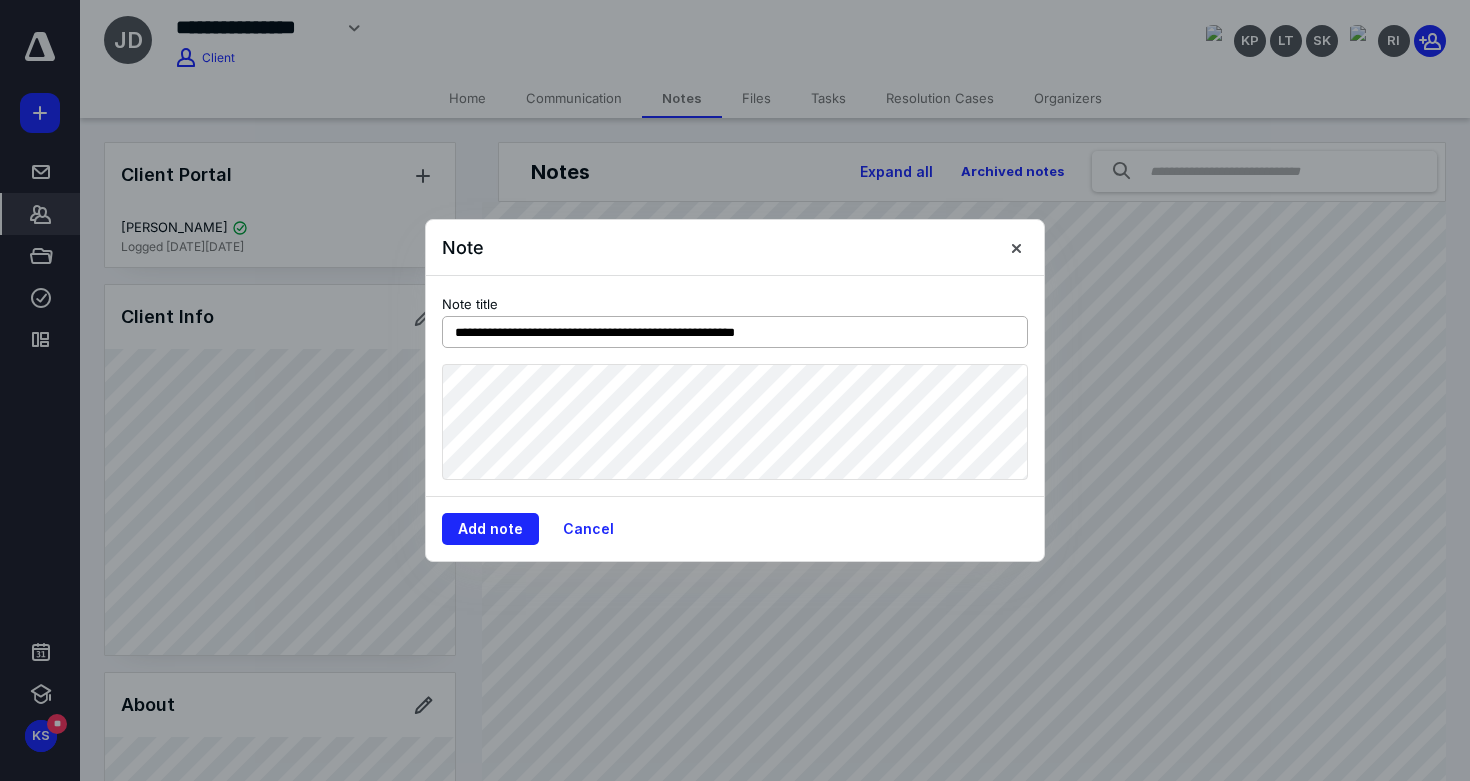 click on "**********" at bounding box center (735, 332) 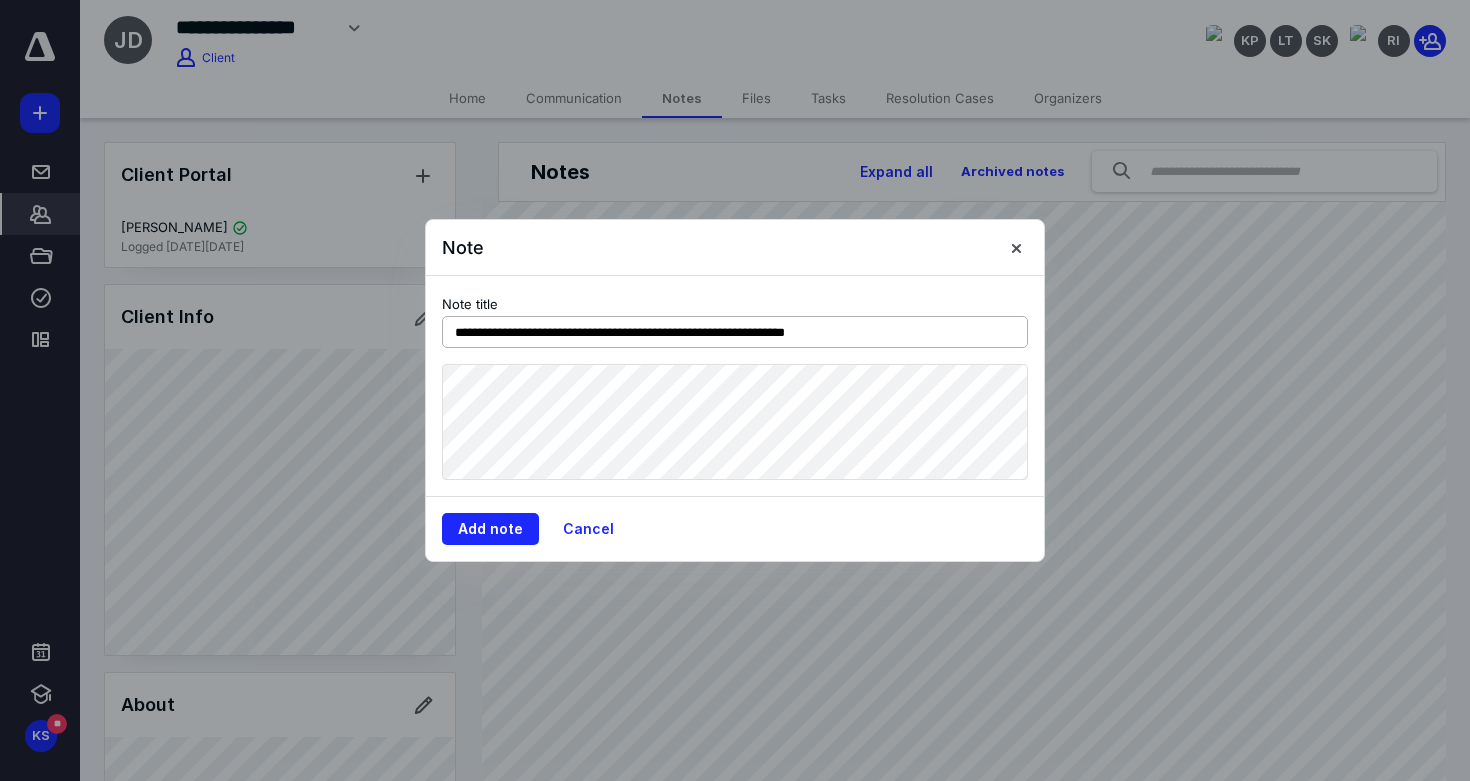 click on "**********" at bounding box center [735, 332] 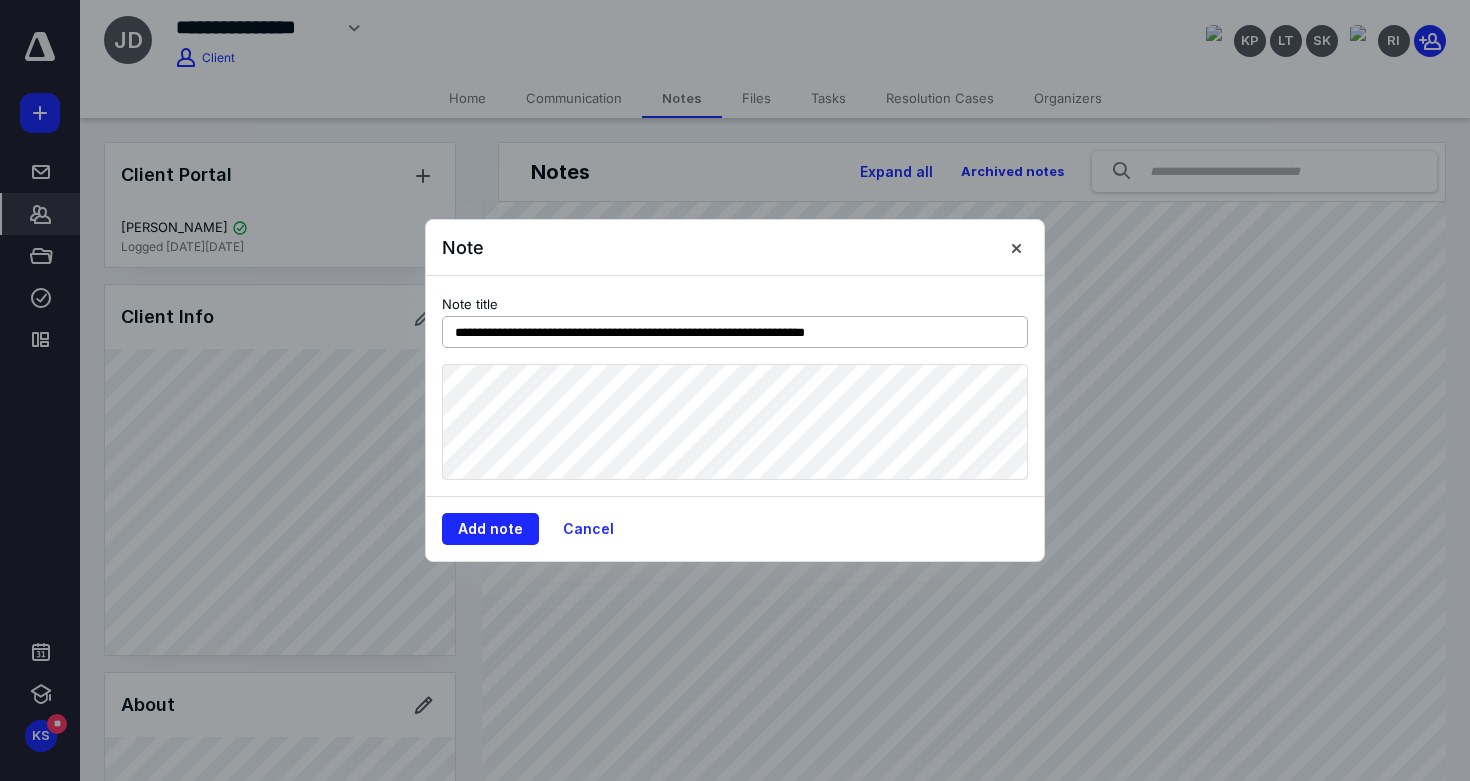 click on "**********" at bounding box center [735, 332] 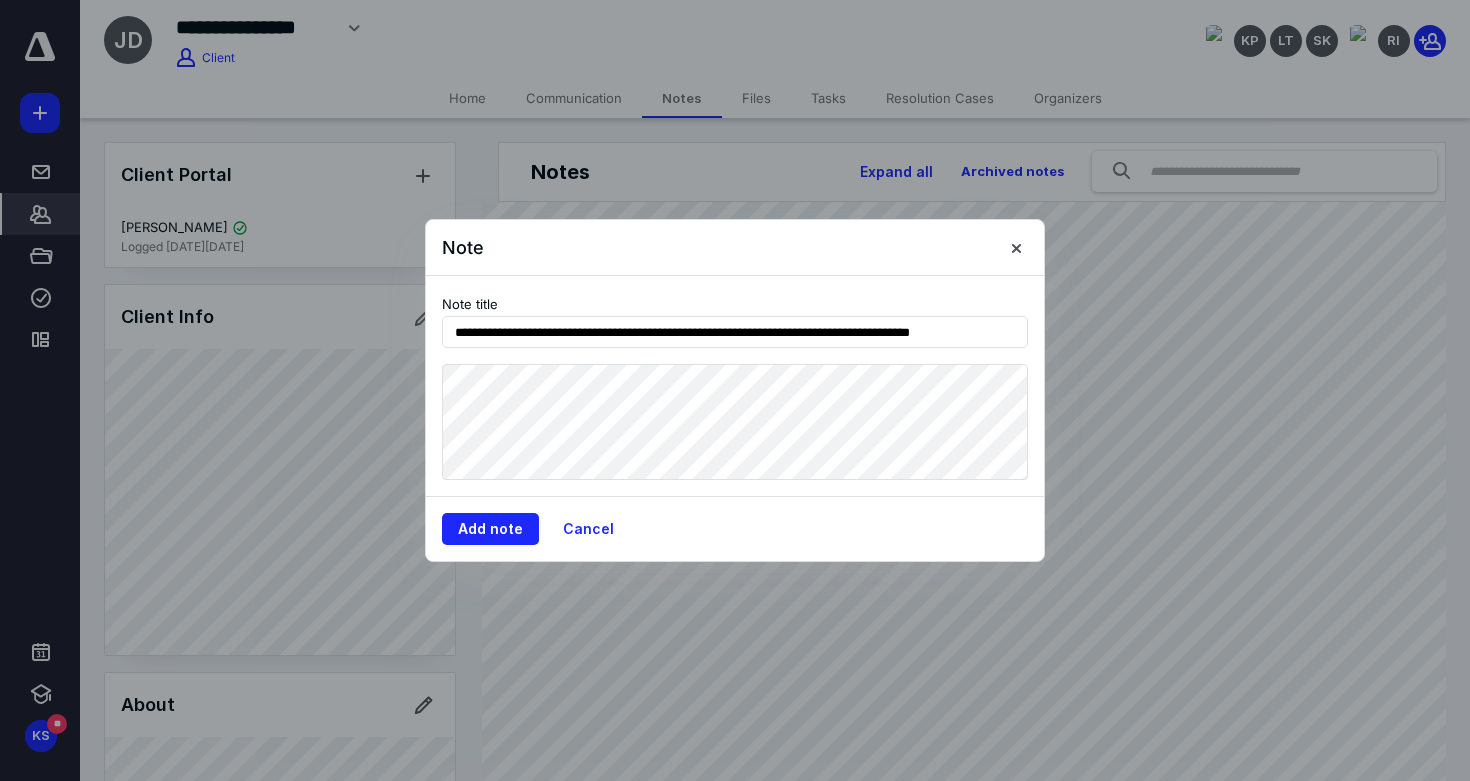 type on "**********" 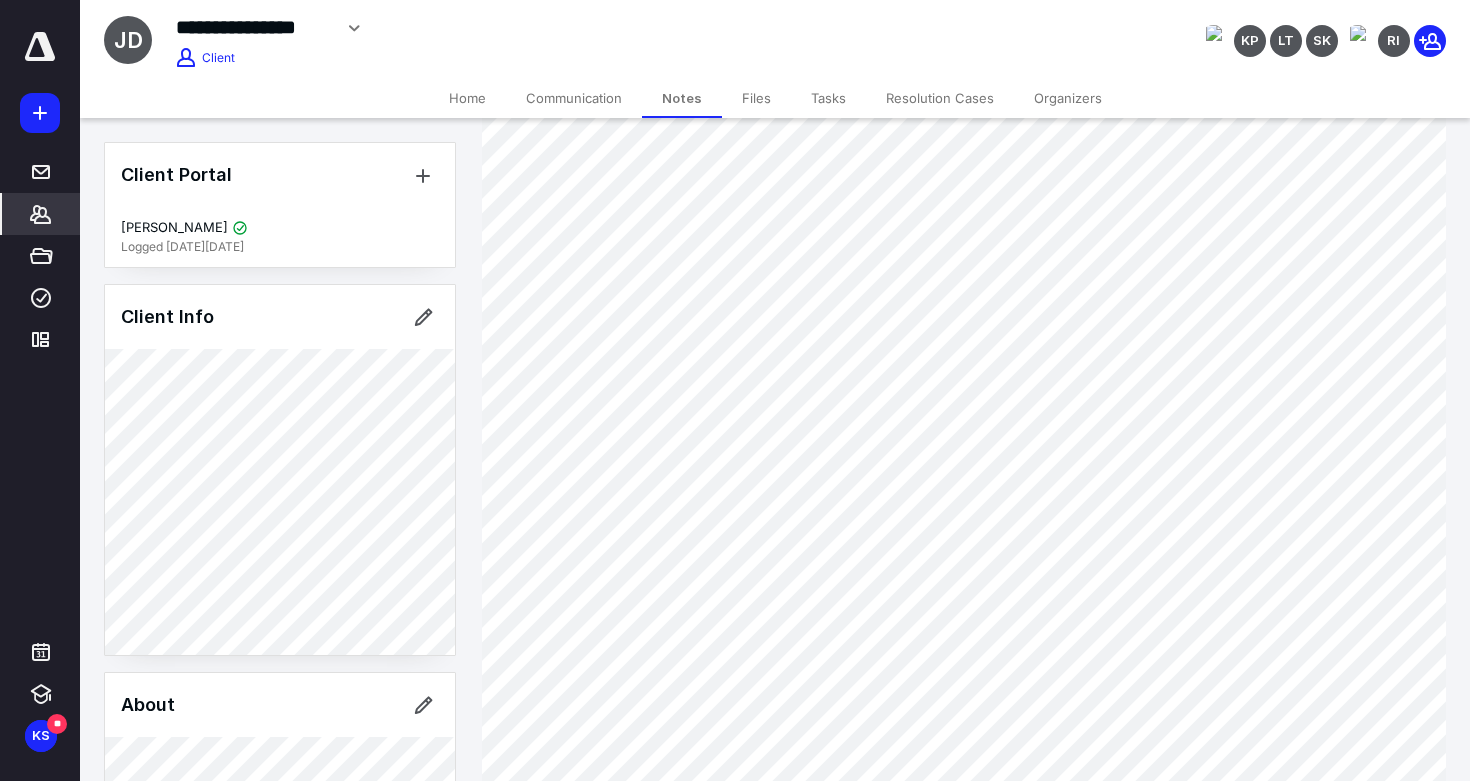 scroll, scrollTop: 0, scrollLeft: 0, axis: both 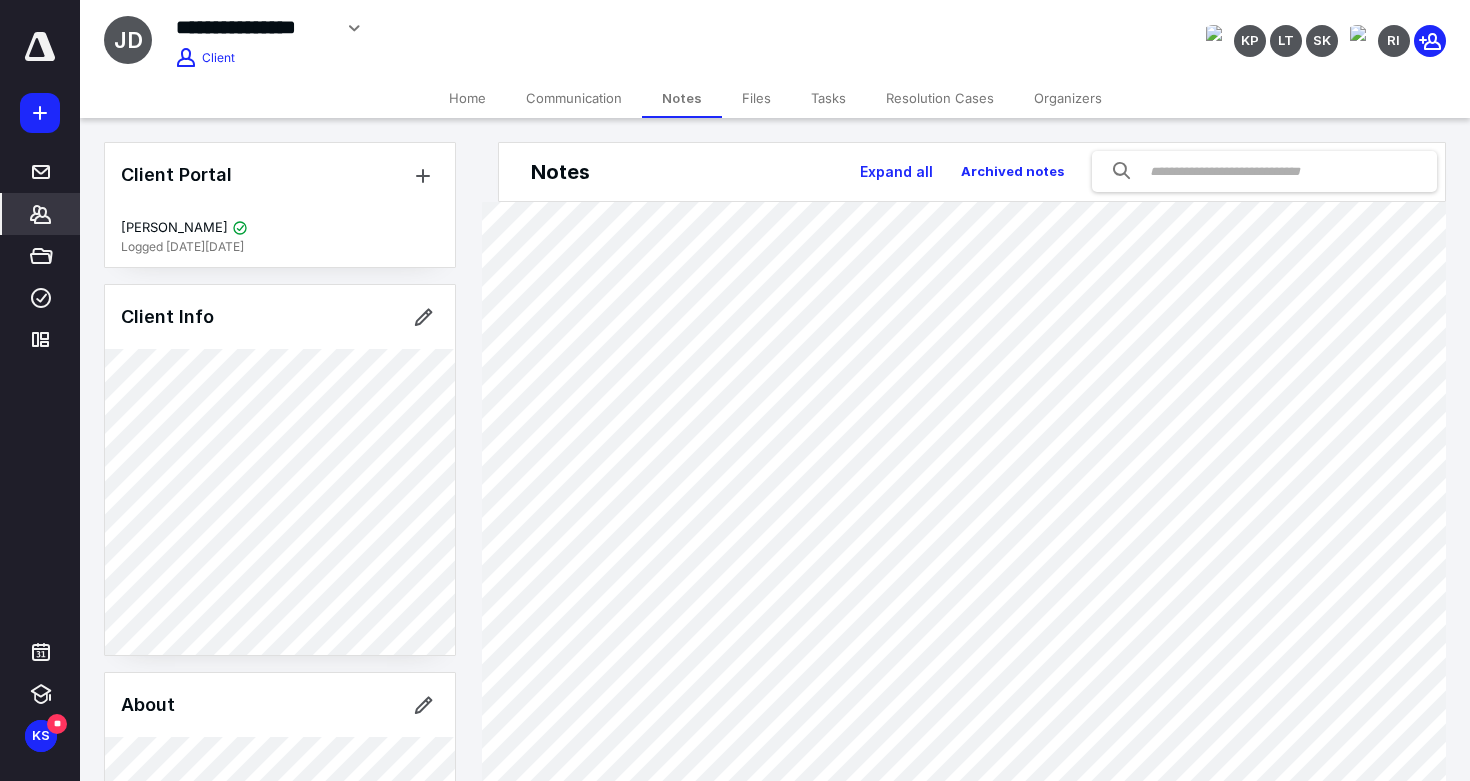 click on "Files" at bounding box center [756, 98] 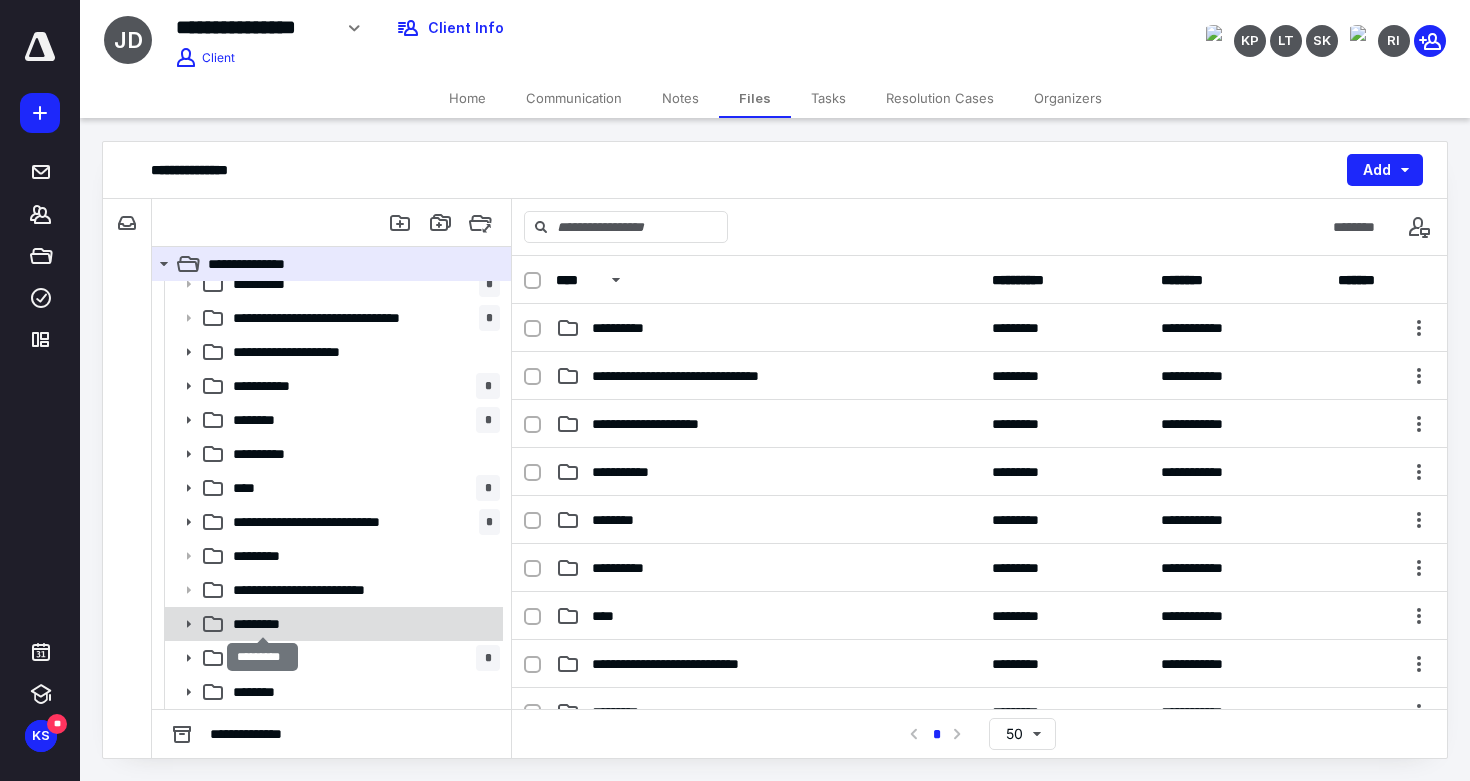 scroll, scrollTop: 14, scrollLeft: 0, axis: vertical 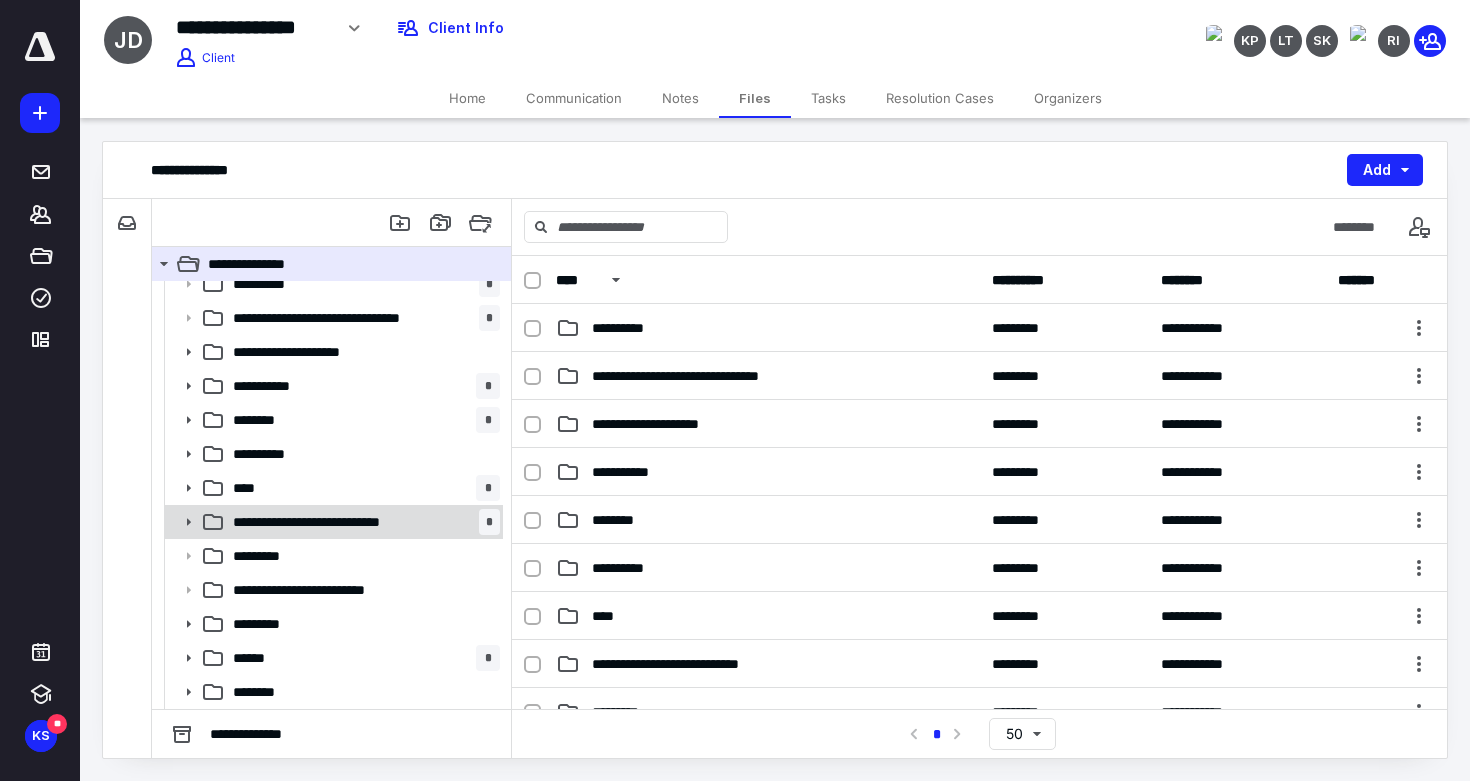 click 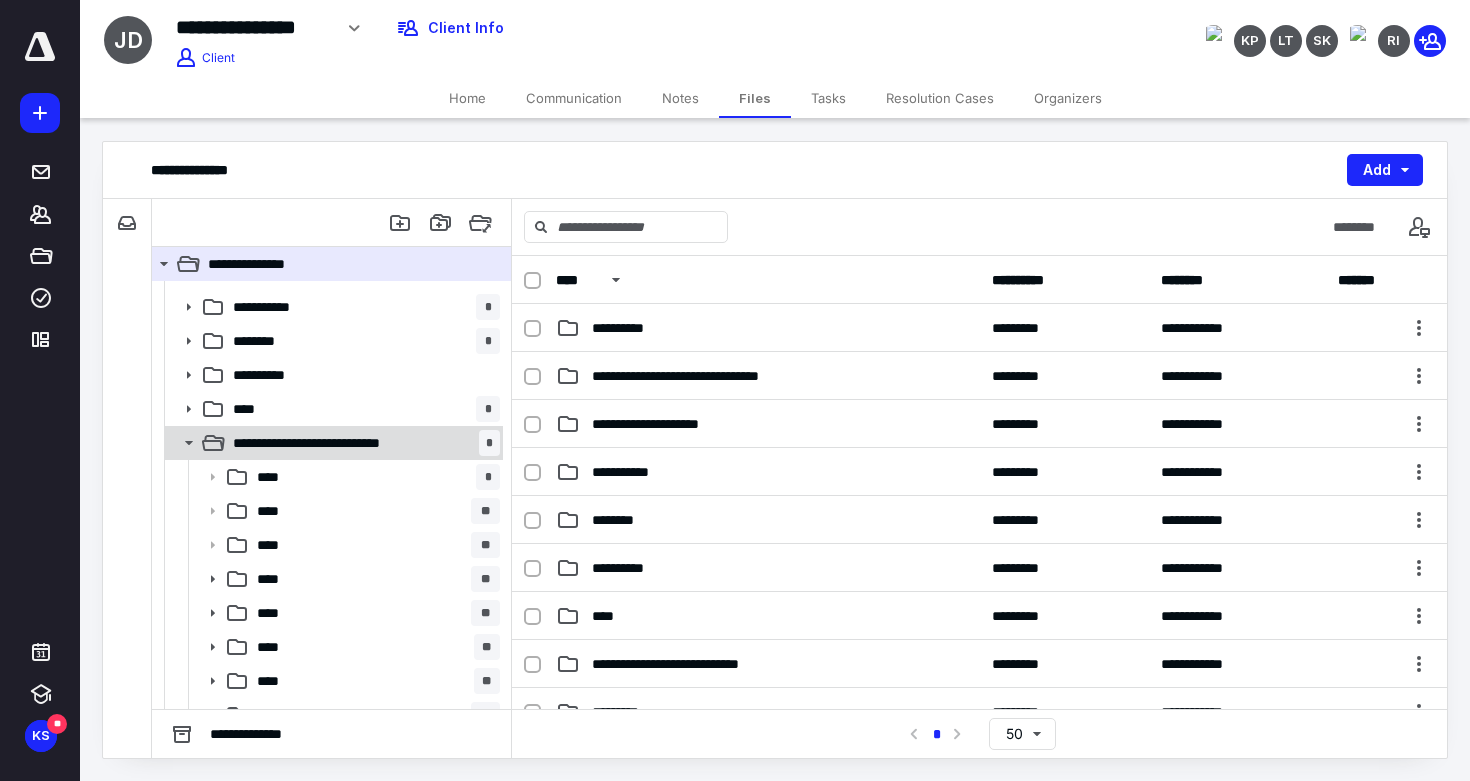 scroll, scrollTop: 99, scrollLeft: 0, axis: vertical 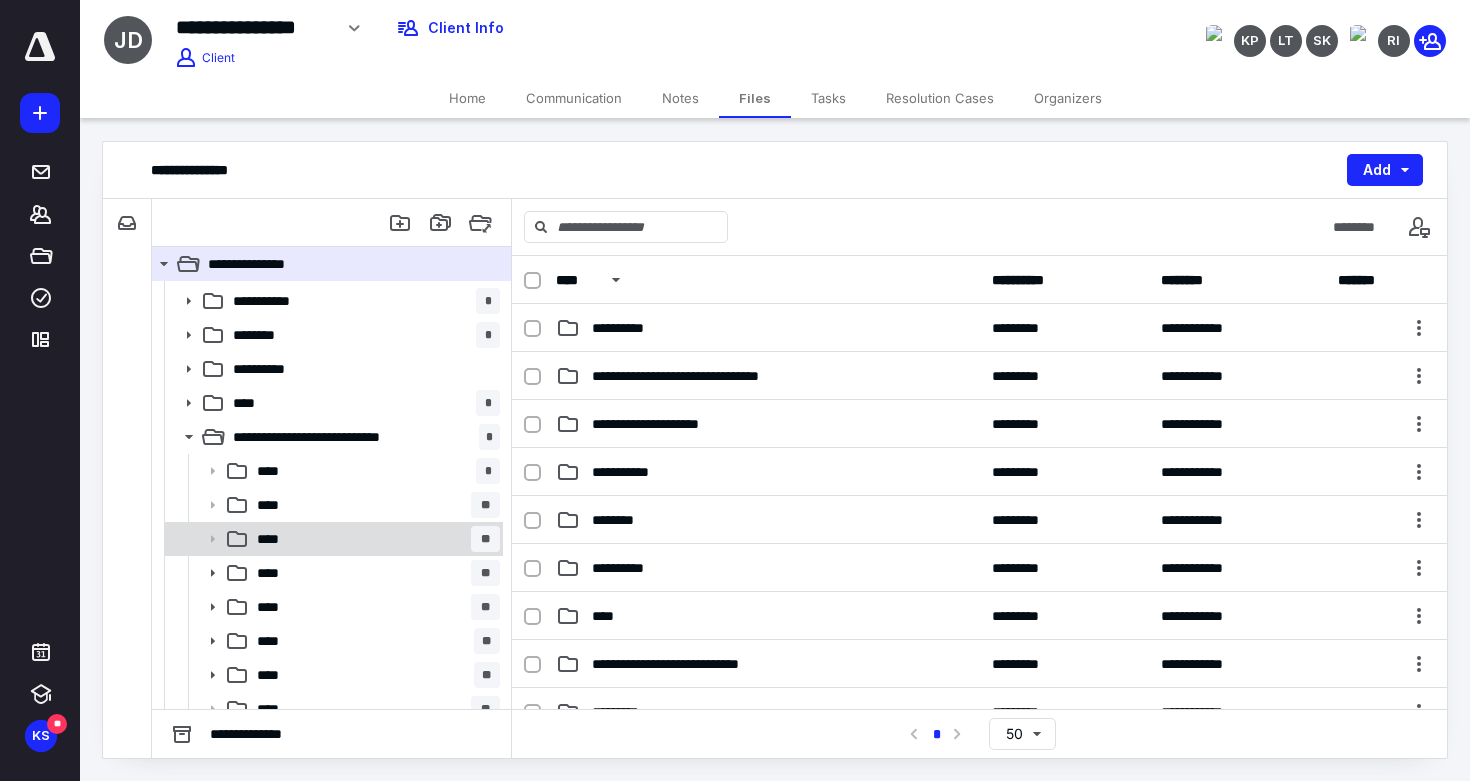 click on "**** **" at bounding box center (332, 539) 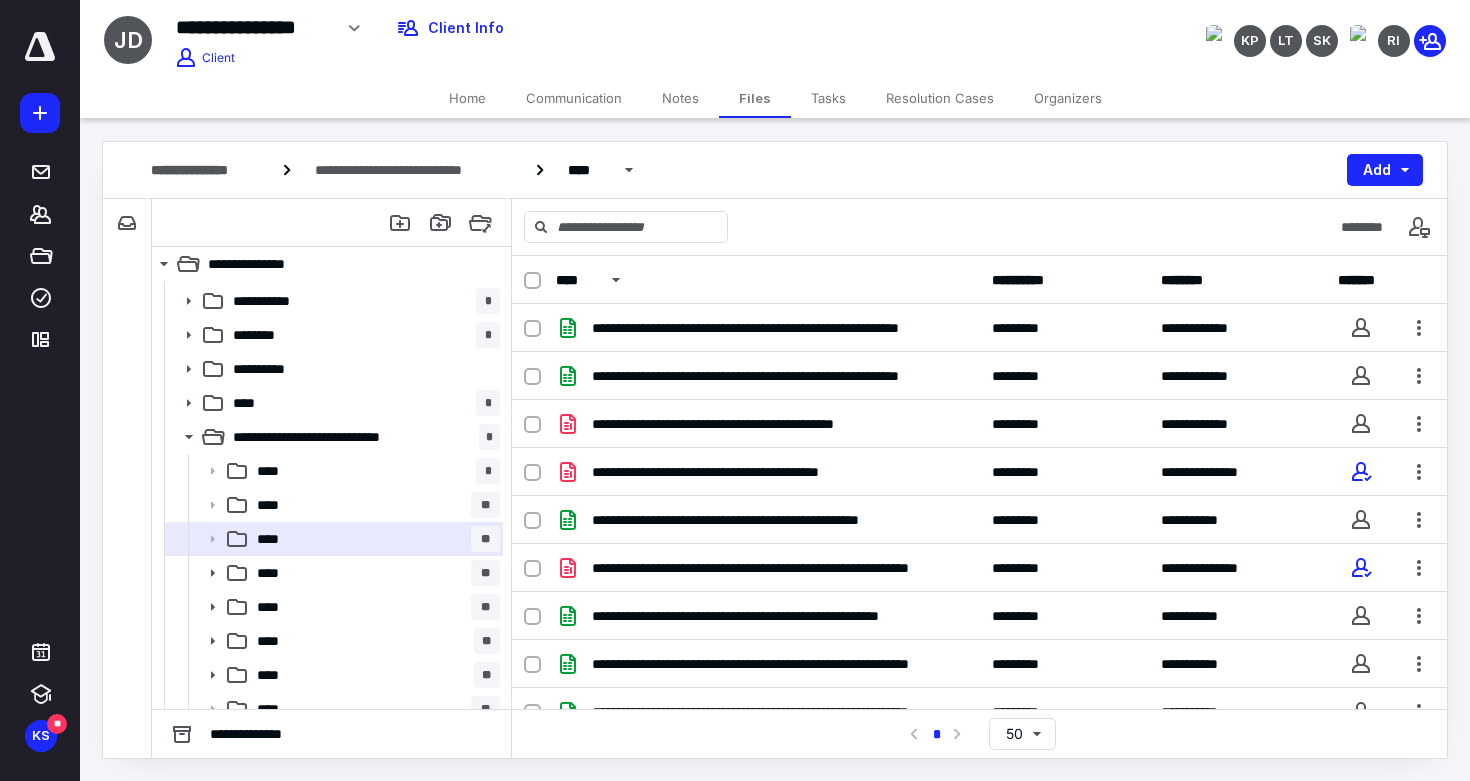 click on "Home" at bounding box center (467, 98) 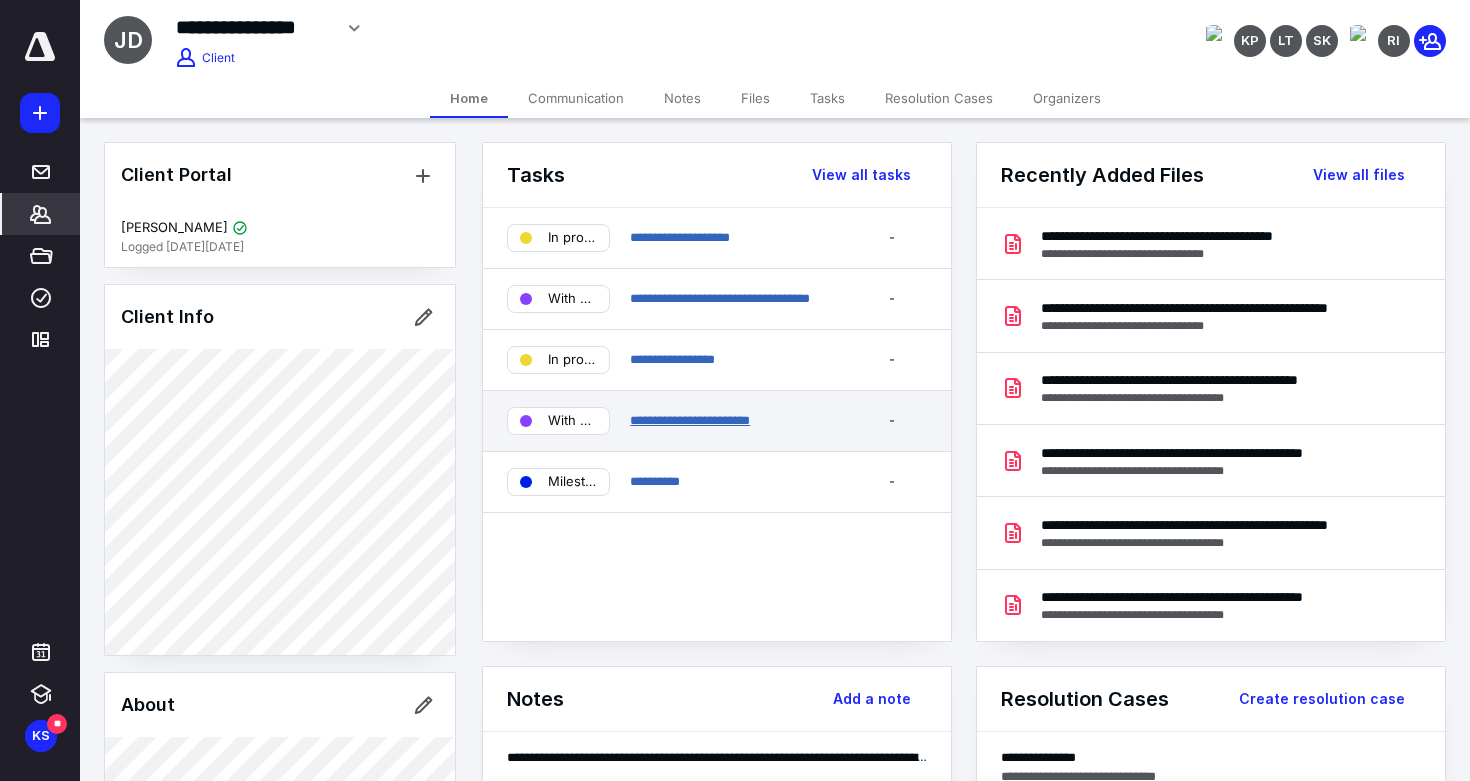 click on "**********" at bounding box center [690, 420] 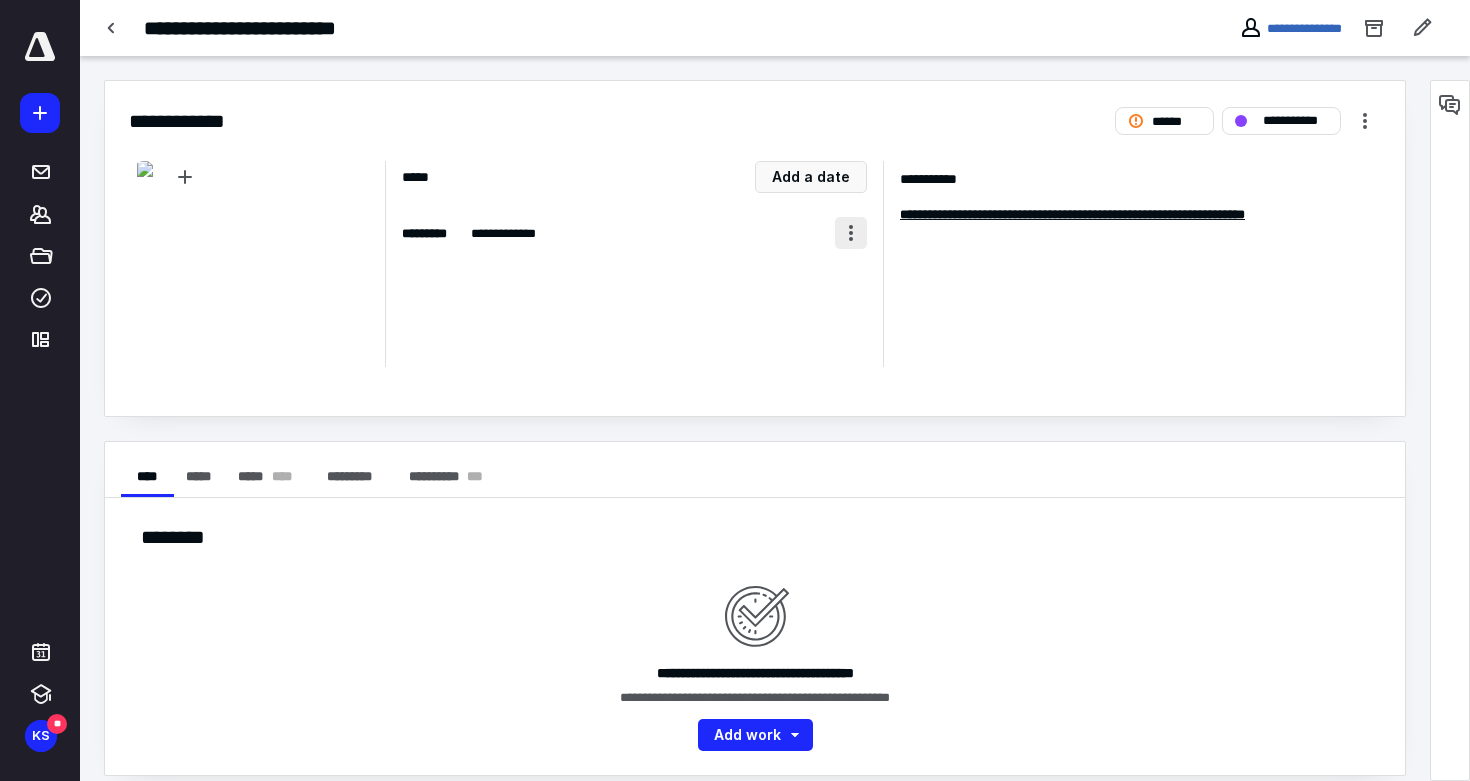 click at bounding box center (851, 233) 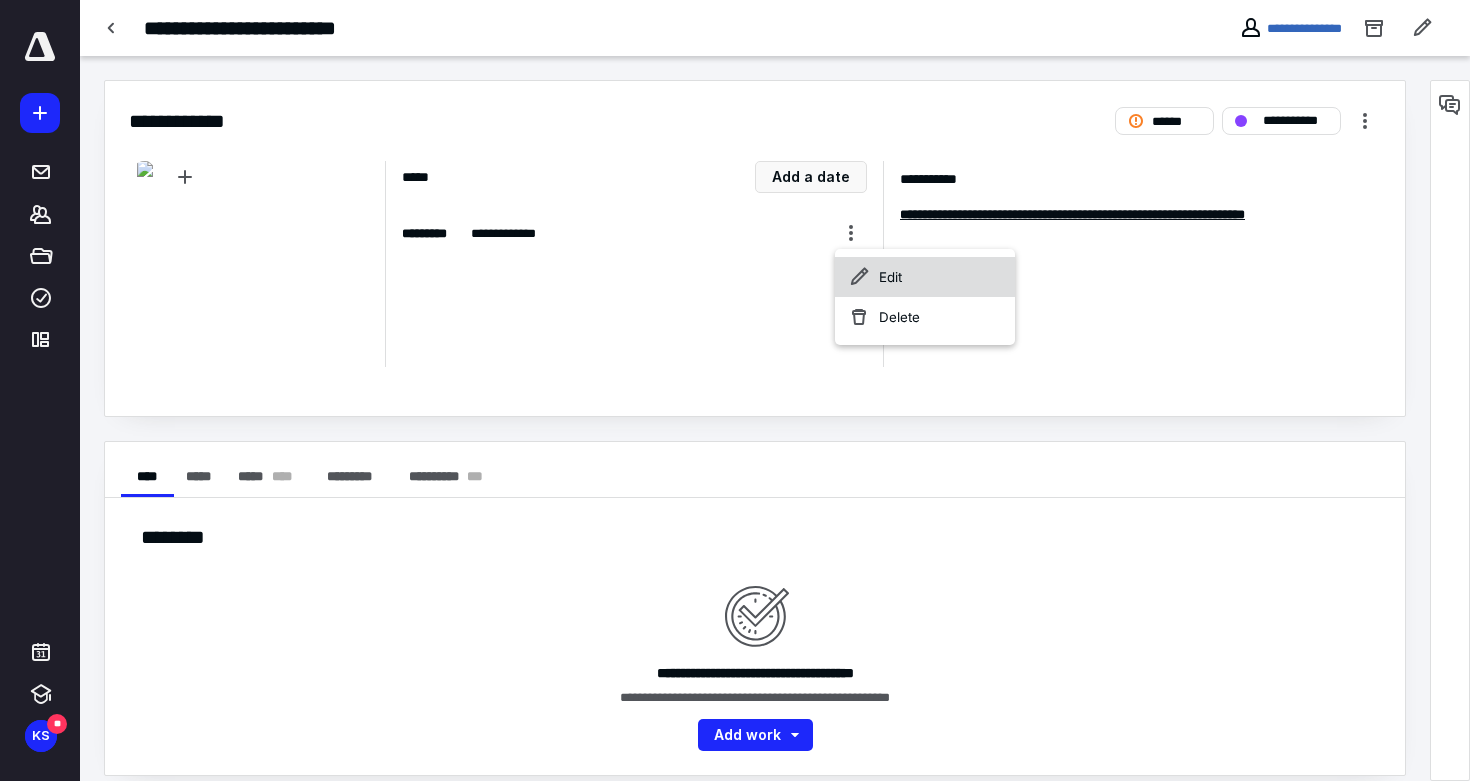 click 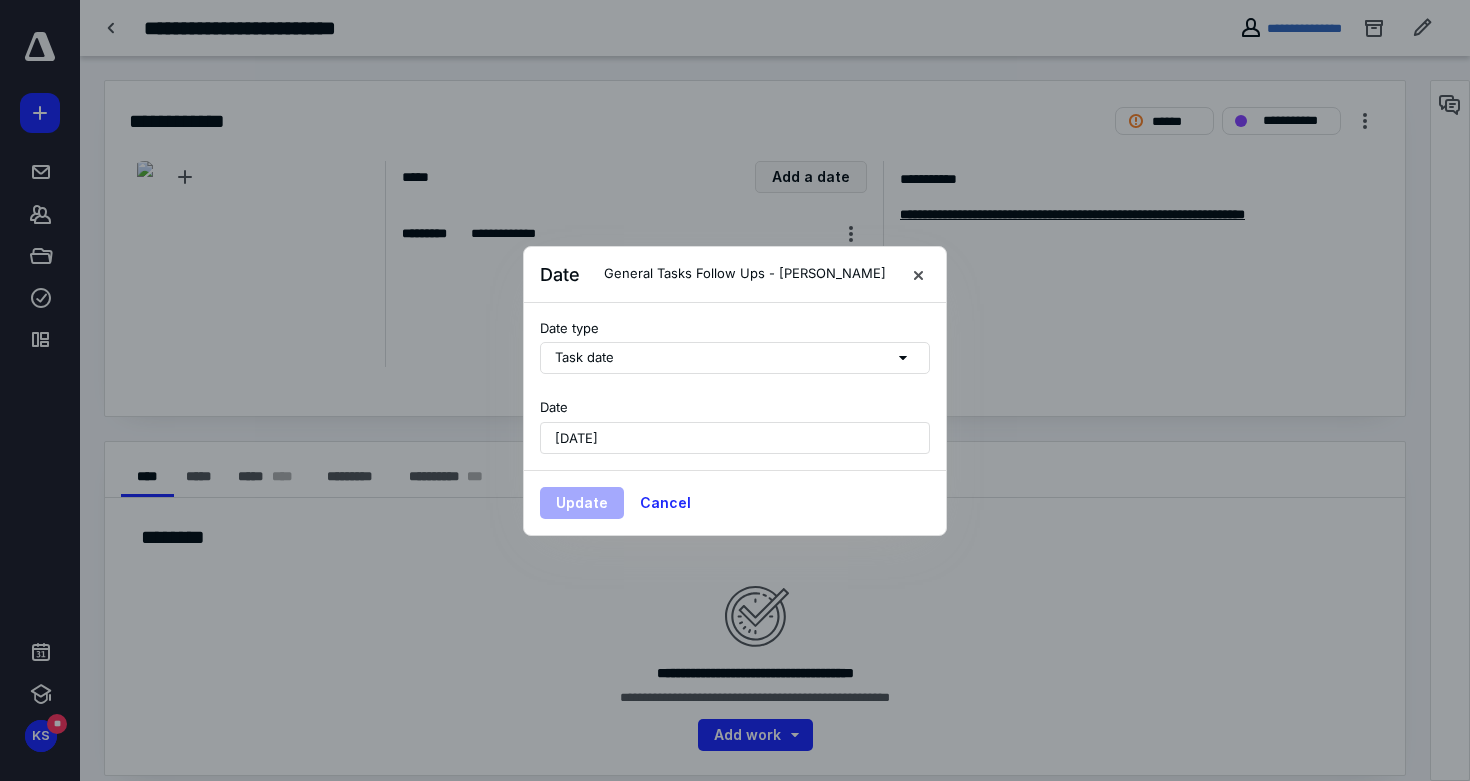 click on "July 17, 2025" at bounding box center (735, 438) 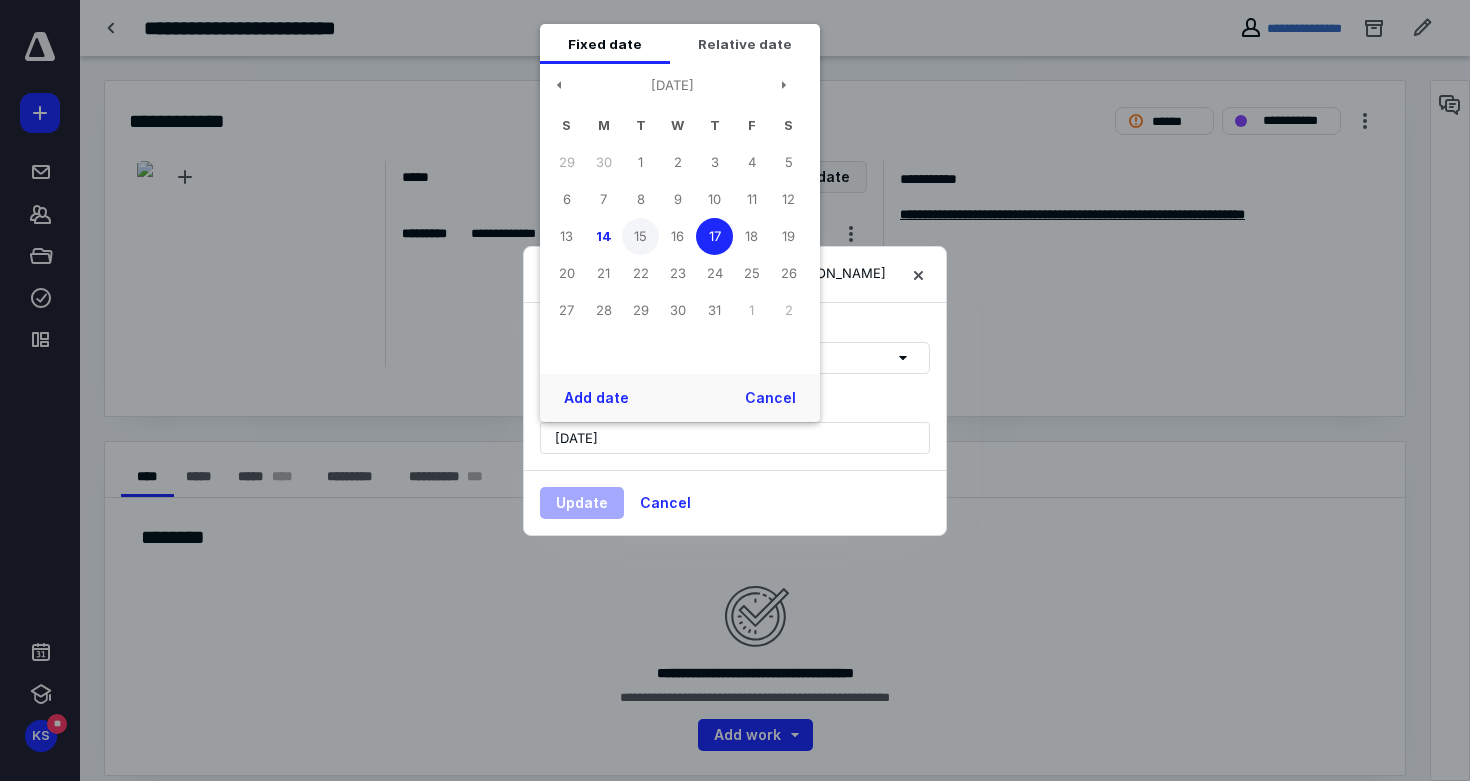 click on "15" at bounding box center [640, 236] 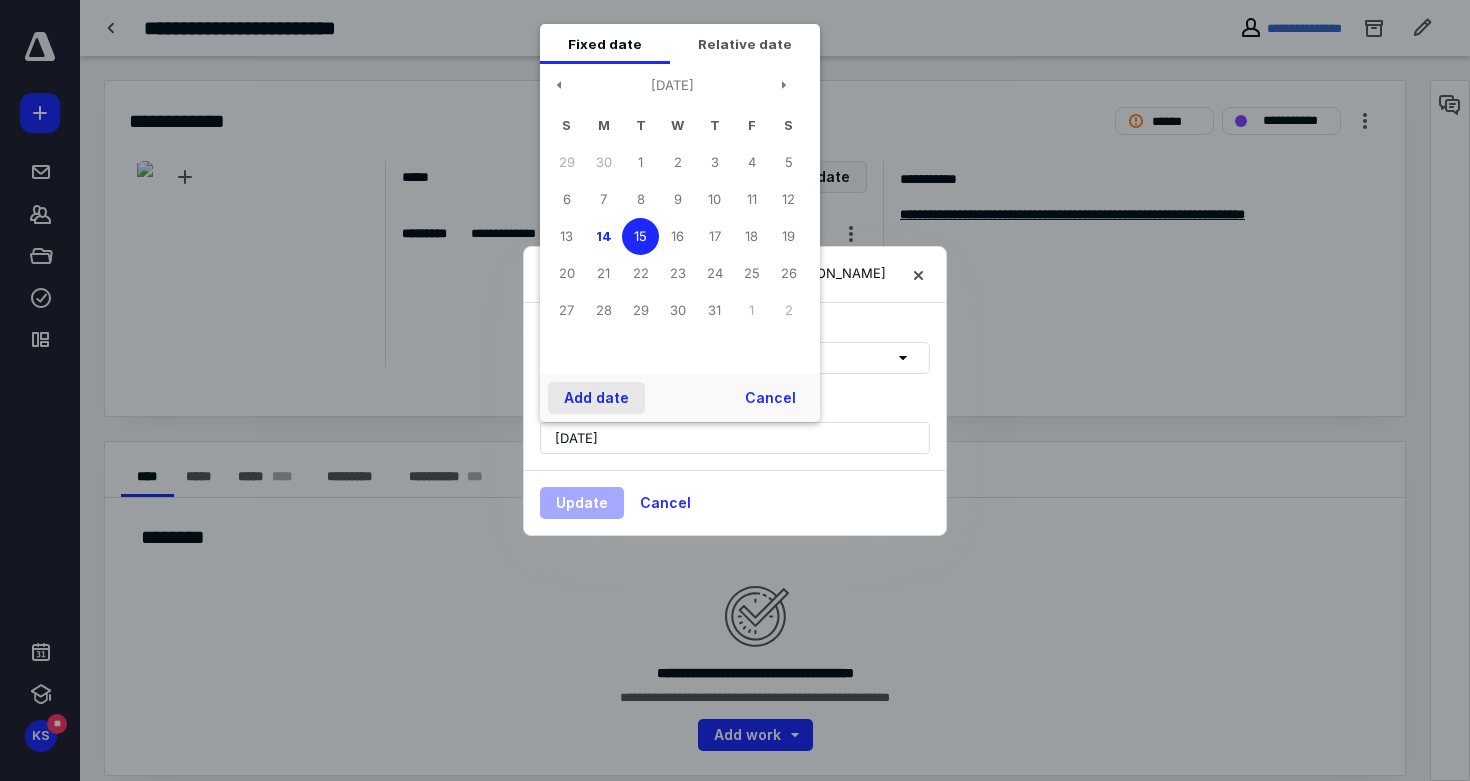 click on "Add date" at bounding box center (596, 398) 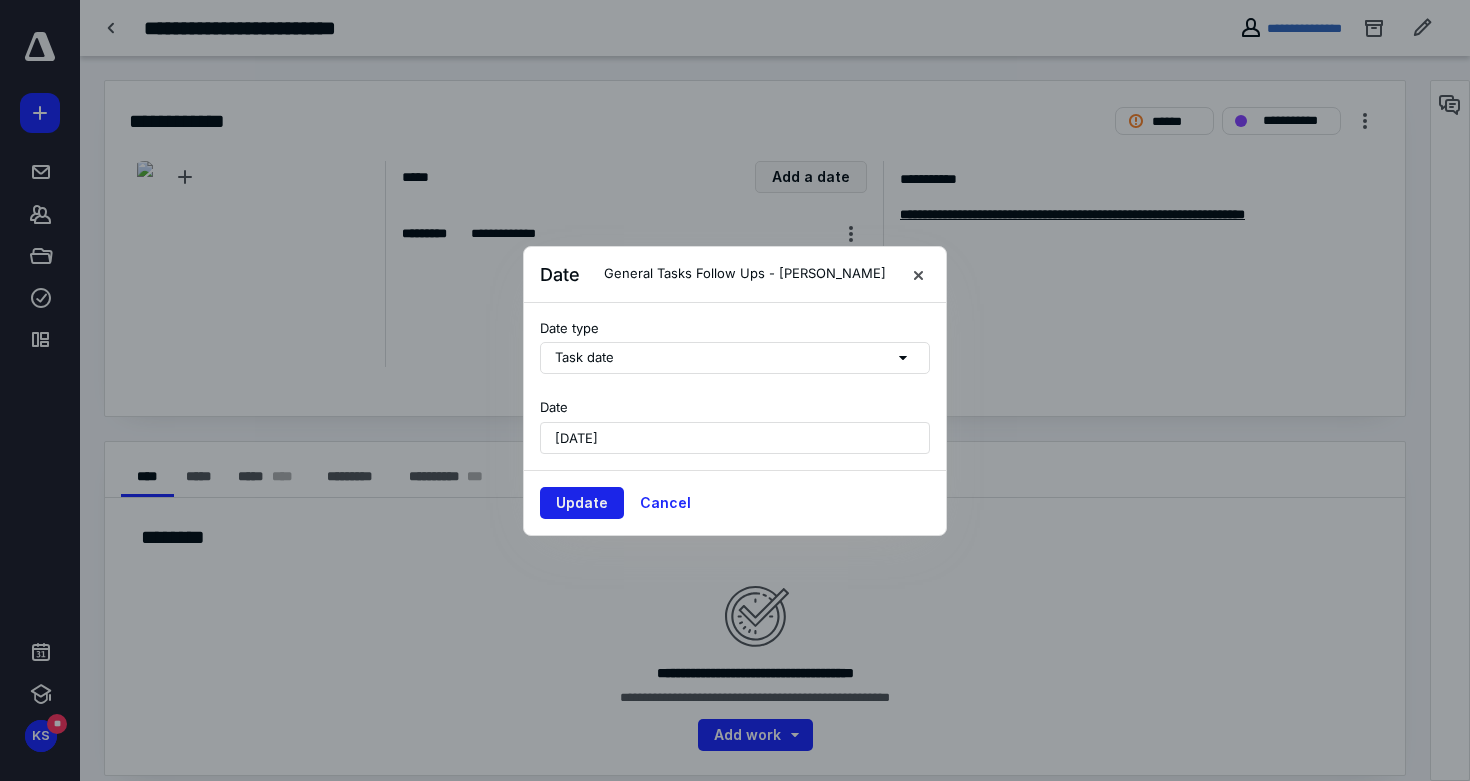 click on "Update" at bounding box center (582, 503) 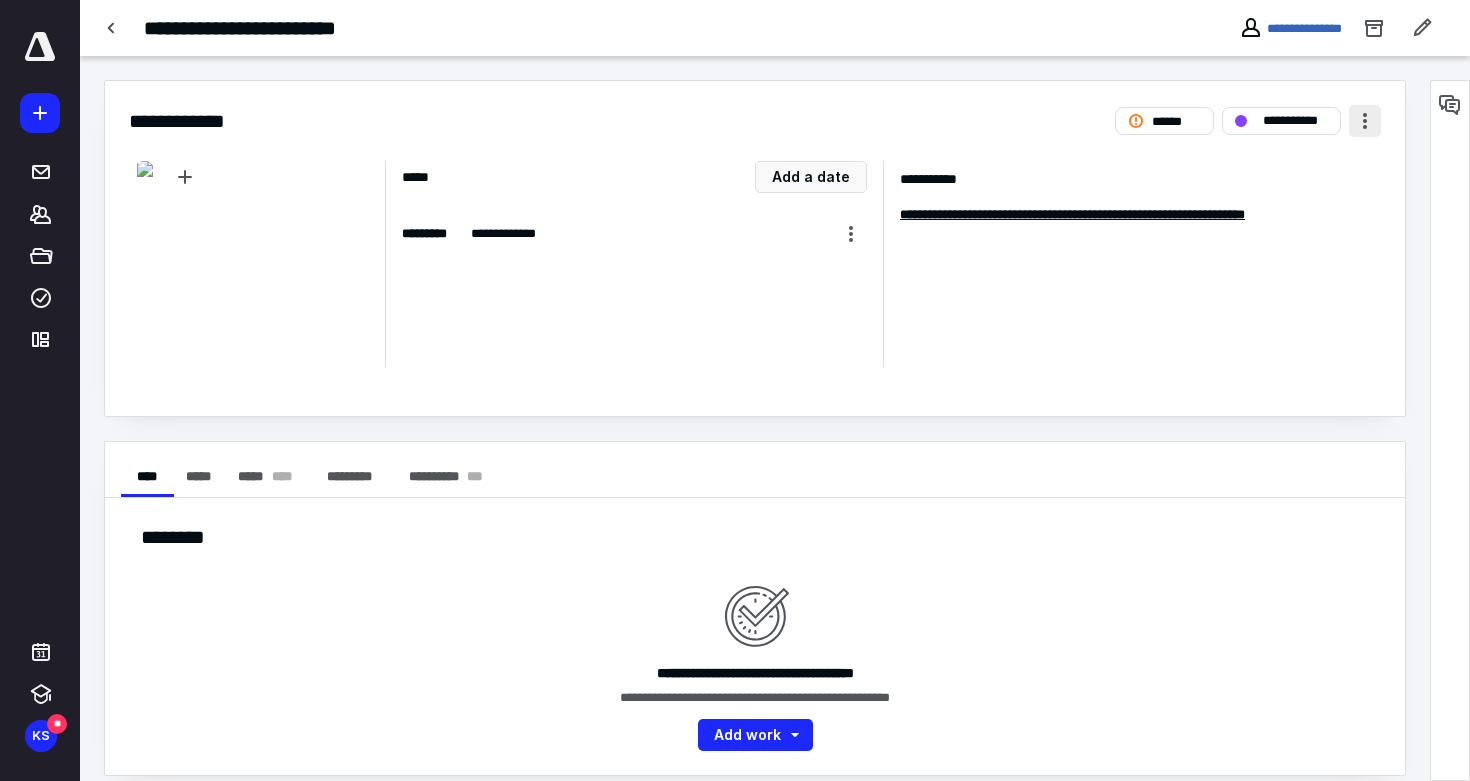 click at bounding box center (1365, 121) 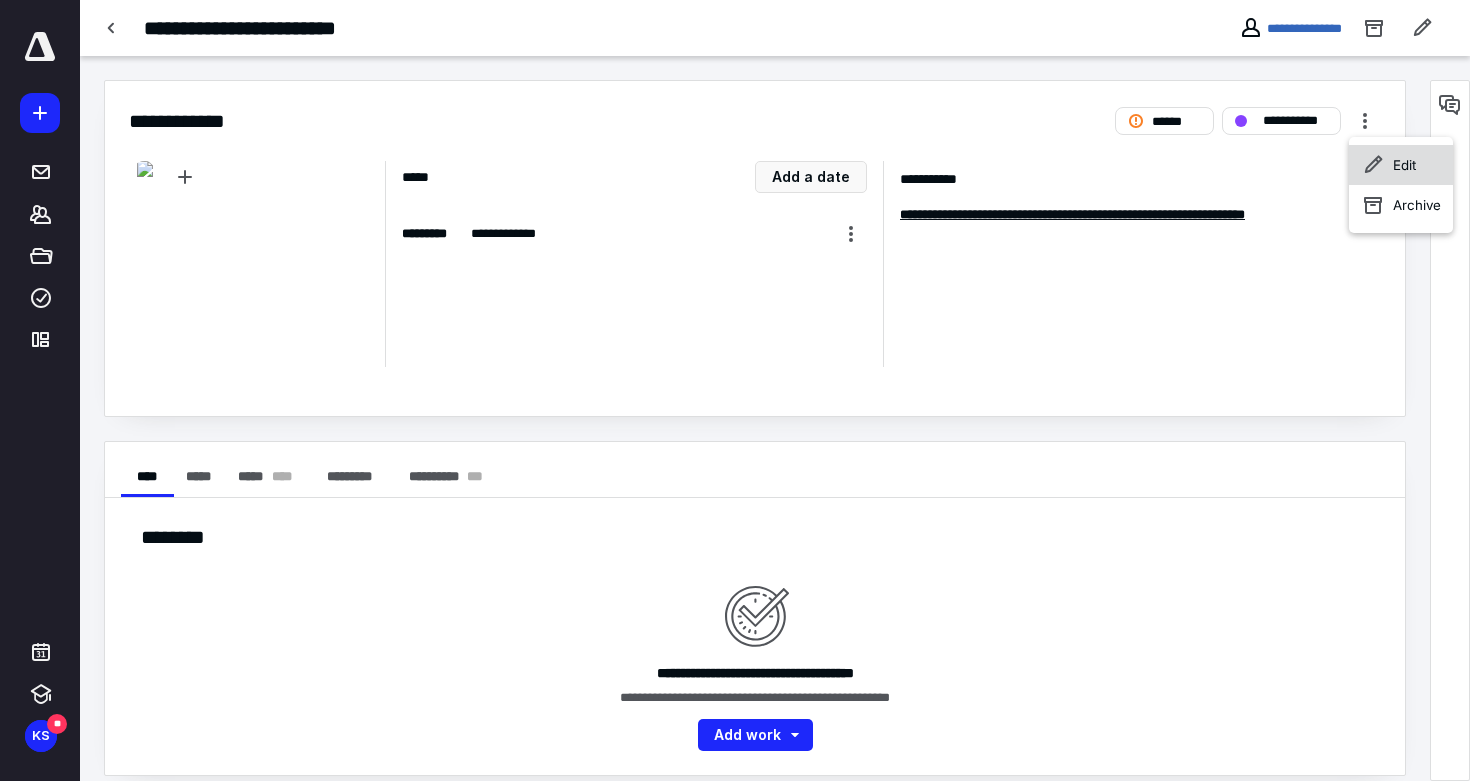 click 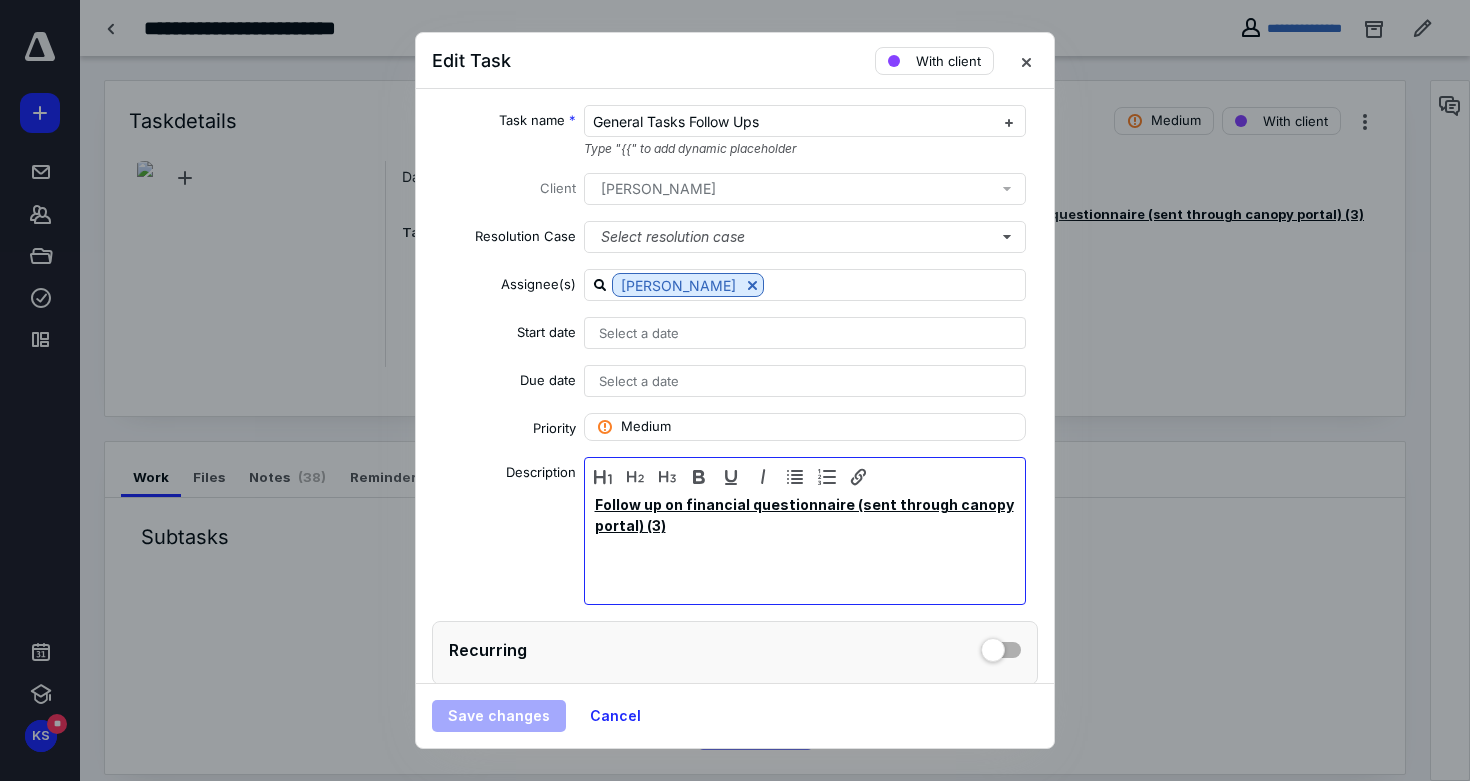 click on "Follow up on financial questionnaire (sent through canopy portal) (3)" at bounding box center (804, 515) 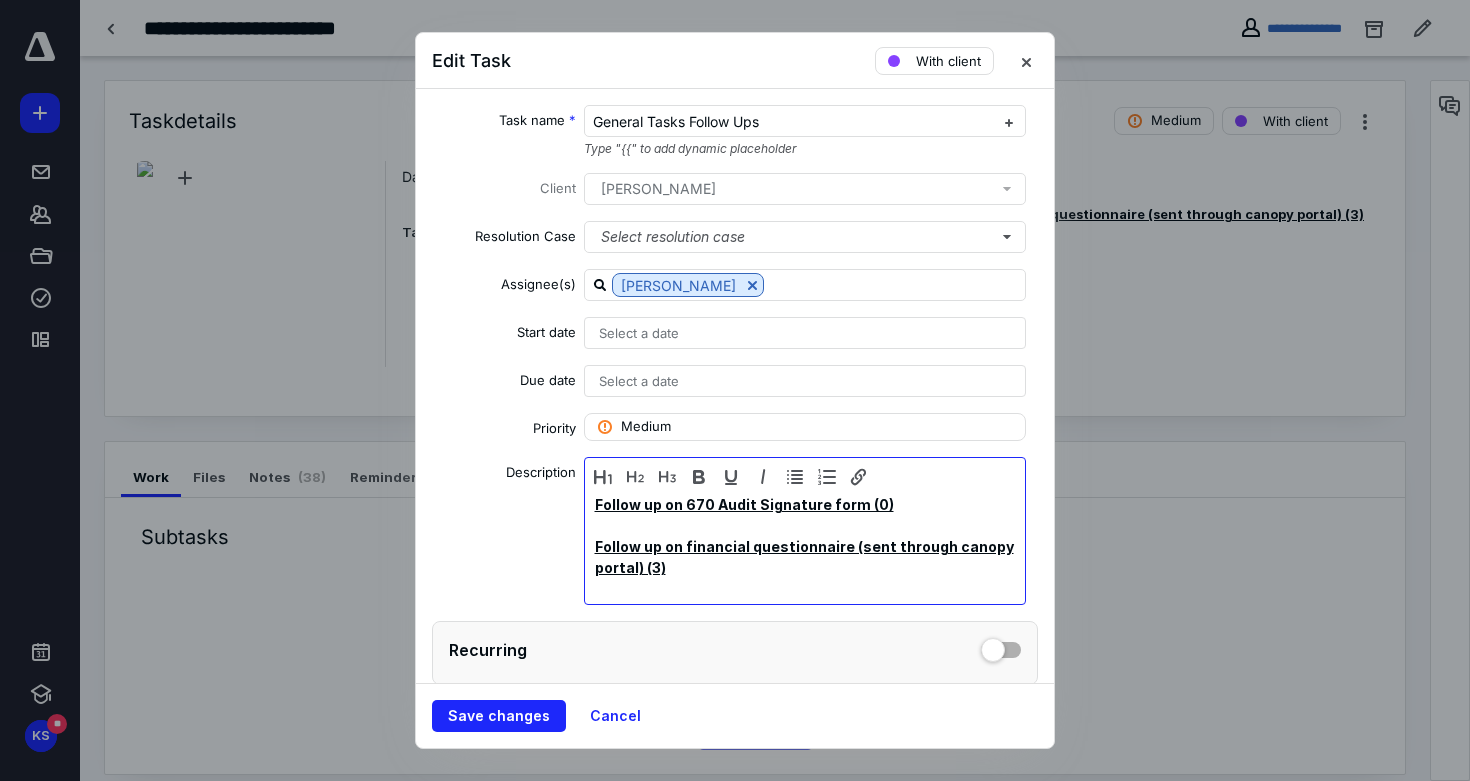 click on "Follow up on 670 Audit Signature form (0)" at bounding box center [744, 504] 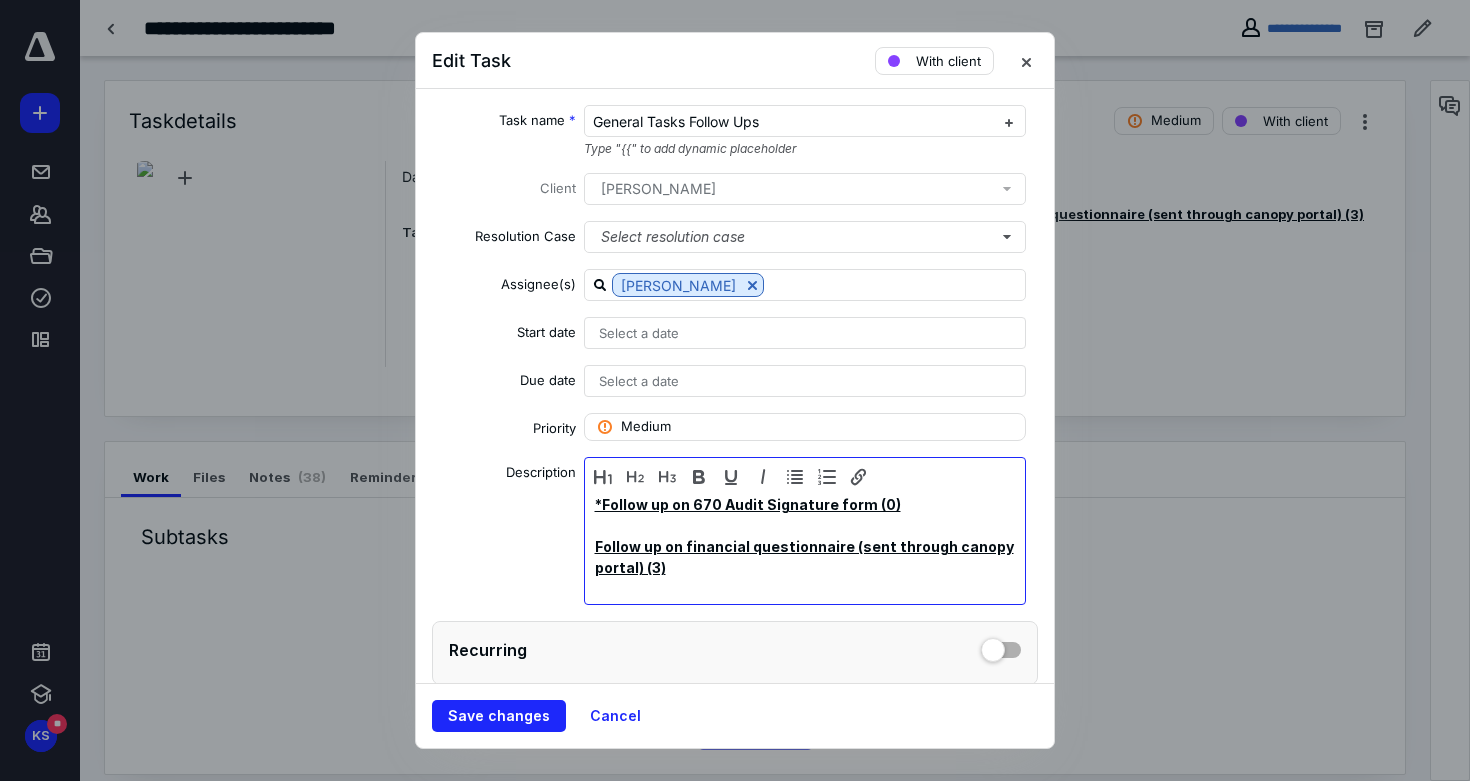 click on "*Follow up on 670 Audit Signature form (0)" at bounding box center [805, 504] 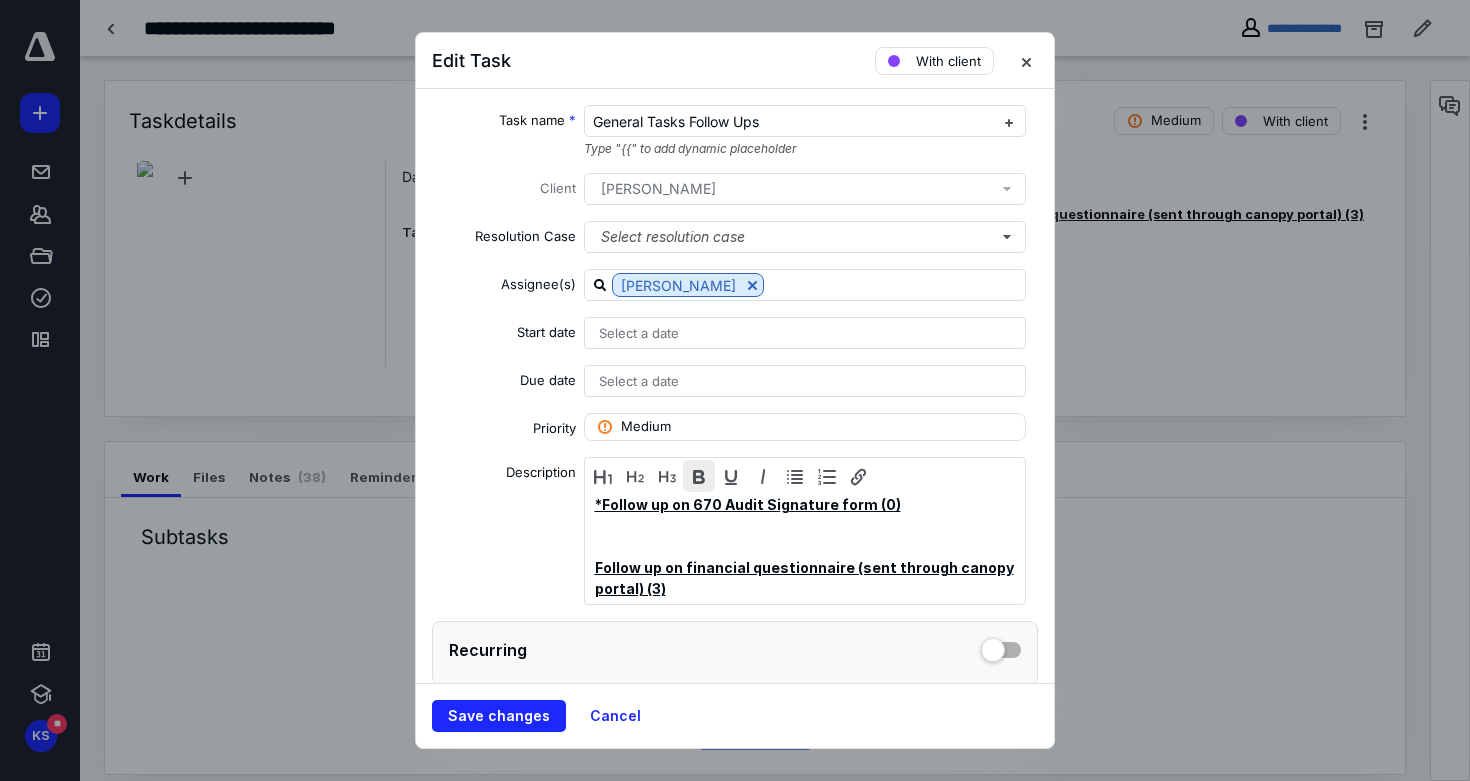 click at bounding box center (699, 476) 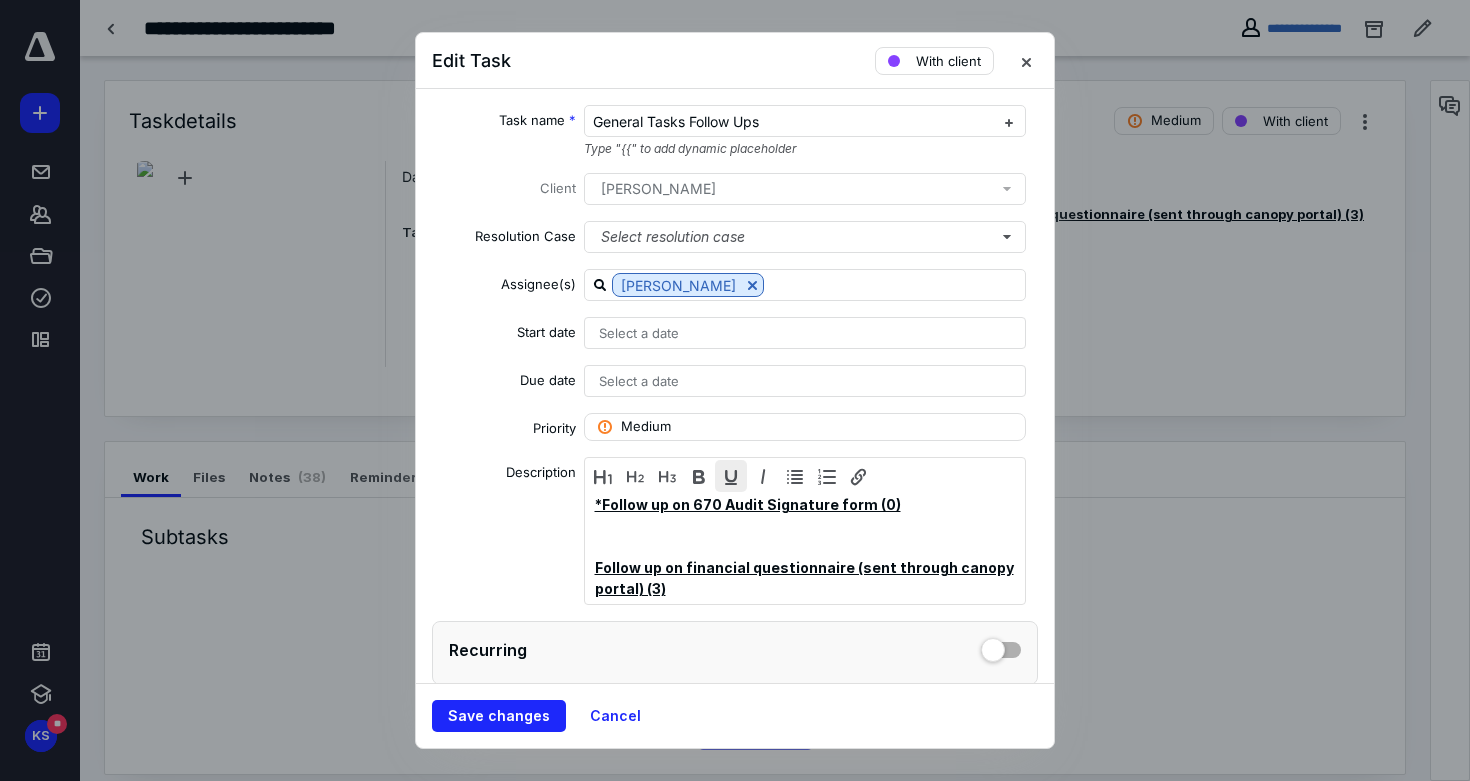click at bounding box center [731, 476] 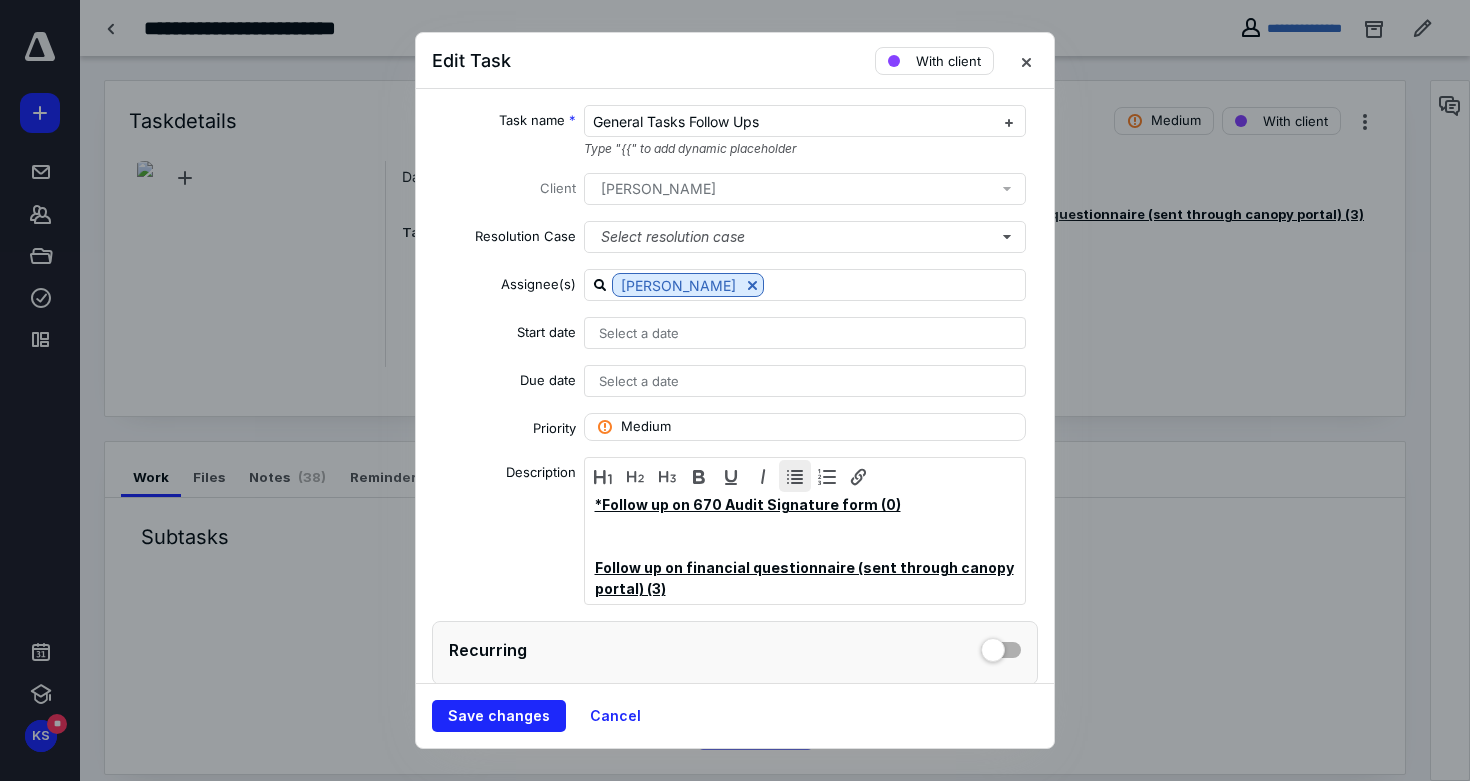 click at bounding box center [795, 476] 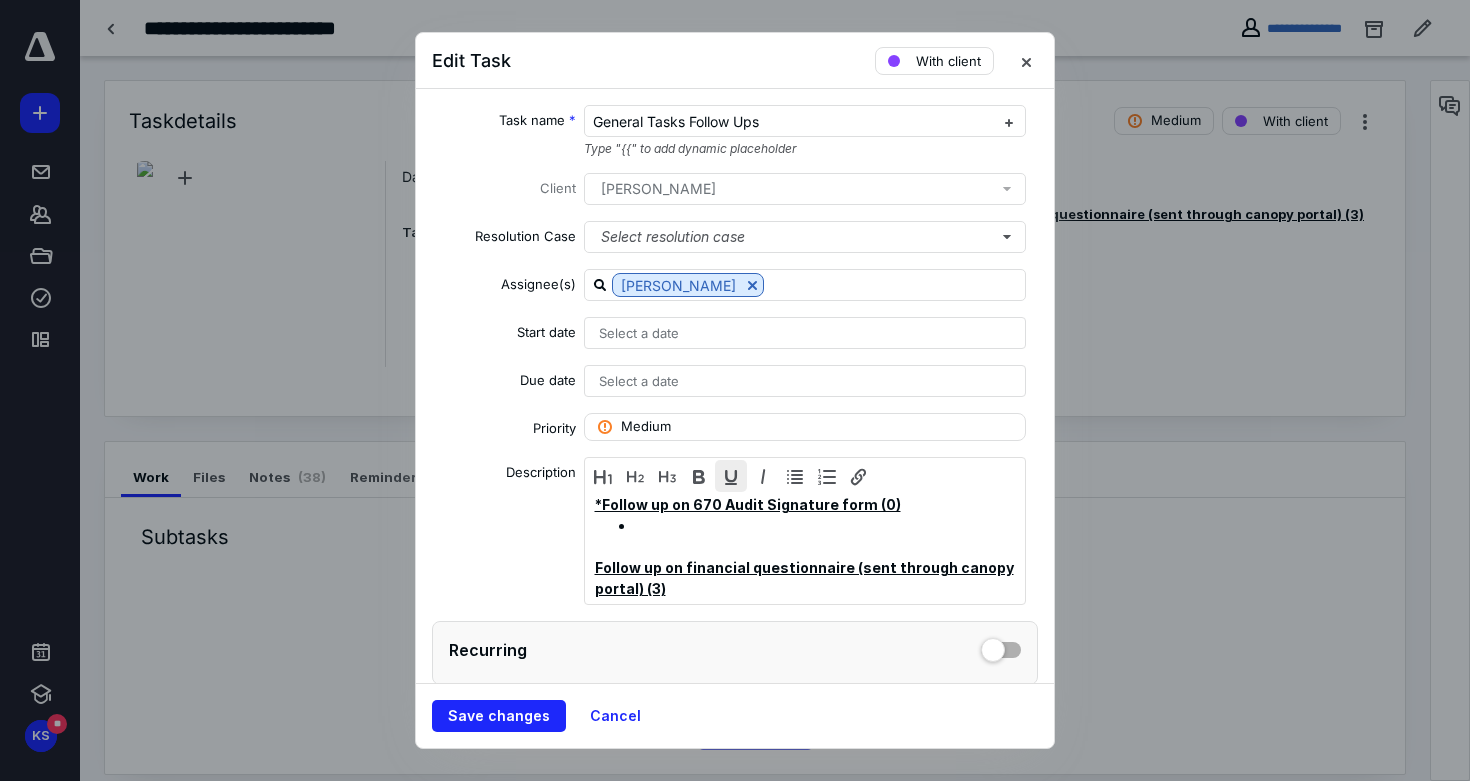 click at bounding box center [731, 476] 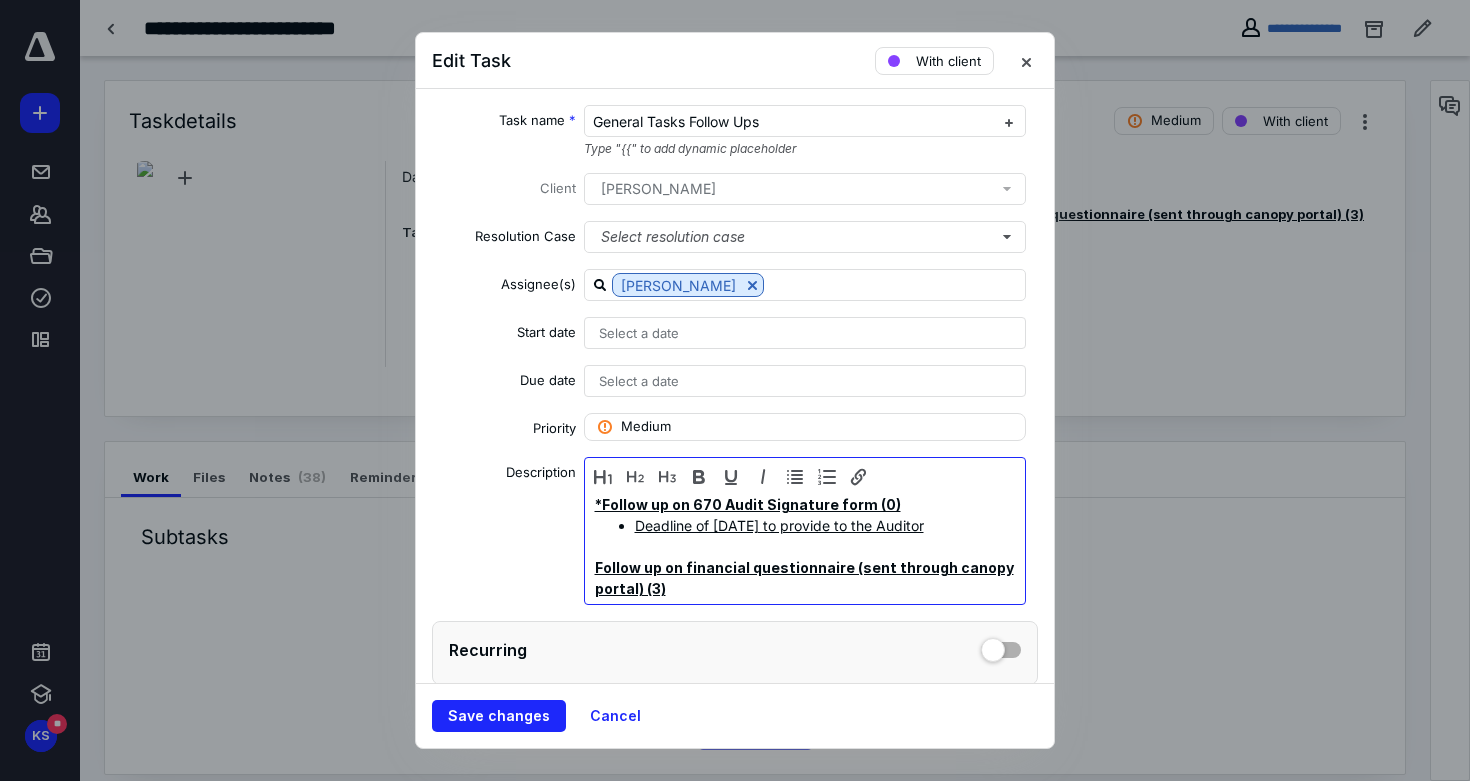 click on "Deadline of July 18th to provide to the Auditor" at bounding box center (779, 525) 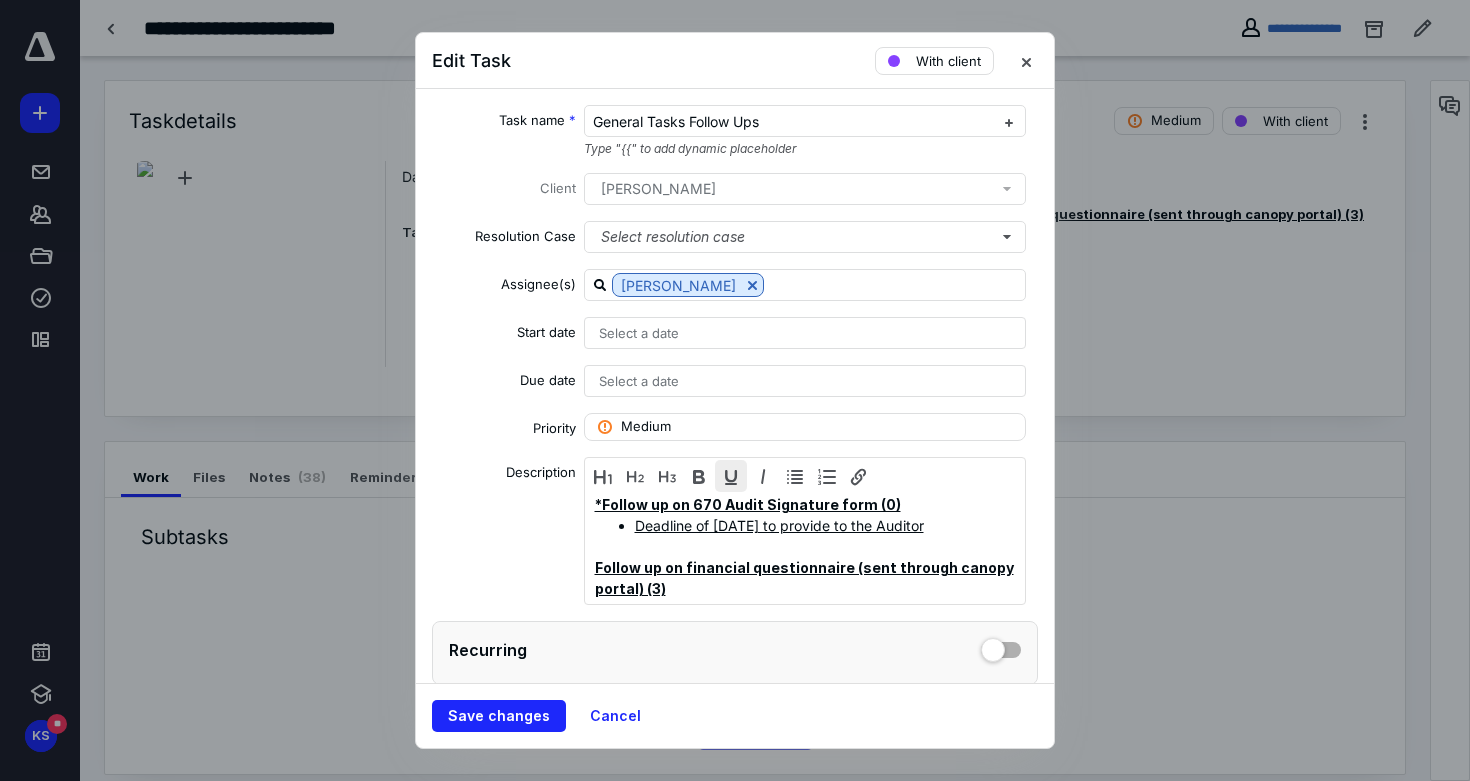 click at bounding box center (731, 476) 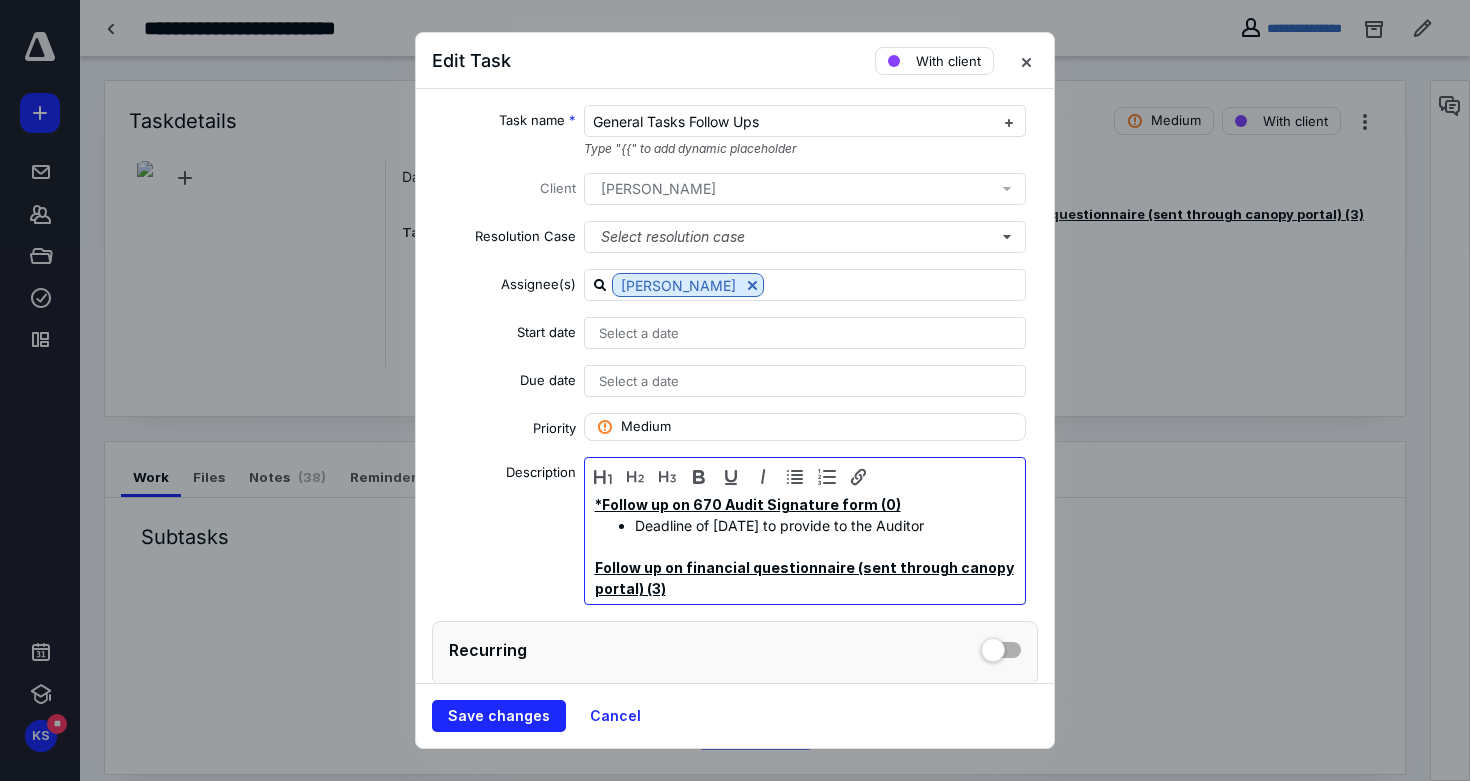 click at bounding box center (805, 546) 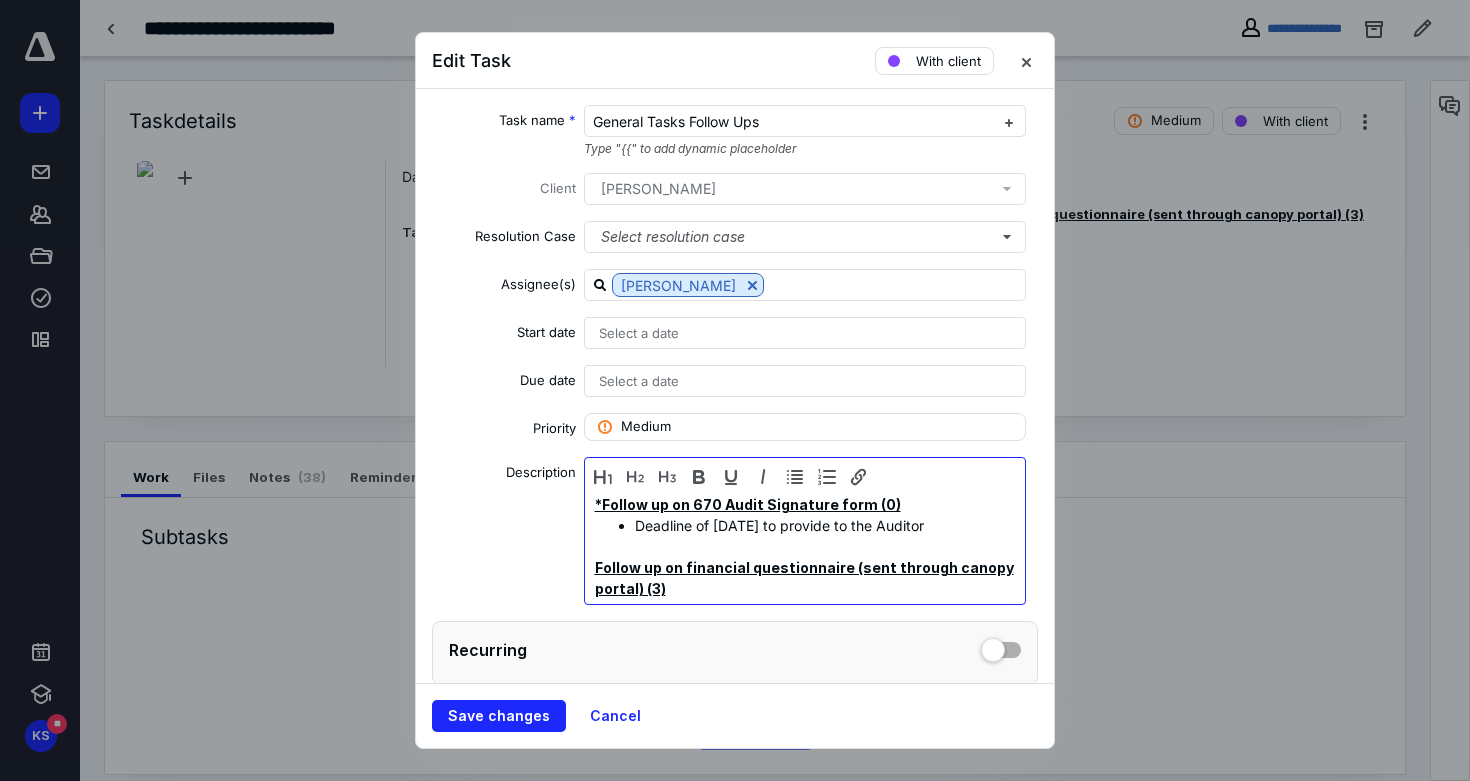drag, startPoint x: 956, startPoint y: 529, endPoint x: 570, endPoint y: 506, distance: 386.68463 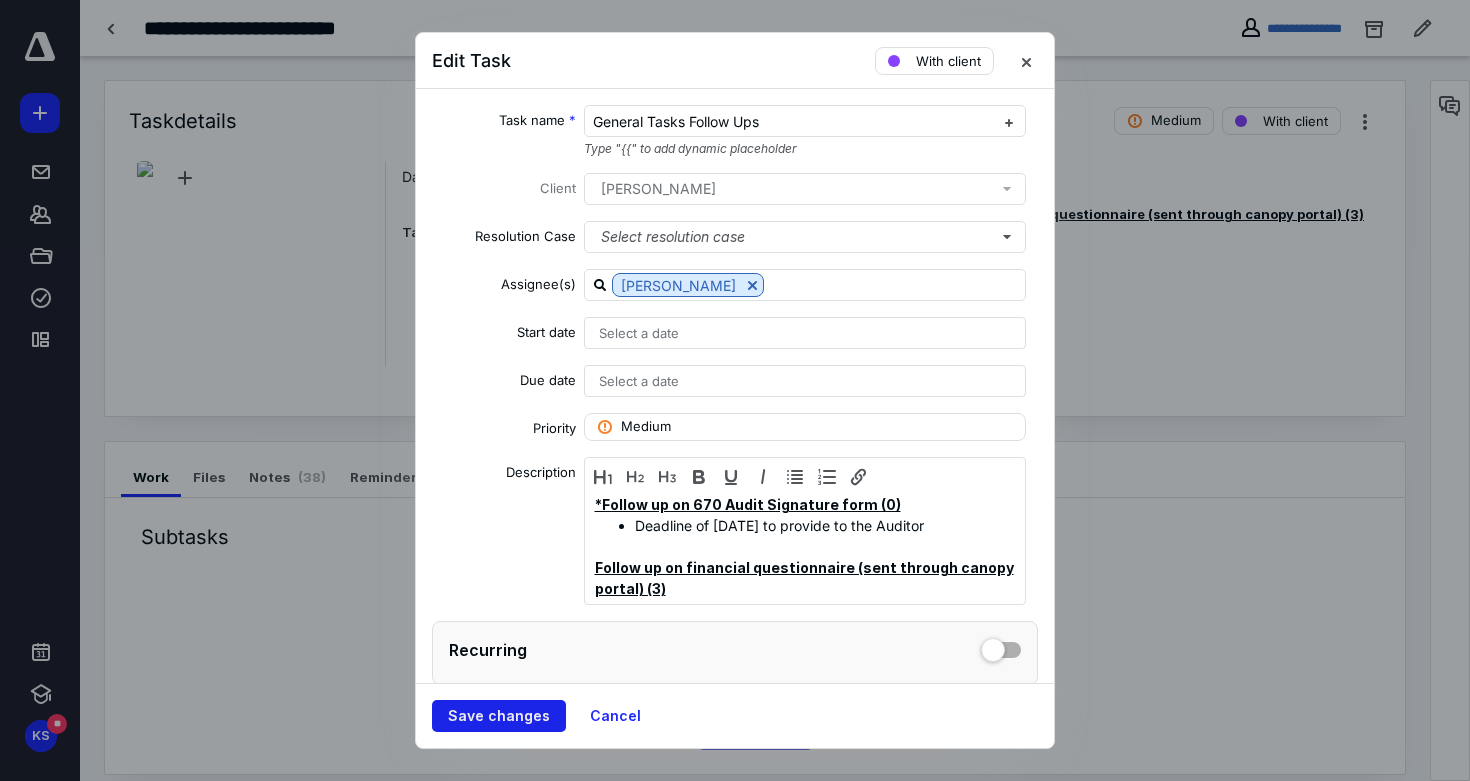 click on "Save changes" at bounding box center [499, 716] 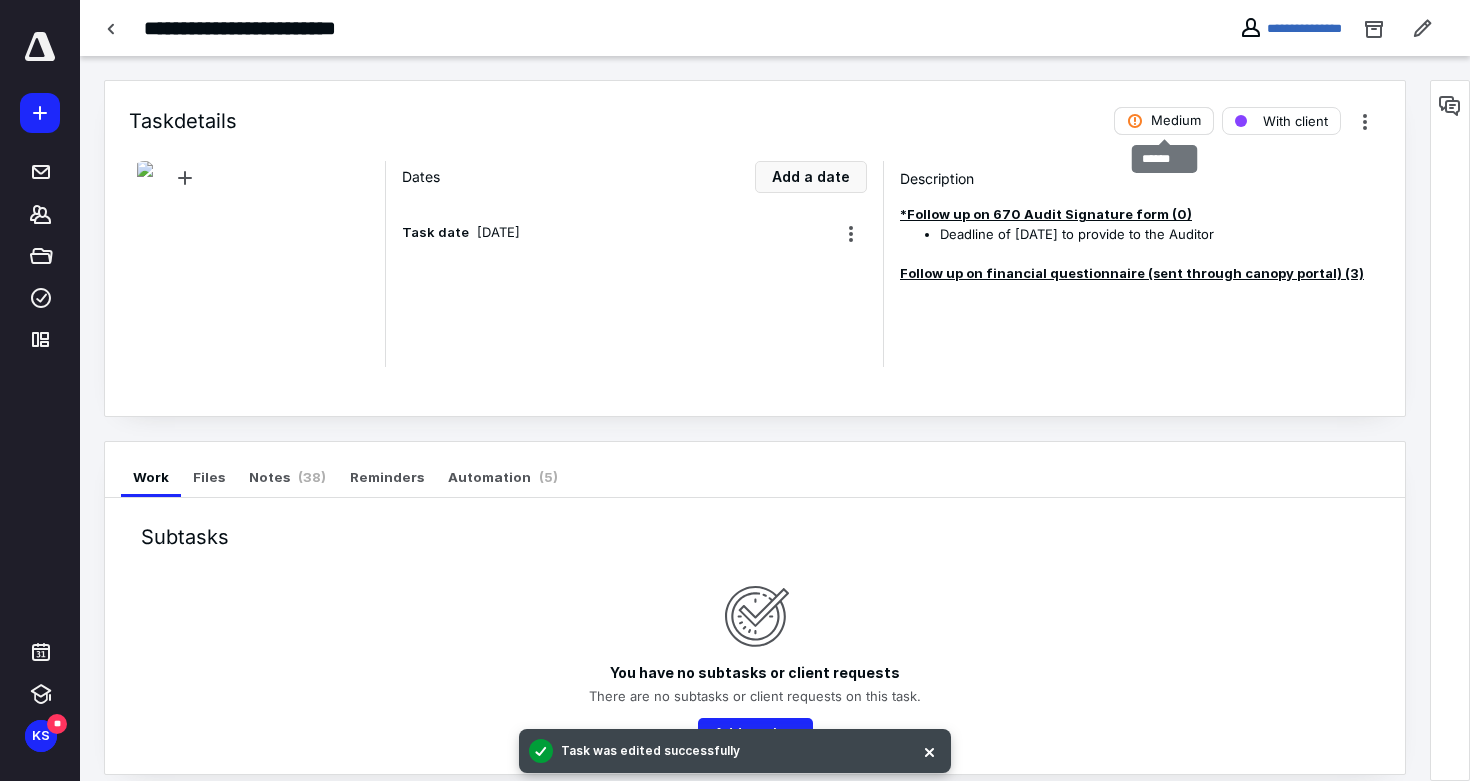 click on "Medium" at bounding box center (1176, 121) 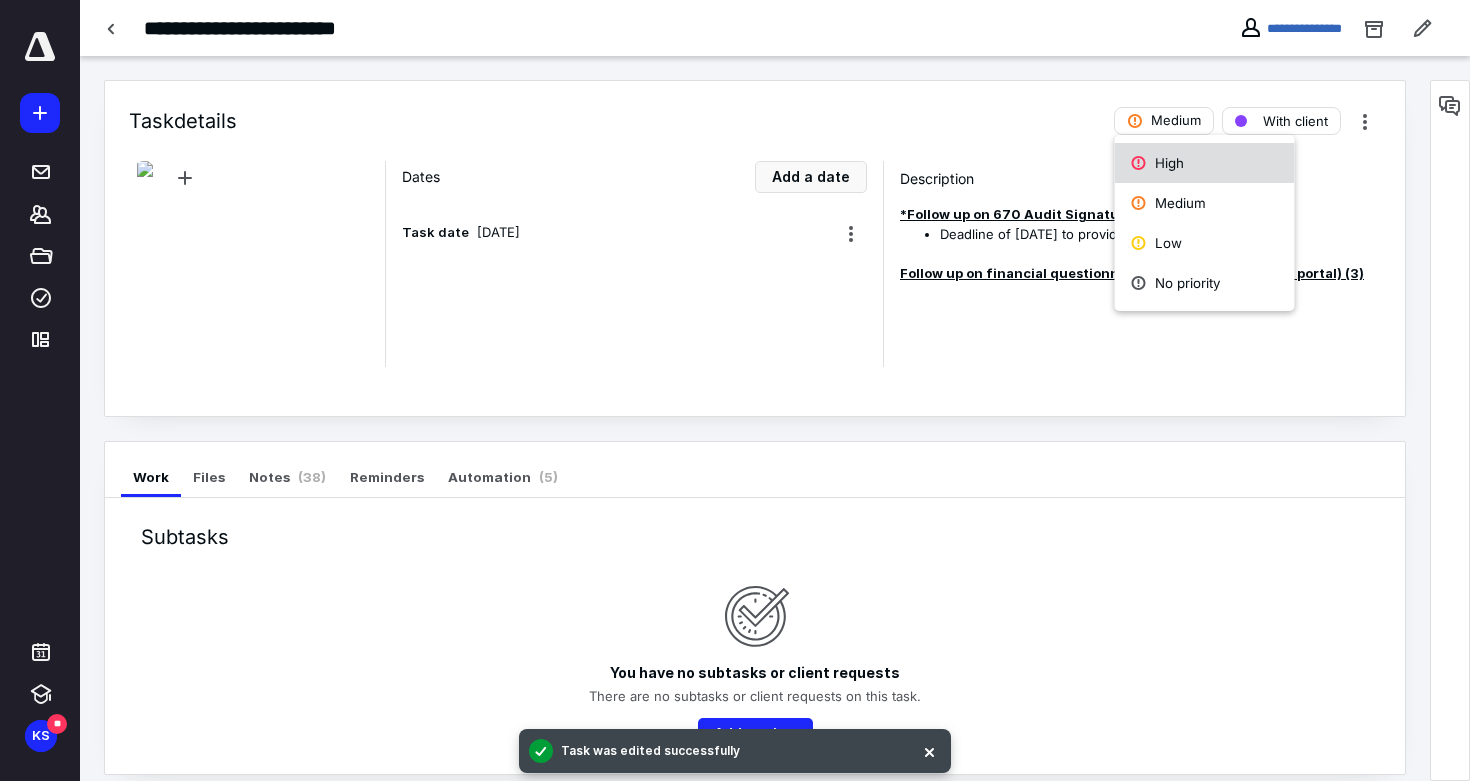 click on "High" at bounding box center [1205, 163] 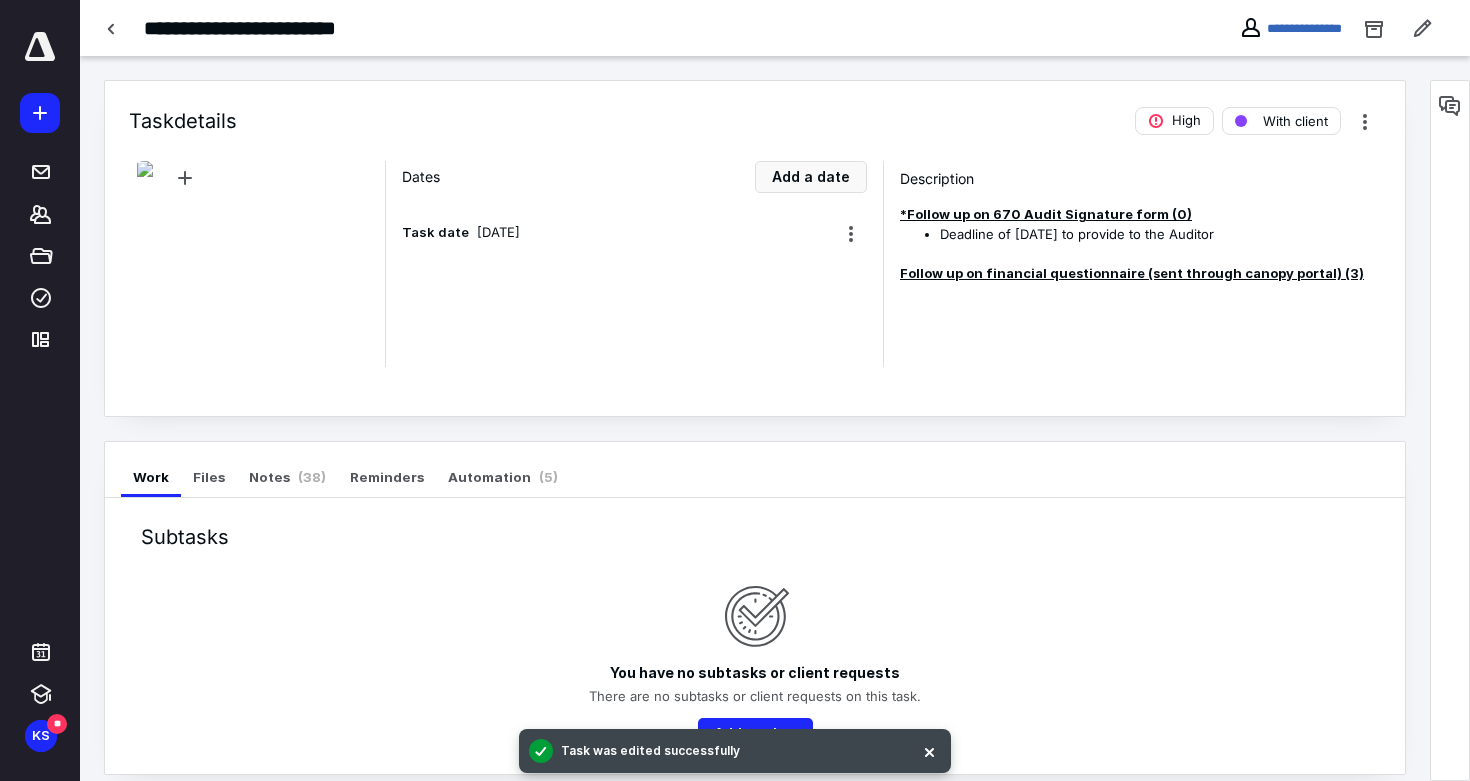 click on "**********" at bounding box center (1290, 28) 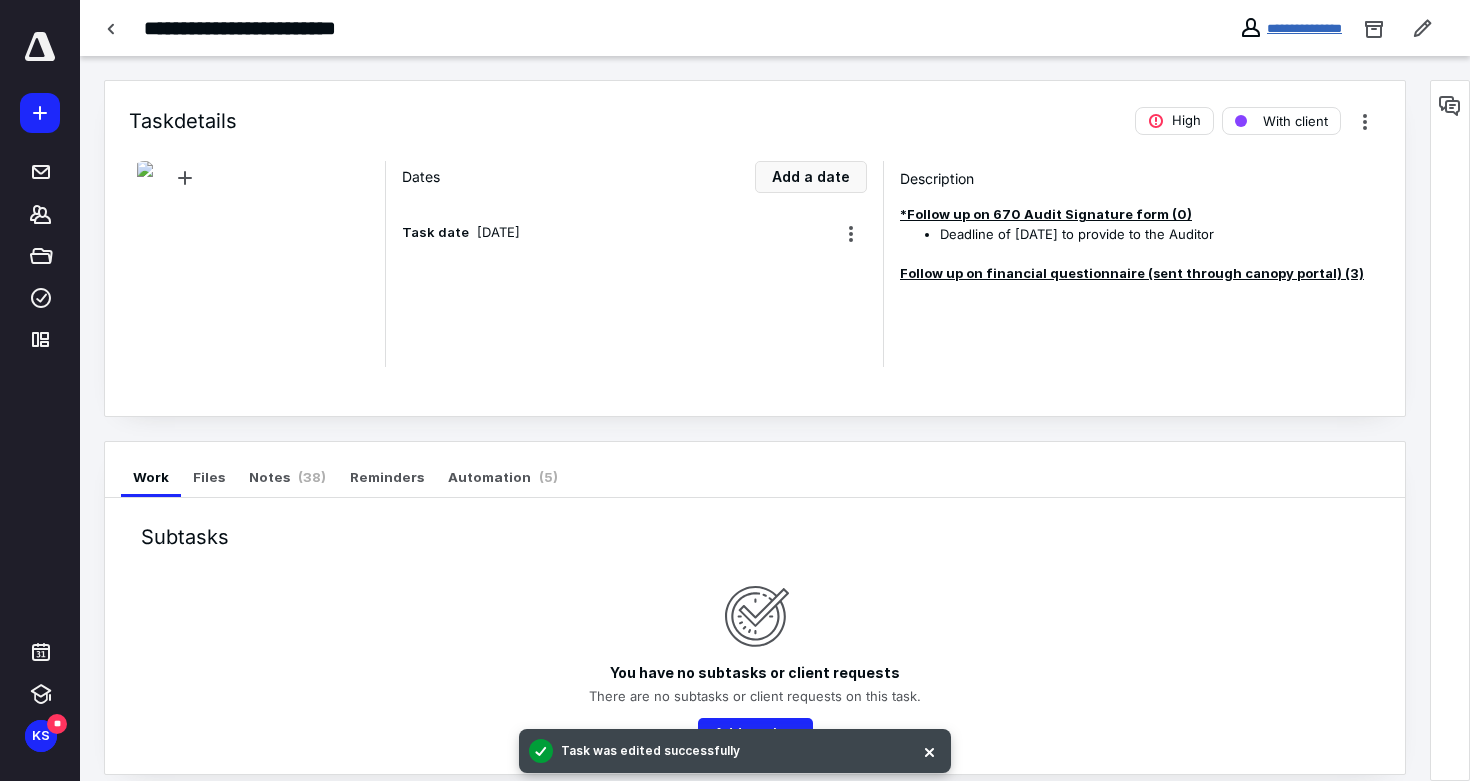 click on "**********" at bounding box center (1304, 28) 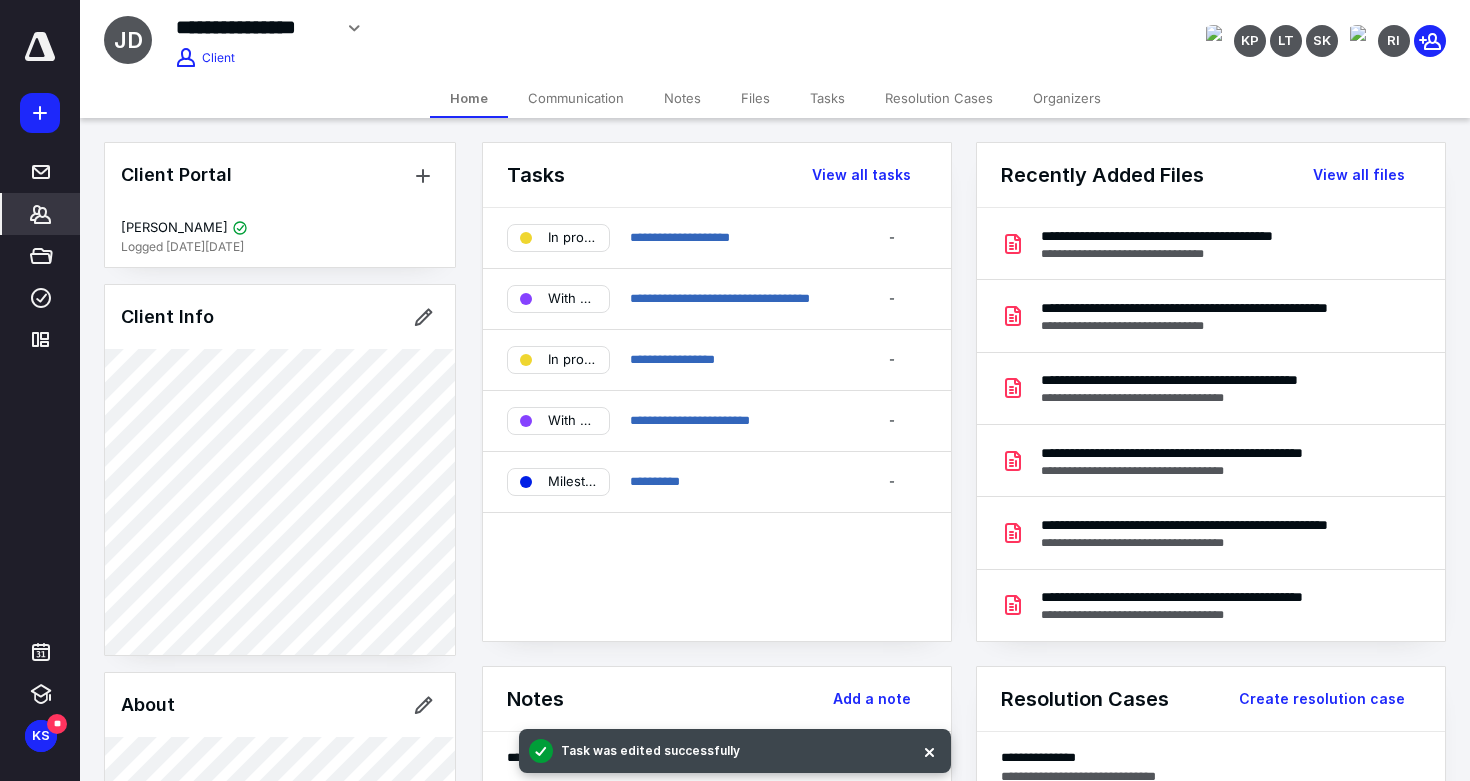 click 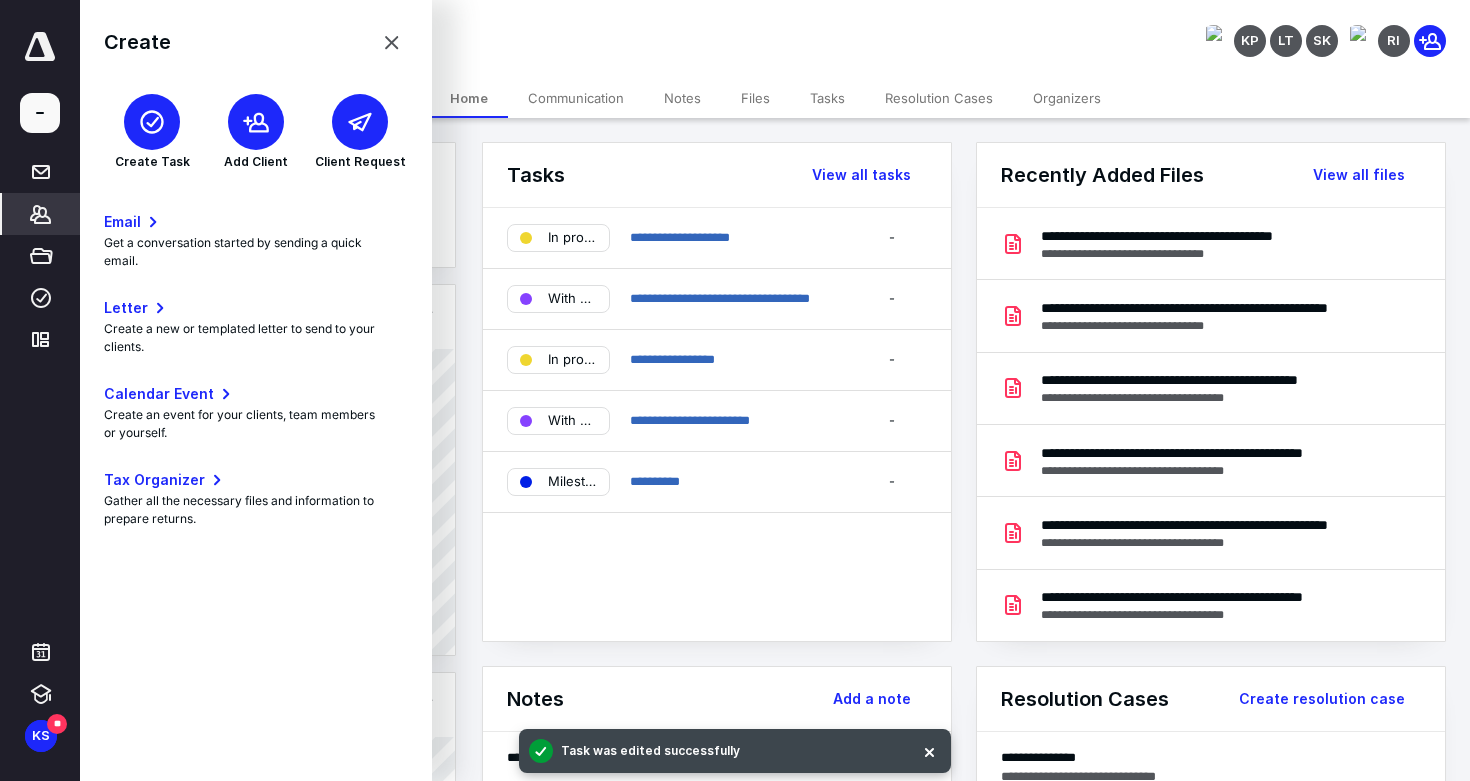 click 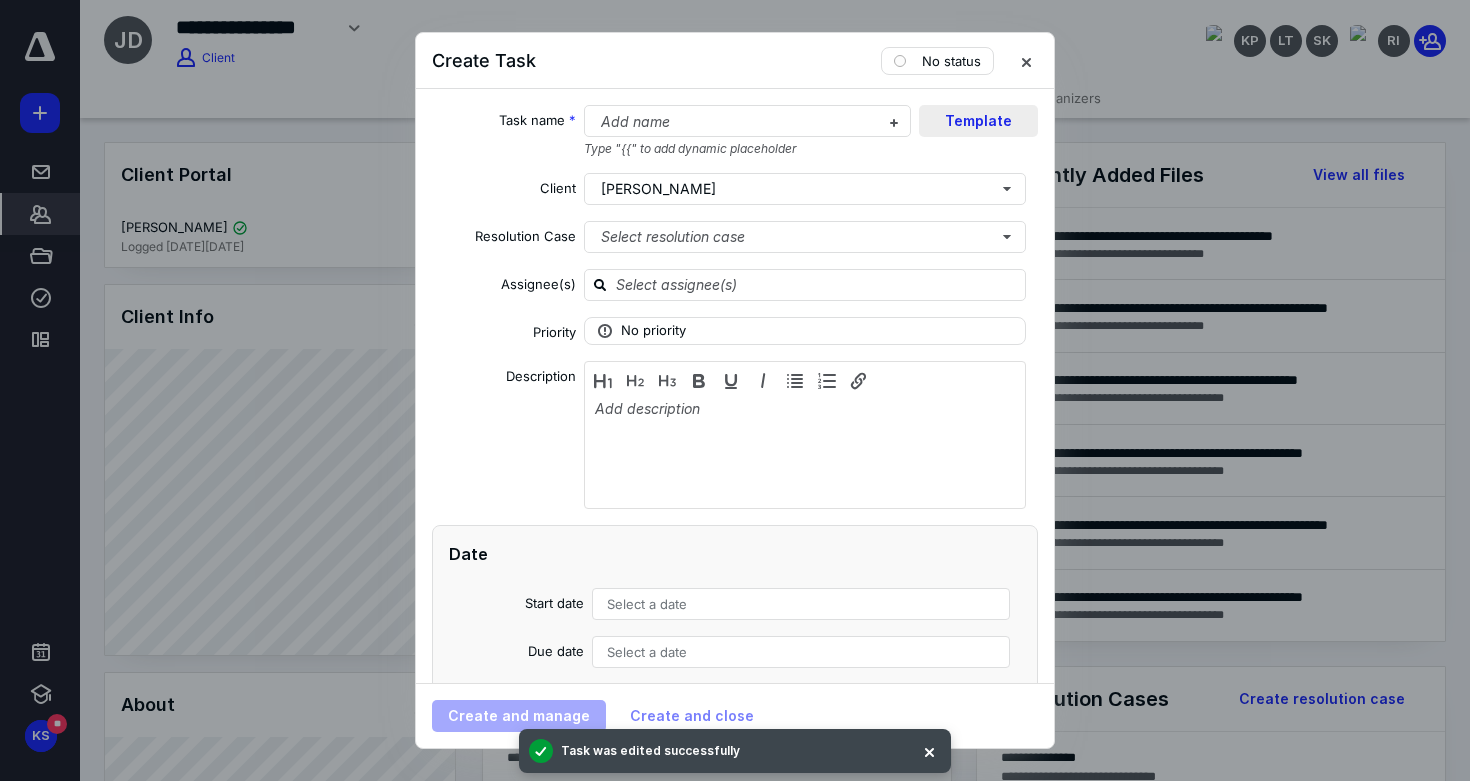 click on "Template" at bounding box center (978, 121) 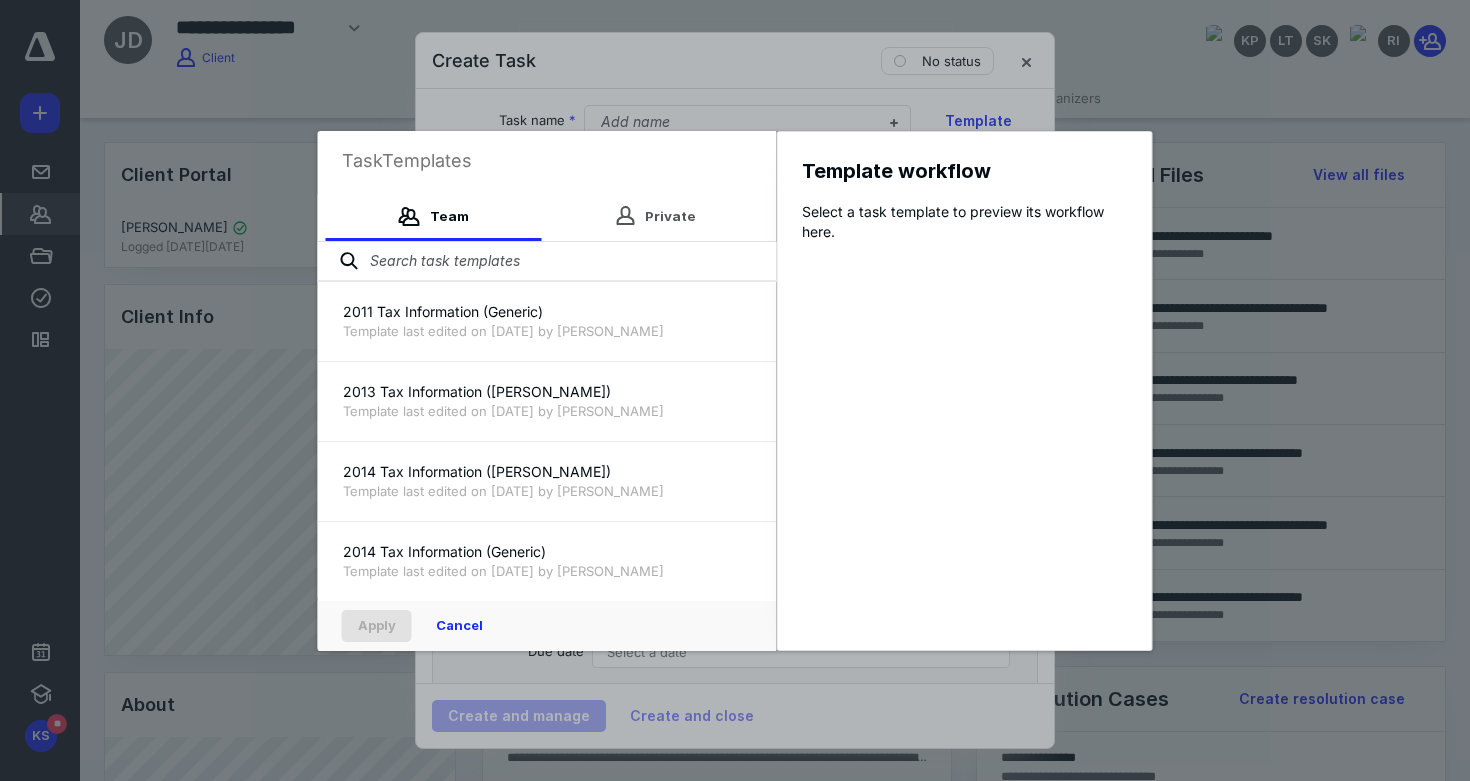 click at bounding box center (547, 262) 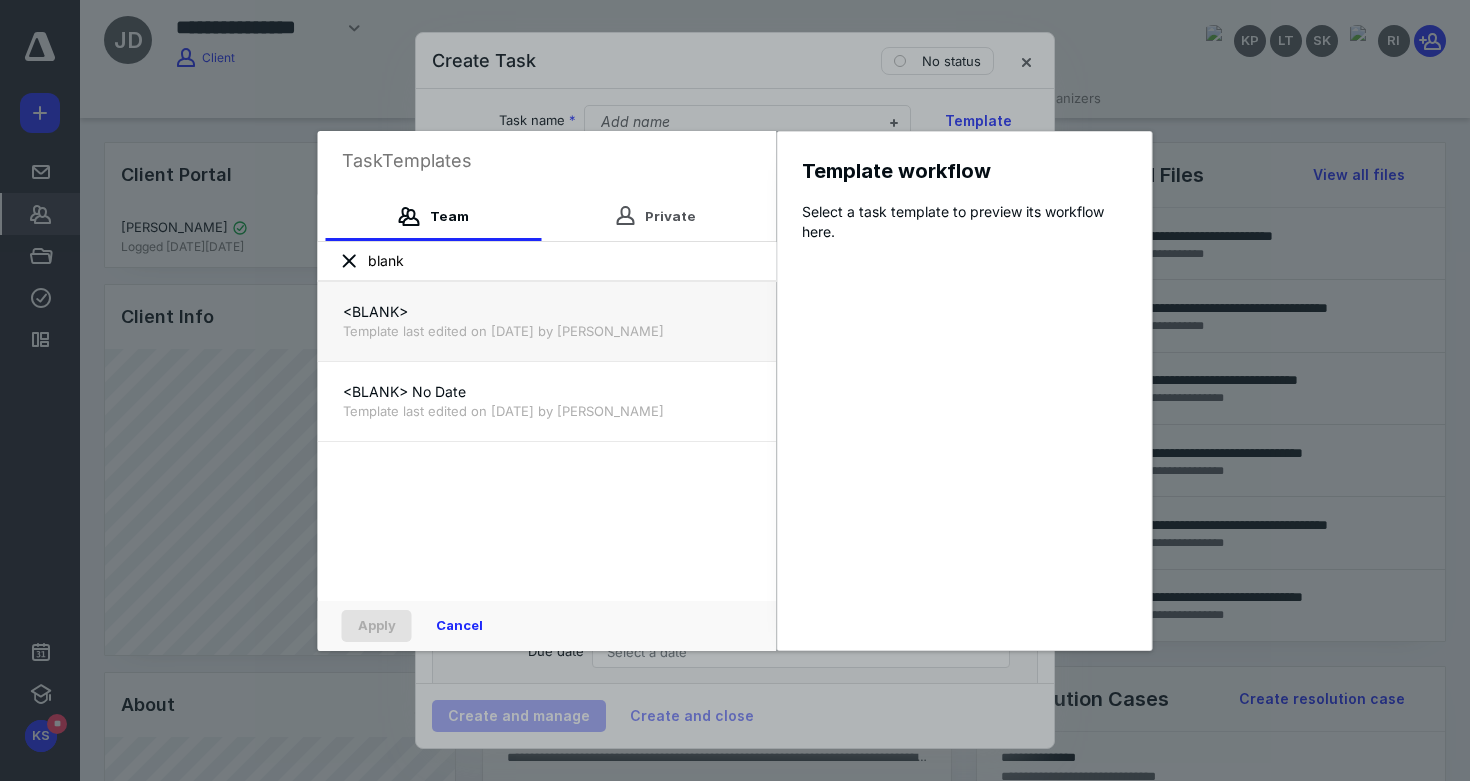 type on "blank" 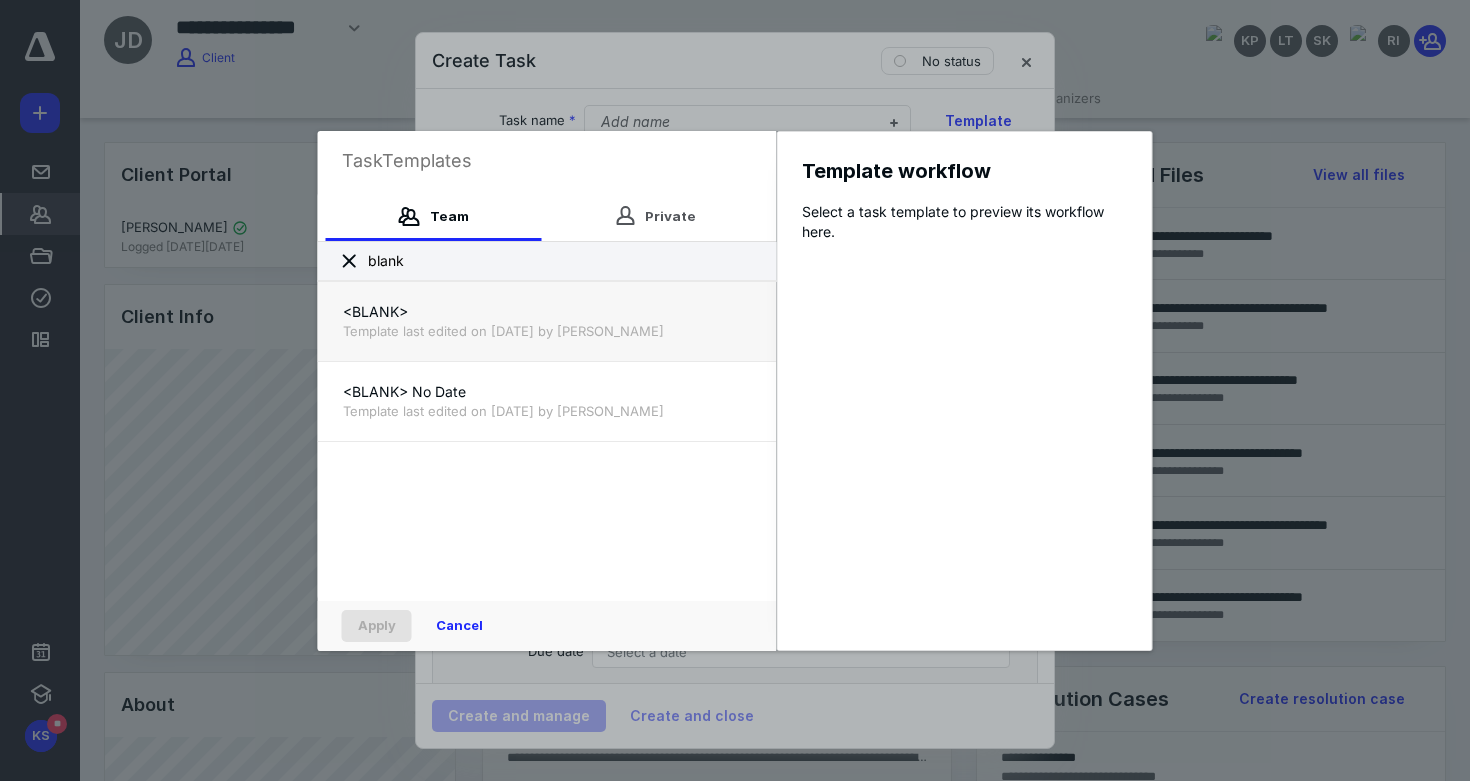click on "Template last edited on 9/13/2023 by Todd Miramon" at bounding box center [547, 331] 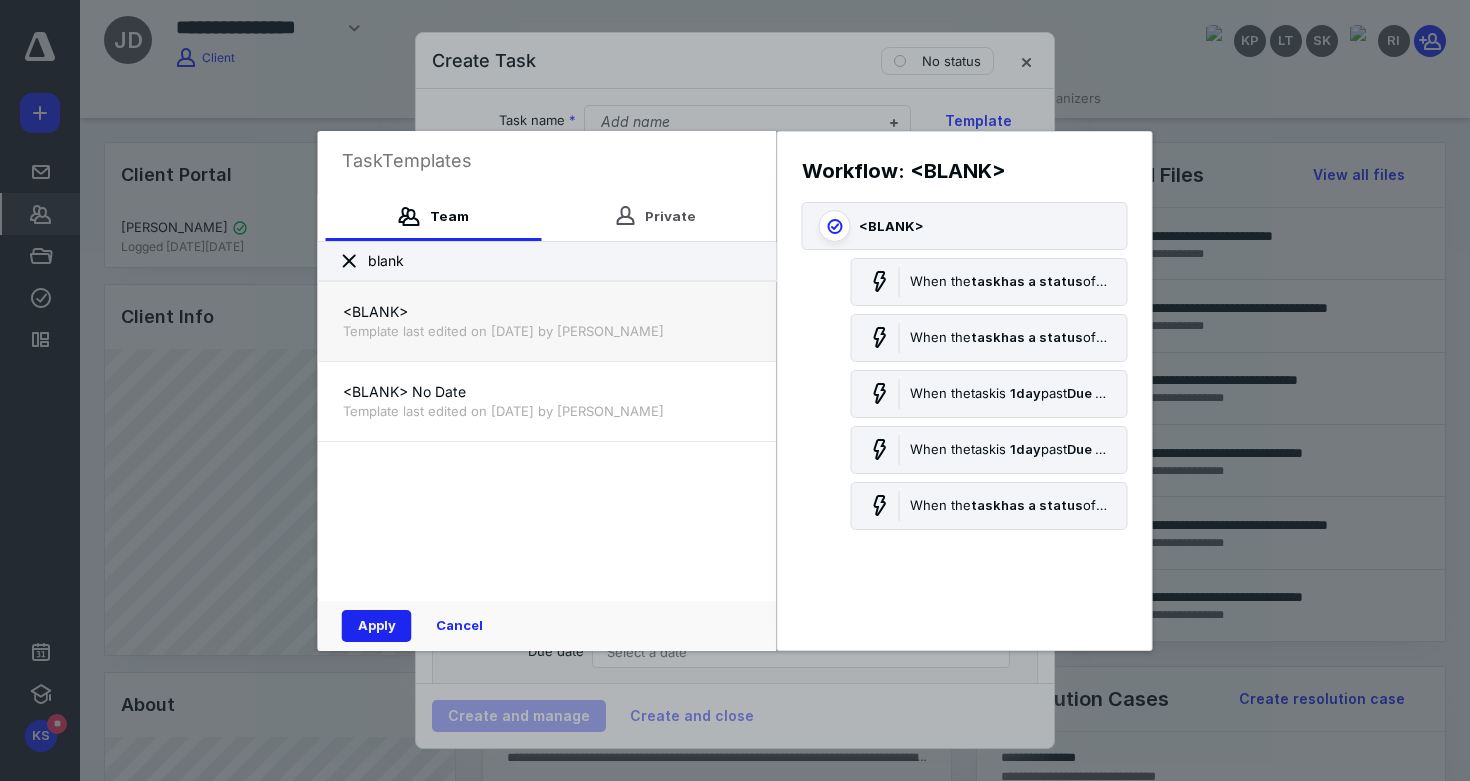 click on "Apply" at bounding box center (377, 626) 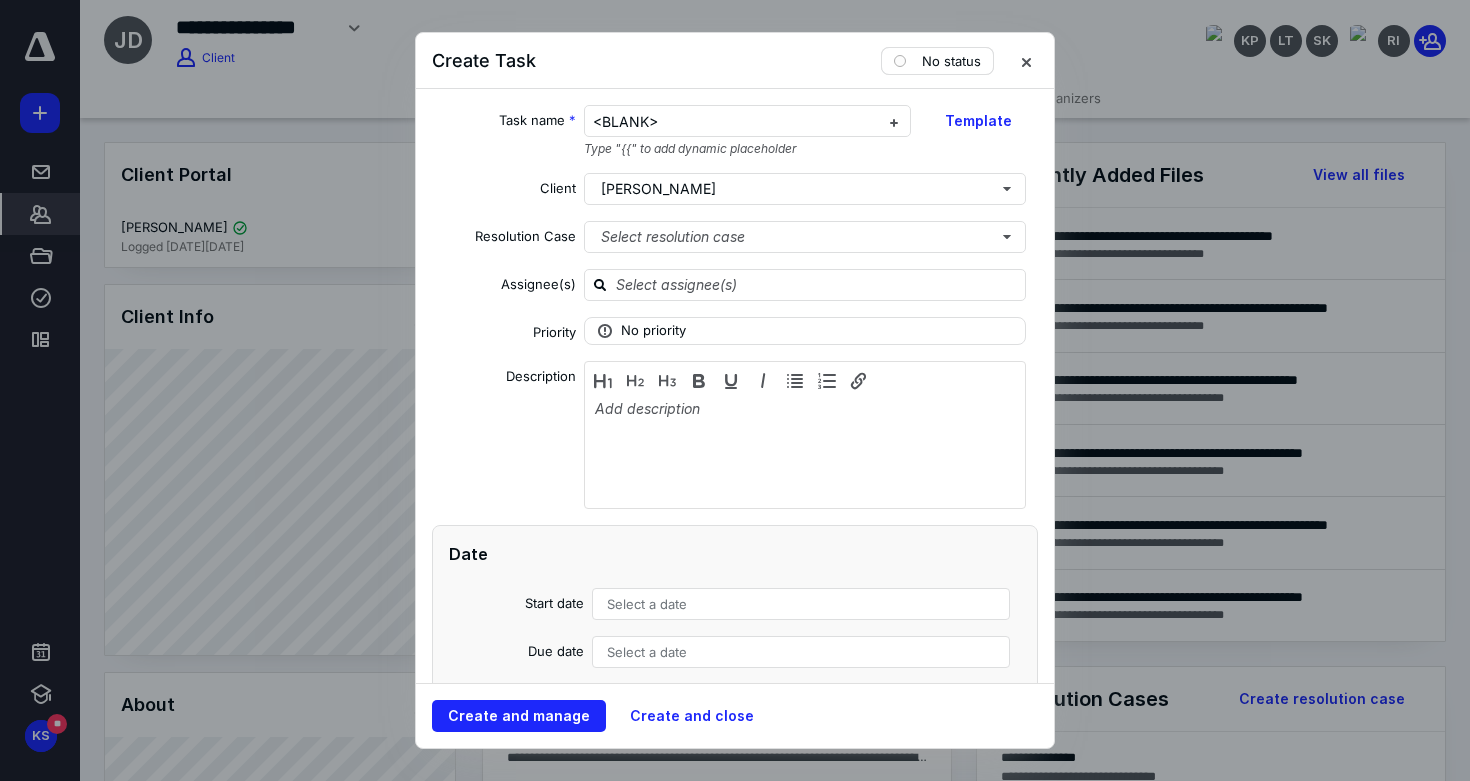click on "No status" at bounding box center (937, 61) 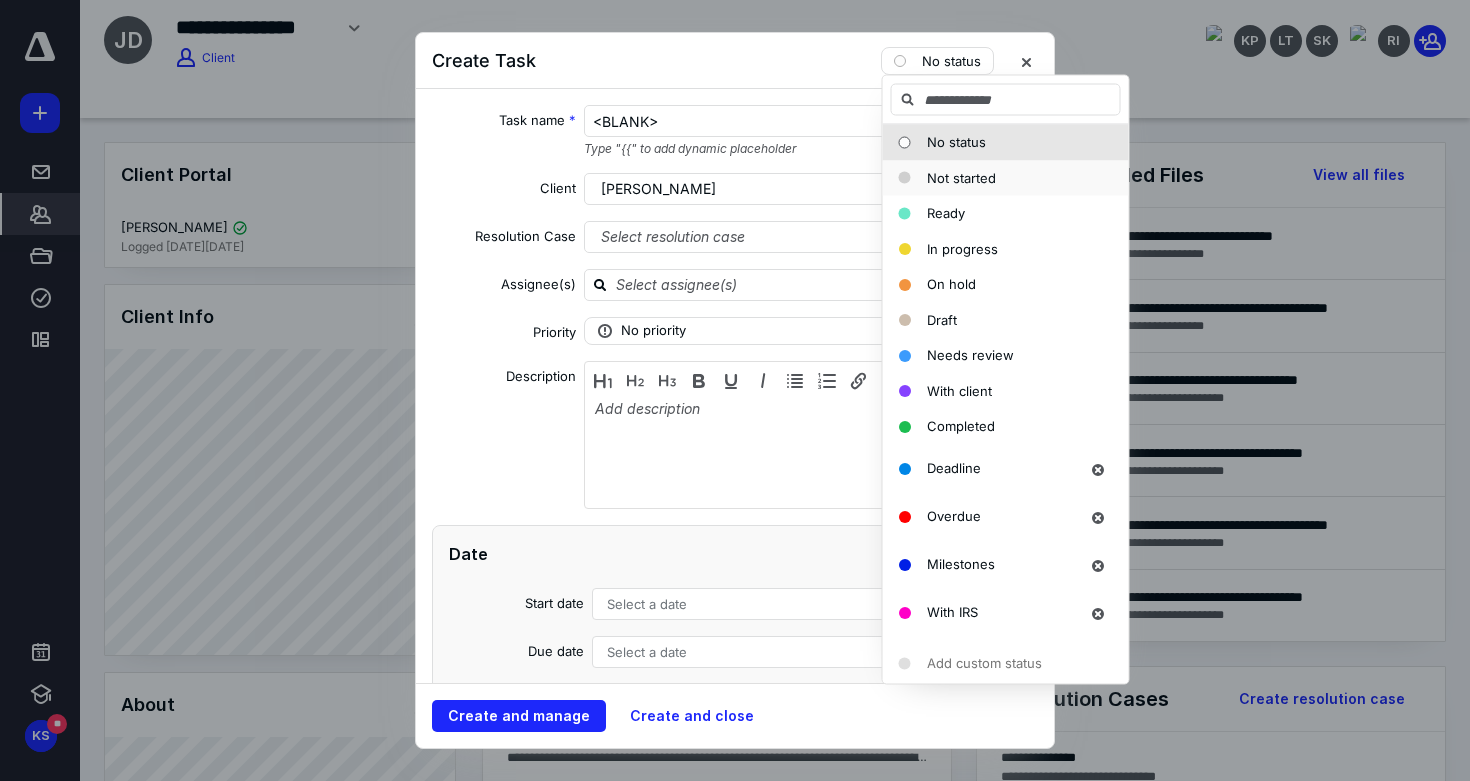 click on "Not started" at bounding box center [1006, 178] 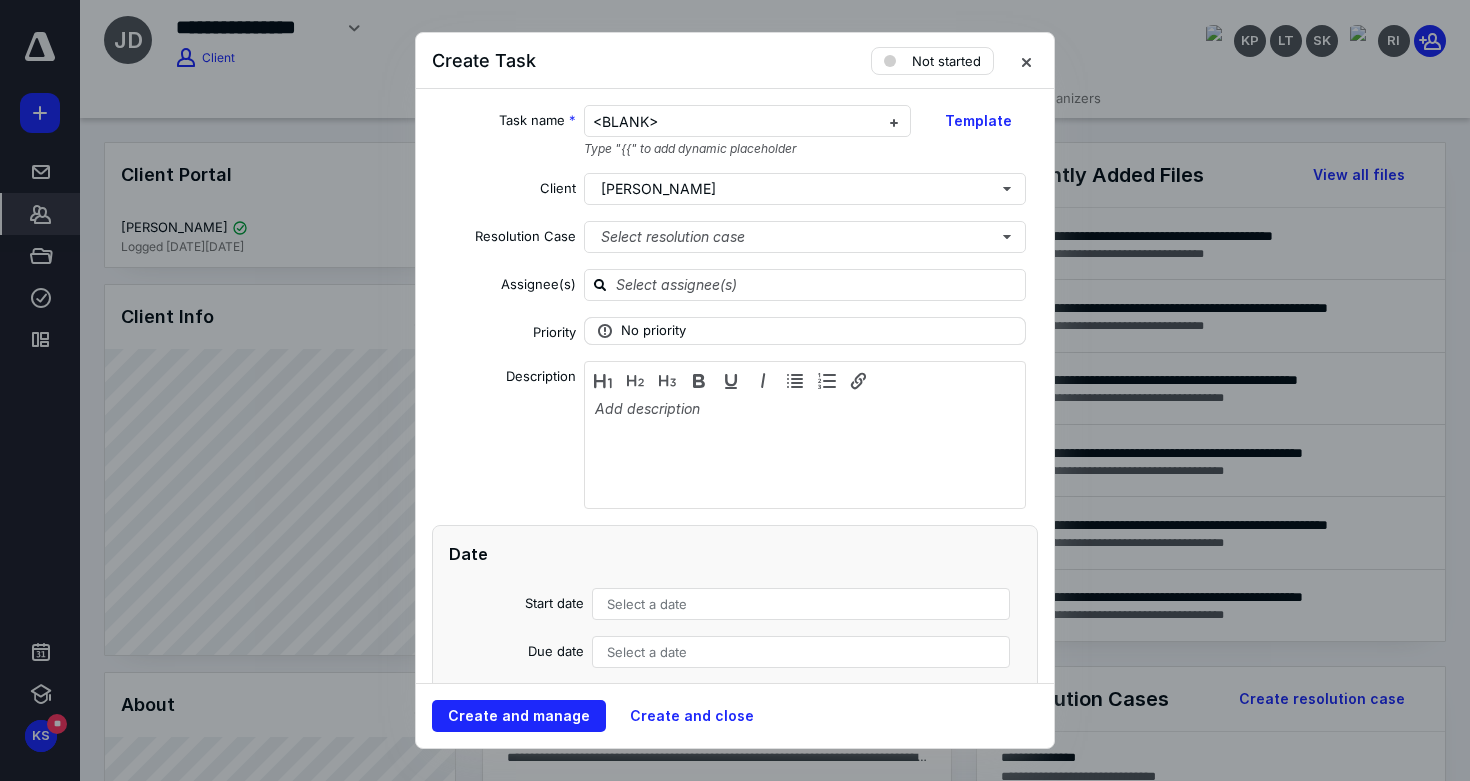 click on "No priority" at bounding box center (653, 331) 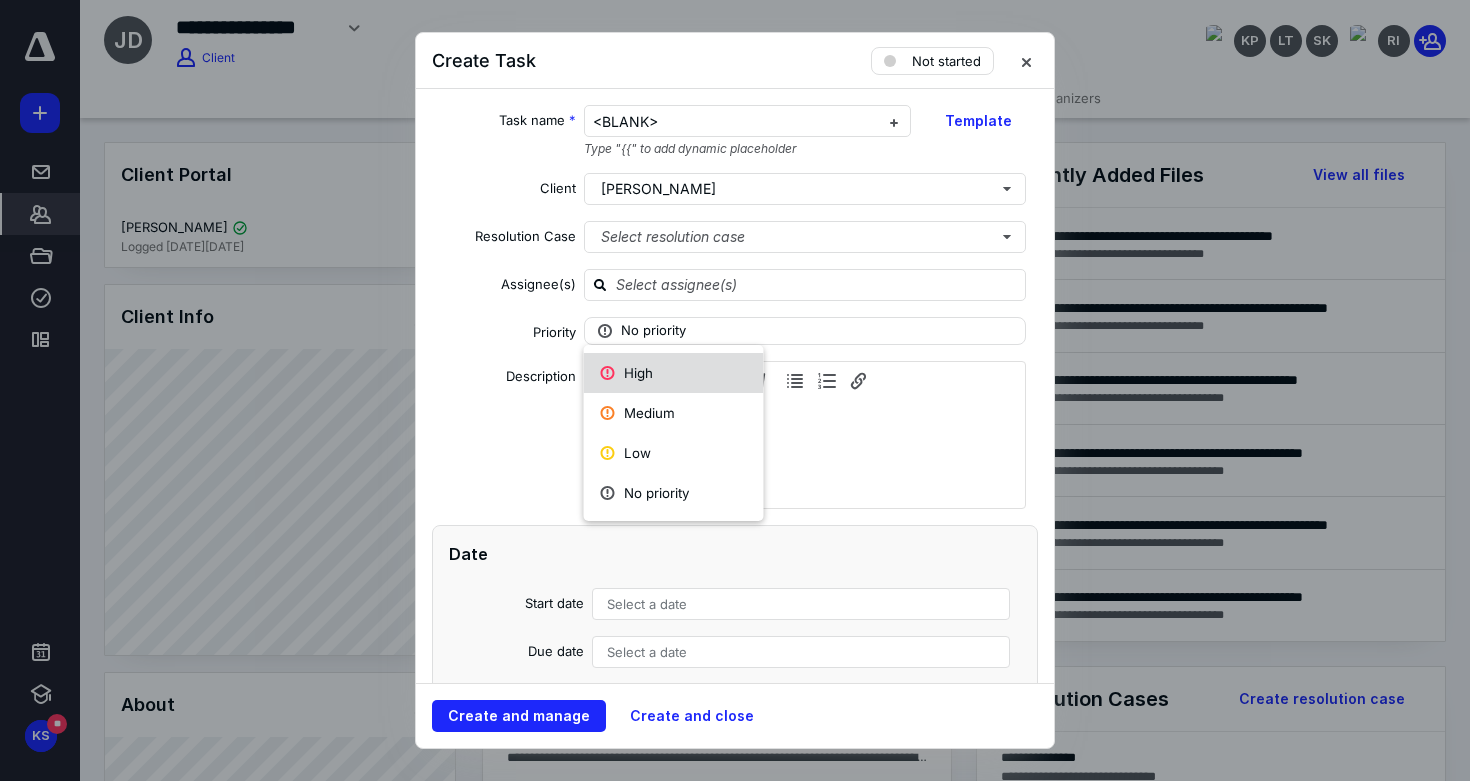 click on "High" at bounding box center [674, 373] 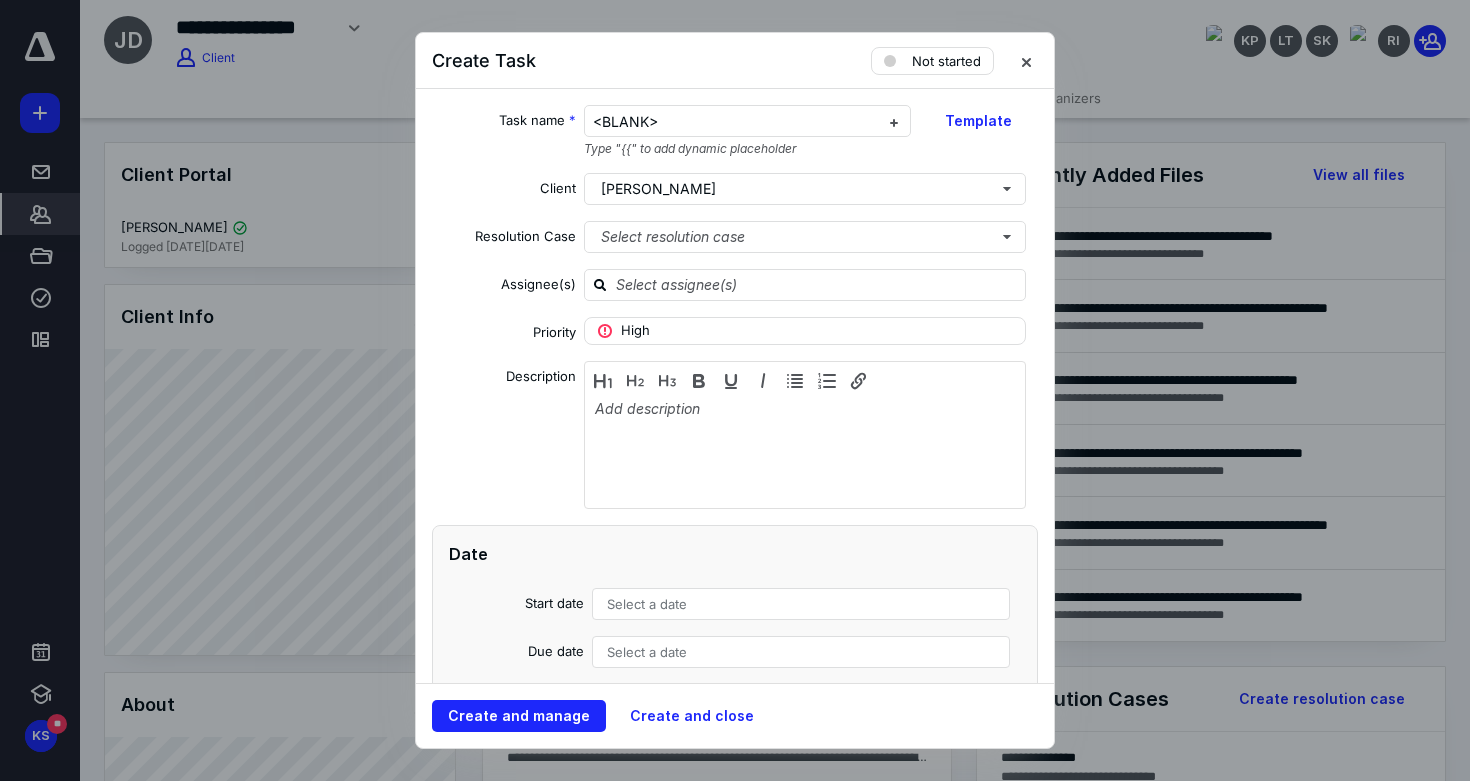 click on "Task name   * <BLANK> Type "{{" to add dynamic placeholder Template Client Justin Davidson Resolution Case Select resolution case Assignee(s) Priority High Description Date Start date Select a date Due date Select a date Add a date Recurring Tax preparation fields Reminder Add reminder File Add file Automation When the  task  has a status  of   Not started   then  record  Task date  as the date it was triggered. When the  task  has a status  of   Completed   then  send notification   to all team members assigned to the client . When the  task  is   1  day  past  Due date   then  set status  to  Overdue . When the  task  is   1  day  past  Due date   then  send notification   to all team members assigned to the client . When the  task  has a status  of   In progress   then  record  Task date  as the date it was triggered. Add automation Add a client request Add a subtask" at bounding box center (735, 386) 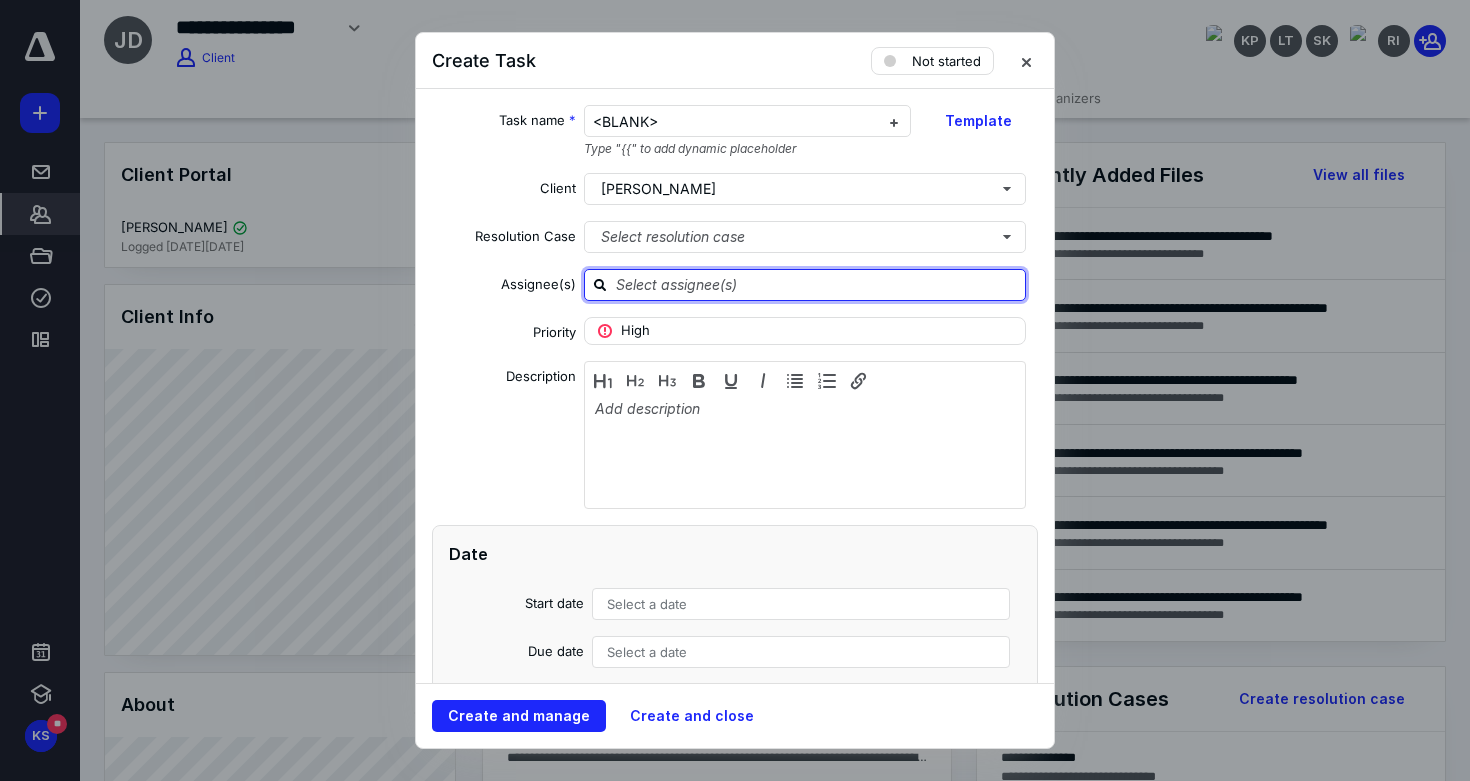 click at bounding box center (817, 284) 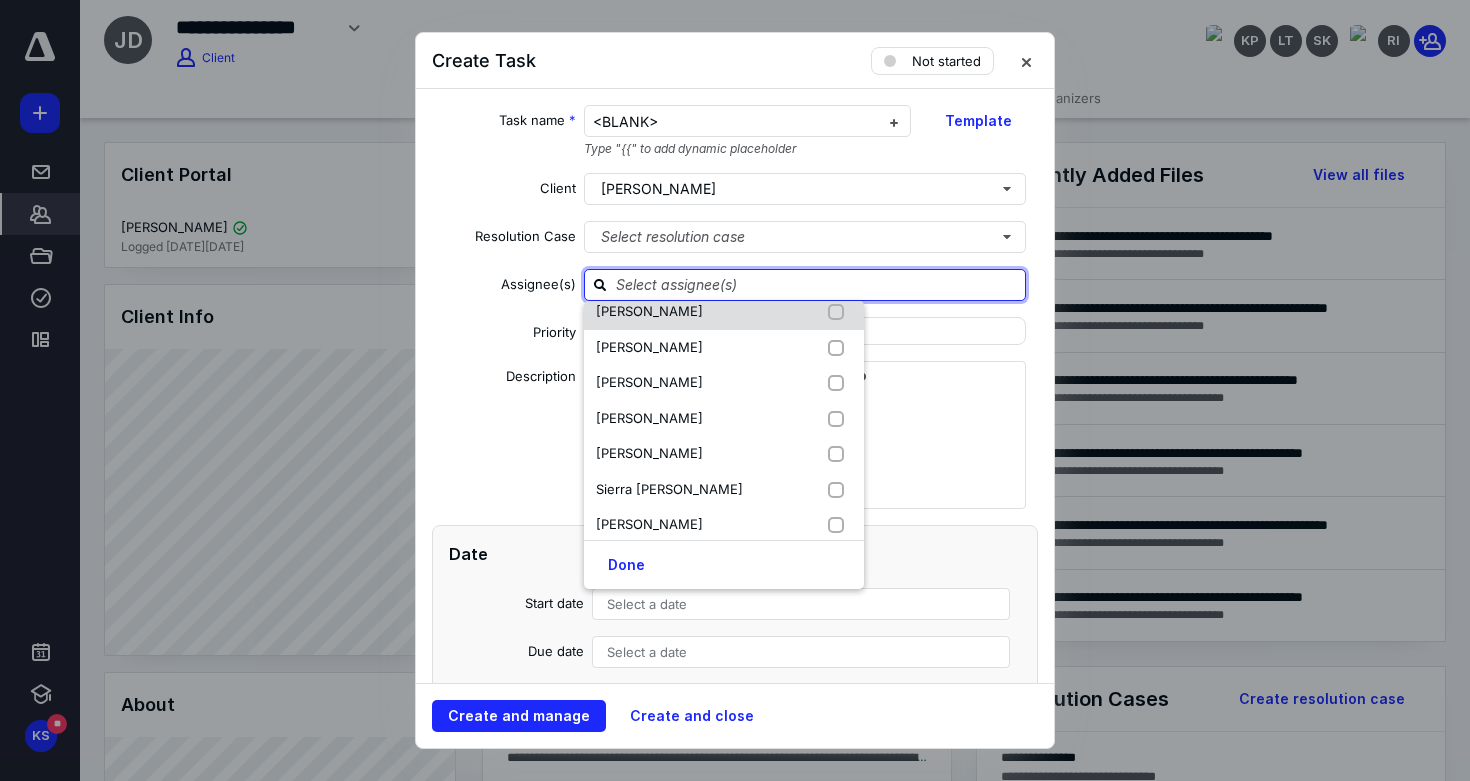 scroll, scrollTop: 146, scrollLeft: 0, axis: vertical 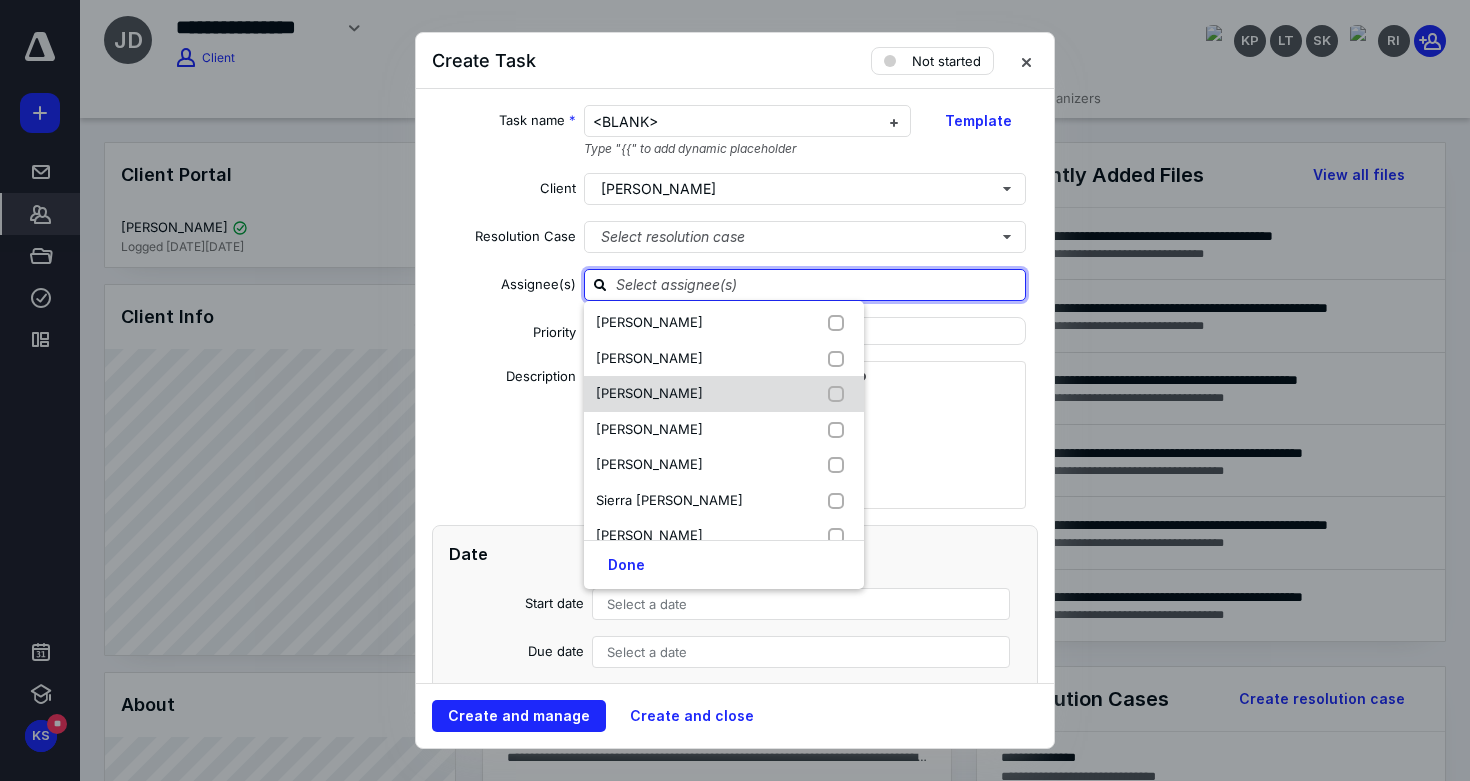 click on "Roni Patton" at bounding box center (649, 394) 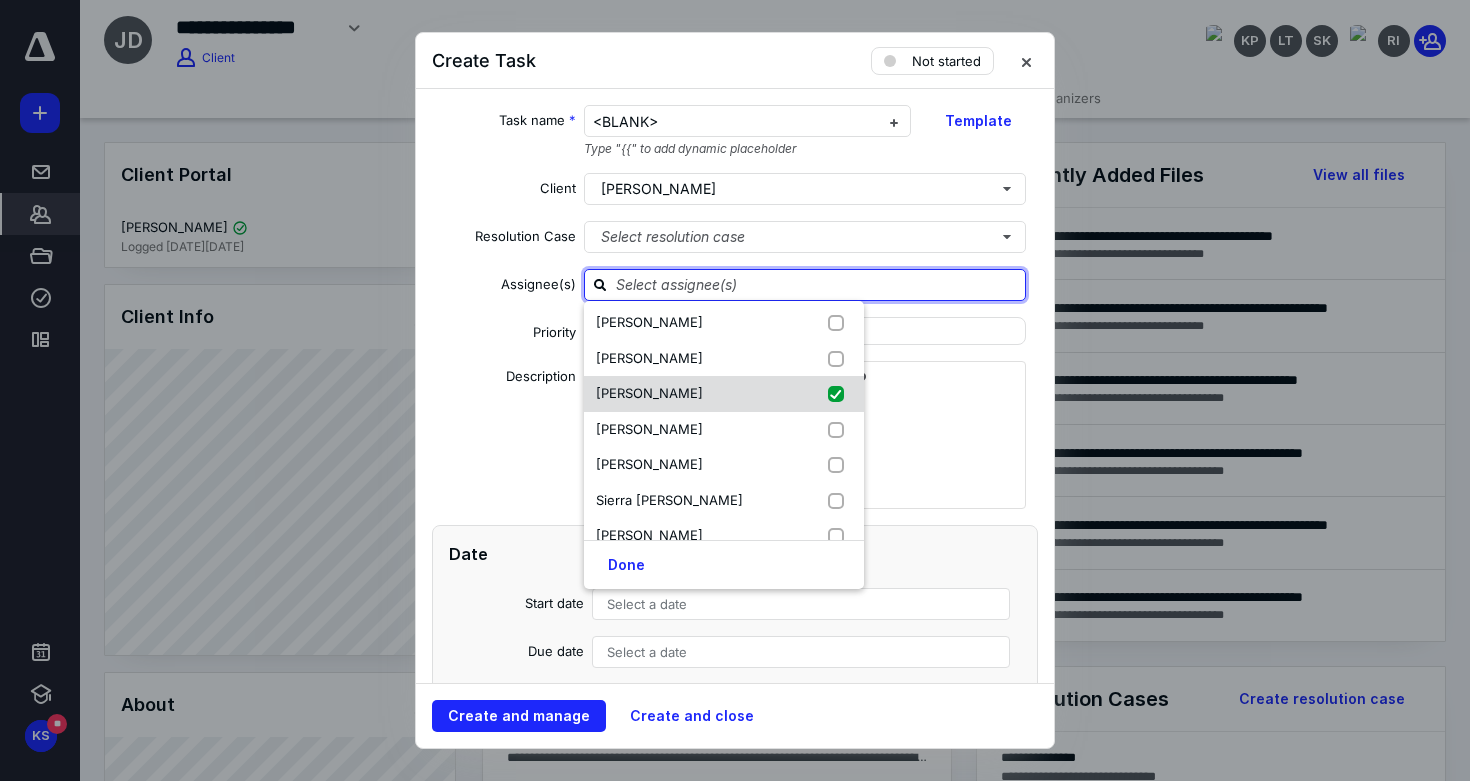 checkbox on "true" 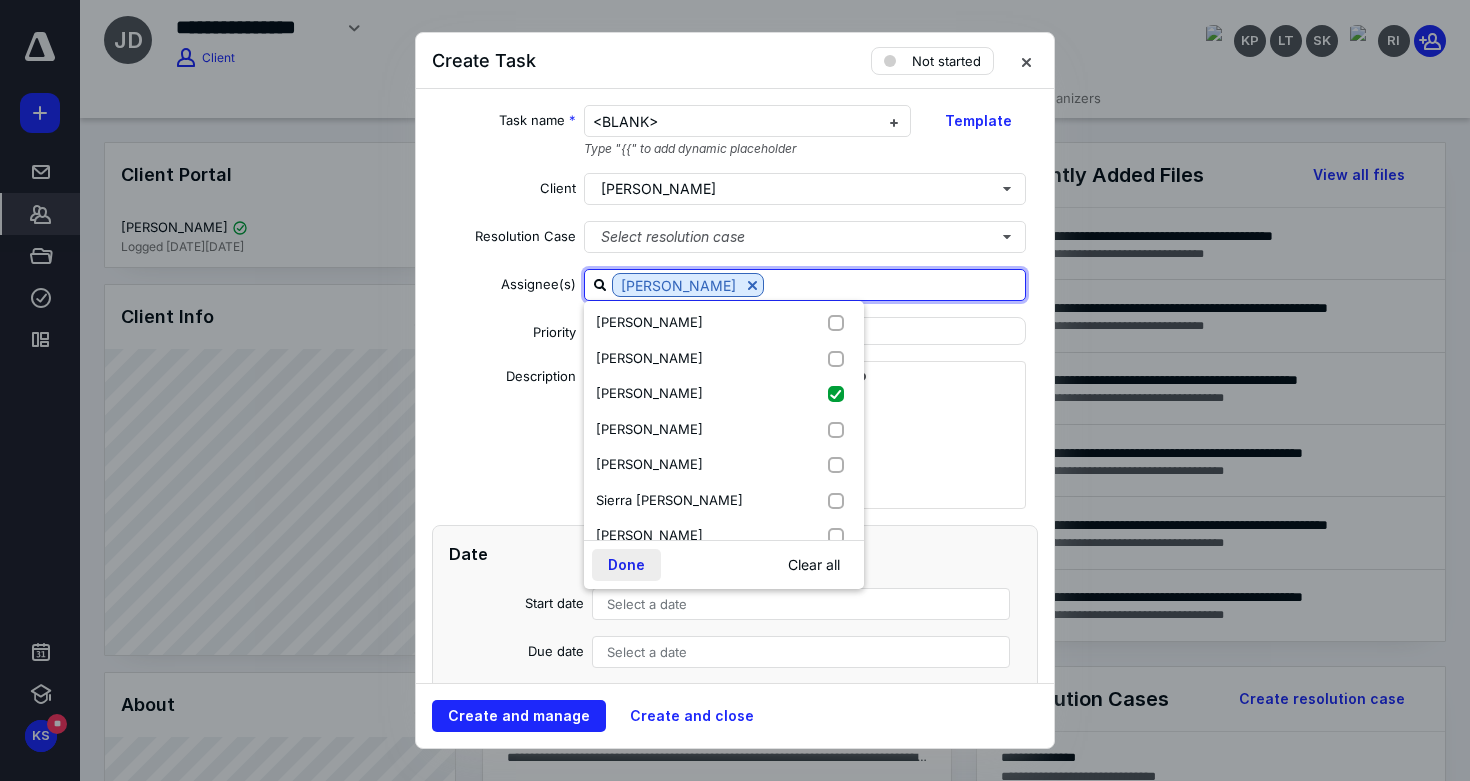 click on "Done" at bounding box center [626, 565] 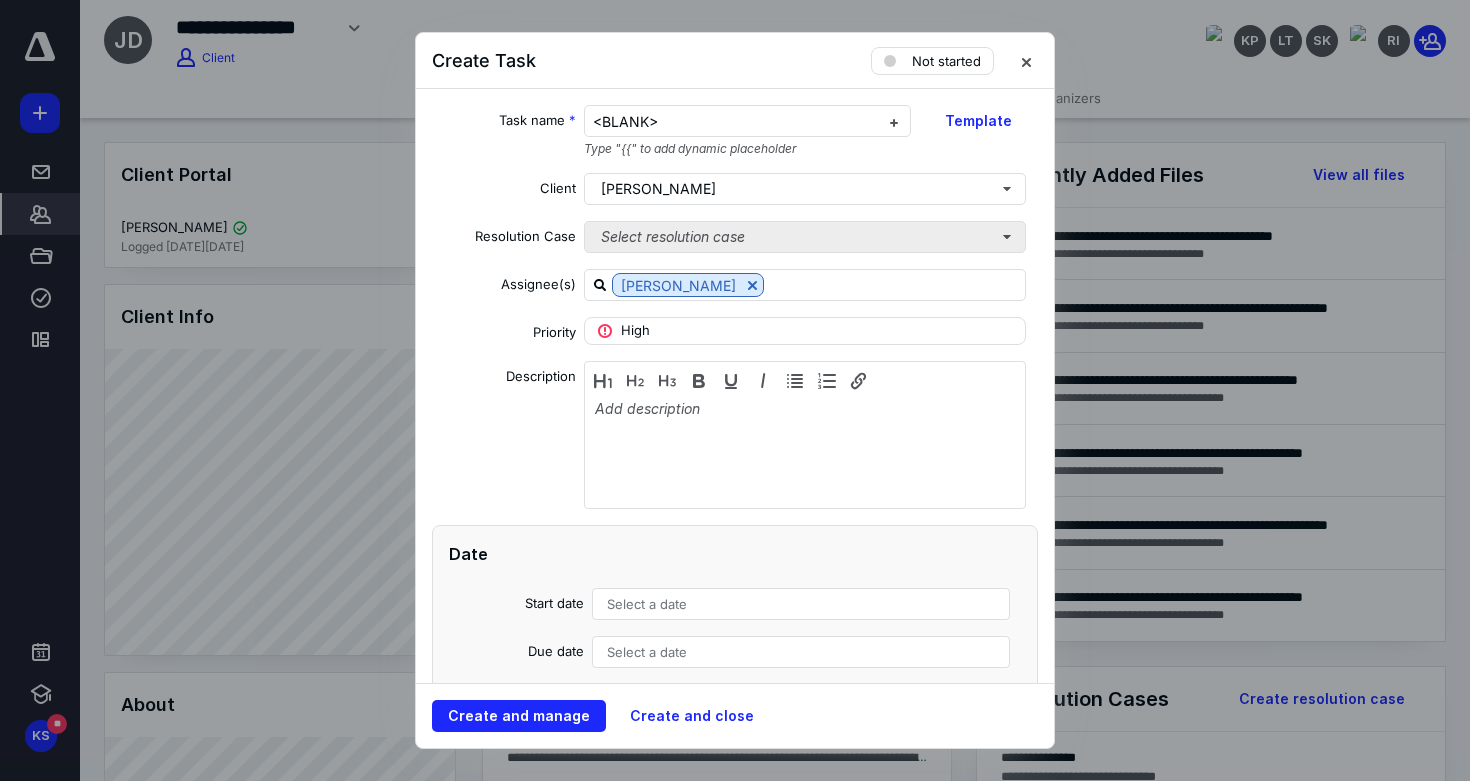 click on "Select resolution case" at bounding box center [805, 237] 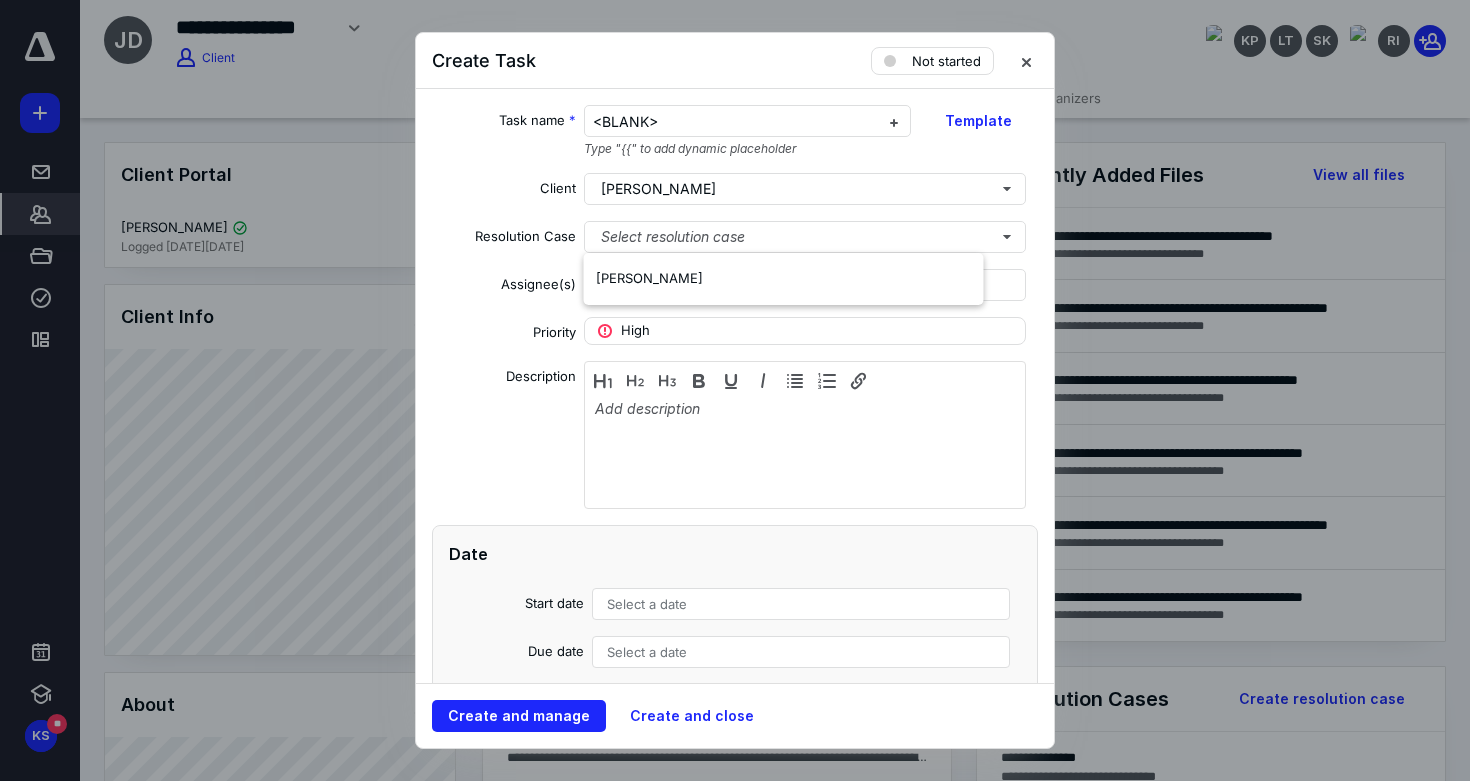 click on "Assignee(s) Roni Patton" at bounding box center [735, 285] 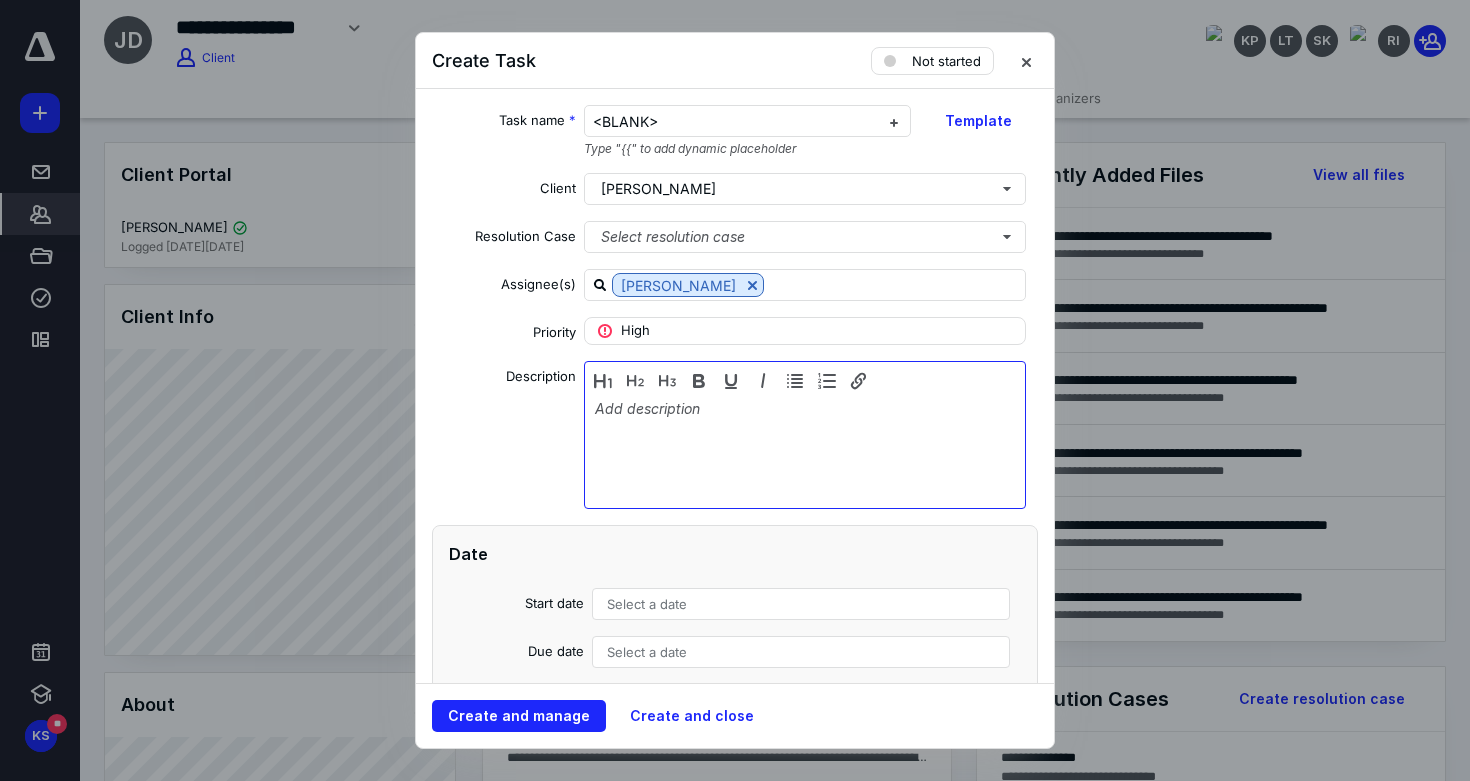 click at bounding box center [805, 450] 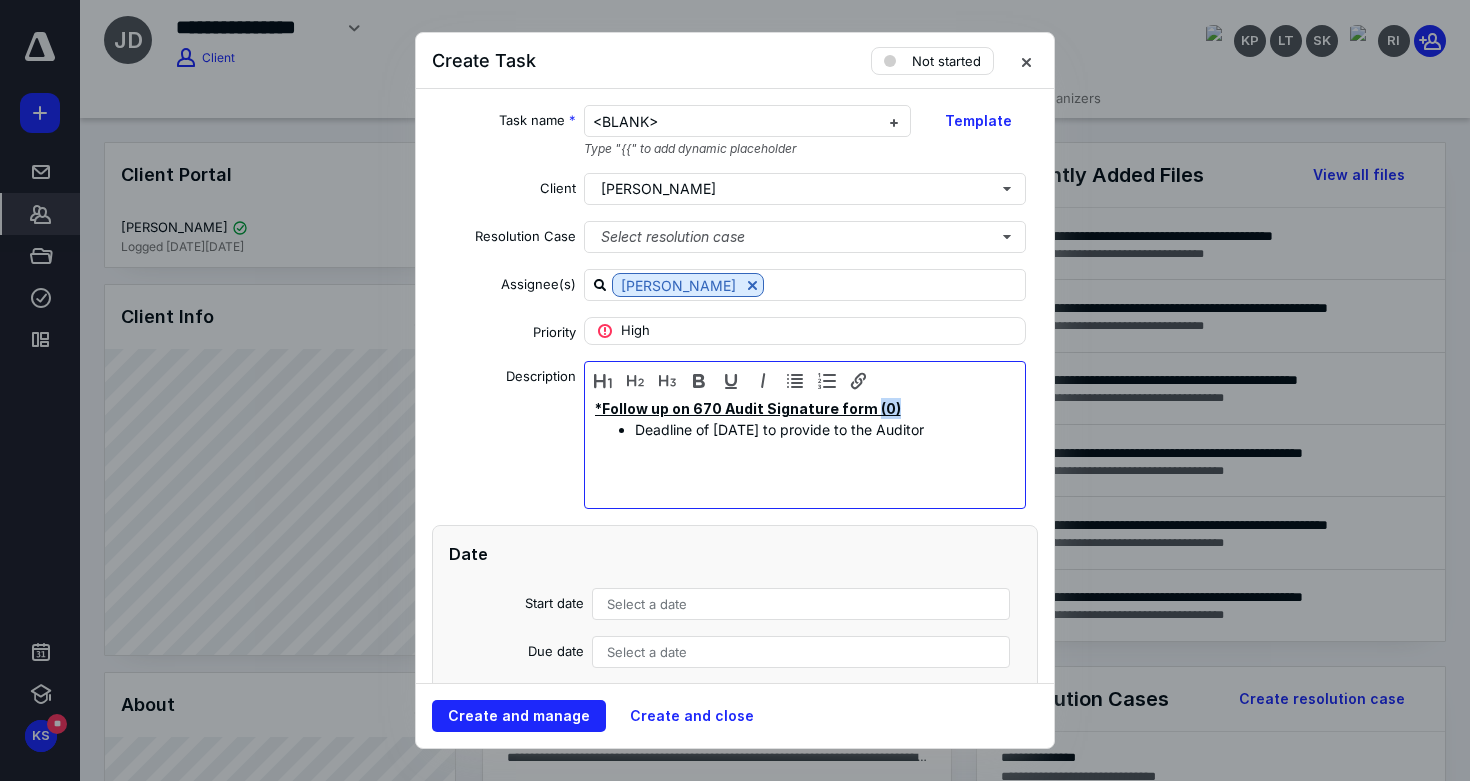 drag, startPoint x: 894, startPoint y: 404, endPoint x: 867, endPoint y: 407, distance: 27.166155 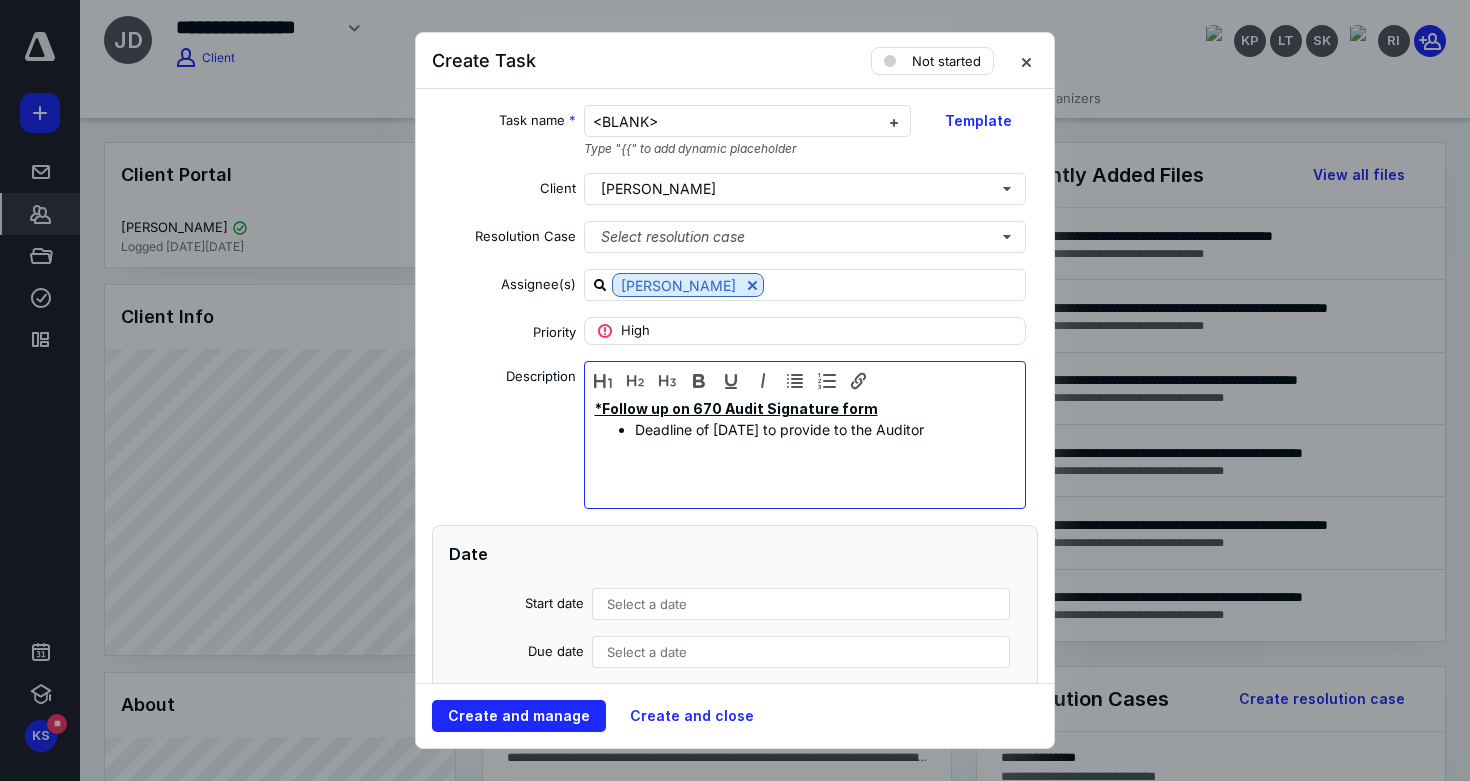 click on "*Follow up on 670 Audit Signature form" at bounding box center (736, 408) 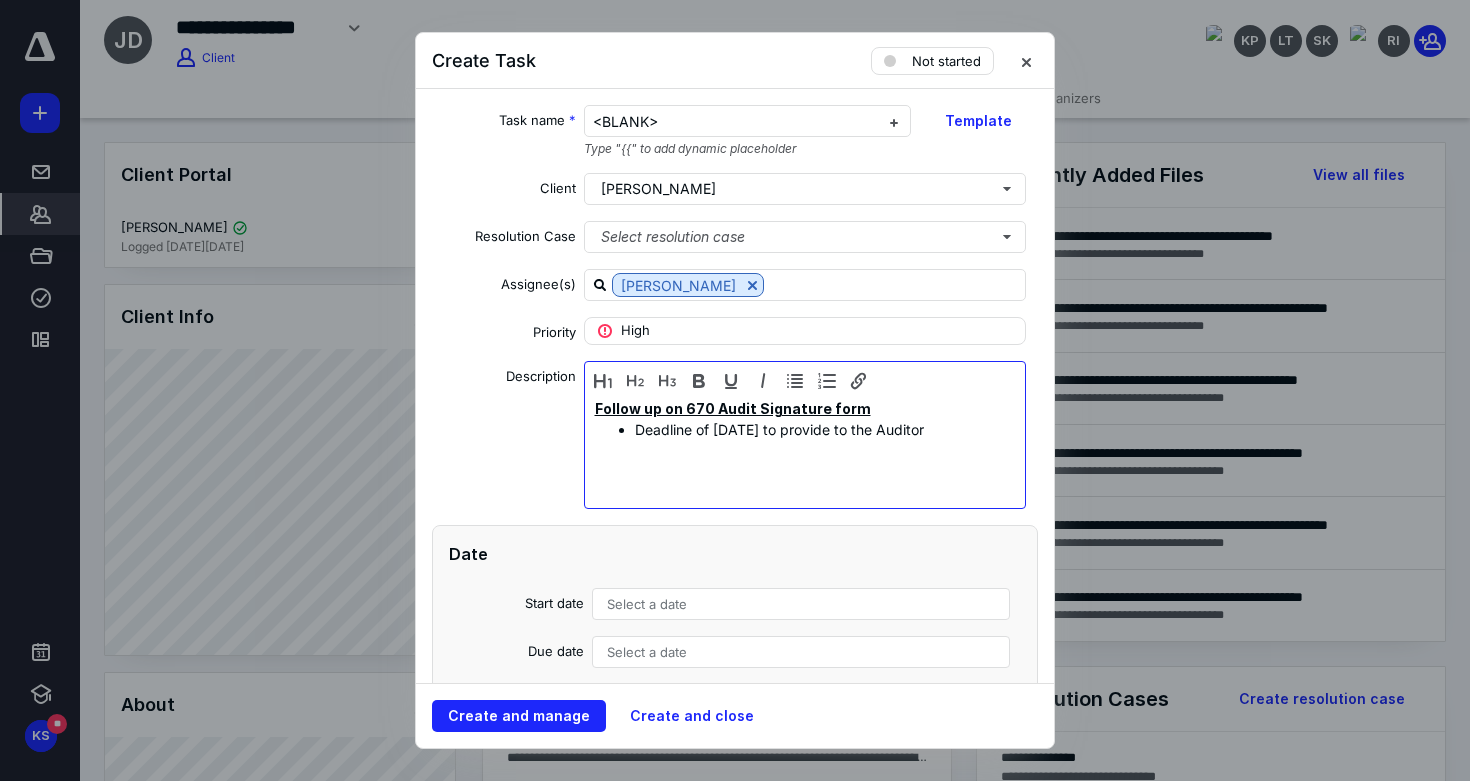 click on "Follow up on 670 Audit Signature form" at bounding box center (733, 408) 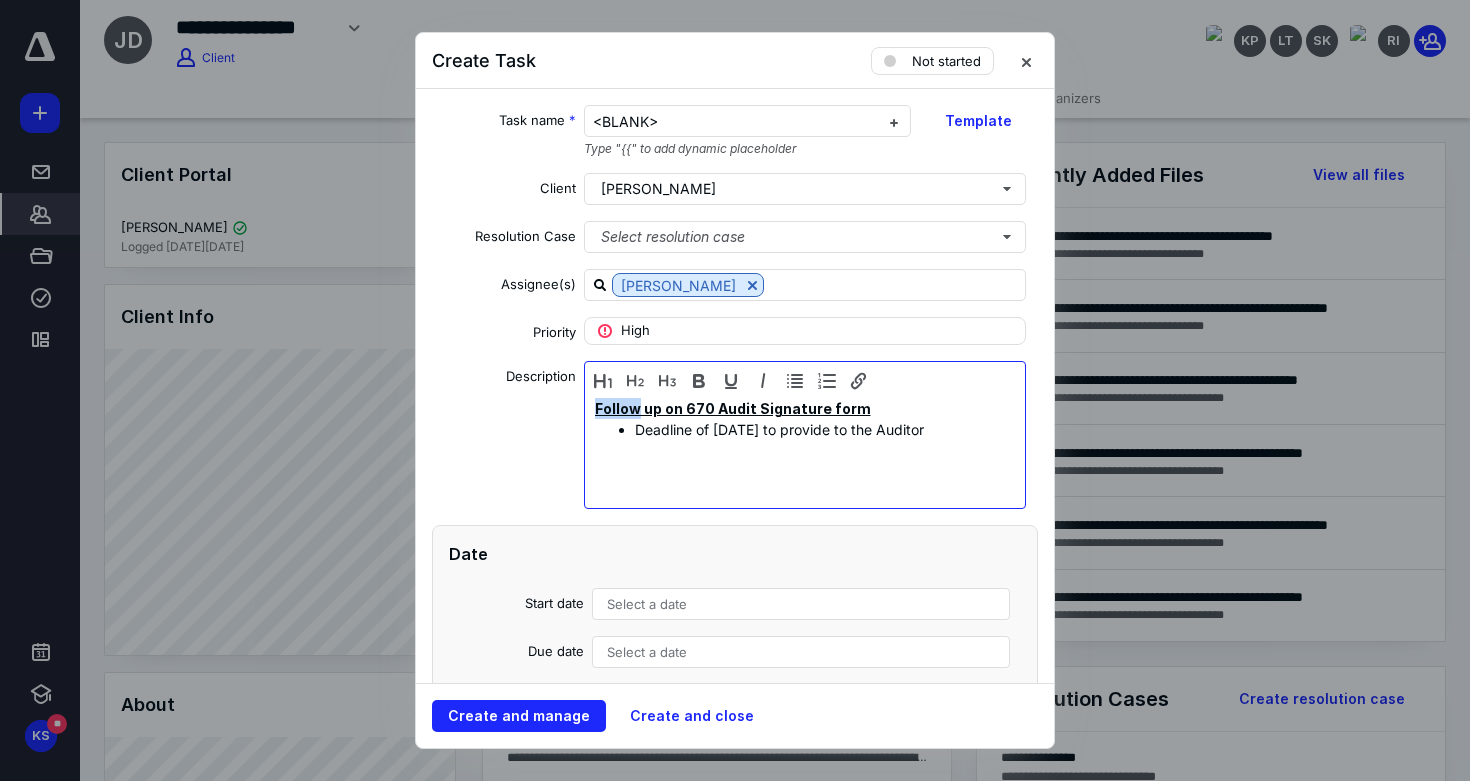click on "Follow up on 670 Audit Signature form" at bounding box center (733, 408) 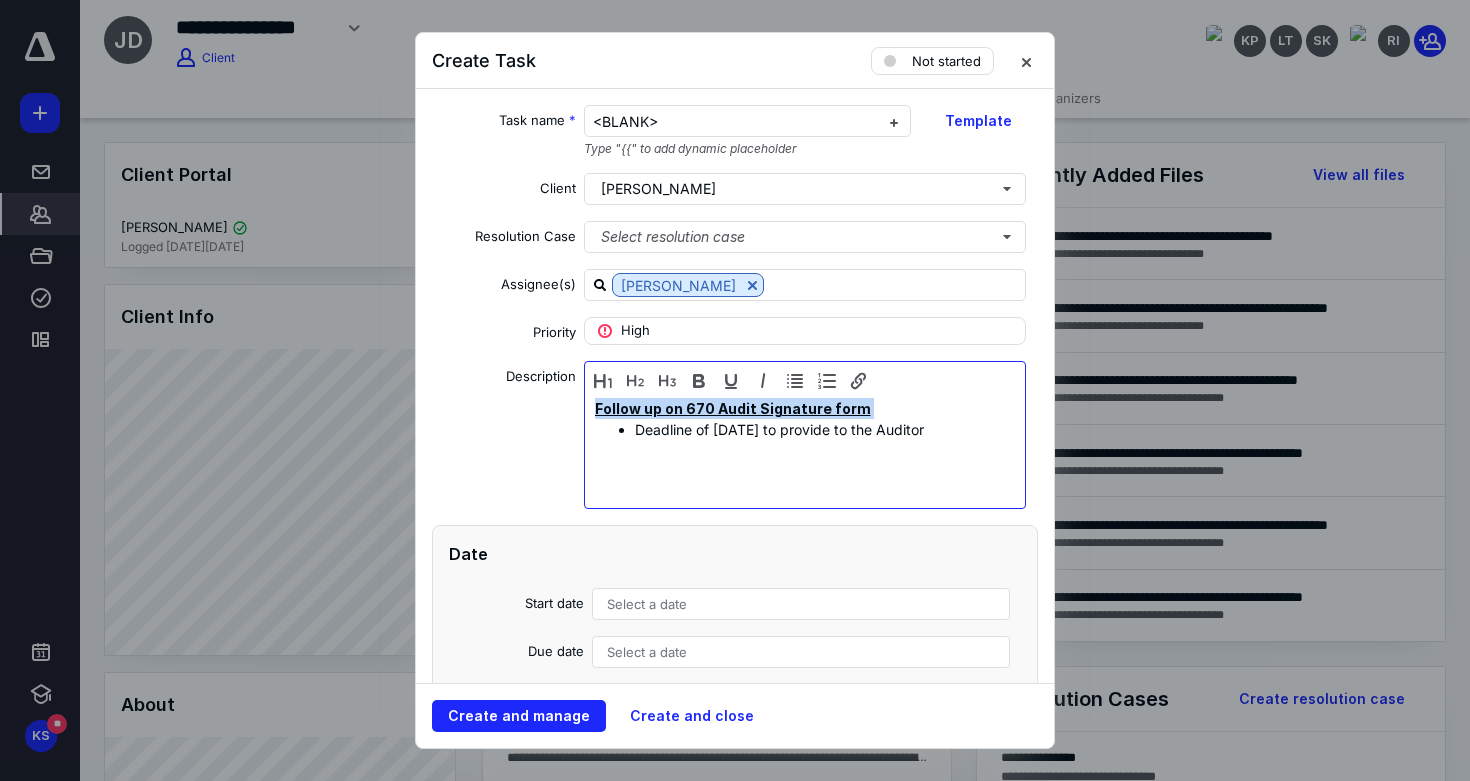 click on "Follow up on 670 Audit Signature form" at bounding box center [733, 408] 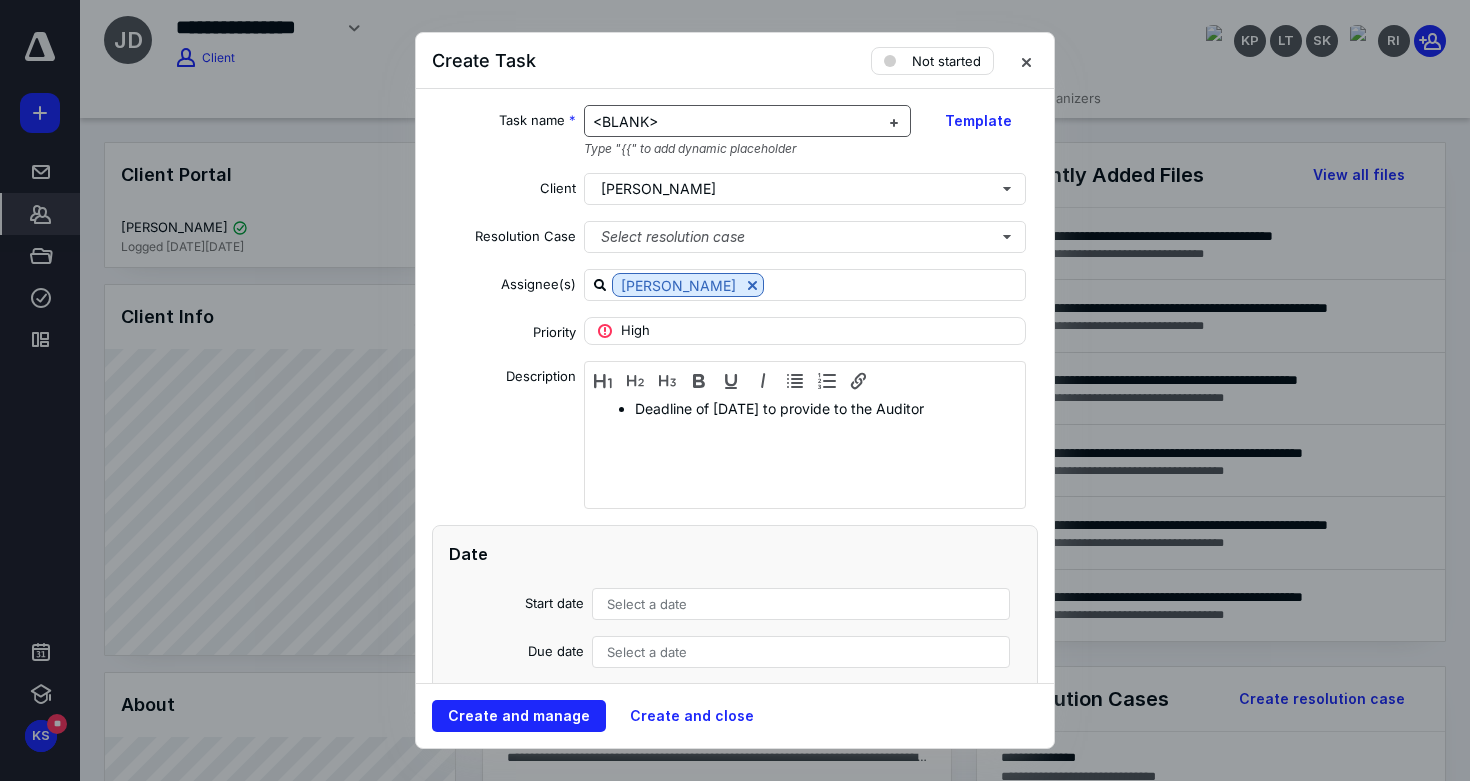 click on "<BLANK>" at bounding box center (736, 122) 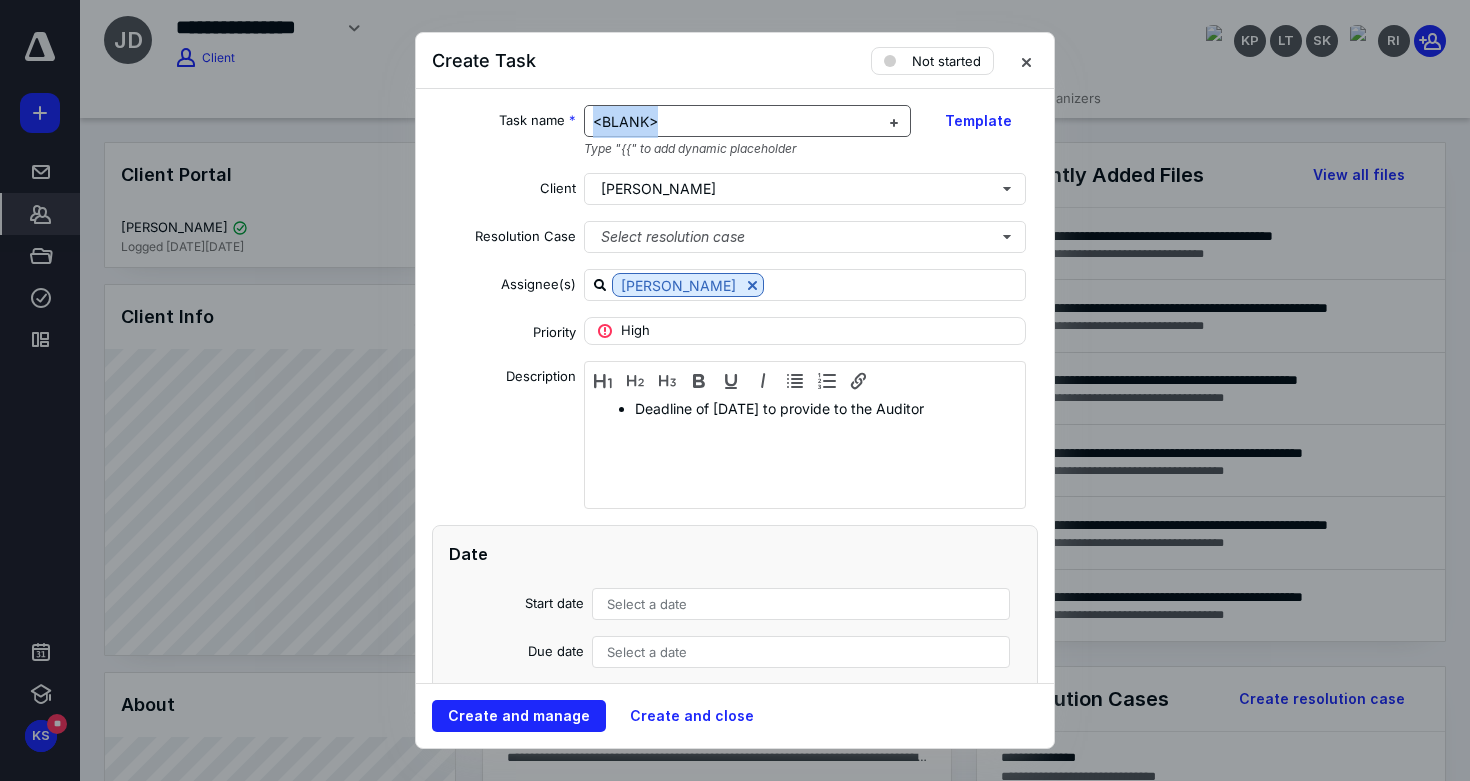 click on "<BLANK>" at bounding box center (736, 122) 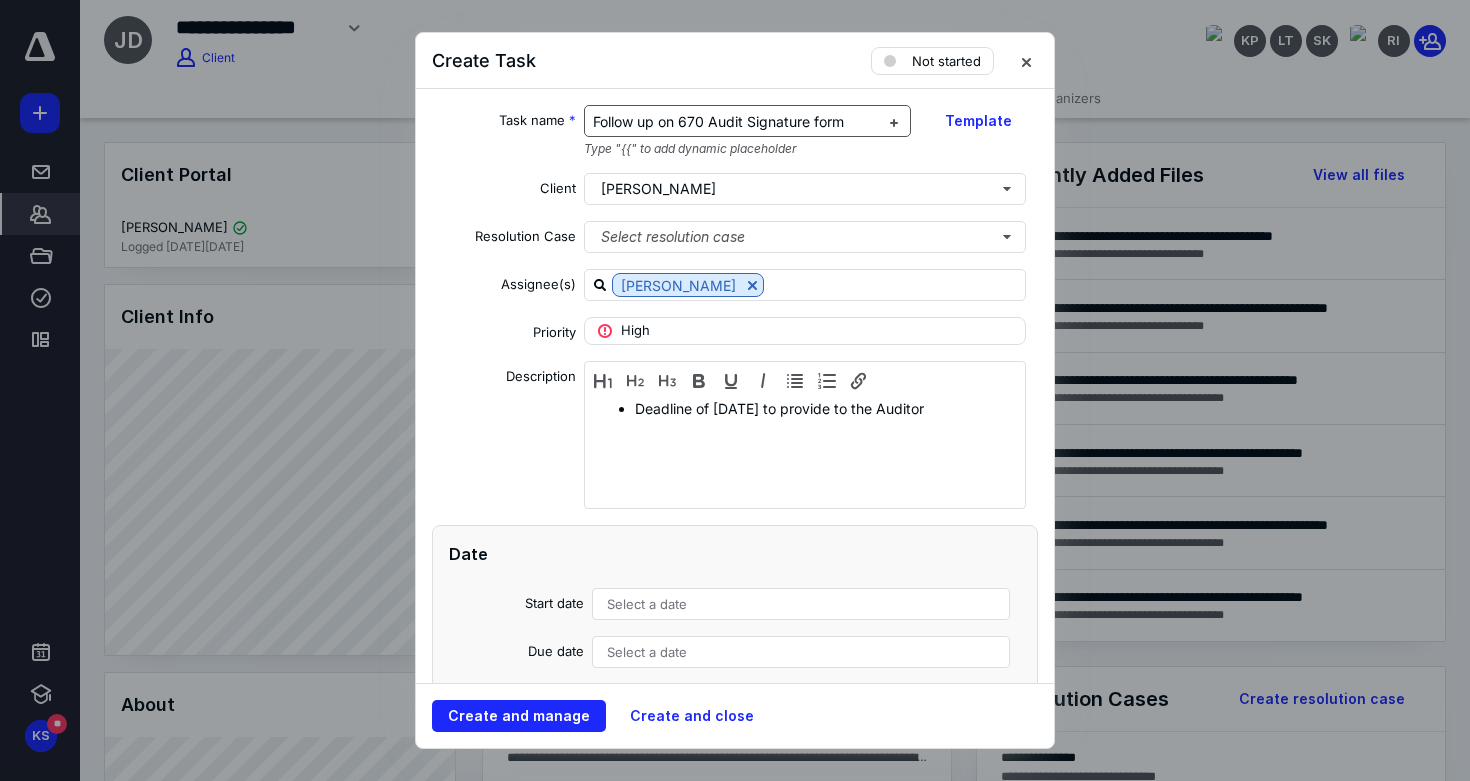 click on "Description" at bounding box center (504, 438) 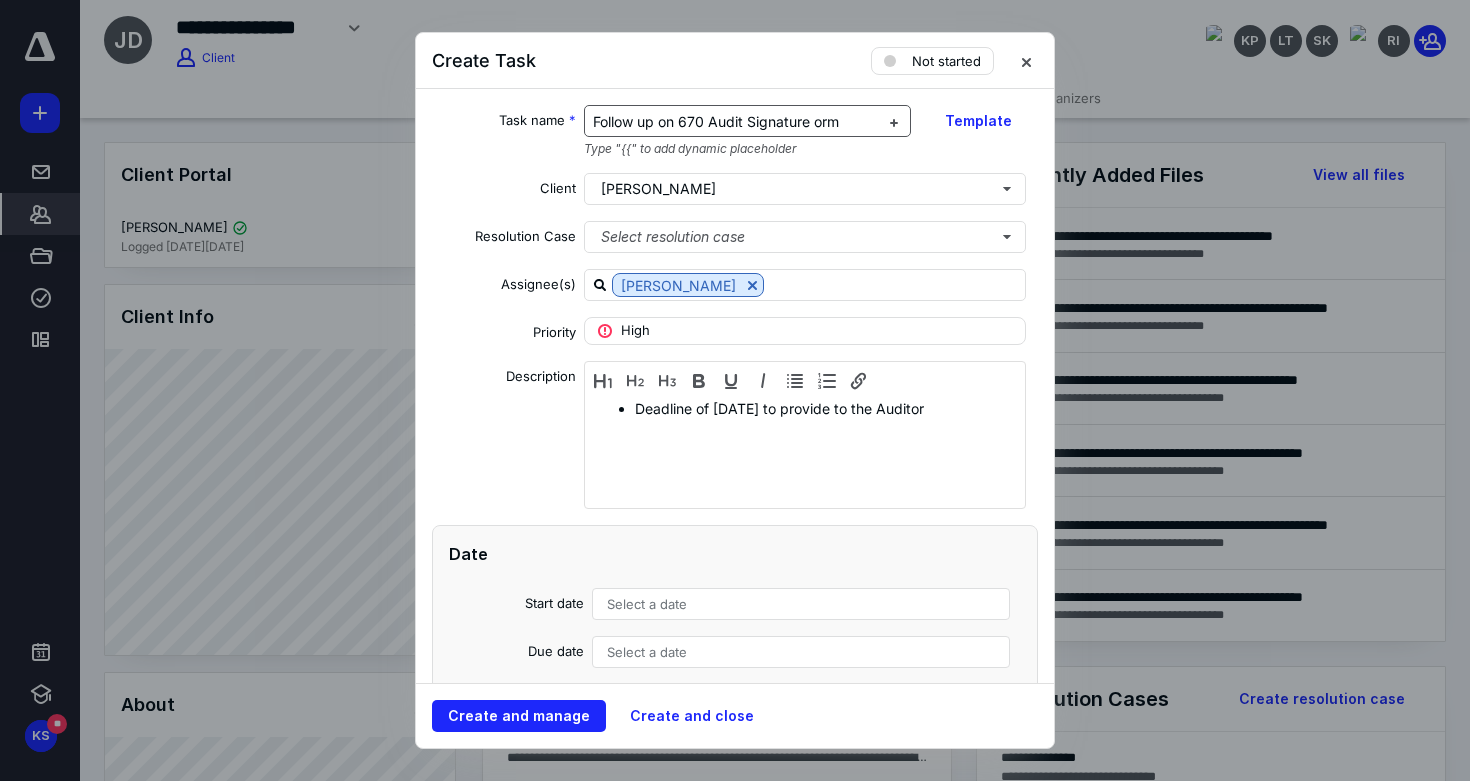 type 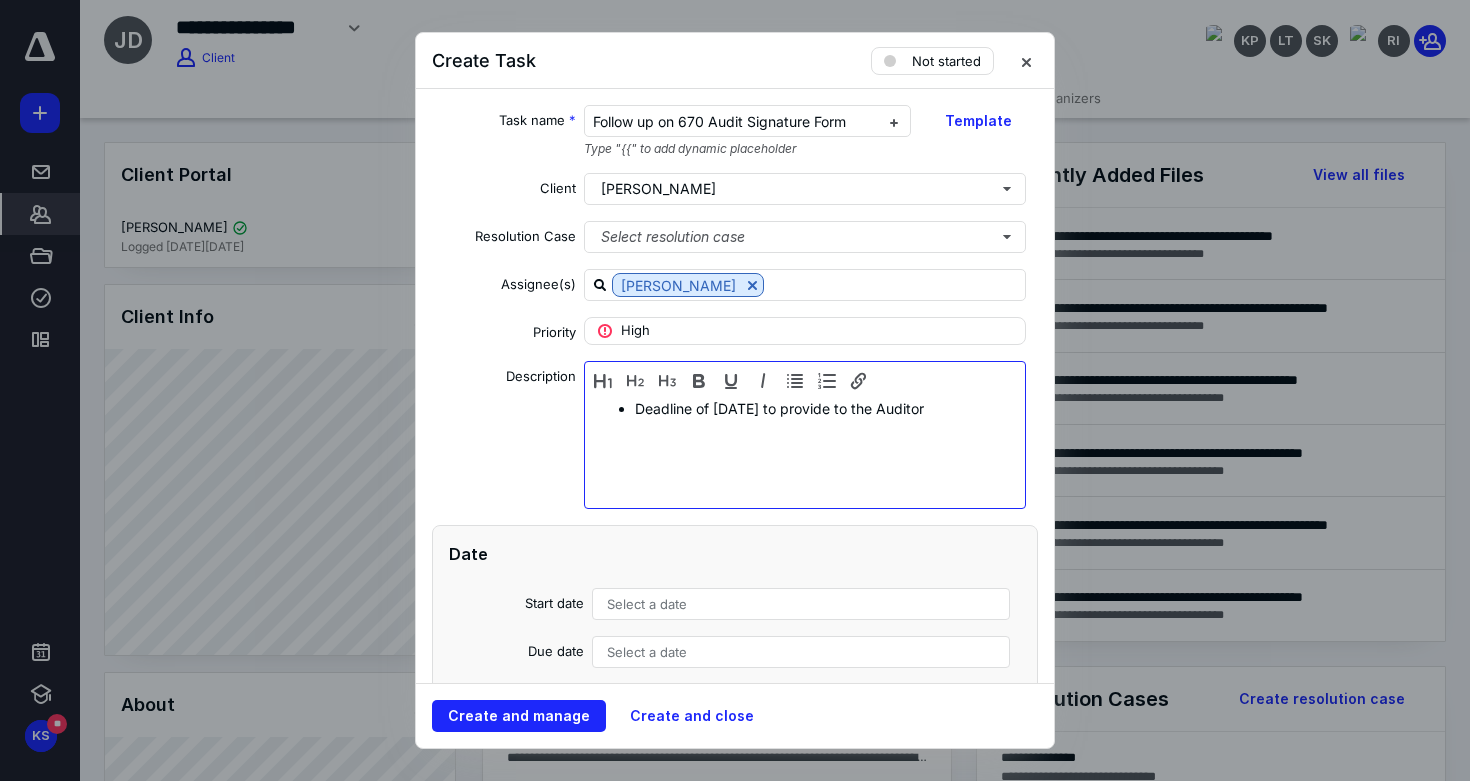 click on "Deadline of July 18th to provide to the Auditor" at bounding box center (825, 408) 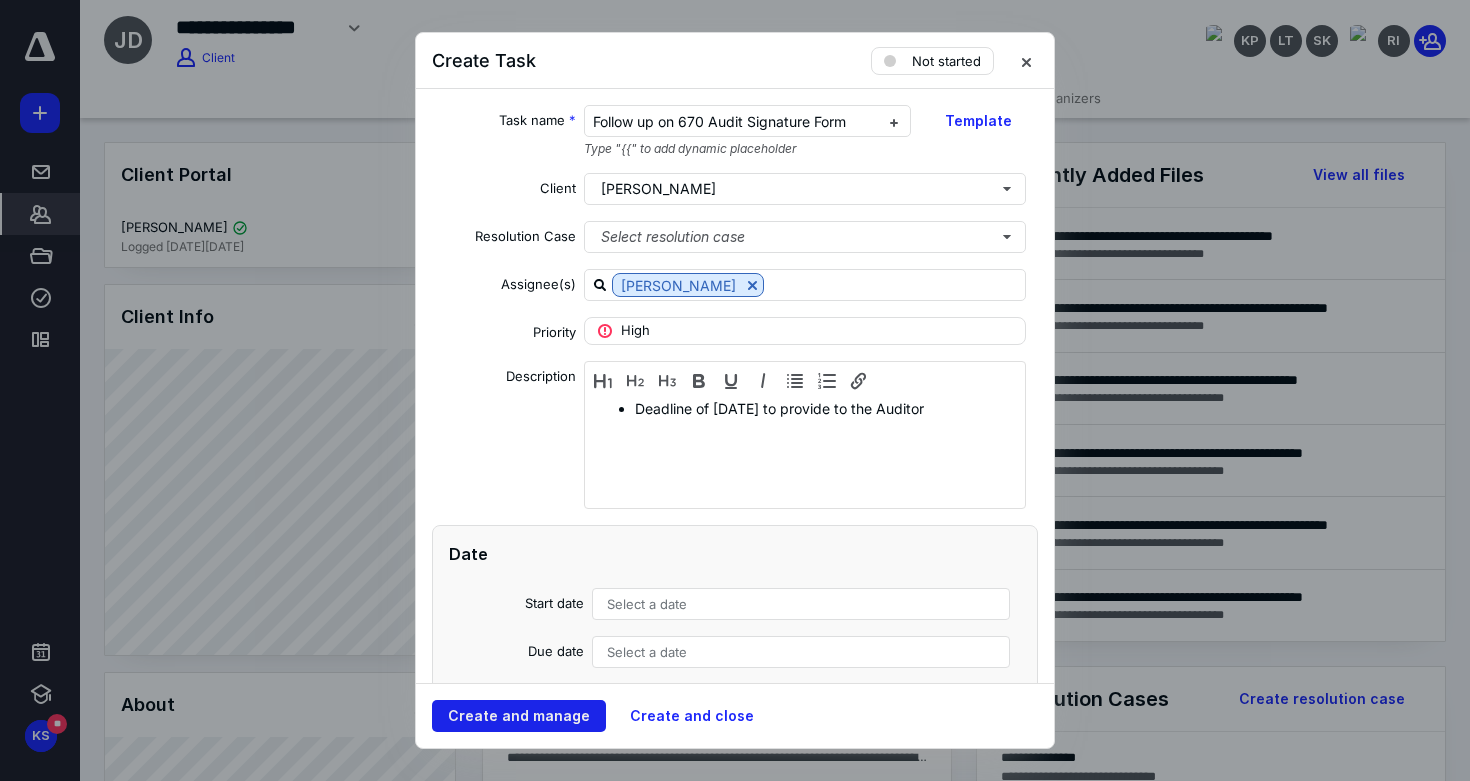 click on "Create and manage" at bounding box center (519, 716) 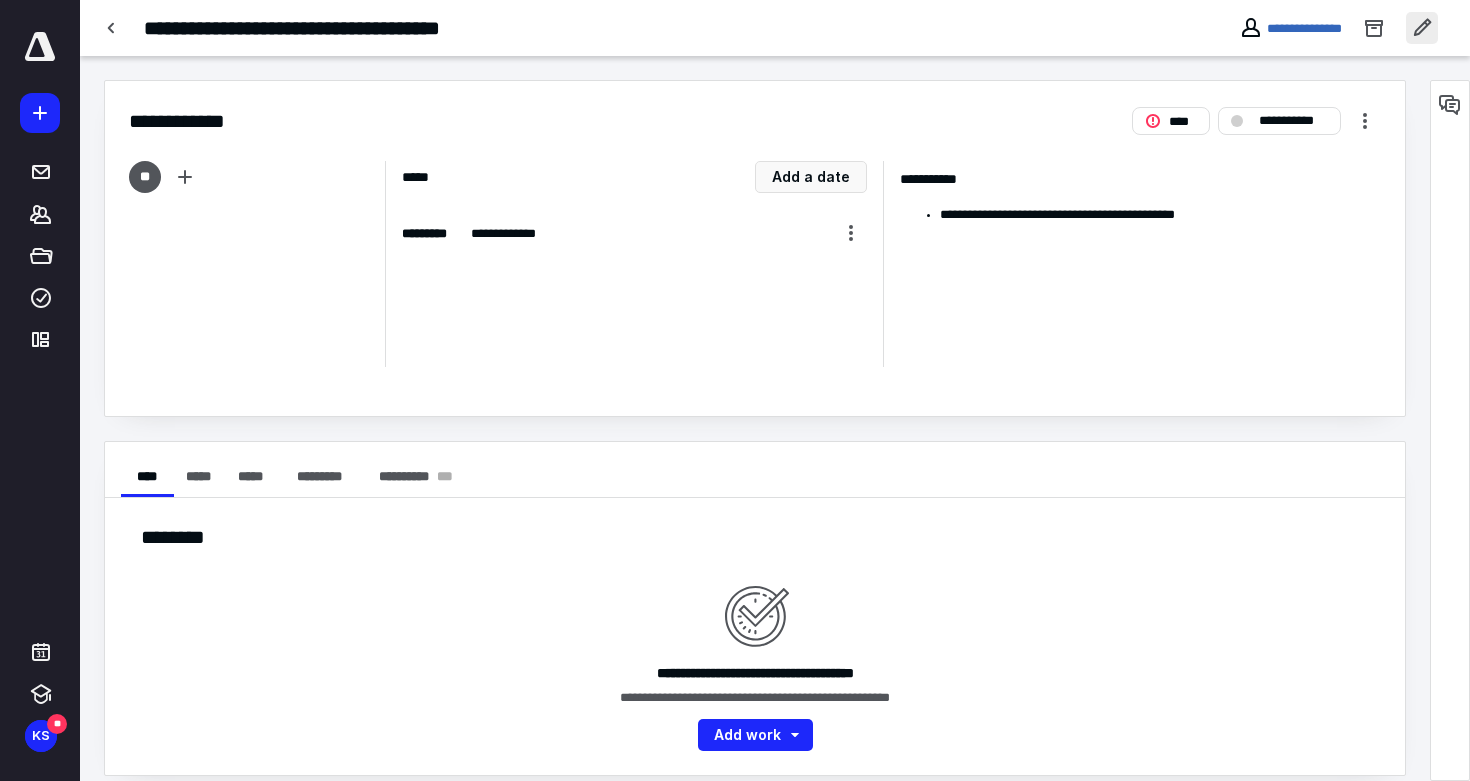 click at bounding box center [1422, 28] 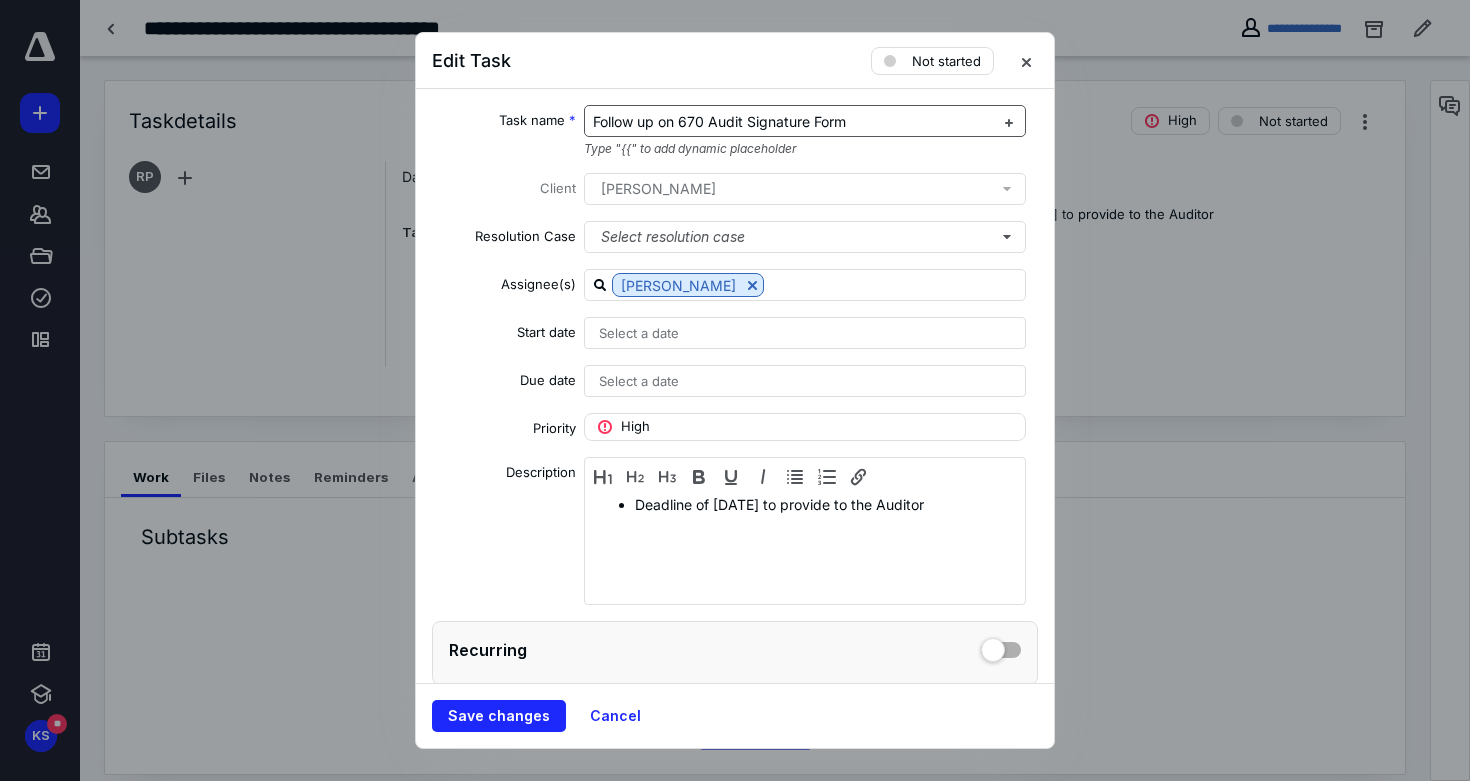 click on "Follow up on 670 Audit Signature Form" at bounding box center [719, 121] 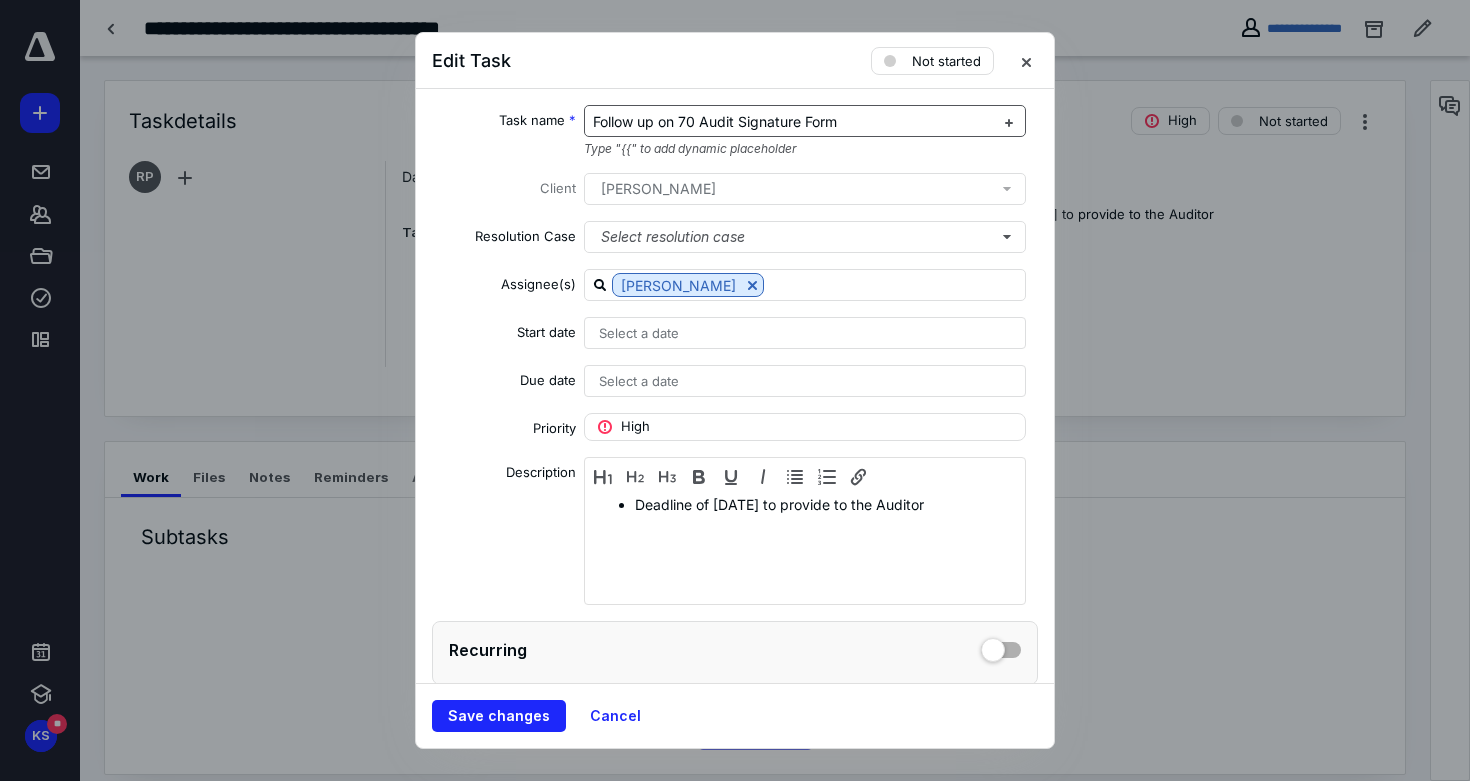 type 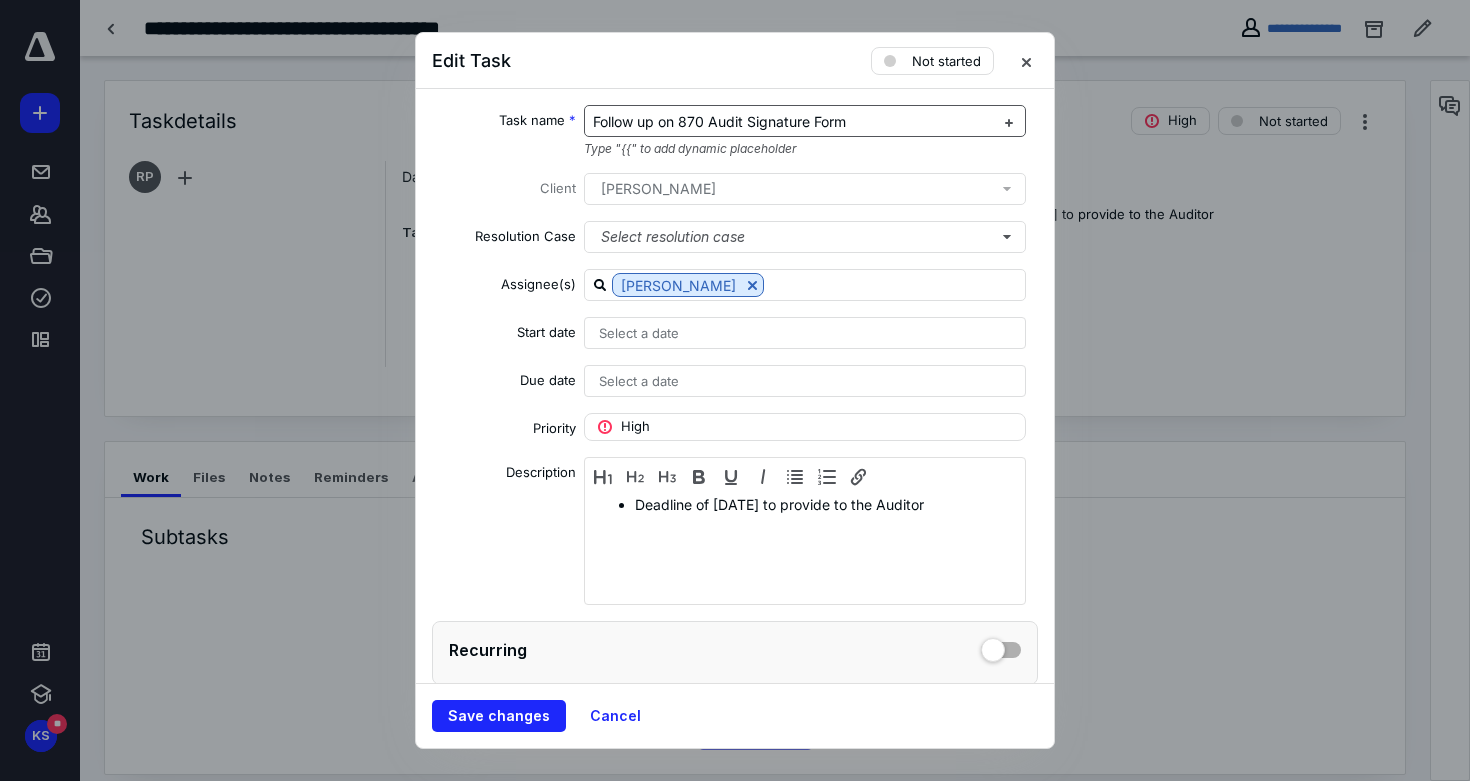 click on "Save changes Cancel" at bounding box center [735, 715] 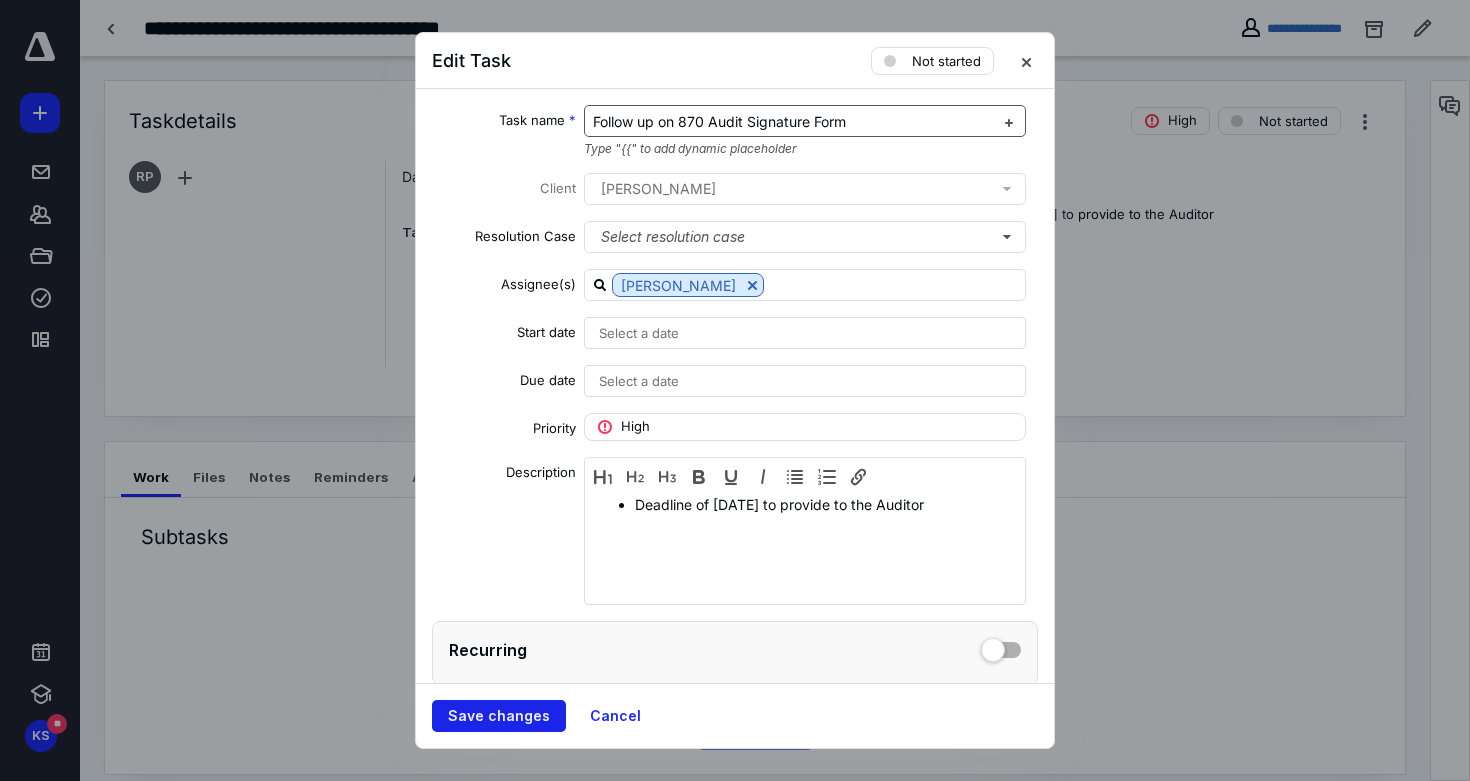 click on "Save changes" at bounding box center (499, 716) 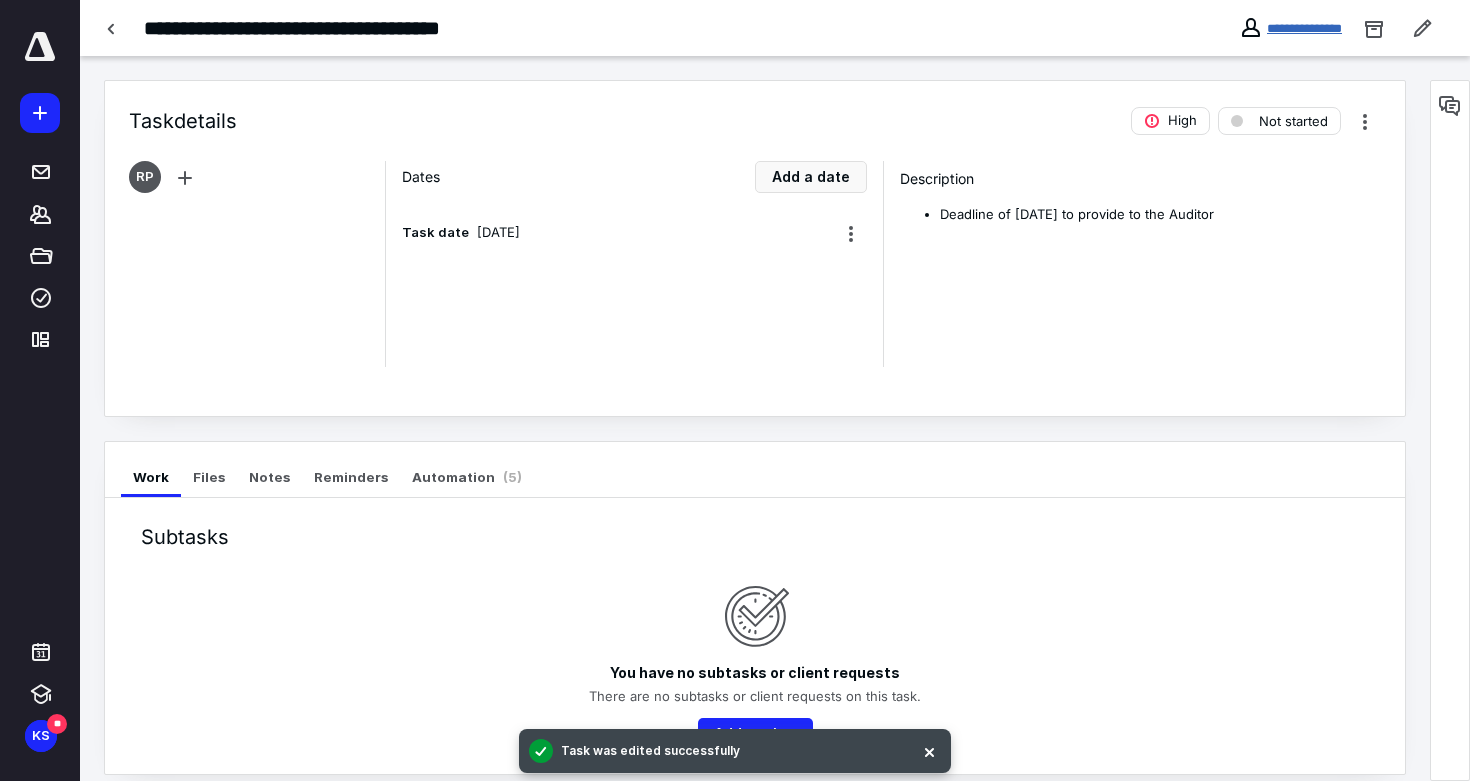 click on "**********" at bounding box center [1304, 28] 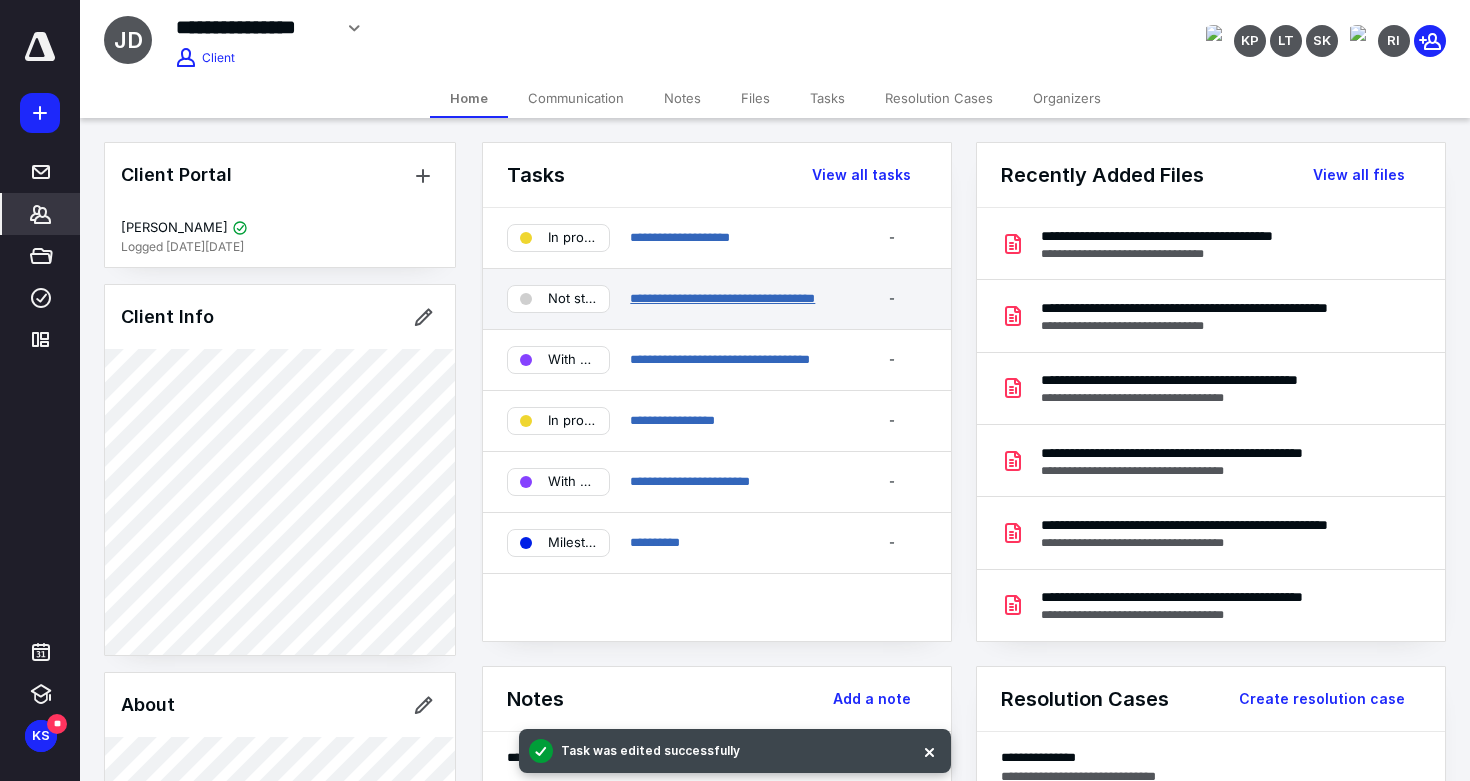 click on "**********" at bounding box center (722, 298) 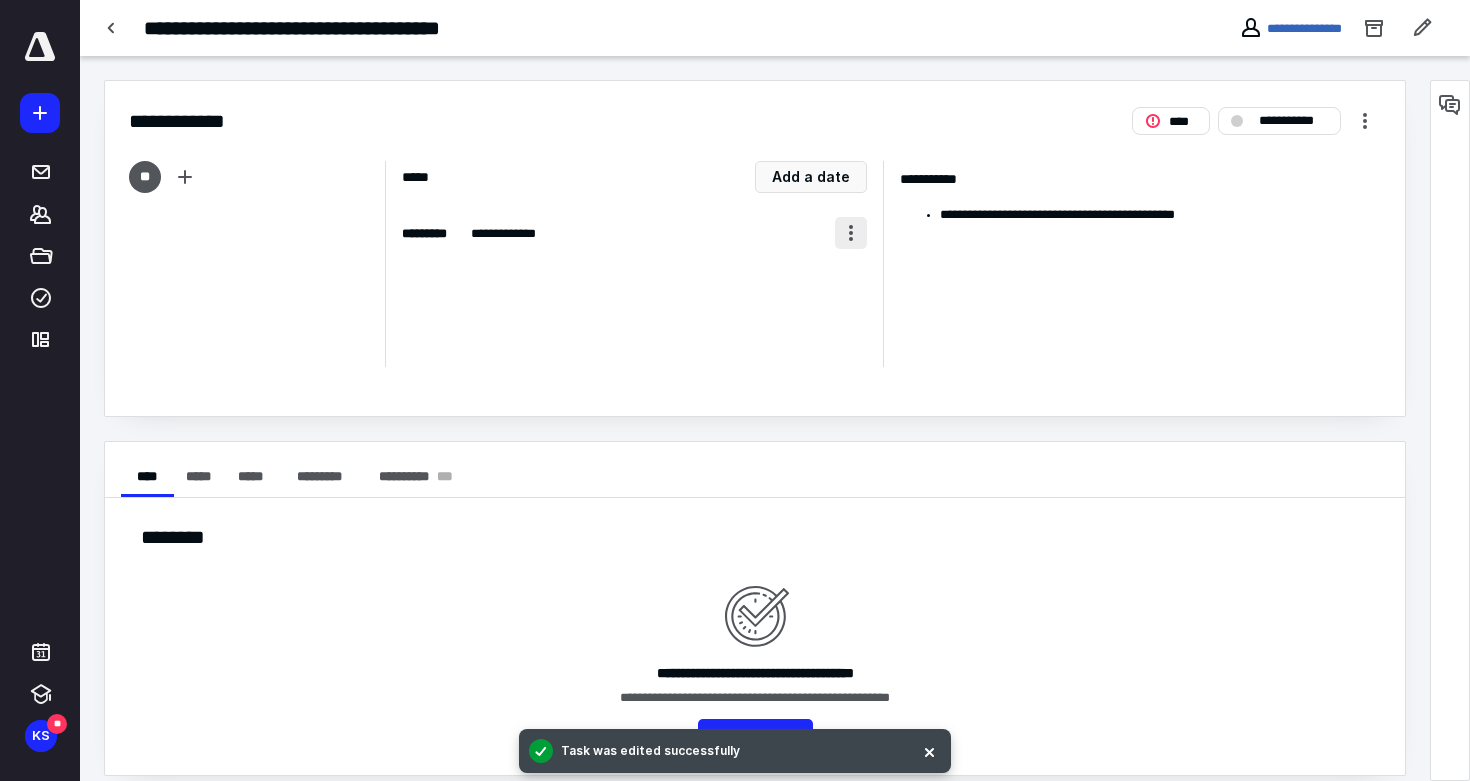 click at bounding box center [851, 233] 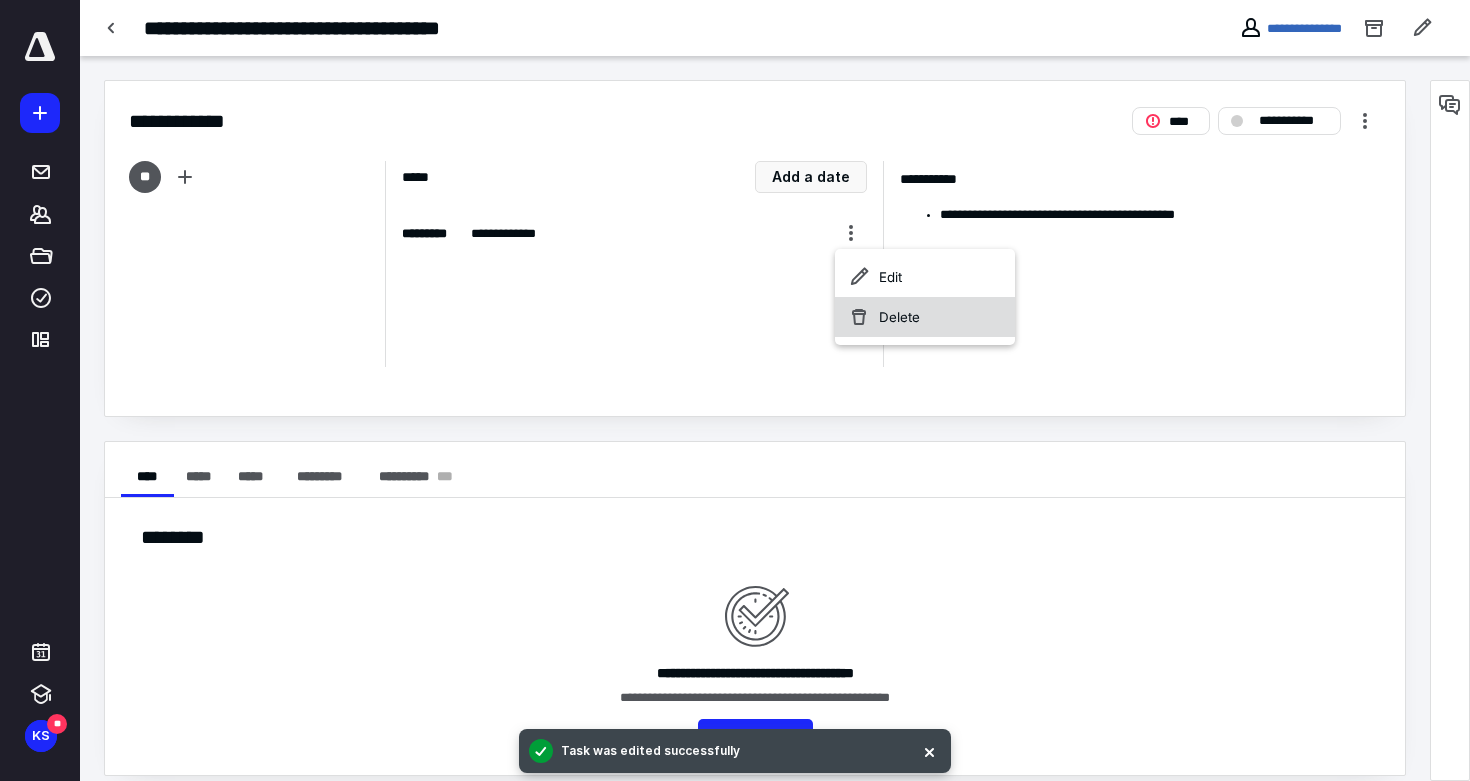 click 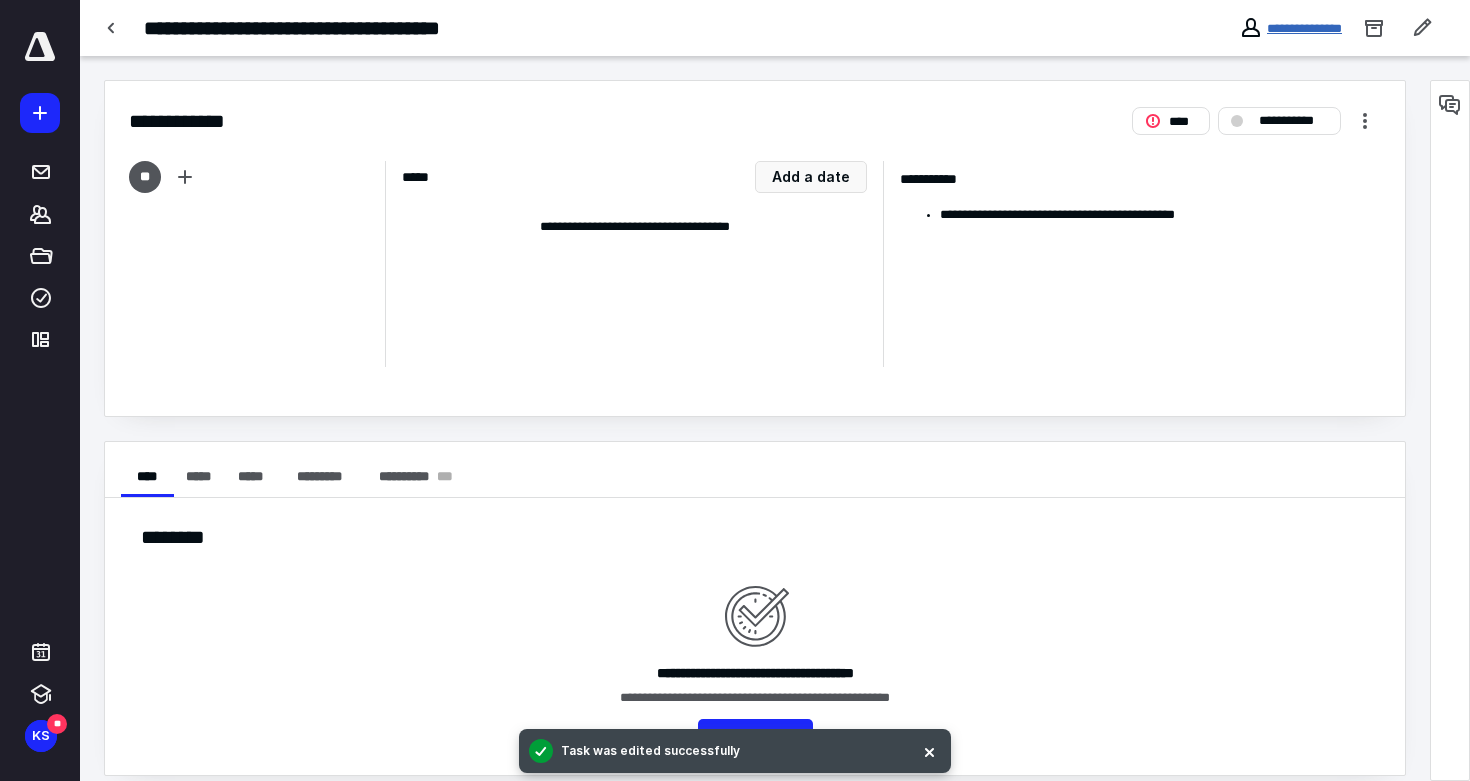 click on "**********" at bounding box center (1304, 28) 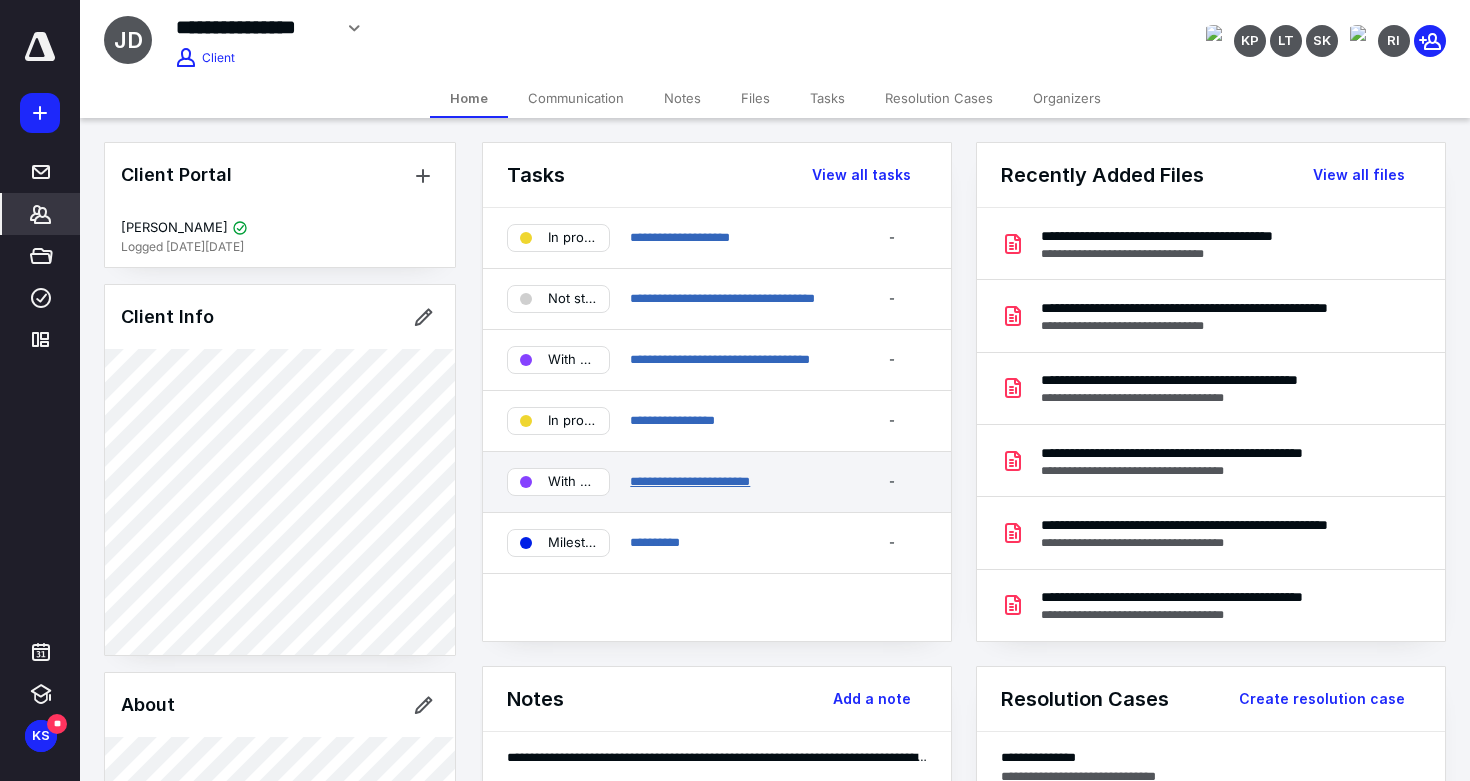 click on "**********" at bounding box center (690, 481) 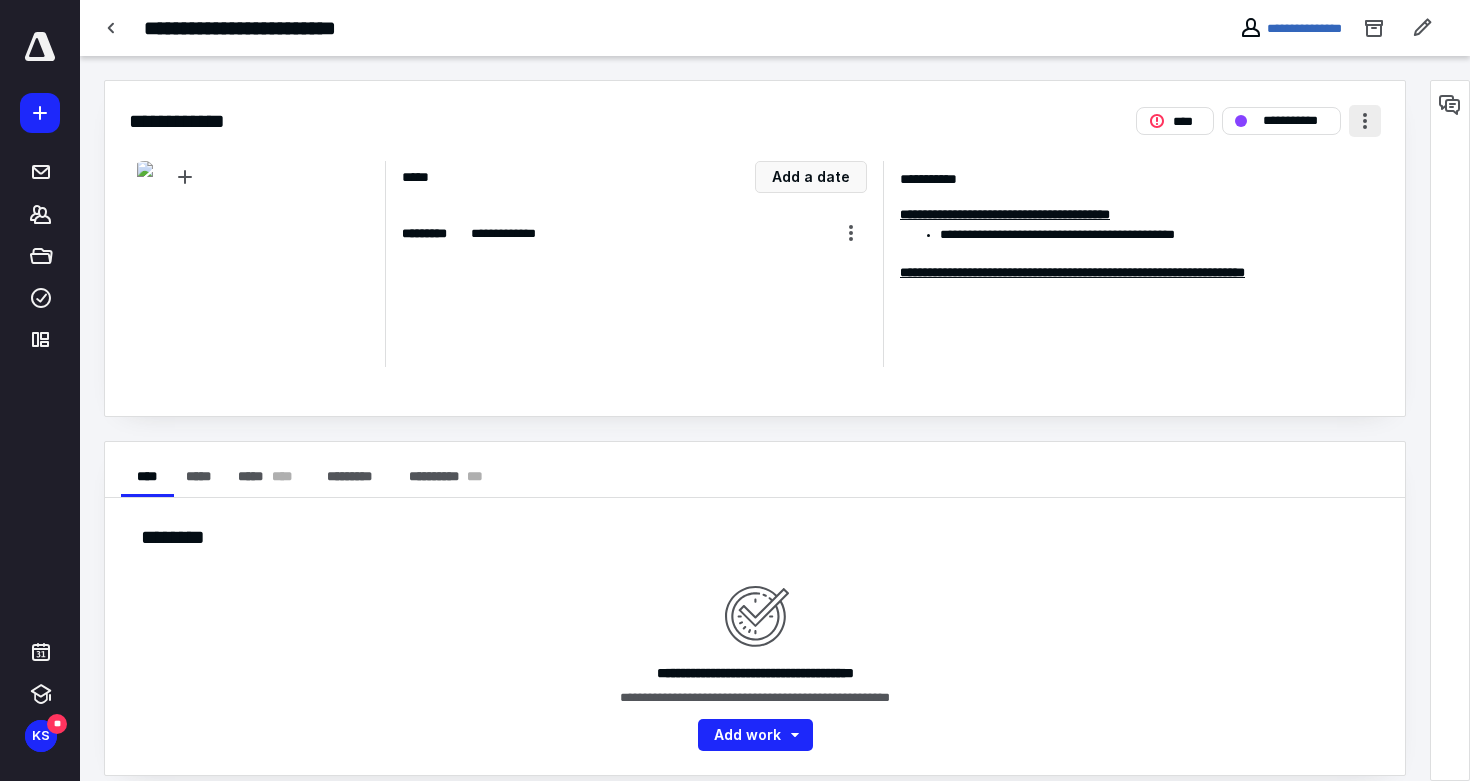 click at bounding box center [1365, 121] 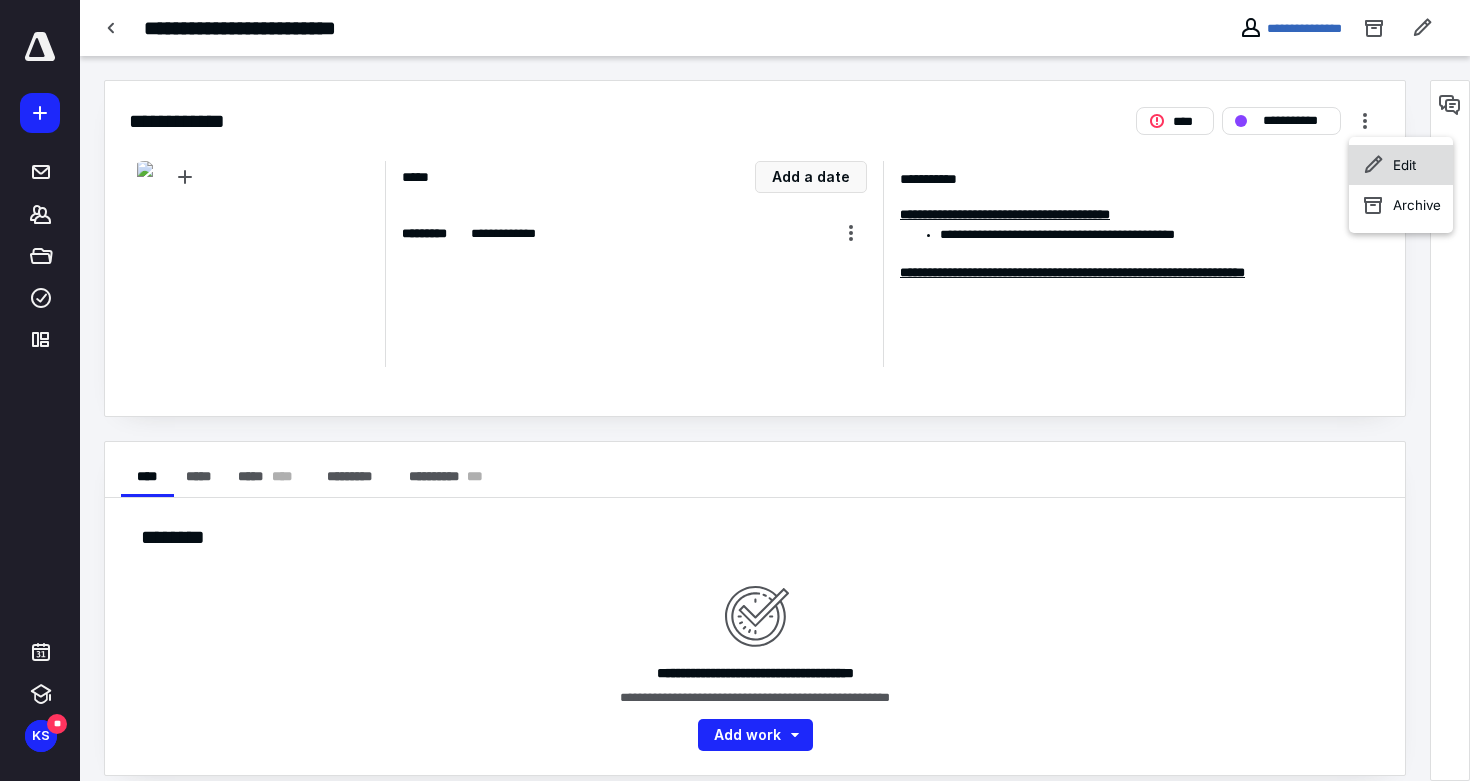 click on "Edit" at bounding box center (1401, 165) 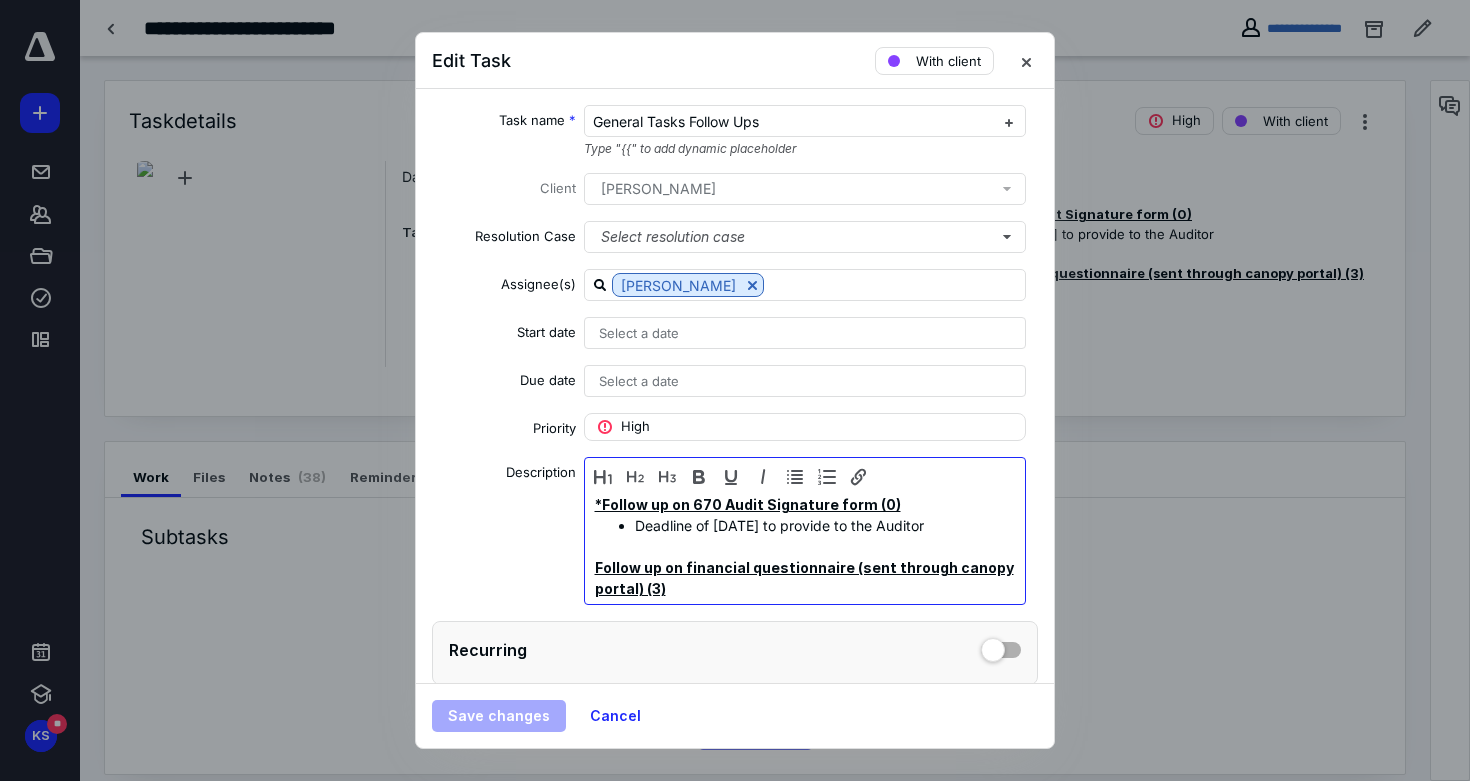 click on "*Follow up on 670 Audit Signature form (0)" at bounding box center (748, 504) 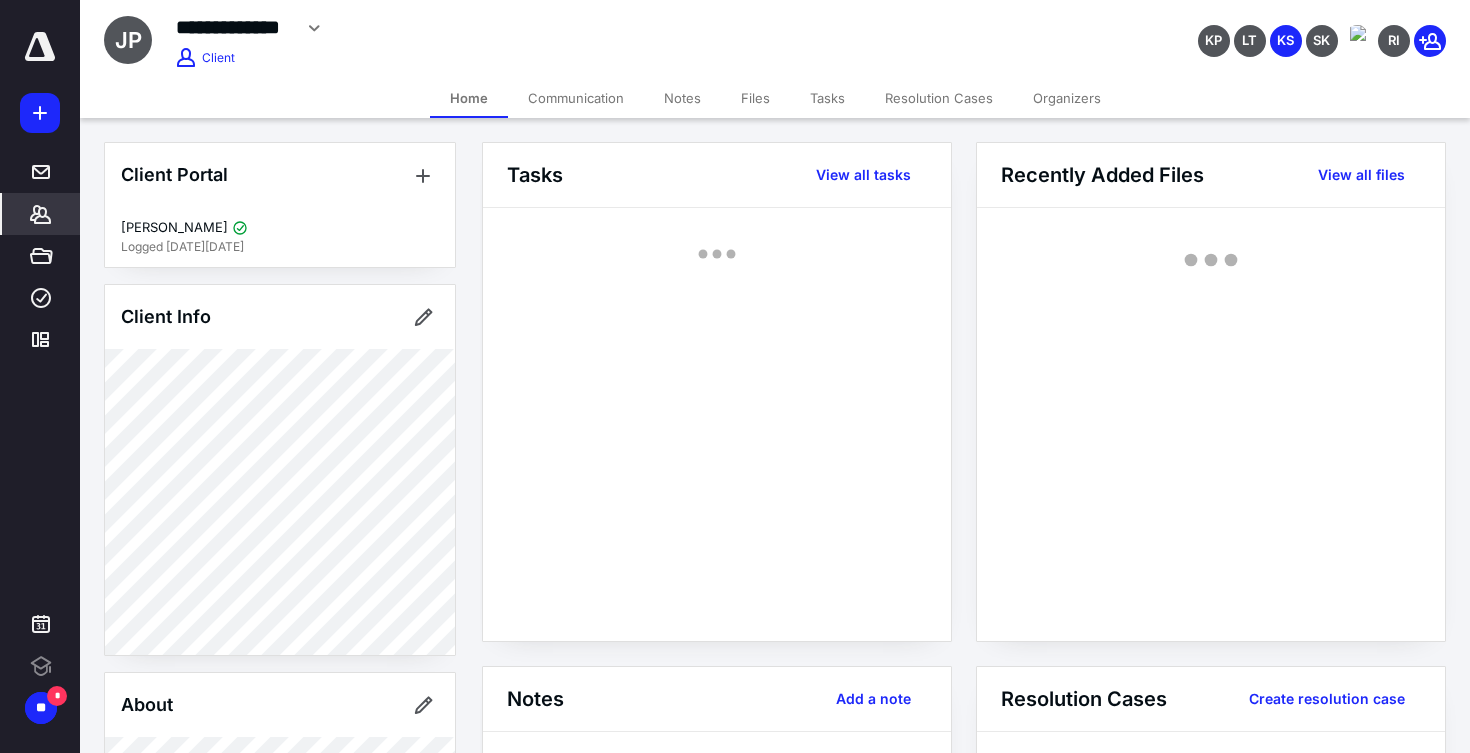scroll, scrollTop: 0, scrollLeft: 0, axis: both 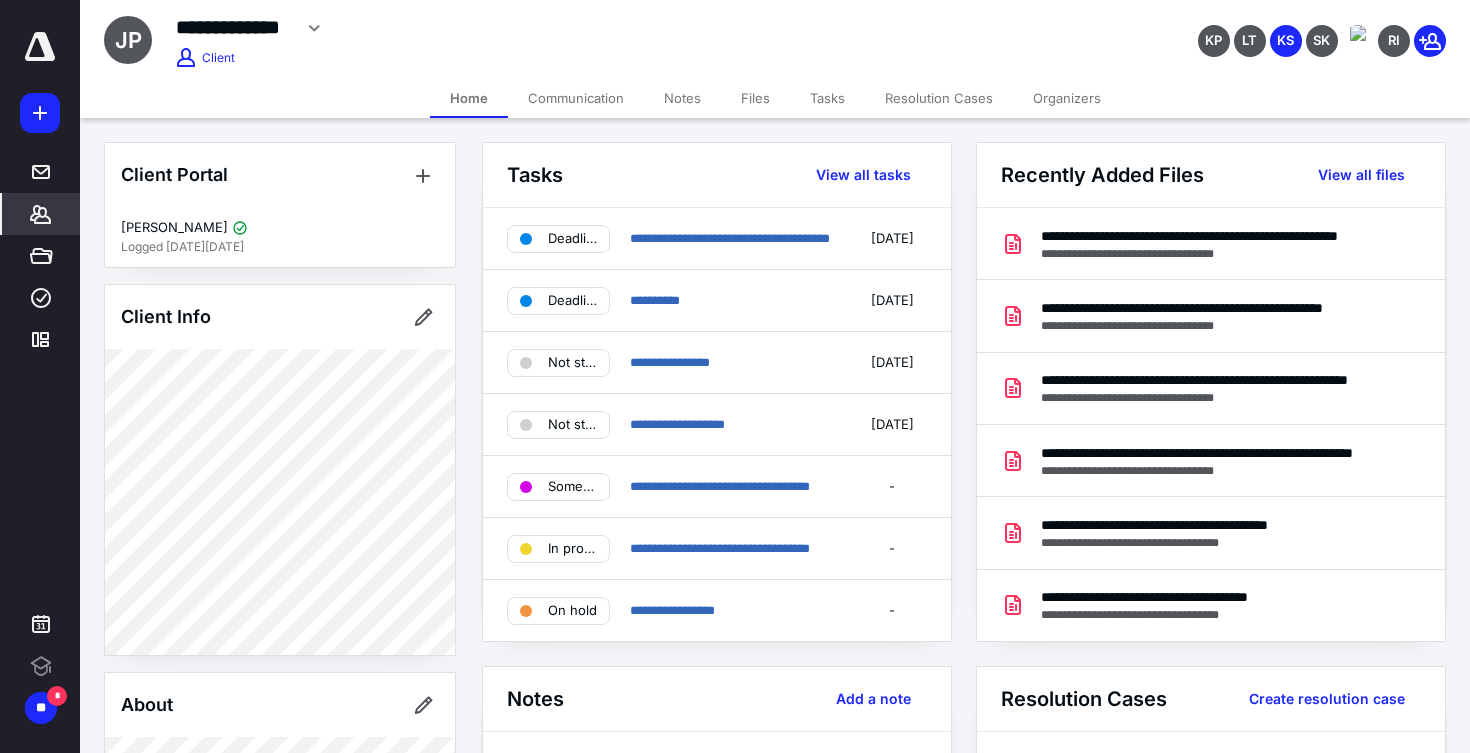 click on "Files" at bounding box center (755, 98) 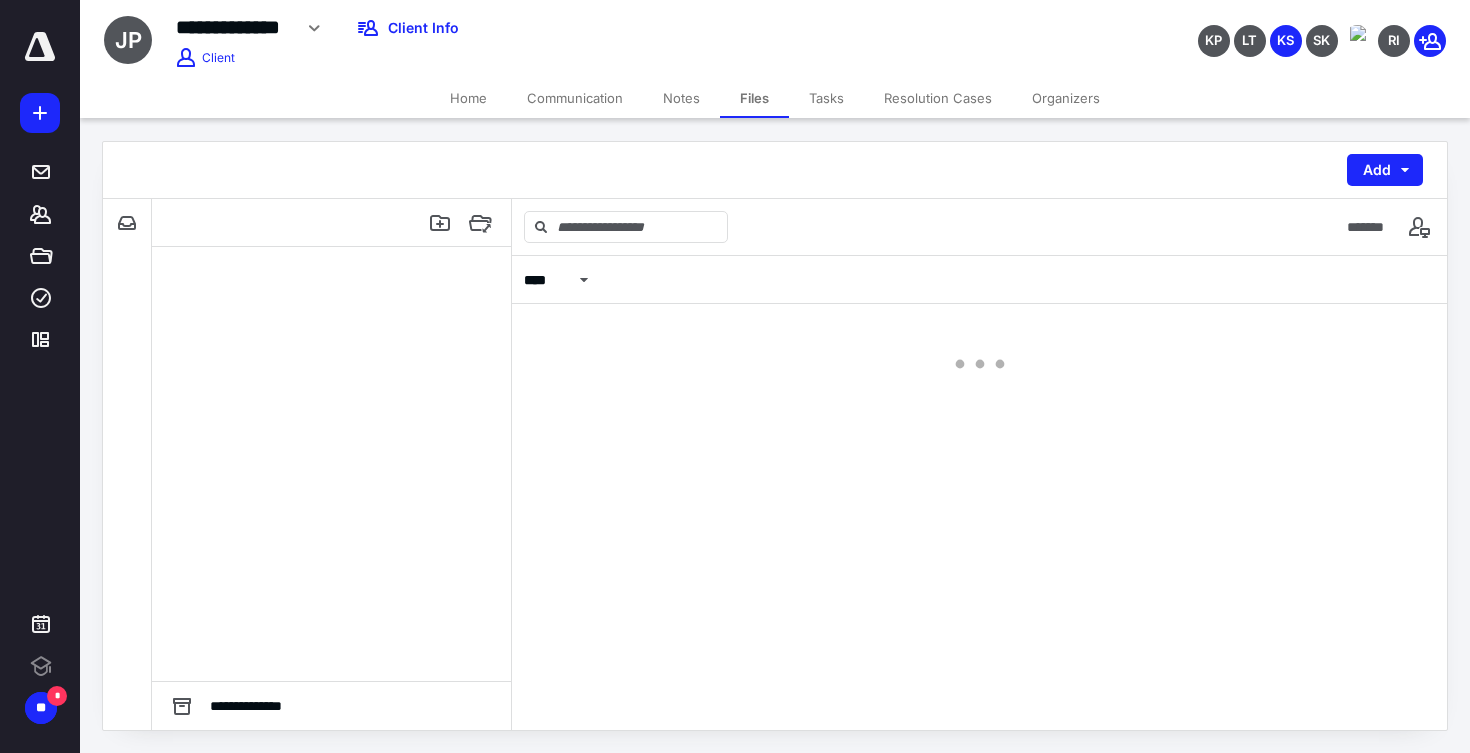 scroll, scrollTop: 0, scrollLeft: 0, axis: both 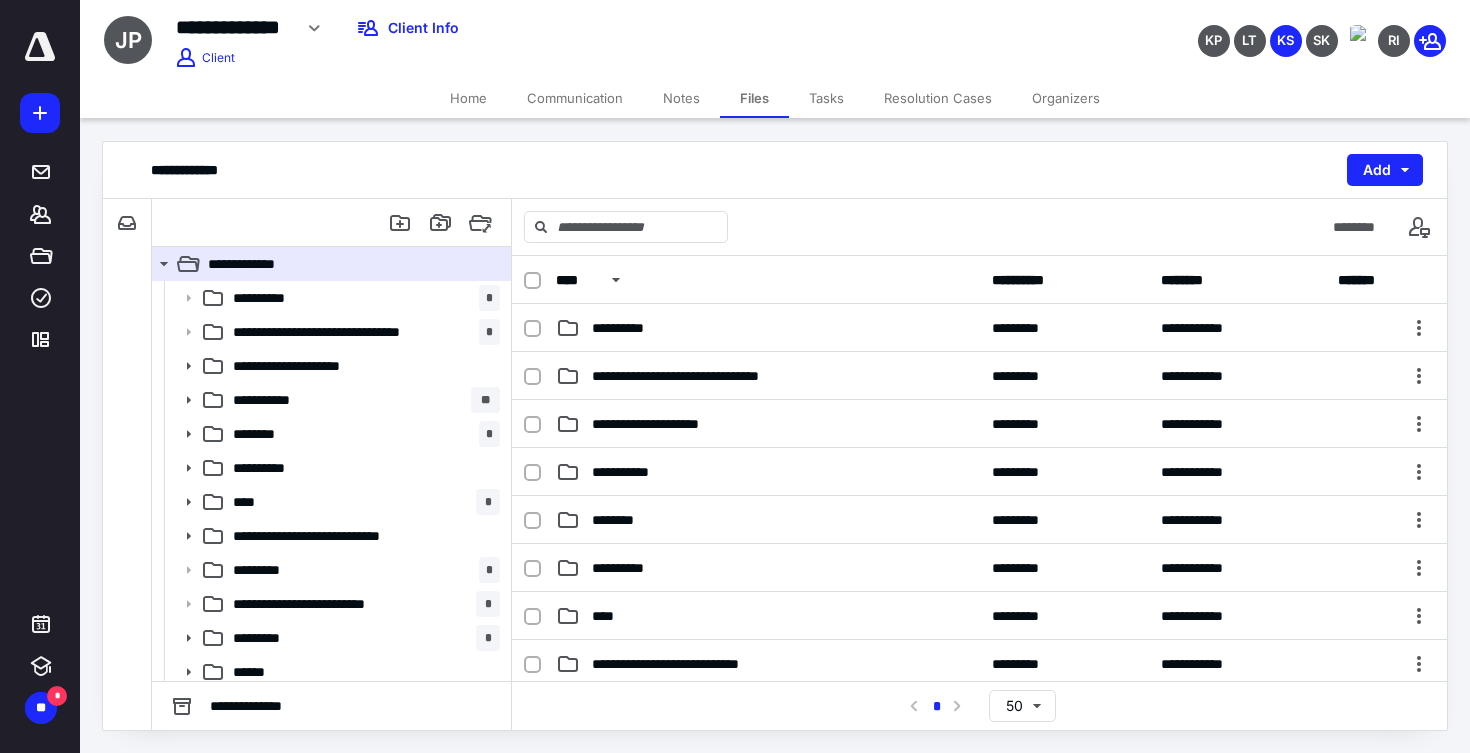 click on "Notes" at bounding box center (681, 98) 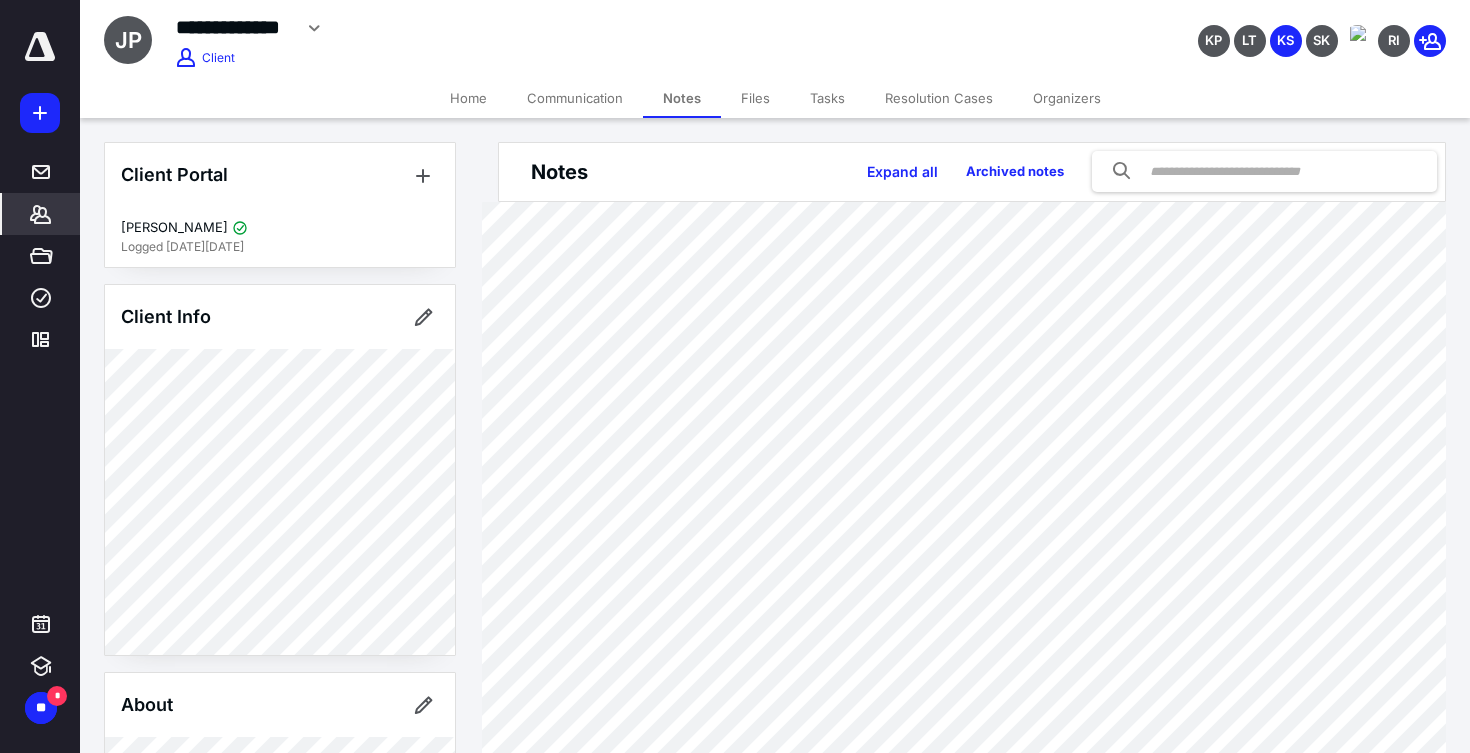 scroll, scrollTop: 0, scrollLeft: 0, axis: both 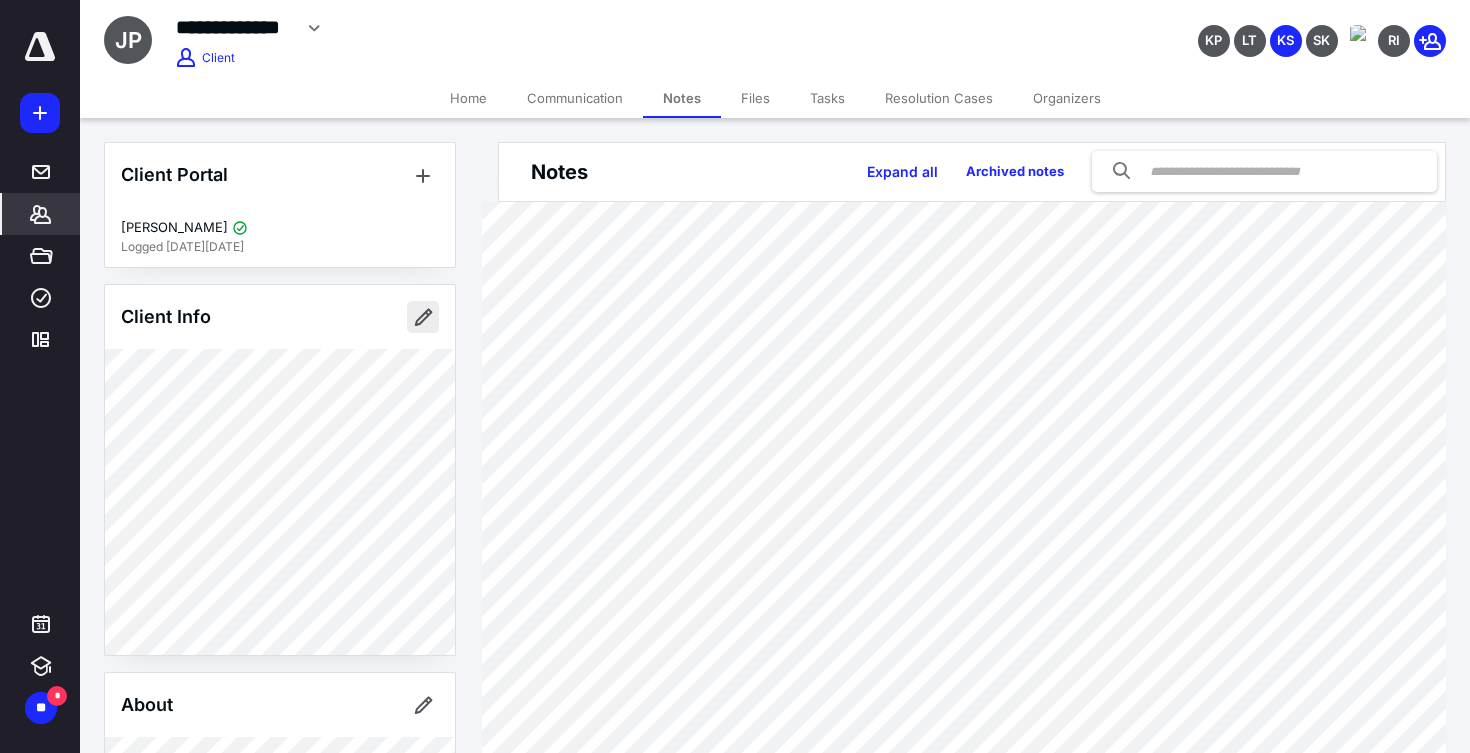 click at bounding box center [423, 317] 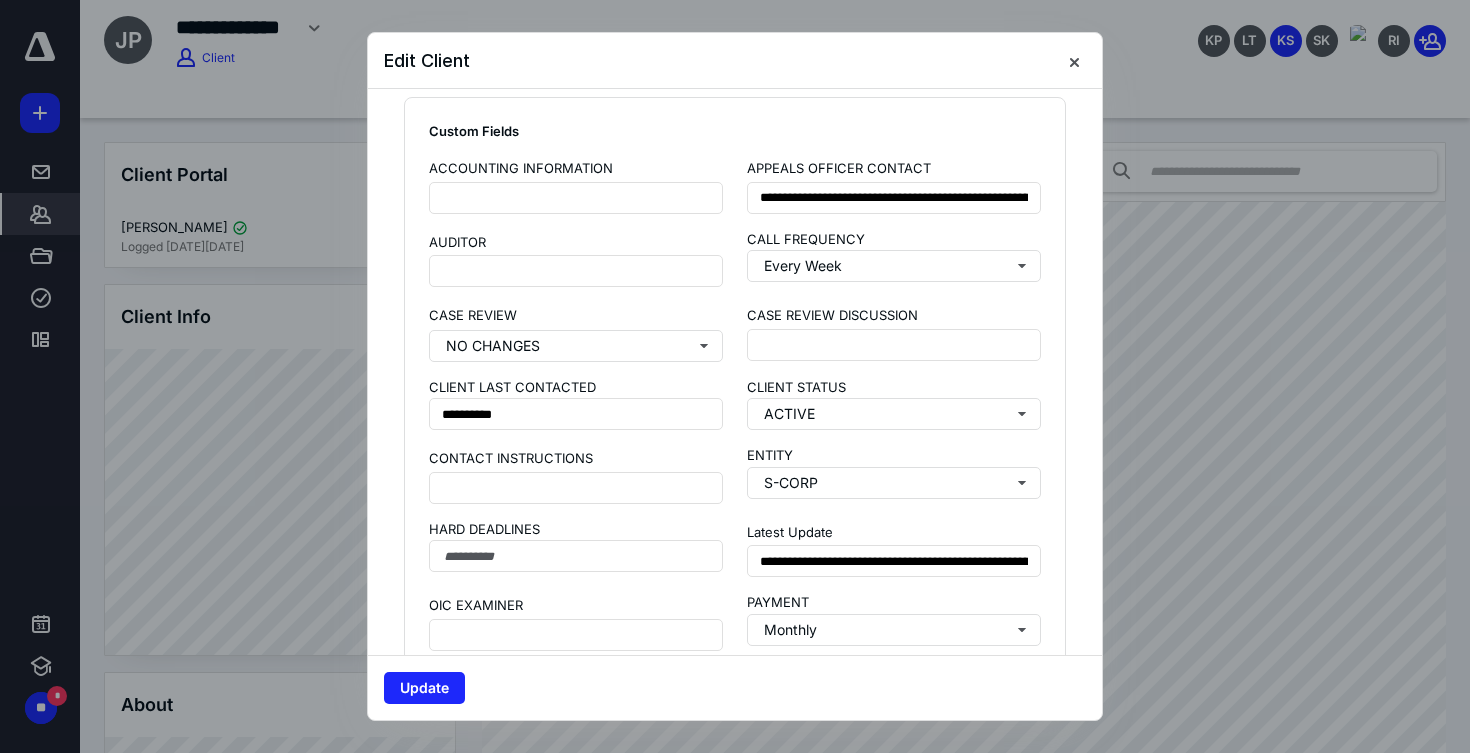 scroll, scrollTop: 1510, scrollLeft: 0, axis: vertical 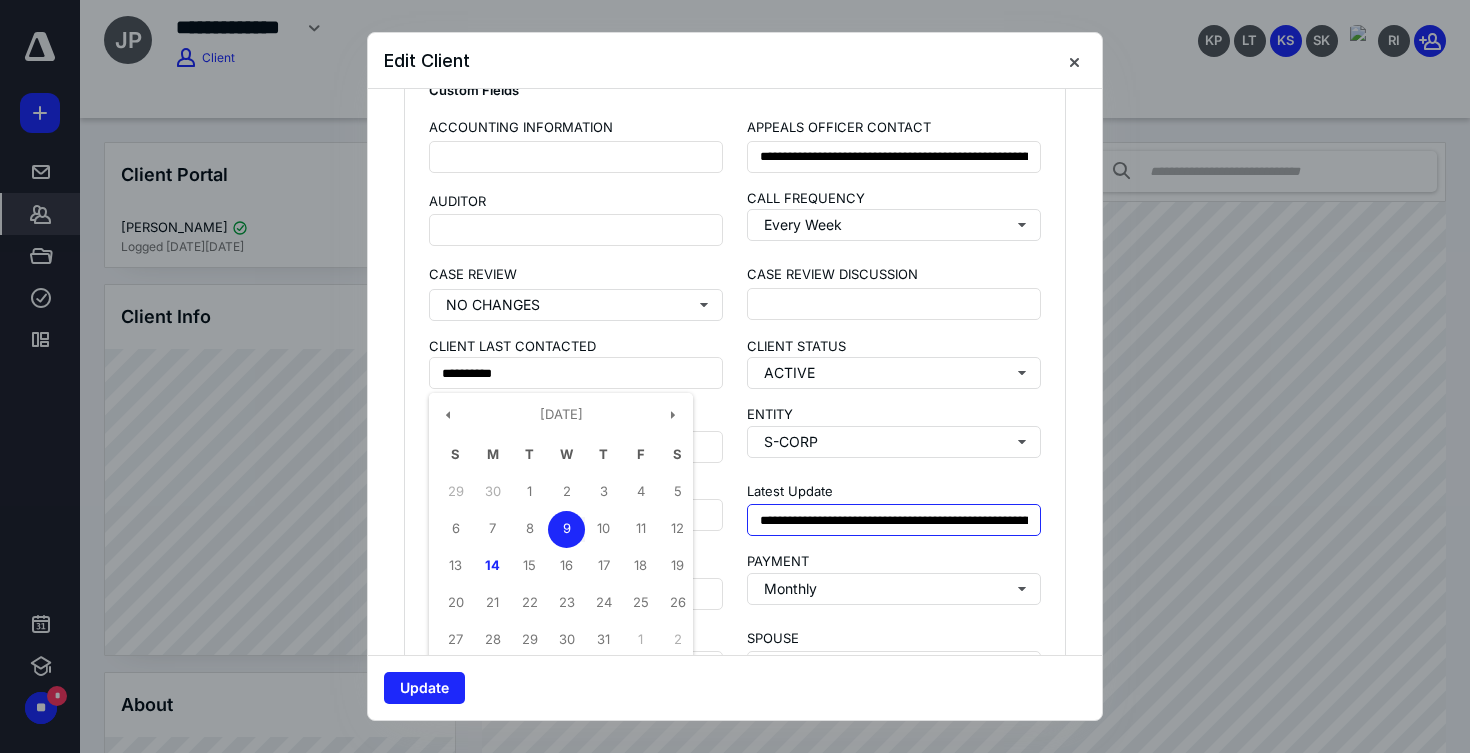 click on "**********" at bounding box center (894, 520) 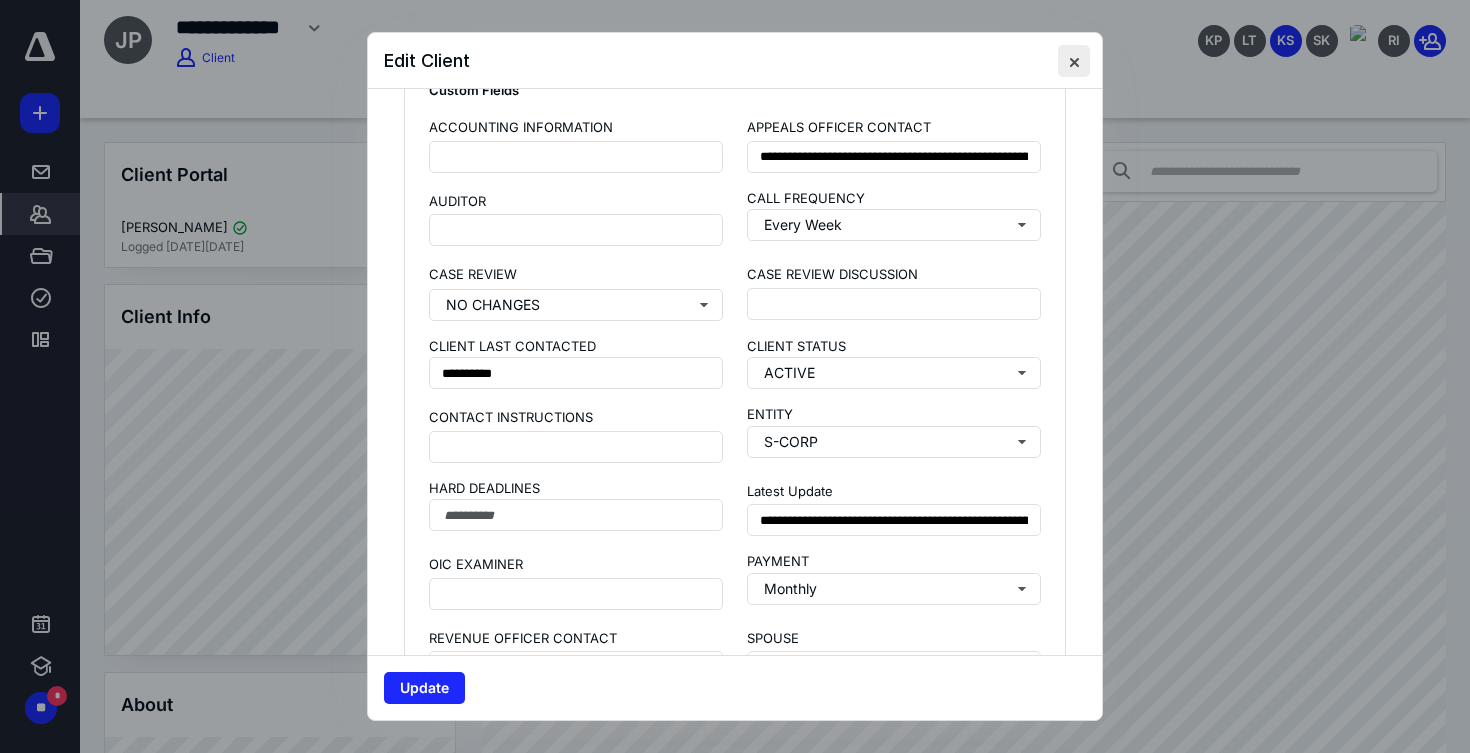 click at bounding box center [1074, 61] 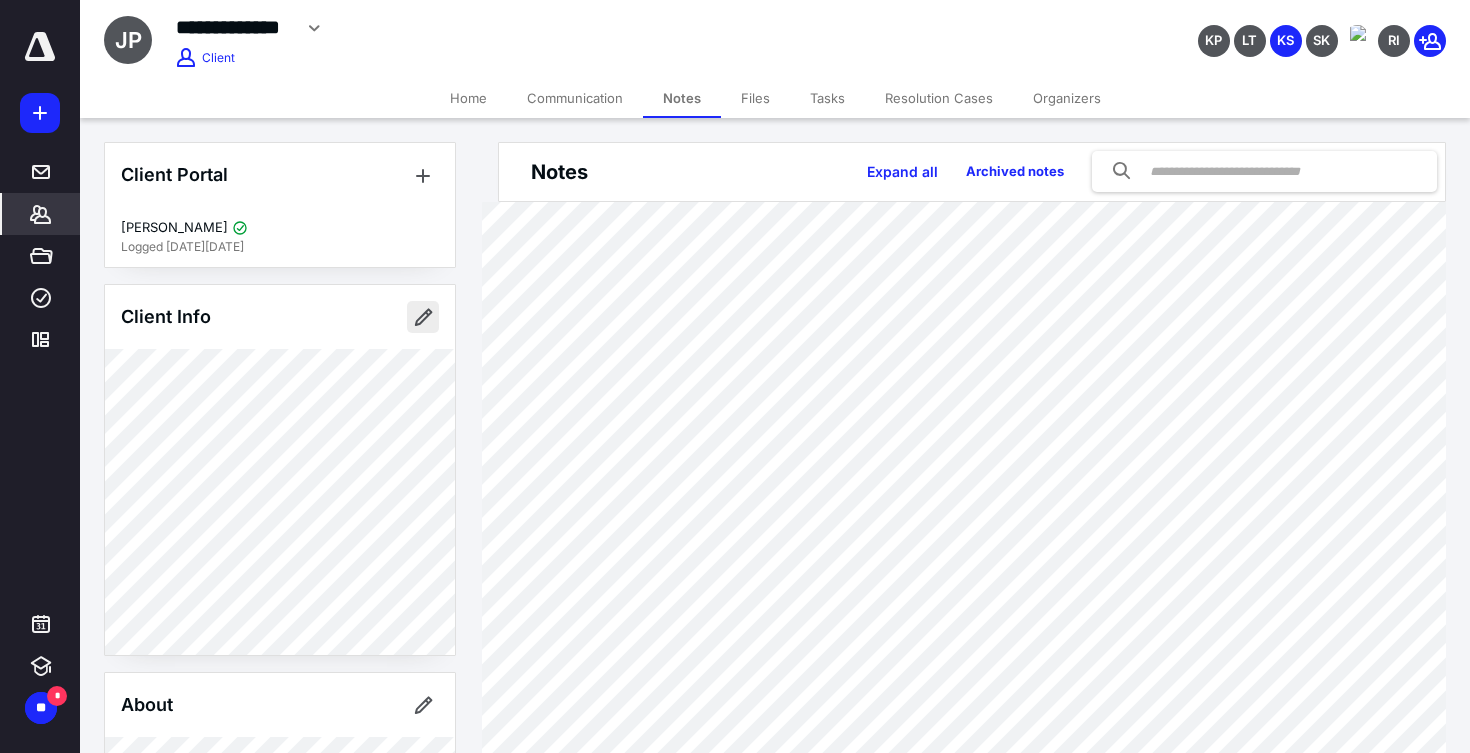 click at bounding box center (423, 317) 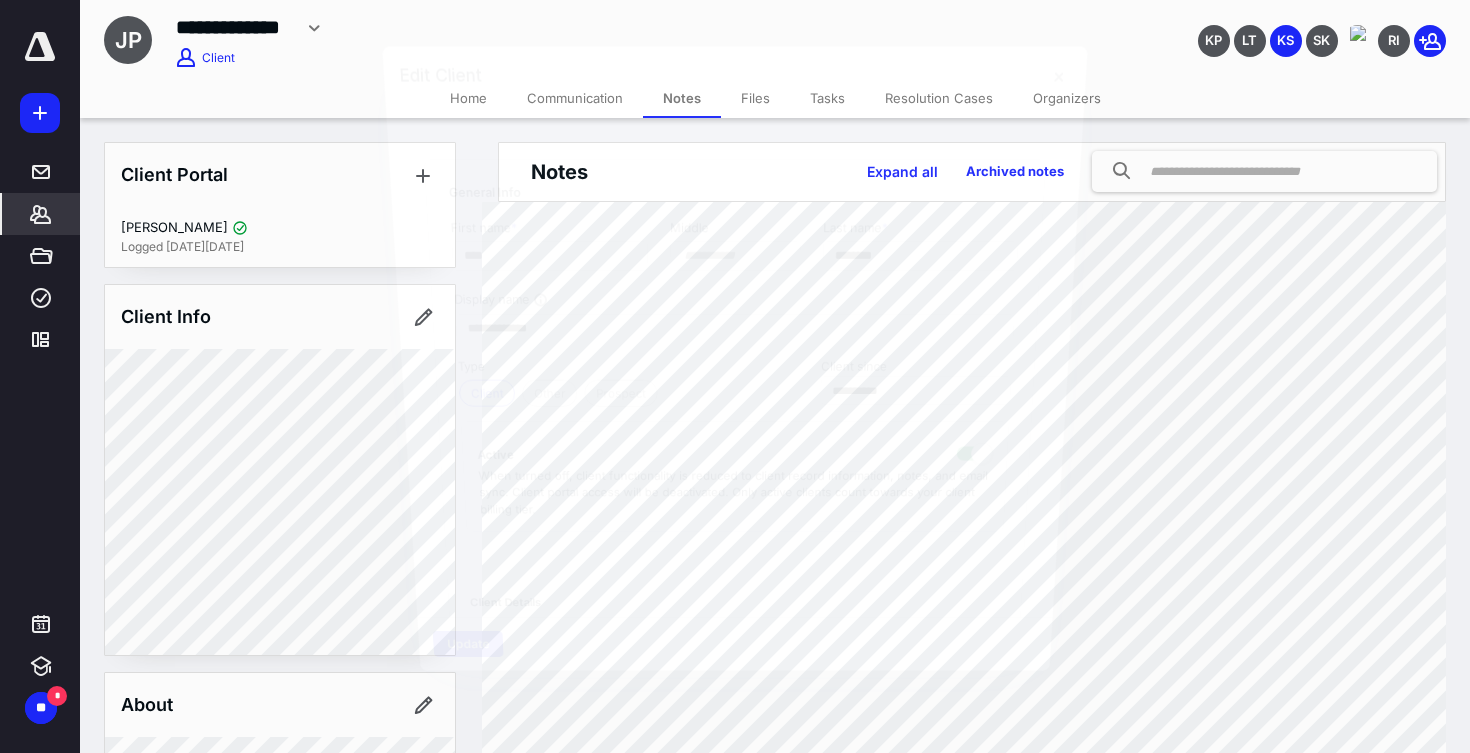 type on "**********" 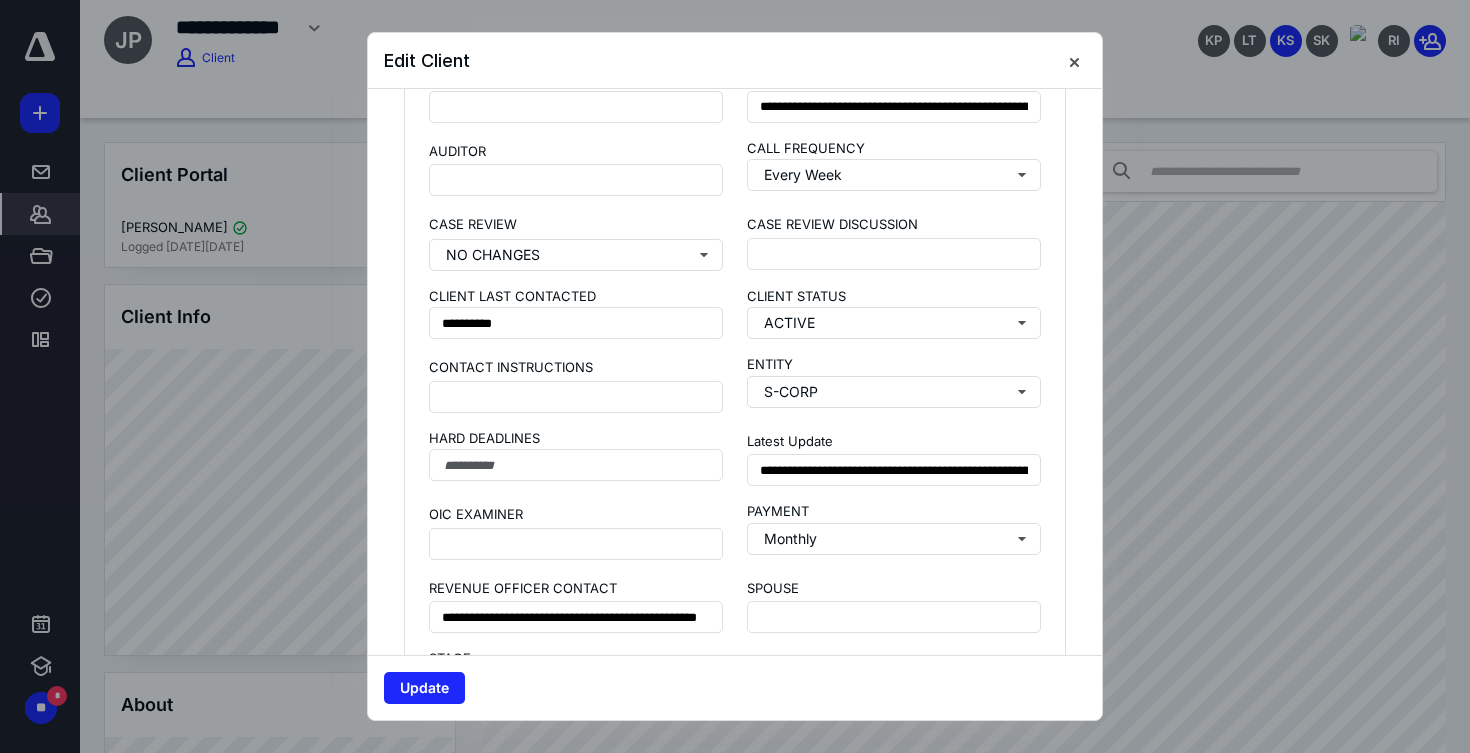 scroll, scrollTop: 1566, scrollLeft: 0, axis: vertical 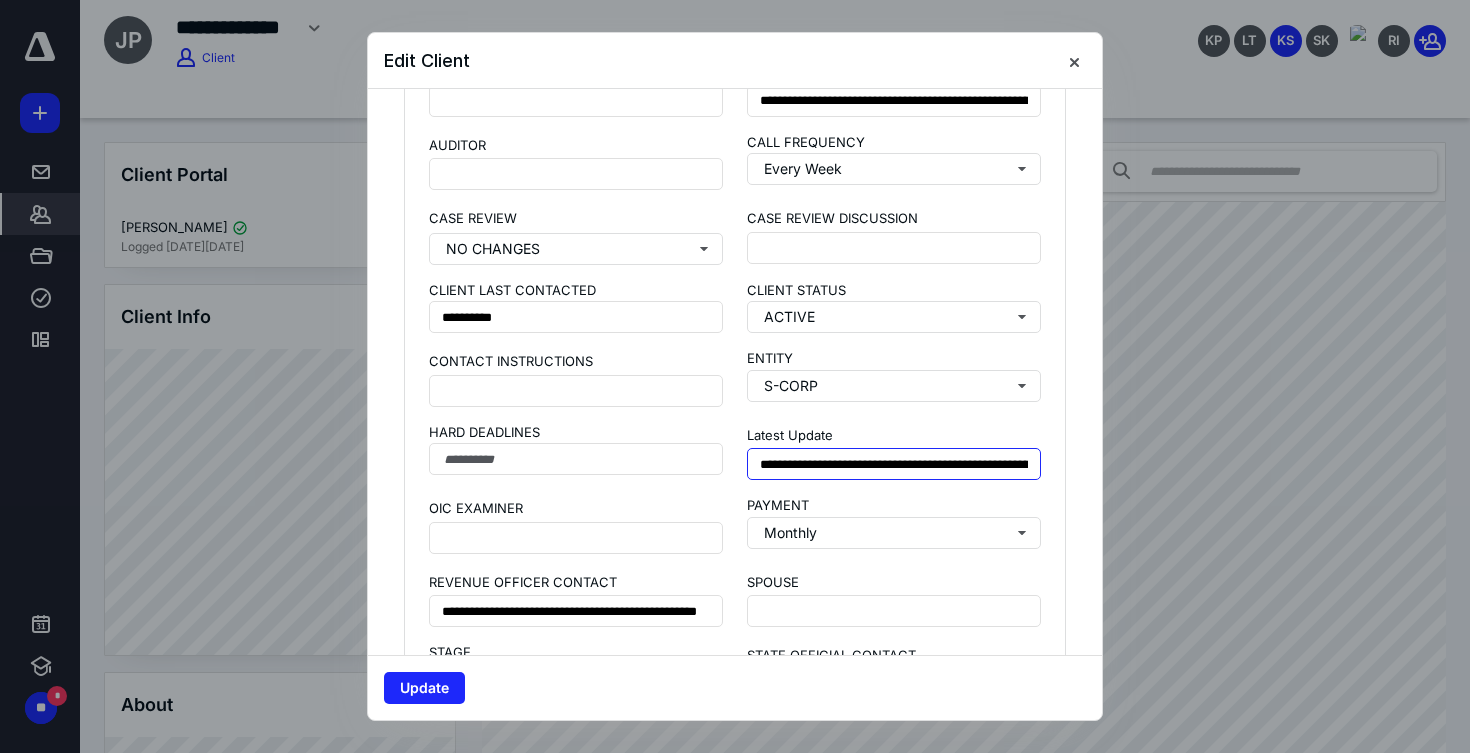 drag, startPoint x: 808, startPoint y: 462, endPoint x: 938, endPoint y: 462, distance: 130 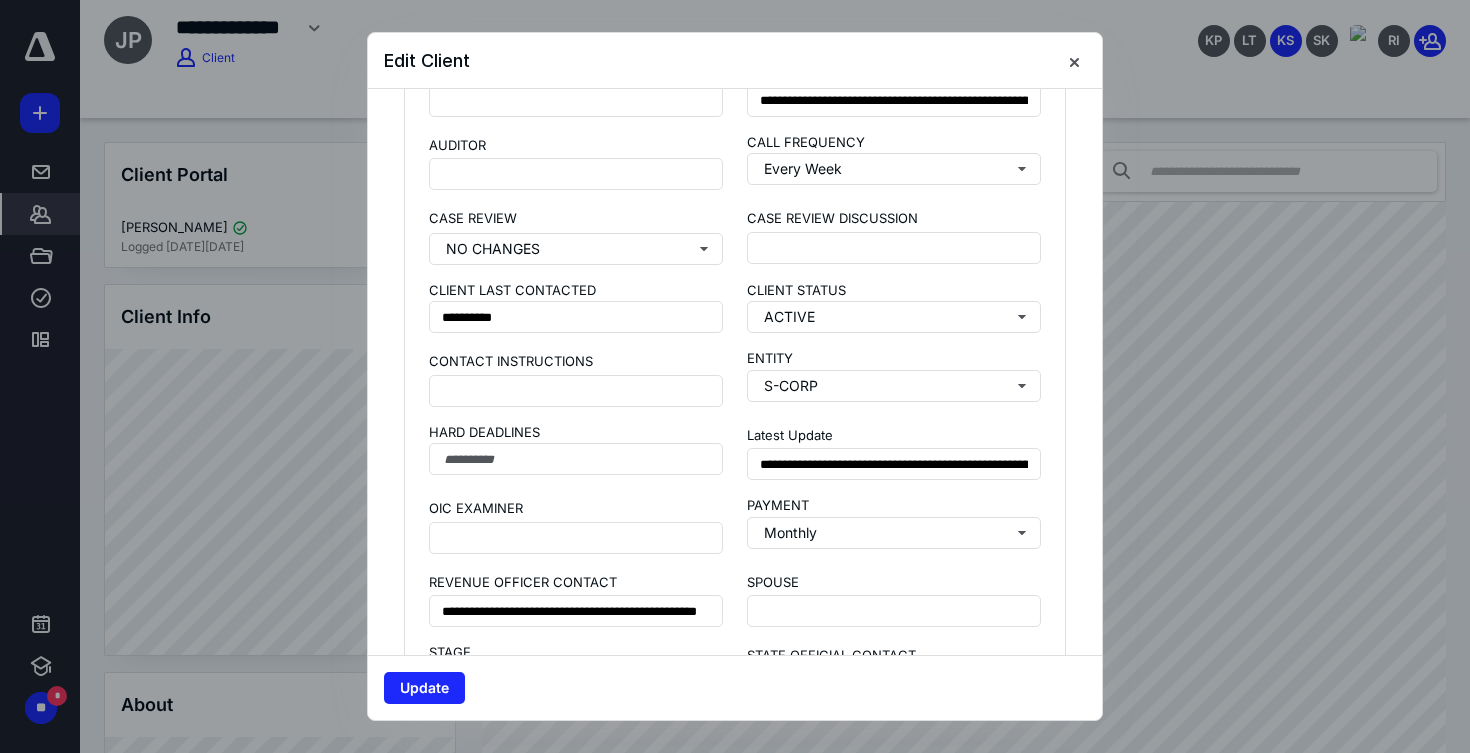 click on "**********" at bounding box center (735, 461) 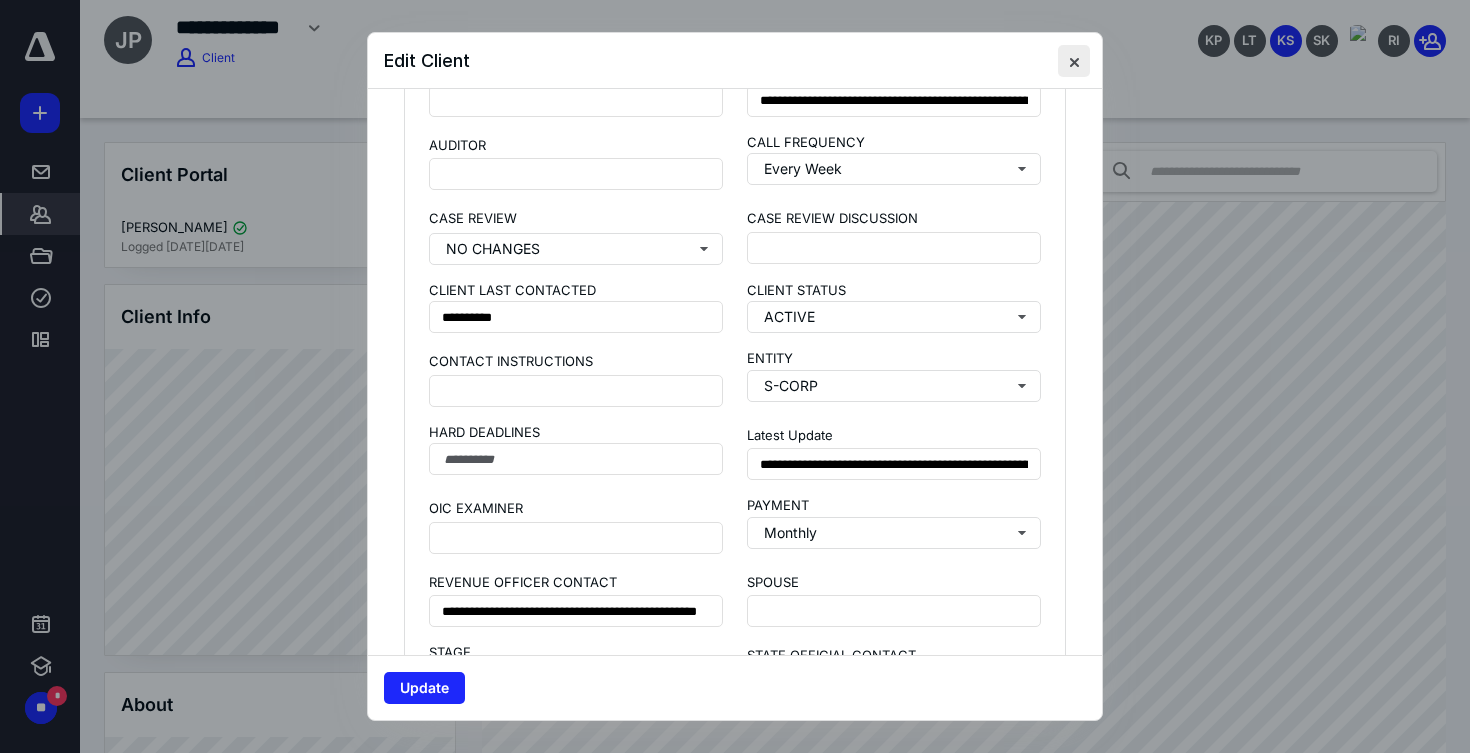 click at bounding box center [1074, 61] 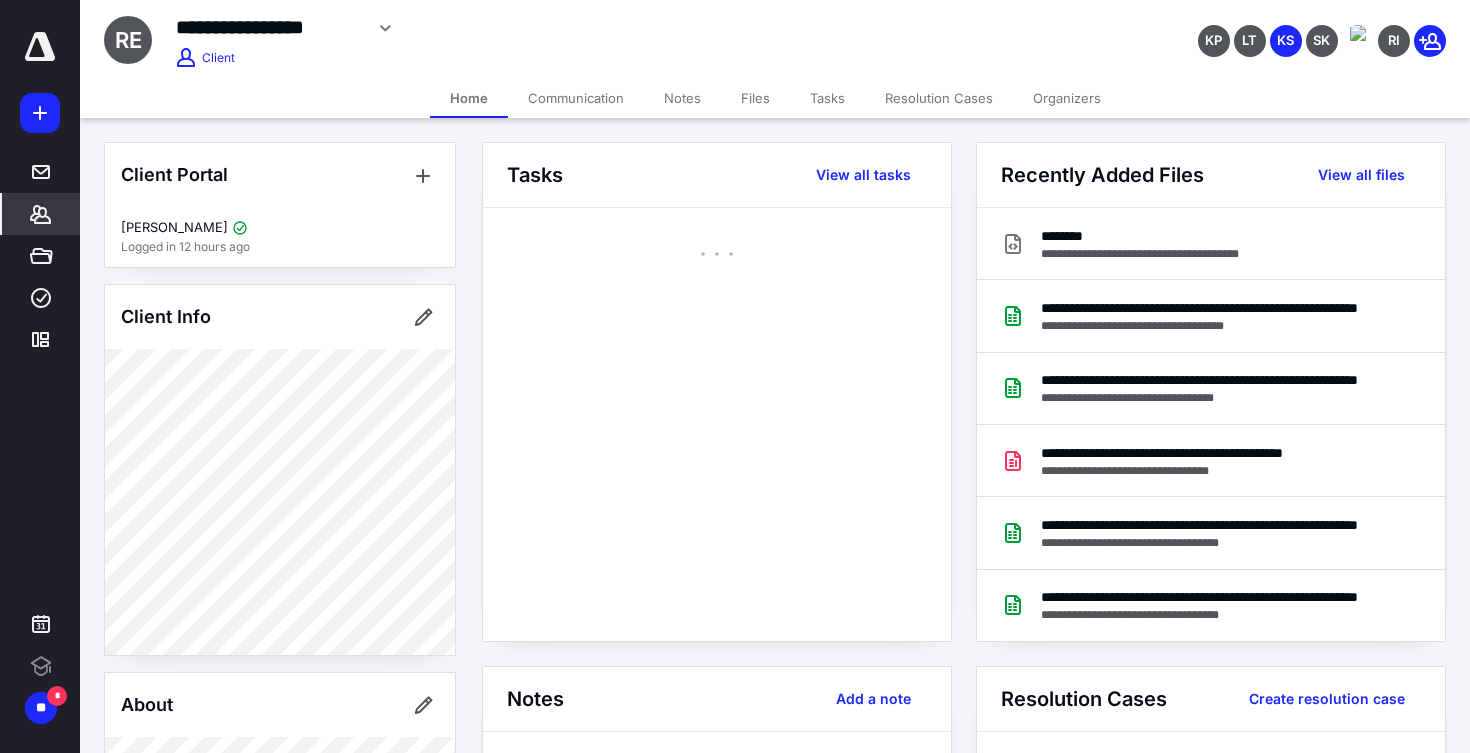 scroll, scrollTop: 0, scrollLeft: 0, axis: both 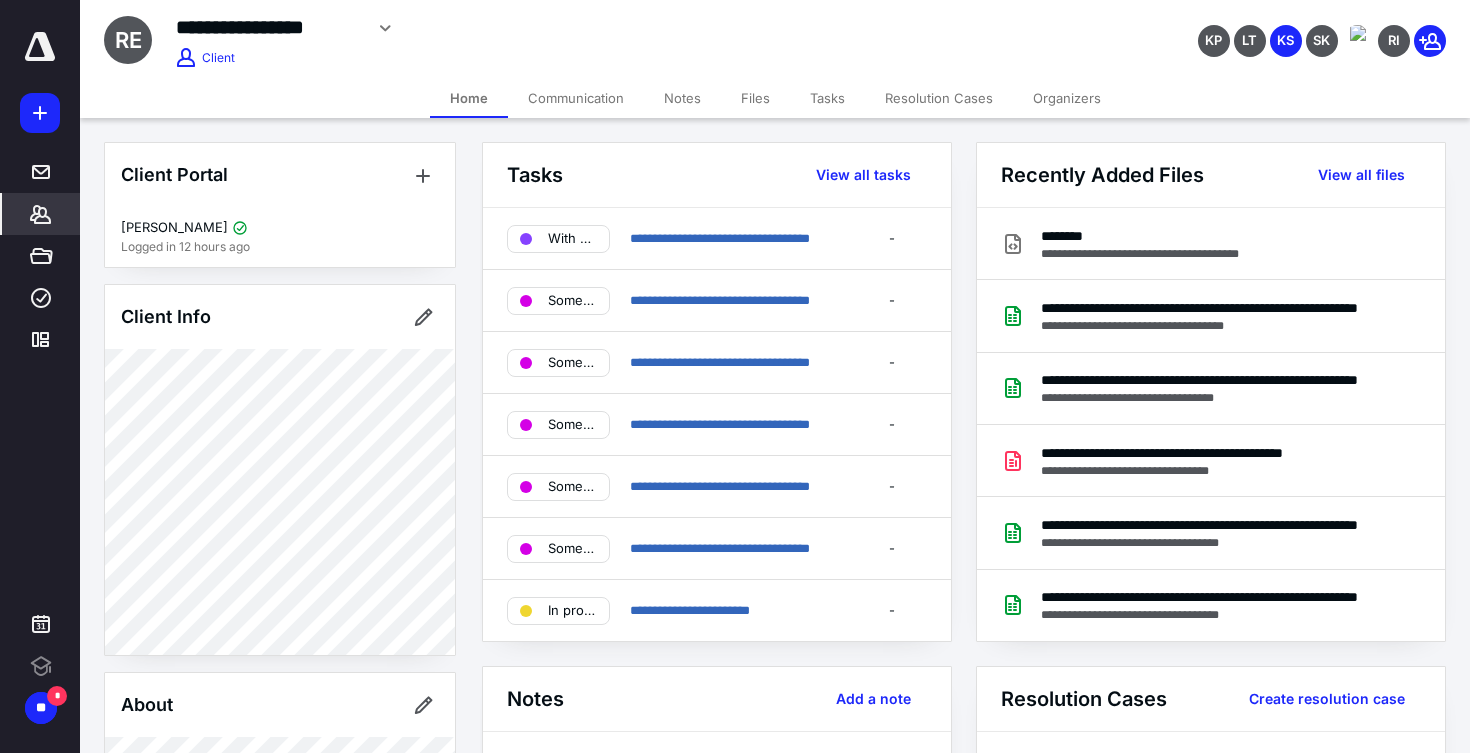 click on "Notes" at bounding box center (682, 98) 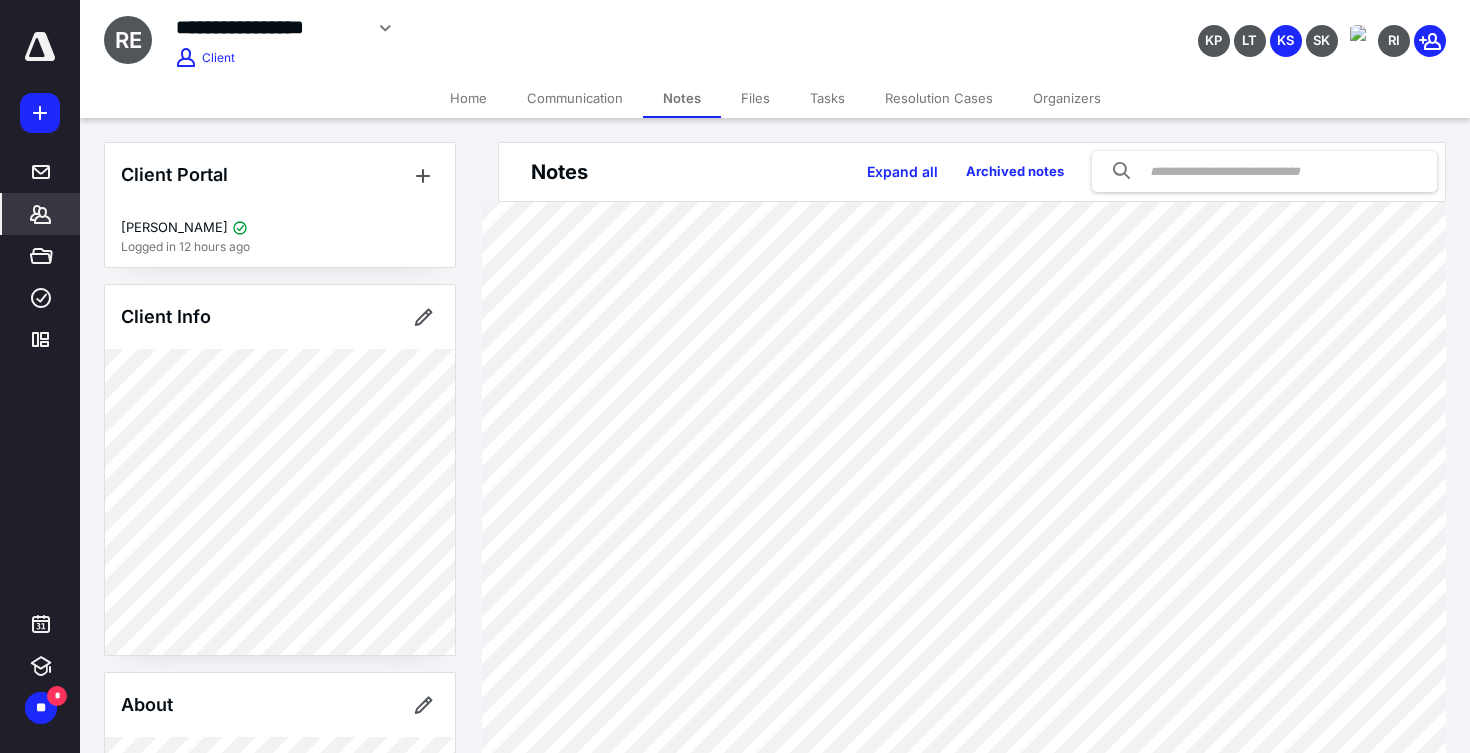 click on "Files" at bounding box center (755, 98) 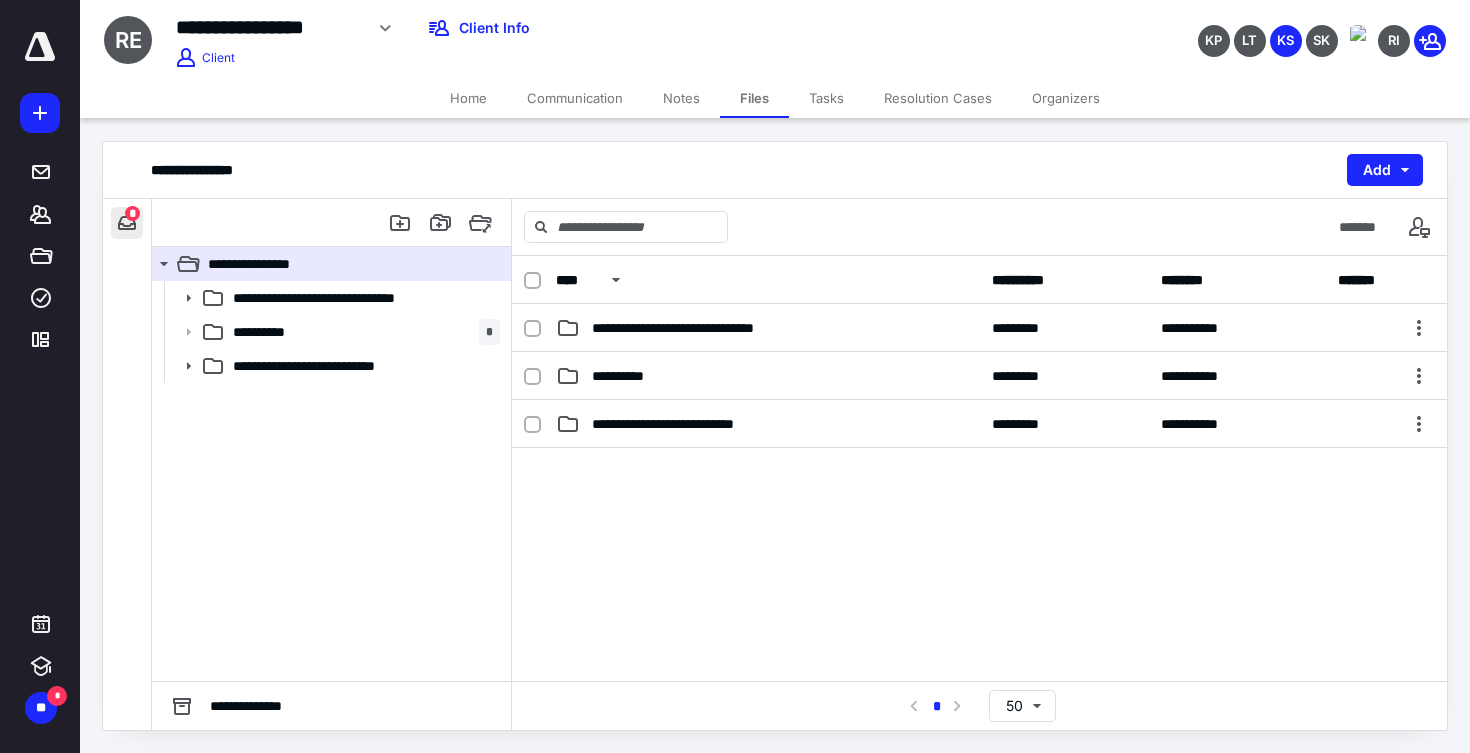 click at bounding box center [127, 223] 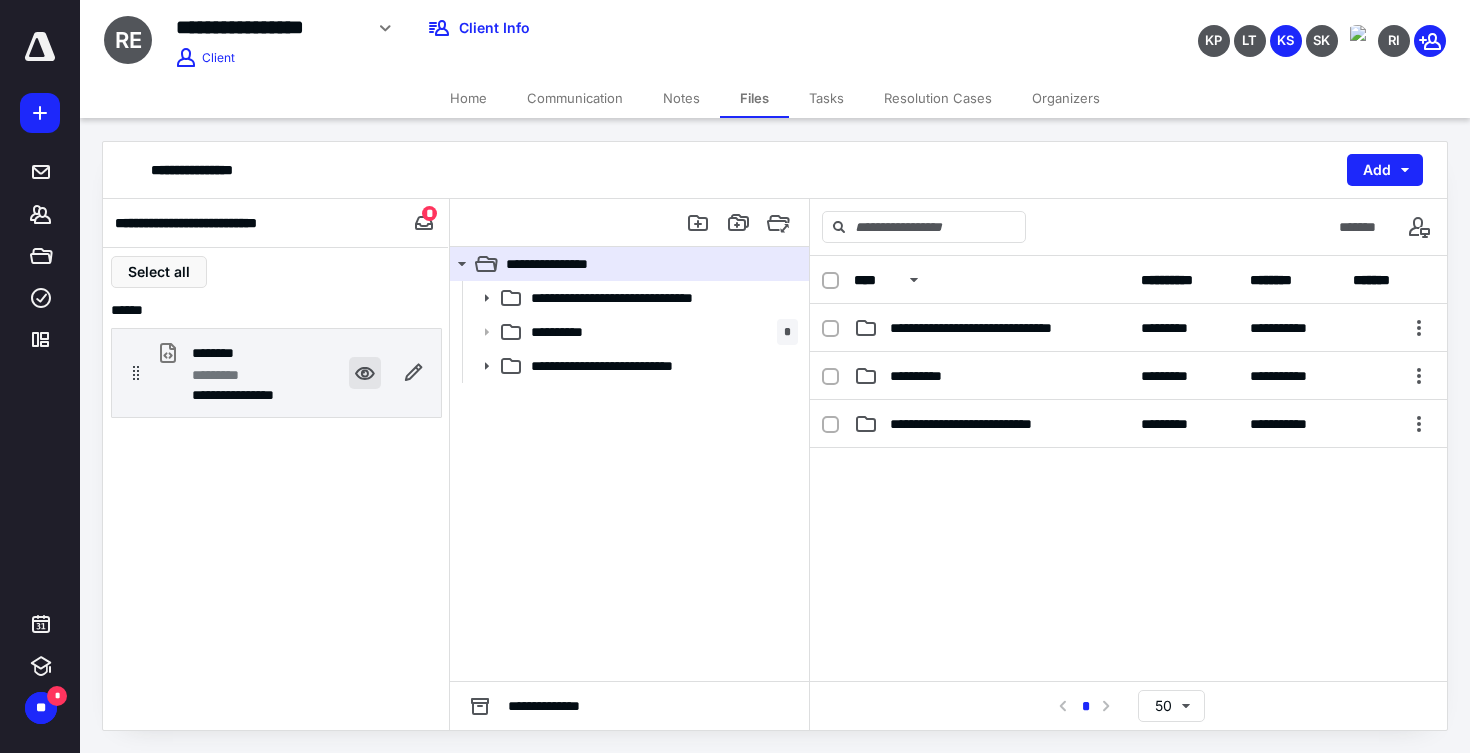 click at bounding box center (365, 373) 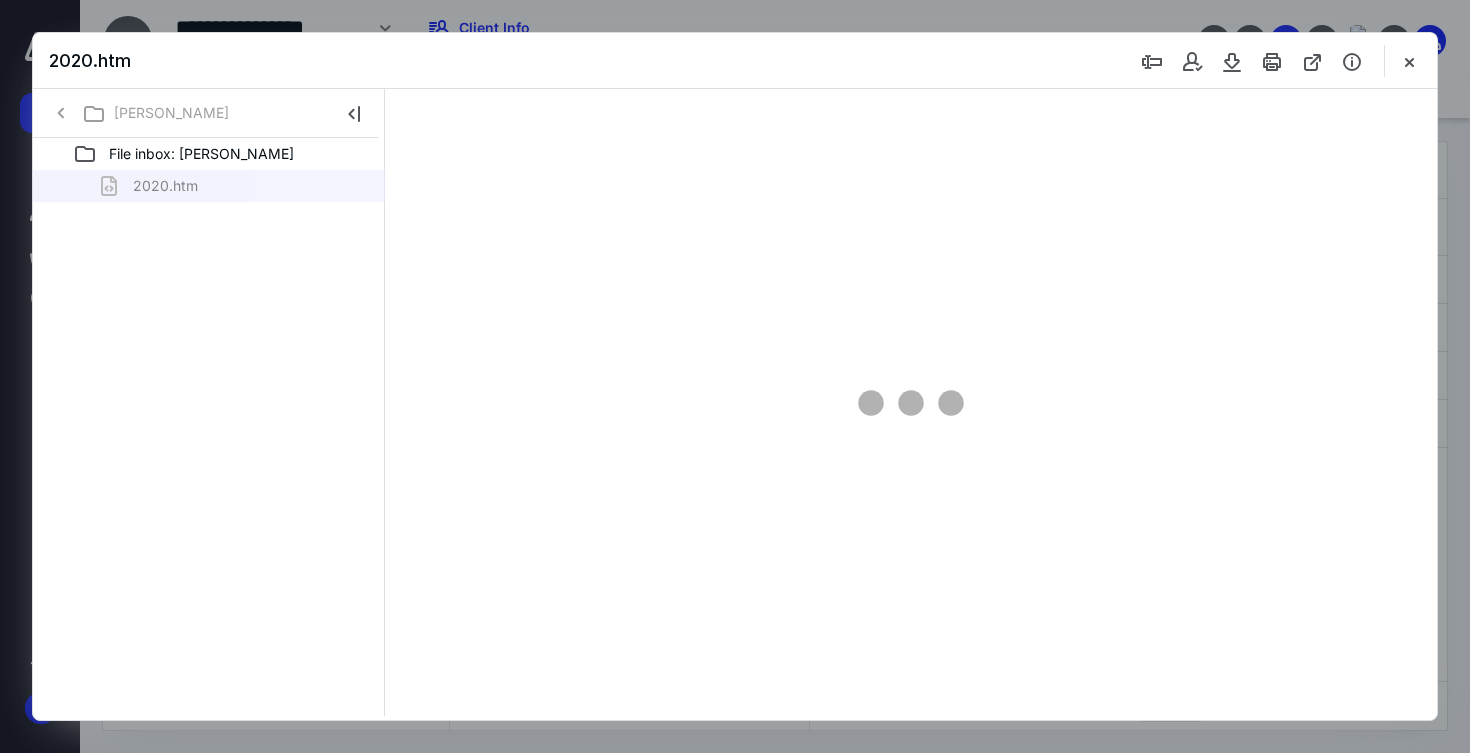 scroll, scrollTop: 0, scrollLeft: 0, axis: both 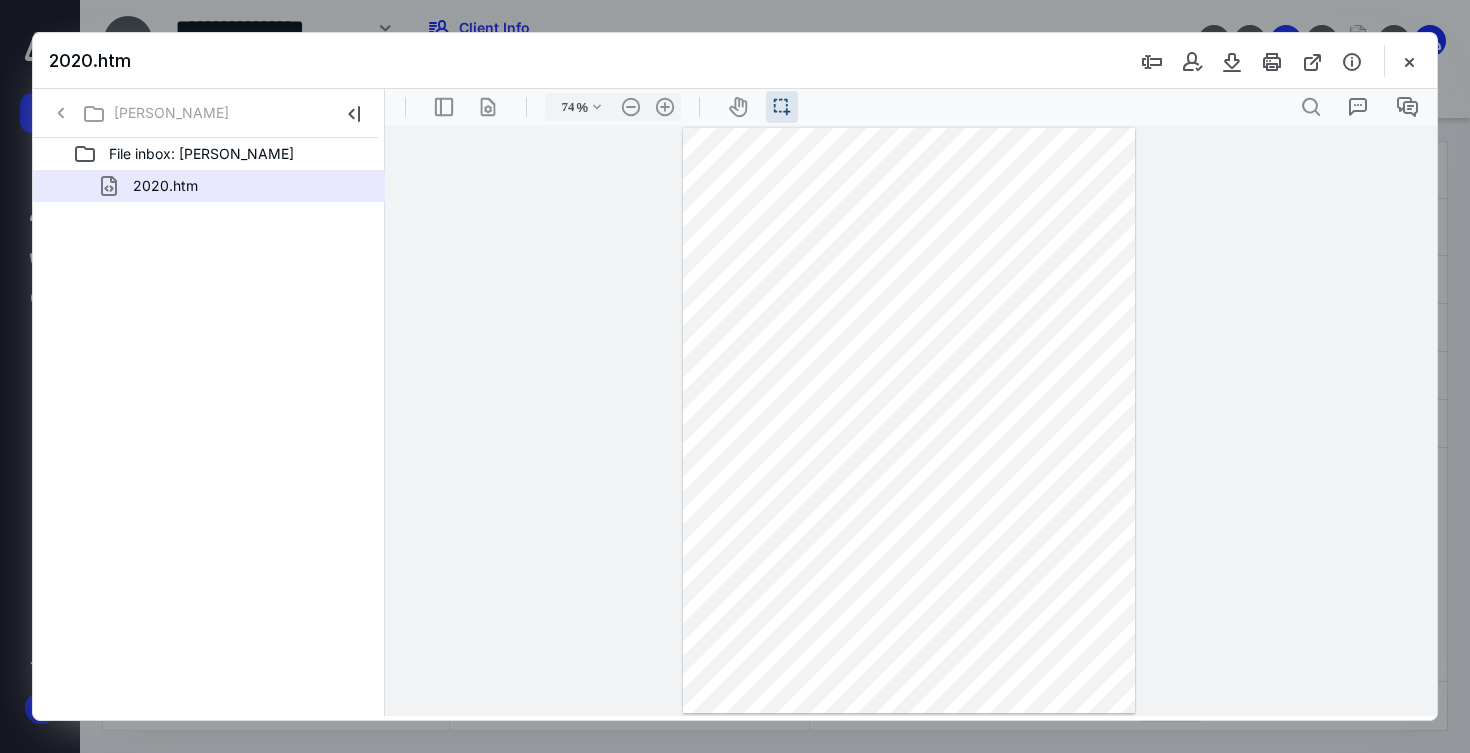 click at bounding box center [909, 420] 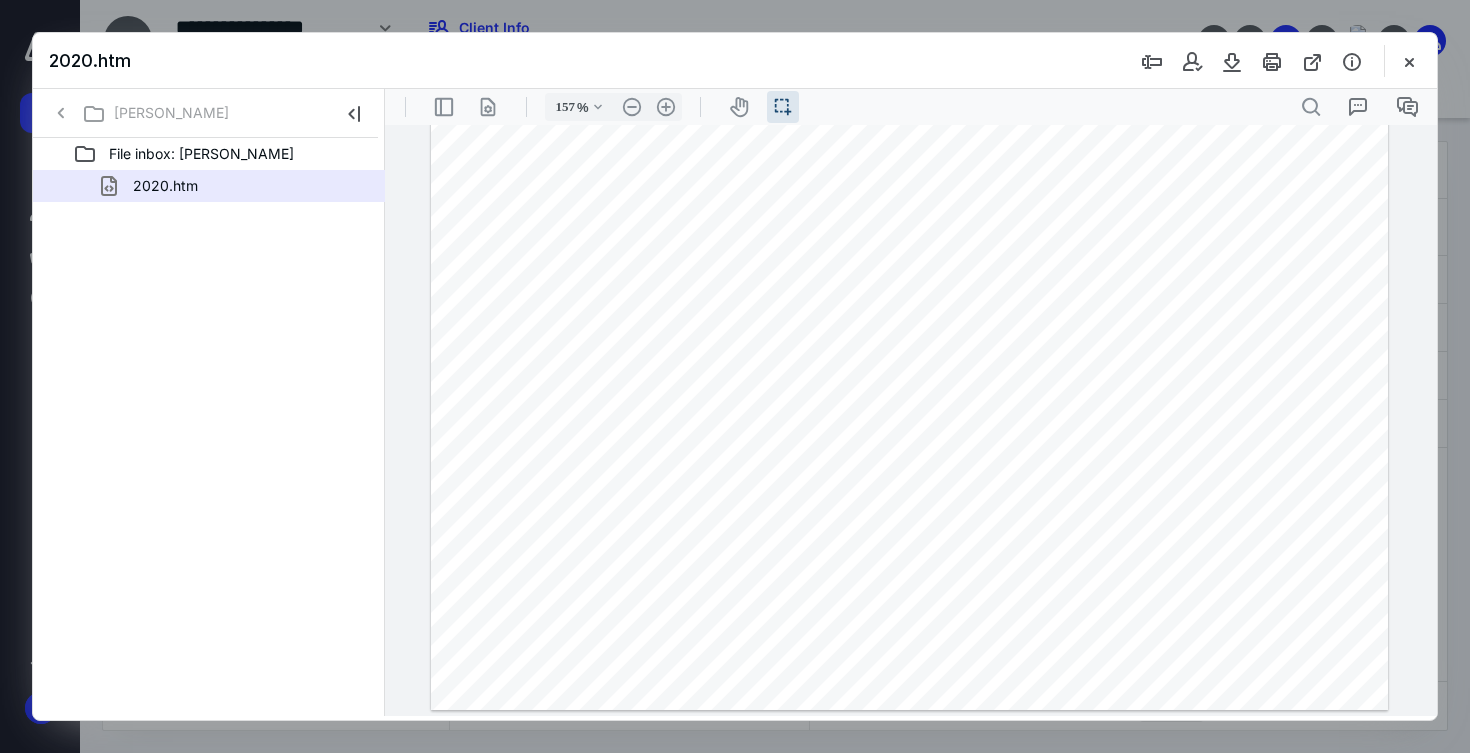 scroll, scrollTop: 0, scrollLeft: 0, axis: both 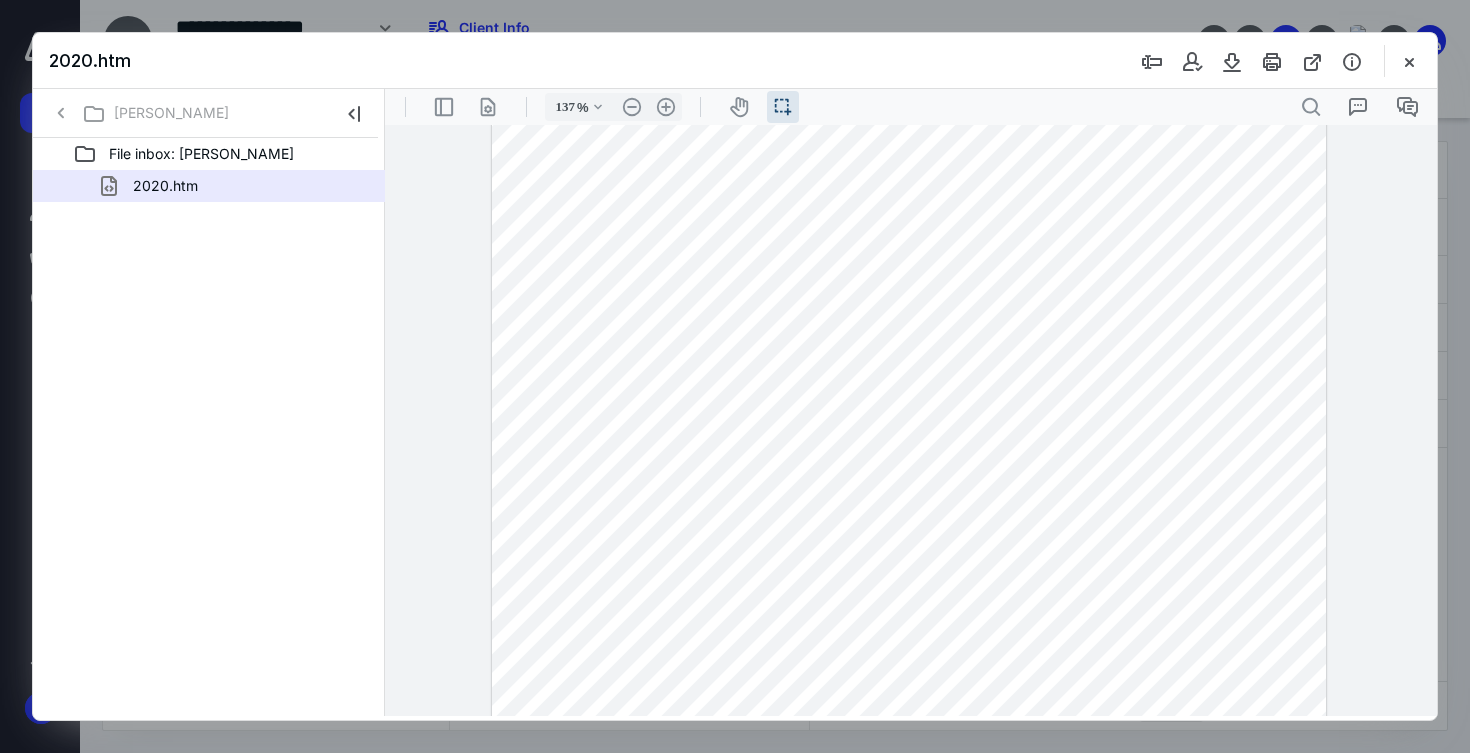 type on "162" 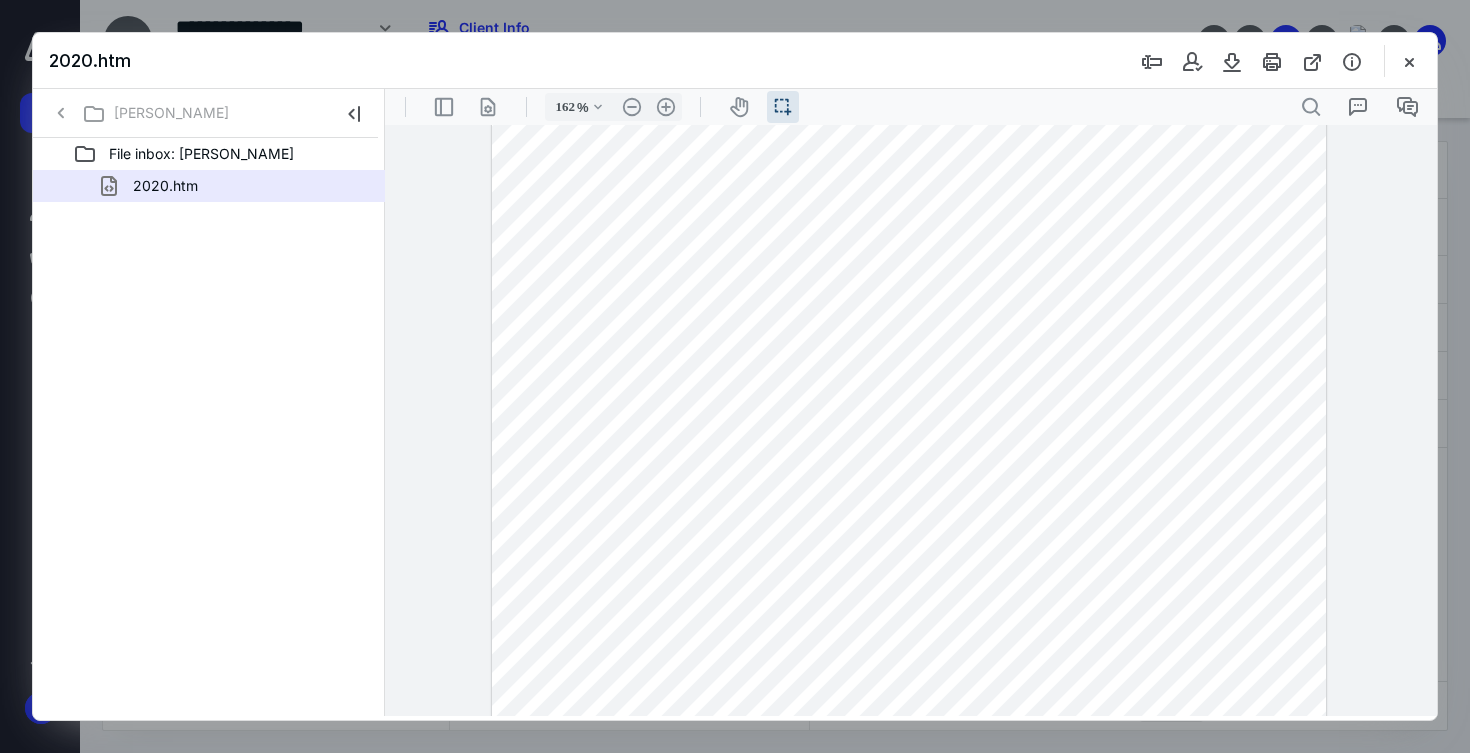 scroll, scrollTop: 191, scrollLeft: 0, axis: vertical 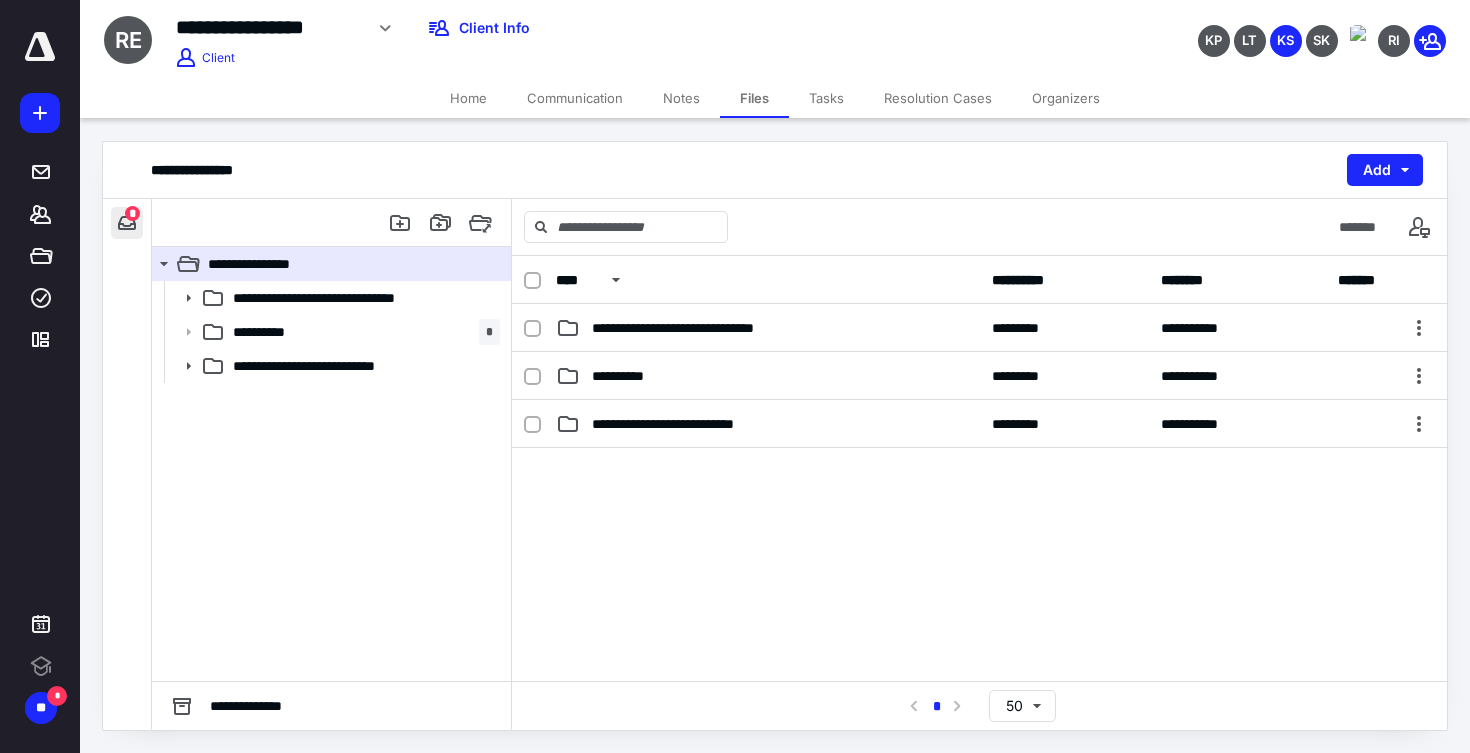 click at bounding box center (127, 223) 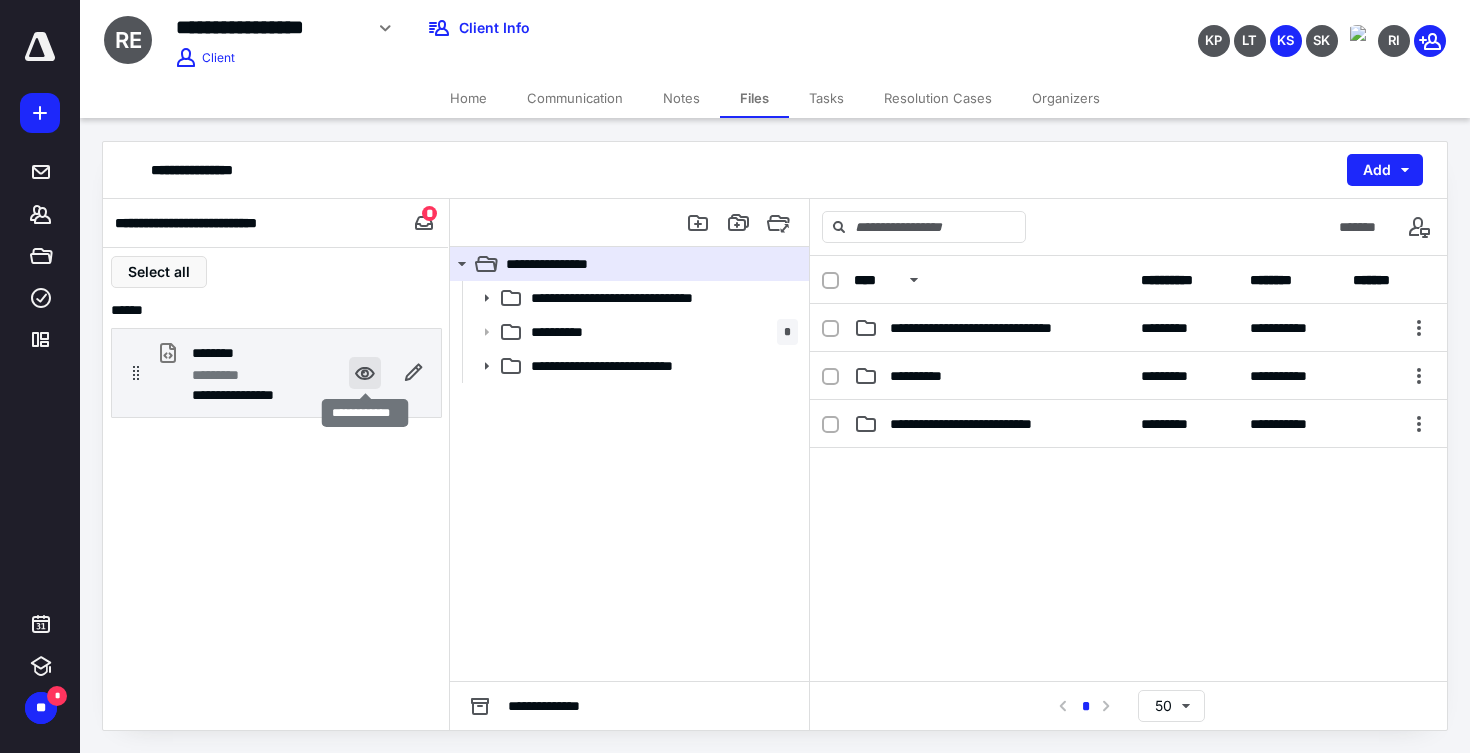 click at bounding box center (365, 373) 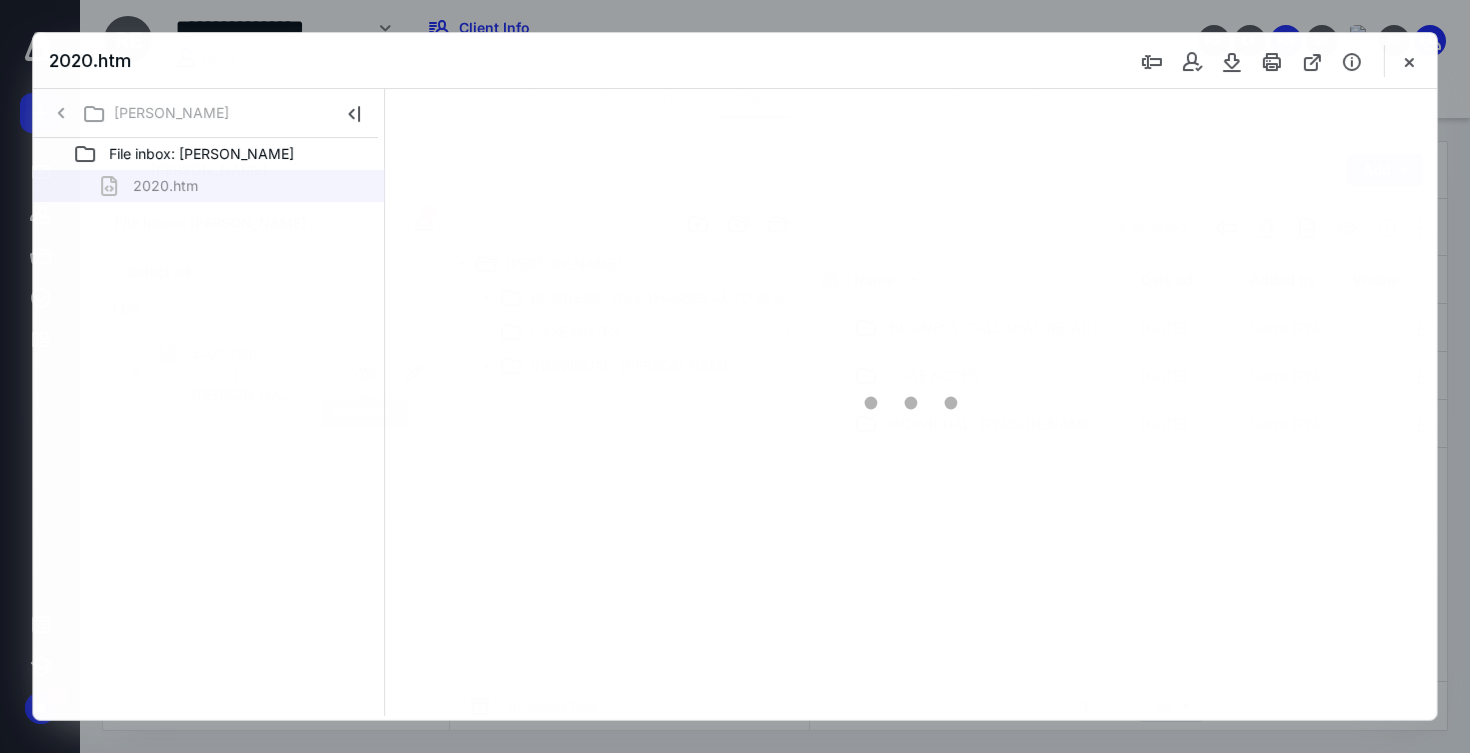 scroll, scrollTop: 0, scrollLeft: 0, axis: both 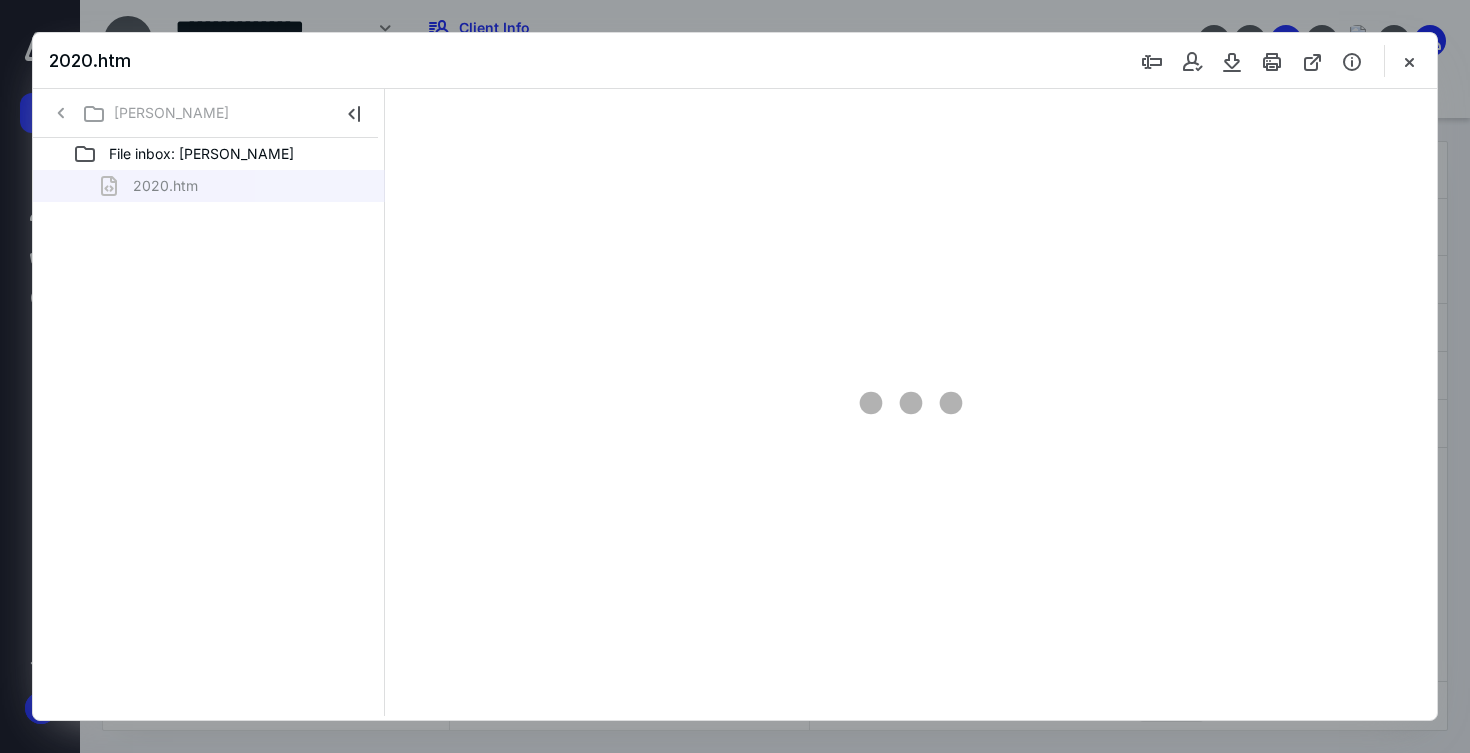 type on "74" 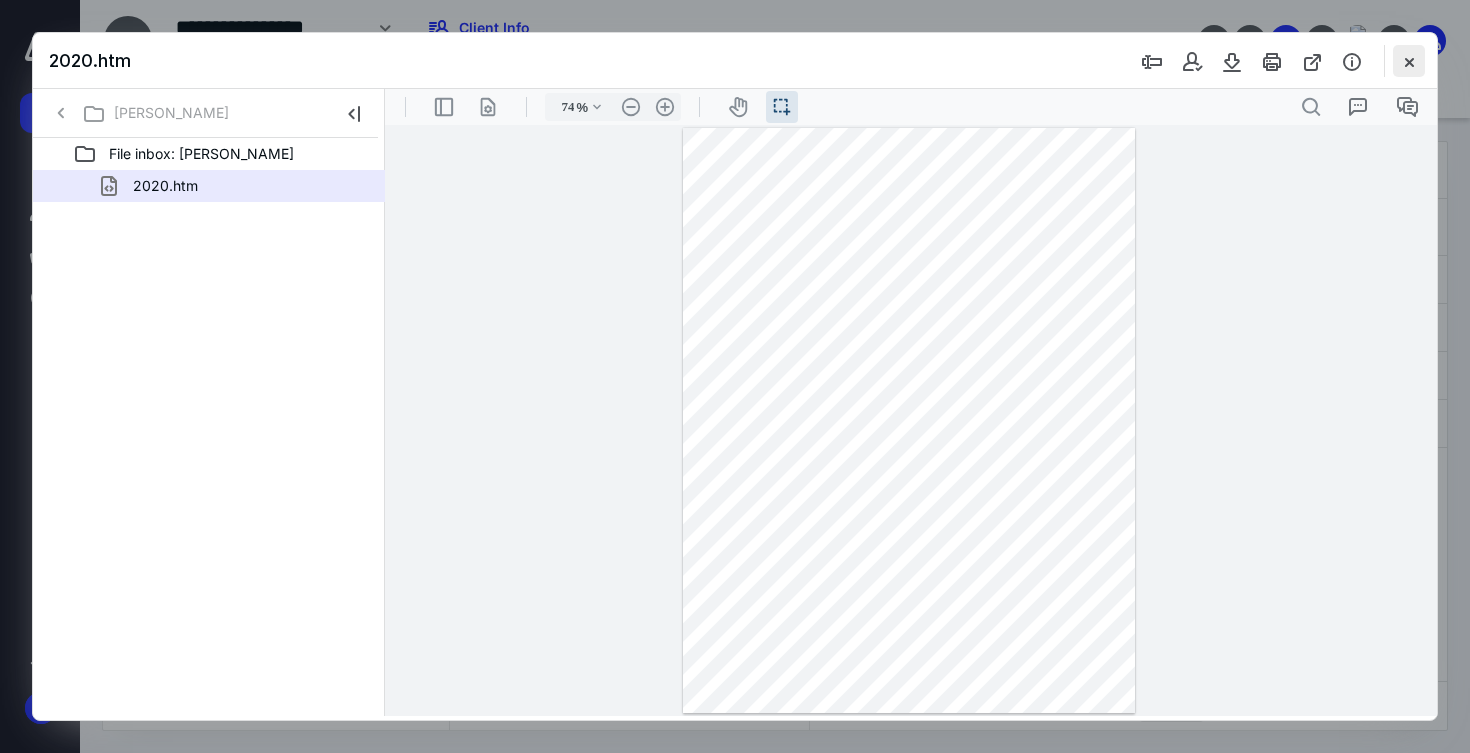 click at bounding box center [1409, 61] 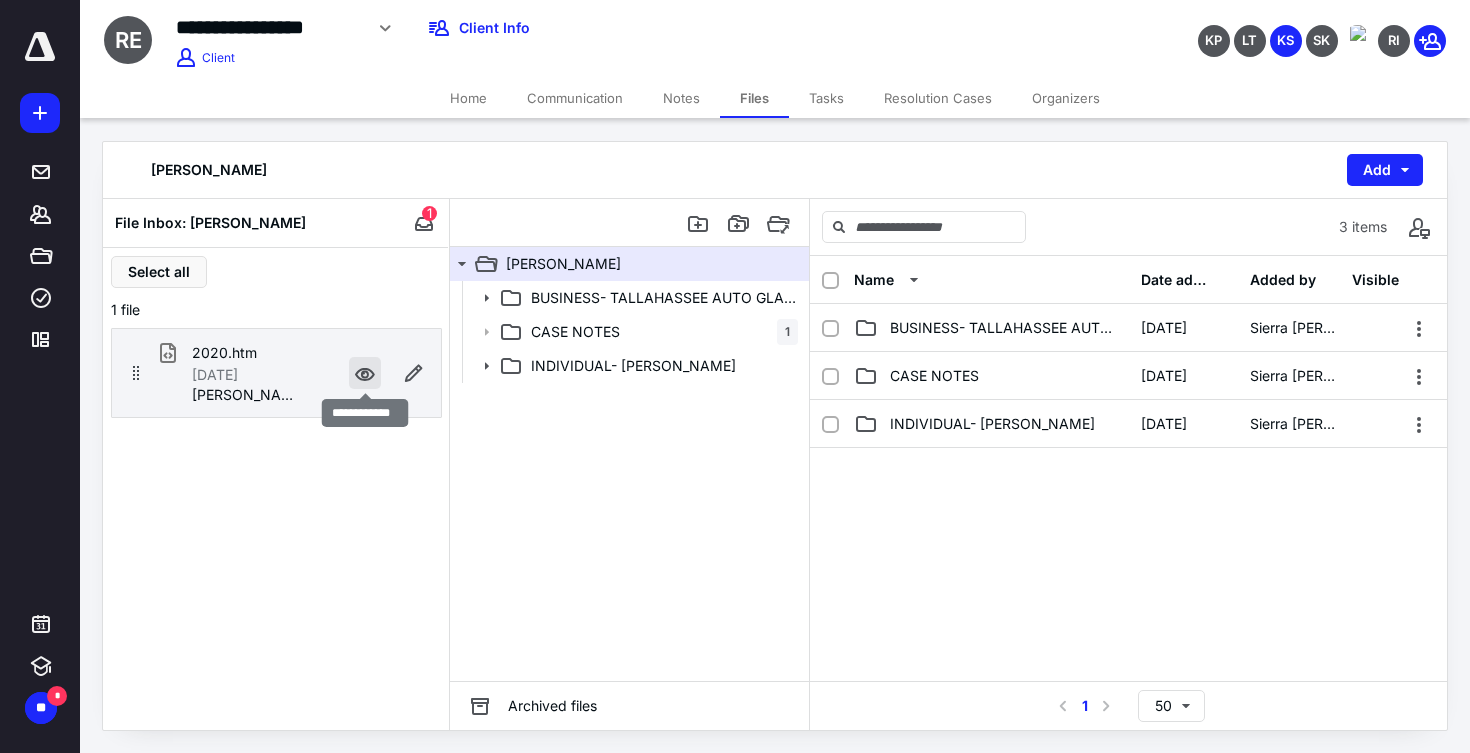 click at bounding box center (365, 373) 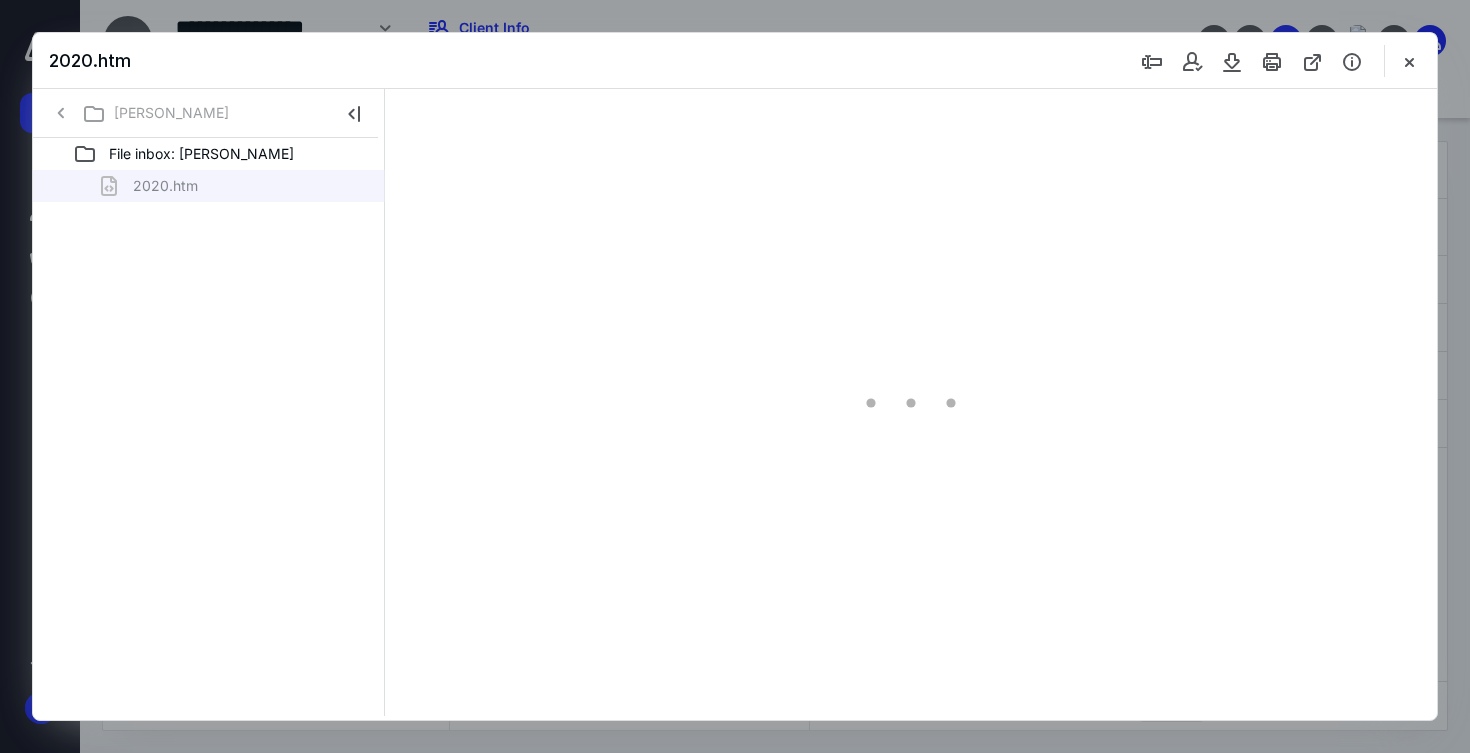 scroll, scrollTop: 0, scrollLeft: 0, axis: both 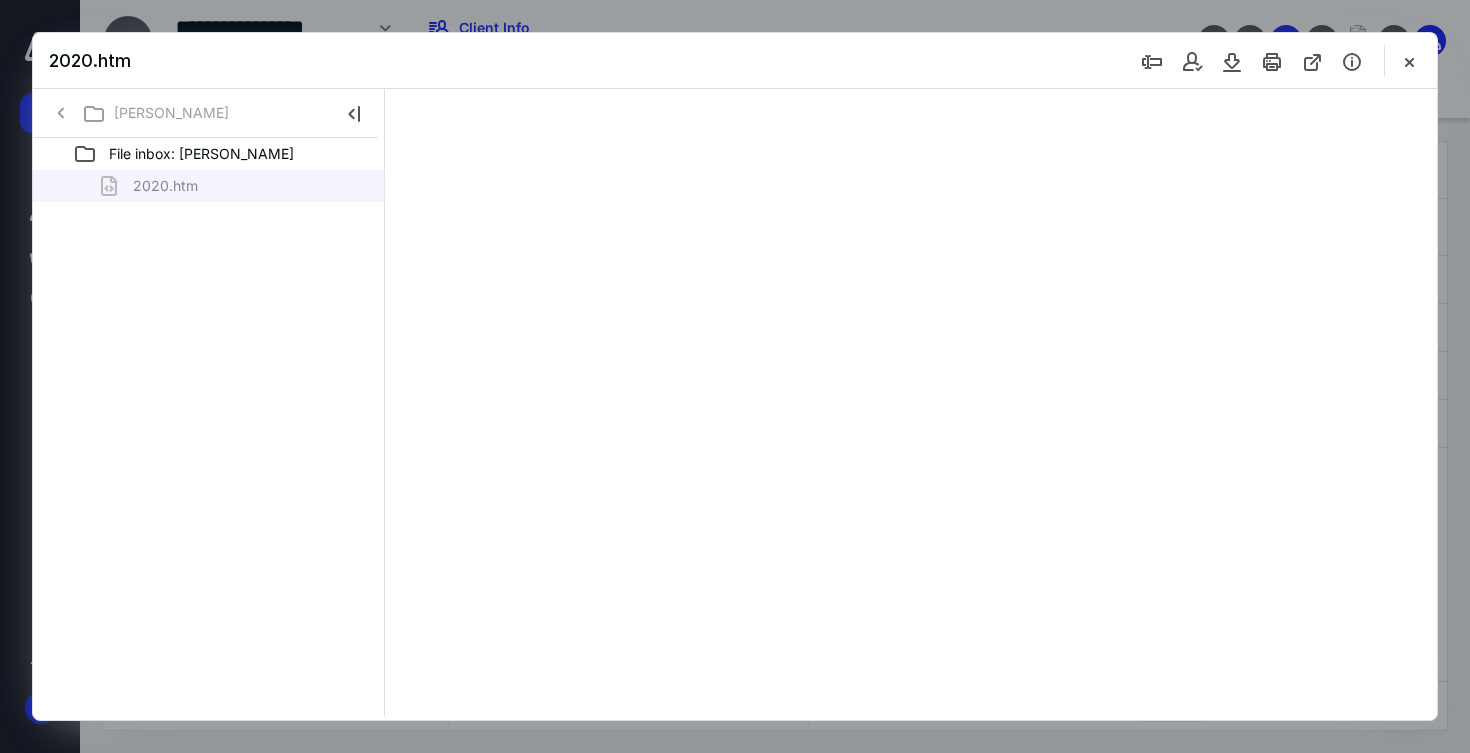 type on "74" 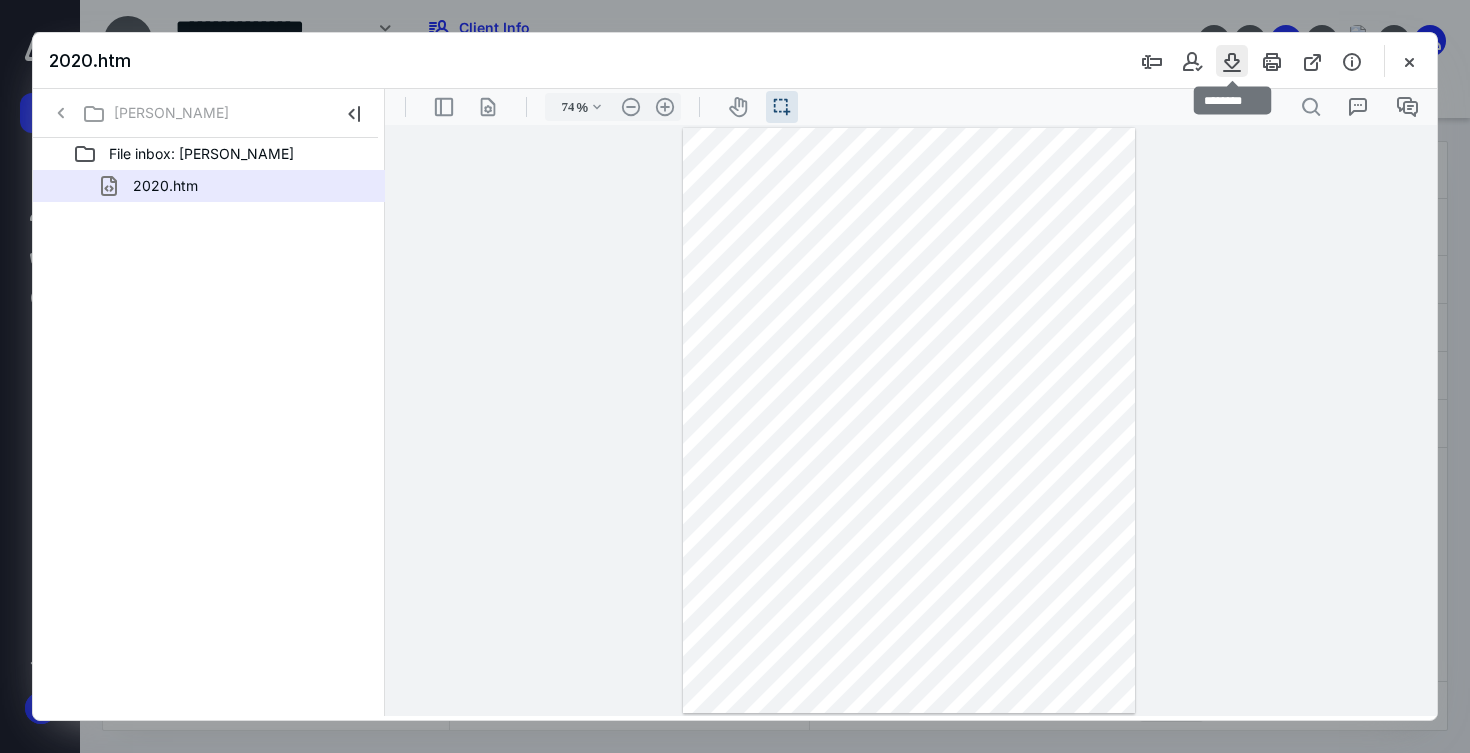click at bounding box center [1232, 61] 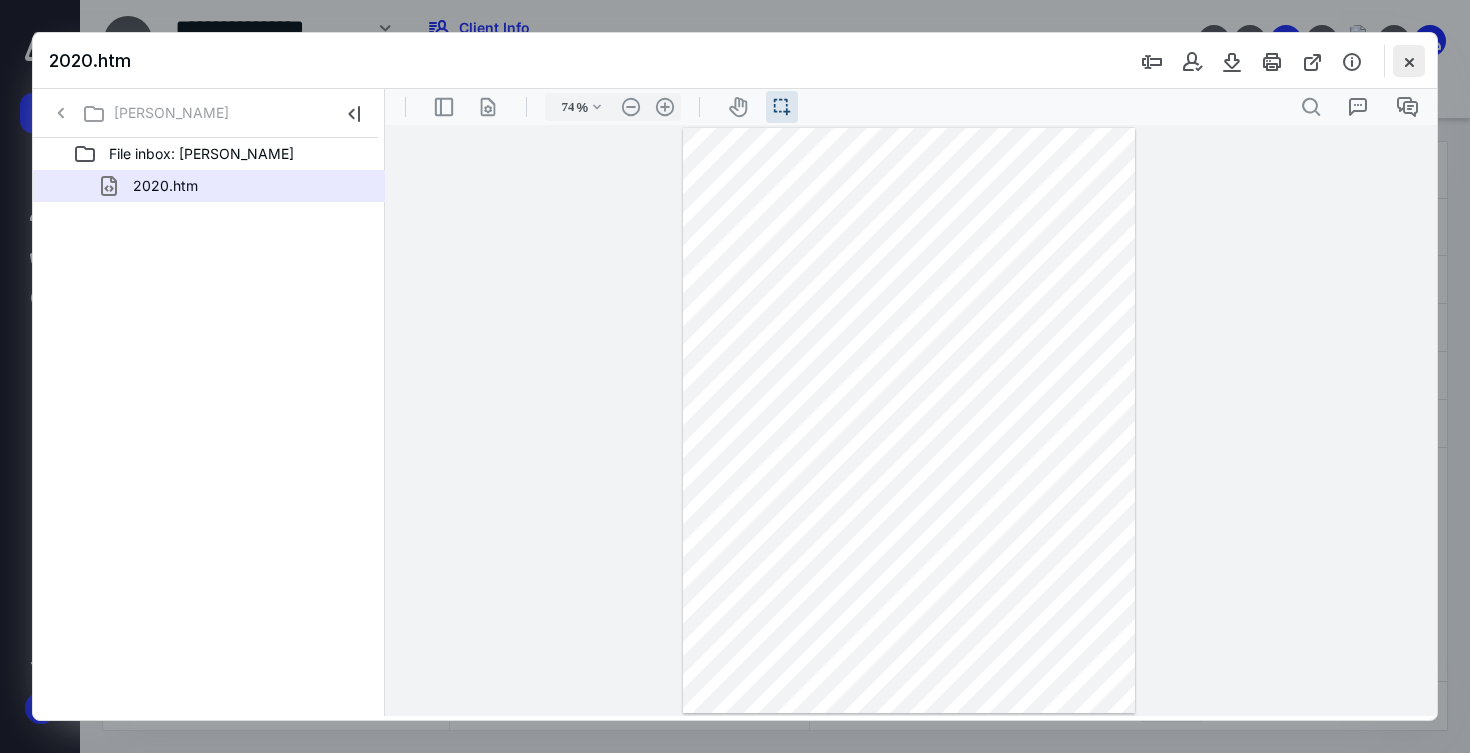 click at bounding box center [1409, 61] 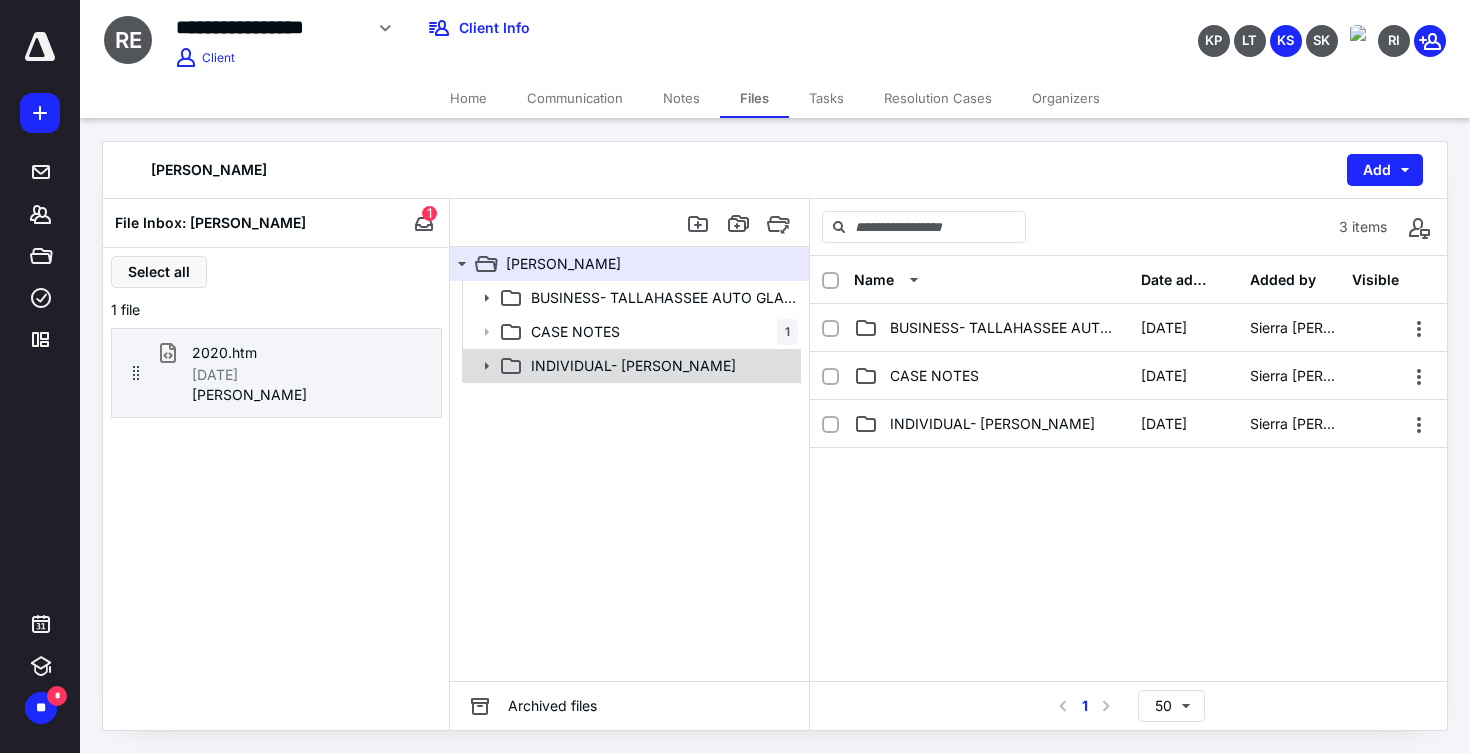 click on "INDIVIDUAL- RONNIE EDMONDSON" at bounding box center (633, 366) 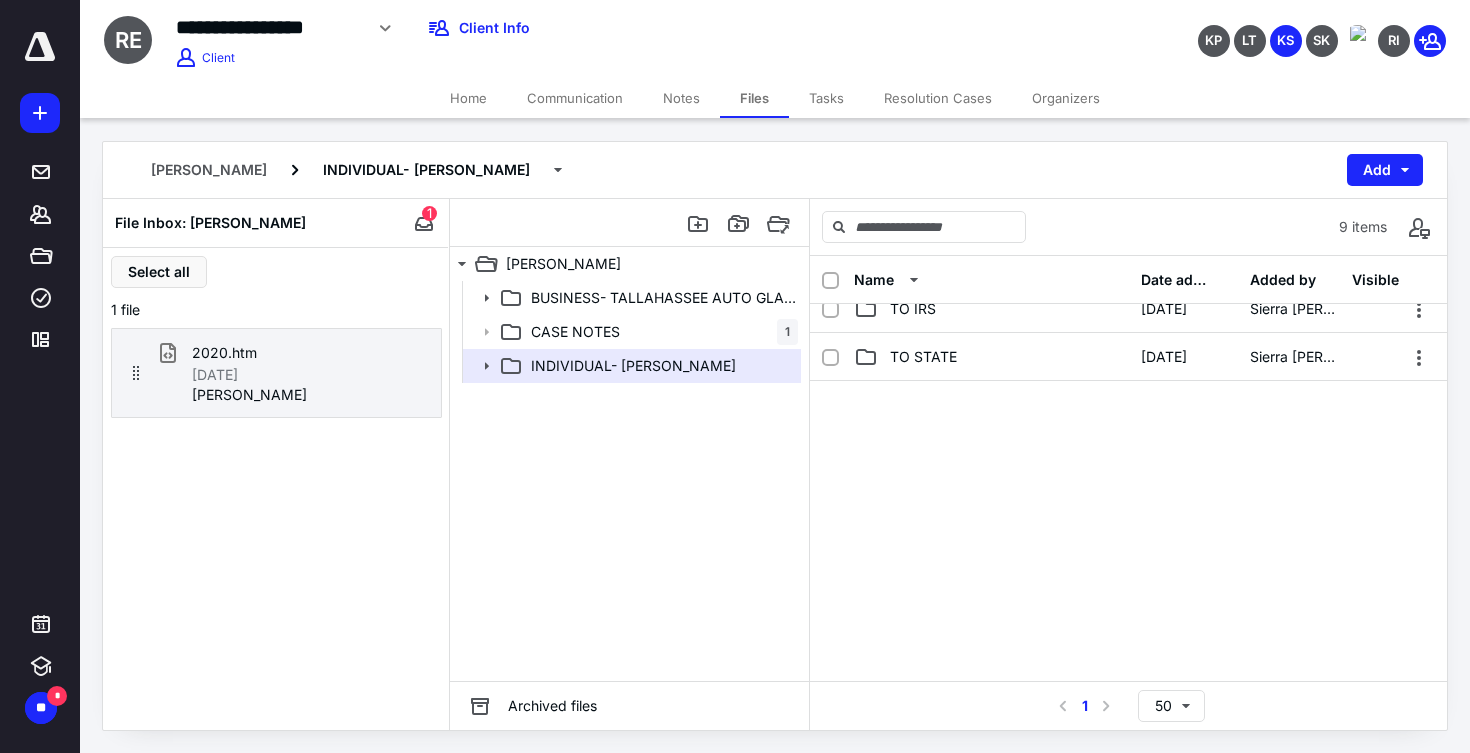 scroll, scrollTop: 355, scrollLeft: 0, axis: vertical 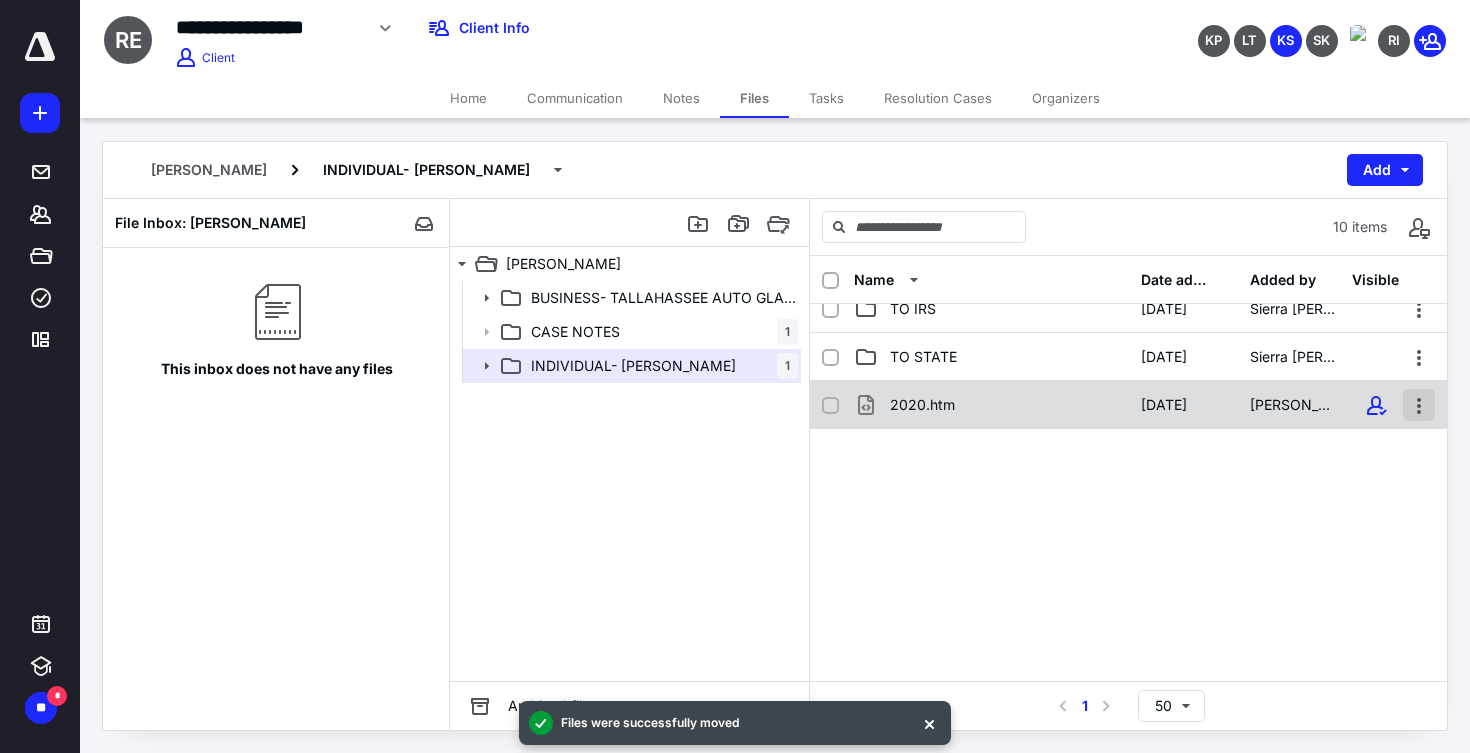 click at bounding box center (1419, 405) 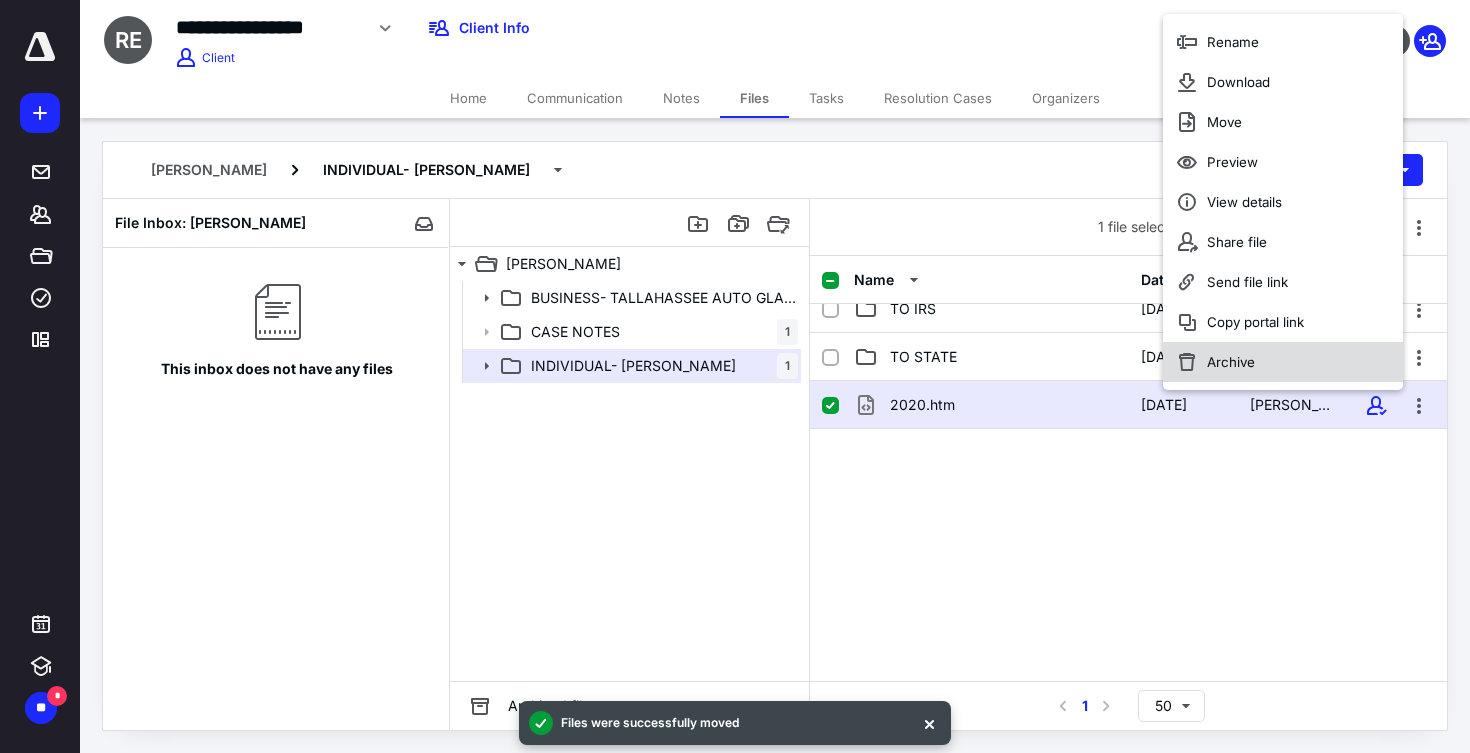 click on "Archive" at bounding box center (1283, 362) 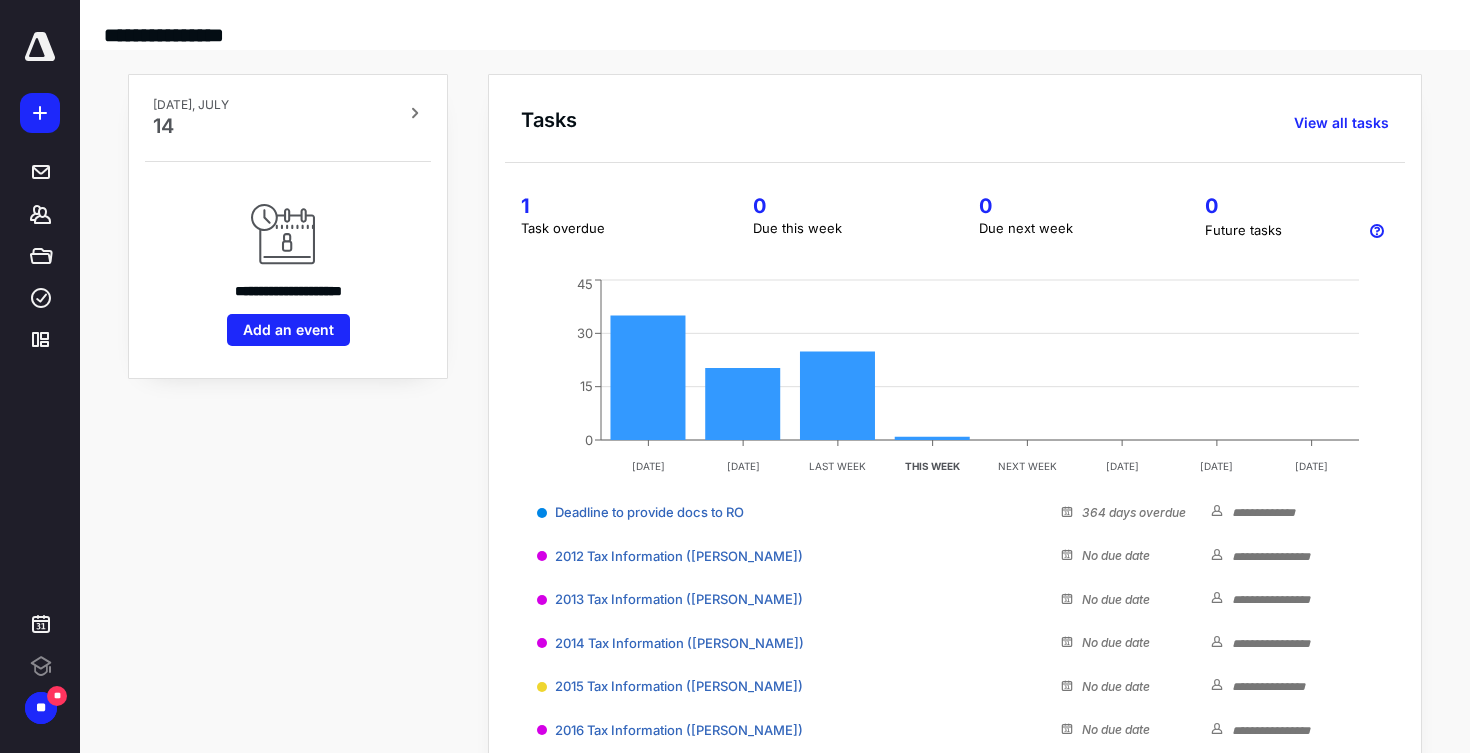scroll, scrollTop: 0, scrollLeft: 0, axis: both 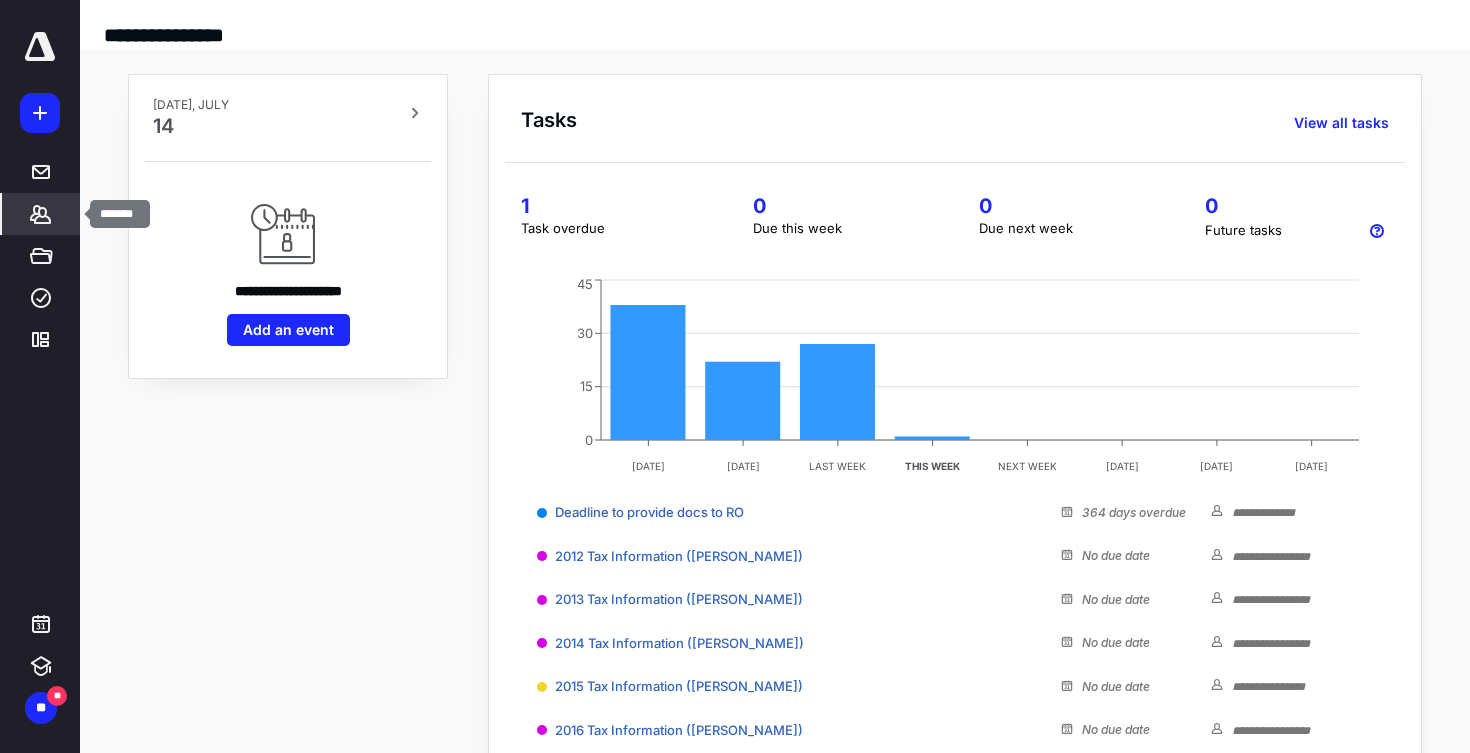 click 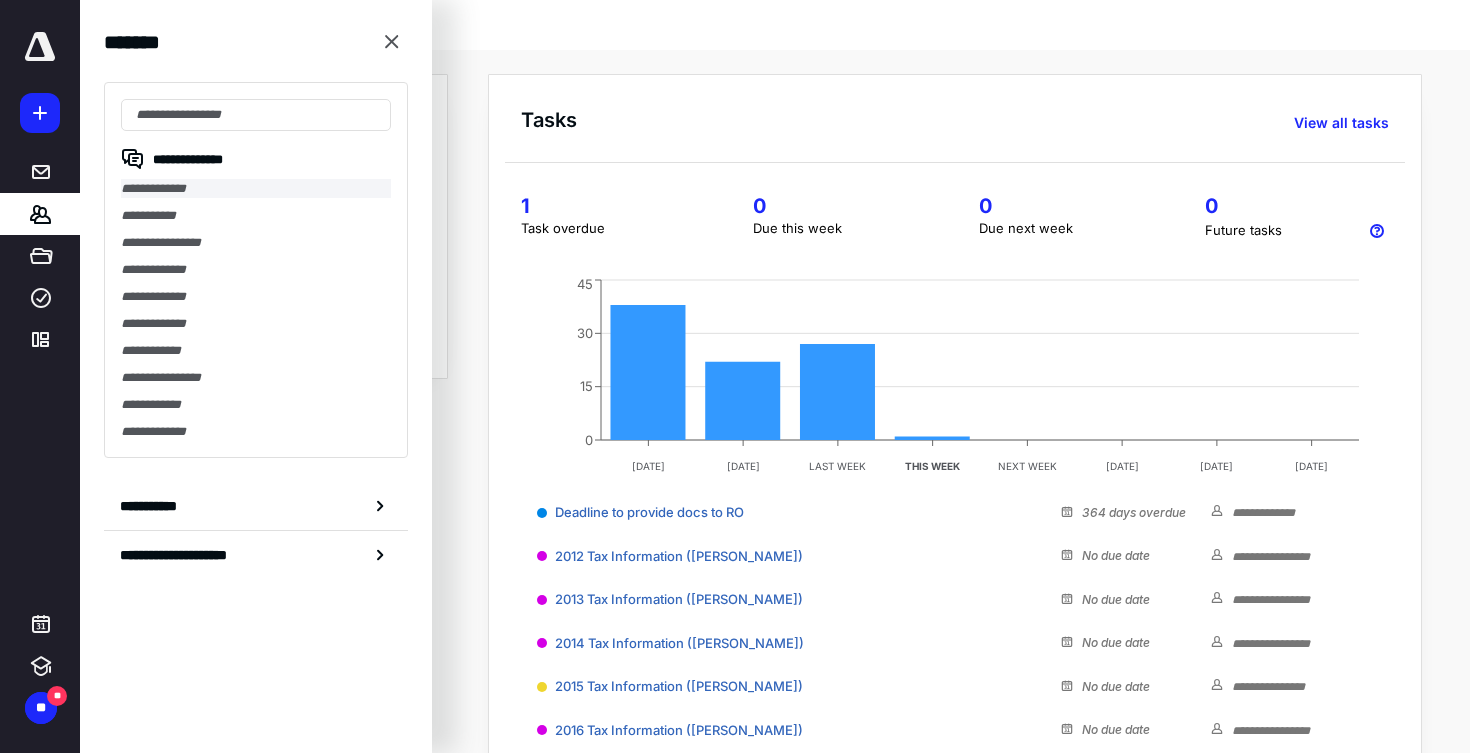 click on "**********" at bounding box center [256, 188] 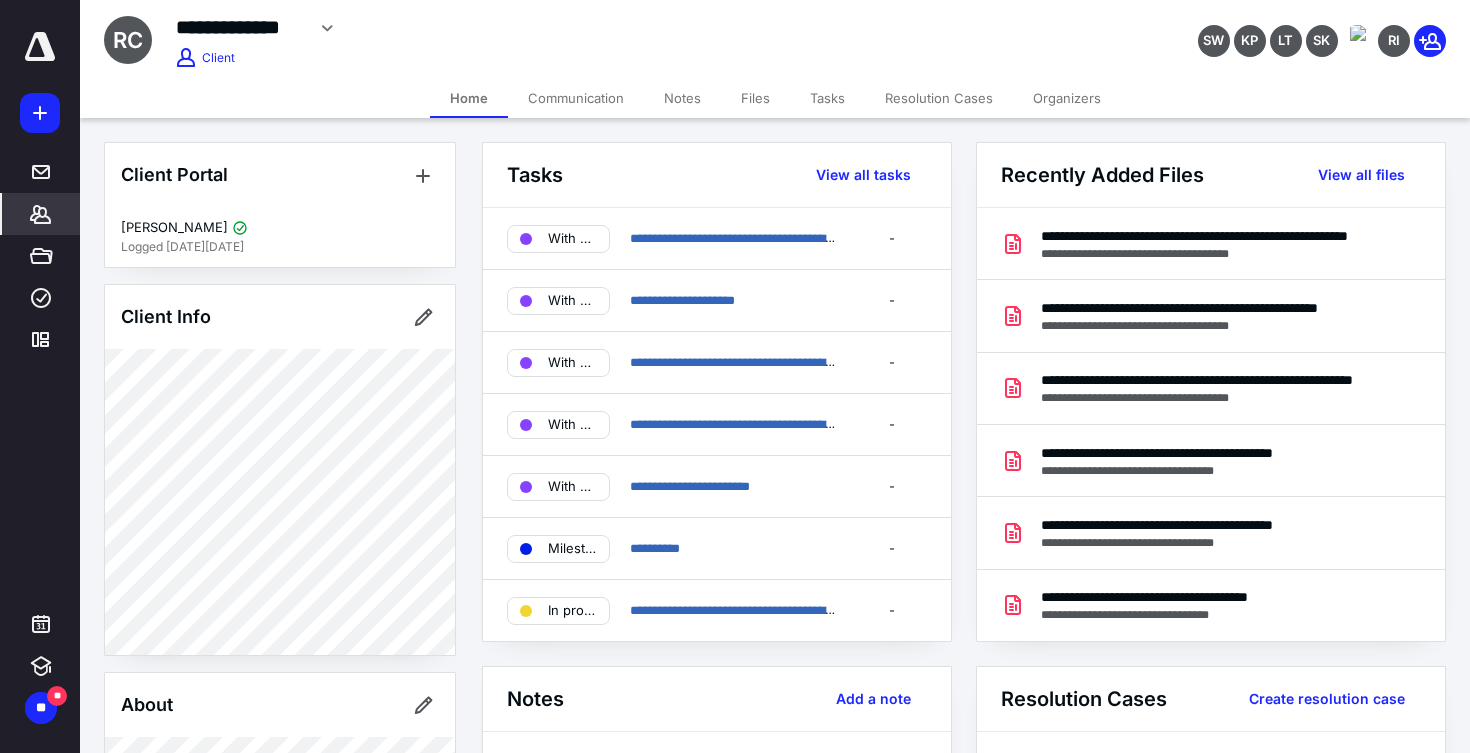 click on "Notes" at bounding box center [682, 98] 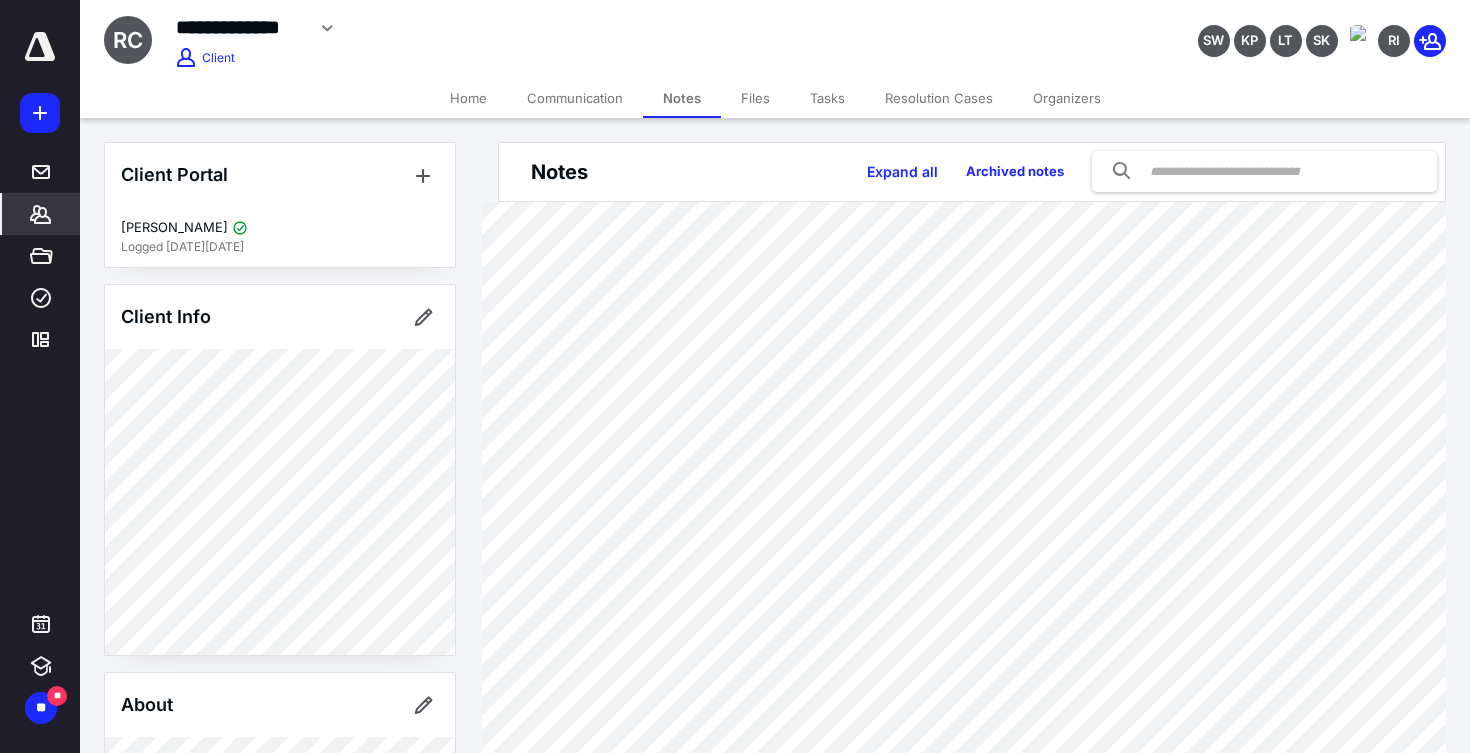 click on "Files" at bounding box center [755, 98] 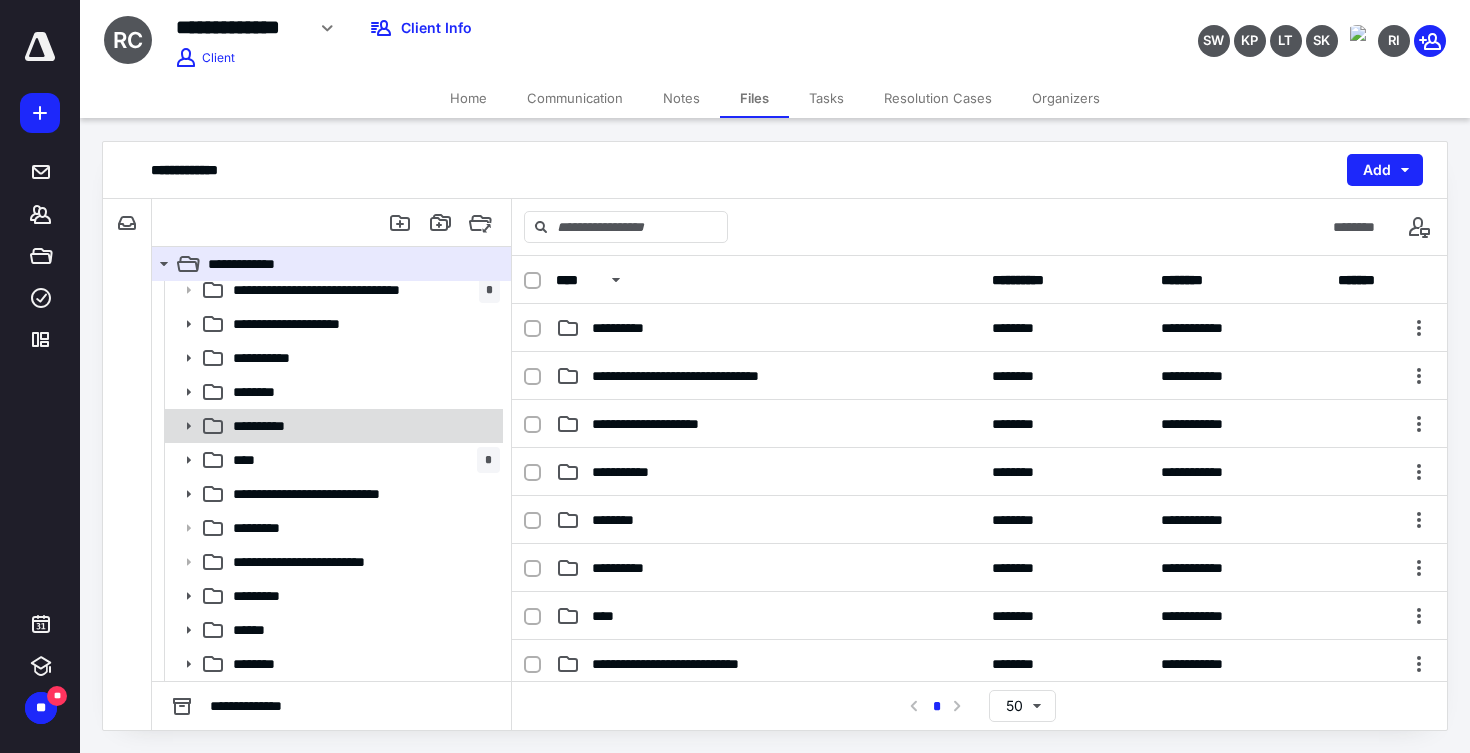 scroll, scrollTop: 42, scrollLeft: 0, axis: vertical 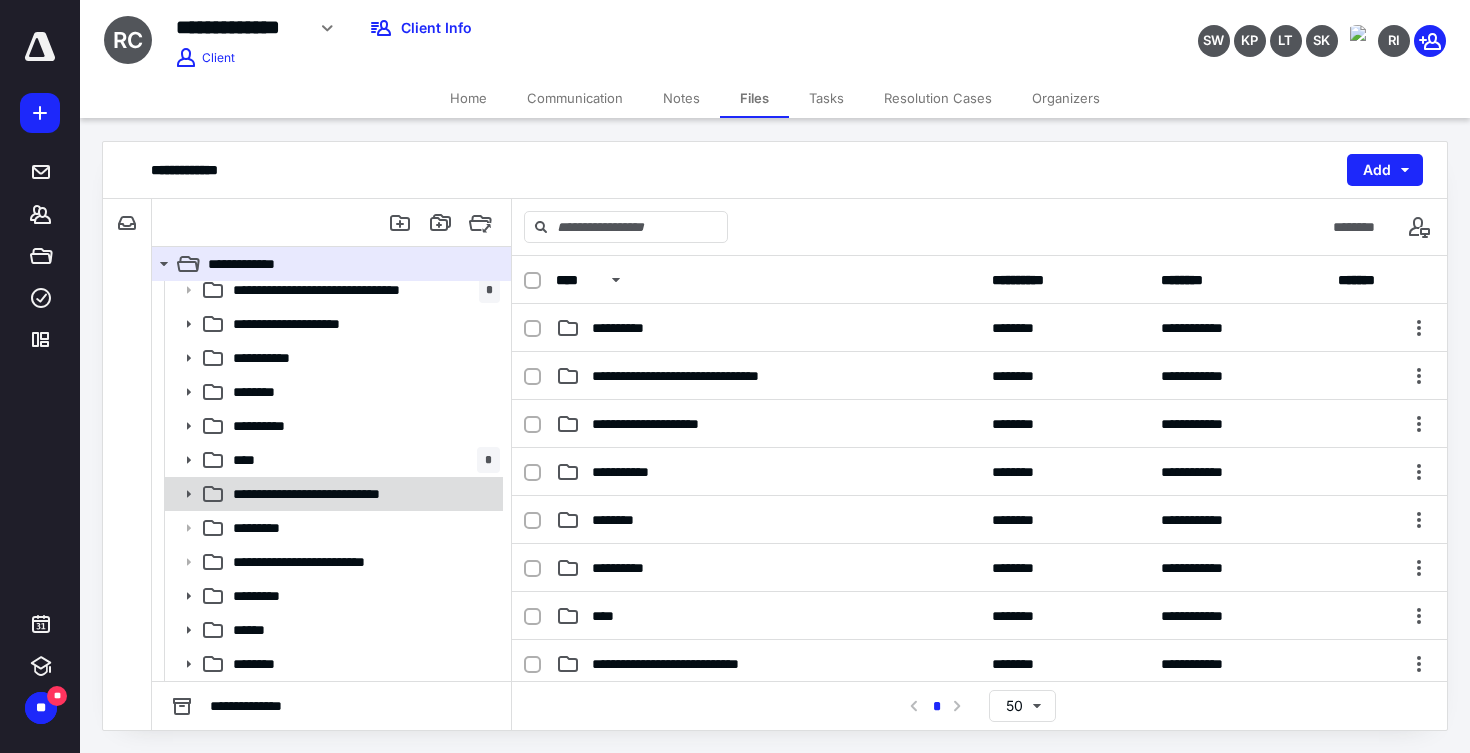 click 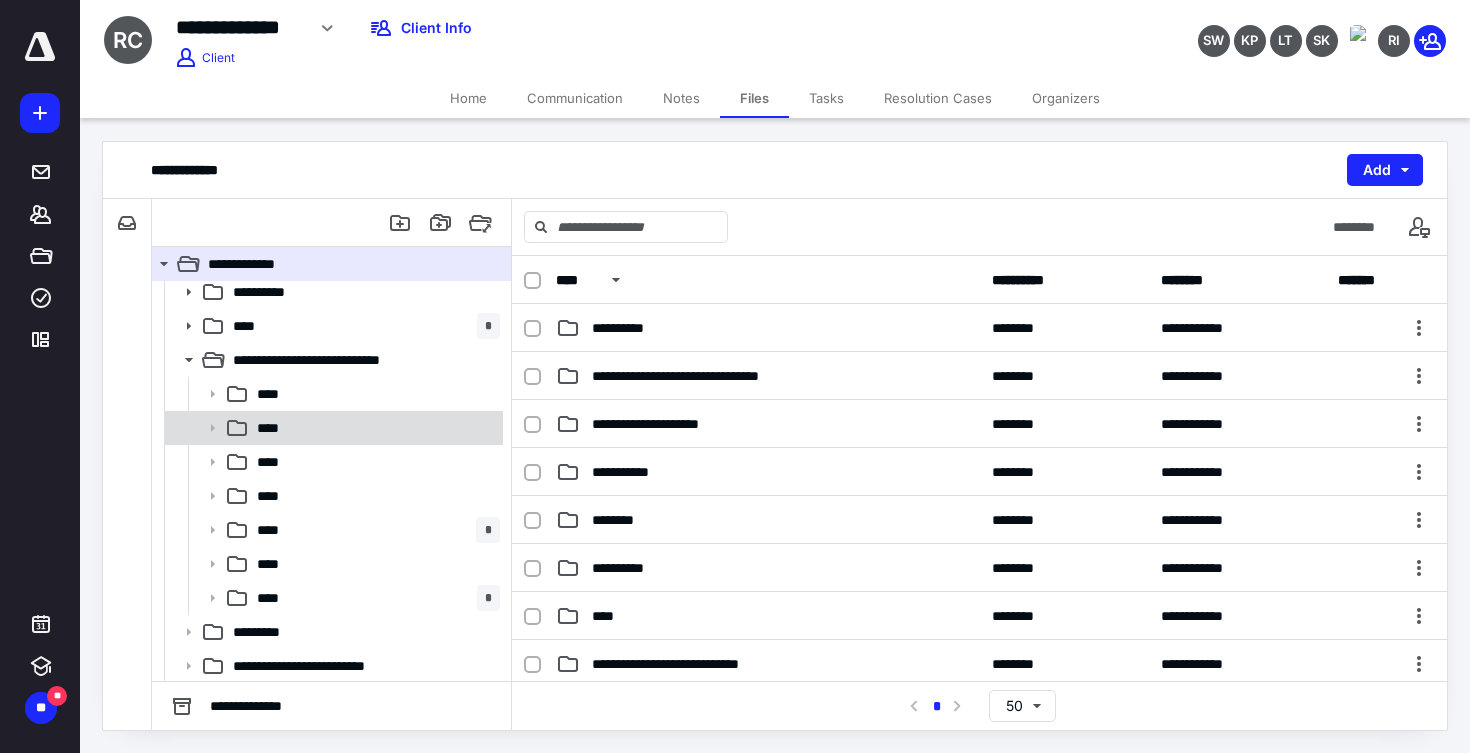 scroll, scrollTop: 242, scrollLeft: 0, axis: vertical 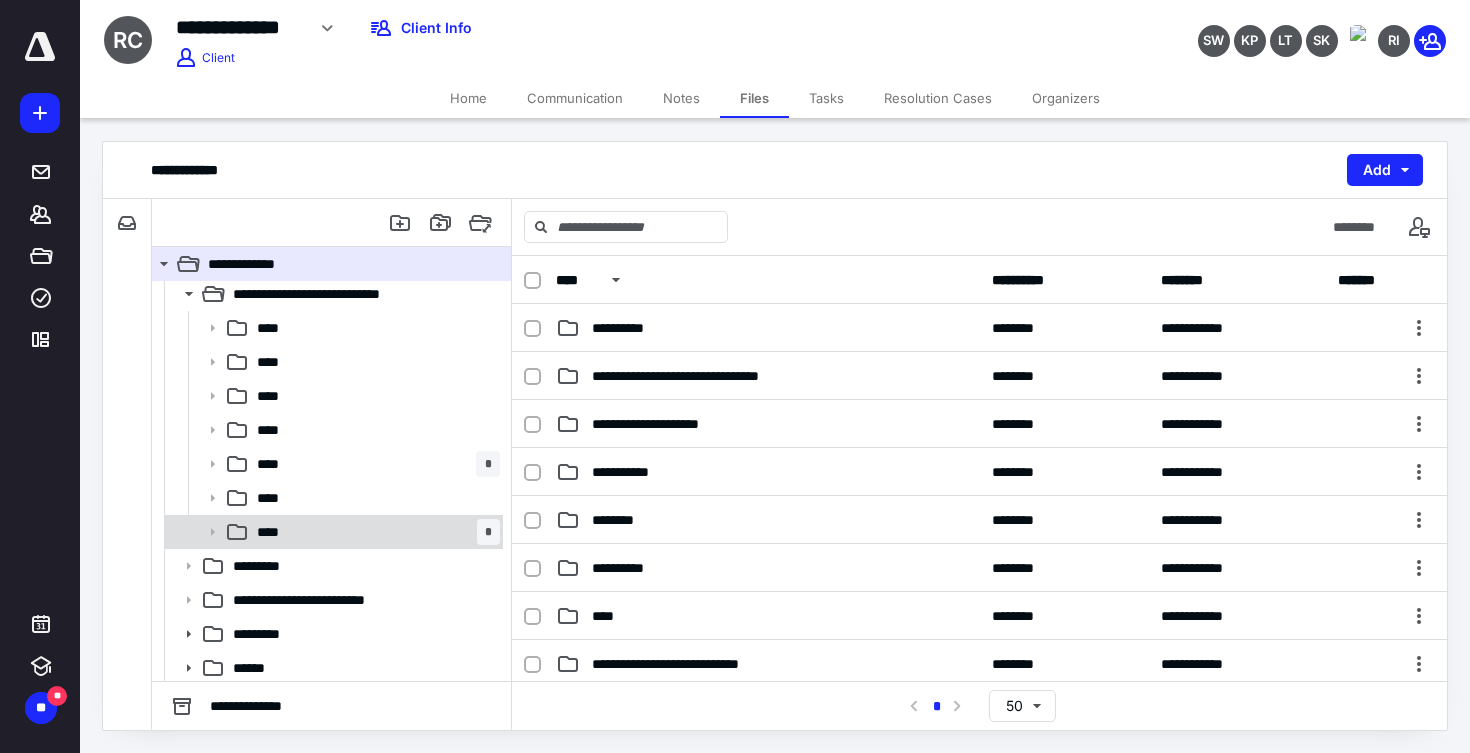 click on "****" at bounding box center (274, 532) 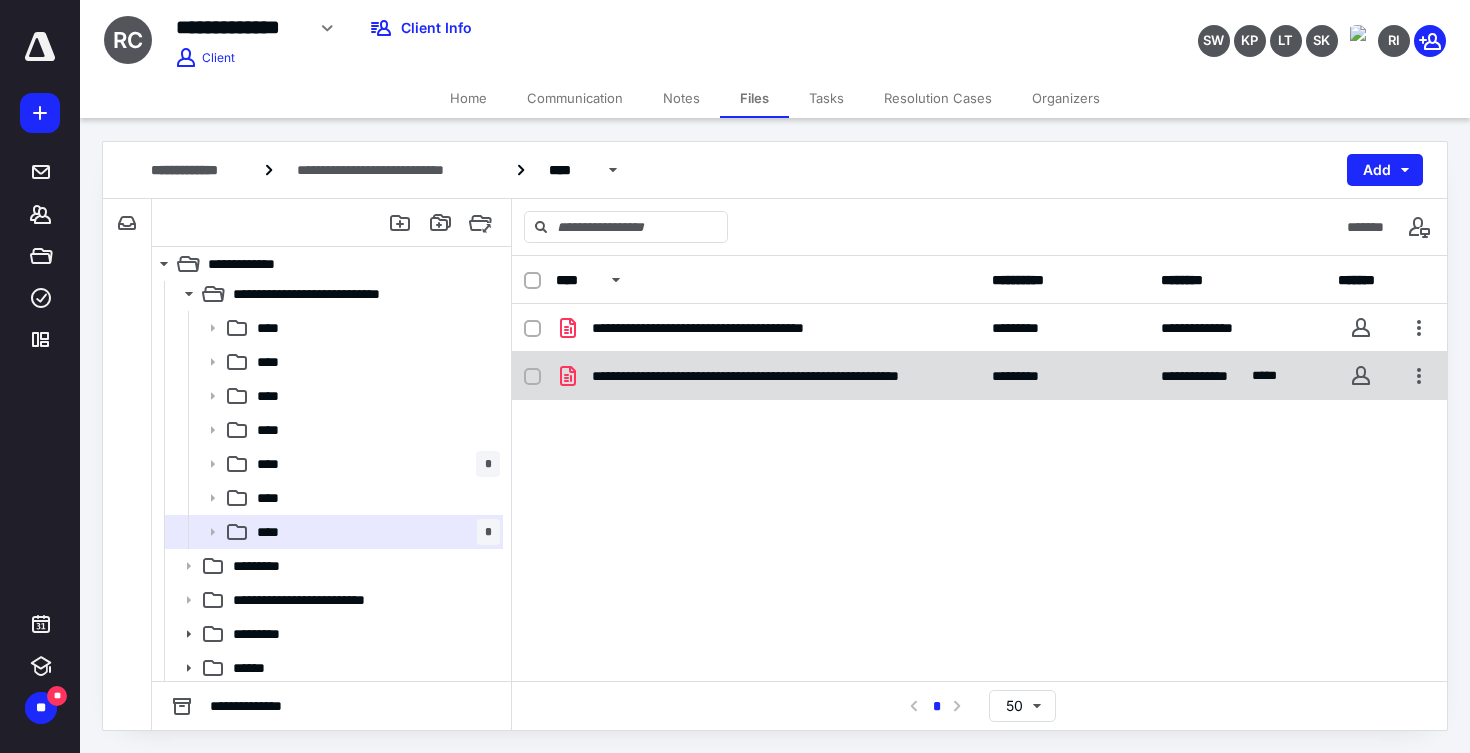 click on "**********" at bounding box center (979, 376) 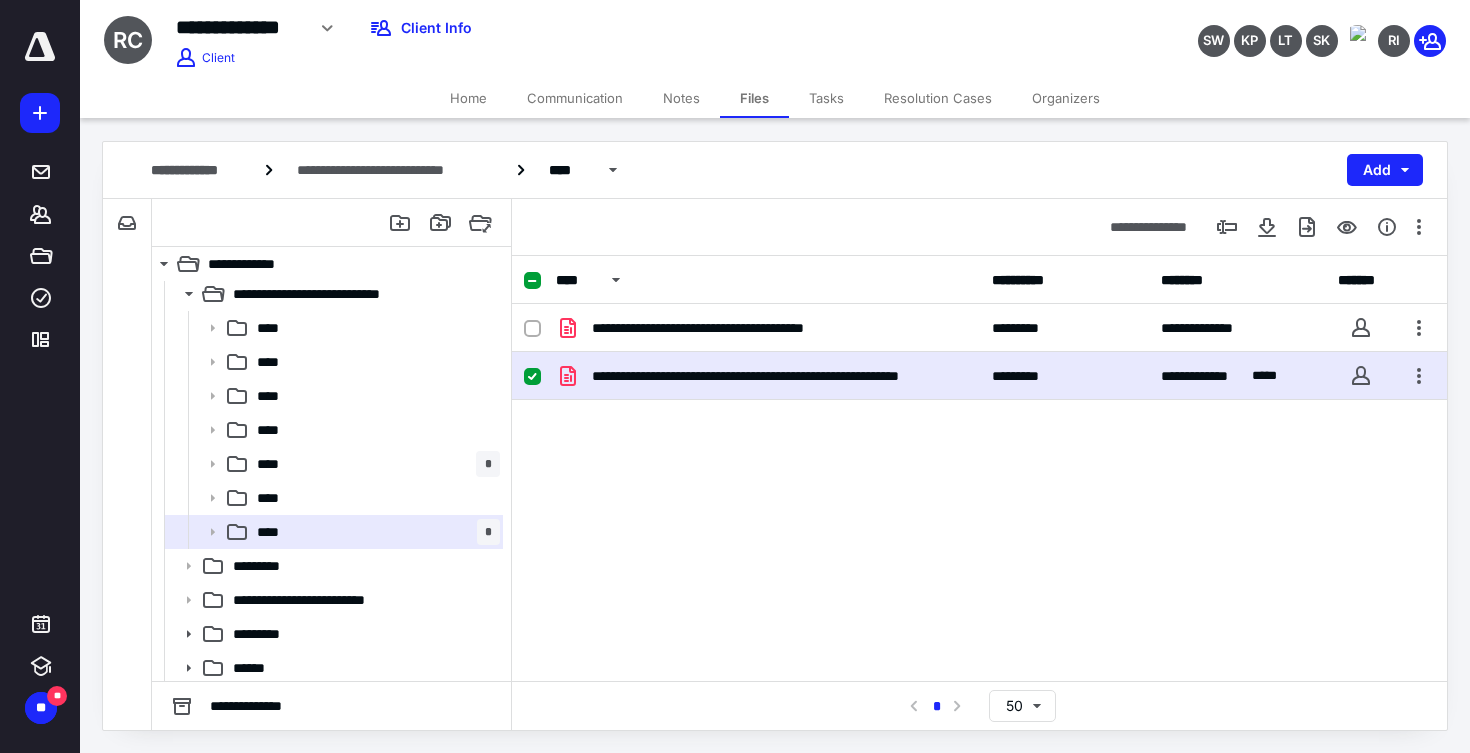 click on "**********" at bounding box center (979, 376) 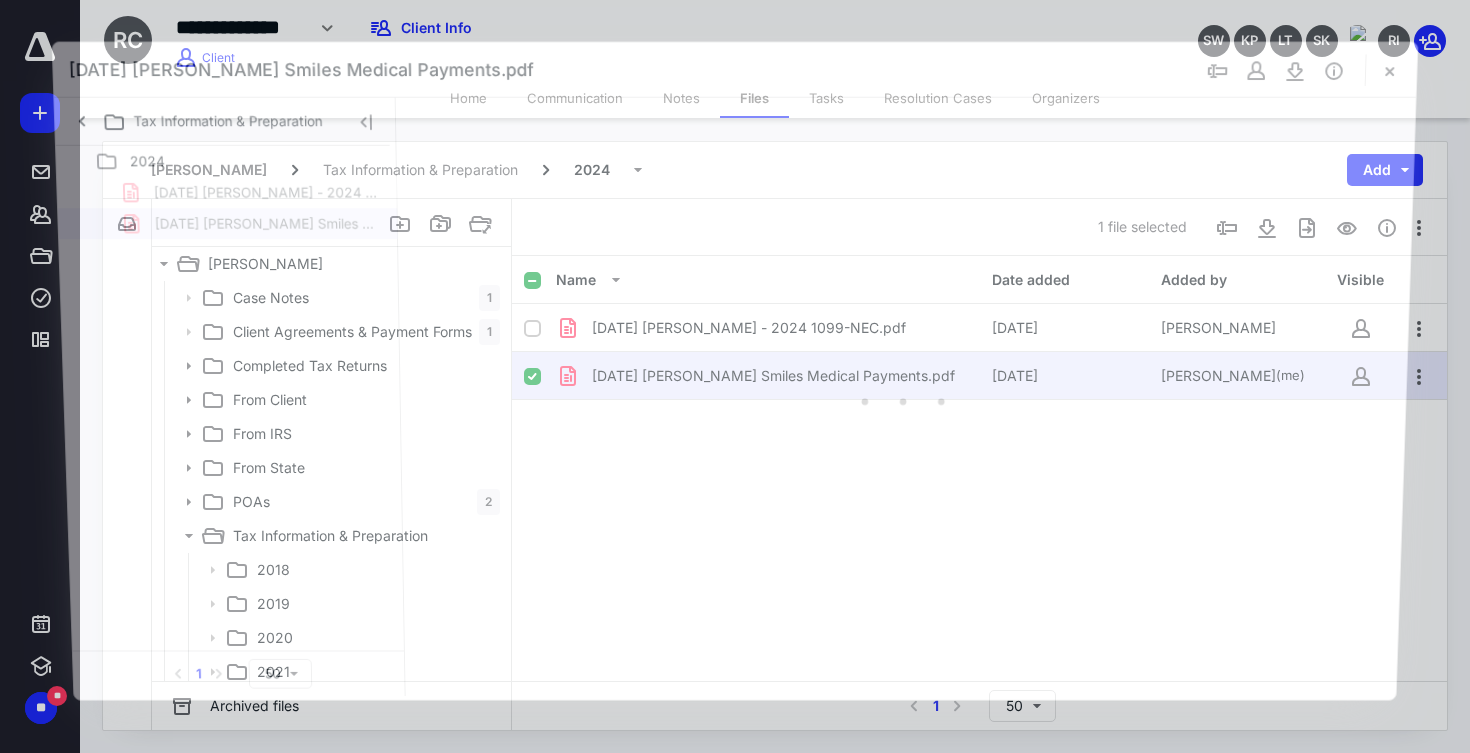 scroll, scrollTop: 242, scrollLeft: 0, axis: vertical 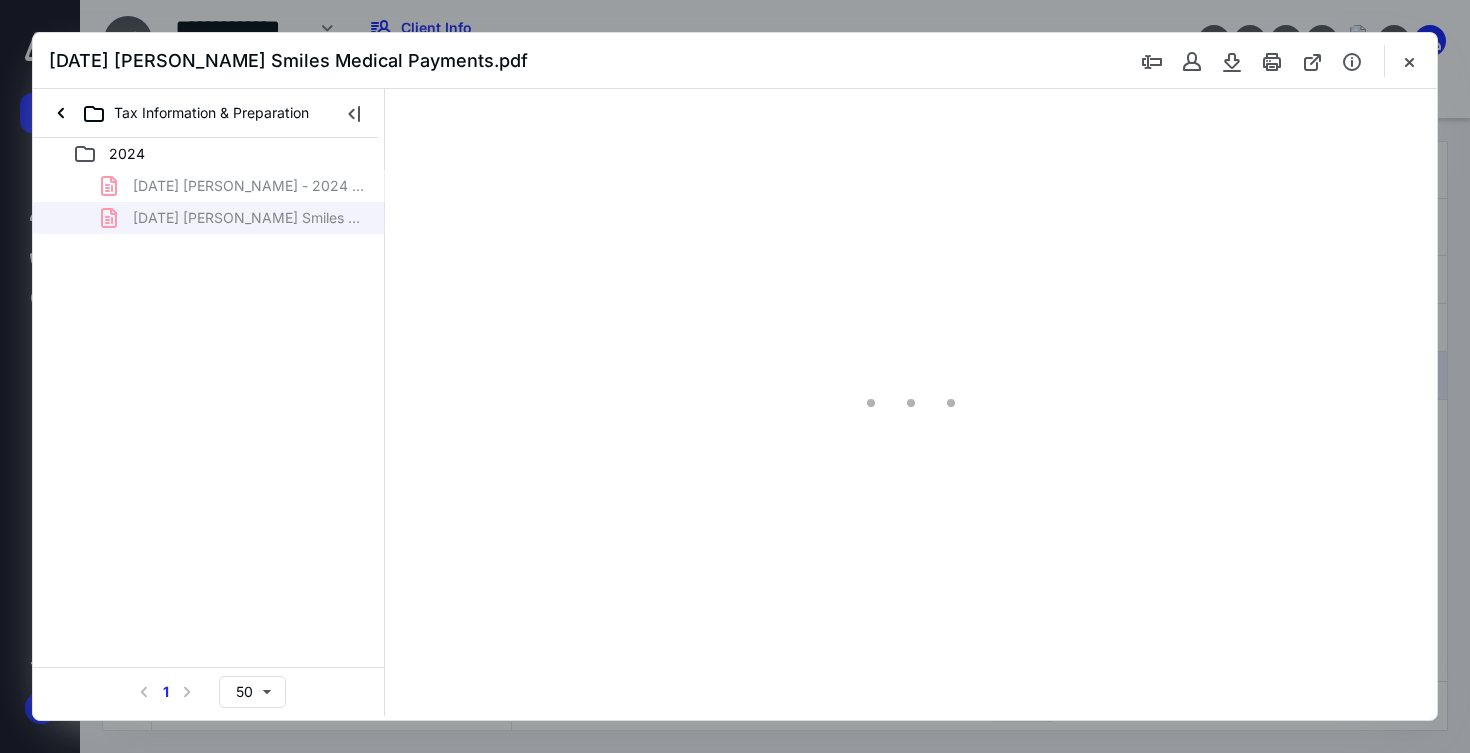 type on "127" 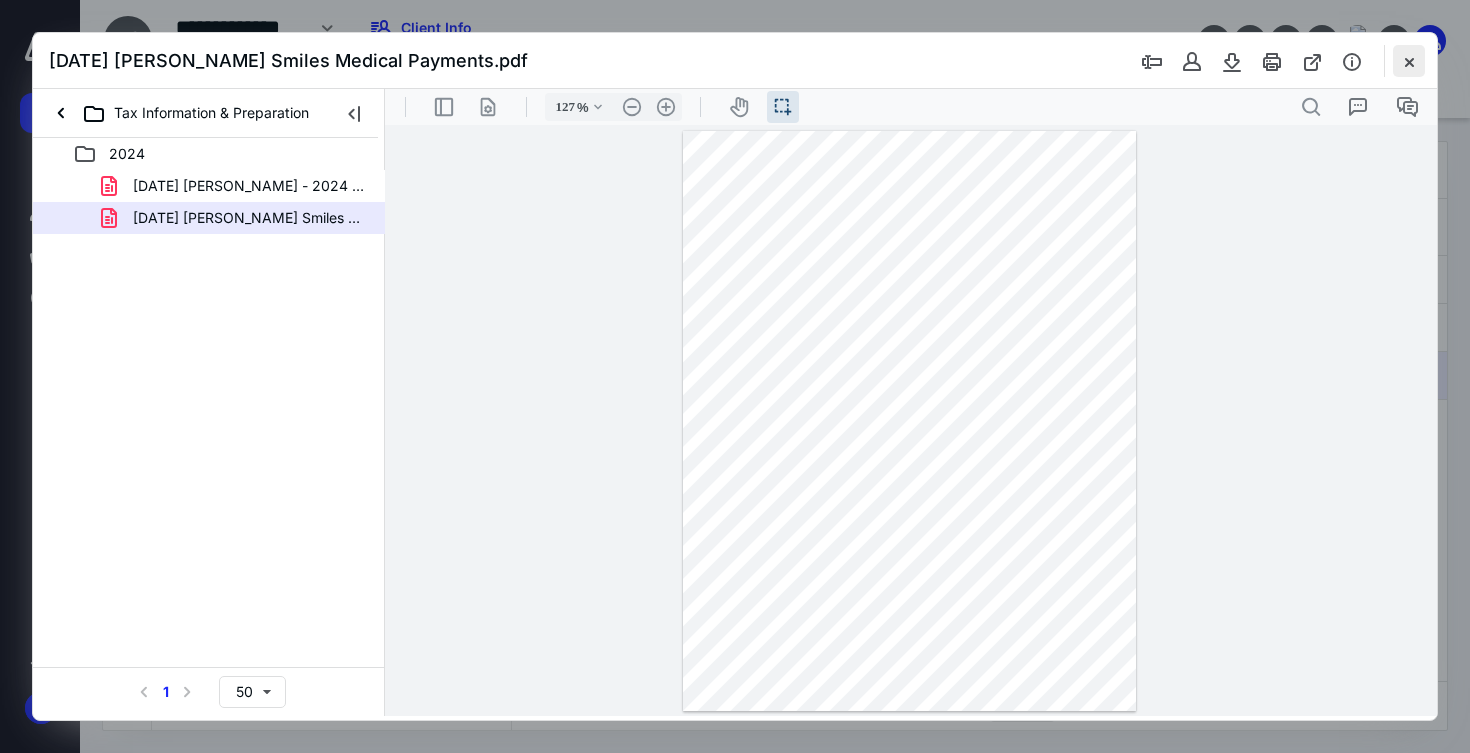 click at bounding box center (1409, 61) 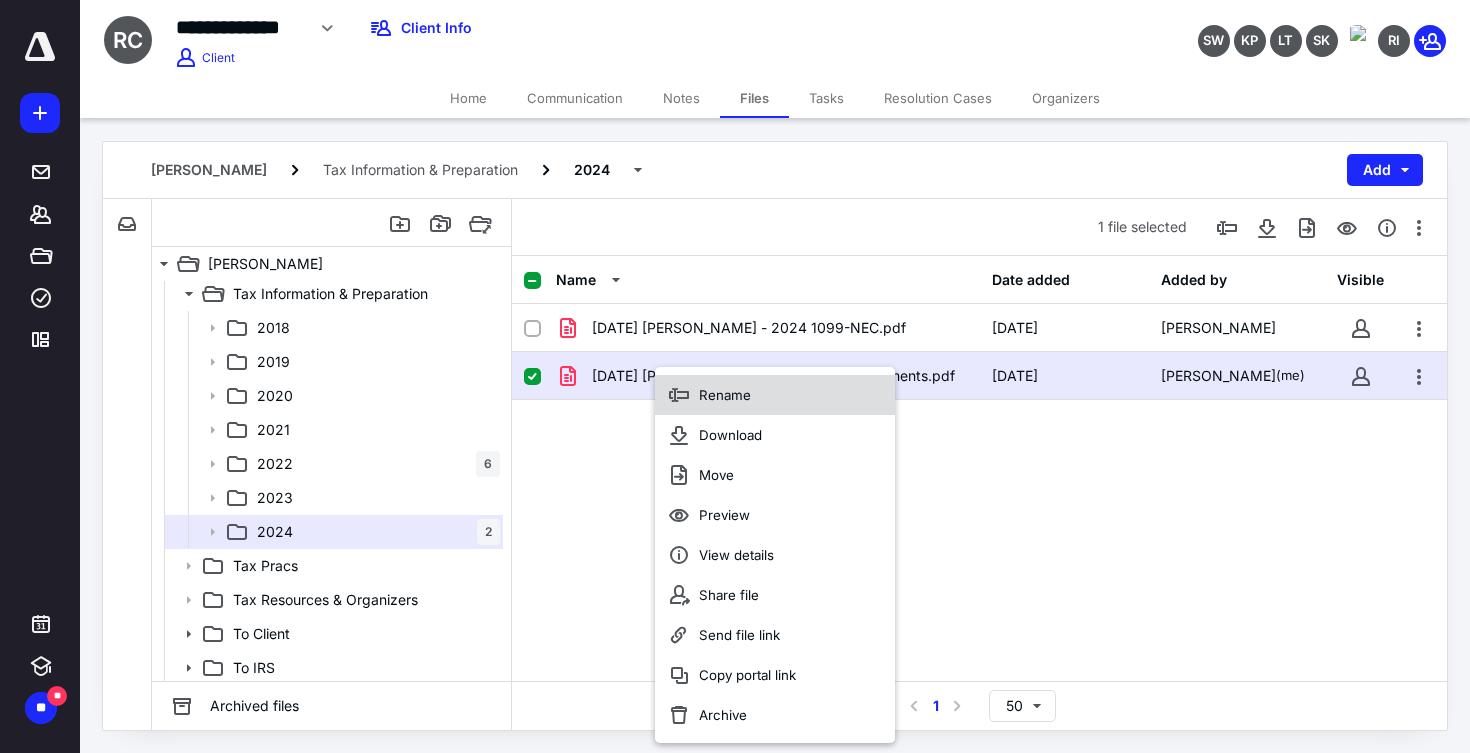 click 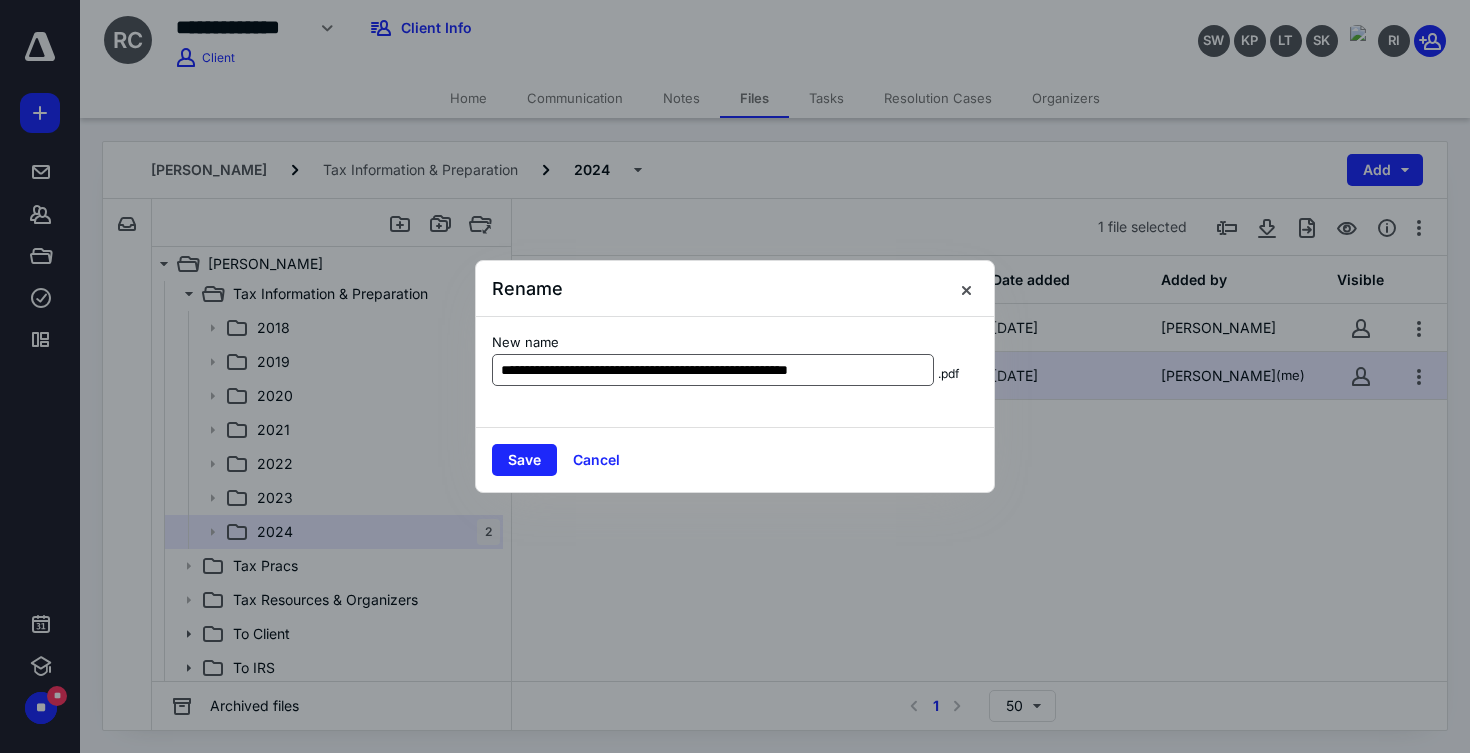 click on "**********" at bounding box center [713, 370] 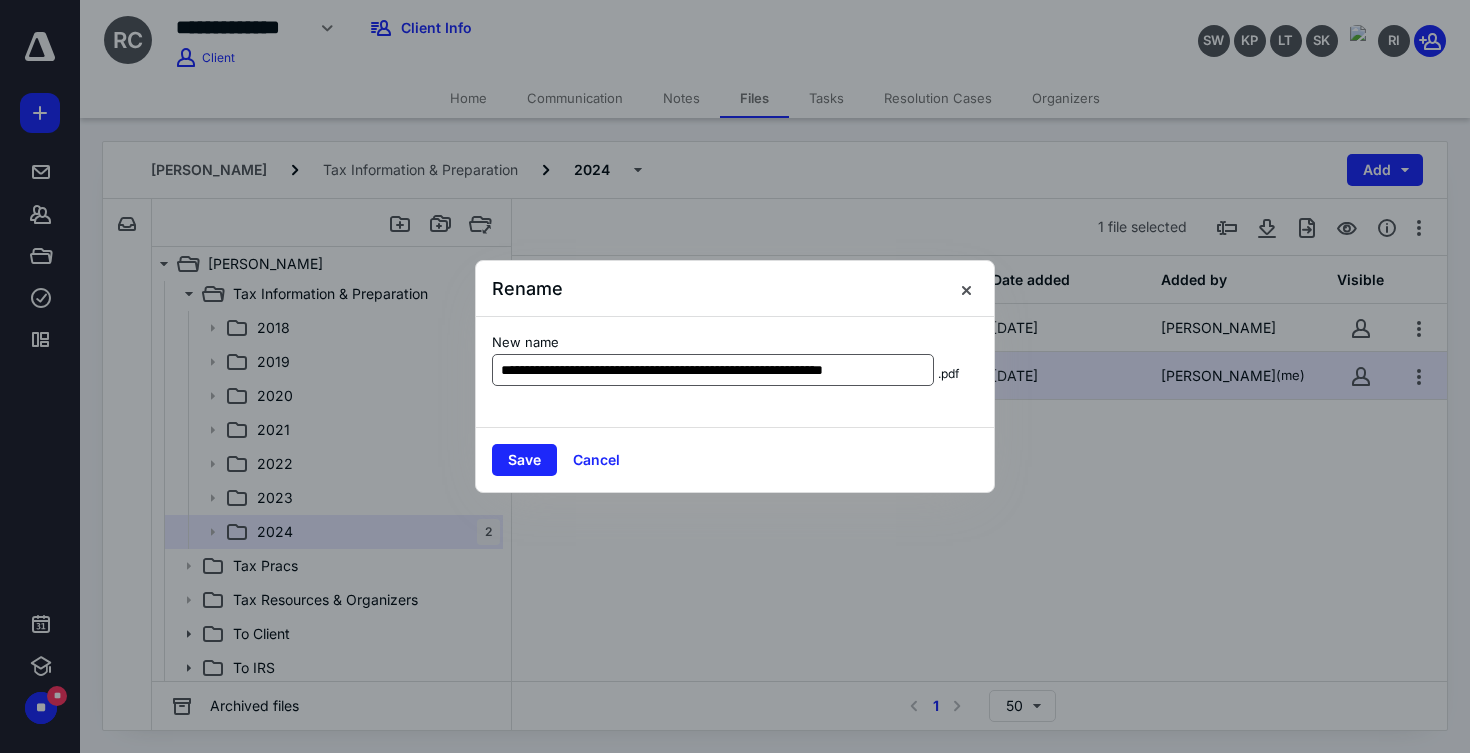 click on "**********" at bounding box center (713, 370) 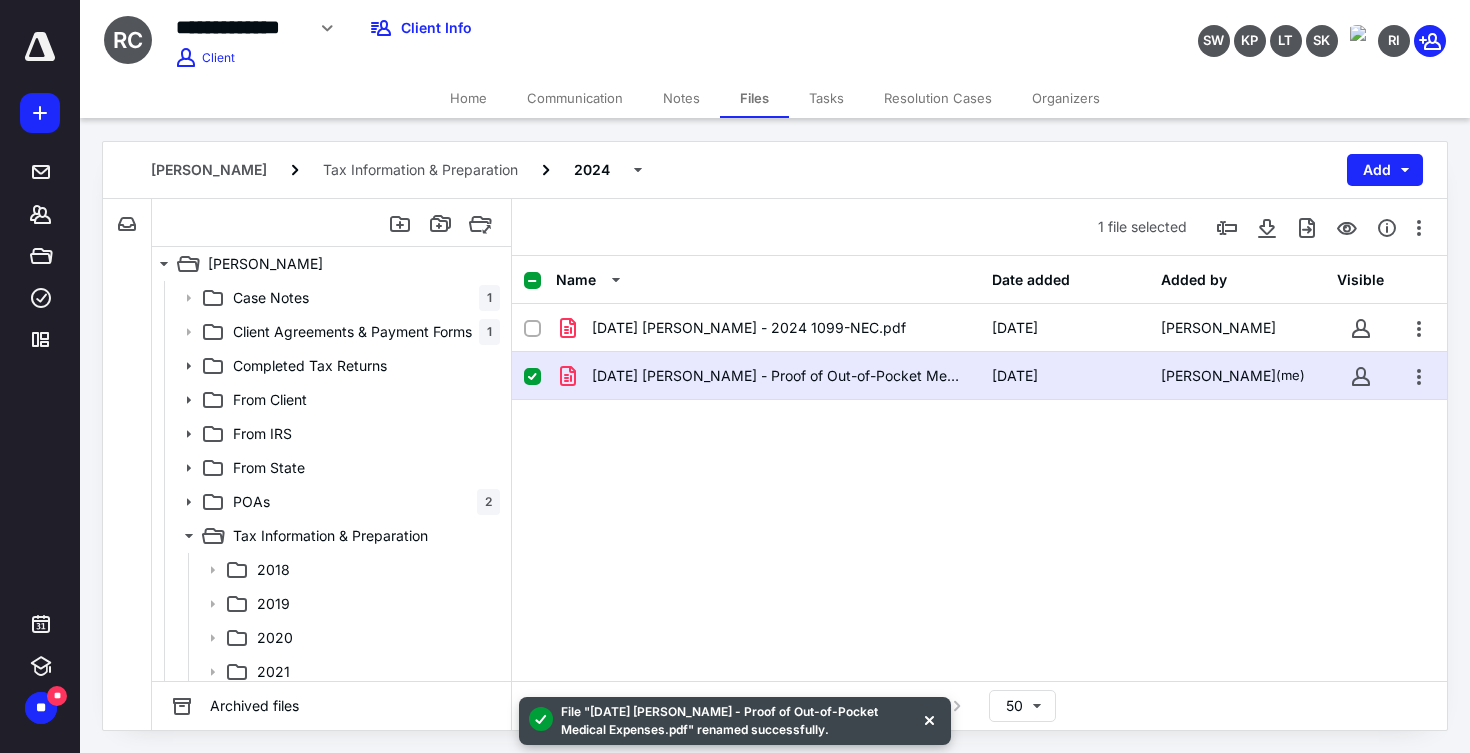 scroll, scrollTop: 0, scrollLeft: 0, axis: both 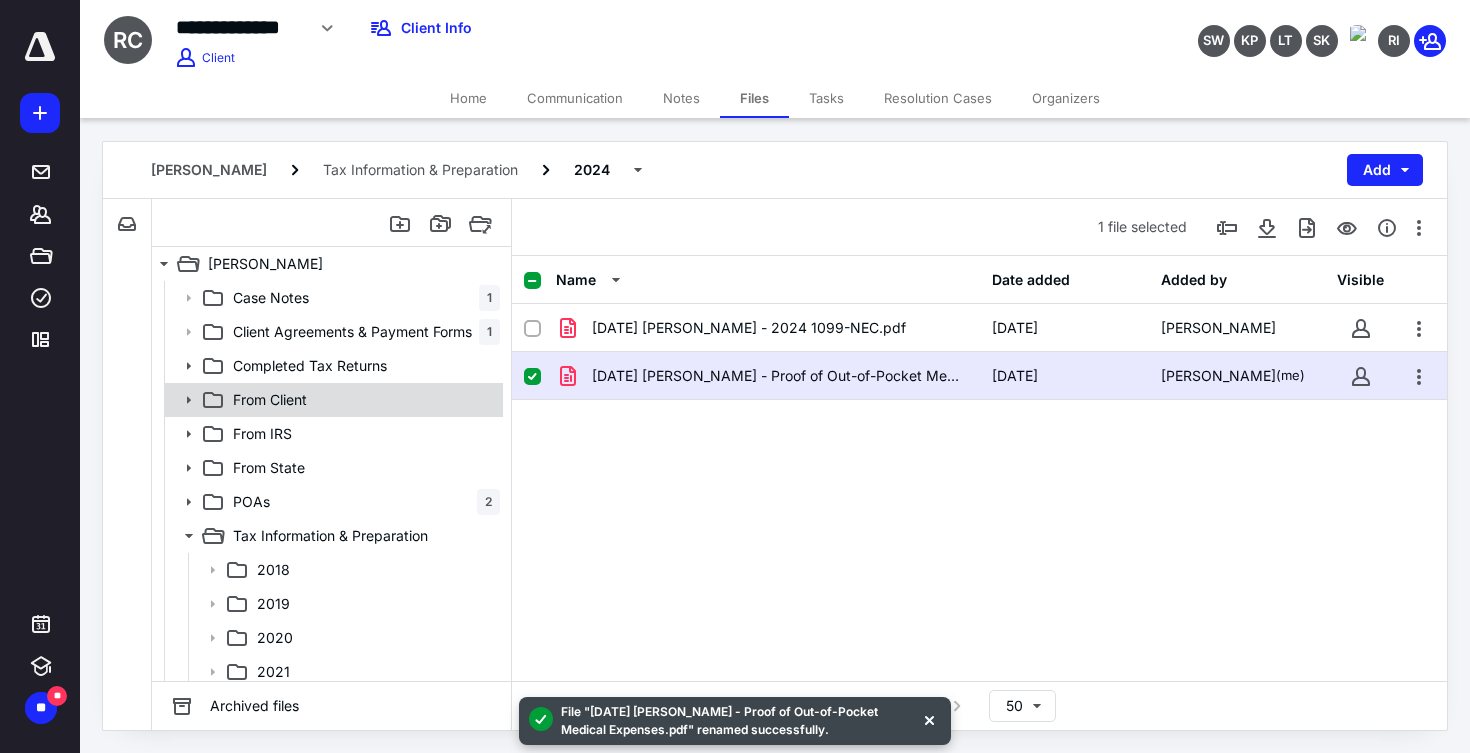 click 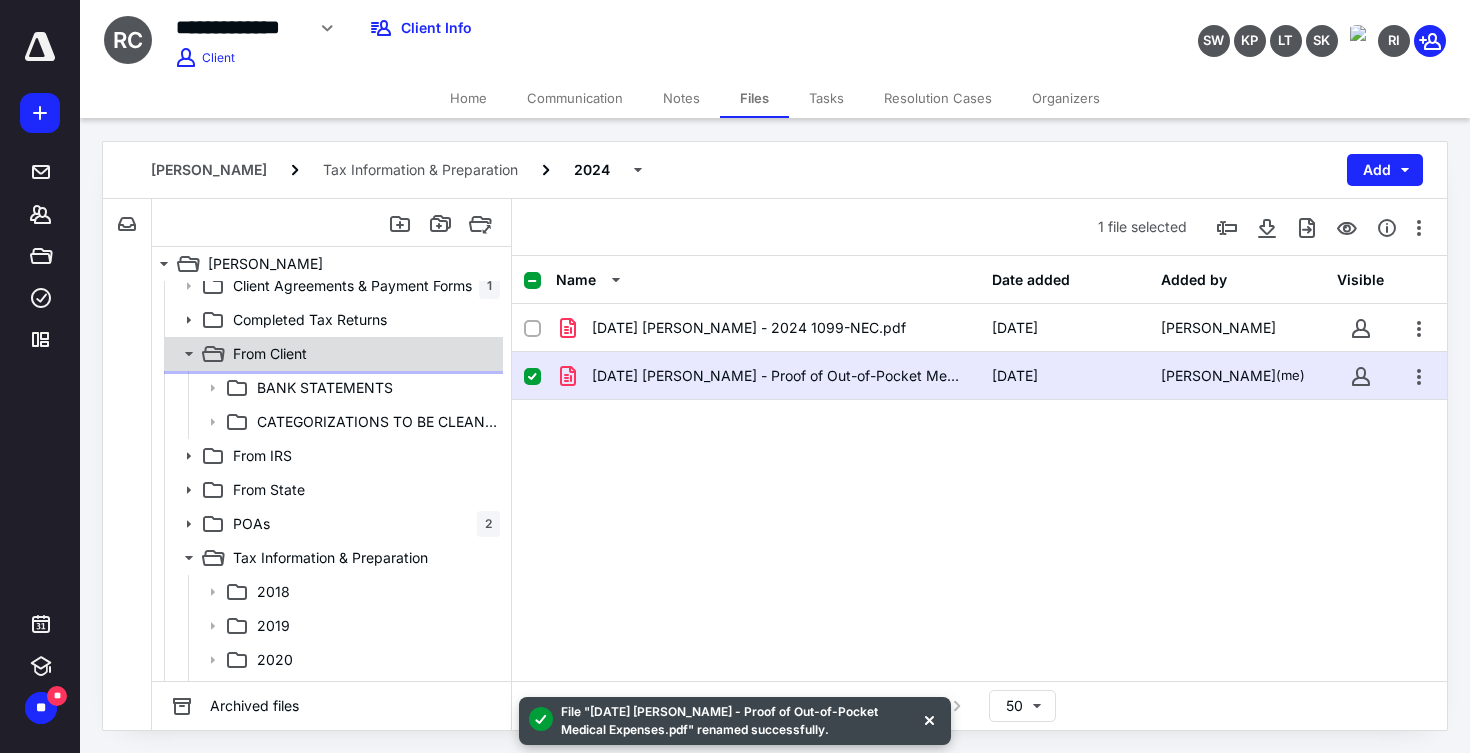 scroll, scrollTop: 2, scrollLeft: 0, axis: vertical 